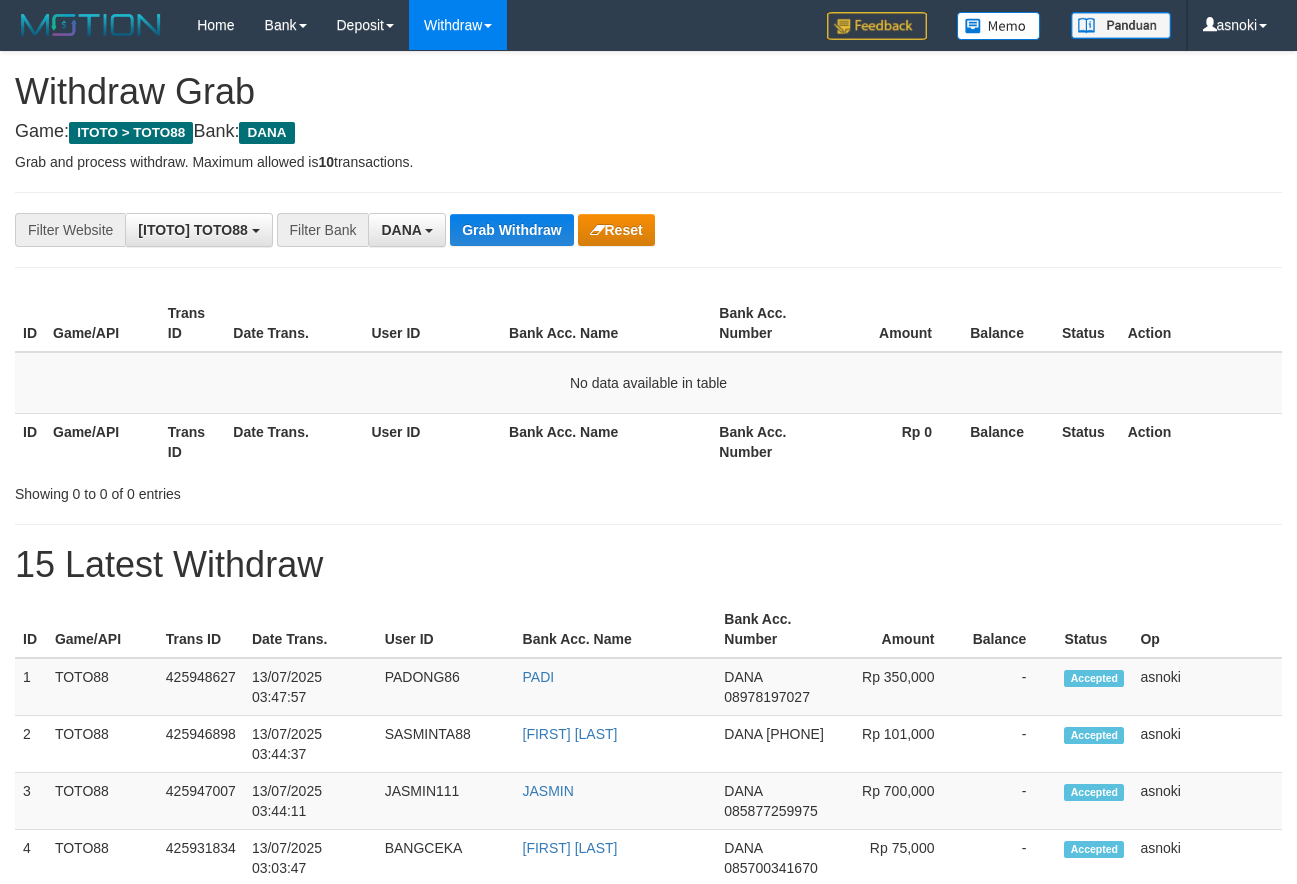 scroll, scrollTop: 0, scrollLeft: 0, axis: both 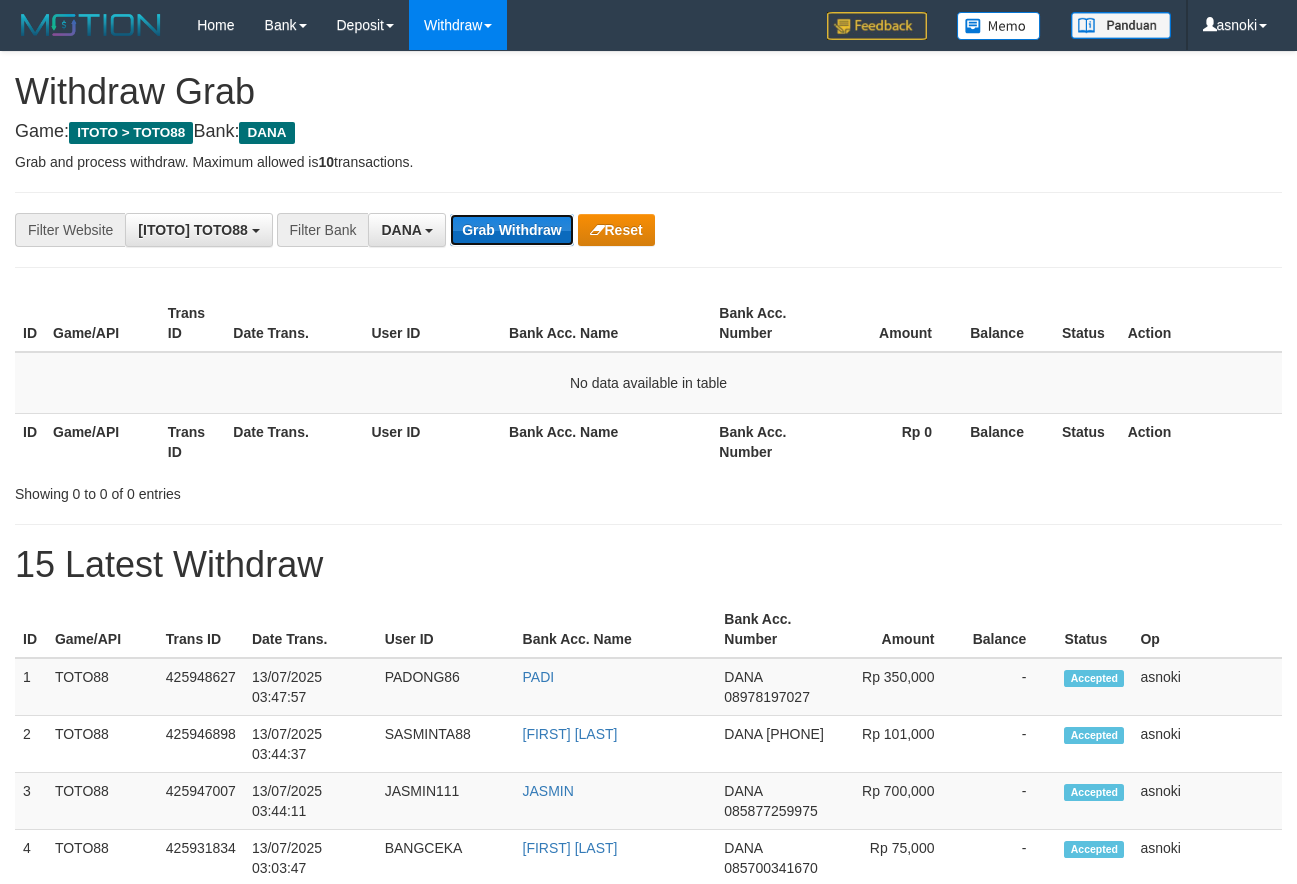 click on "Grab Withdraw" at bounding box center [511, 230] 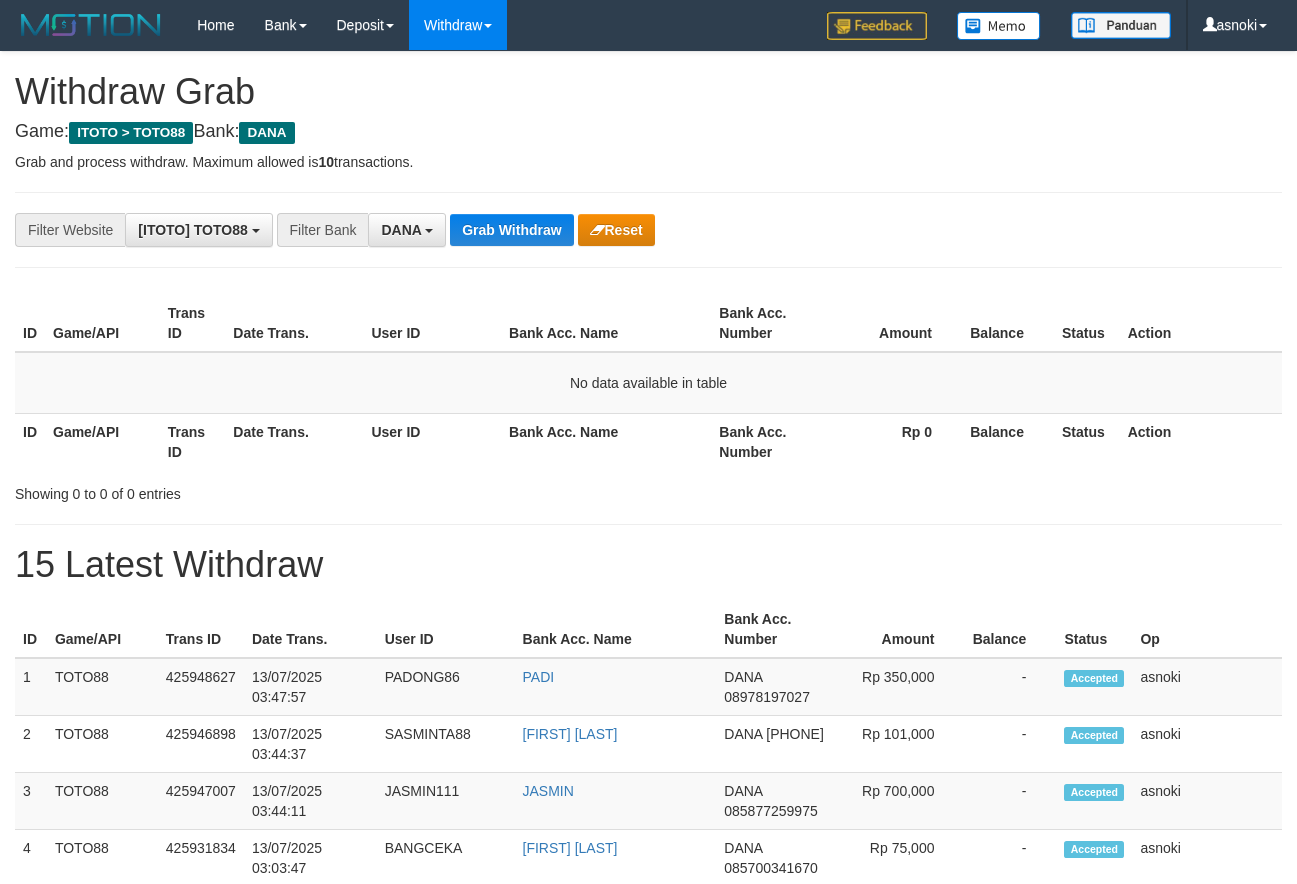 scroll, scrollTop: 0, scrollLeft: 0, axis: both 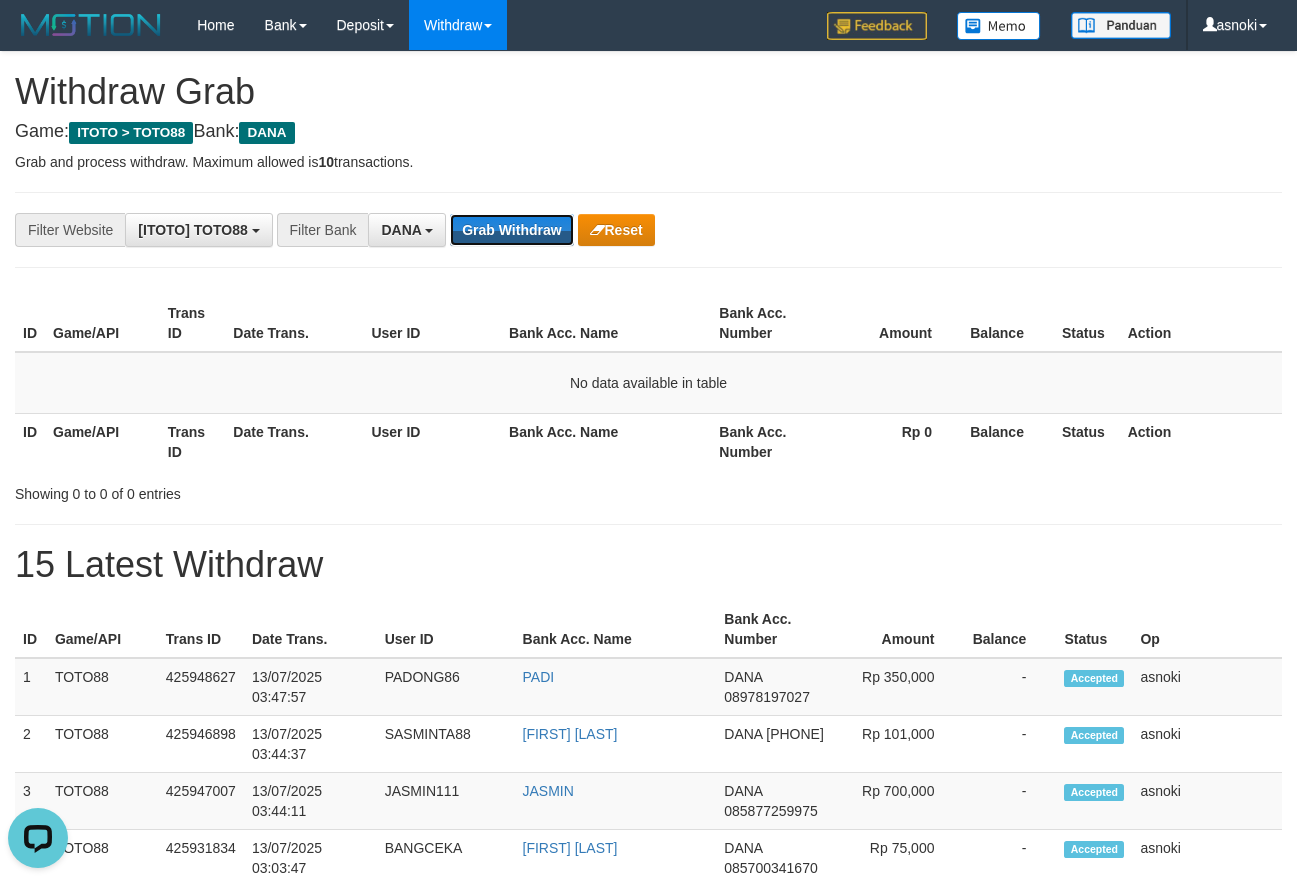 click on "Grab Withdraw" at bounding box center (511, 230) 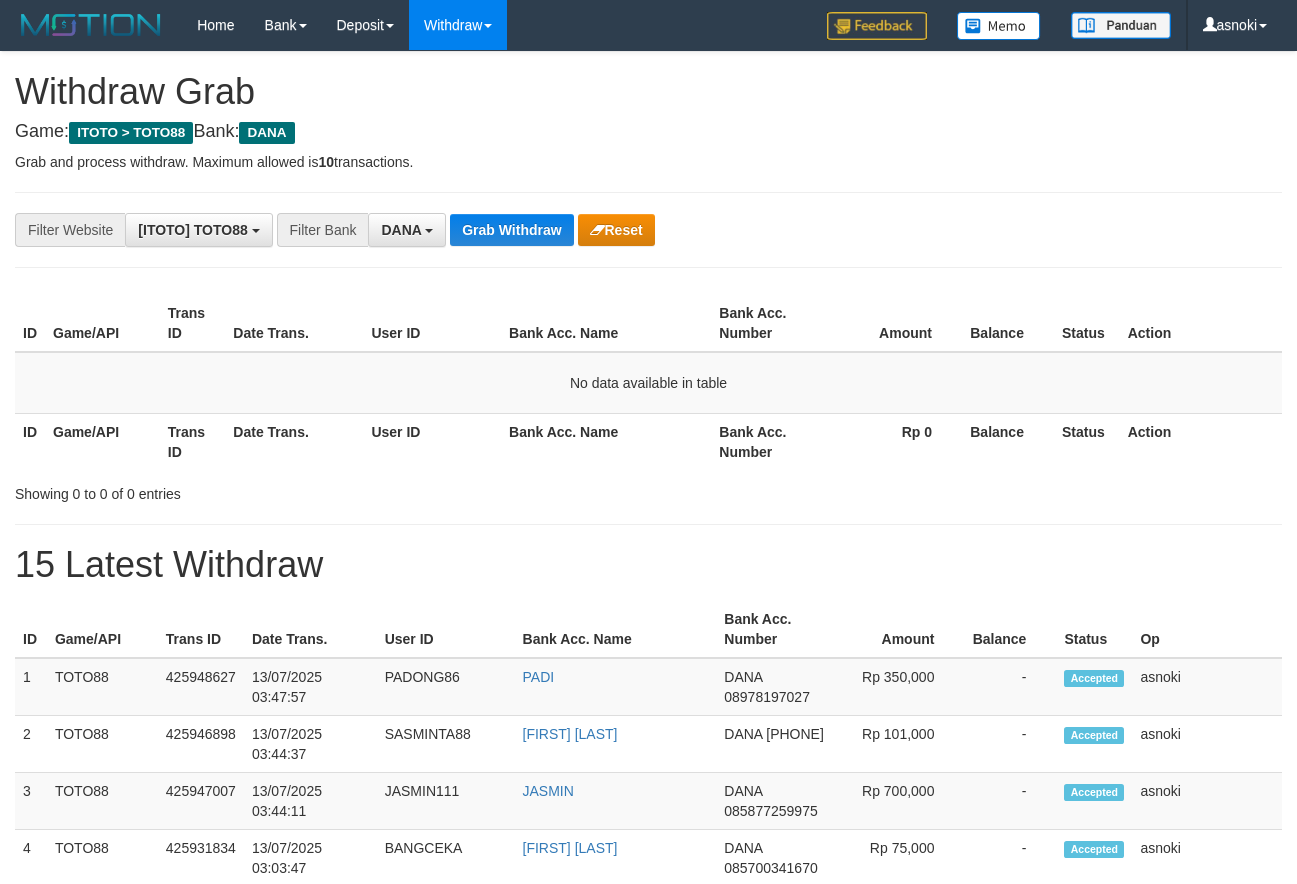 scroll, scrollTop: 0, scrollLeft: 0, axis: both 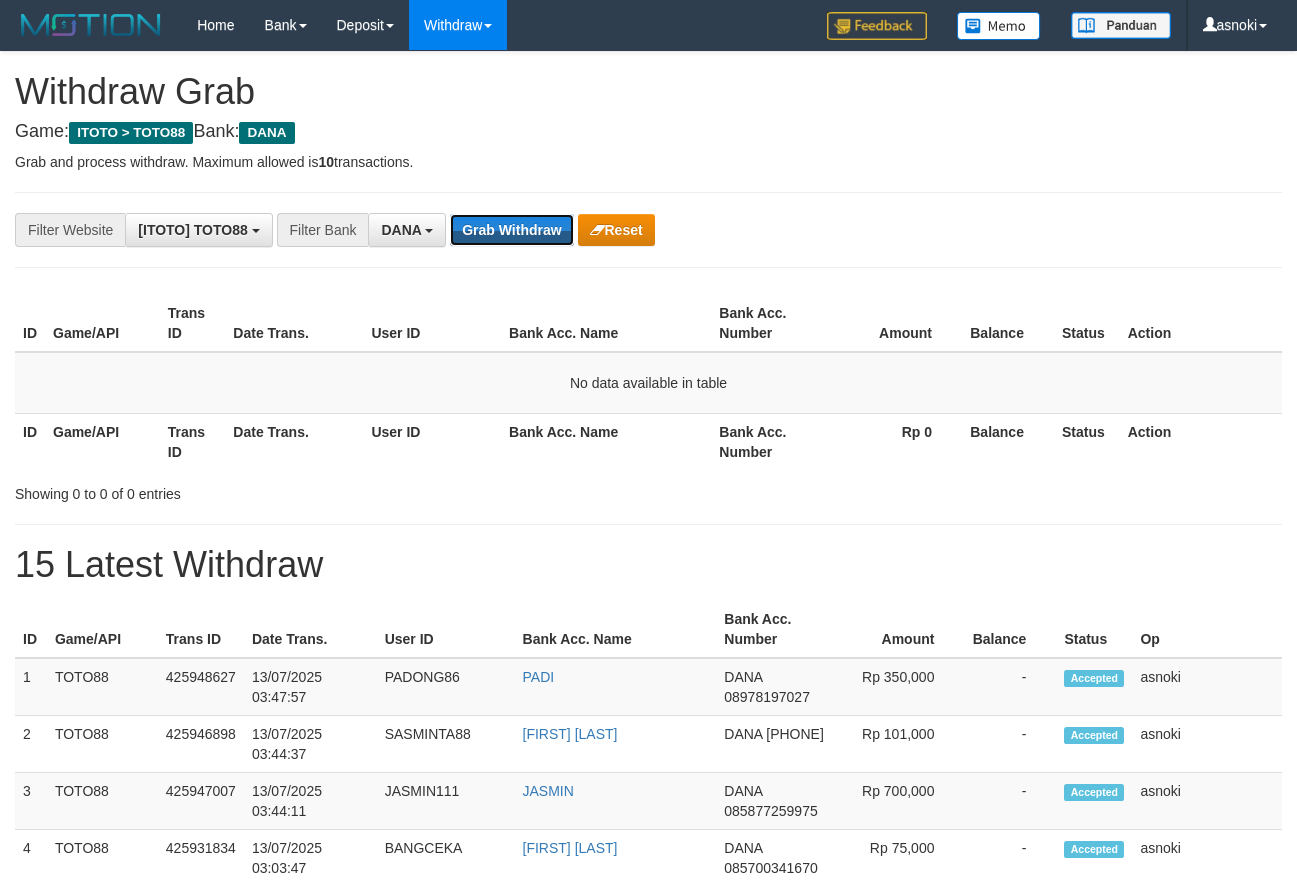 click on "Grab Withdraw" at bounding box center (511, 230) 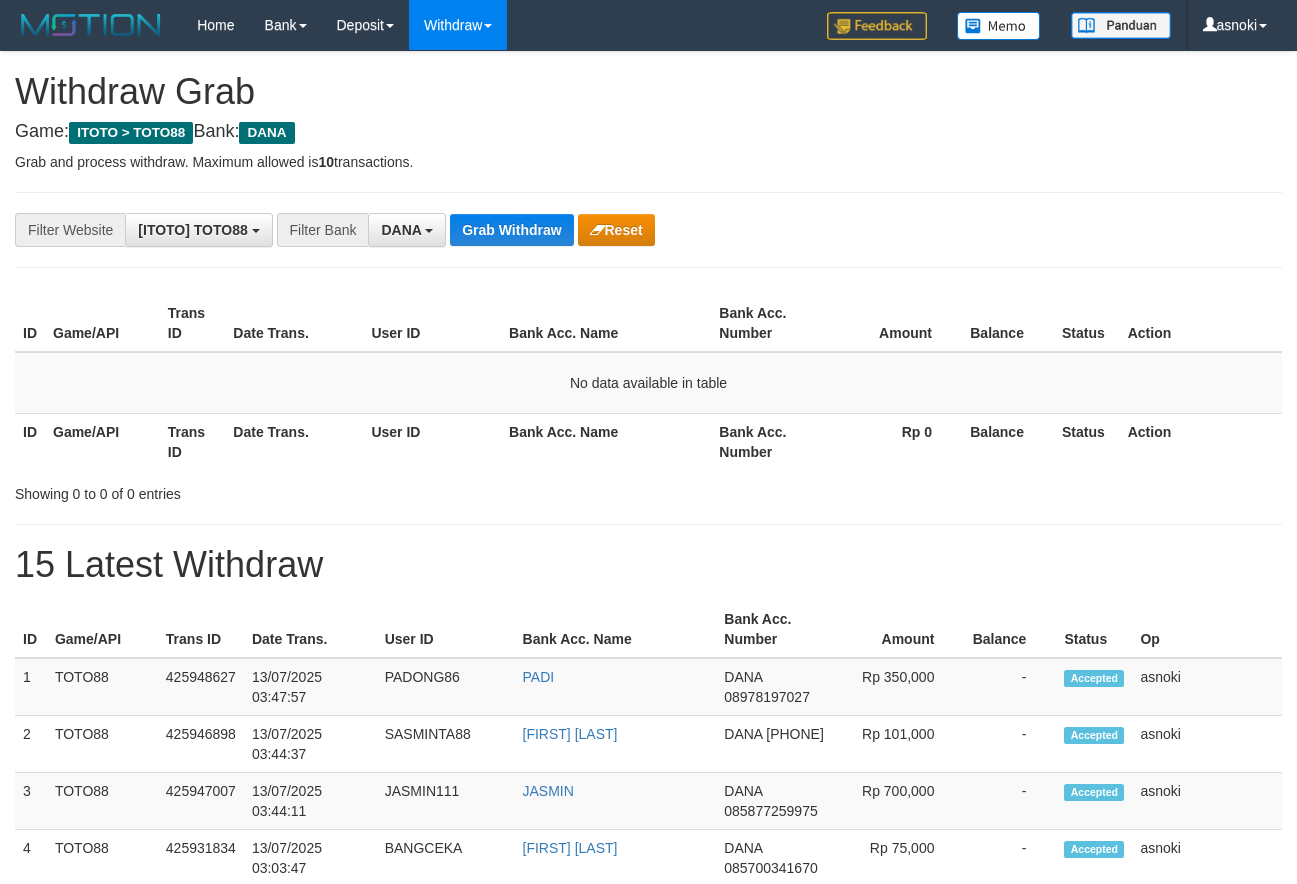 scroll, scrollTop: 0, scrollLeft: 0, axis: both 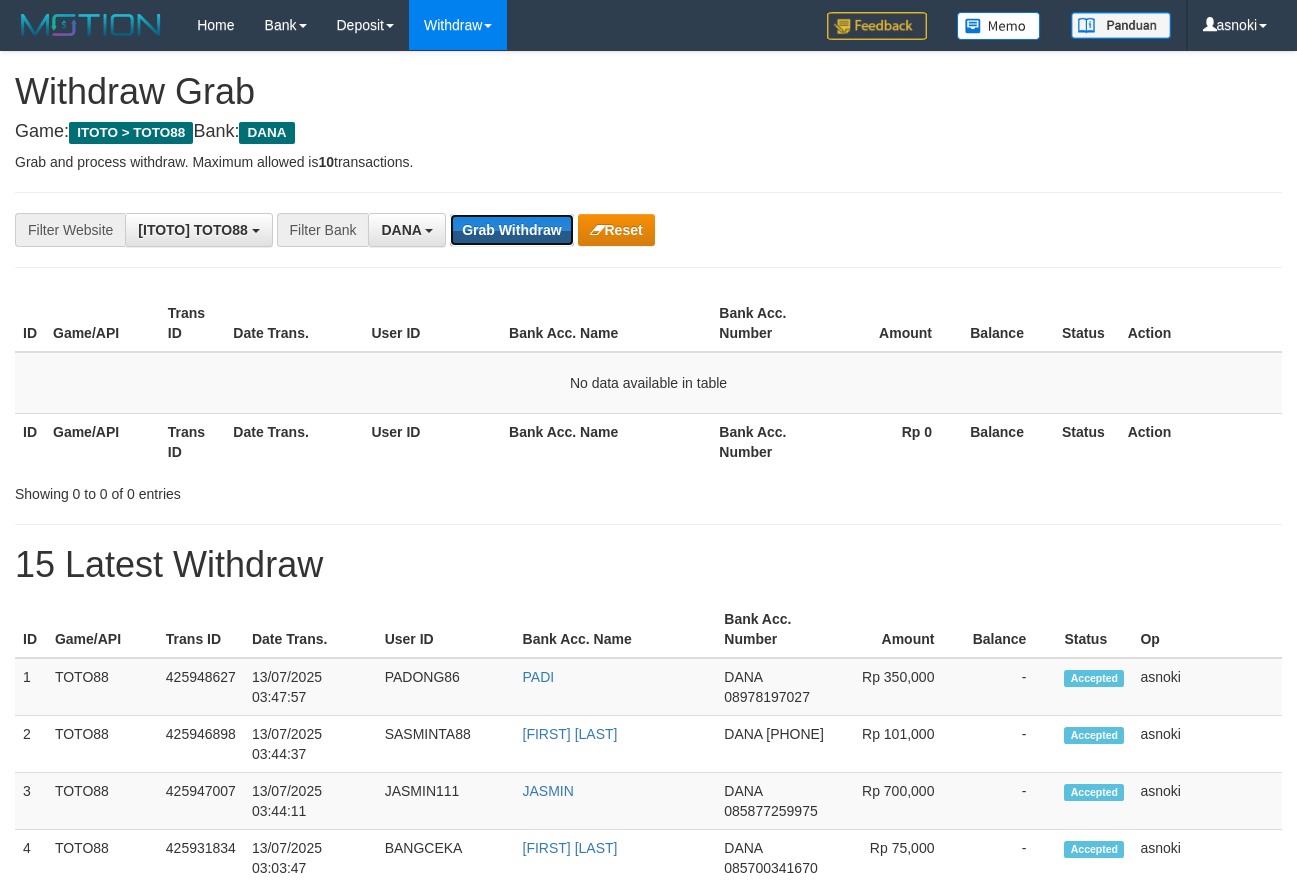 click on "Grab Withdraw" at bounding box center [511, 230] 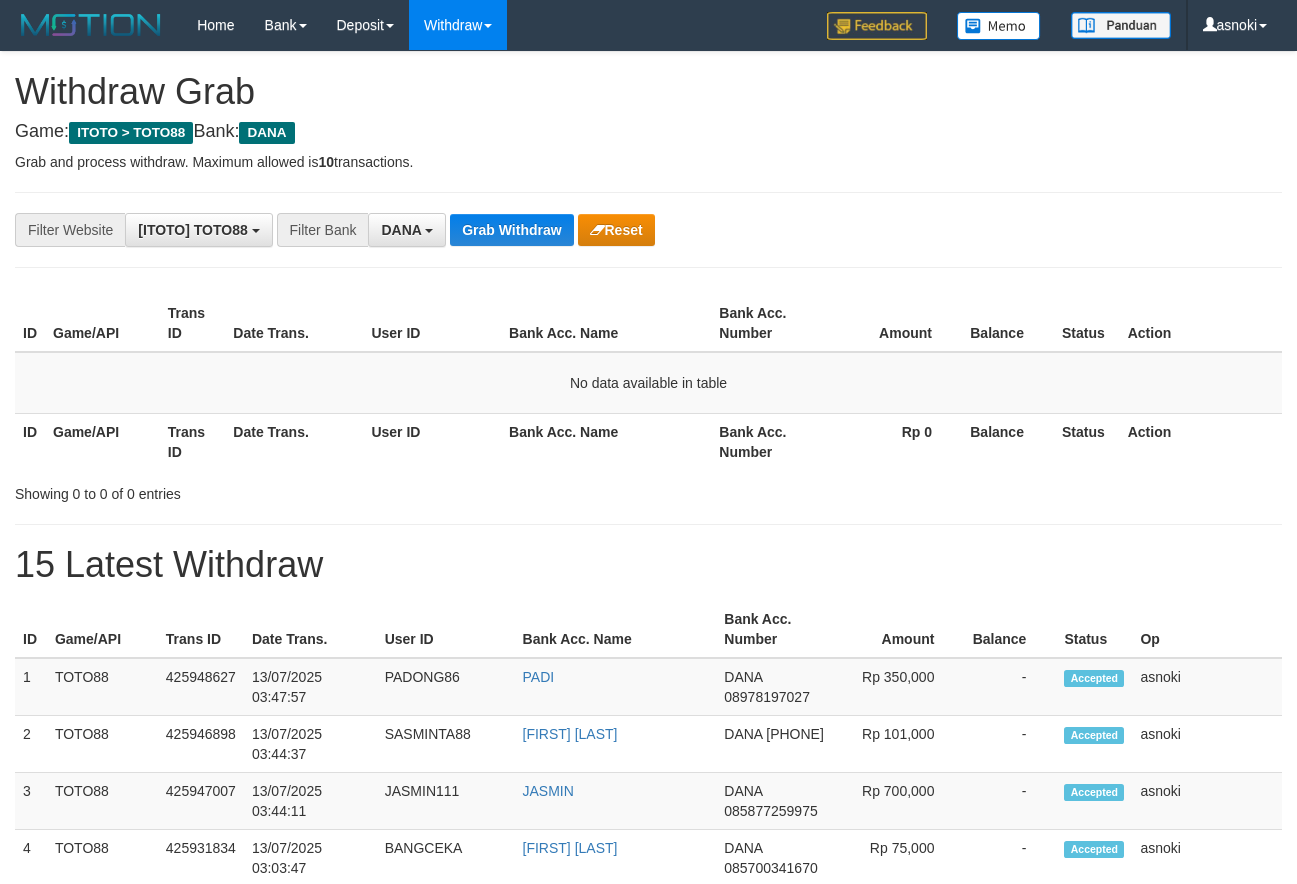 scroll, scrollTop: 0, scrollLeft: 0, axis: both 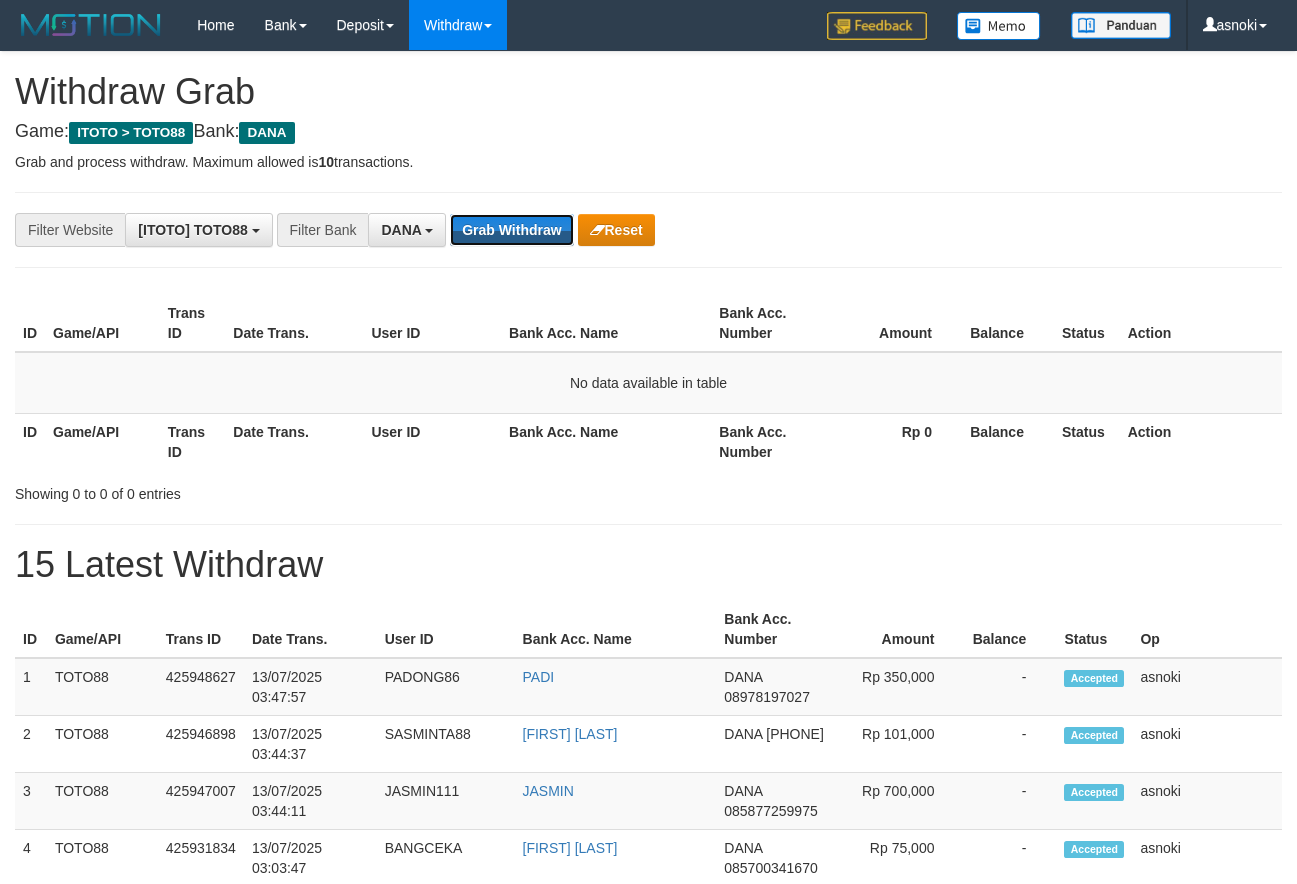 click on "Grab Withdraw" at bounding box center [511, 230] 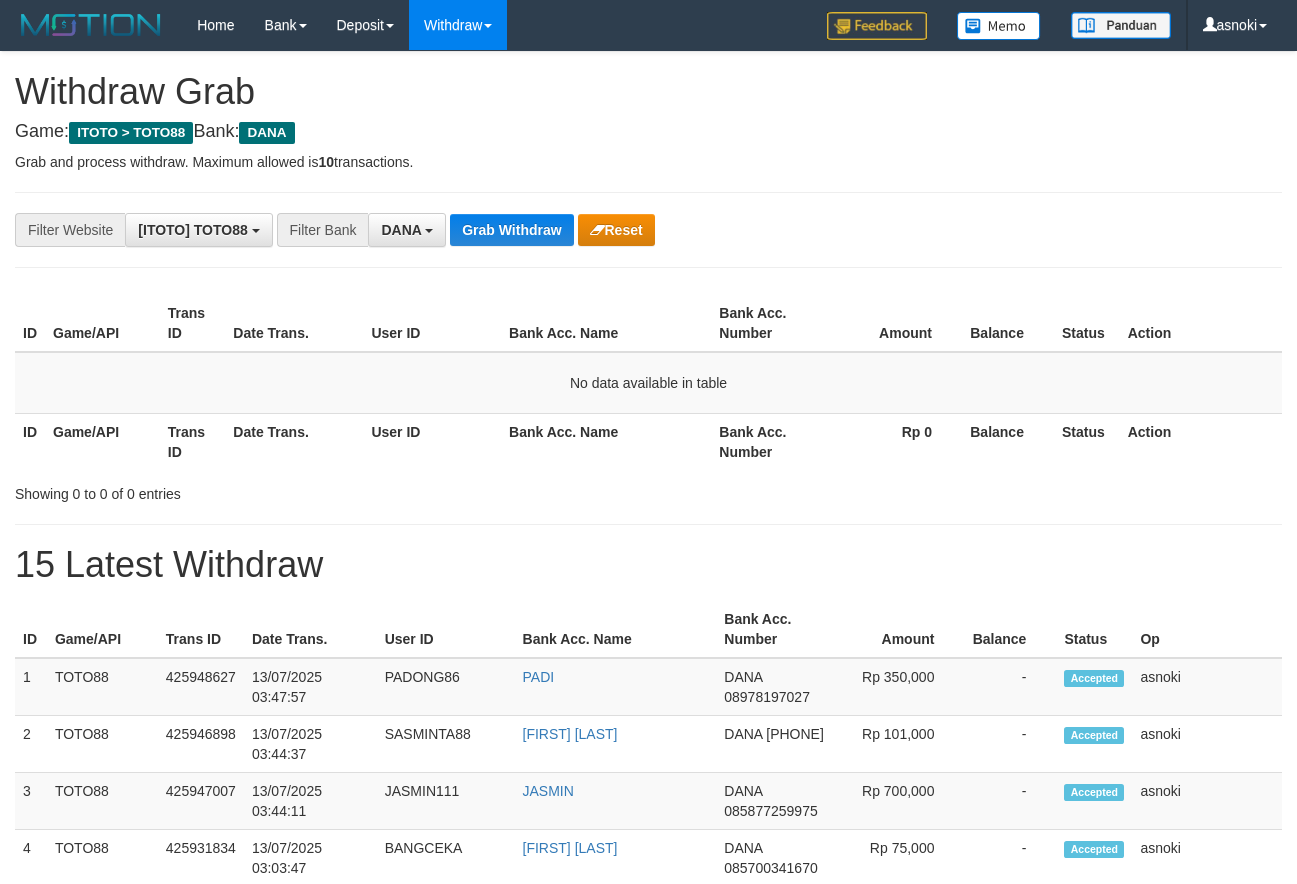 scroll, scrollTop: 0, scrollLeft: 0, axis: both 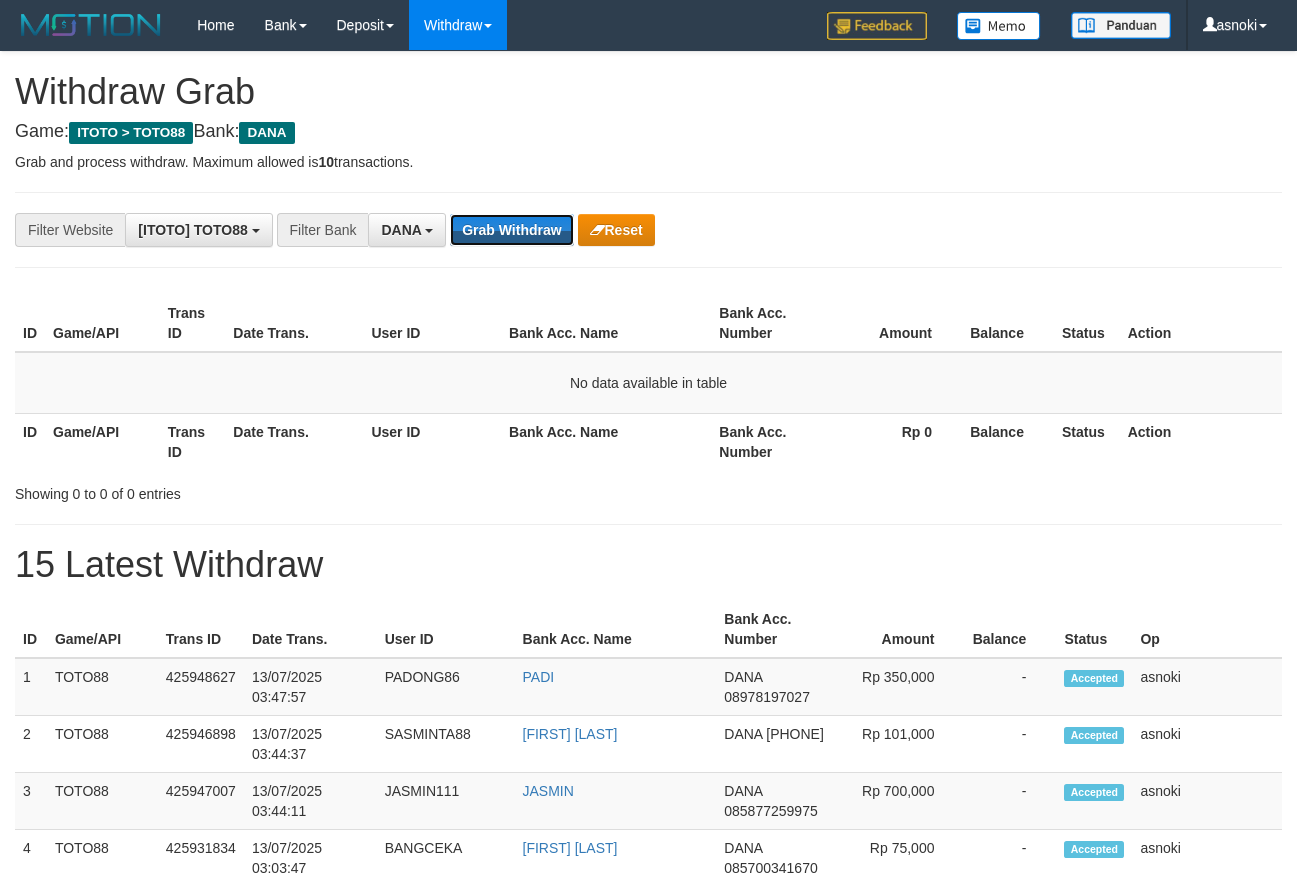click on "Grab Withdraw" at bounding box center (511, 230) 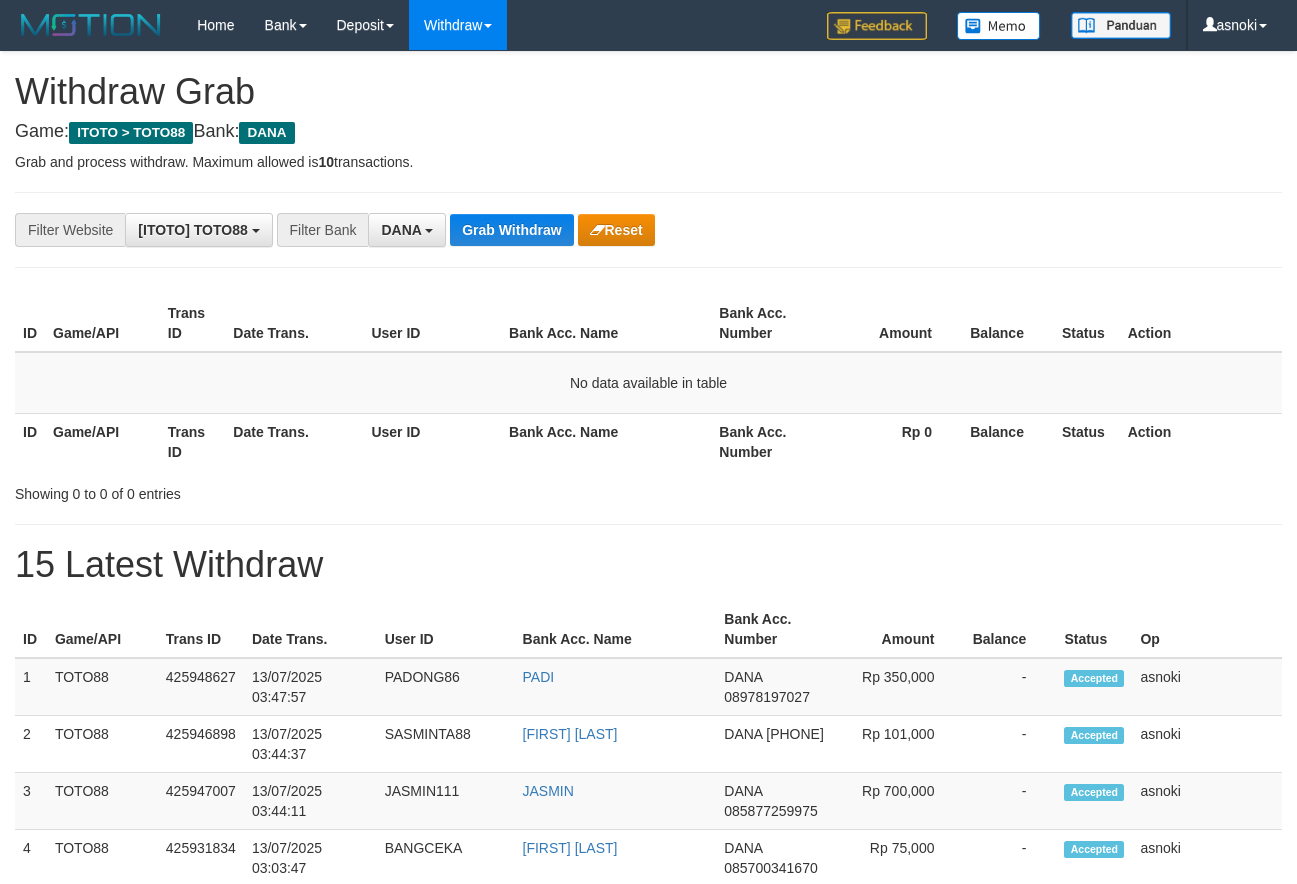 scroll, scrollTop: 0, scrollLeft: 0, axis: both 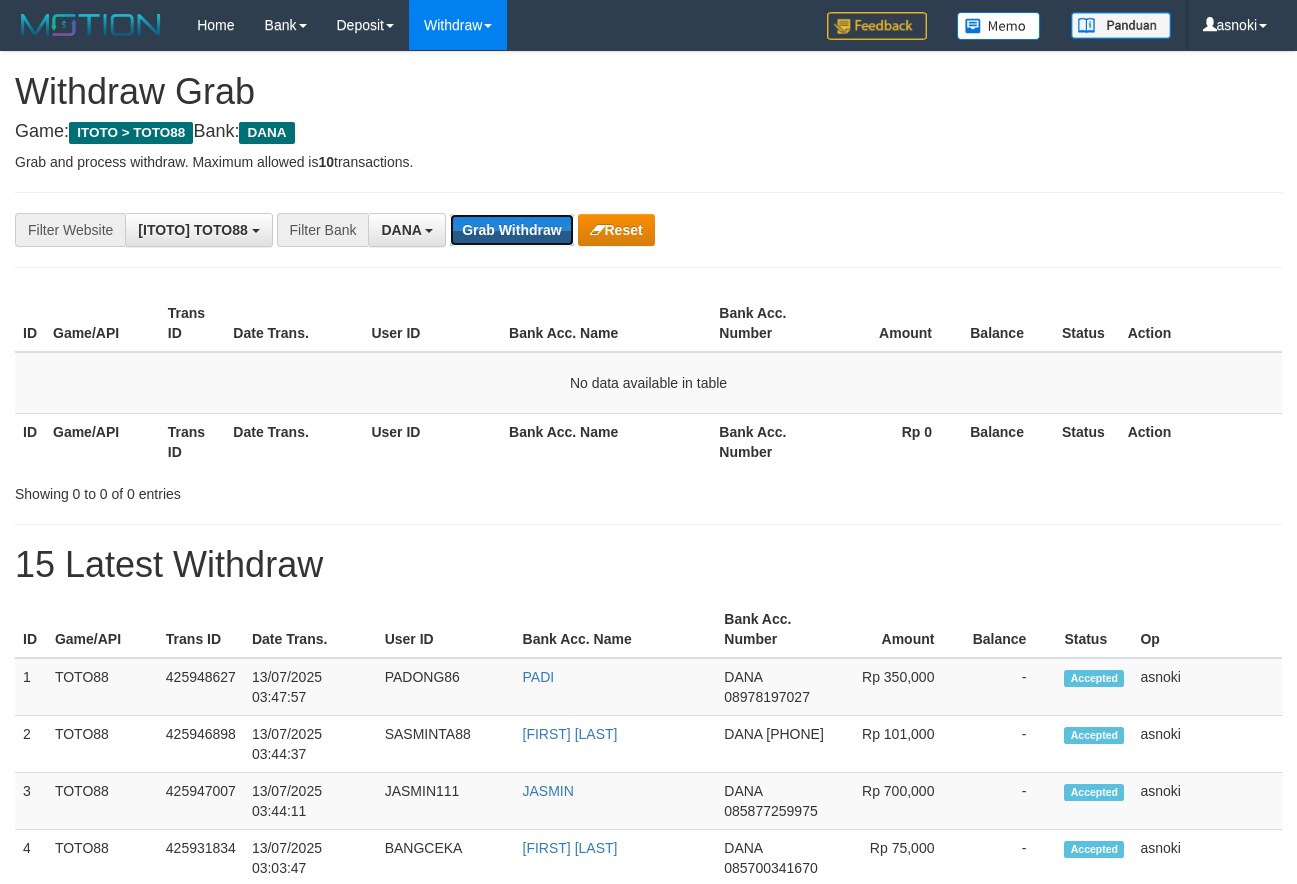 click on "Grab Withdraw" at bounding box center (511, 230) 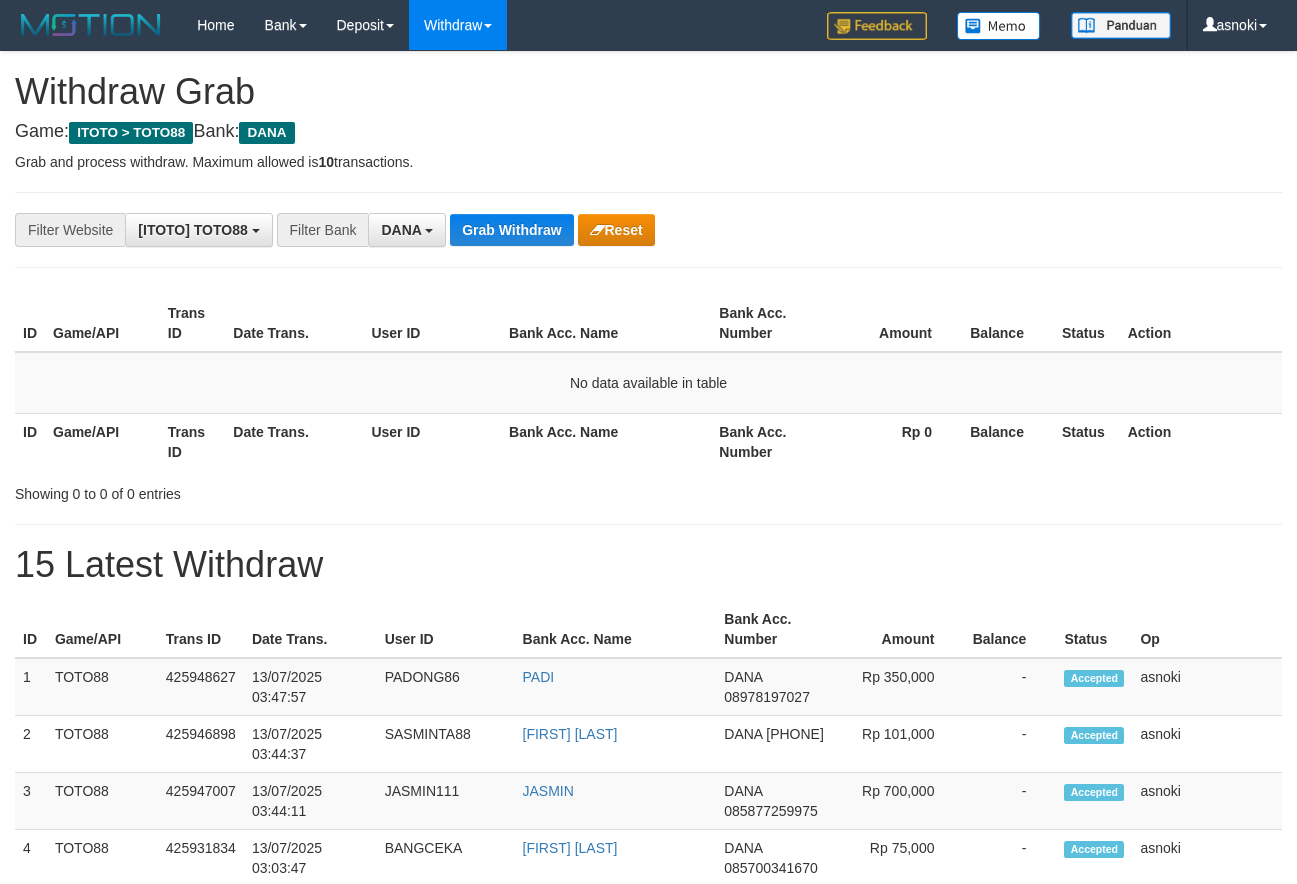 scroll, scrollTop: 0, scrollLeft: 0, axis: both 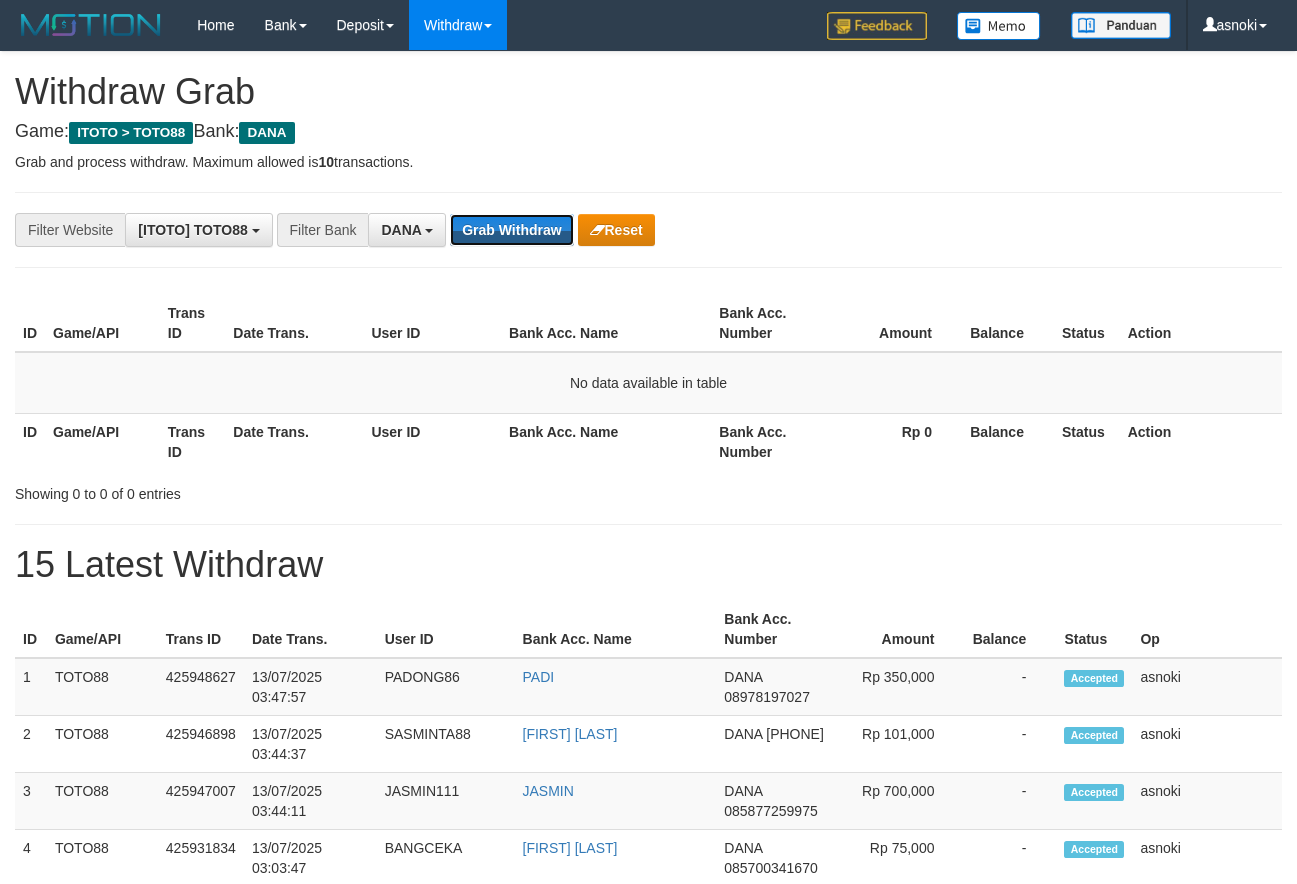 click on "Grab Withdraw" at bounding box center [511, 230] 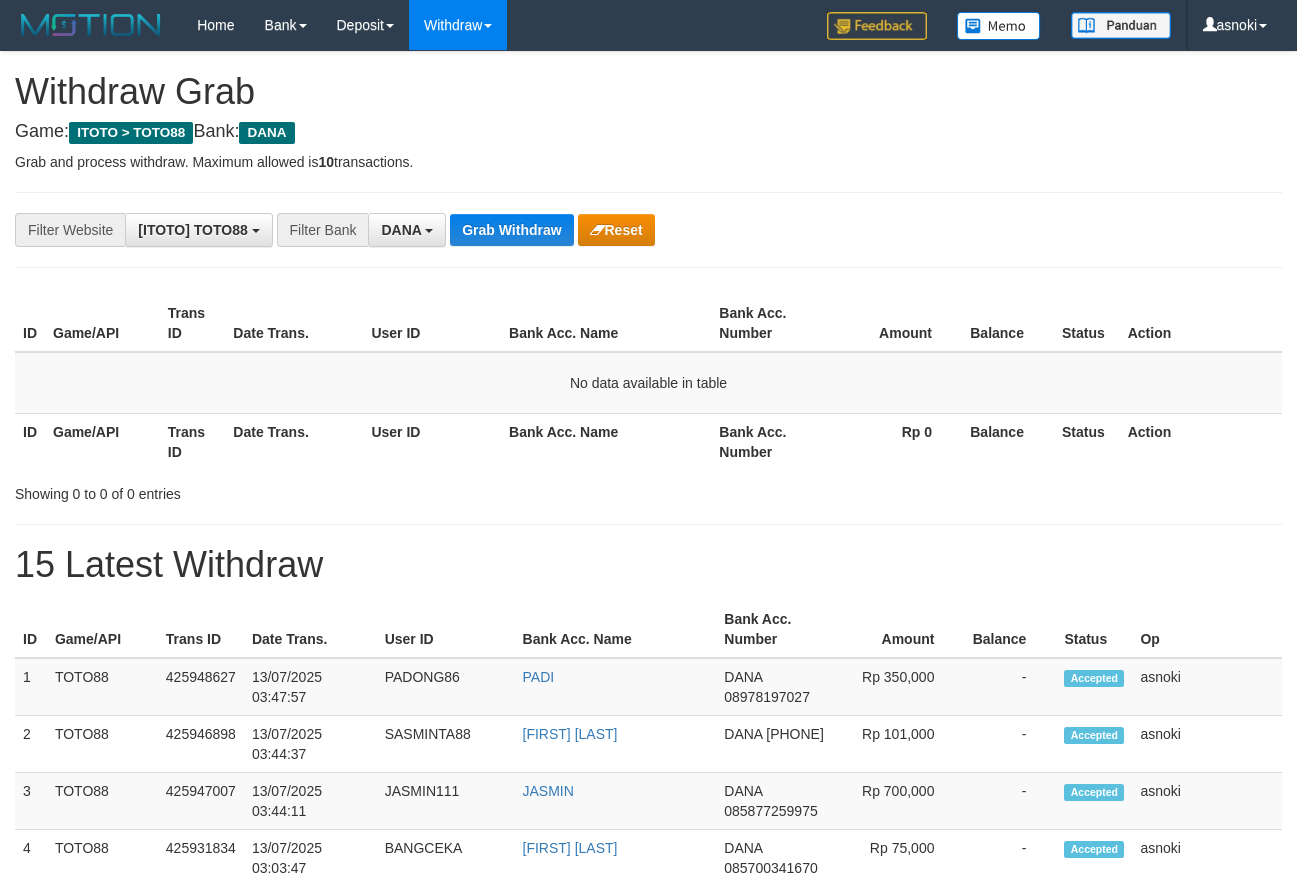 scroll, scrollTop: 0, scrollLeft: 0, axis: both 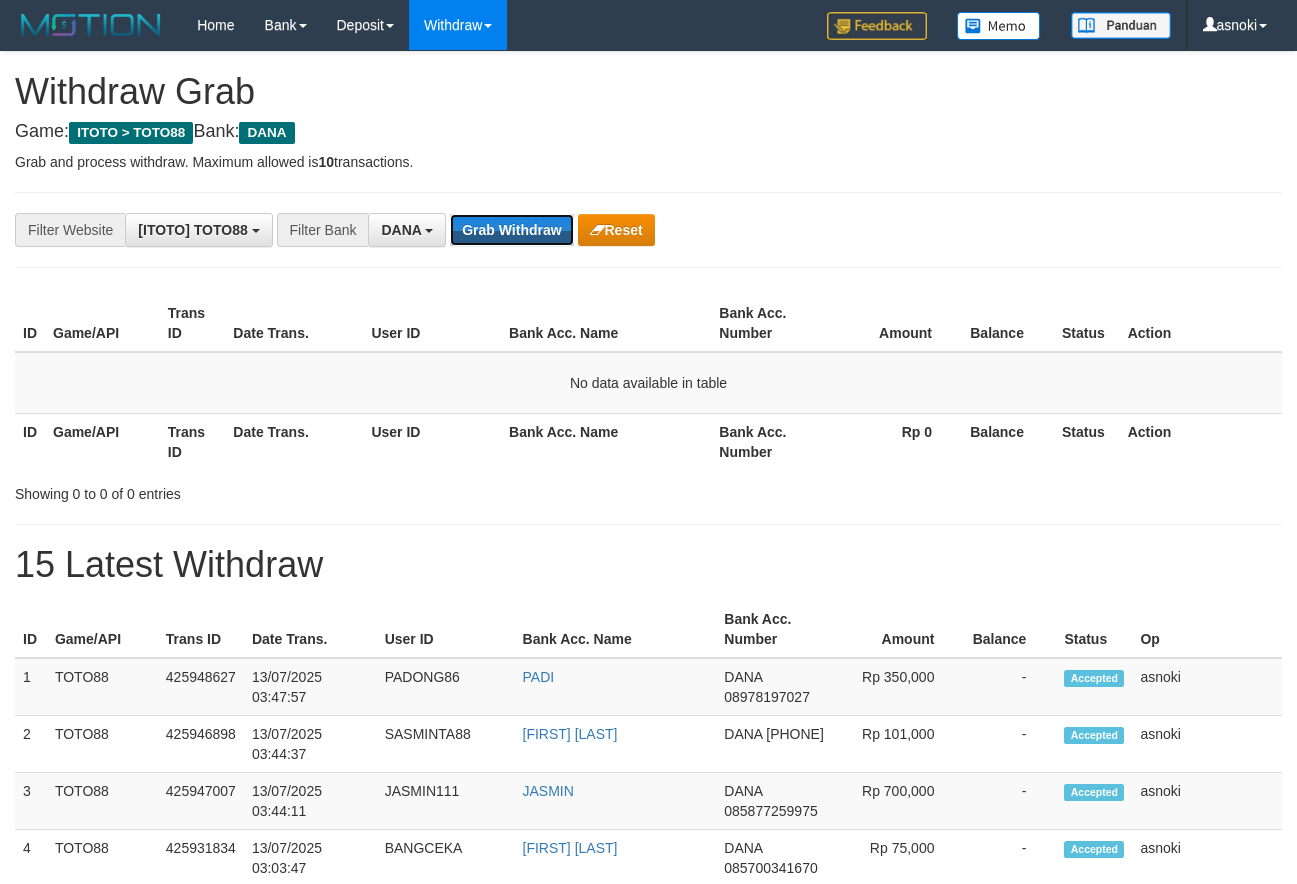 click on "Grab Withdraw" at bounding box center (511, 230) 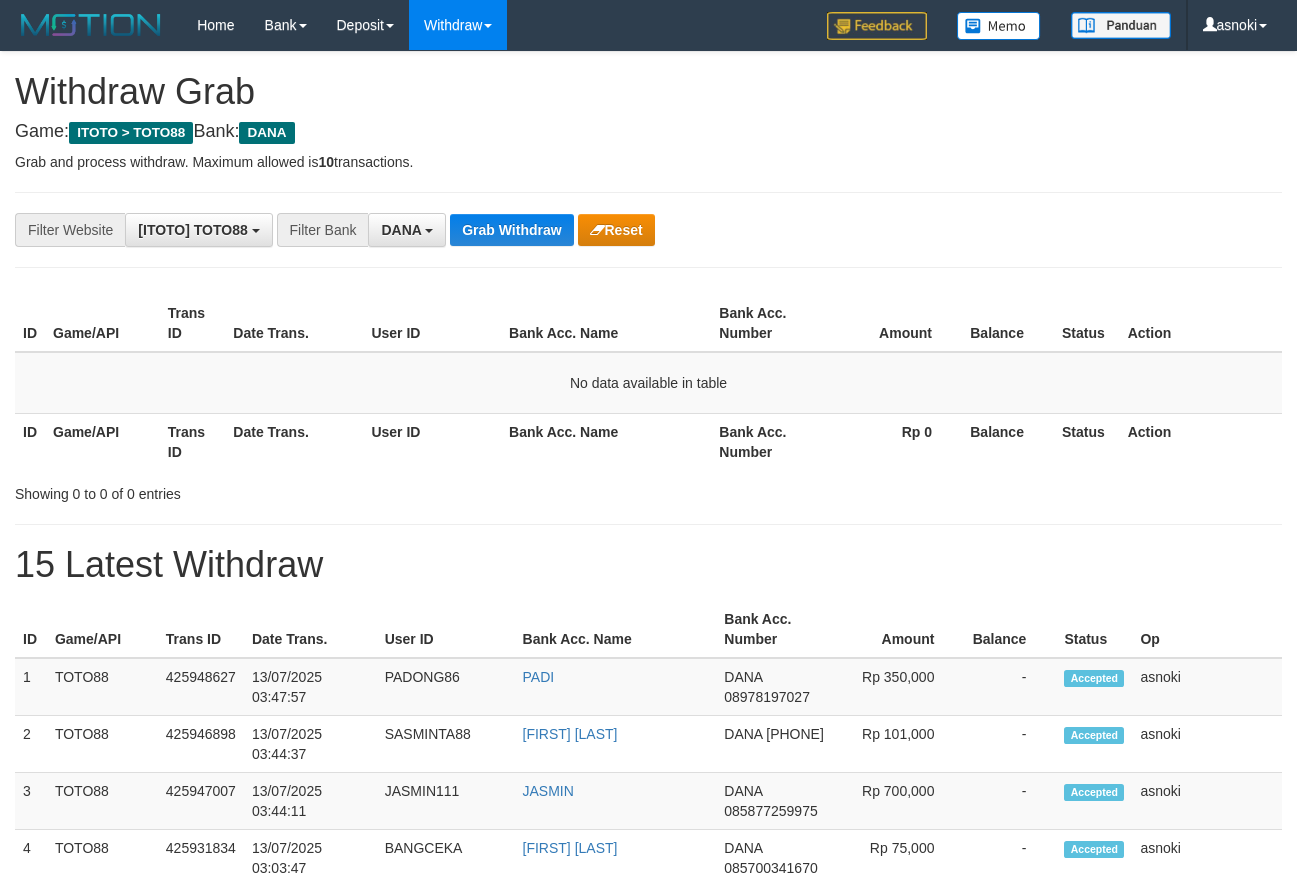 scroll, scrollTop: 0, scrollLeft: 0, axis: both 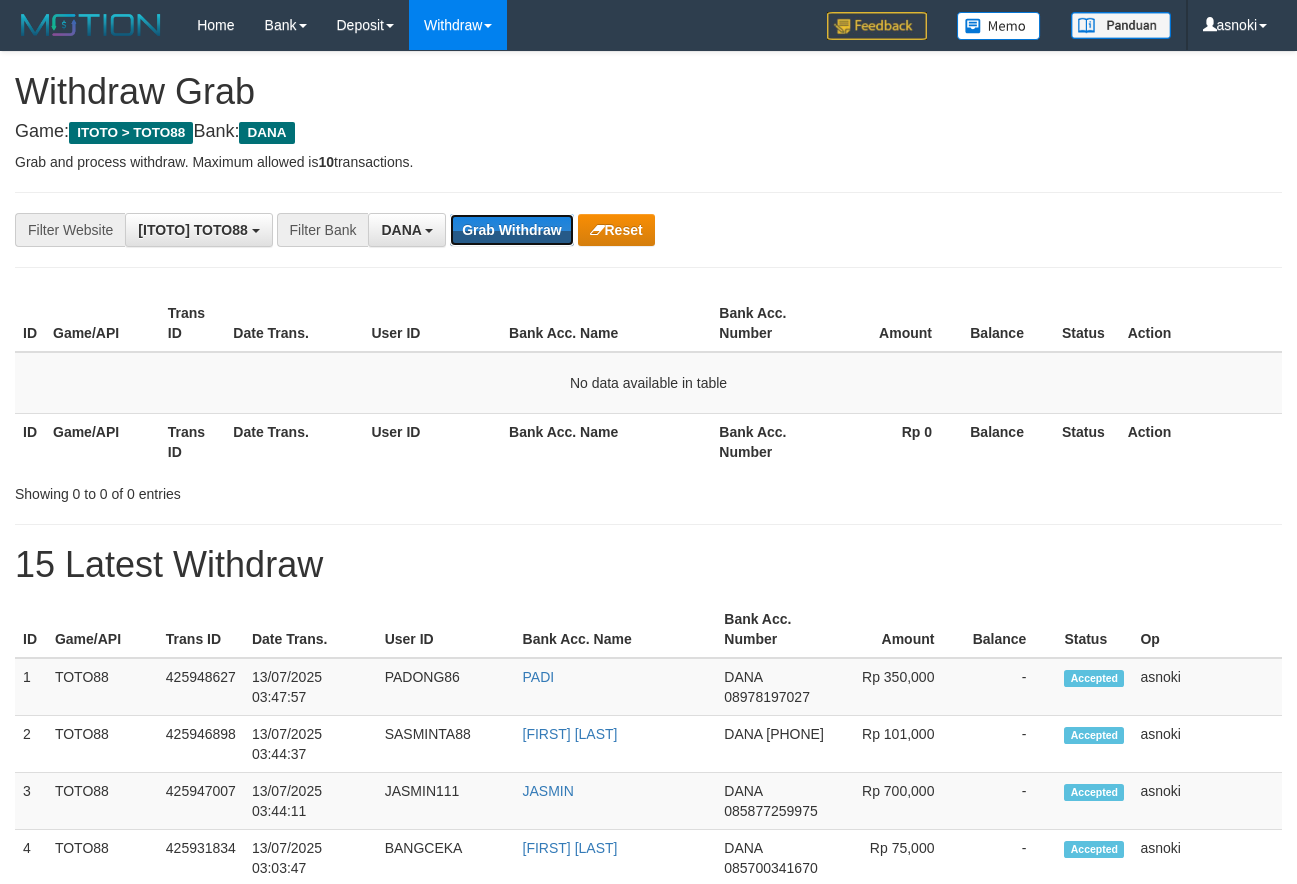 click on "Grab Withdraw" at bounding box center [511, 230] 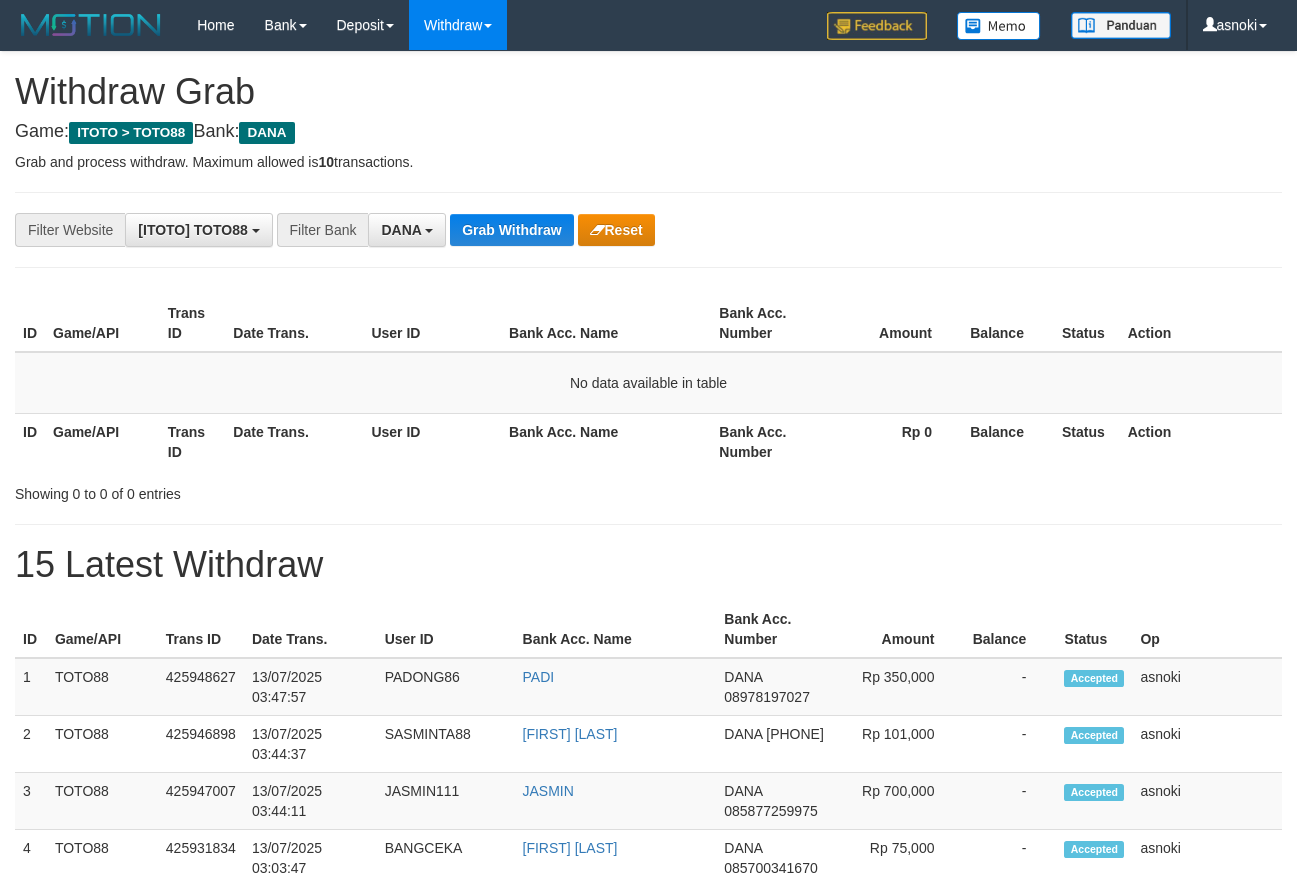 scroll, scrollTop: 0, scrollLeft: 0, axis: both 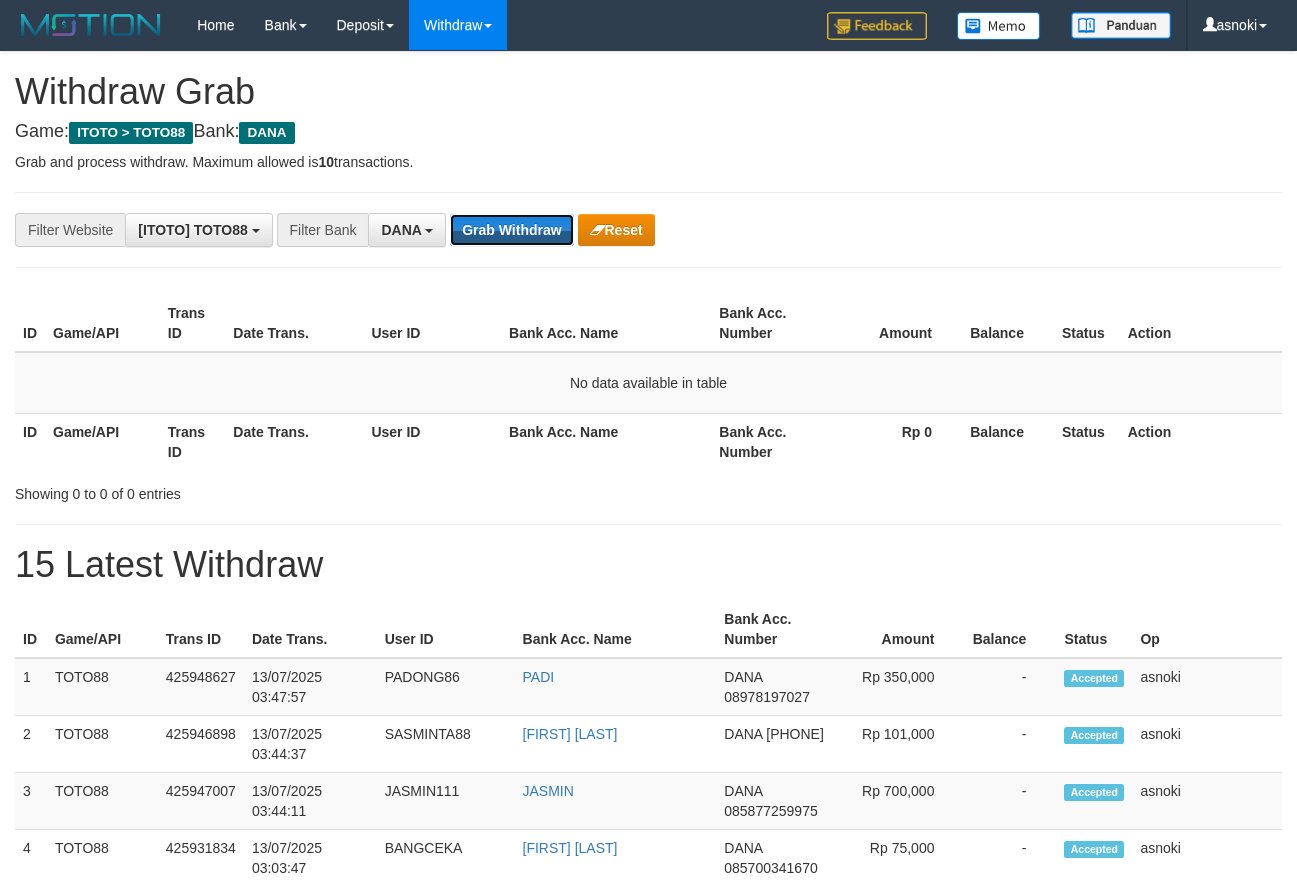 click on "Grab Withdraw" at bounding box center [511, 230] 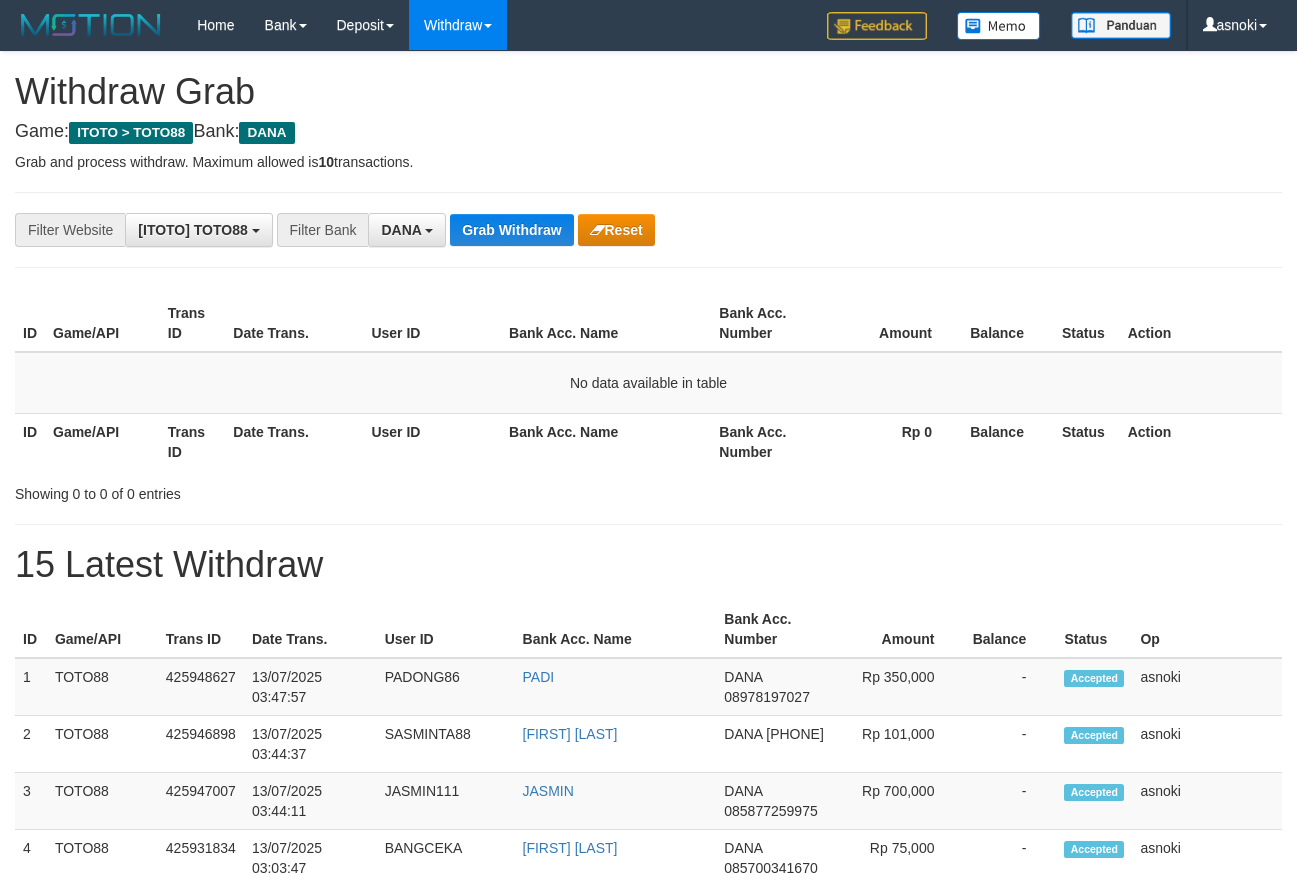 scroll, scrollTop: 0, scrollLeft: 0, axis: both 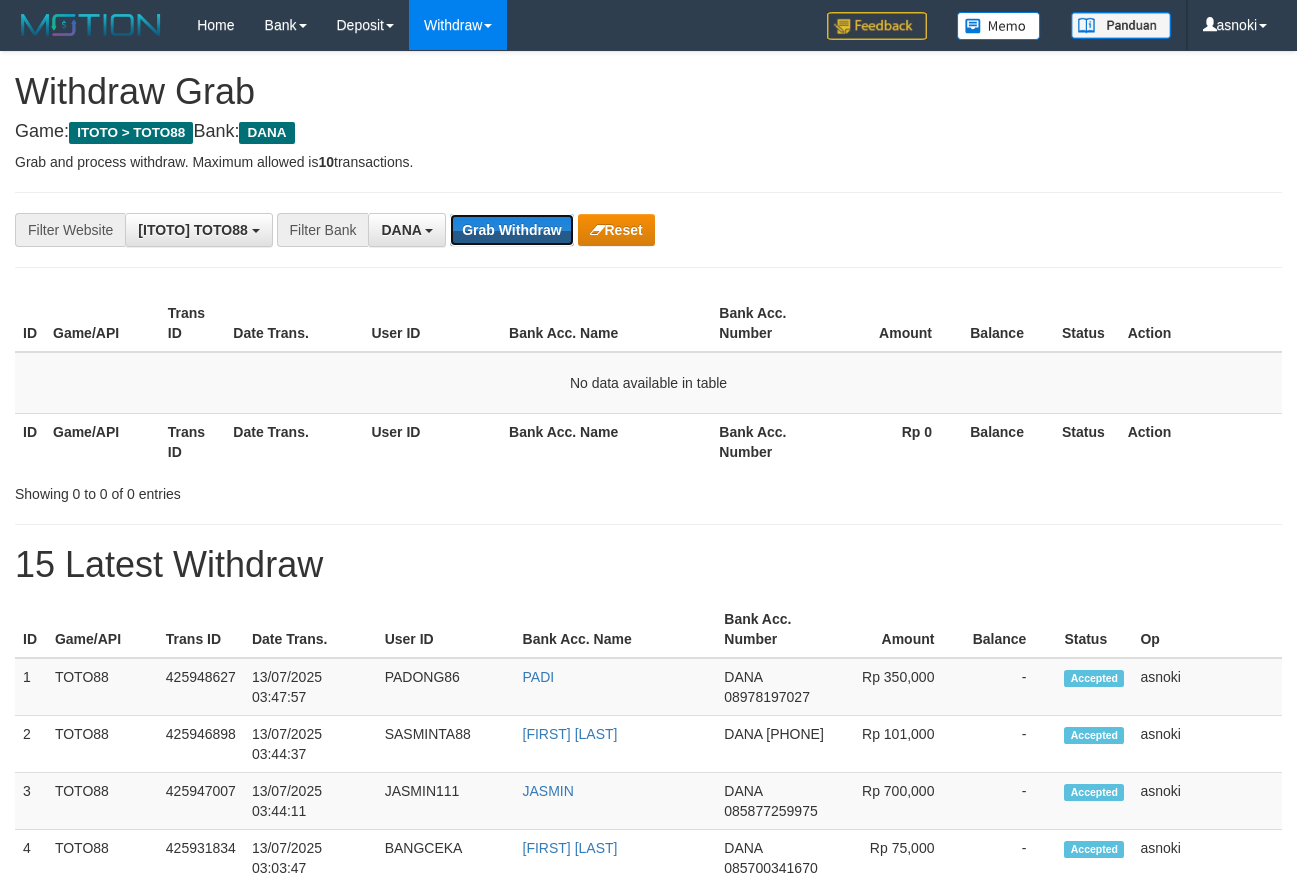 click on "Grab Withdraw" at bounding box center [511, 230] 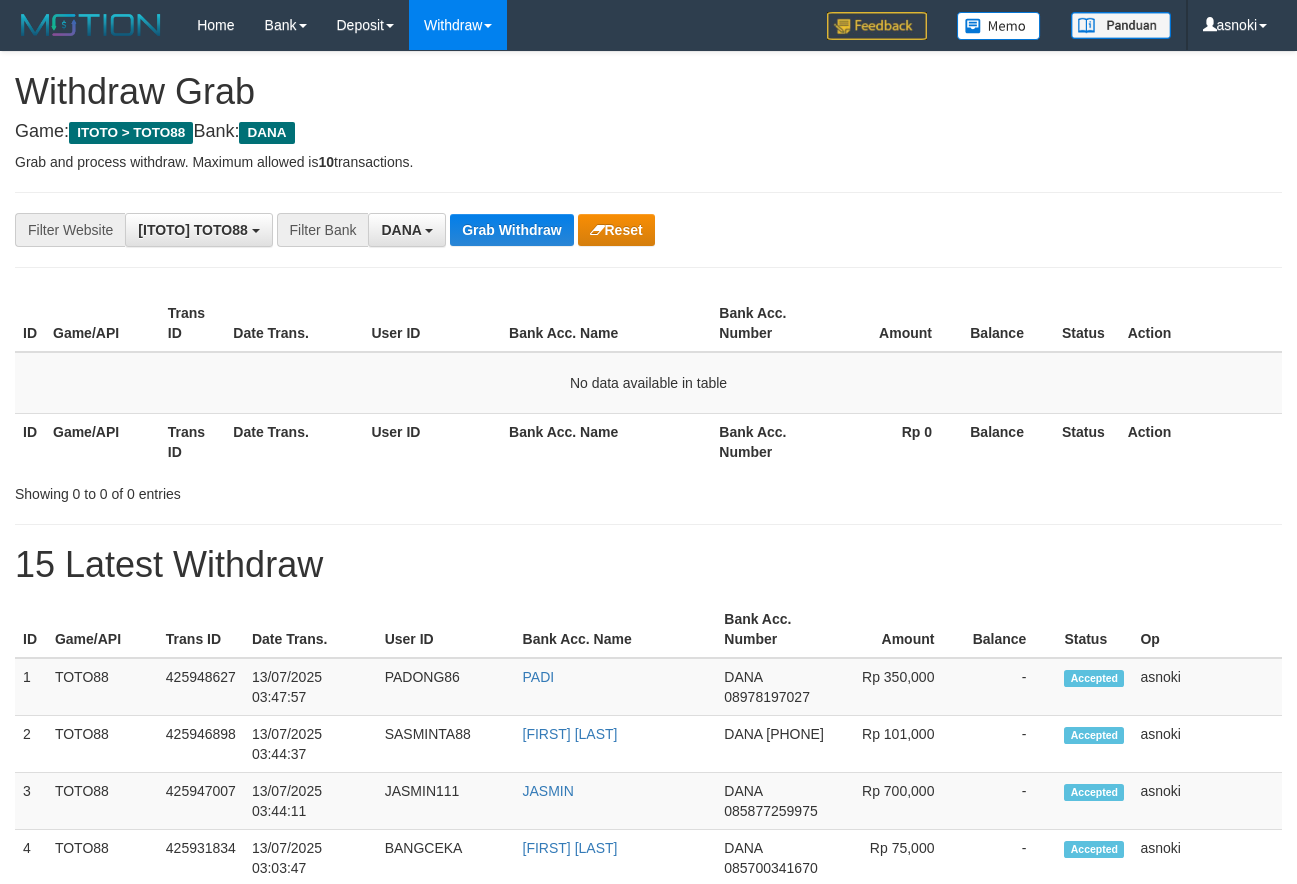 scroll, scrollTop: 0, scrollLeft: 0, axis: both 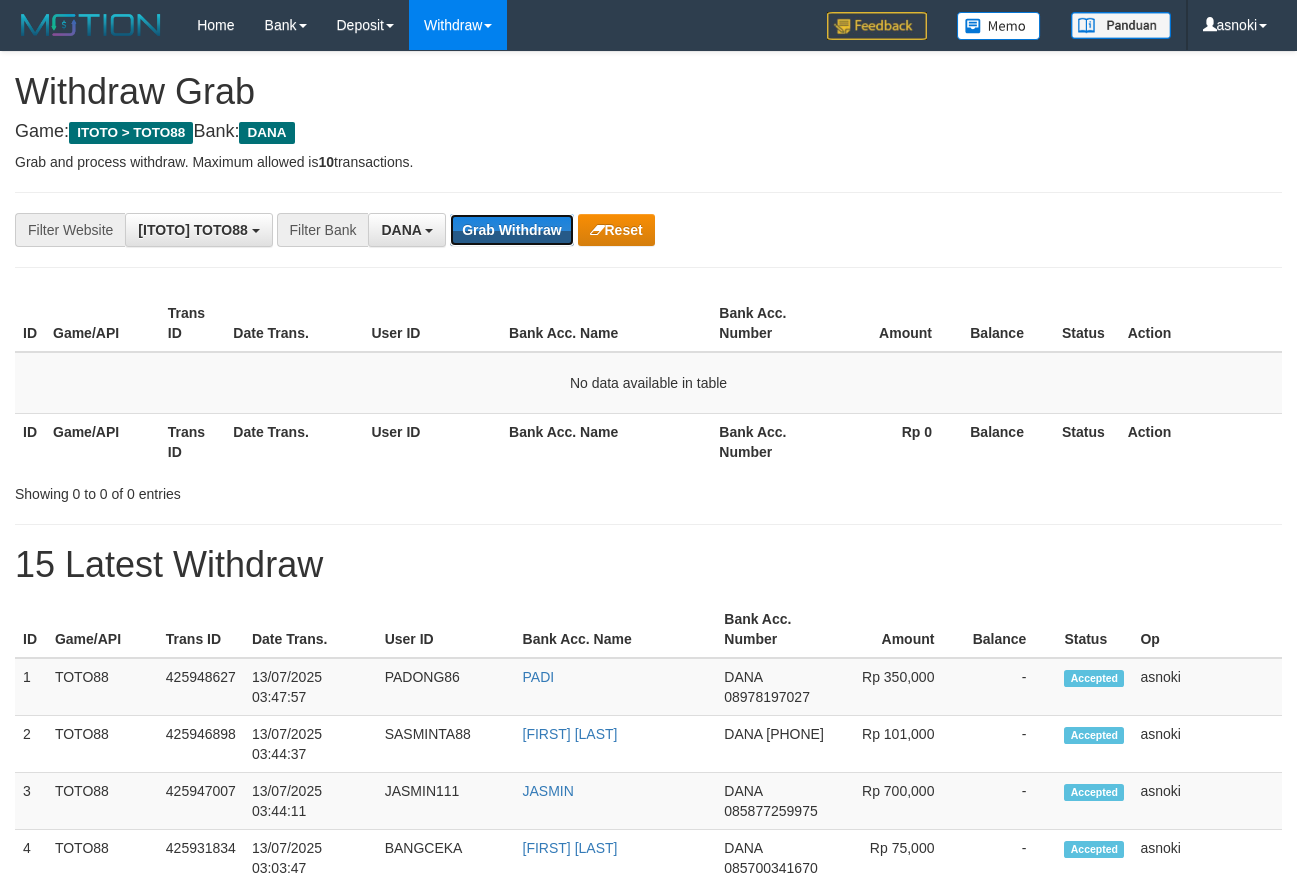 click on "Grab Withdraw" at bounding box center [511, 230] 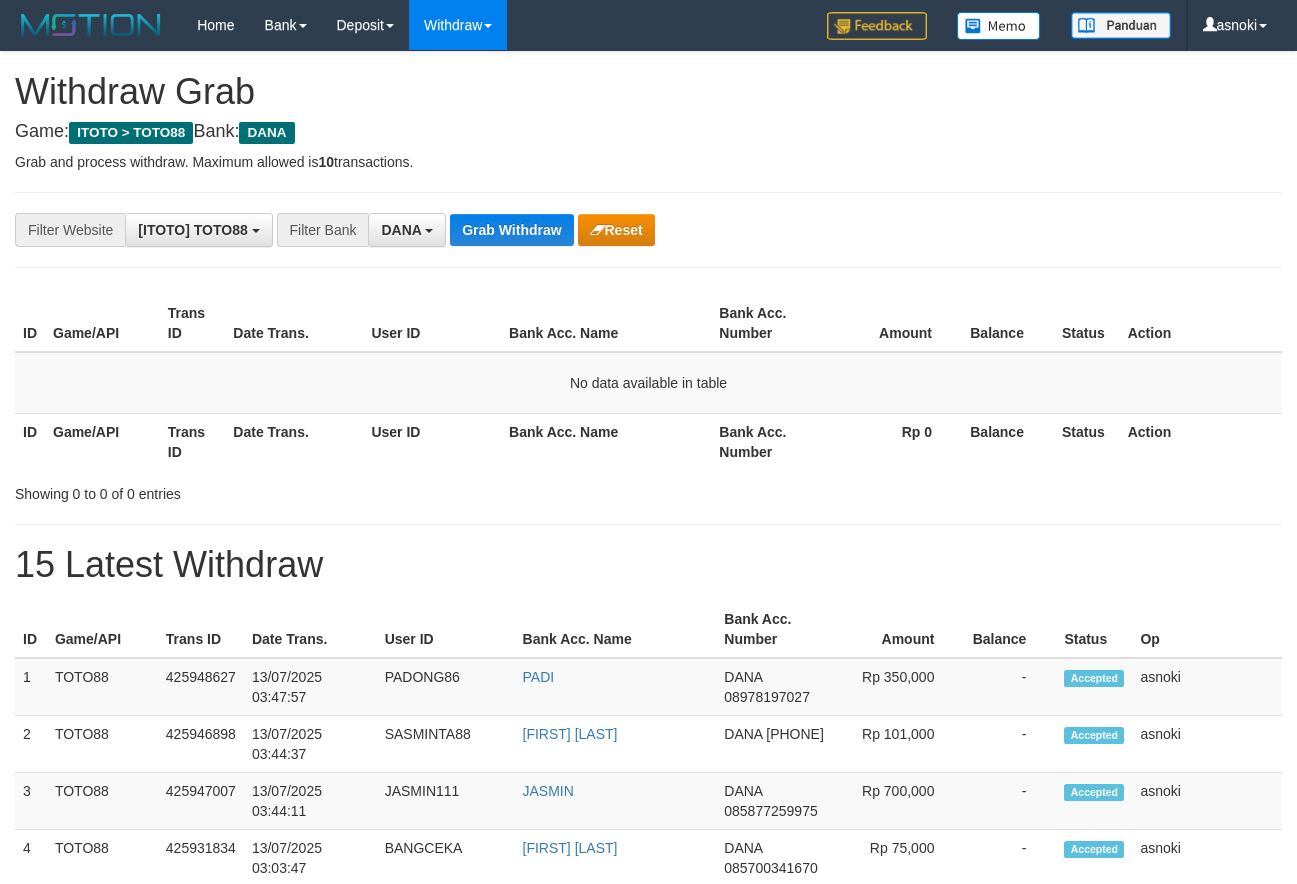 scroll, scrollTop: 0, scrollLeft: 0, axis: both 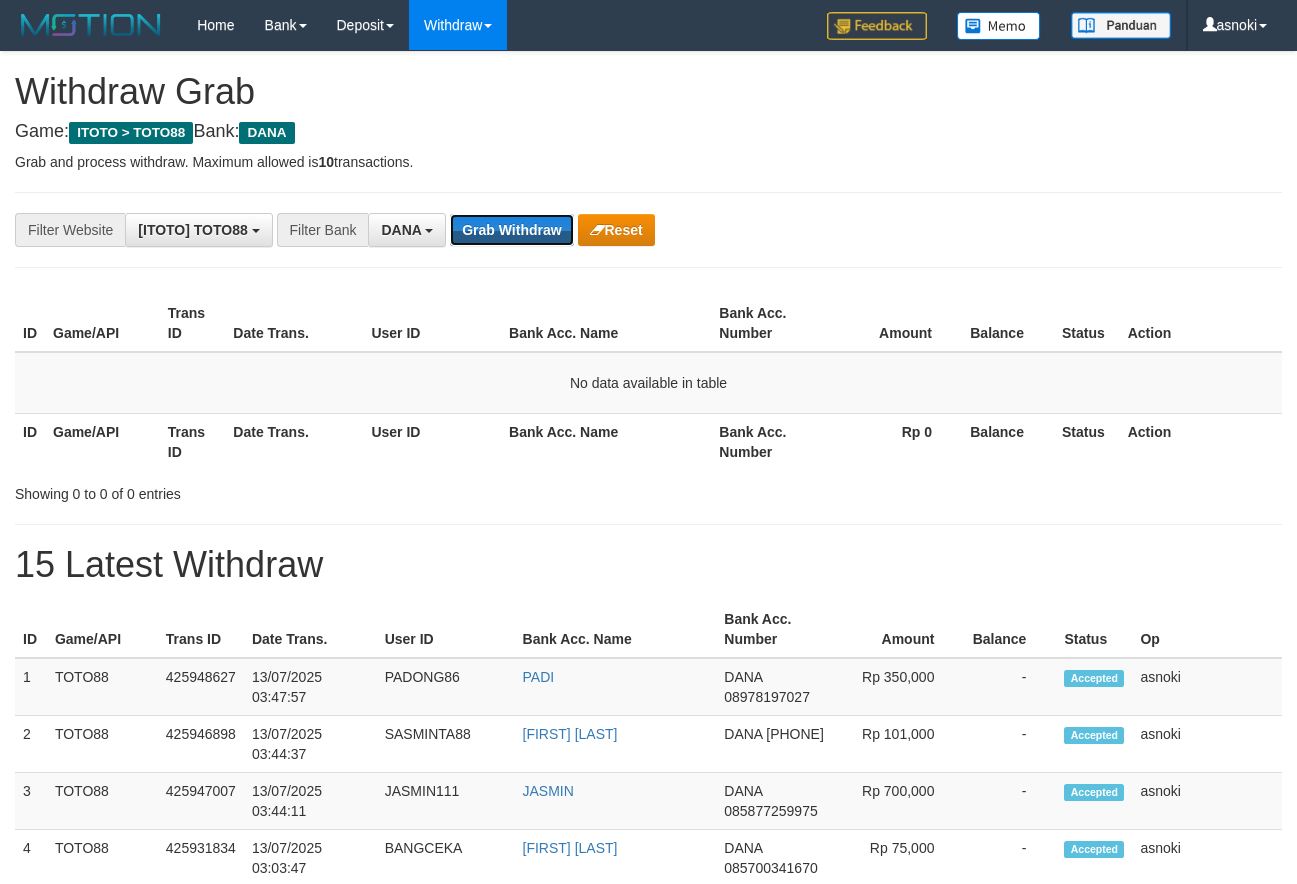 click on "Grab Withdraw" at bounding box center (511, 230) 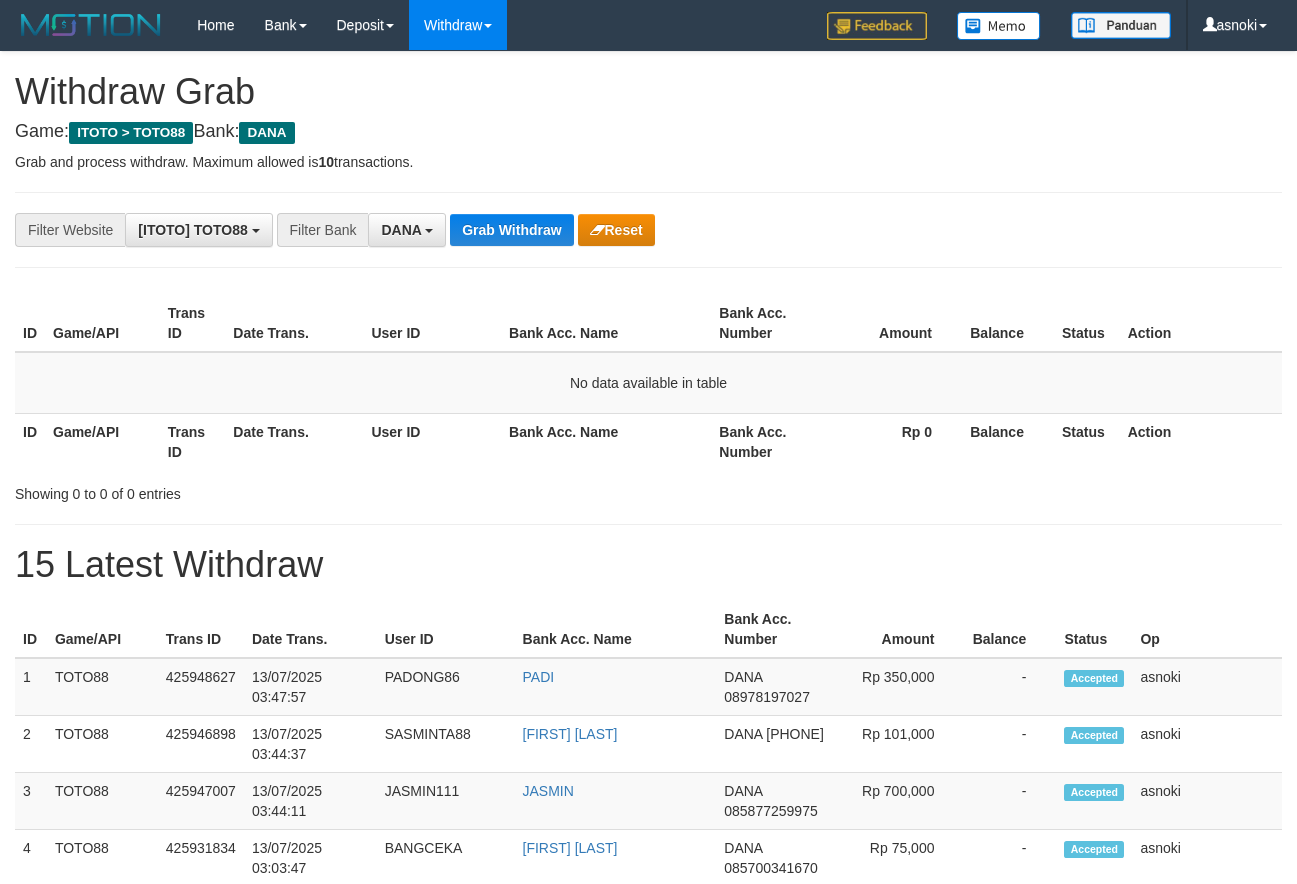 scroll, scrollTop: 0, scrollLeft: 0, axis: both 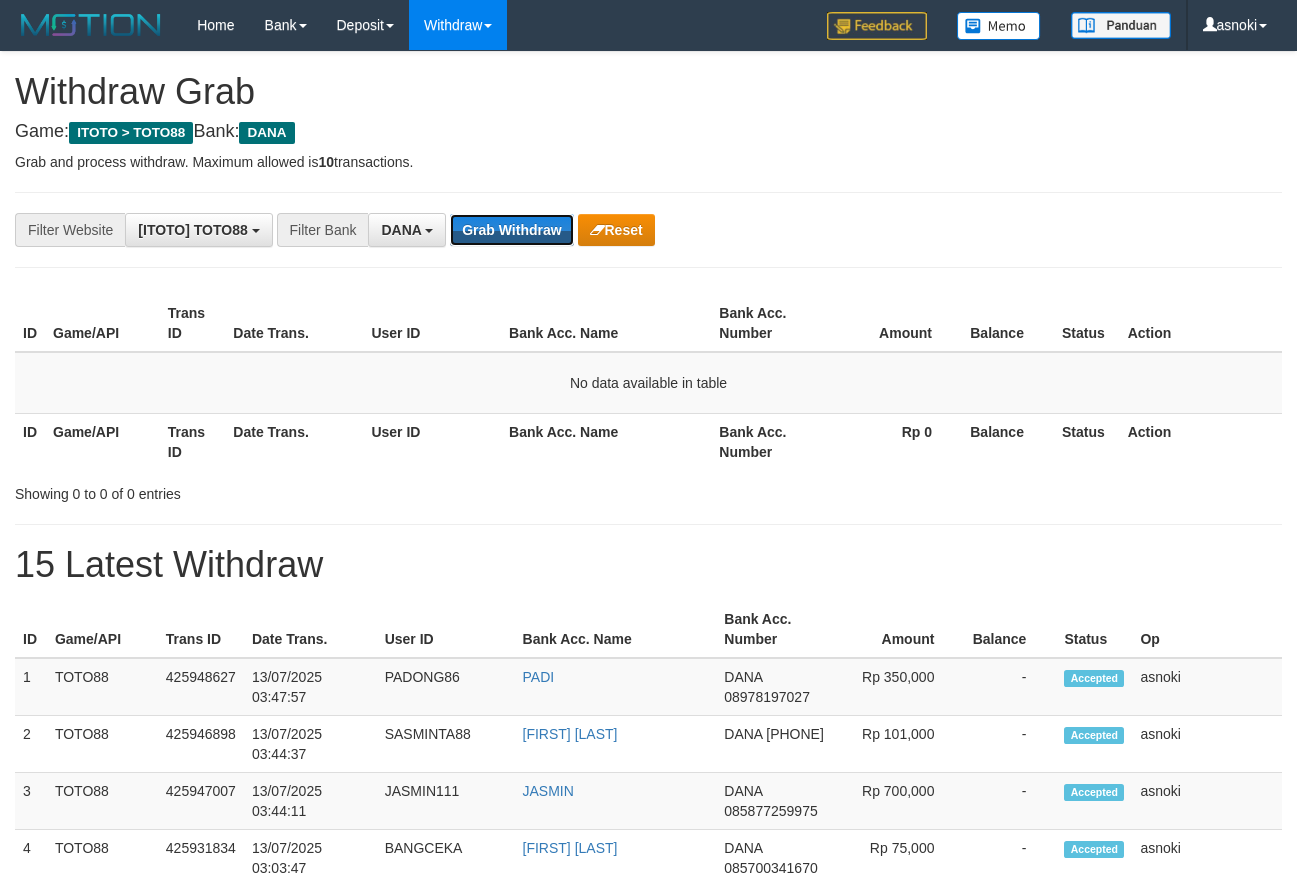 click on "Grab Withdraw" at bounding box center (511, 230) 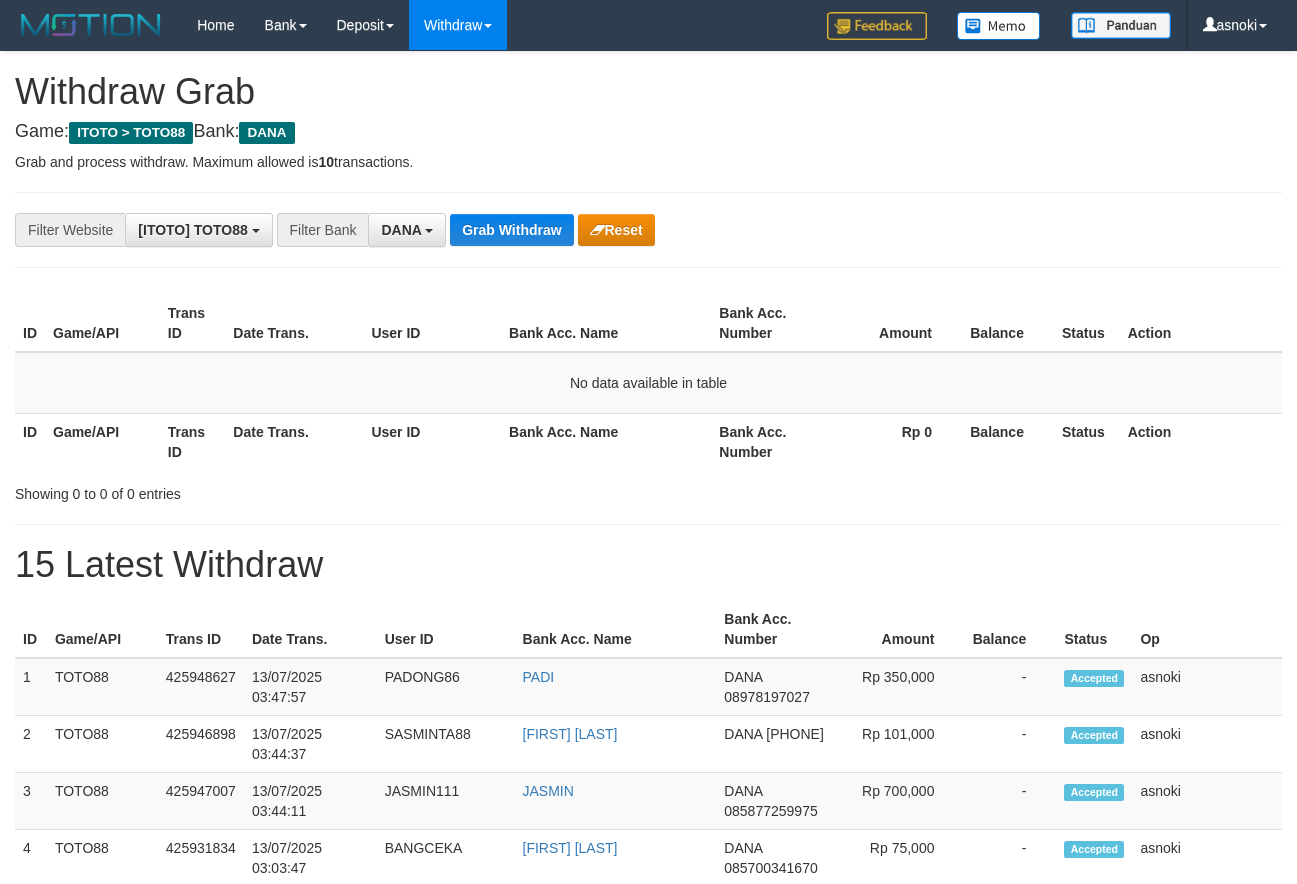 scroll, scrollTop: 0, scrollLeft: 0, axis: both 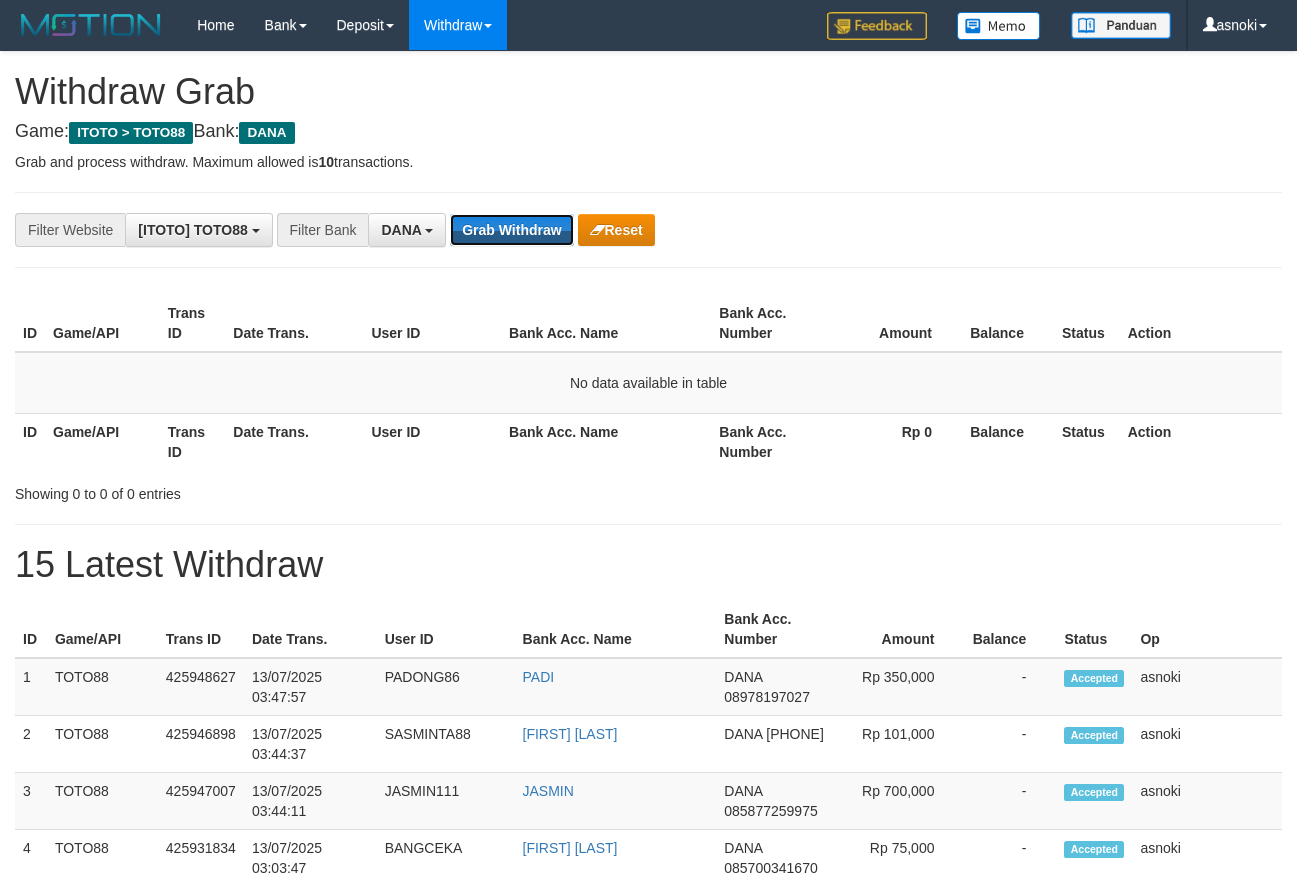 click on "Grab Withdraw" at bounding box center [511, 230] 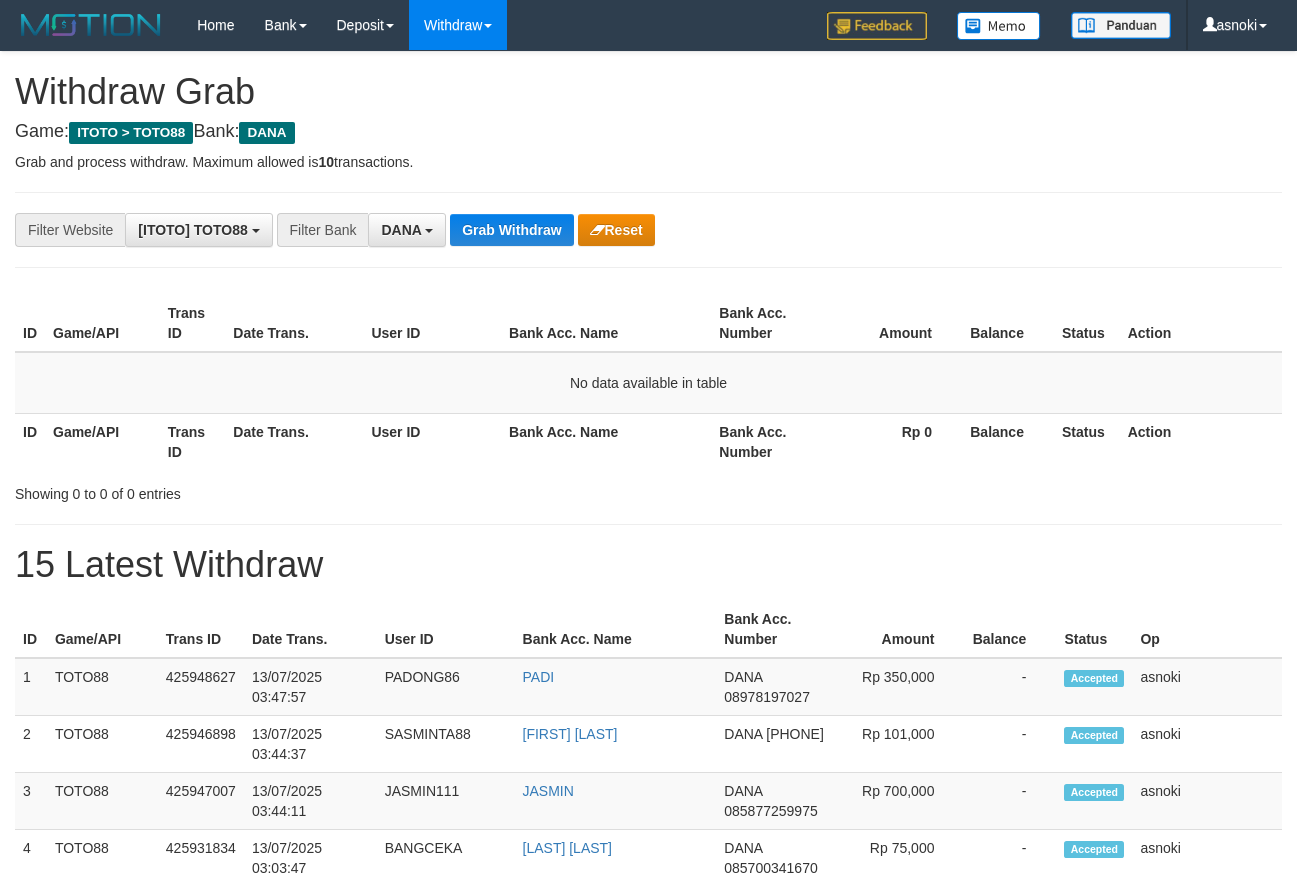scroll, scrollTop: 0, scrollLeft: 0, axis: both 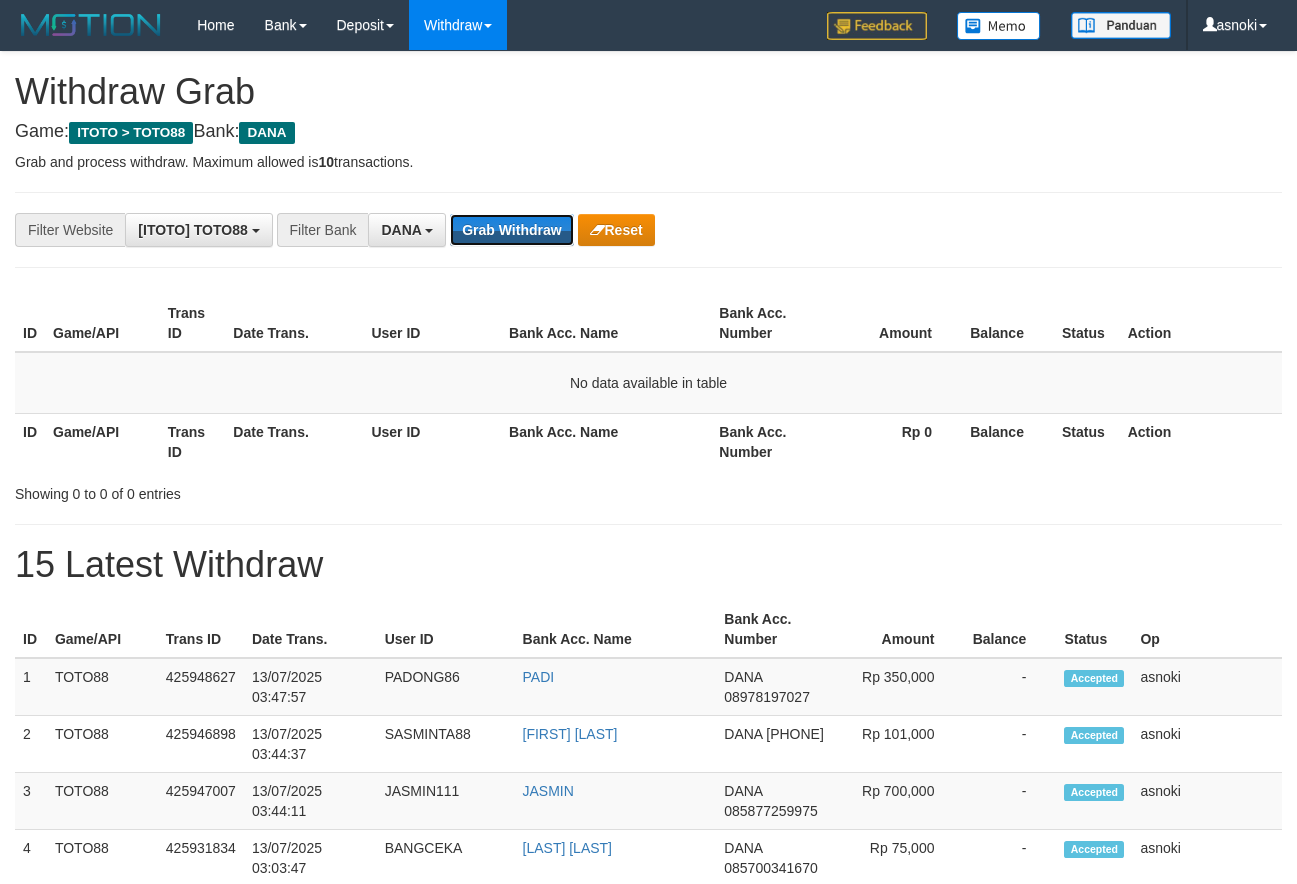 click on "Grab Withdraw" at bounding box center (511, 230) 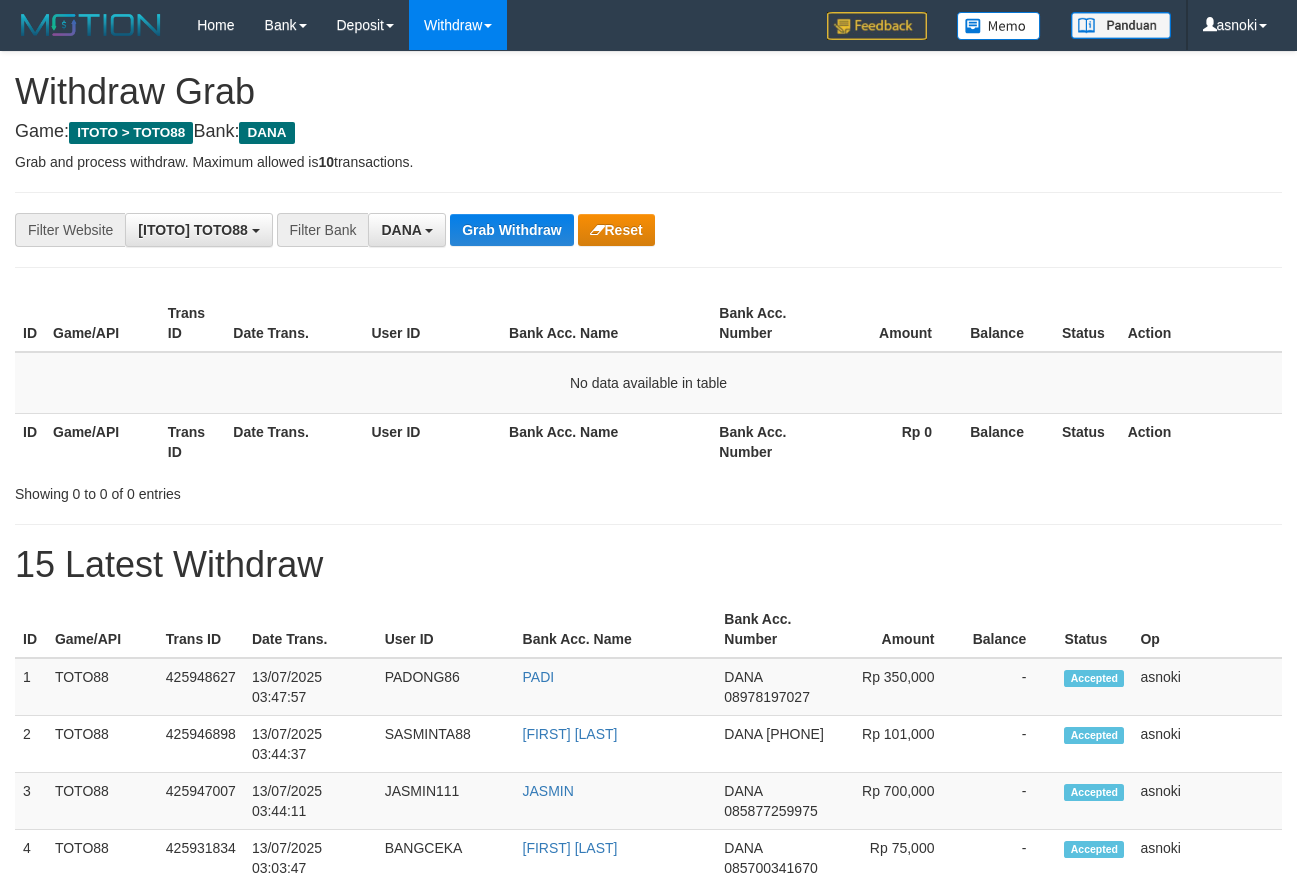 scroll, scrollTop: 0, scrollLeft: 0, axis: both 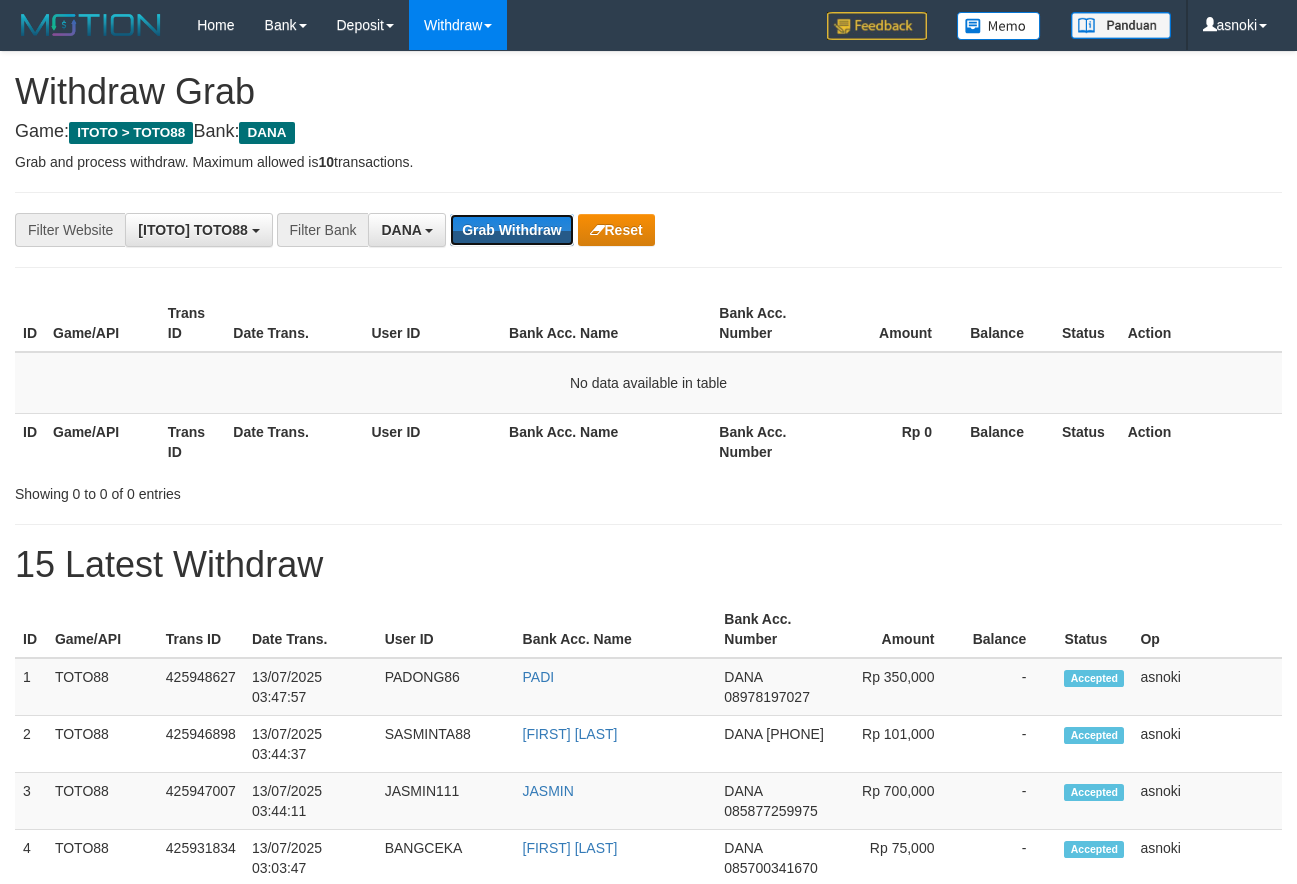 click on "Grab Withdraw" at bounding box center (511, 230) 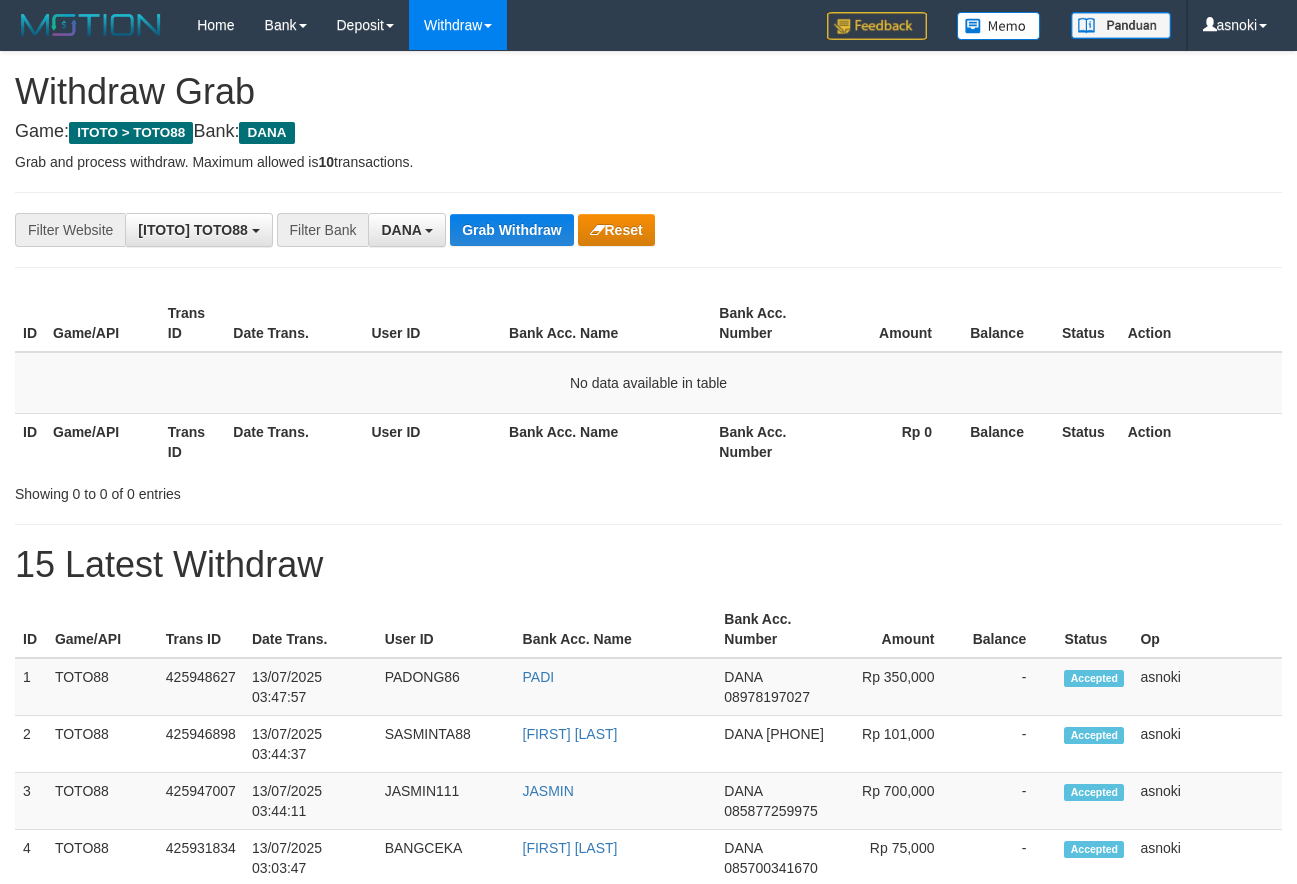 scroll, scrollTop: 0, scrollLeft: 0, axis: both 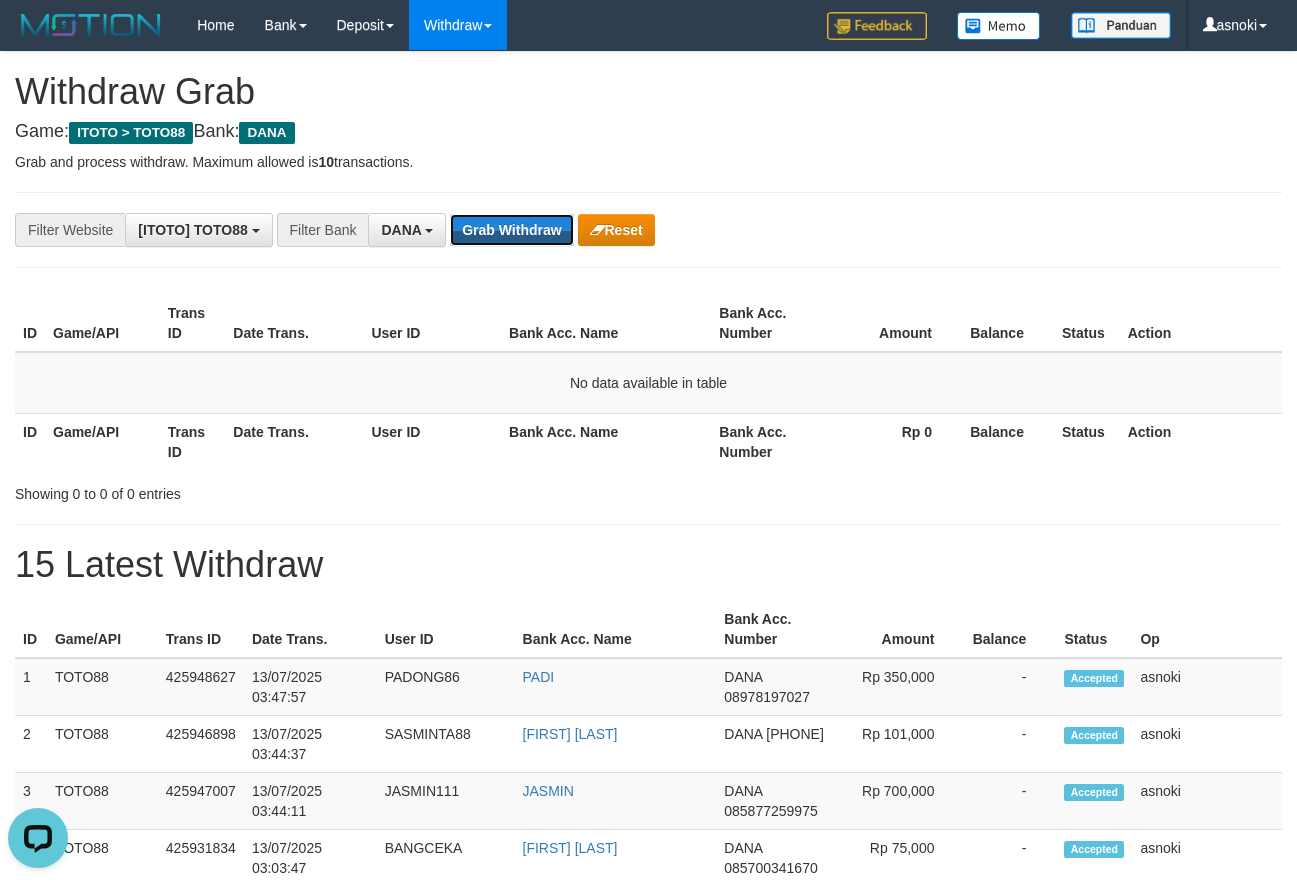 click on "Grab Withdraw" at bounding box center (511, 230) 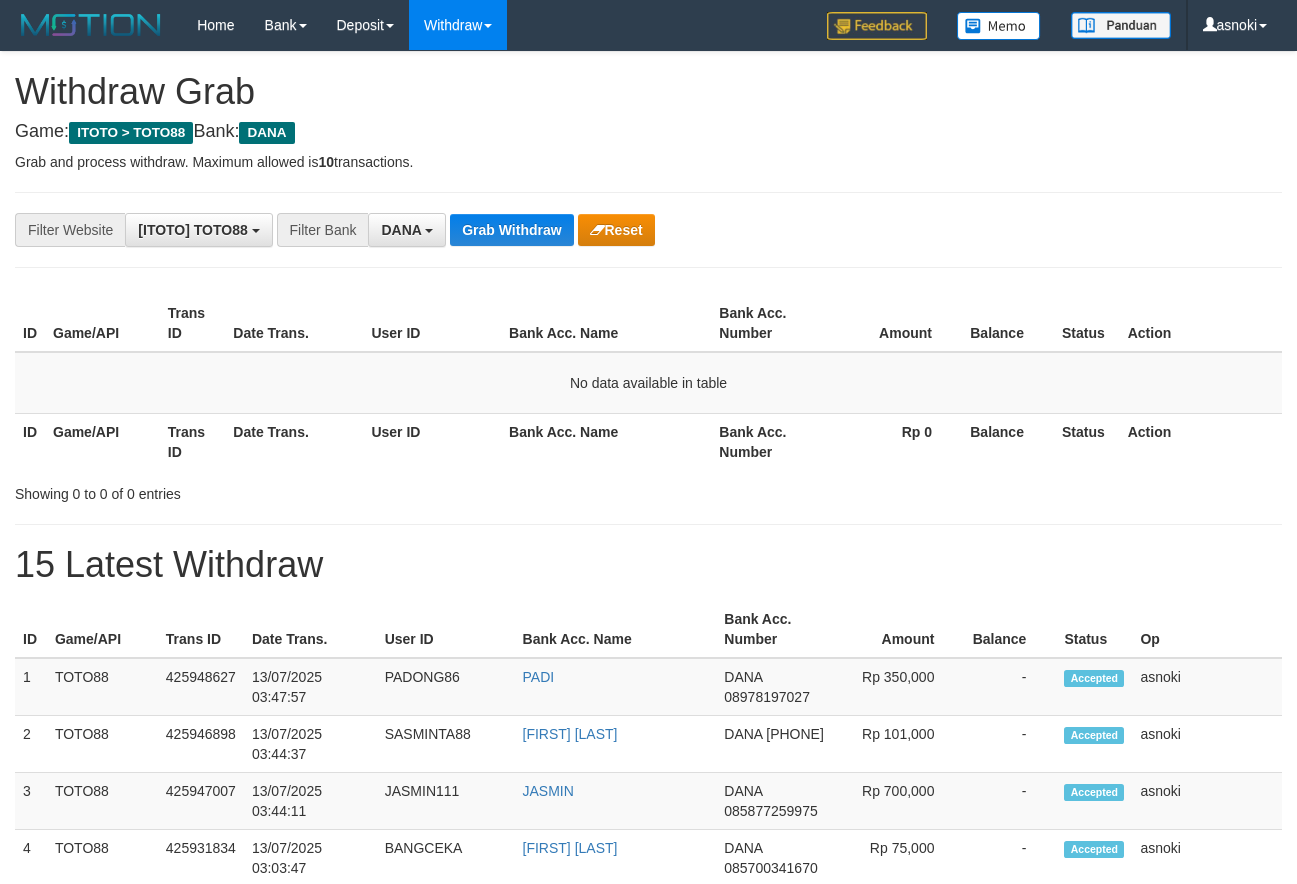 scroll, scrollTop: 0, scrollLeft: 0, axis: both 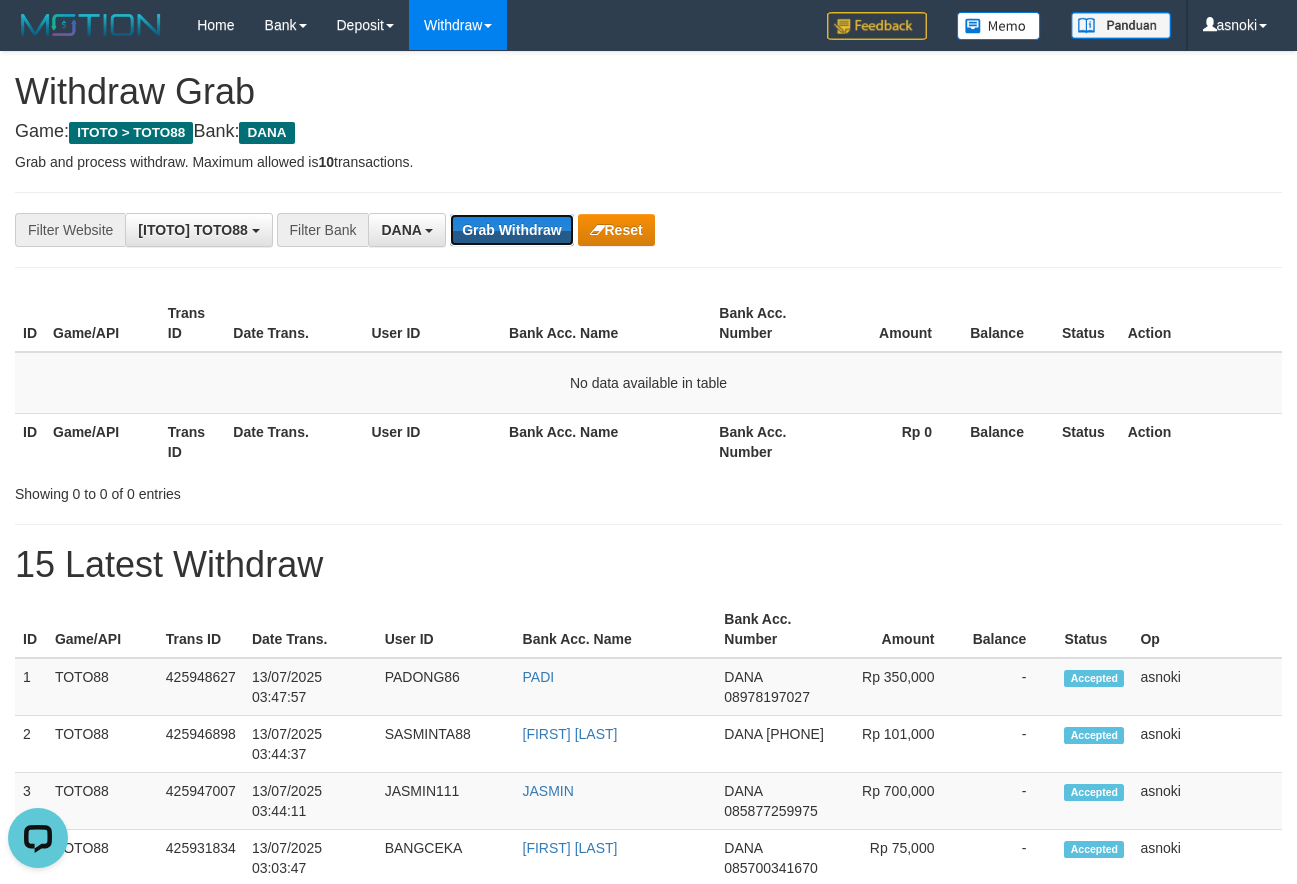 click on "Grab Withdraw" at bounding box center [511, 230] 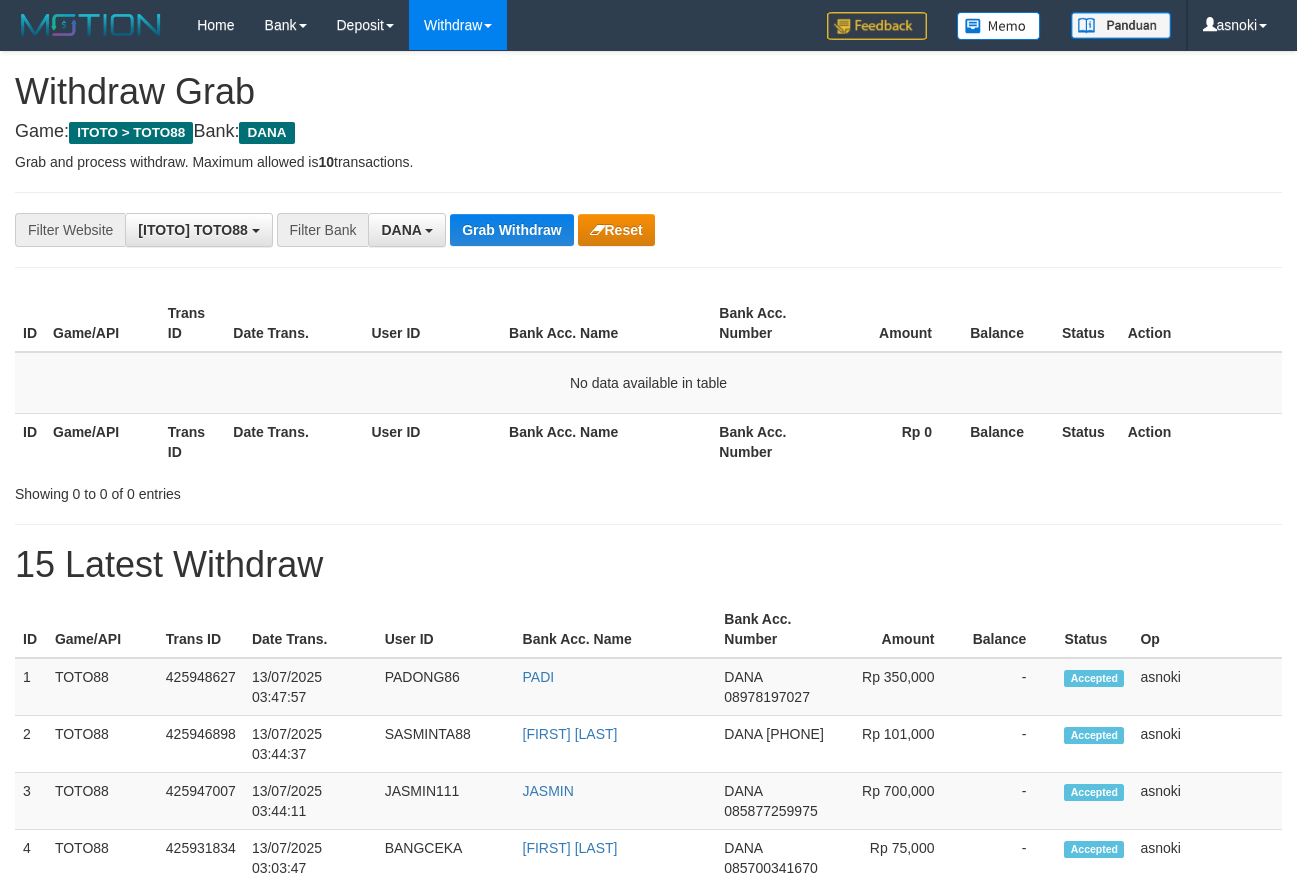 scroll, scrollTop: 0, scrollLeft: 0, axis: both 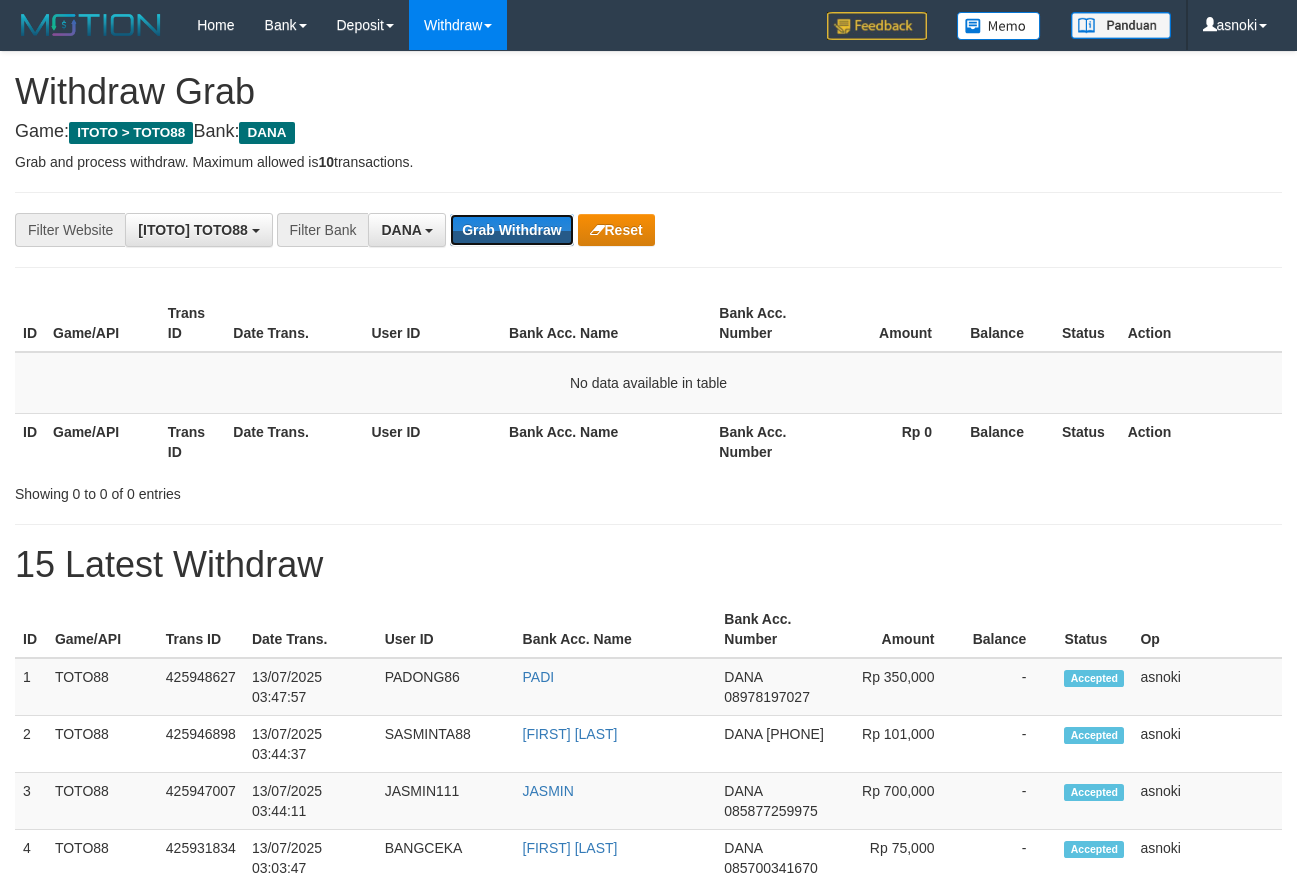 click on "Grab Withdraw" at bounding box center (511, 230) 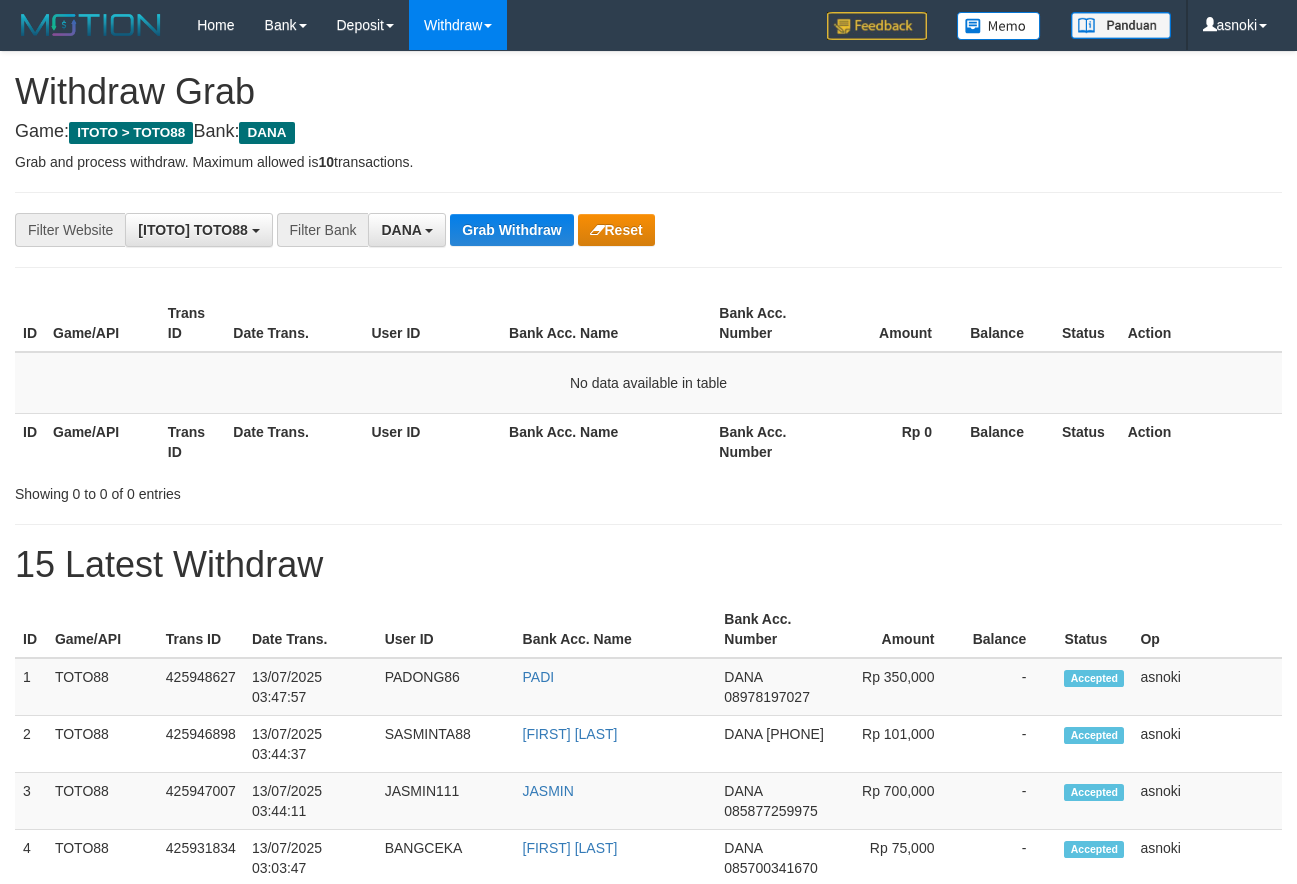 scroll, scrollTop: 0, scrollLeft: 0, axis: both 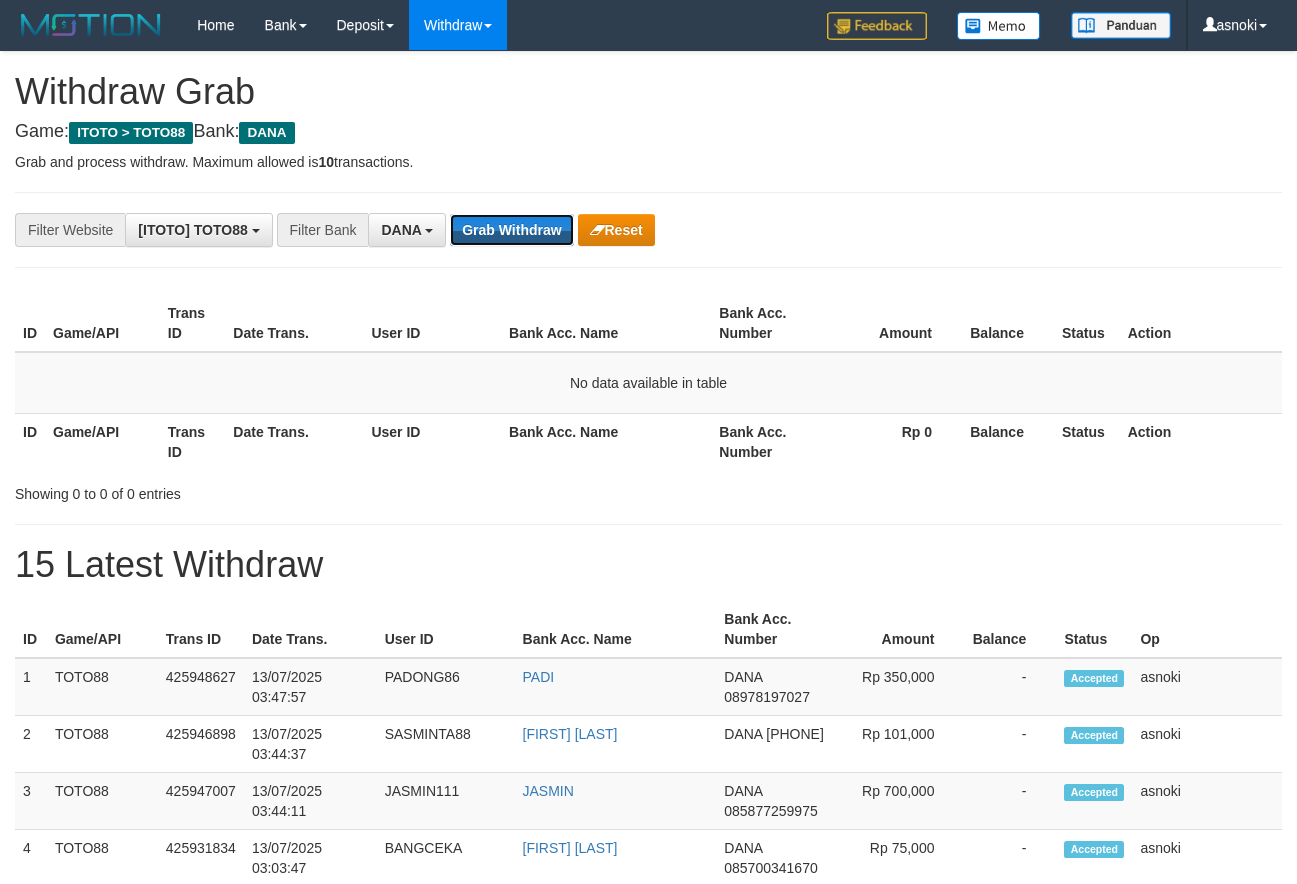 click on "Grab Withdraw" at bounding box center [511, 230] 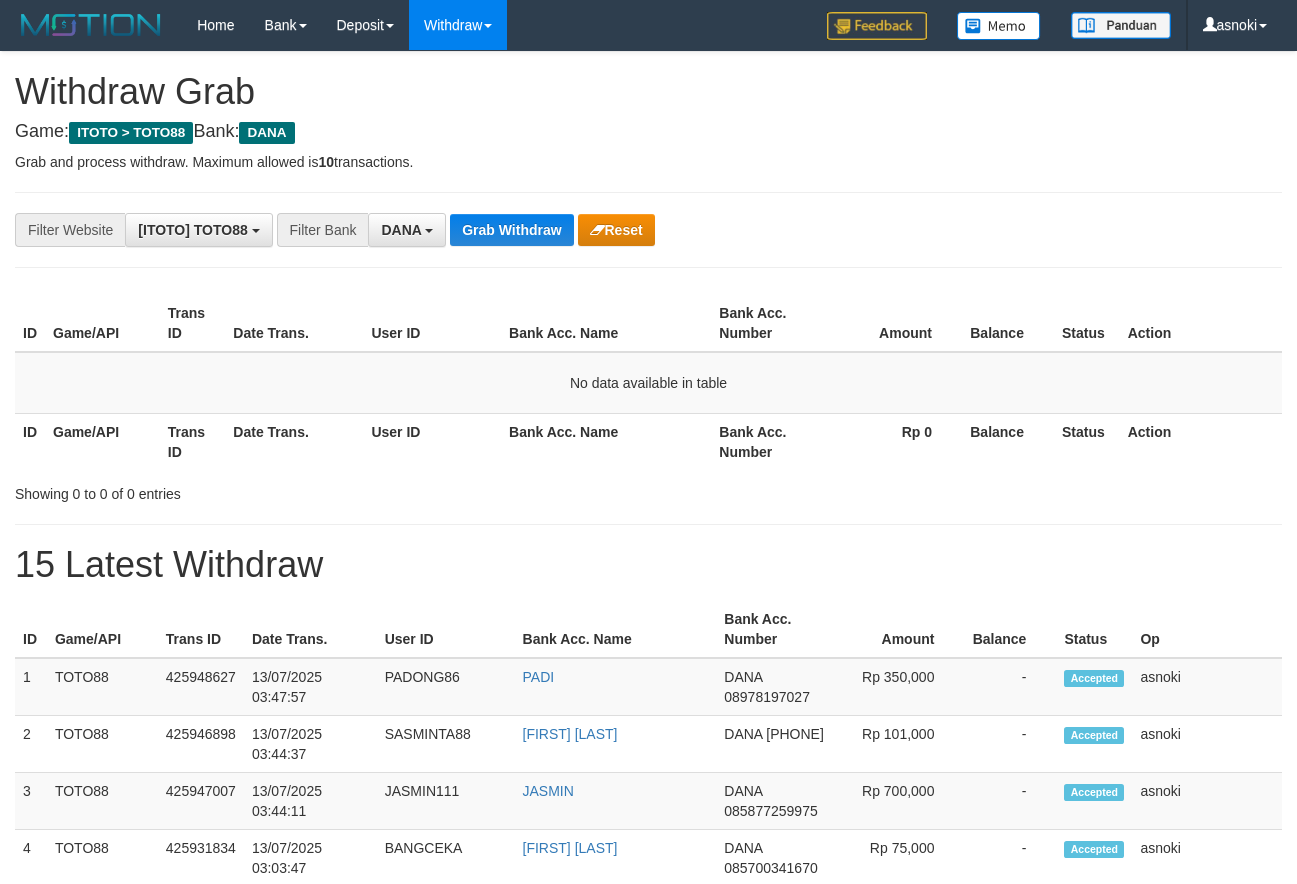 scroll, scrollTop: 0, scrollLeft: 0, axis: both 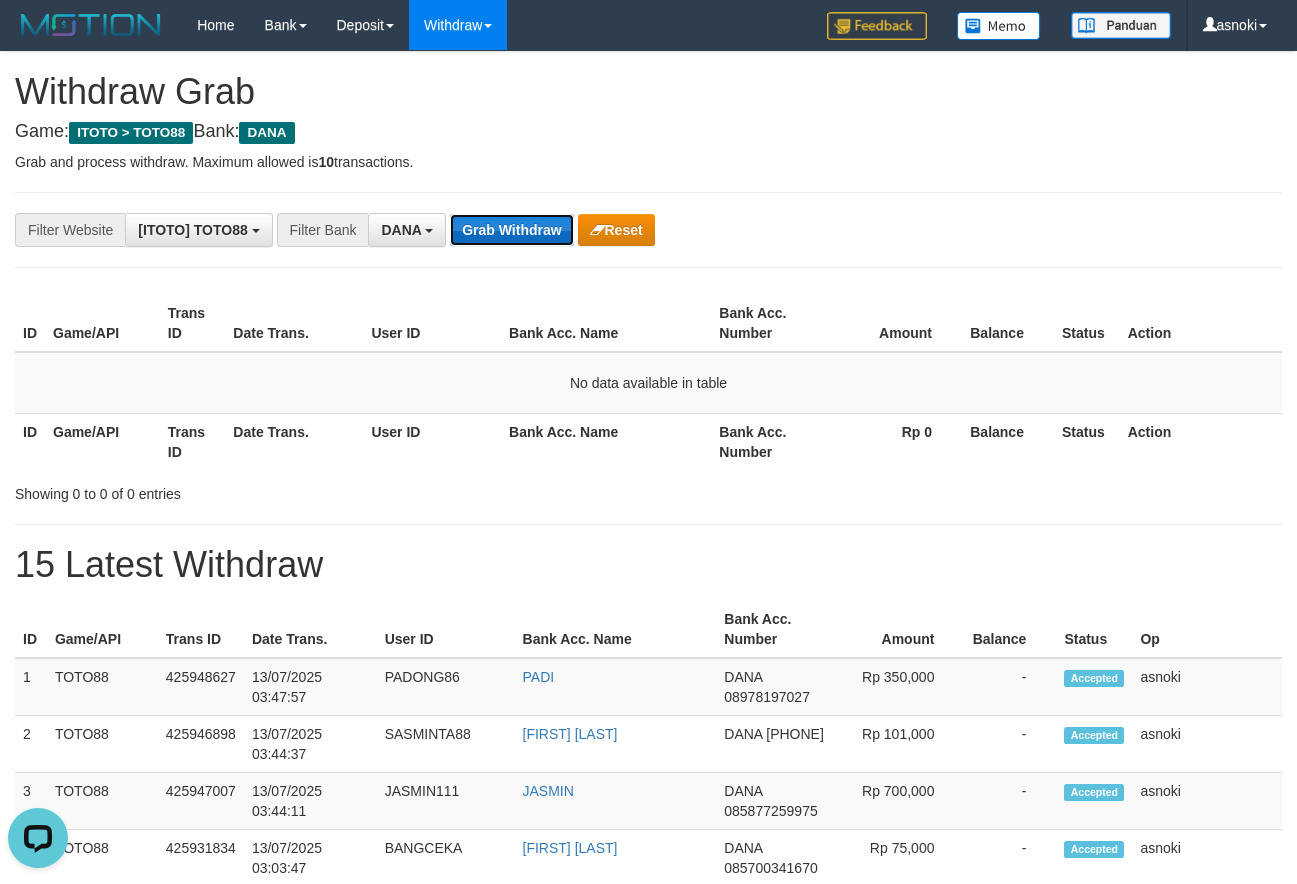 click on "Grab Withdraw" at bounding box center (511, 230) 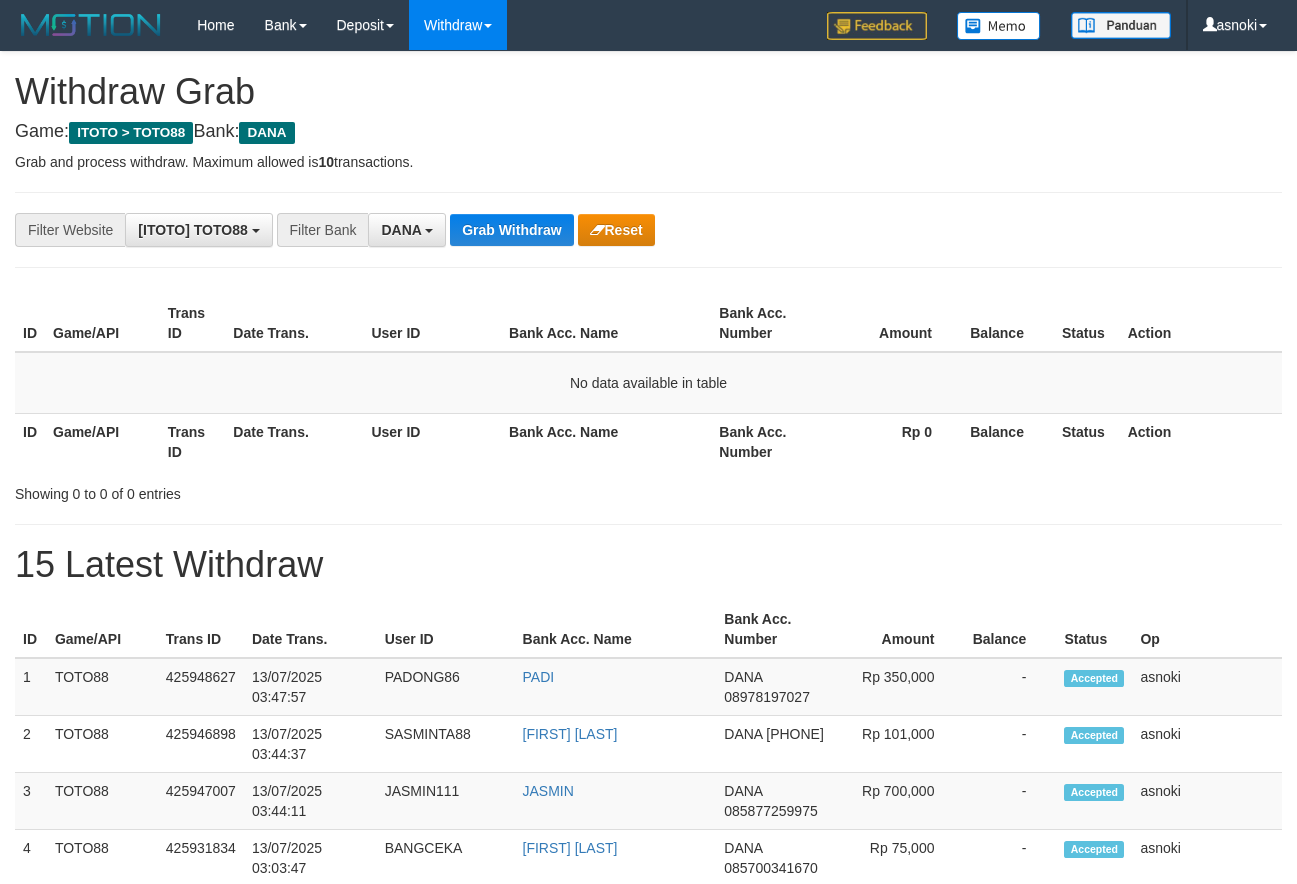 scroll, scrollTop: 0, scrollLeft: 0, axis: both 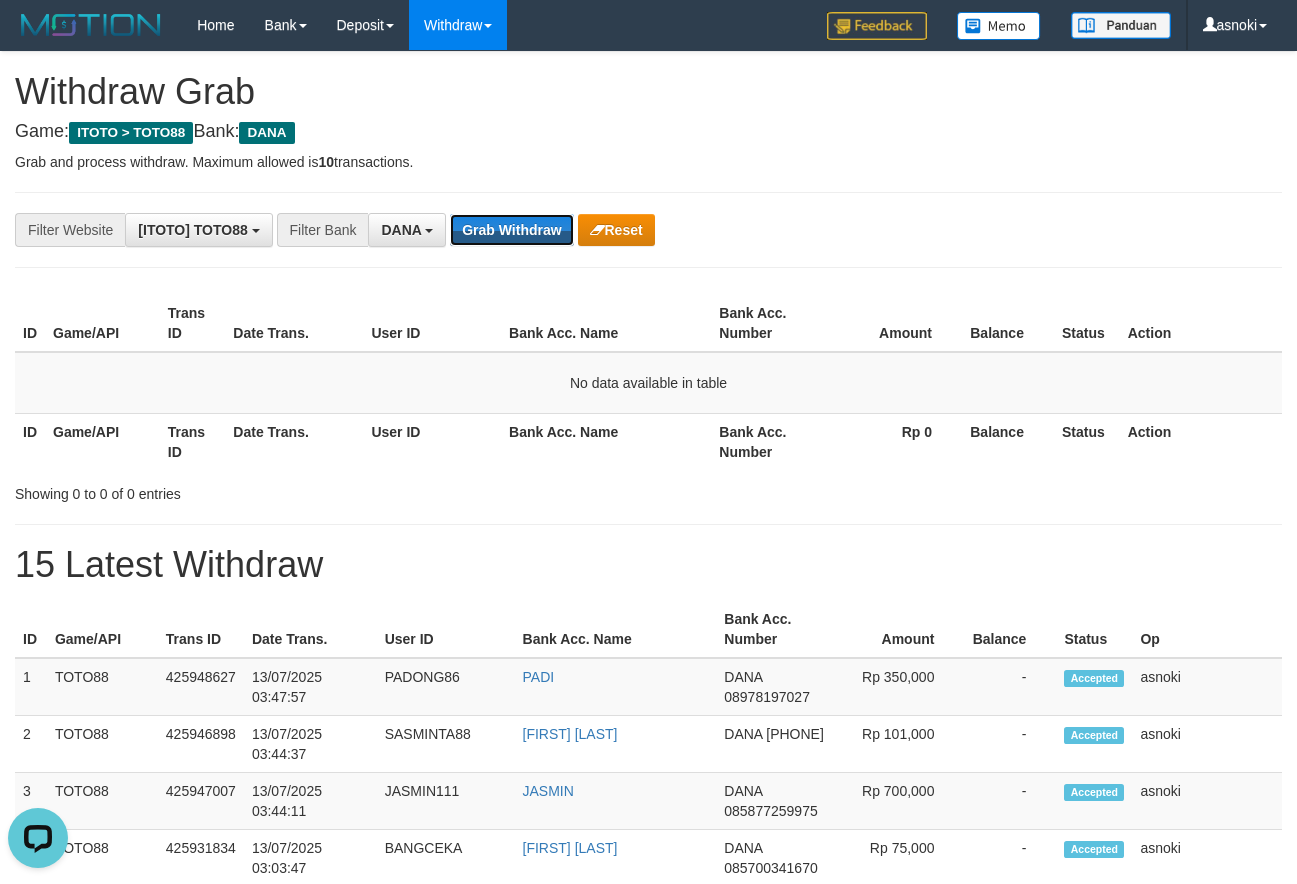 click on "Grab Withdraw" at bounding box center (511, 230) 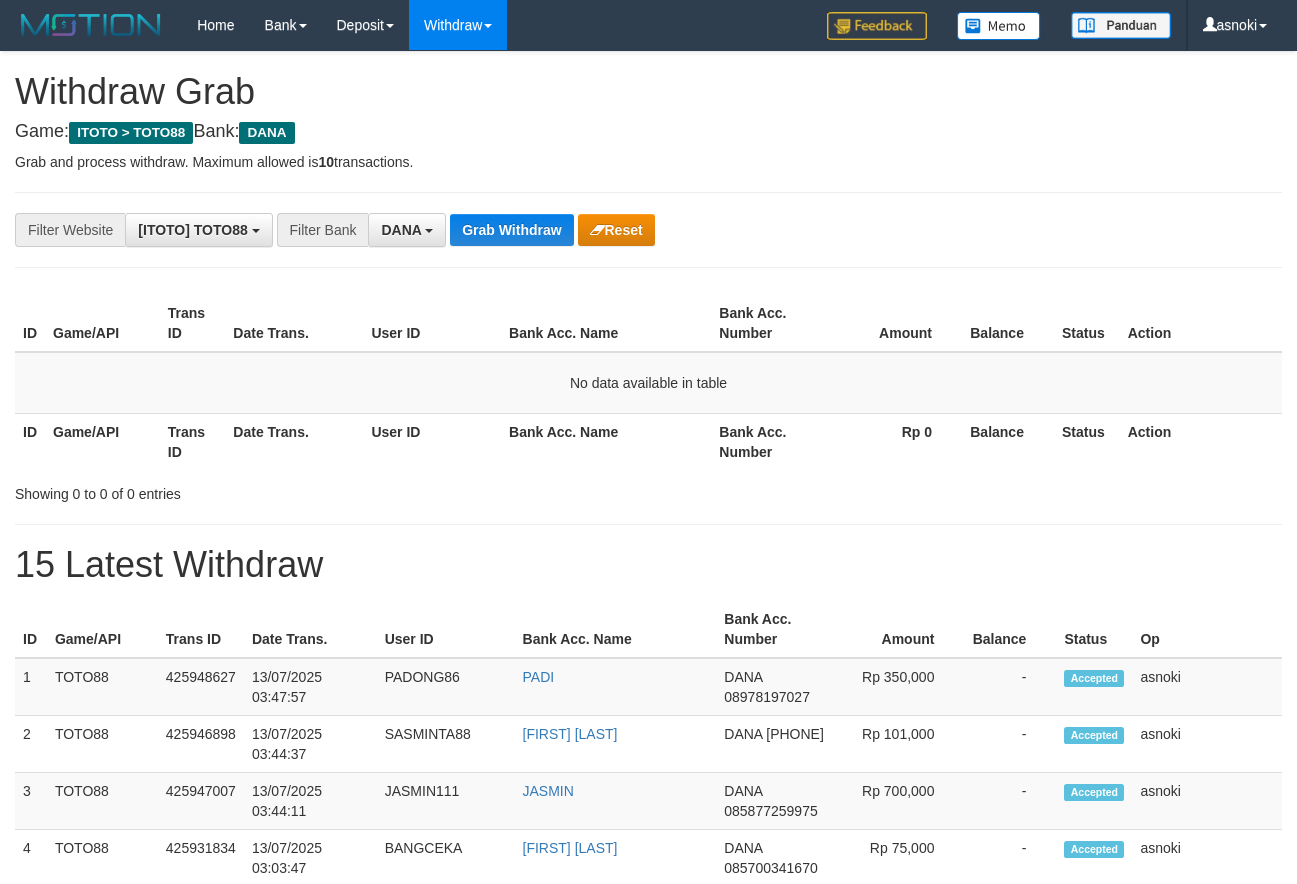 scroll, scrollTop: 0, scrollLeft: 0, axis: both 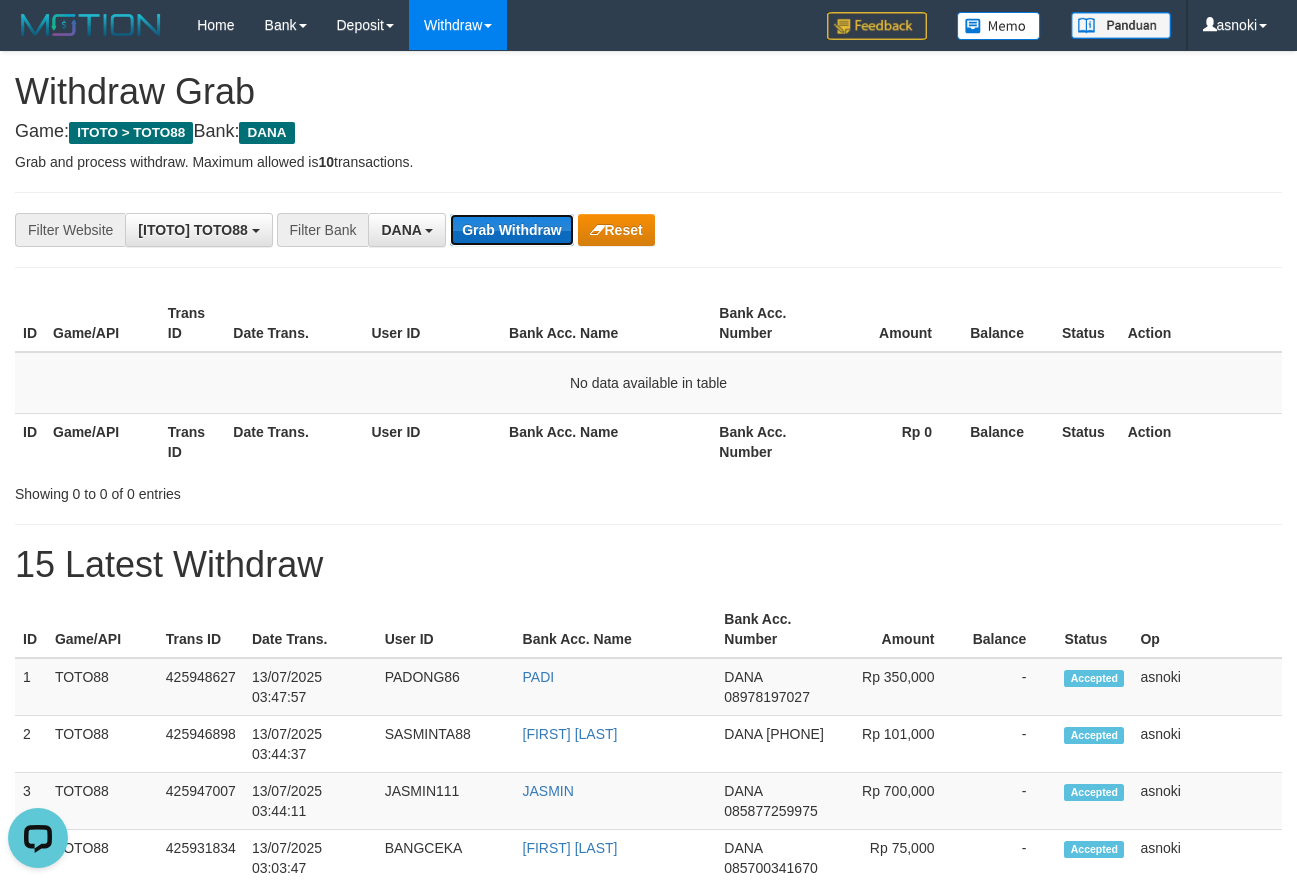 click on "Grab Withdraw" at bounding box center (511, 230) 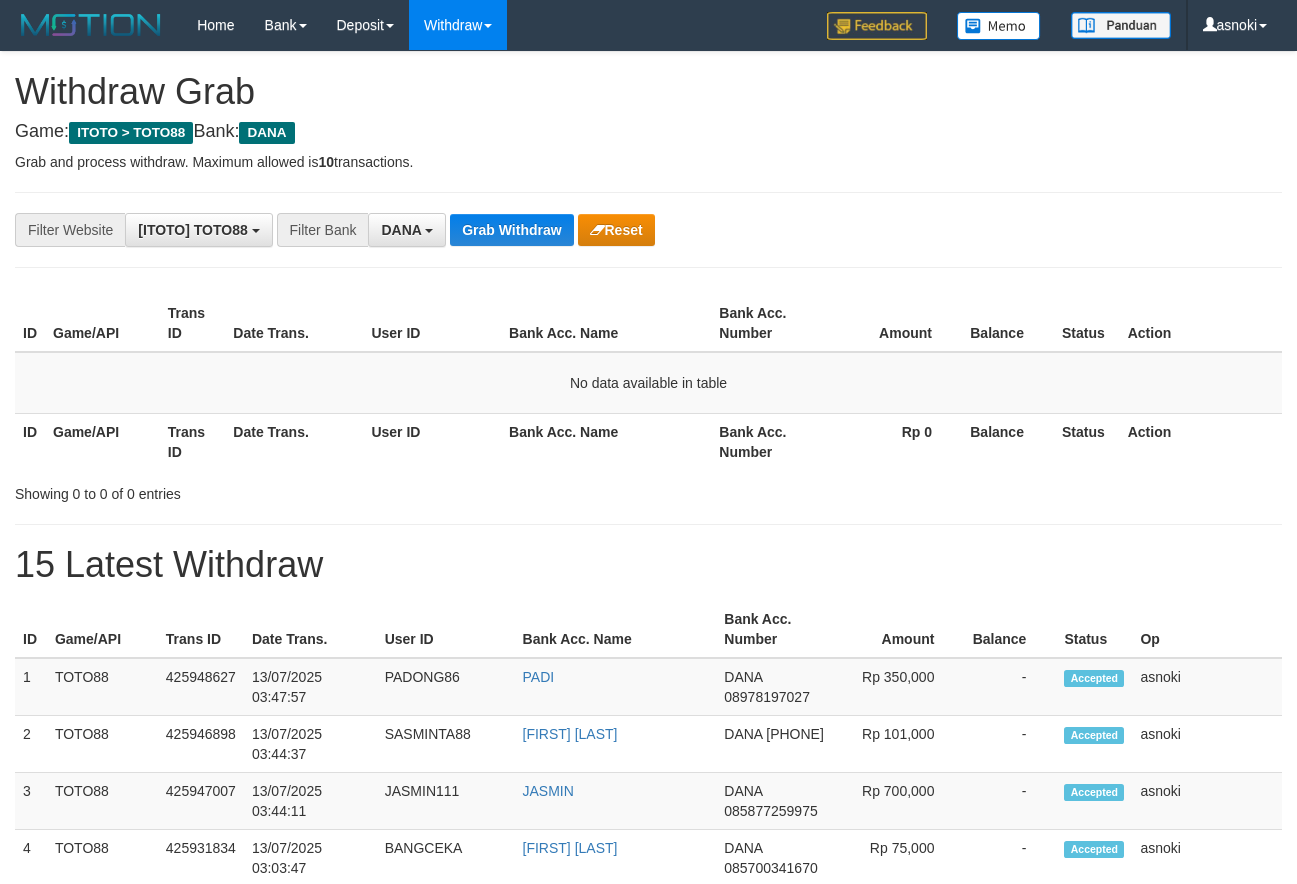 scroll, scrollTop: 0, scrollLeft: 0, axis: both 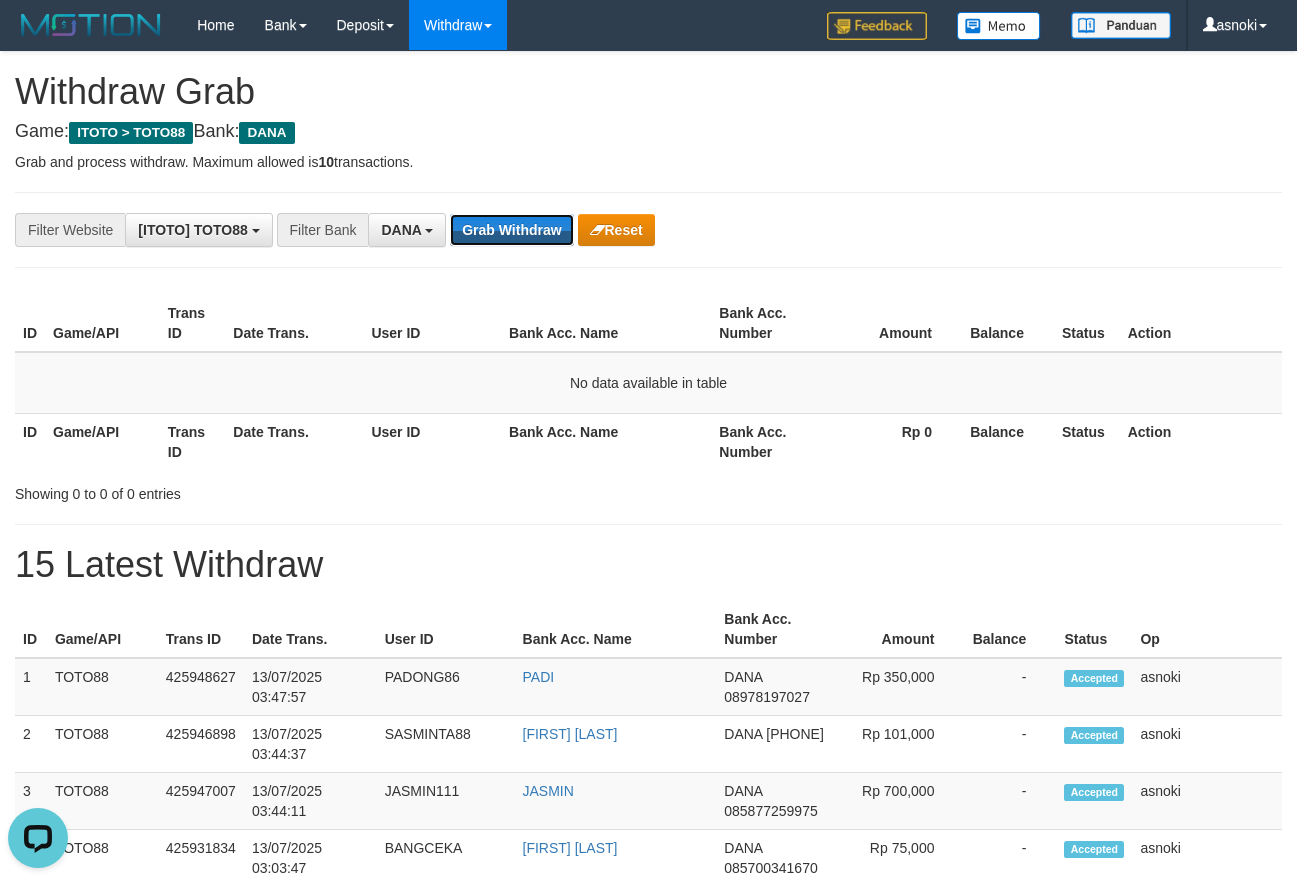 click on "Grab Withdraw" at bounding box center (511, 230) 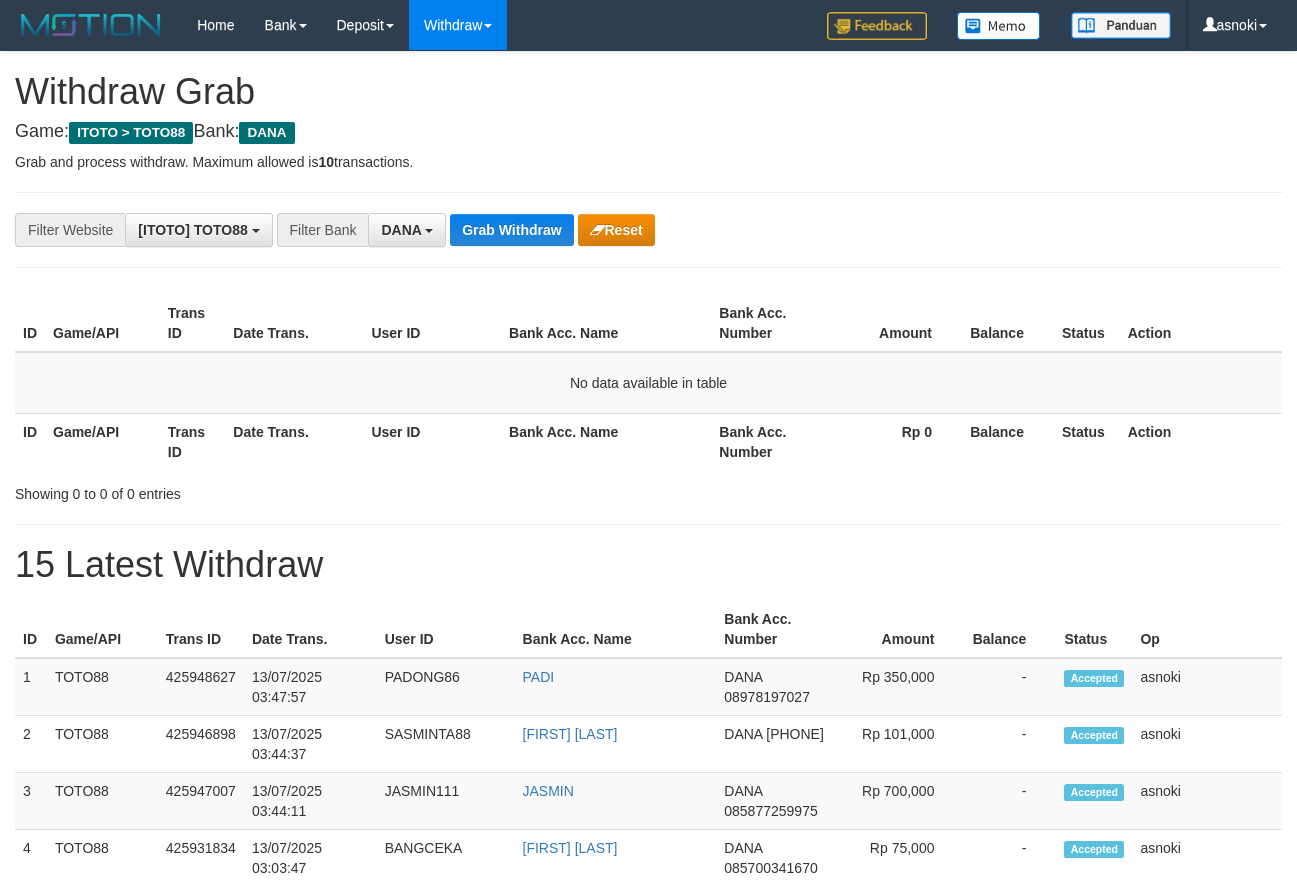scroll, scrollTop: 0, scrollLeft: 0, axis: both 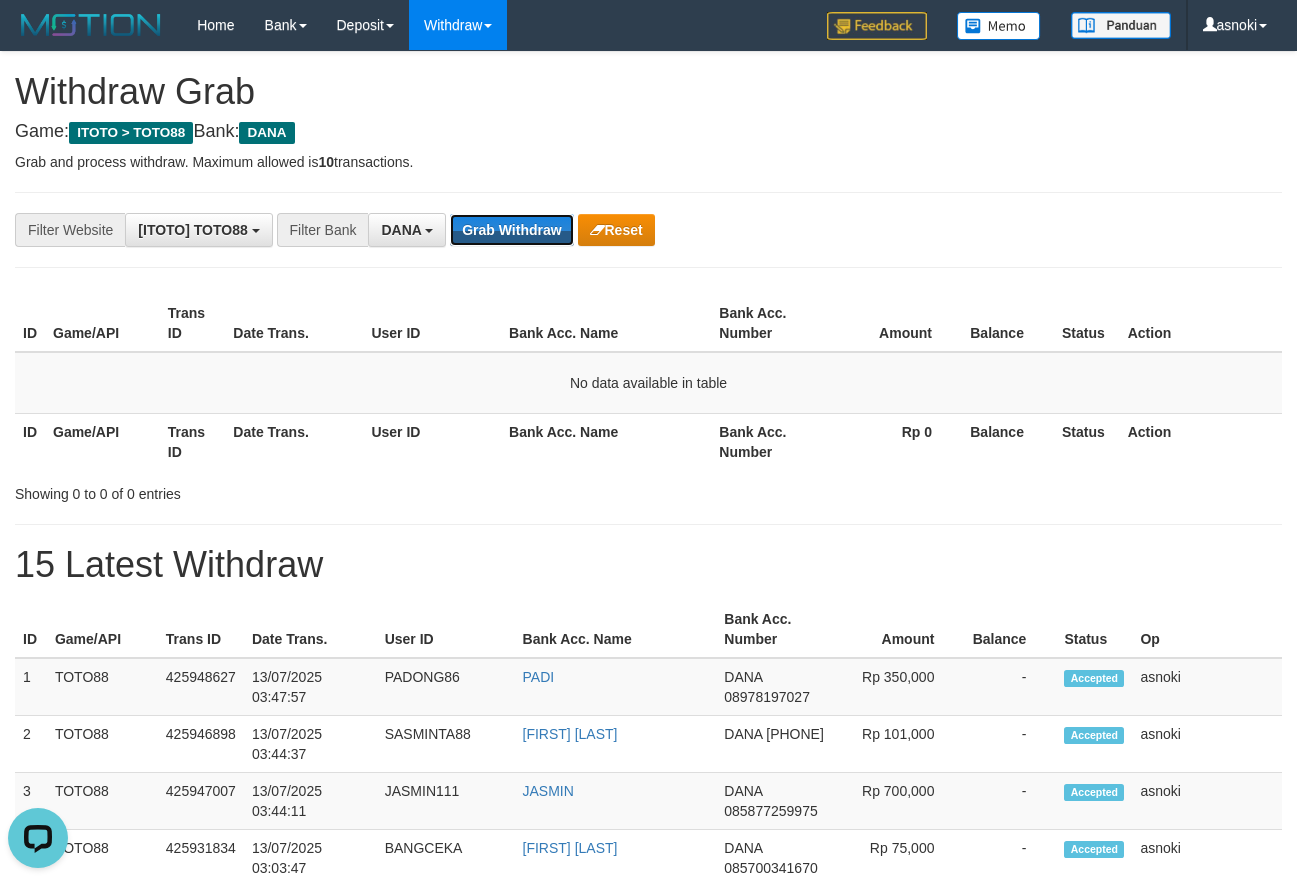click on "Grab Withdraw" at bounding box center (511, 230) 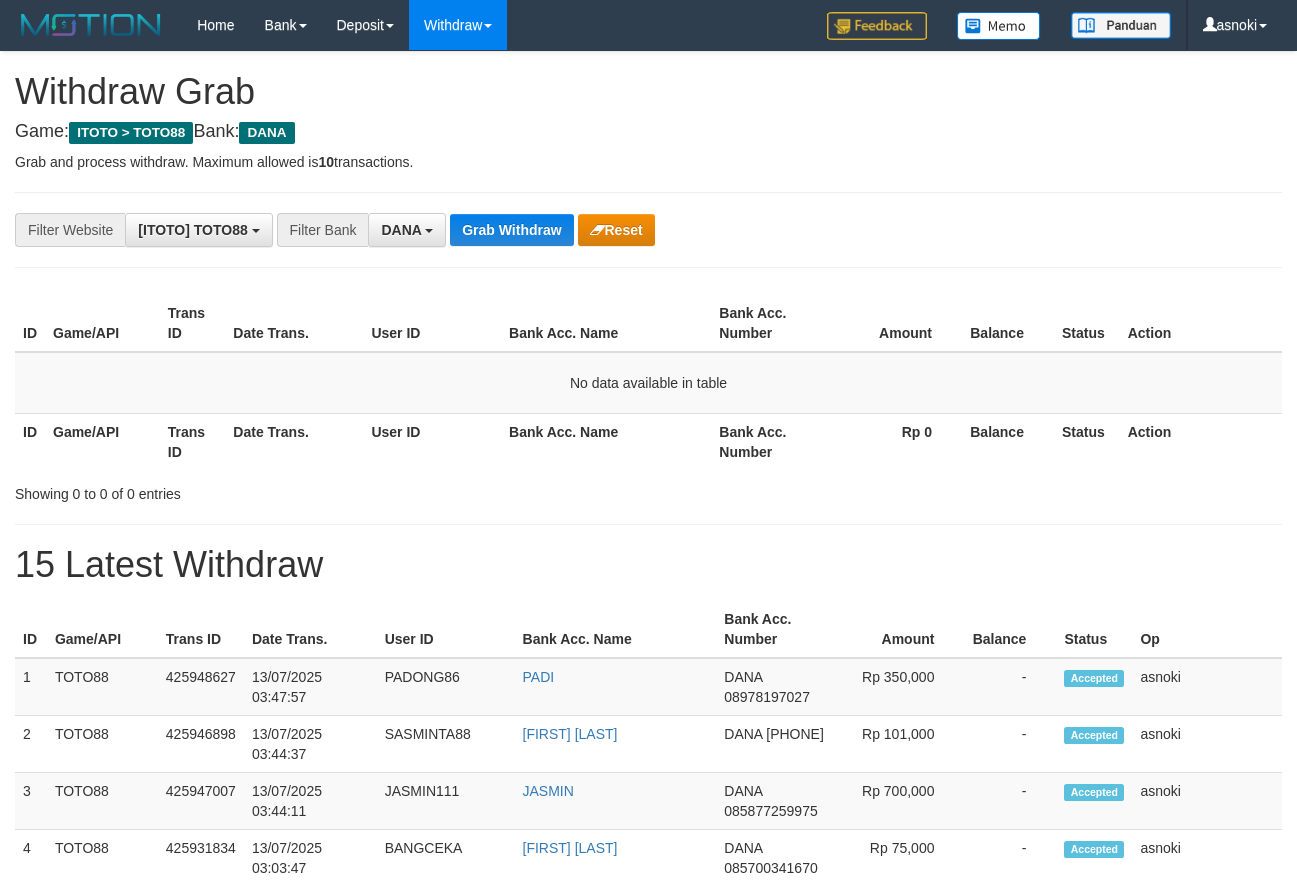scroll, scrollTop: 0, scrollLeft: 0, axis: both 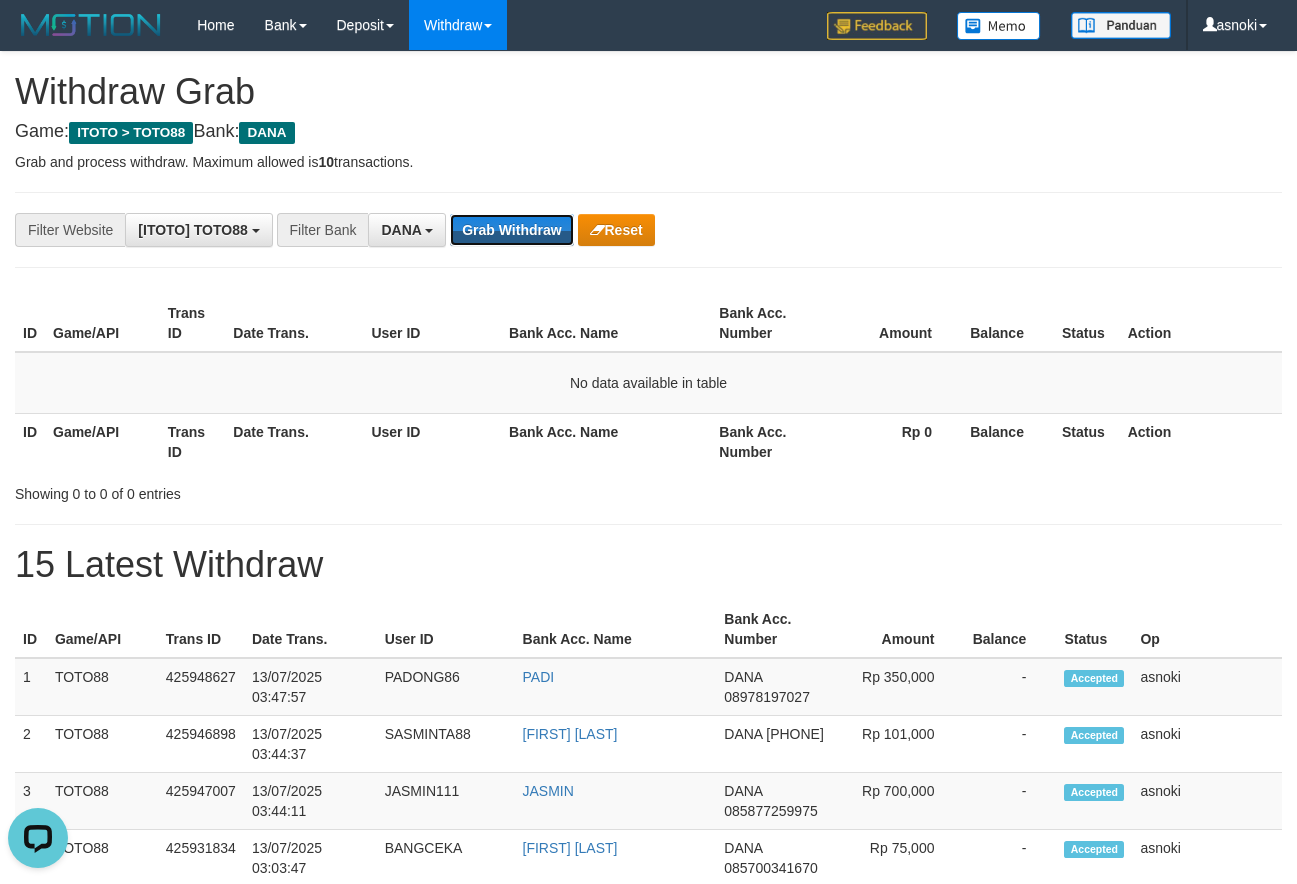click on "Grab Withdraw" at bounding box center (511, 230) 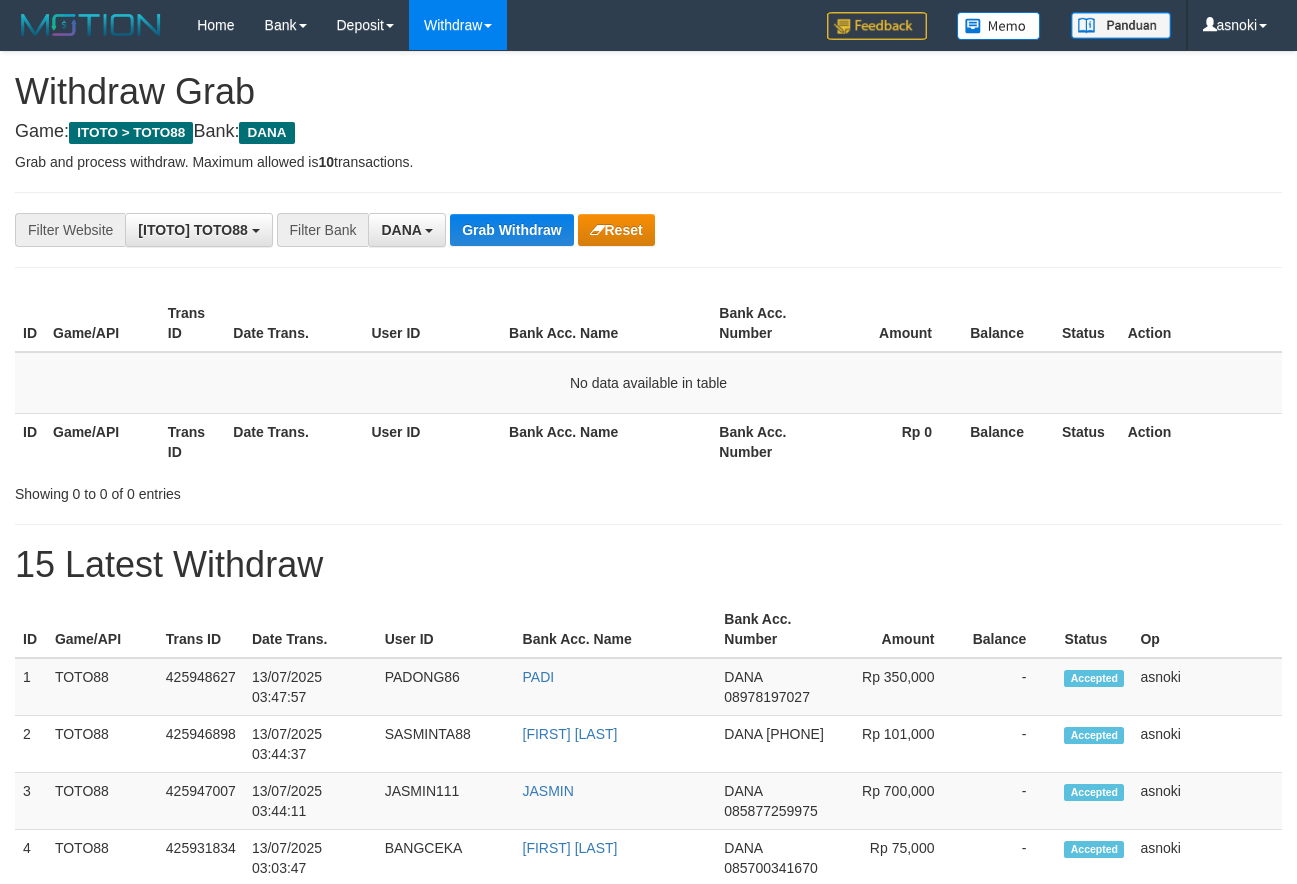 scroll, scrollTop: 0, scrollLeft: 0, axis: both 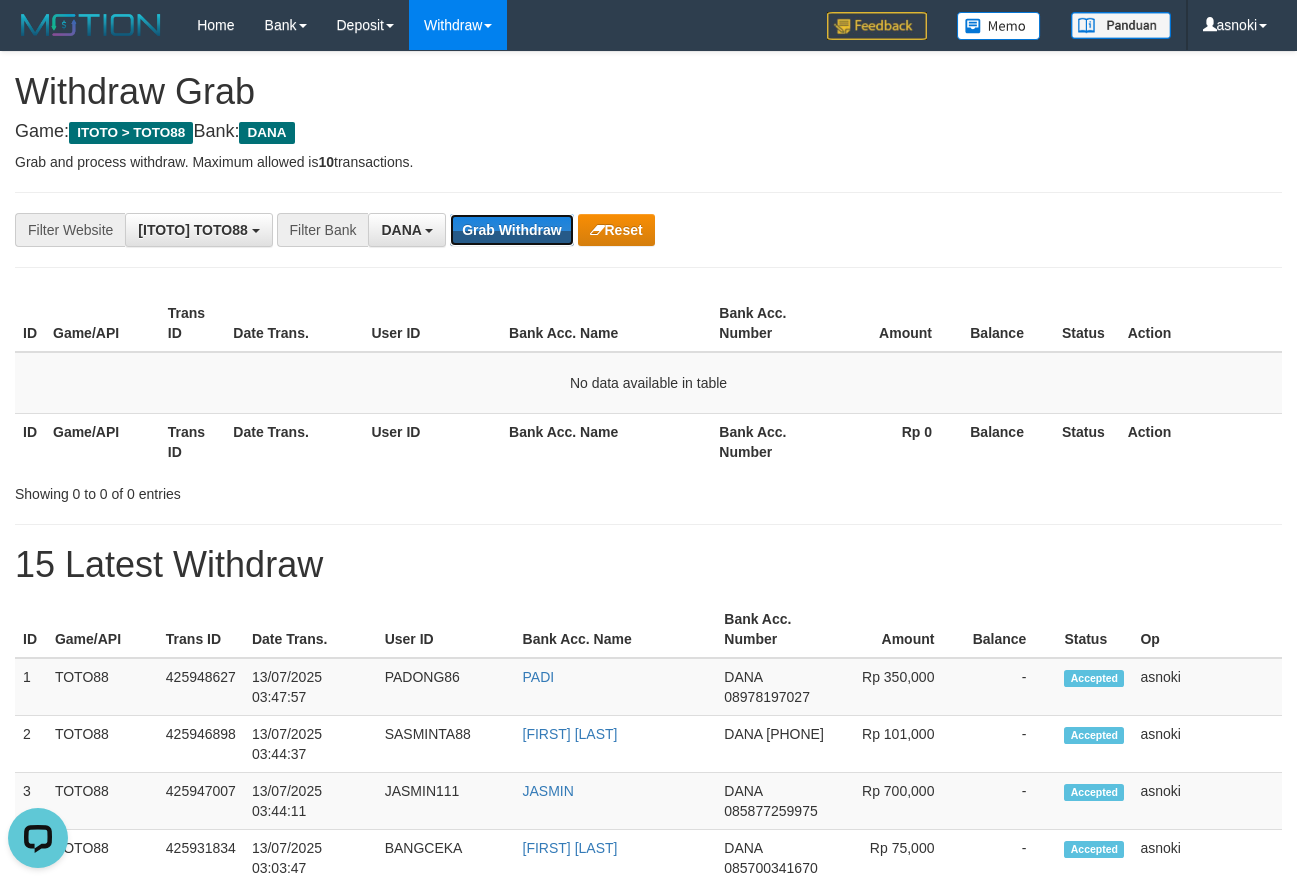 click on "Grab Withdraw" at bounding box center (511, 230) 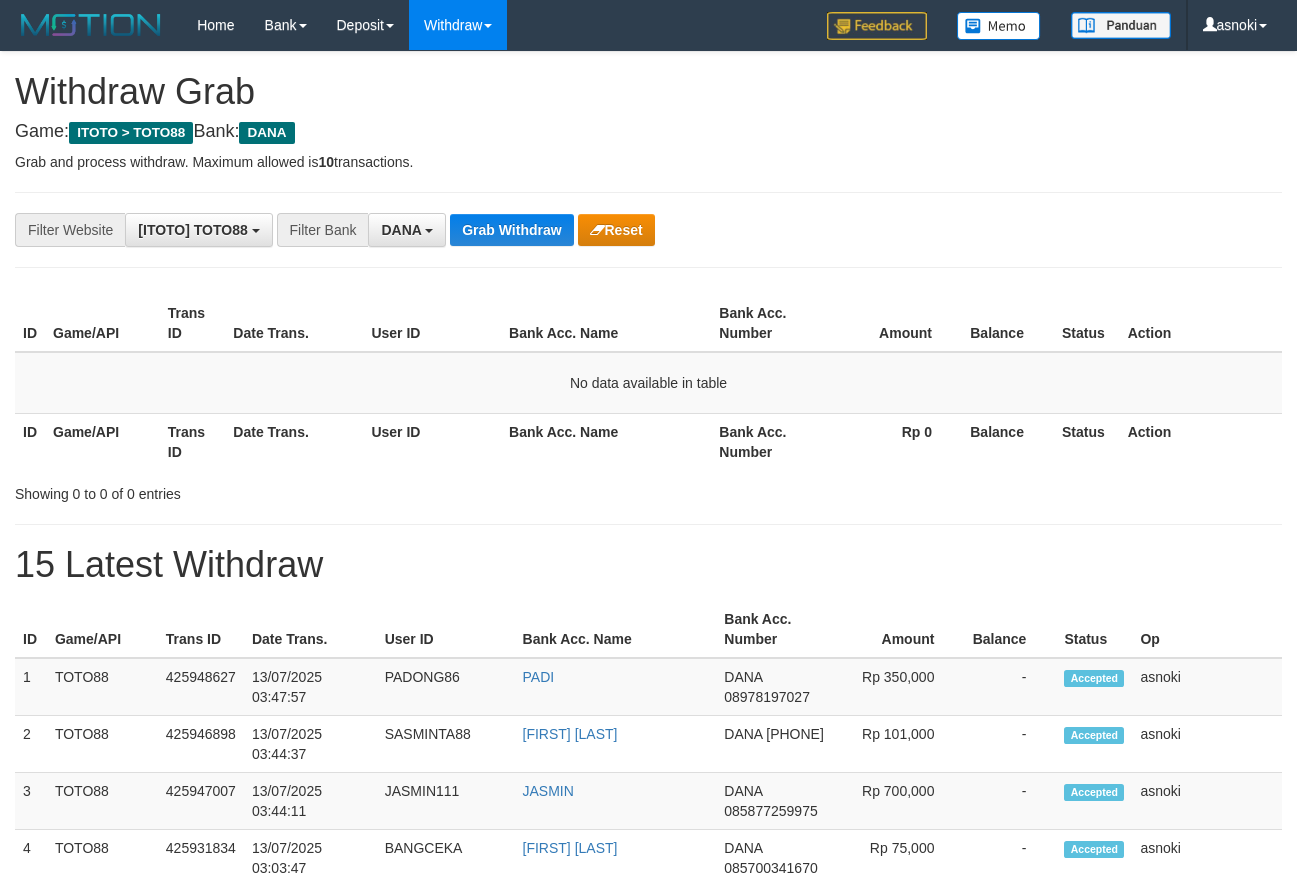 scroll, scrollTop: 0, scrollLeft: 0, axis: both 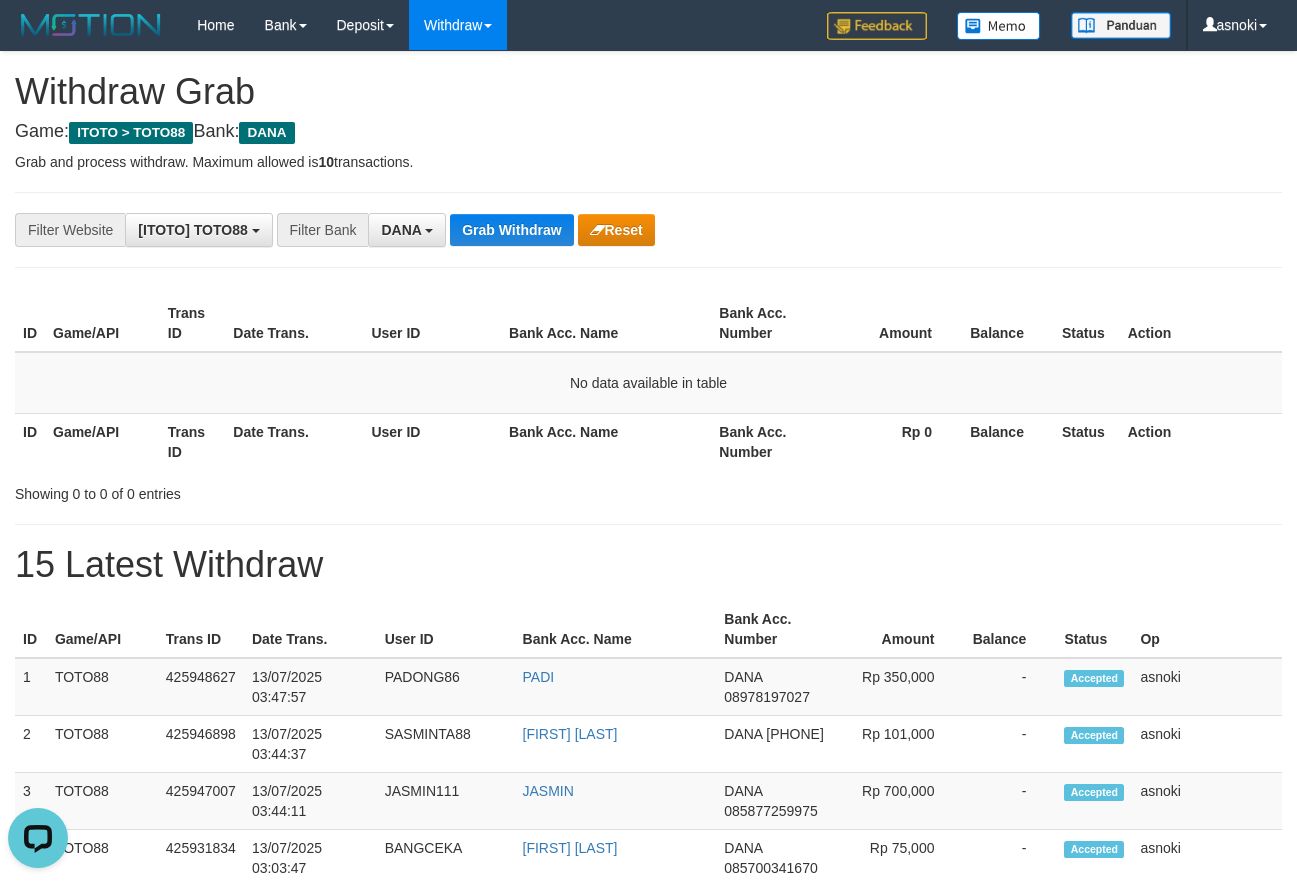 click on "Game:   ITOTO > TOTO88    		Bank:   DANA" at bounding box center (648, 132) 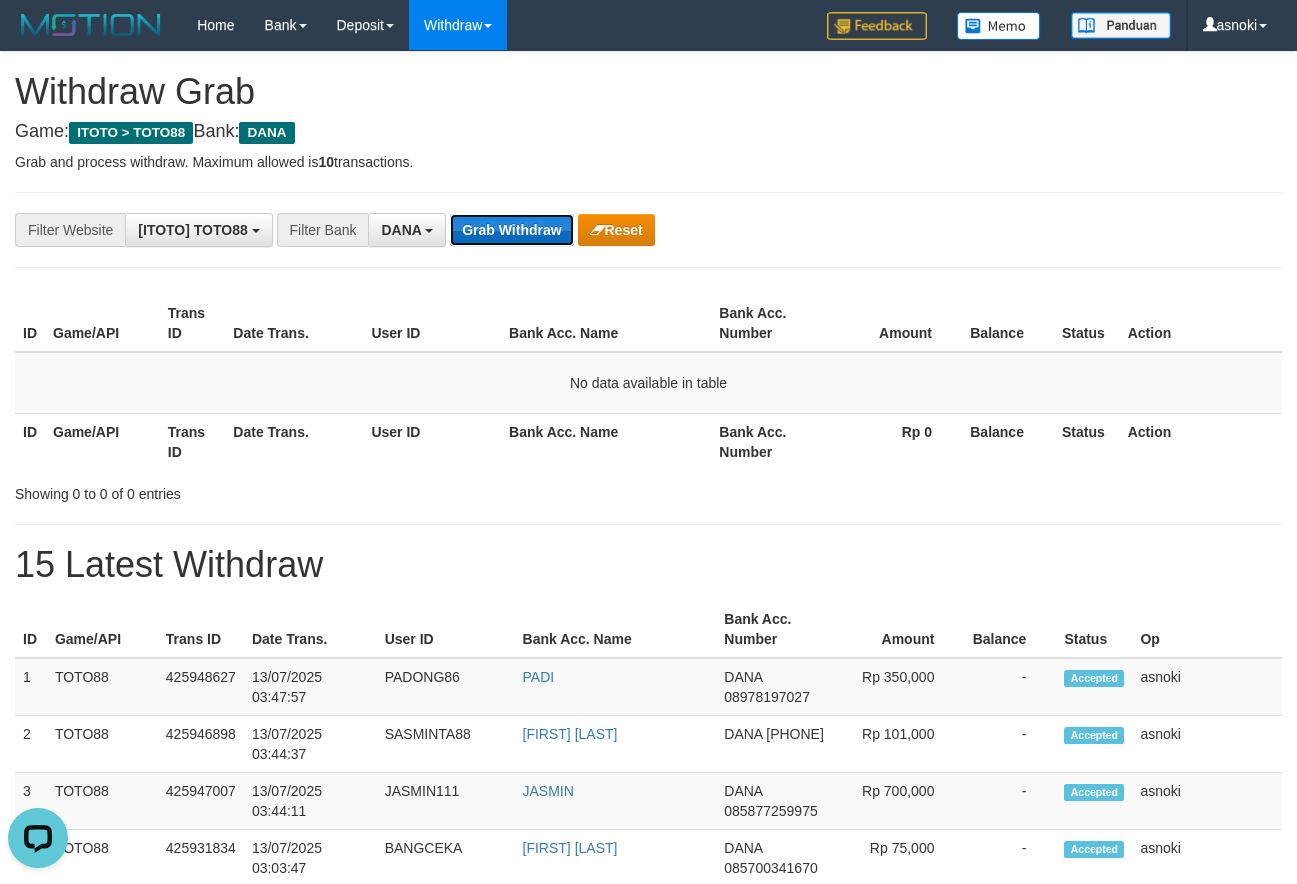 click on "Grab Withdraw" at bounding box center [511, 230] 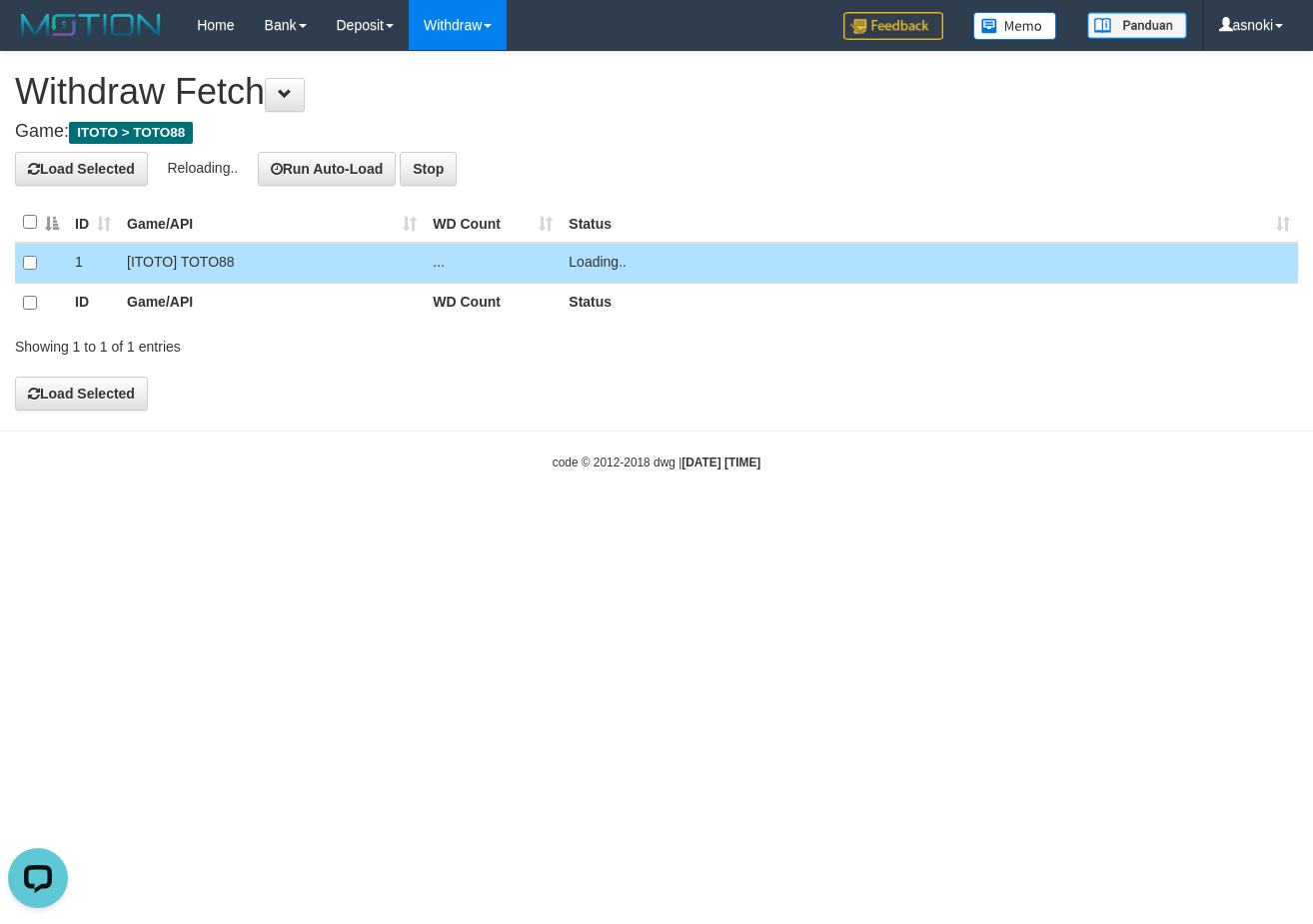 scroll, scrollTop: 0, scrollLeft: 0, axis: both 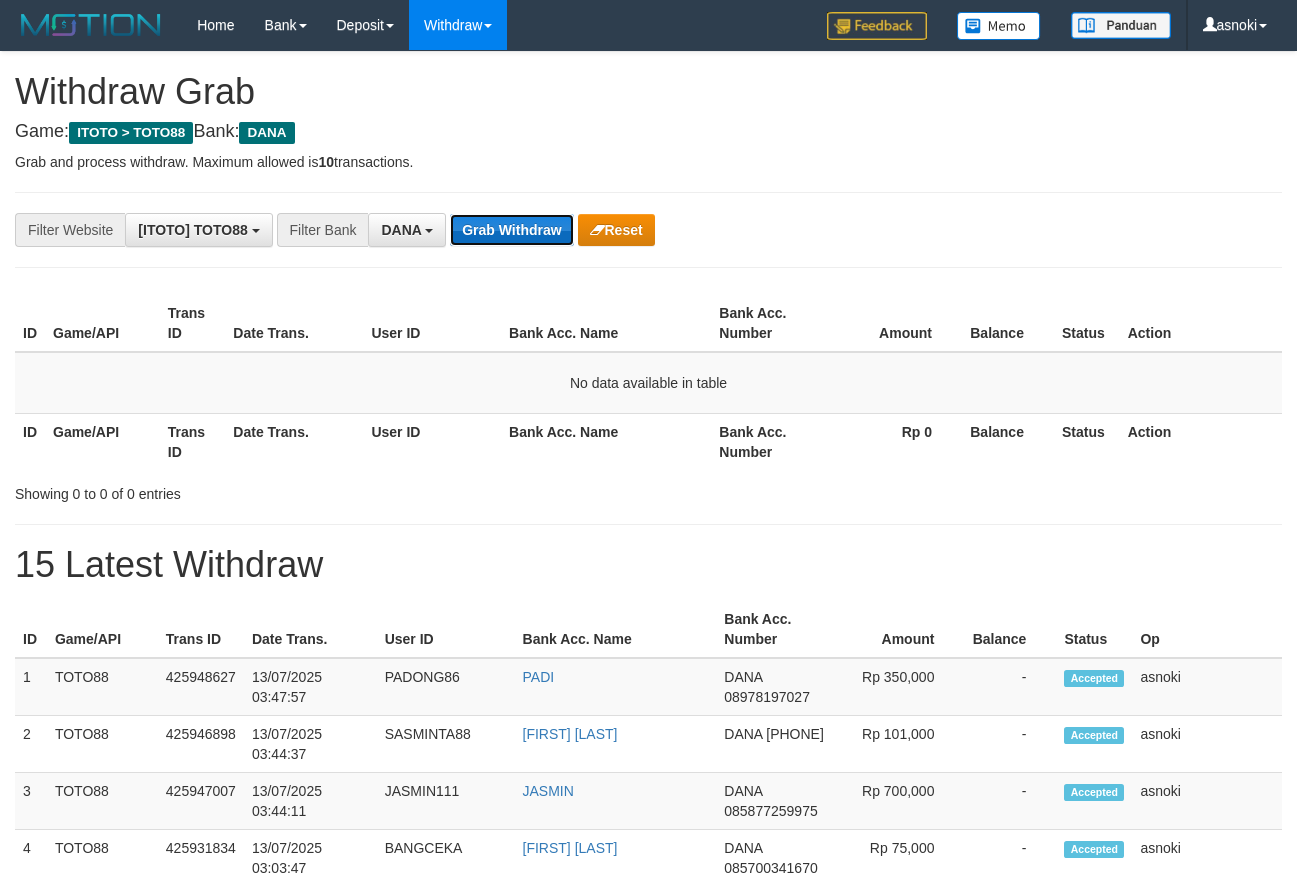 click on "Grab Withdraw" at bounding box center (511, 230) 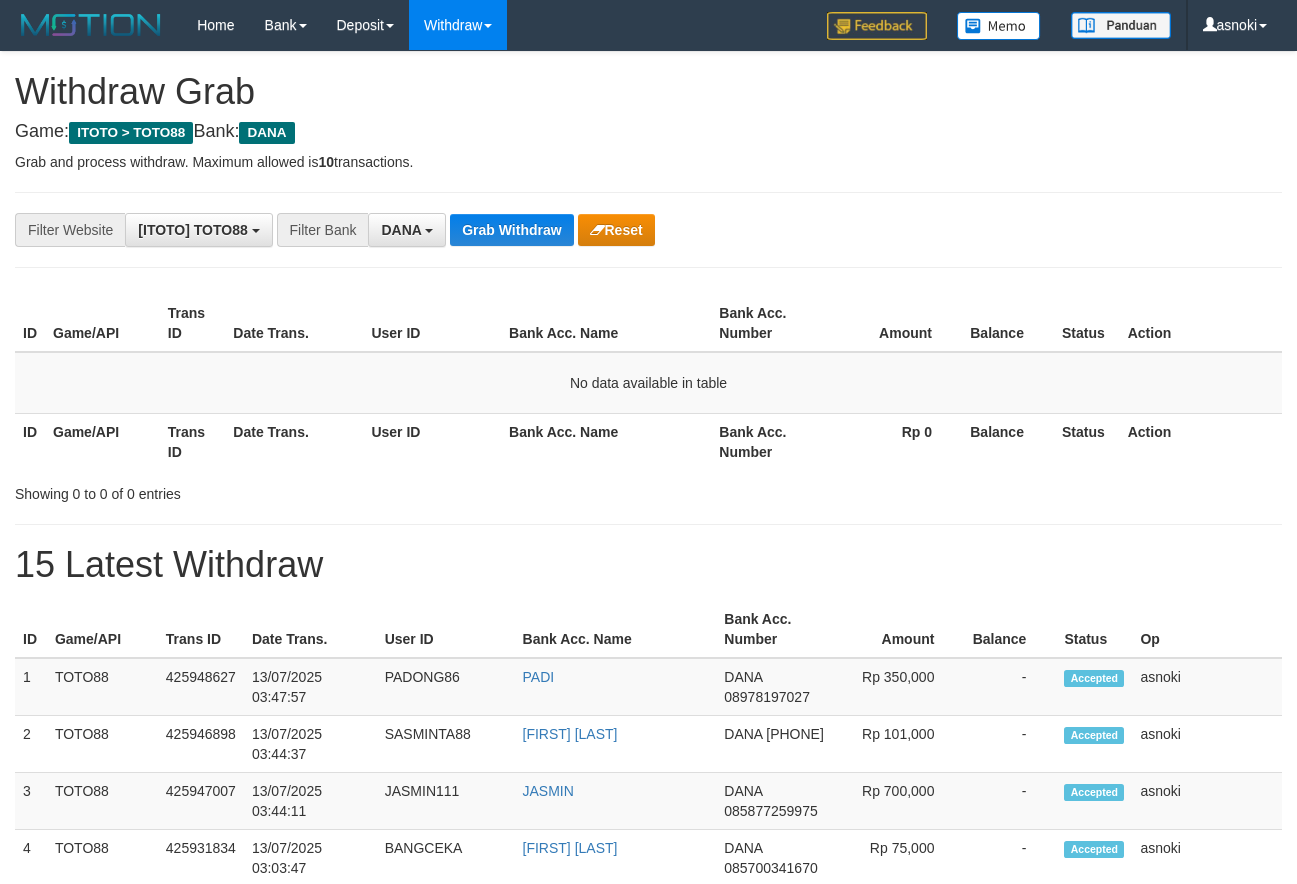 scroll, scrollTop: 0, scrollLeft: 0, axis: both 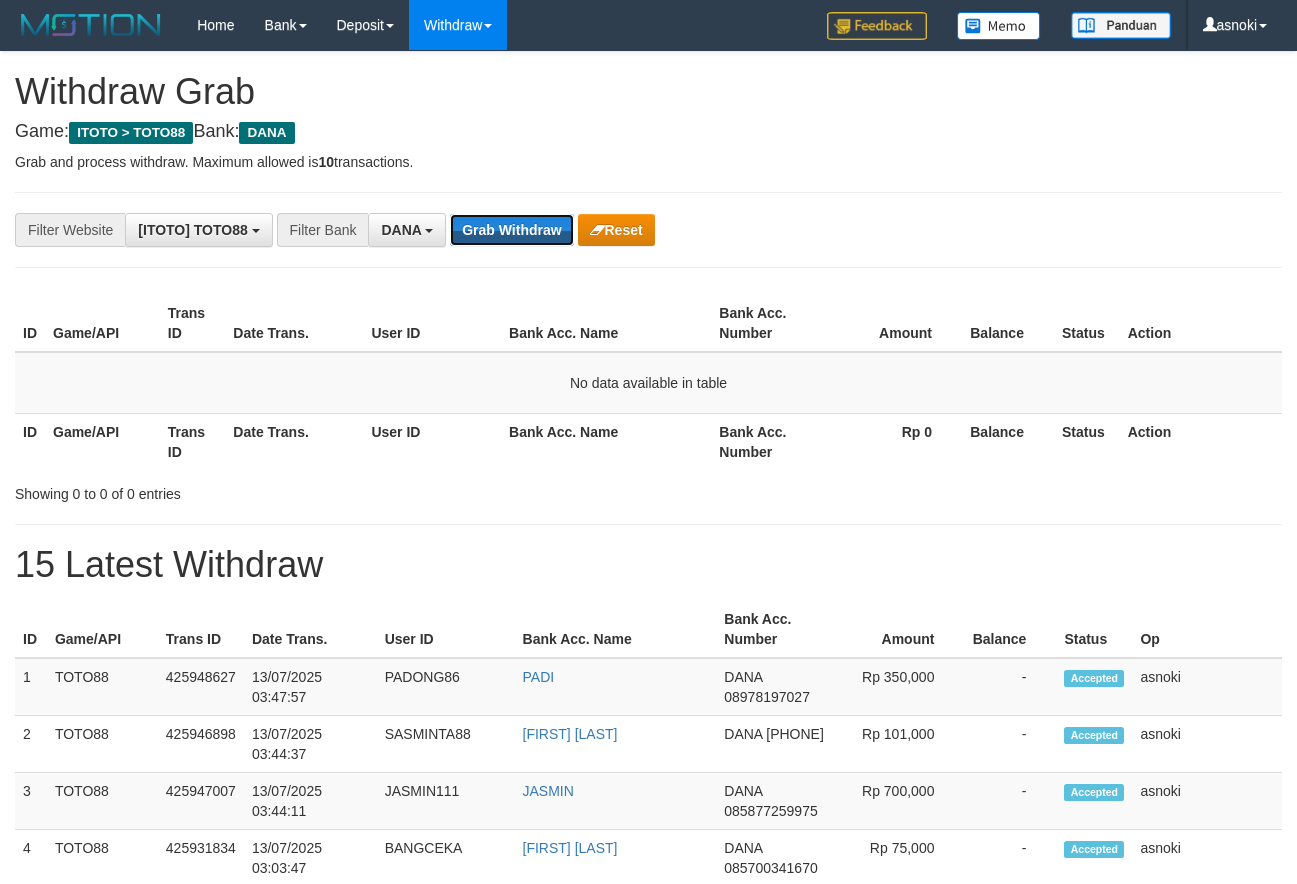 click on "Grab Withdraw" at bounding box center [511, 230] 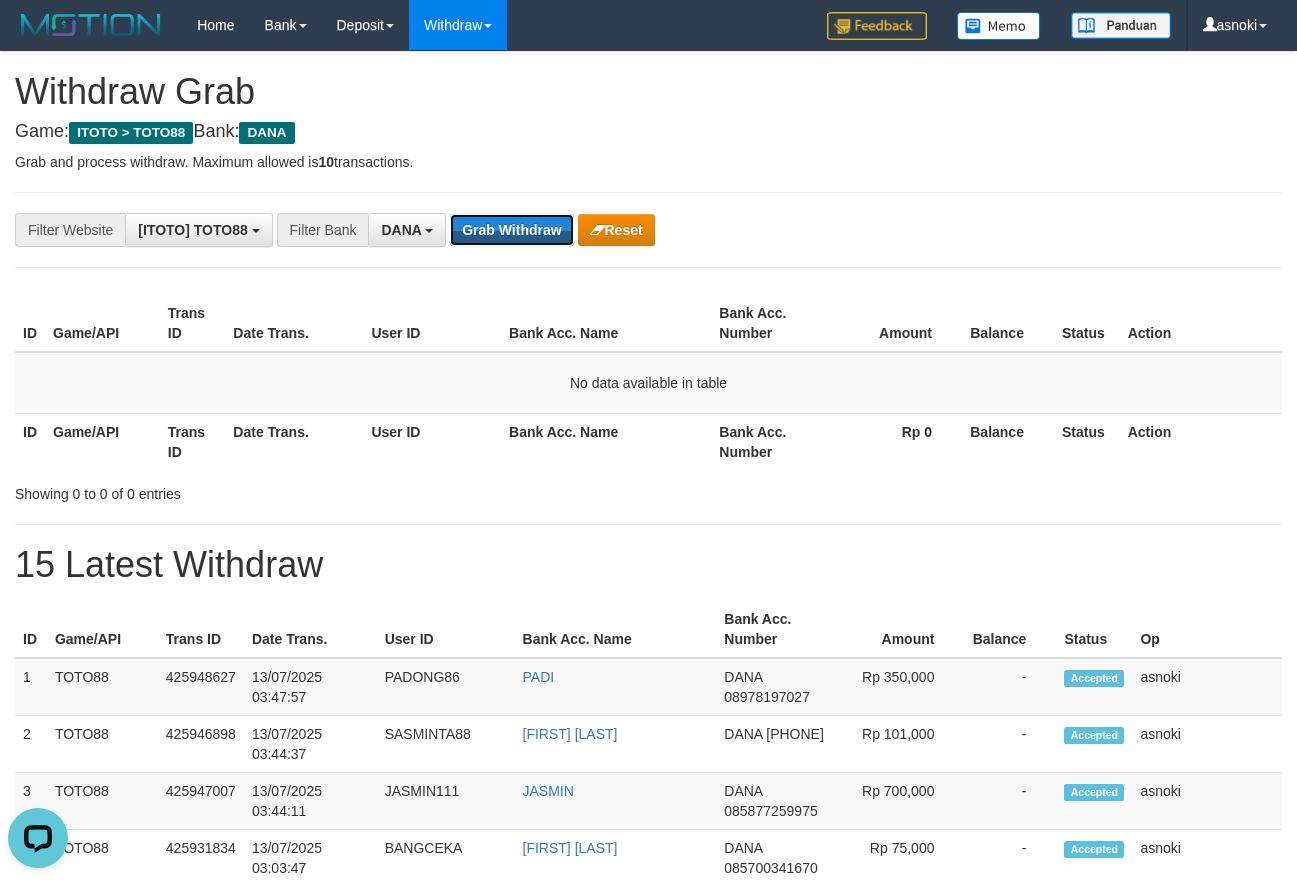 scroll, scrollTop: 0, scrollLeft: 0, axis: both 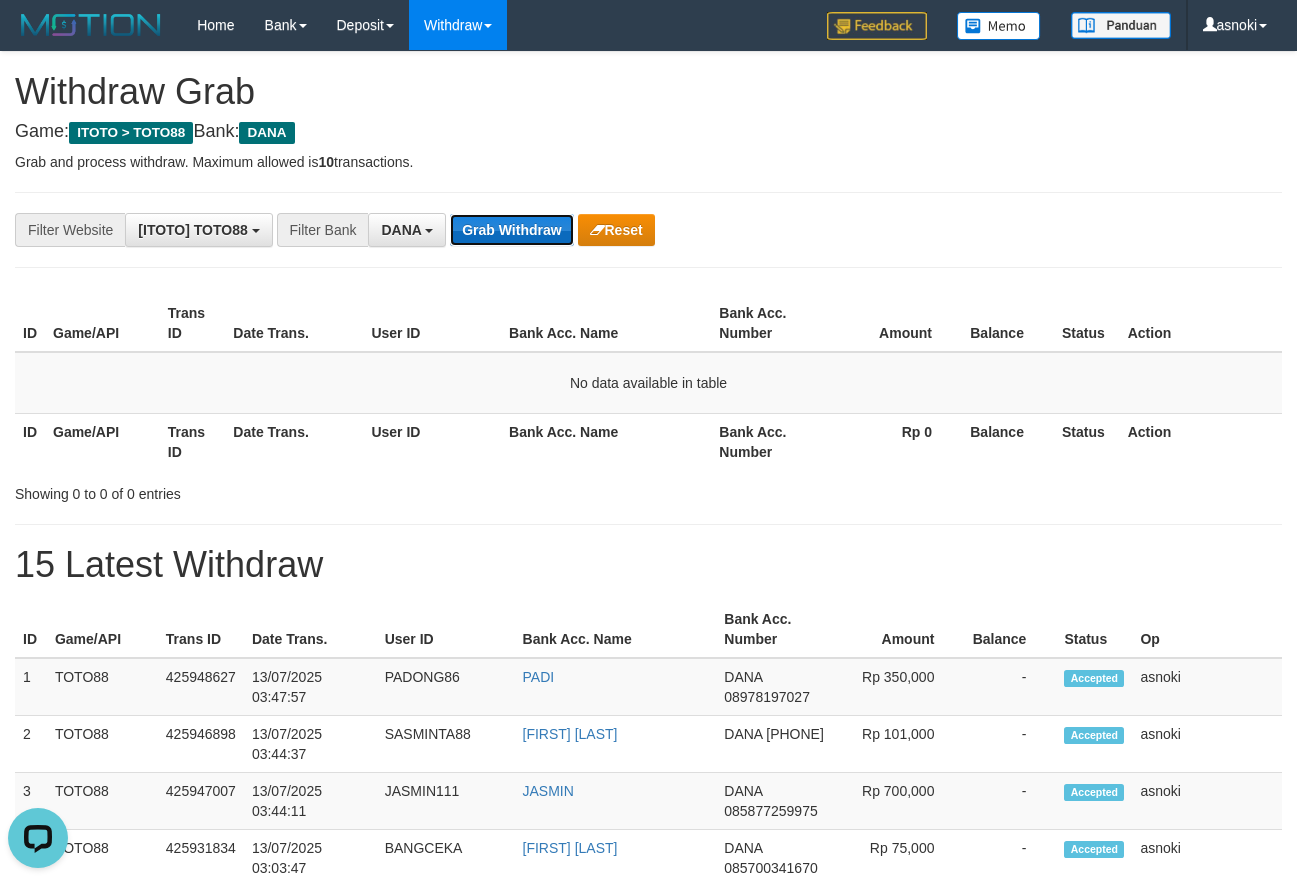 click on "Grab Withdraw" at bounding box center [511, 230] 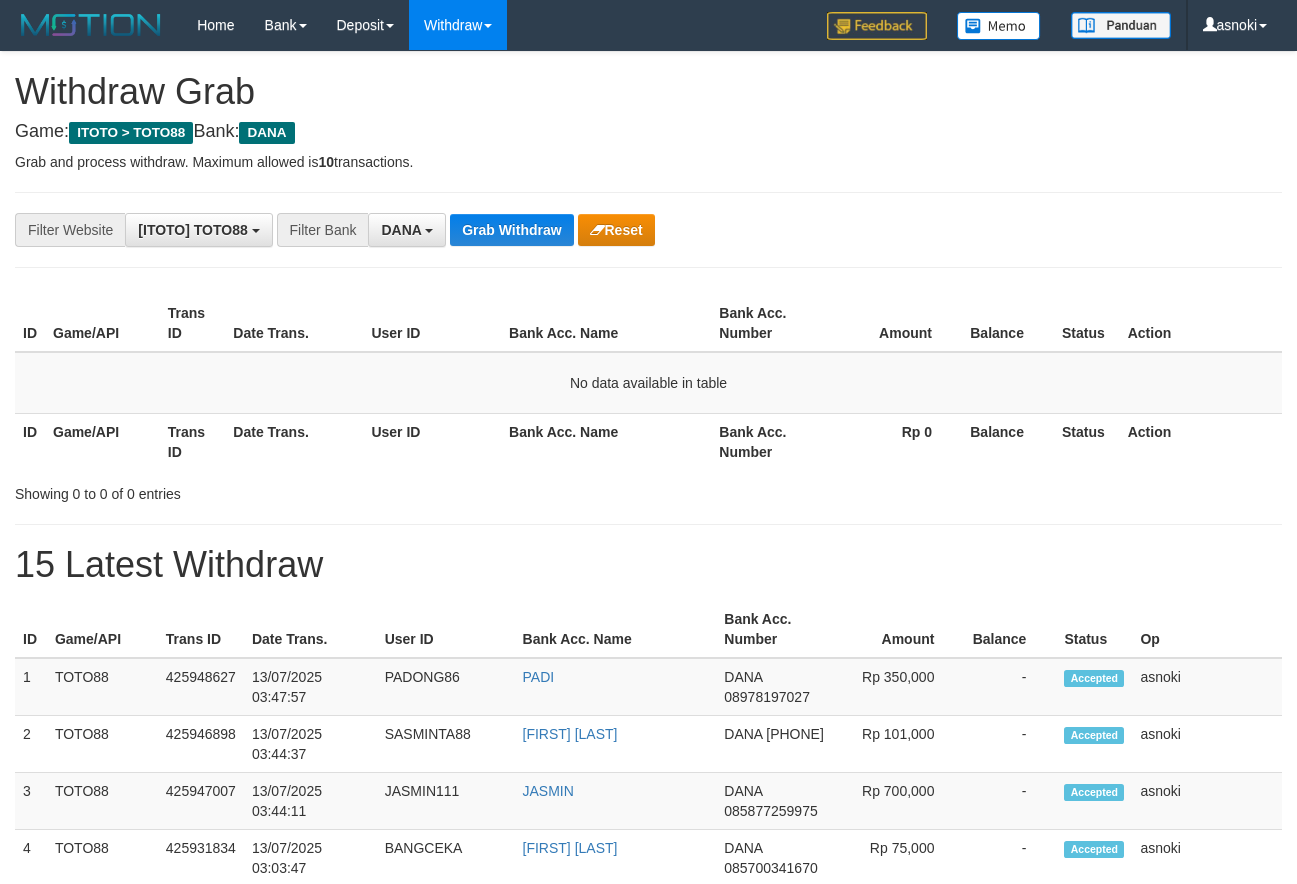 scroll, scrollTop: 0, scrollLeft: 0, axis: both 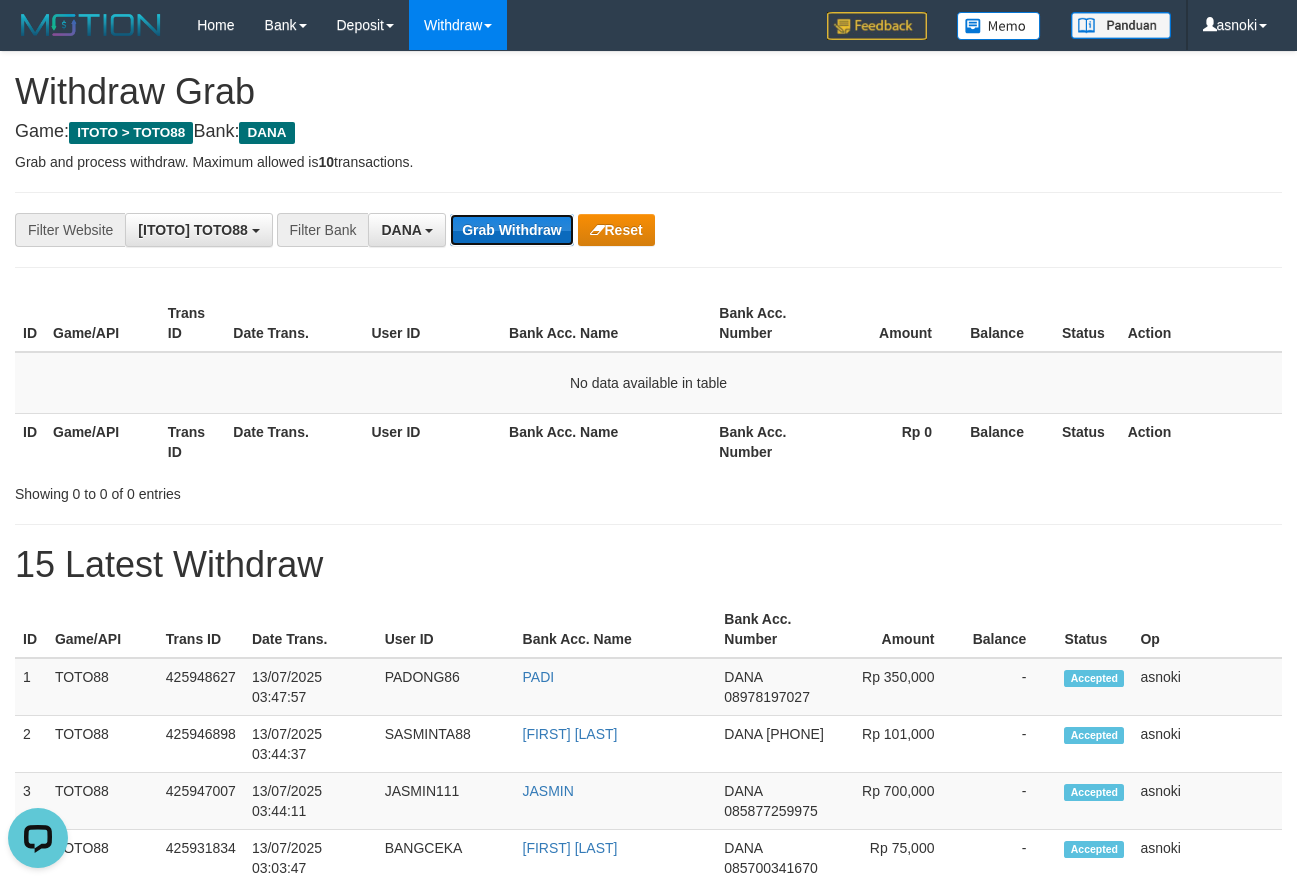 click on "Grab Withdraw" at bounding box center [511, 230] 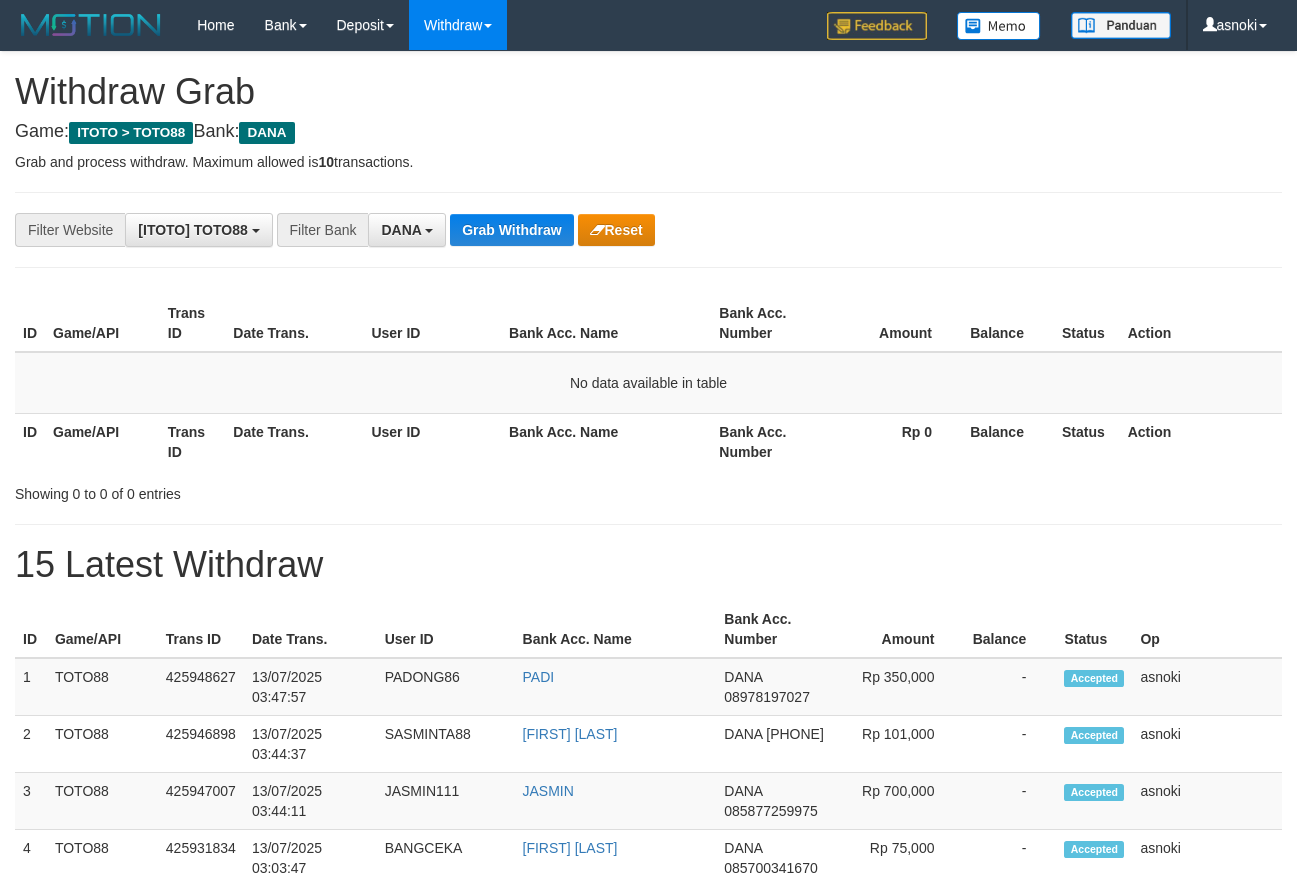 scroll, scrollTop: 0, scrollLeft: 0, axis: both 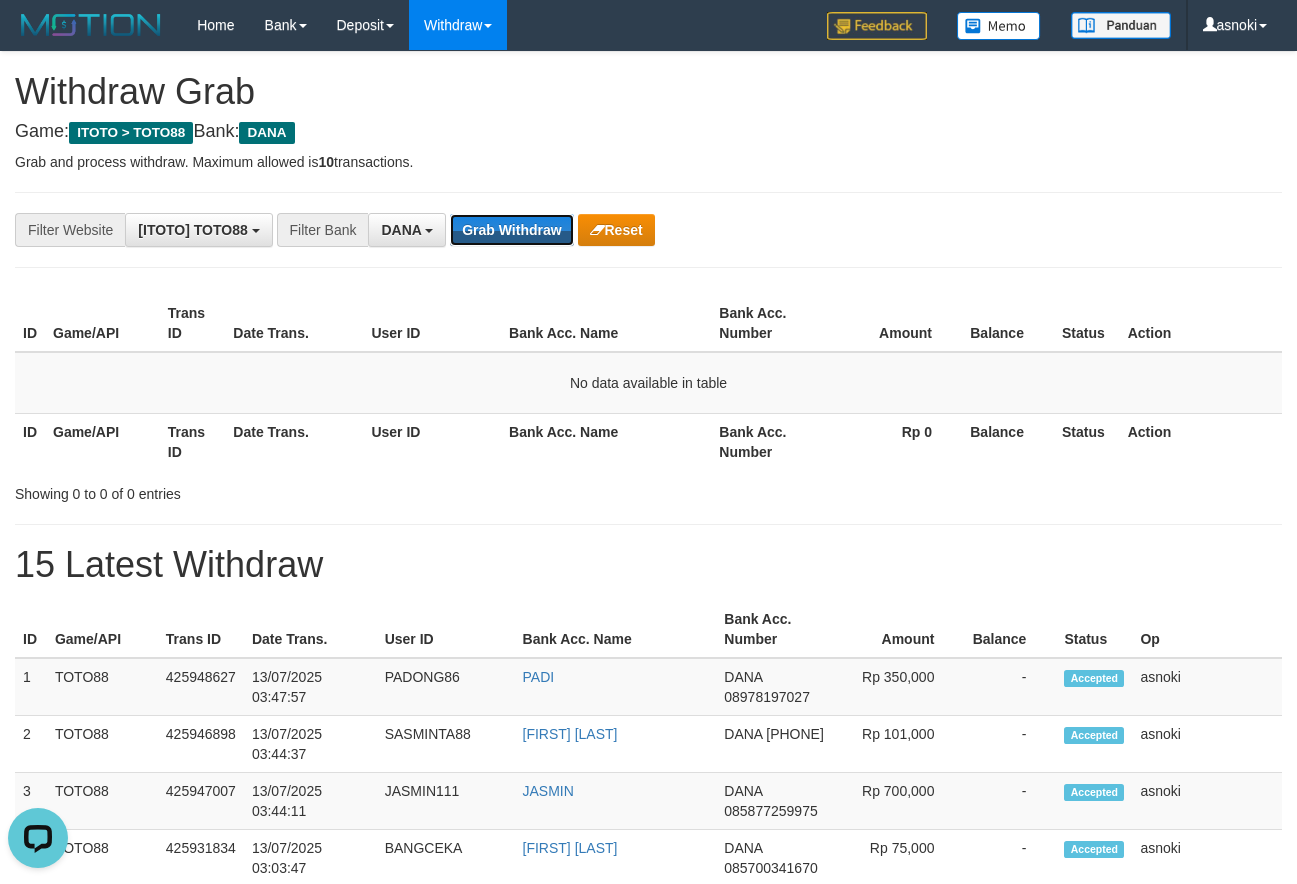 click on "Grab Withdraw" at bounding box center (511, 230) 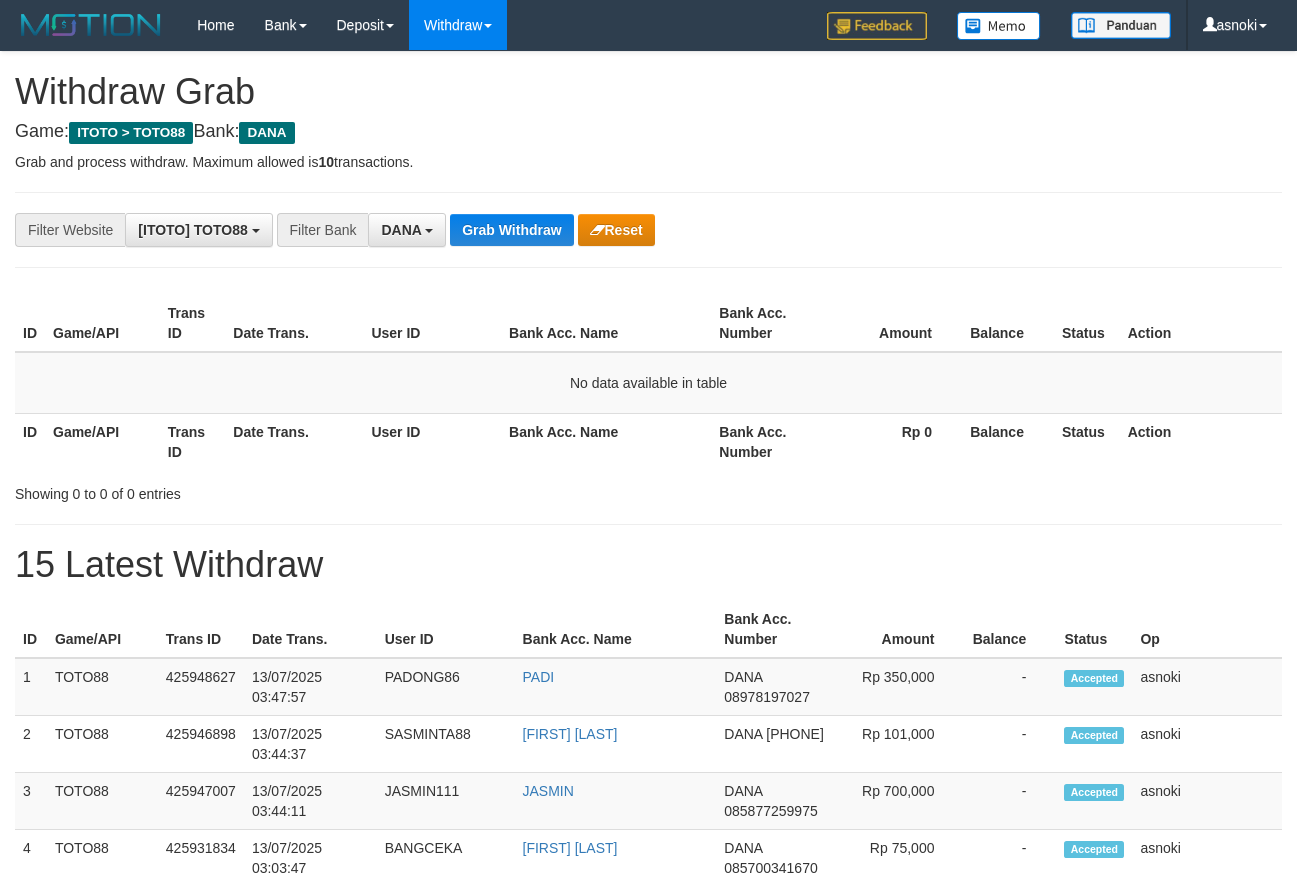 scroll, scrollTop: 0, scrollLeft: 0, axis: both 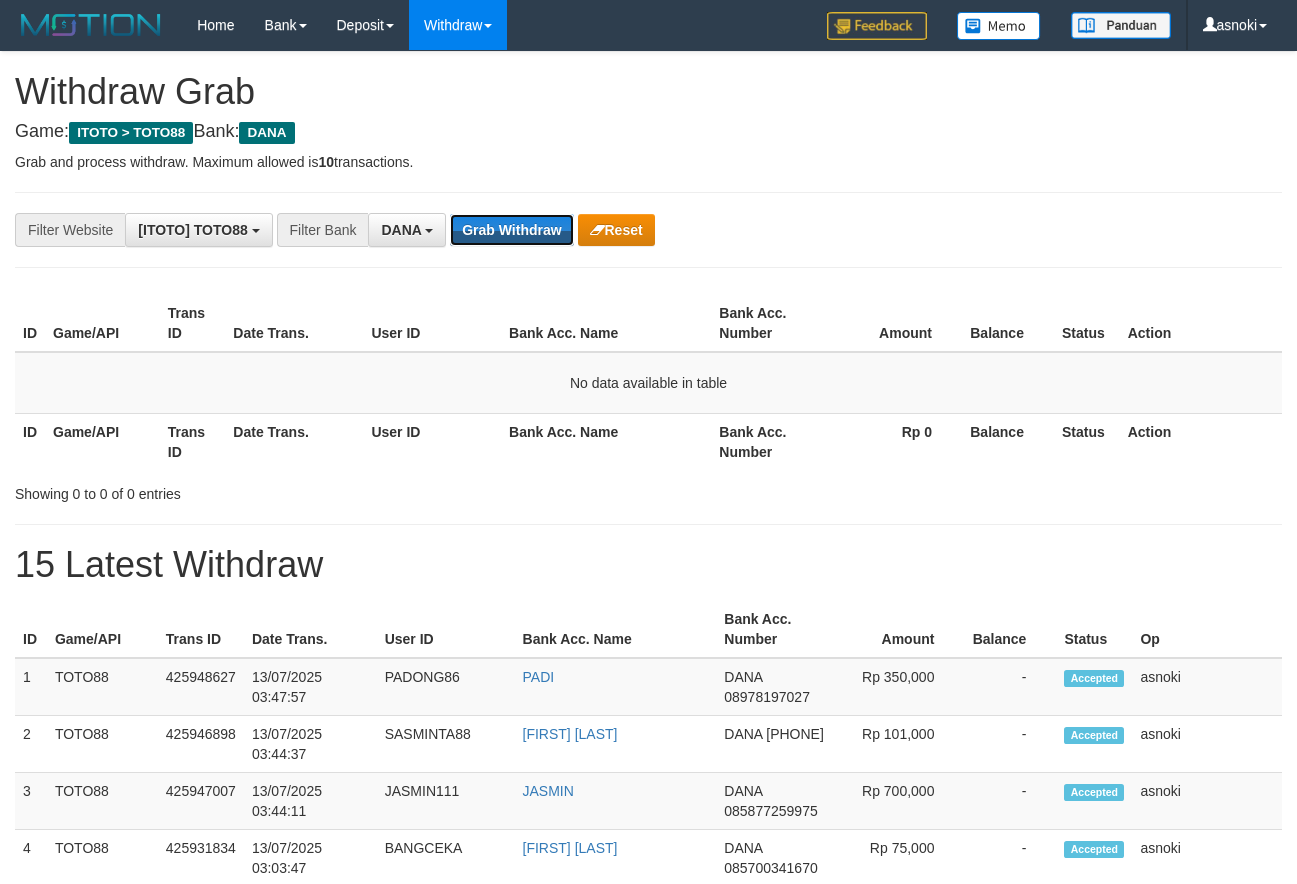click on "Grab Withdraw" at bounding box center (511, 230) 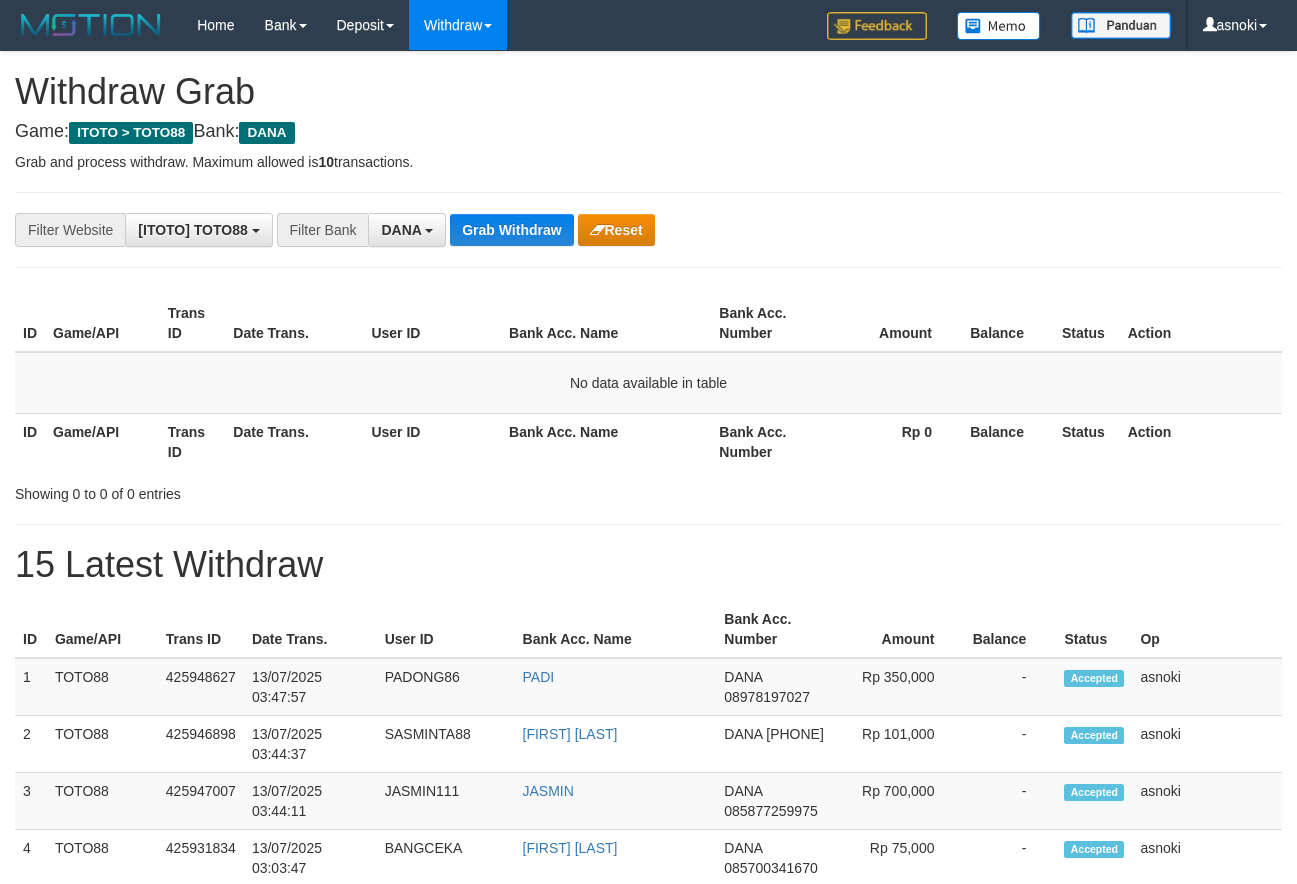 scroll, scrollTop: 0, scrollLeft: 0, axis: both 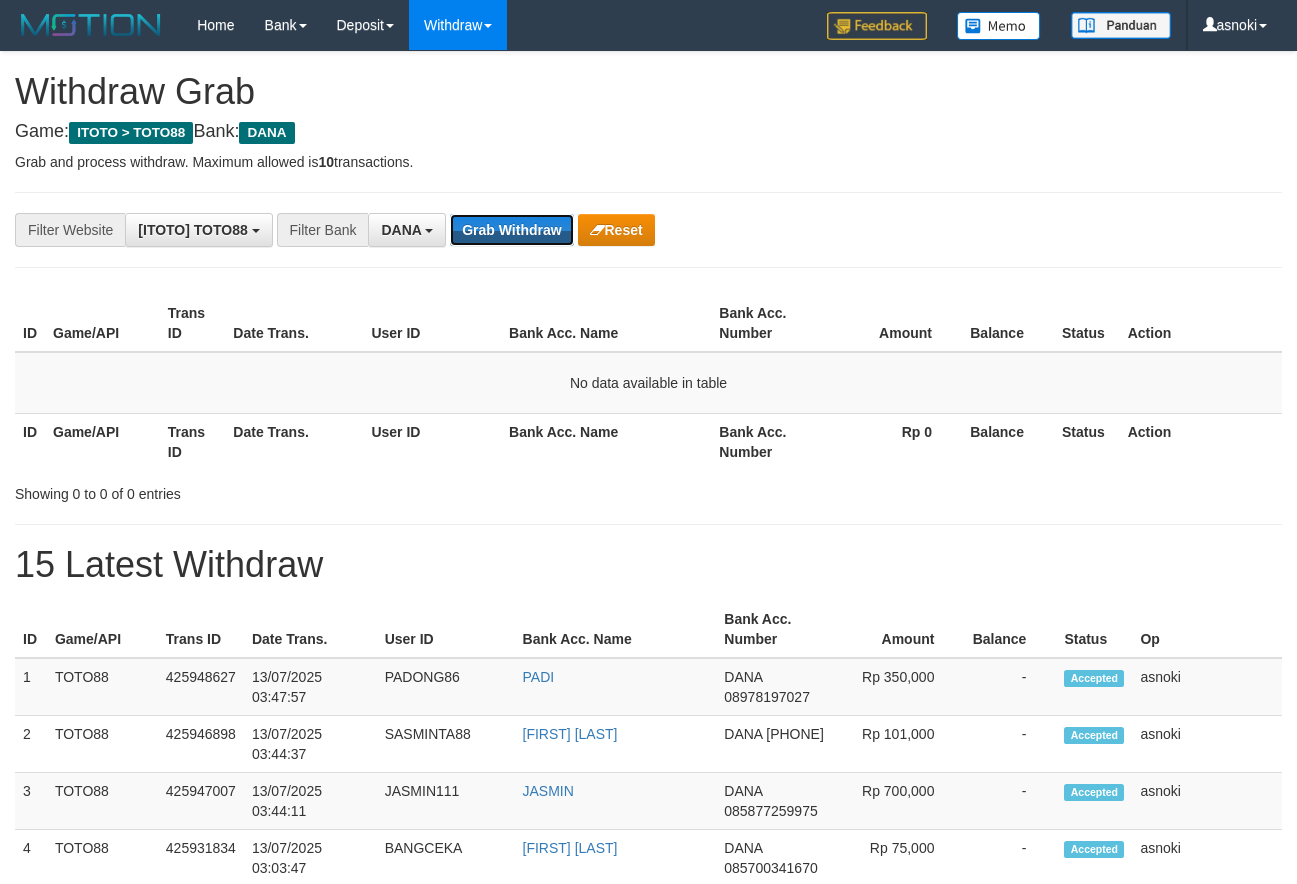 click on "Grab Withdraw" at bounding box center (511, 230) 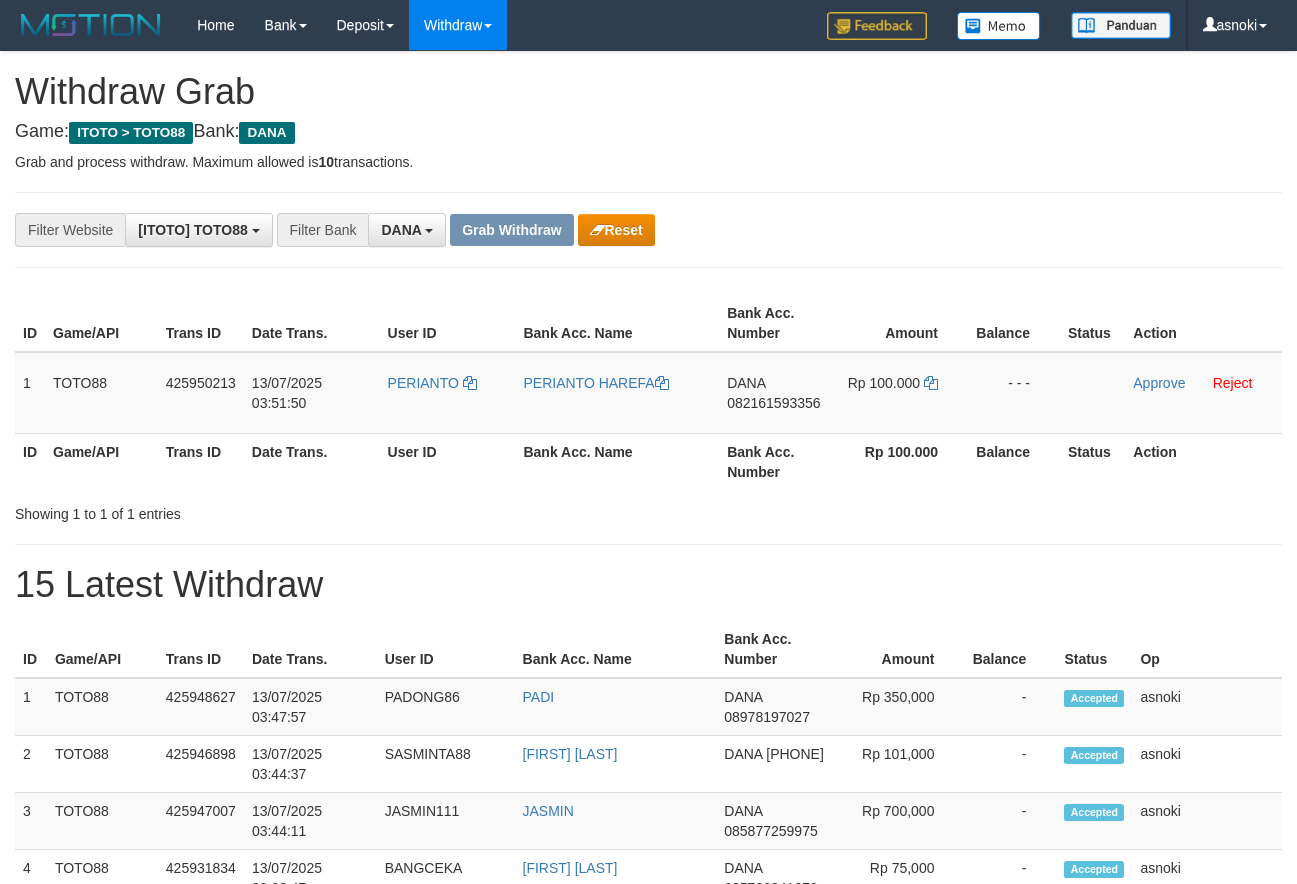 scroll, scrollTop: 0, scrollLeft: 0, axis: both 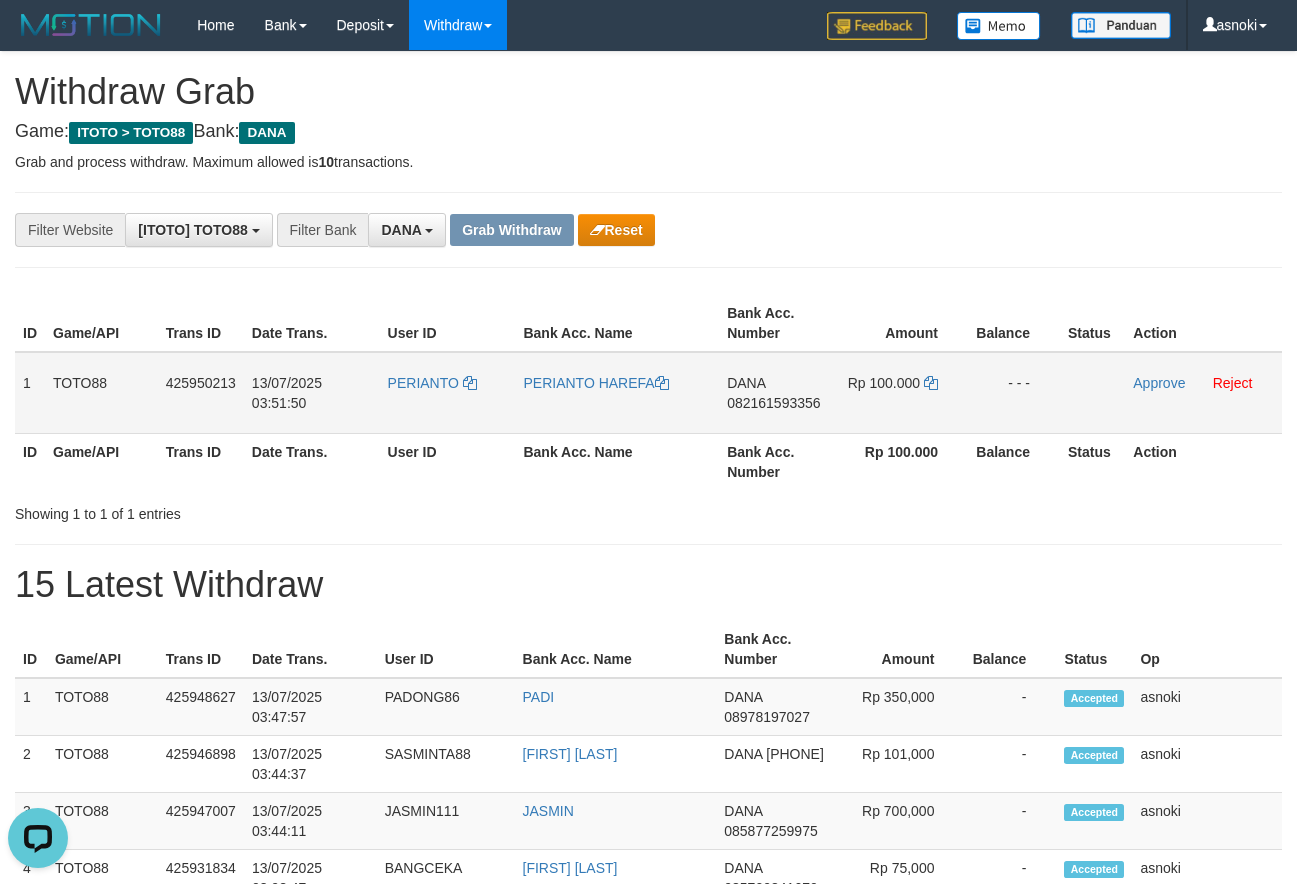 click on "082161593356" at bounding box center [773, 403] 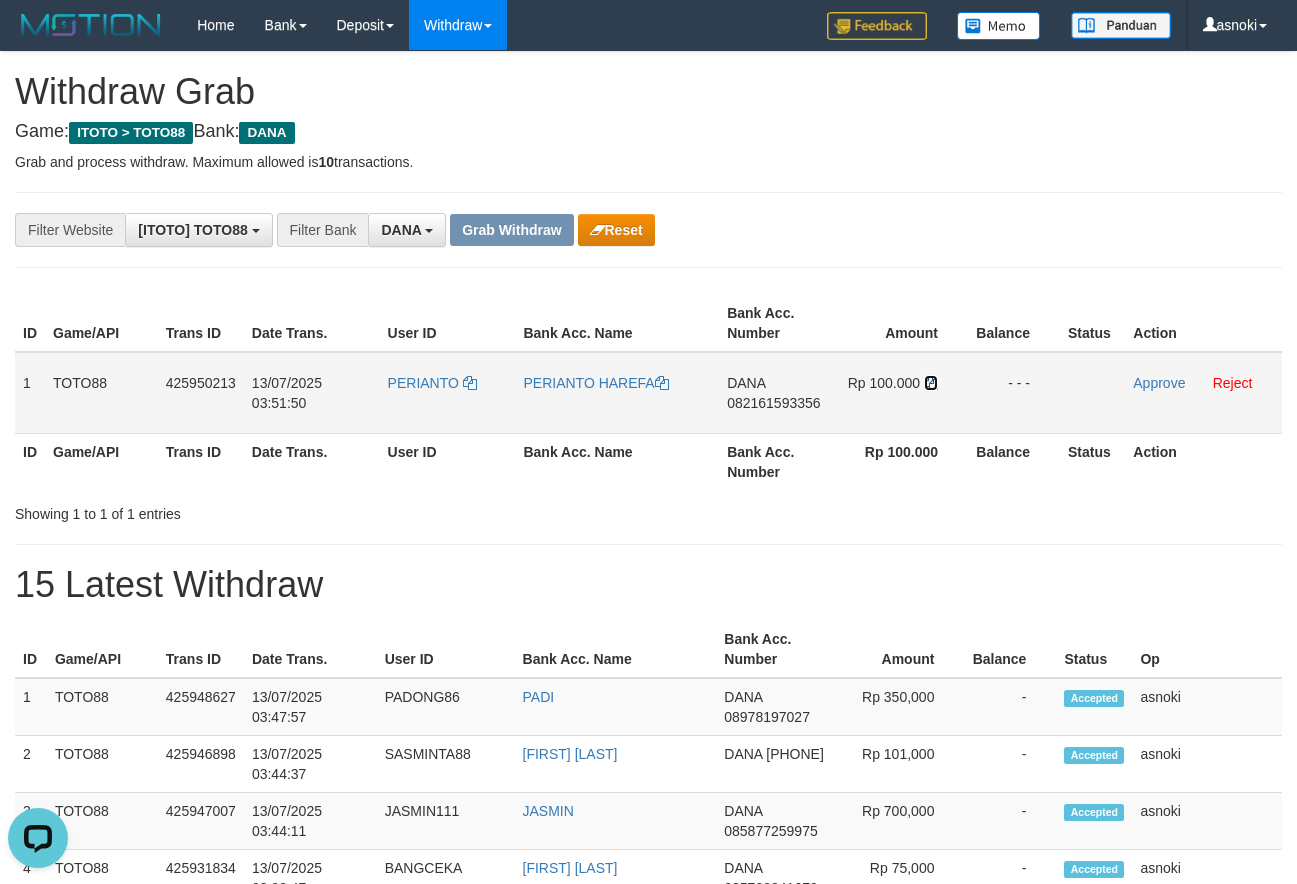 click at bounding box center (931, 383) 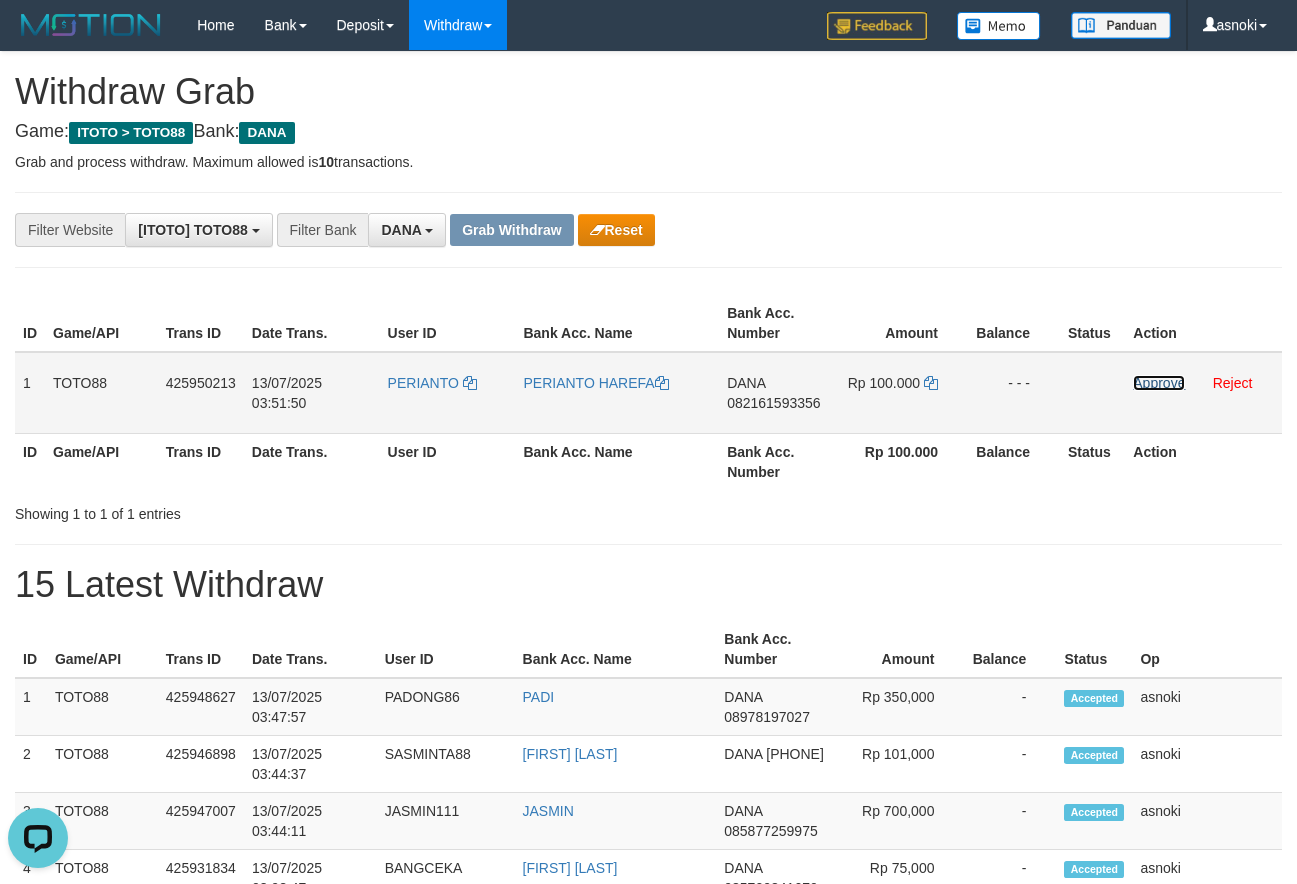 click on "Approve" at bounding box center (1159, 383) 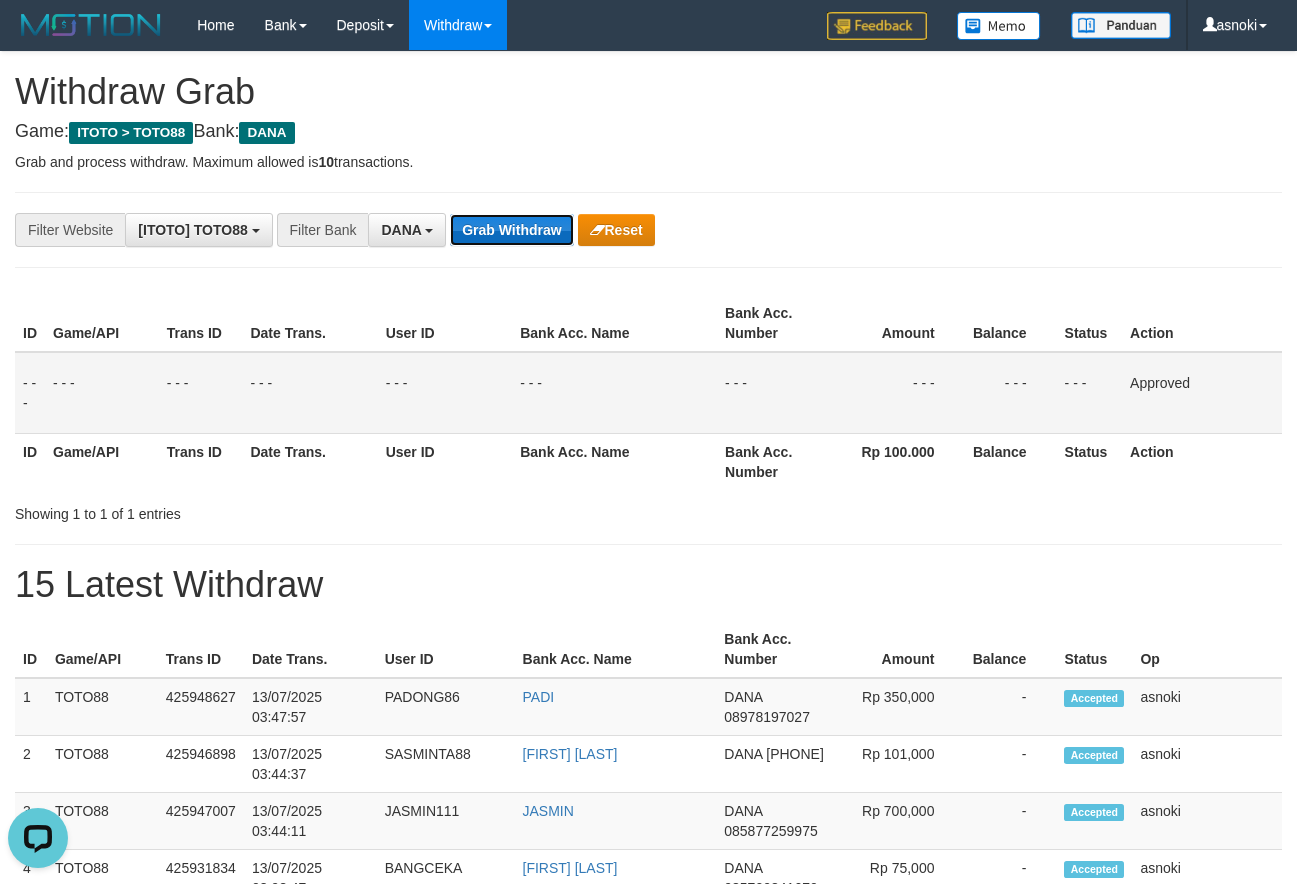 click on "Grab Withdraw" at bounding box center [511, 230] 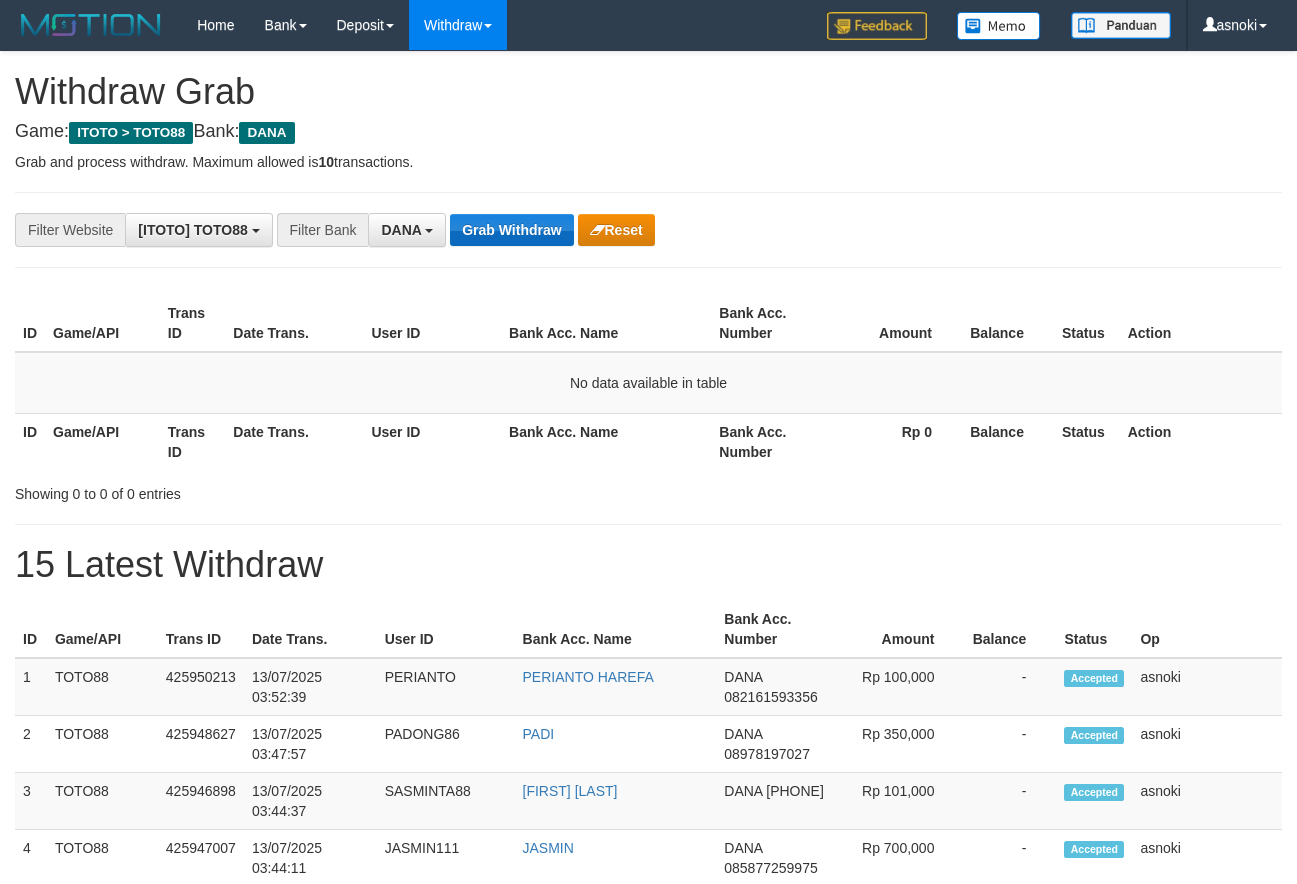 scroll, scrollTop: 0, scrollLeft: 0, axis: both 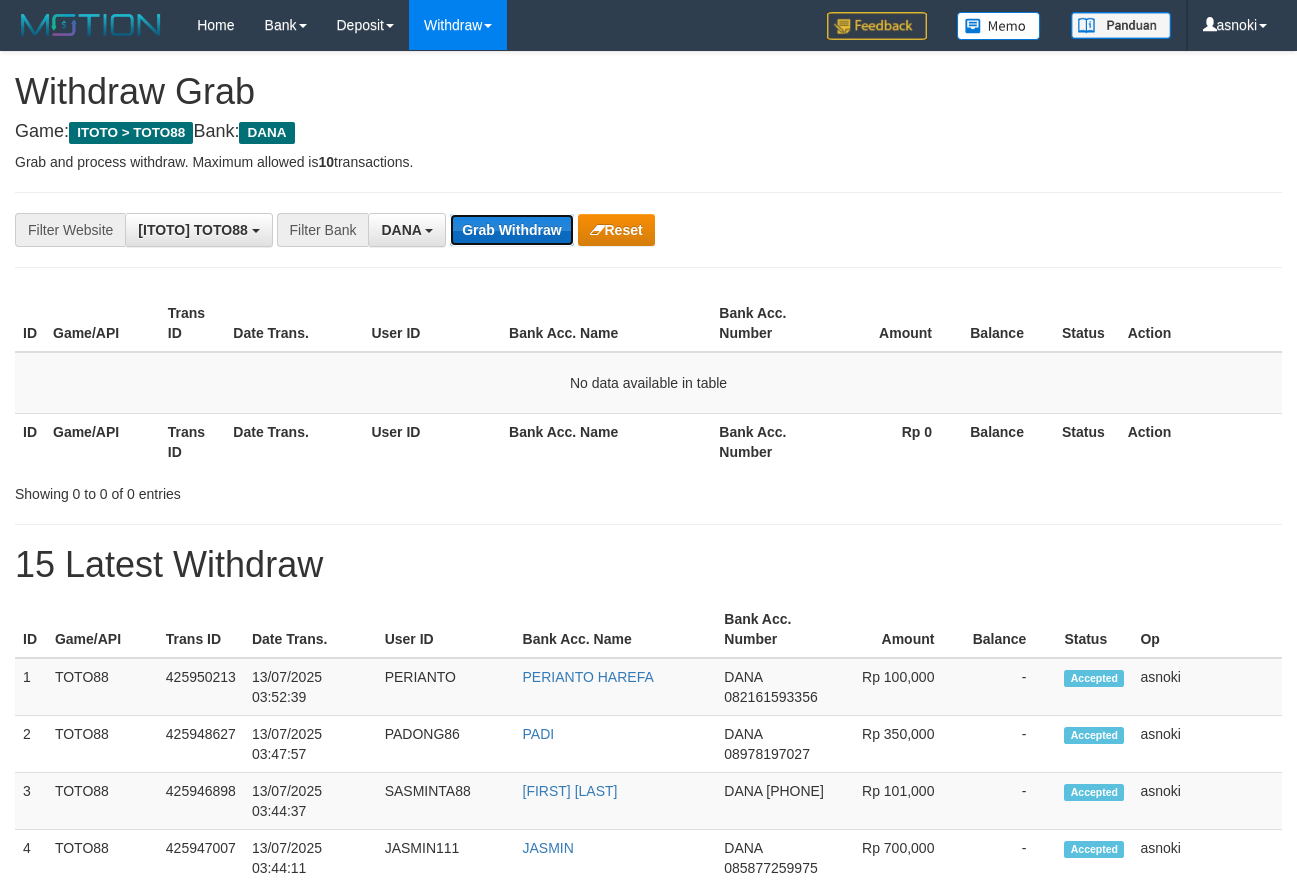 click on "Grab Withdraw" at bounding box center (511, 230) 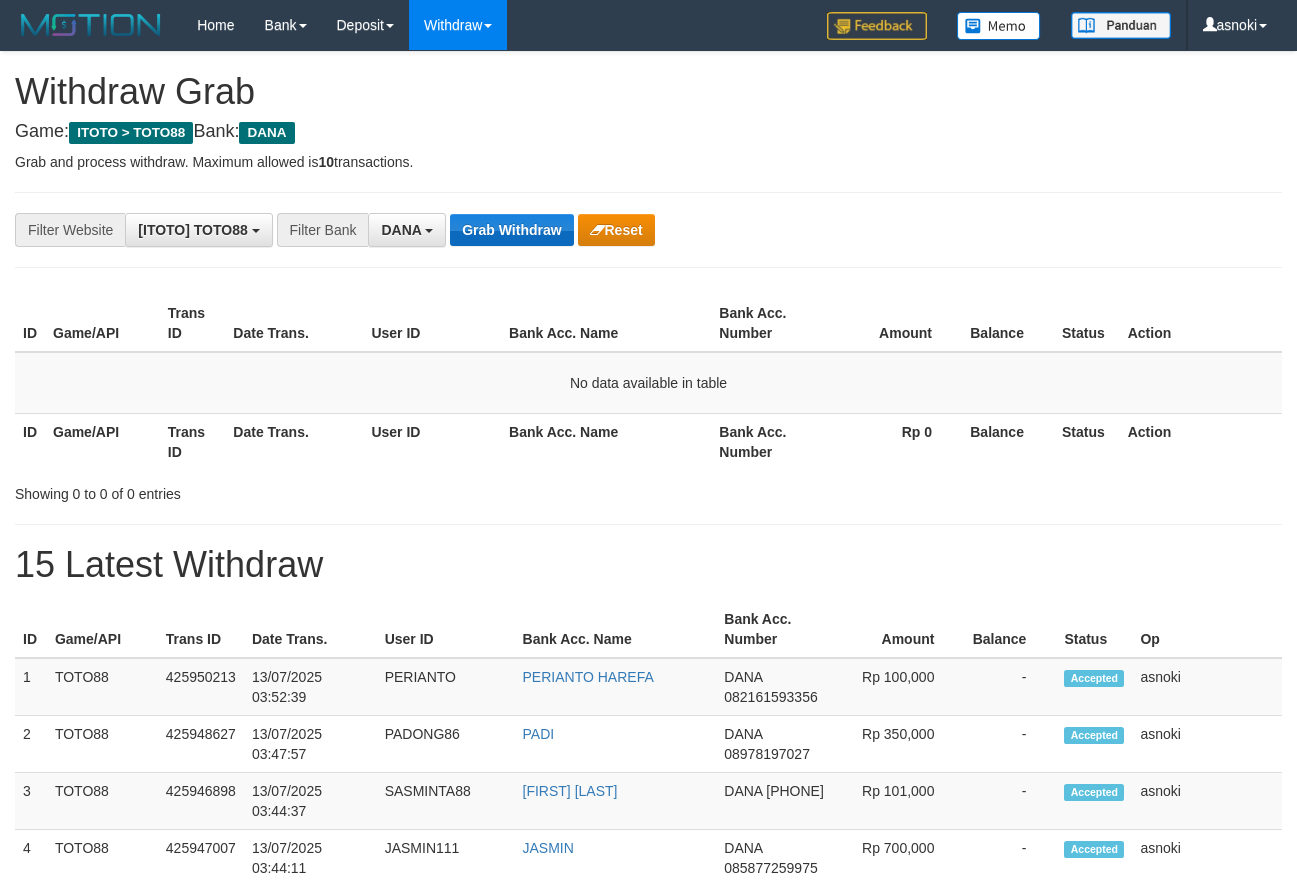 scroll, scrollTop: 0, scrollLeft: 0, axis: both 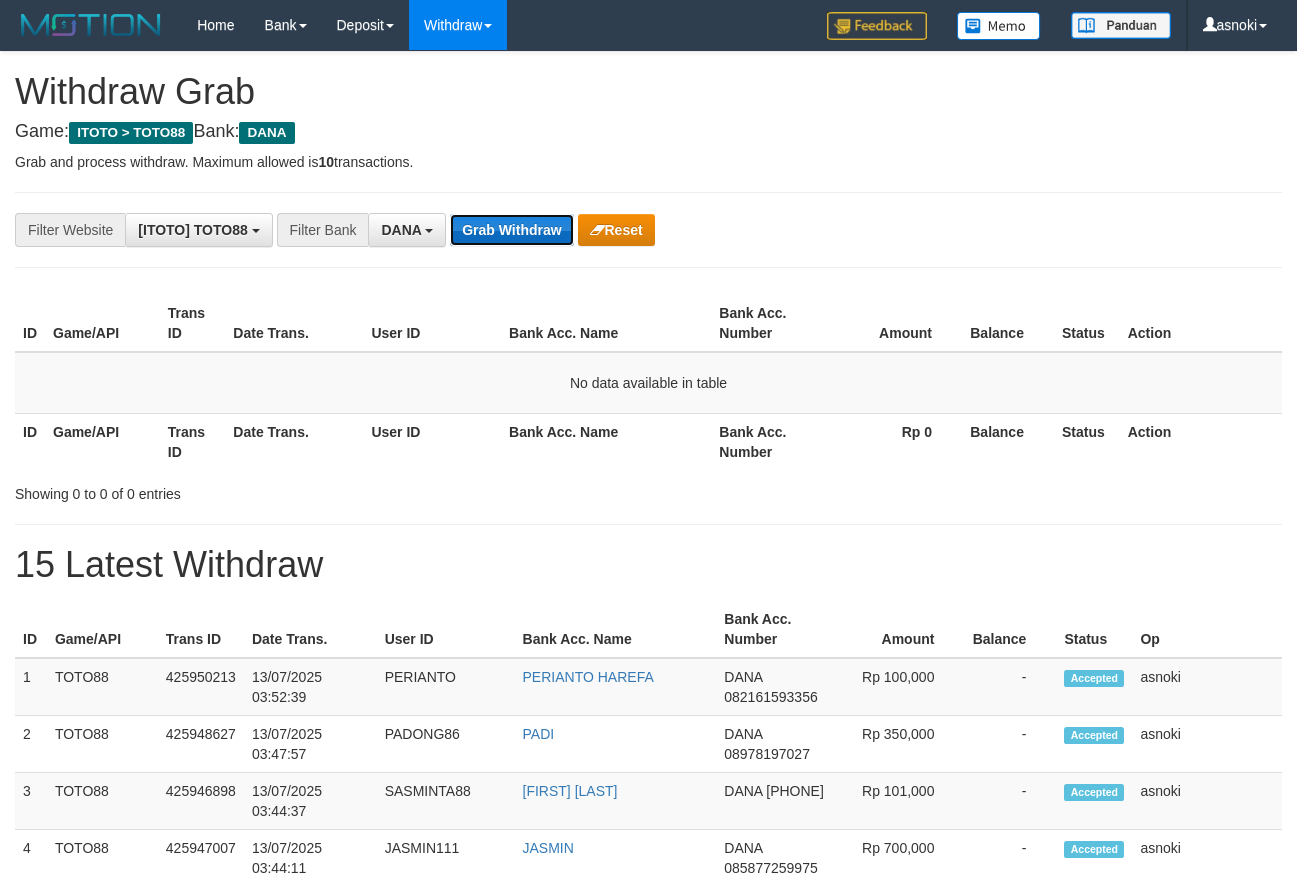 click on "Grab Withdraw" at bounding box center (511, 230) 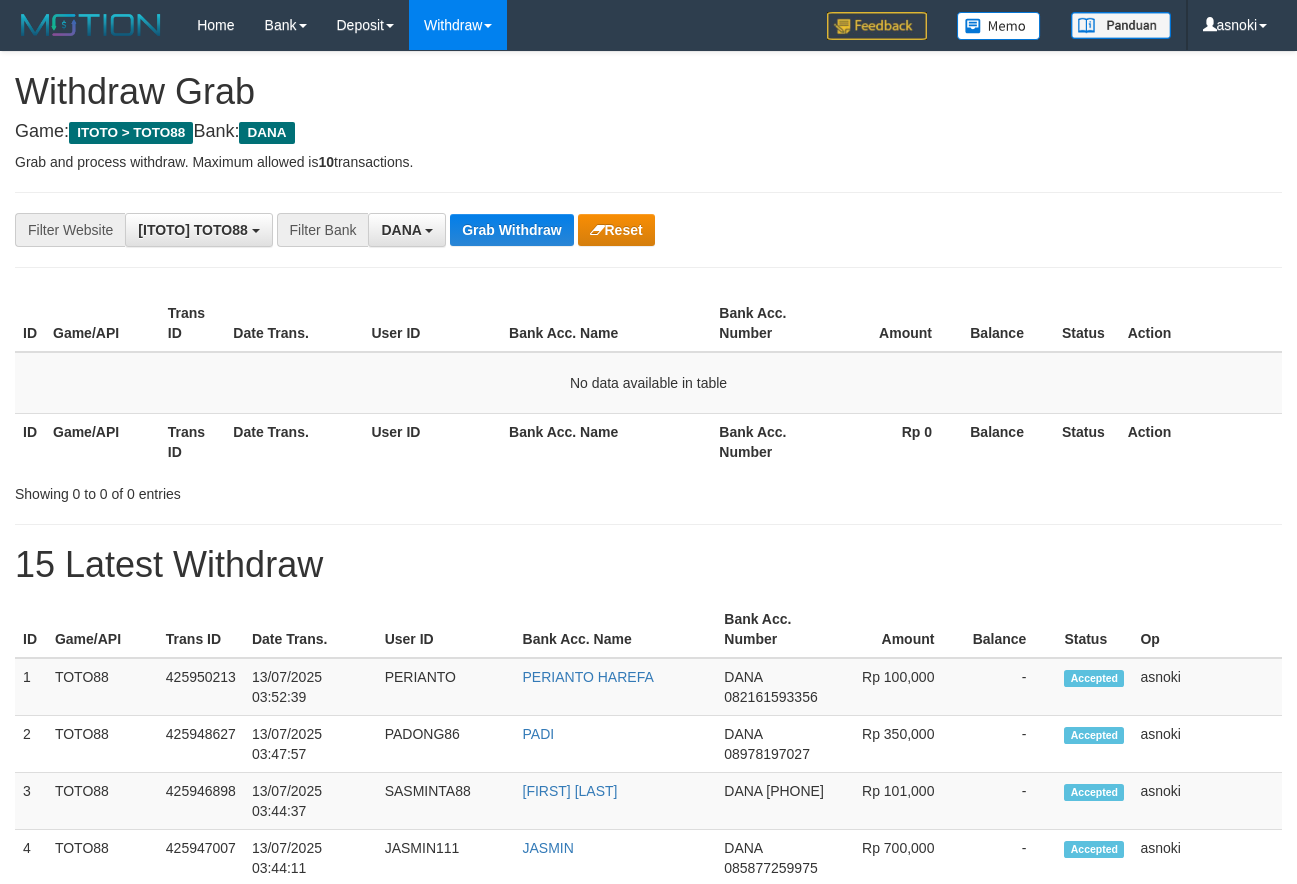 scroll, scrollTop: 0, scrollLeft: 0, axis: both 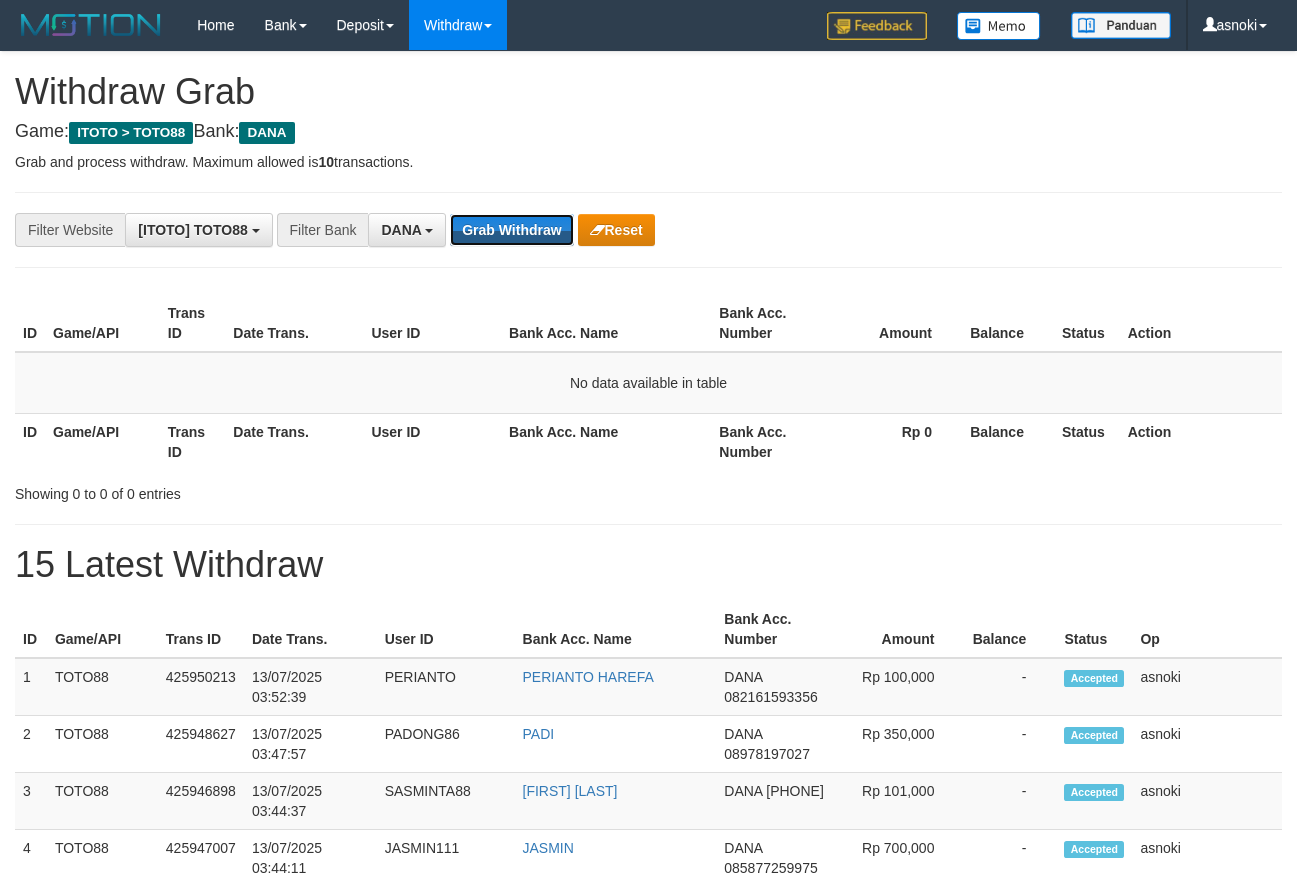 click on "Grab Withdraw" at bounding box center (511, 230) 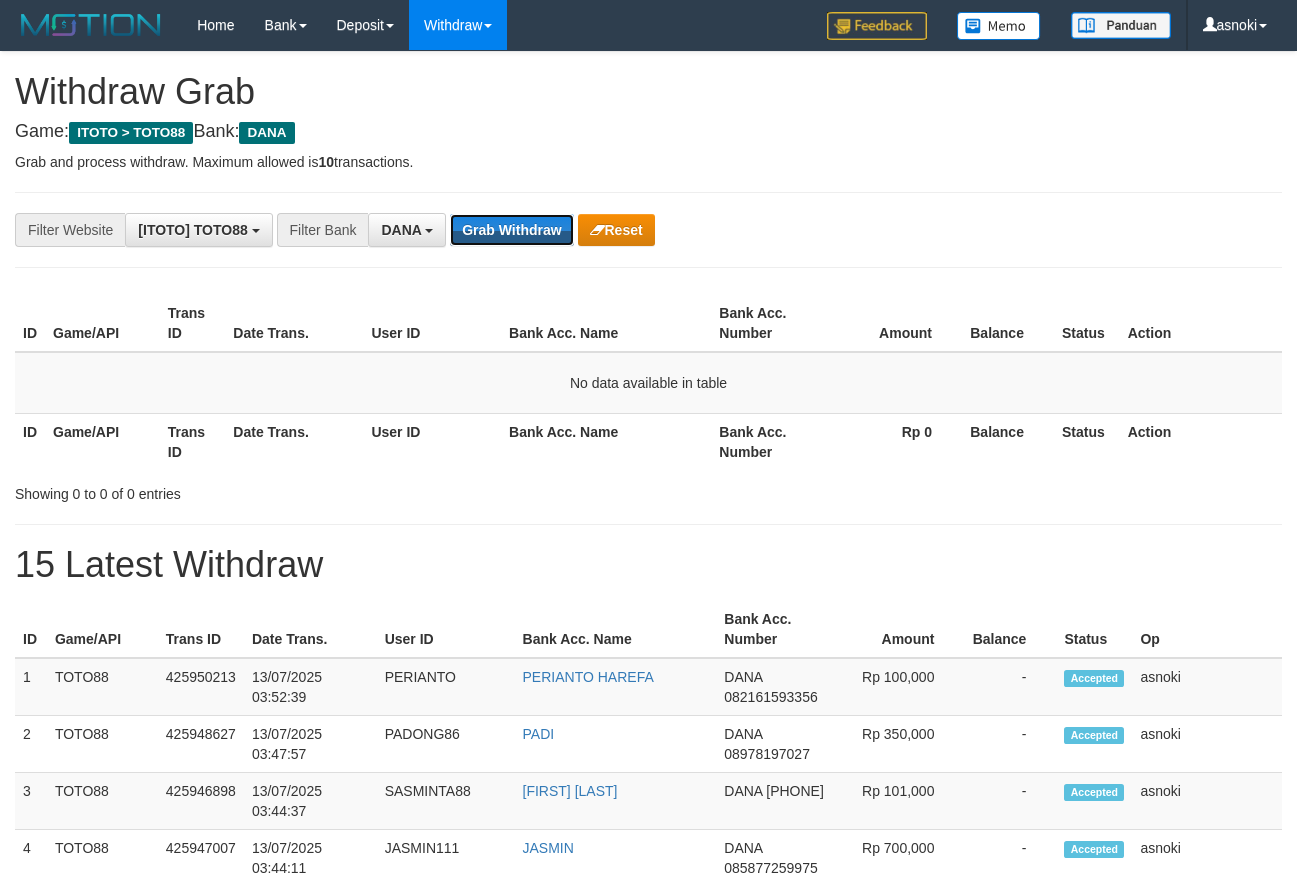 scroll, scrollTop: 0, scrollLeft: 0, axis: both 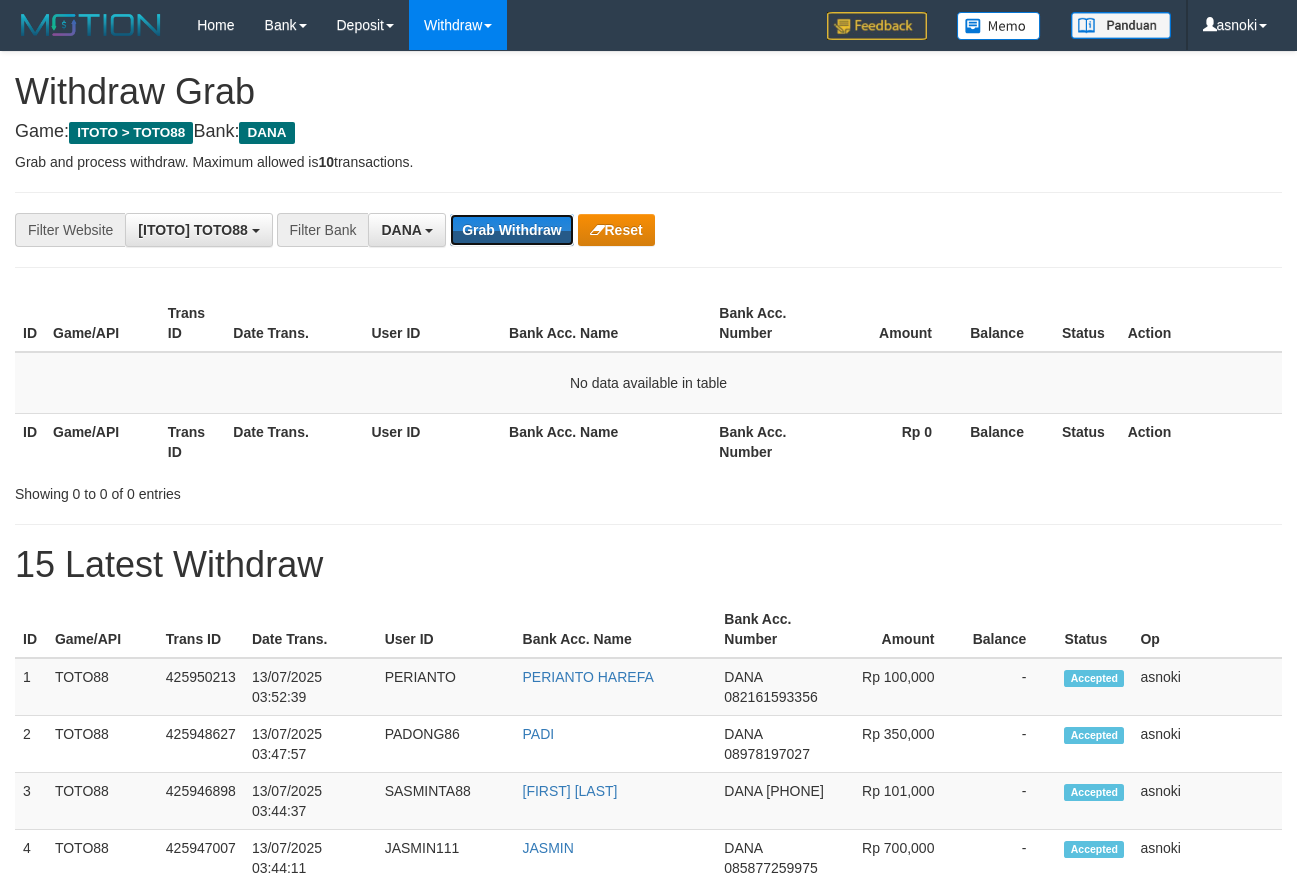 click on "Grab Withdraw" at bounding box center (511, 230) 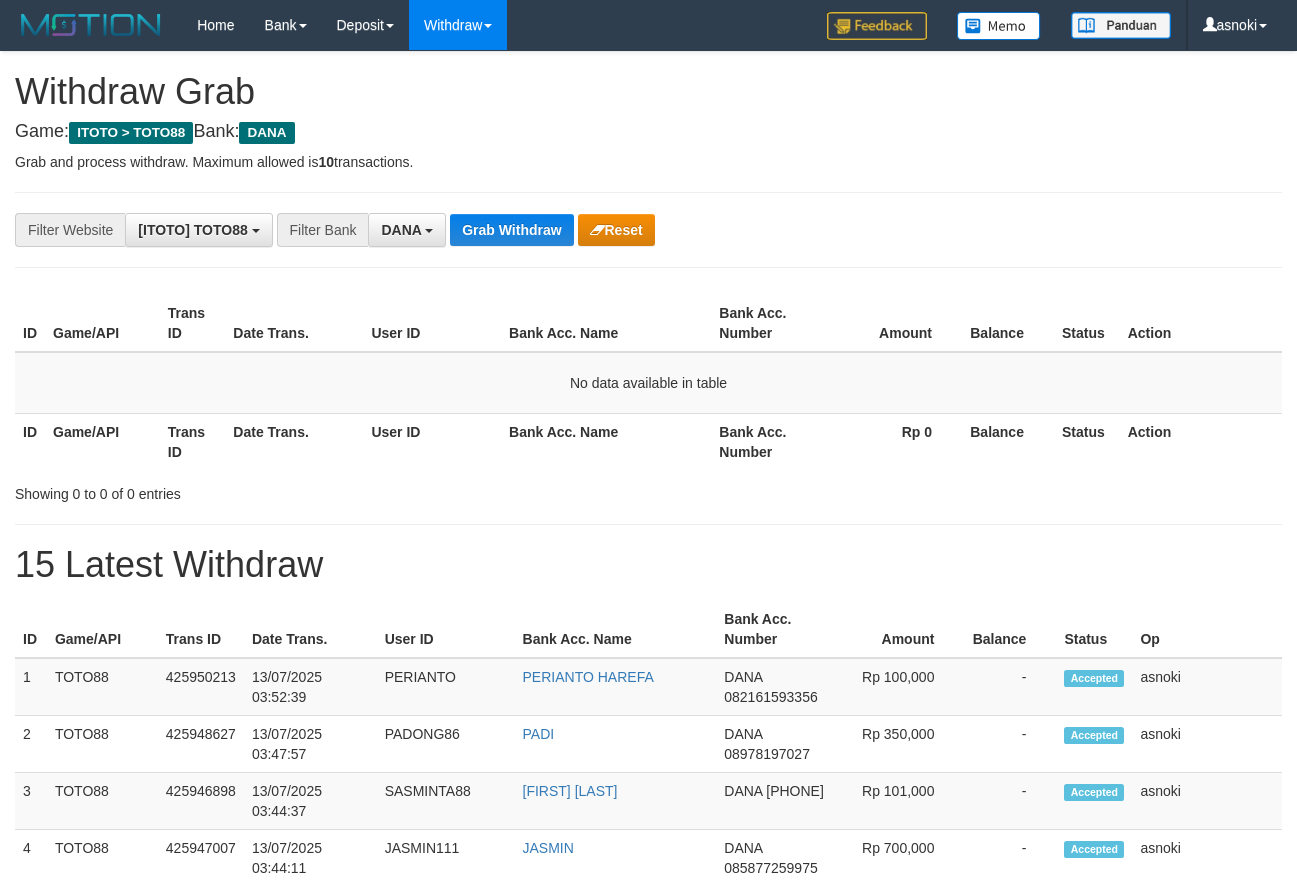 scroll, scrollTop: 0, scrollLeft: 0, axis: both 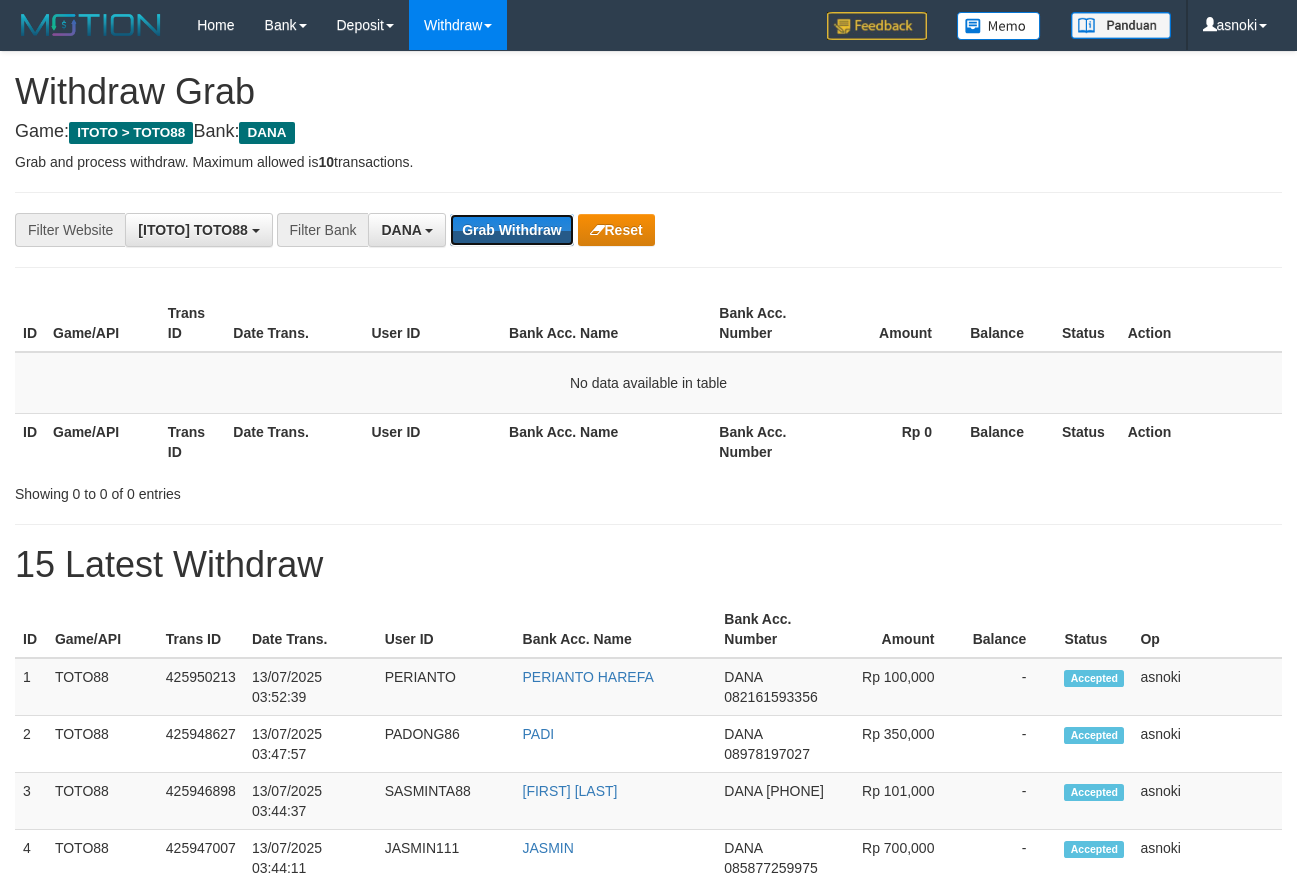 click on "Grab Withdraw" at bounding box center [511, 230] 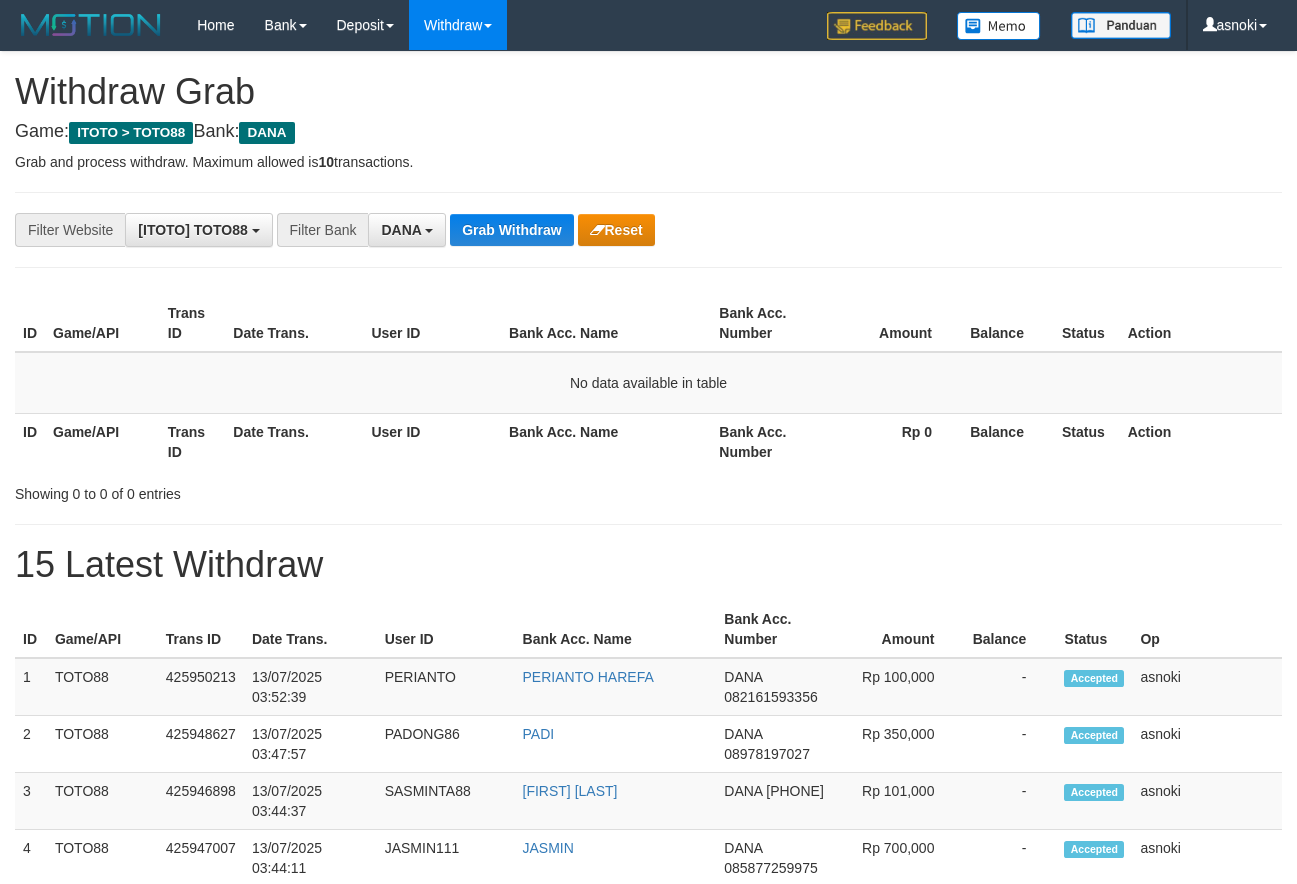 scroll, scrollTop: 0, scrollLeft: 0, axis: both 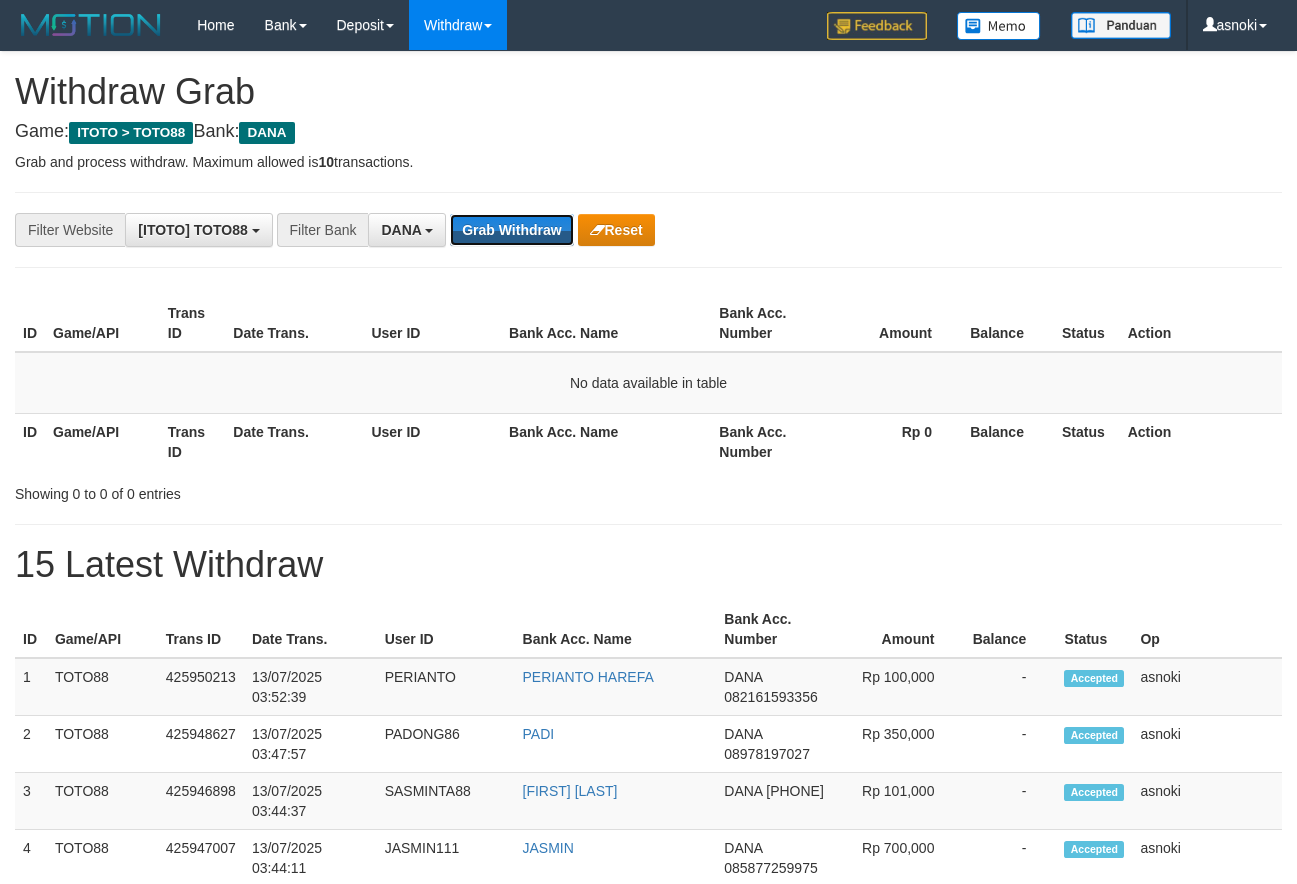 click on "Grab Withdraw" at bounding box center [511, 230] 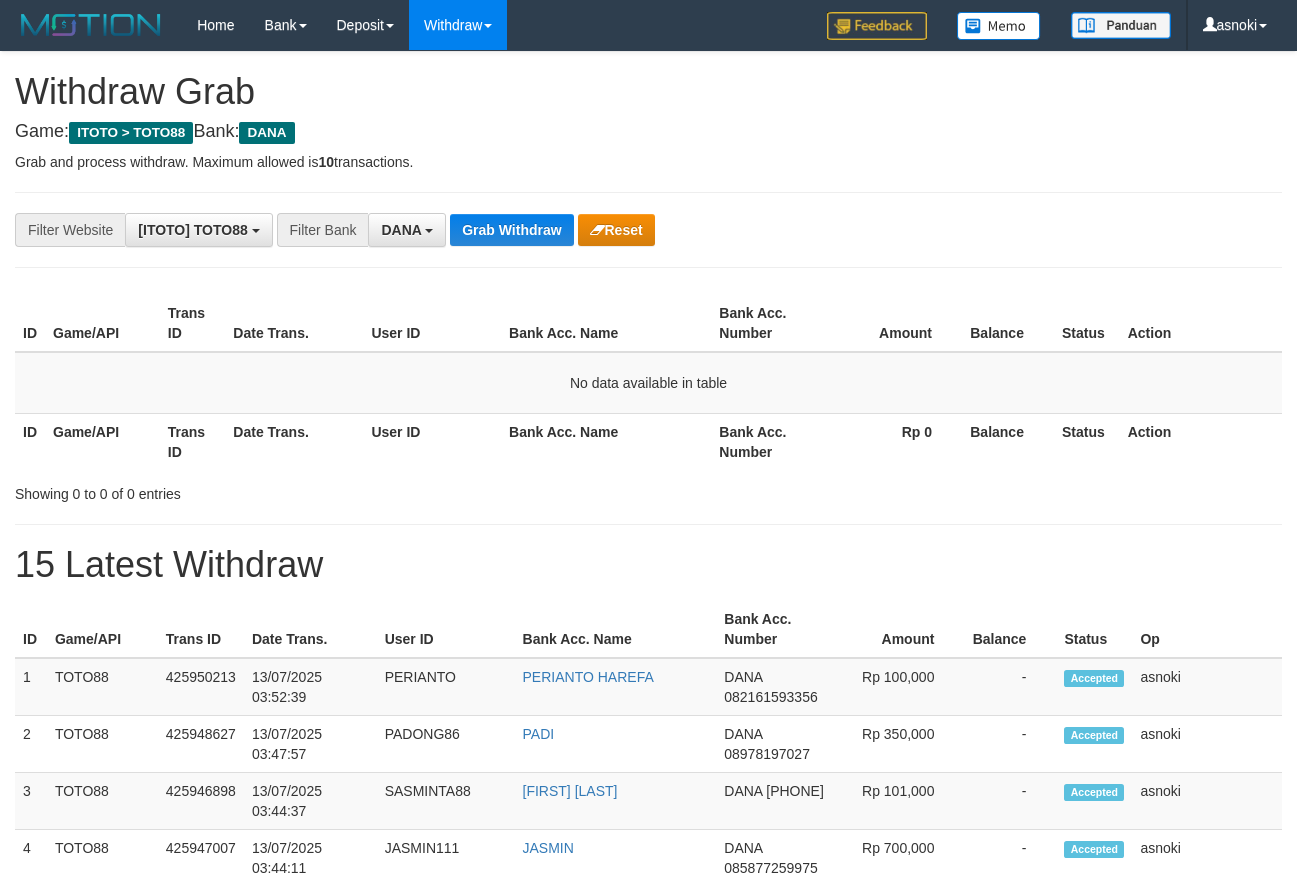 scroll, scrollTop: 0, scrollLeft: 0, axis: both 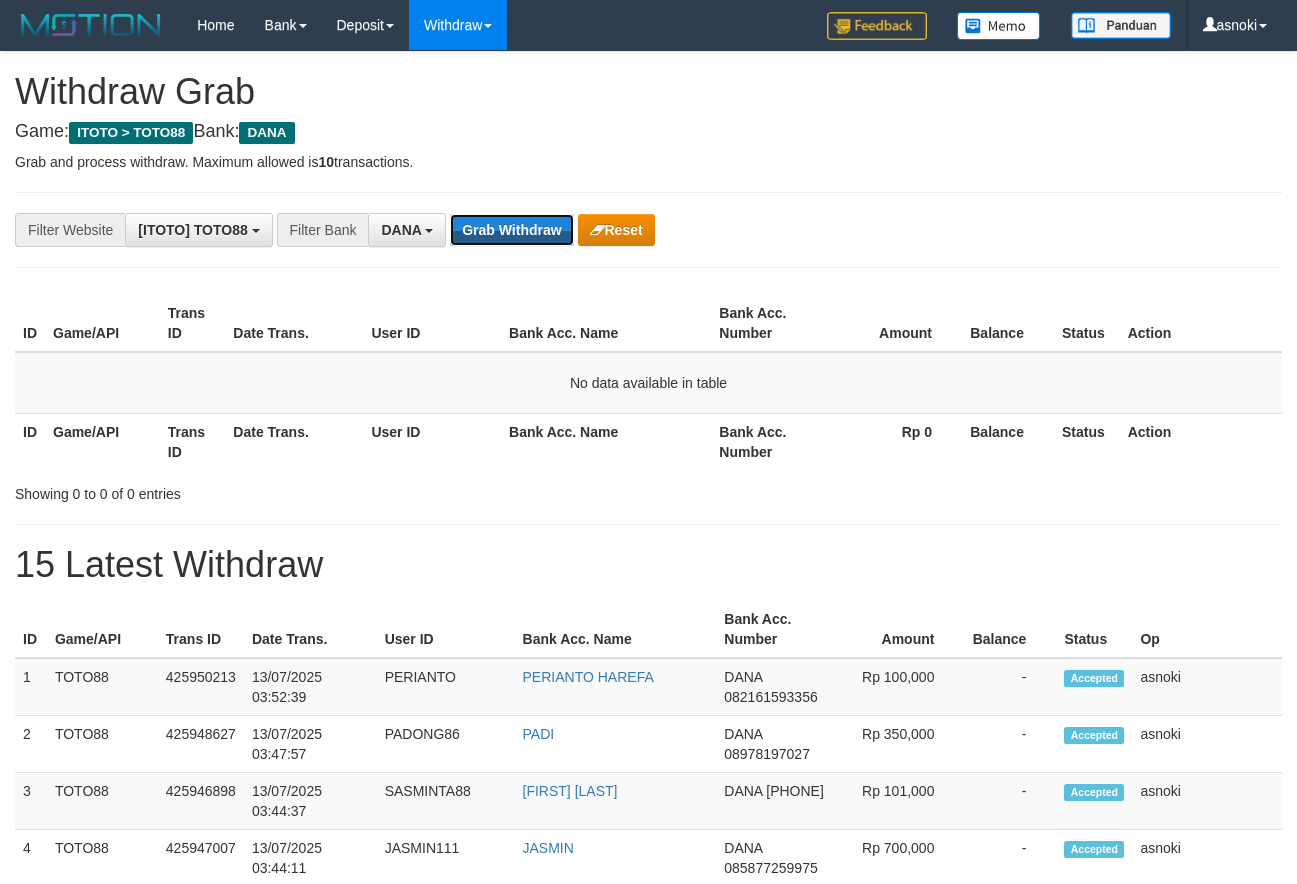 click on "Grab Withdraw" at bounding box center (511, 230) 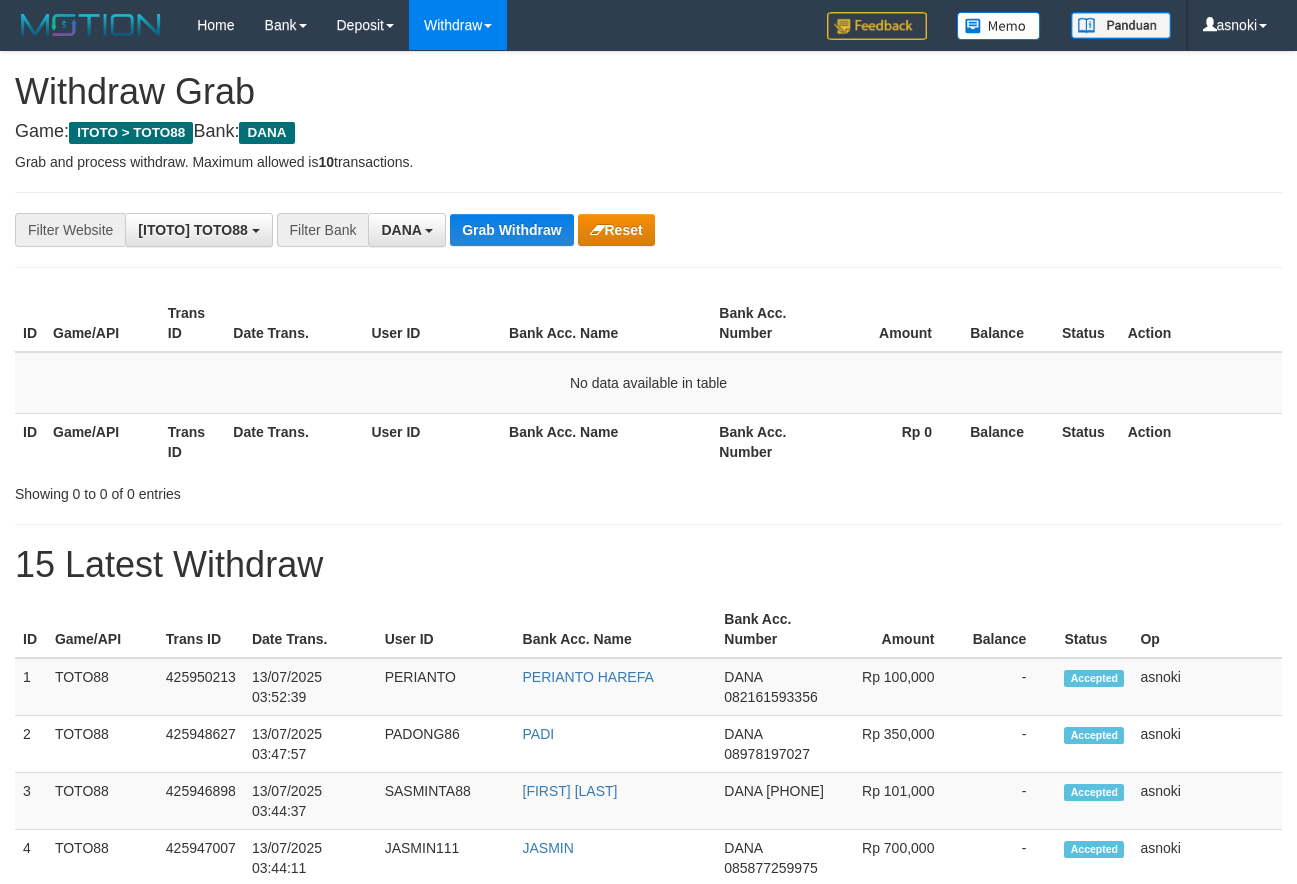 scroll, scrollTop: 0, scrollLeft: 0, axis: both 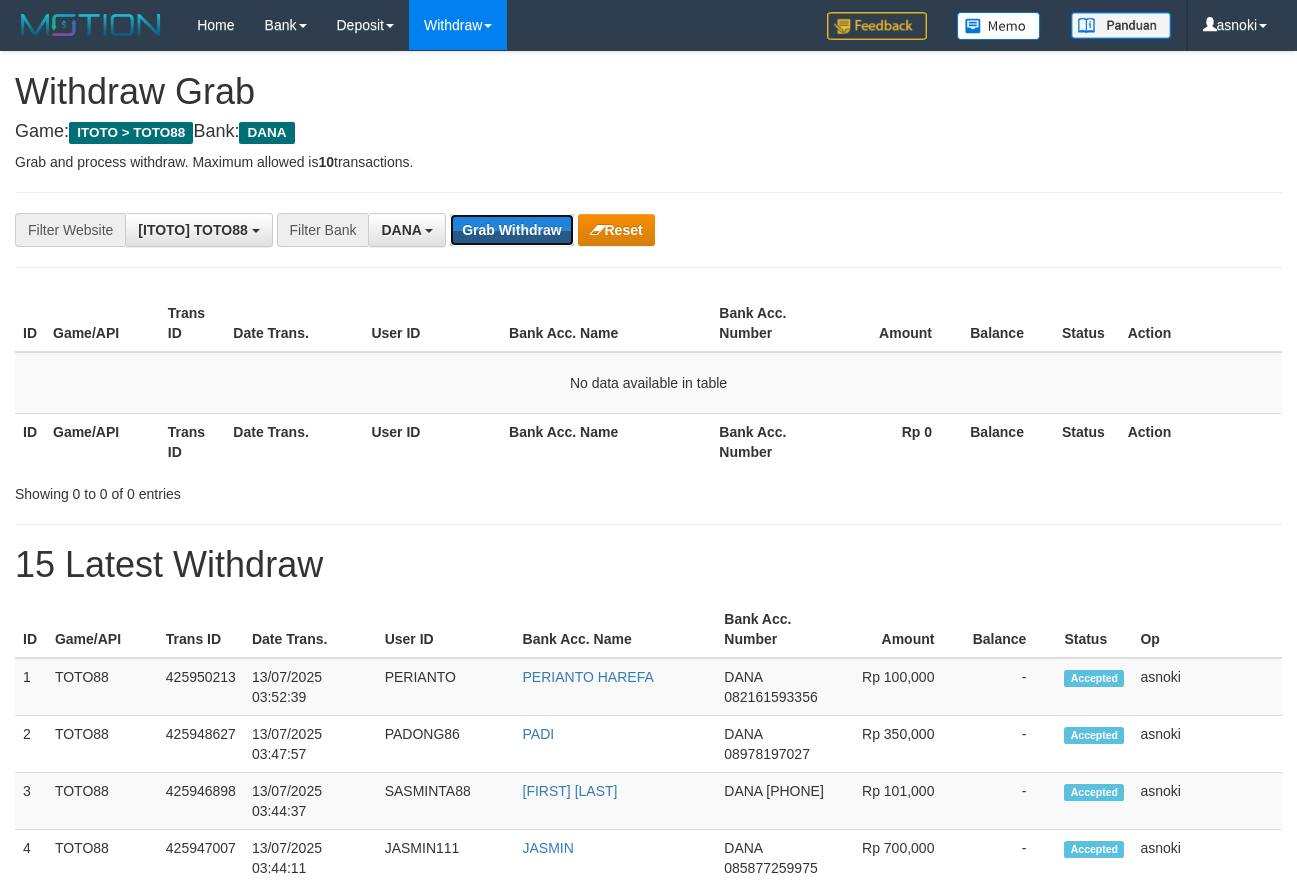 click on "Grab Withdraw" at bounding box center [511, 230] 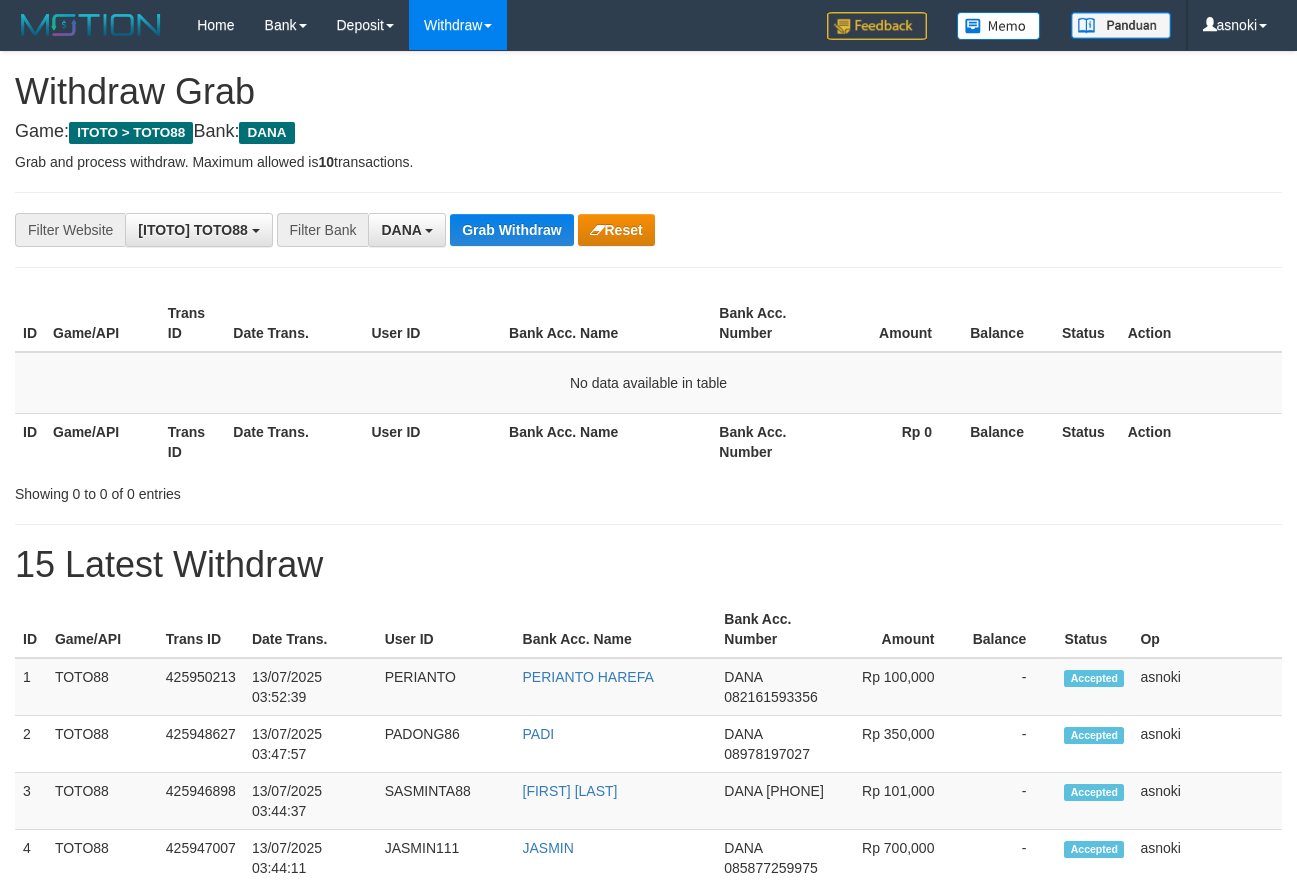 scroll, scrollTop: 0, scrollLeft: 0, axis: both 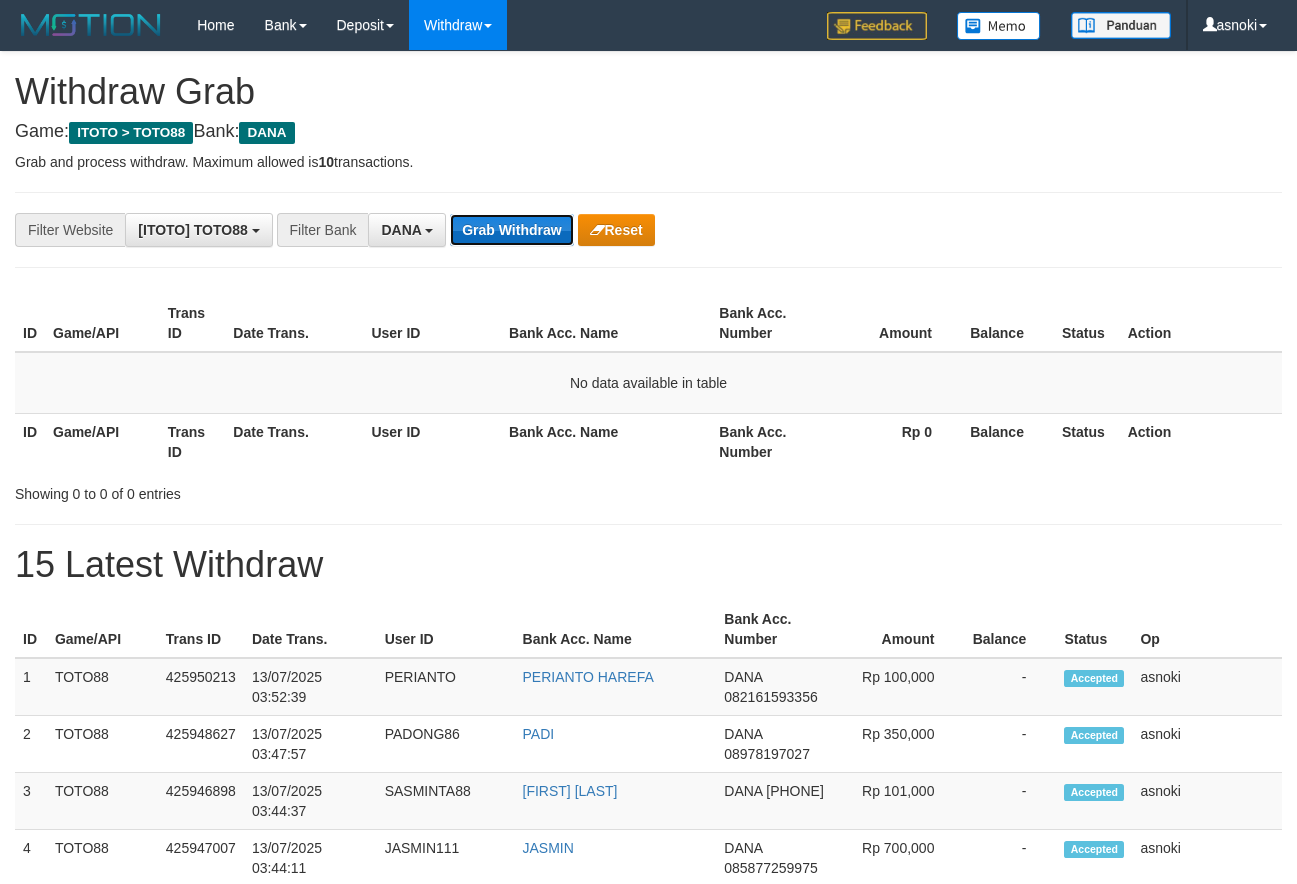 click on "Grab Withdraw" at bounding box center (511, 230) 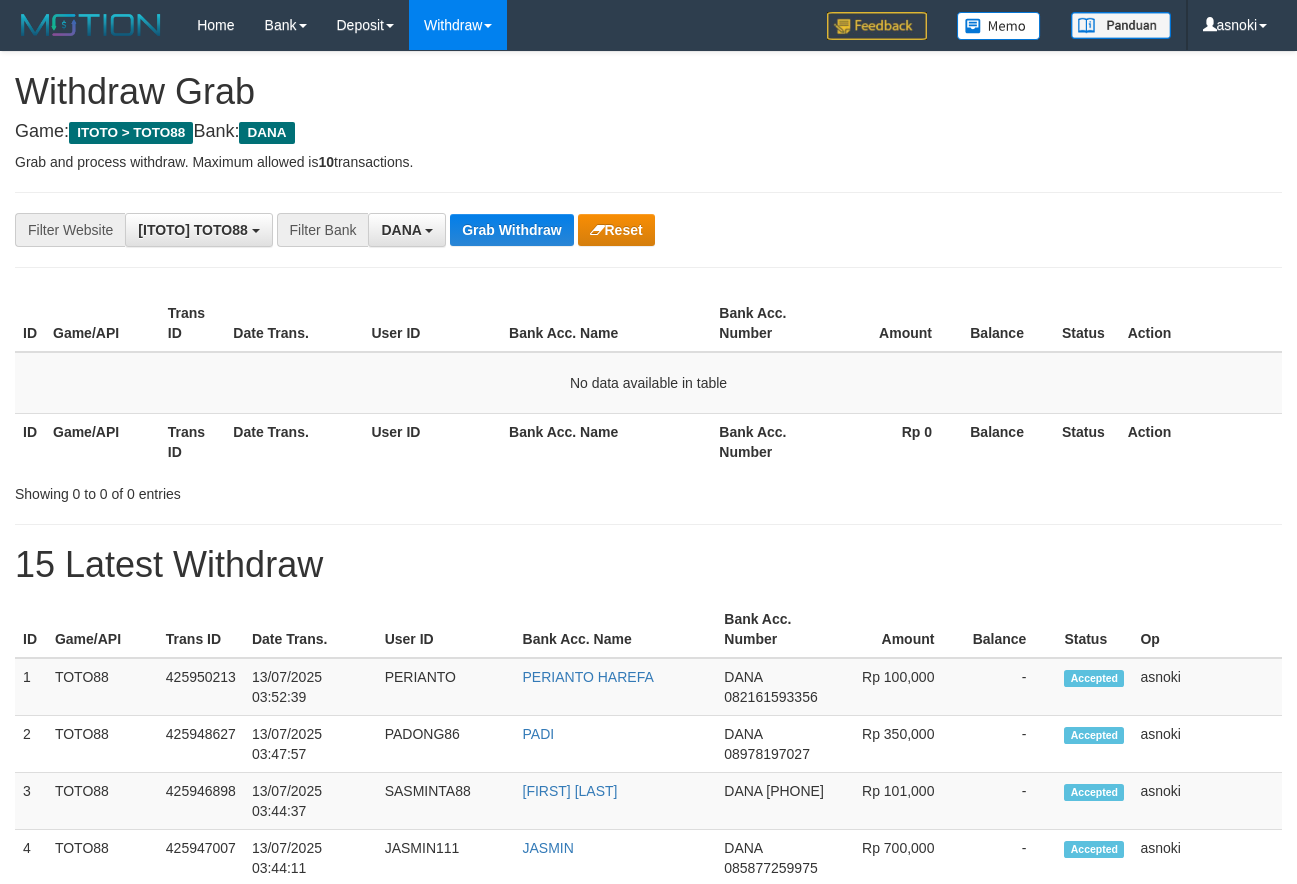 scroll, scrollTop: 0, scrollLeft: 0, axis: both 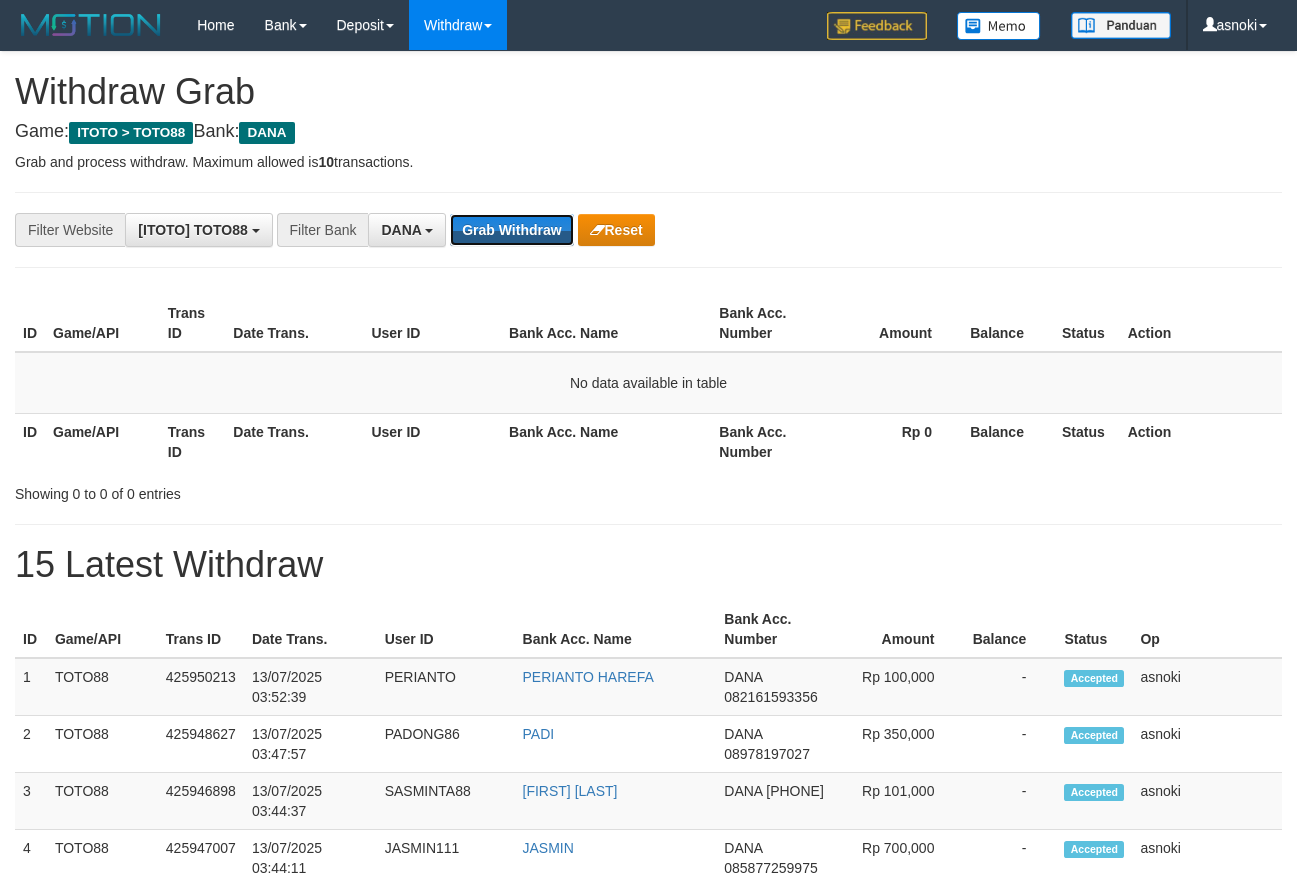 click on "Grab Withdraw" at bounding box center [511, 230] 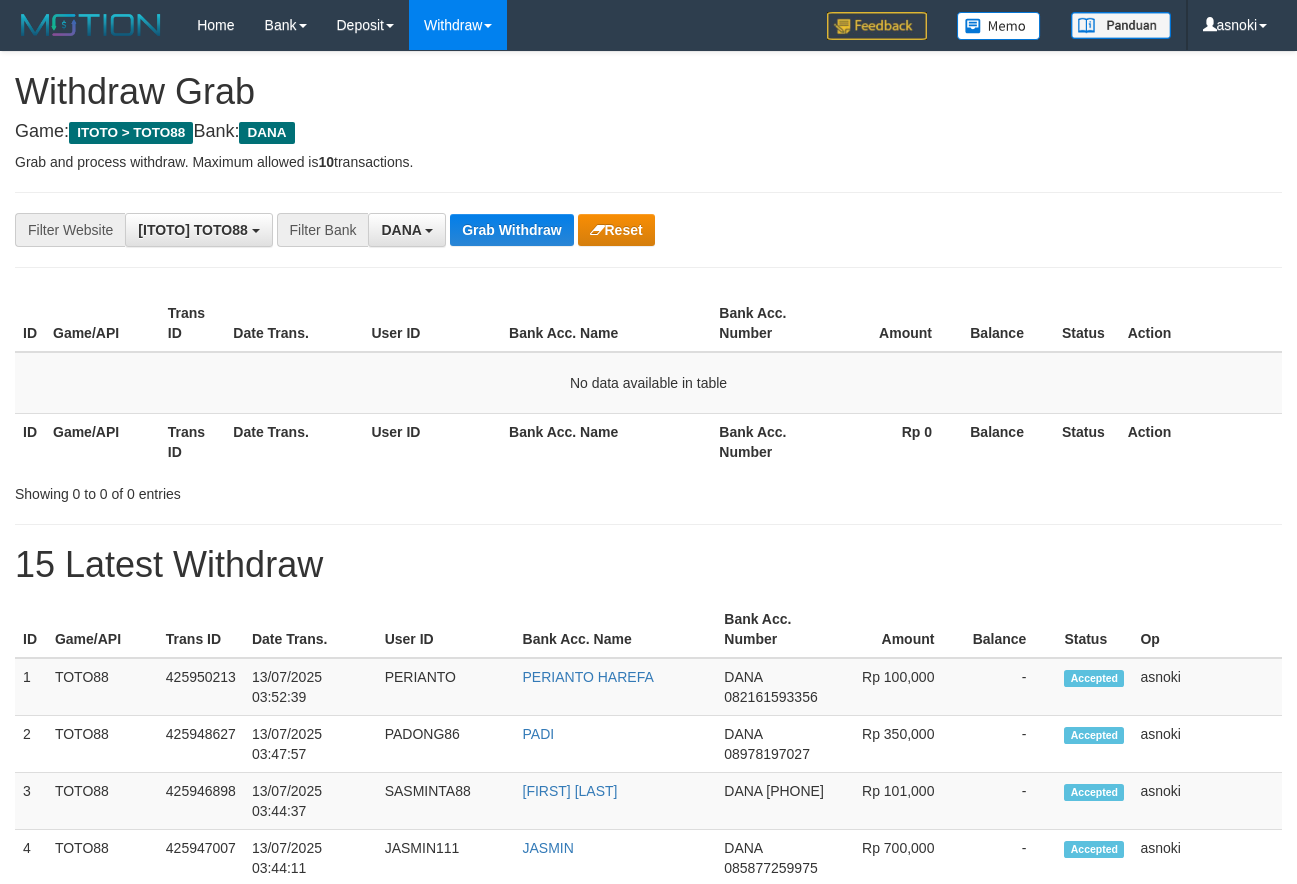 scroll, scrollTop: 0, scrollLeft: 0, axis: both 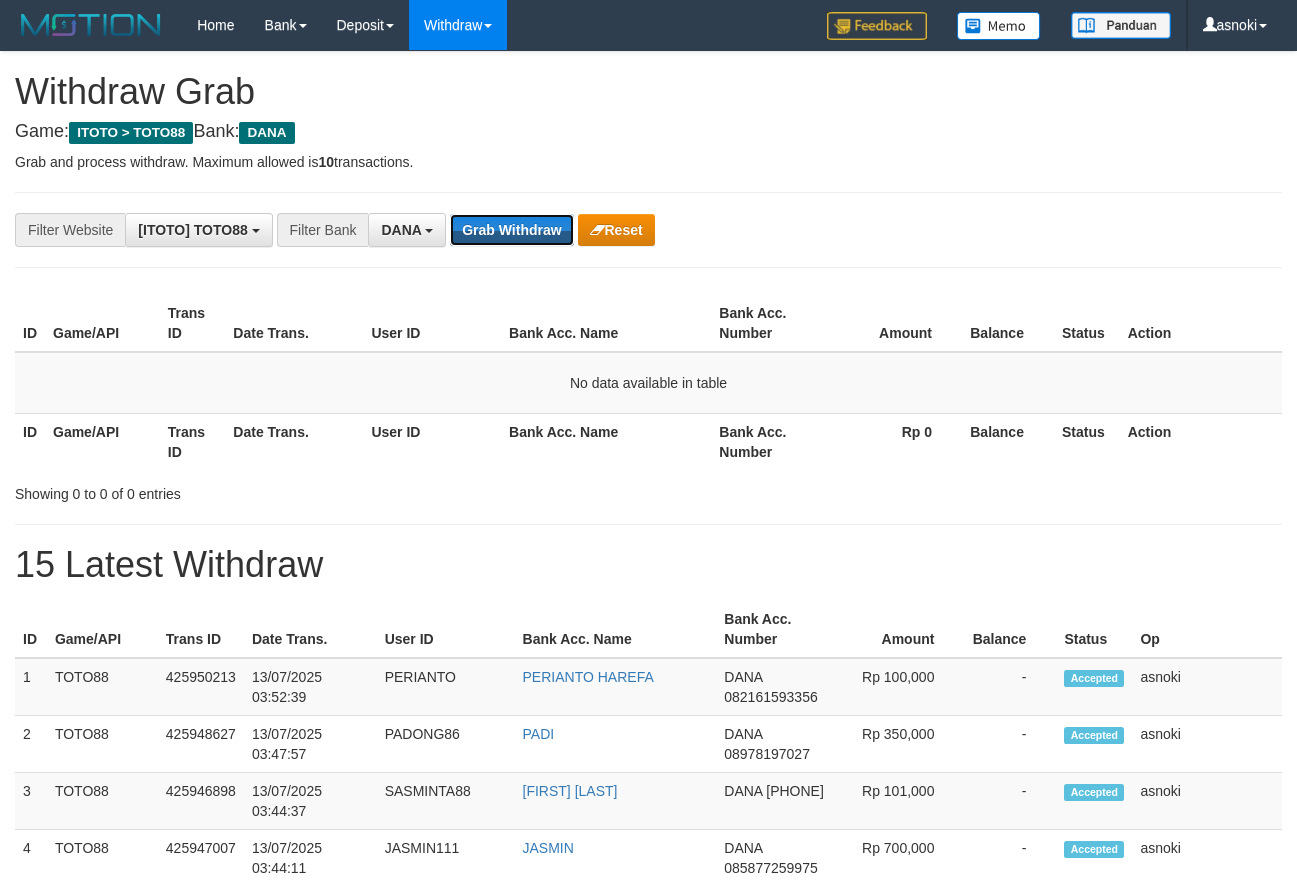 click on "Grab Withdraw" at bounding box center [511, 230] 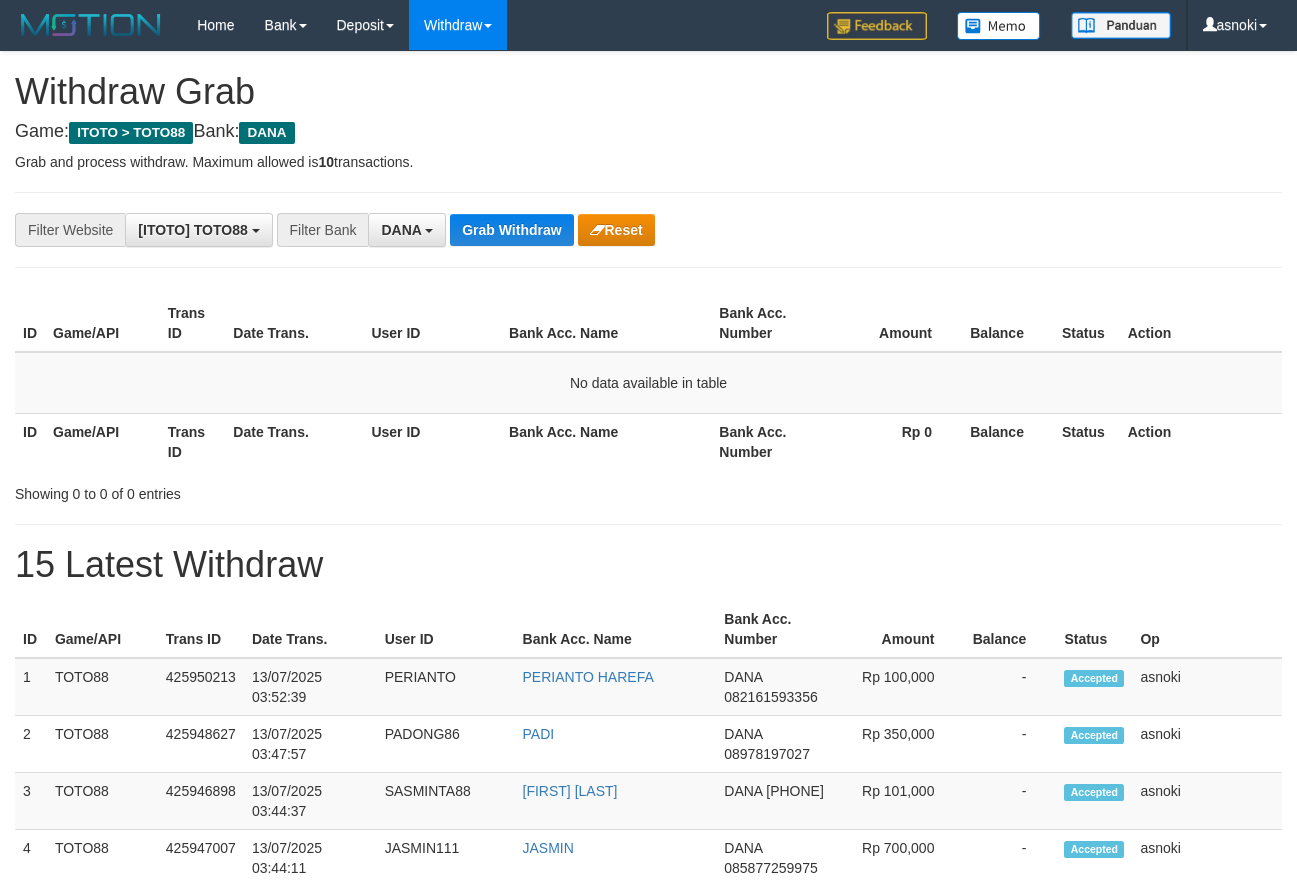scroll, scrollTop: 0, scrollLeft: 0, axis: both 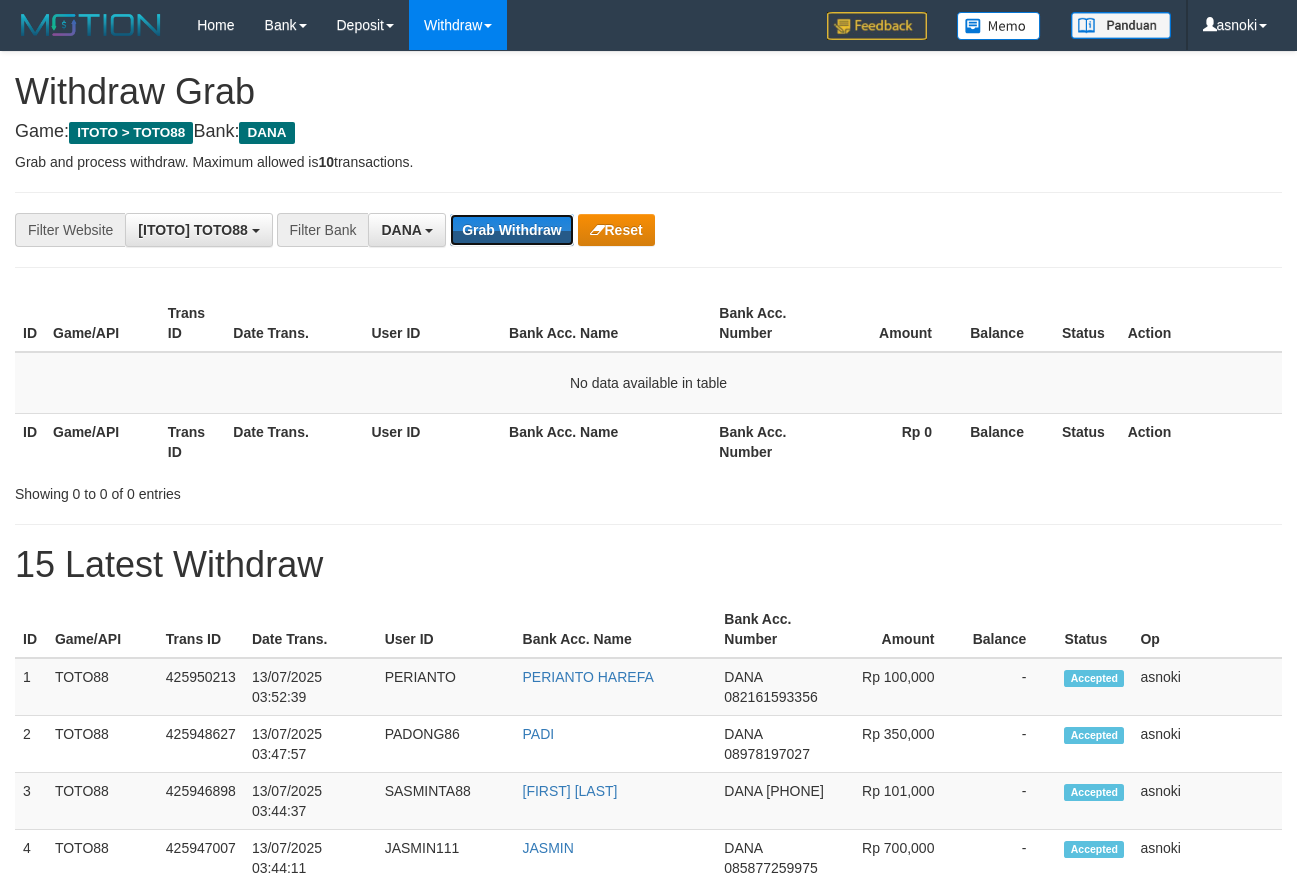 click on "Grab Withdraw" at bounding box center [511, 230] 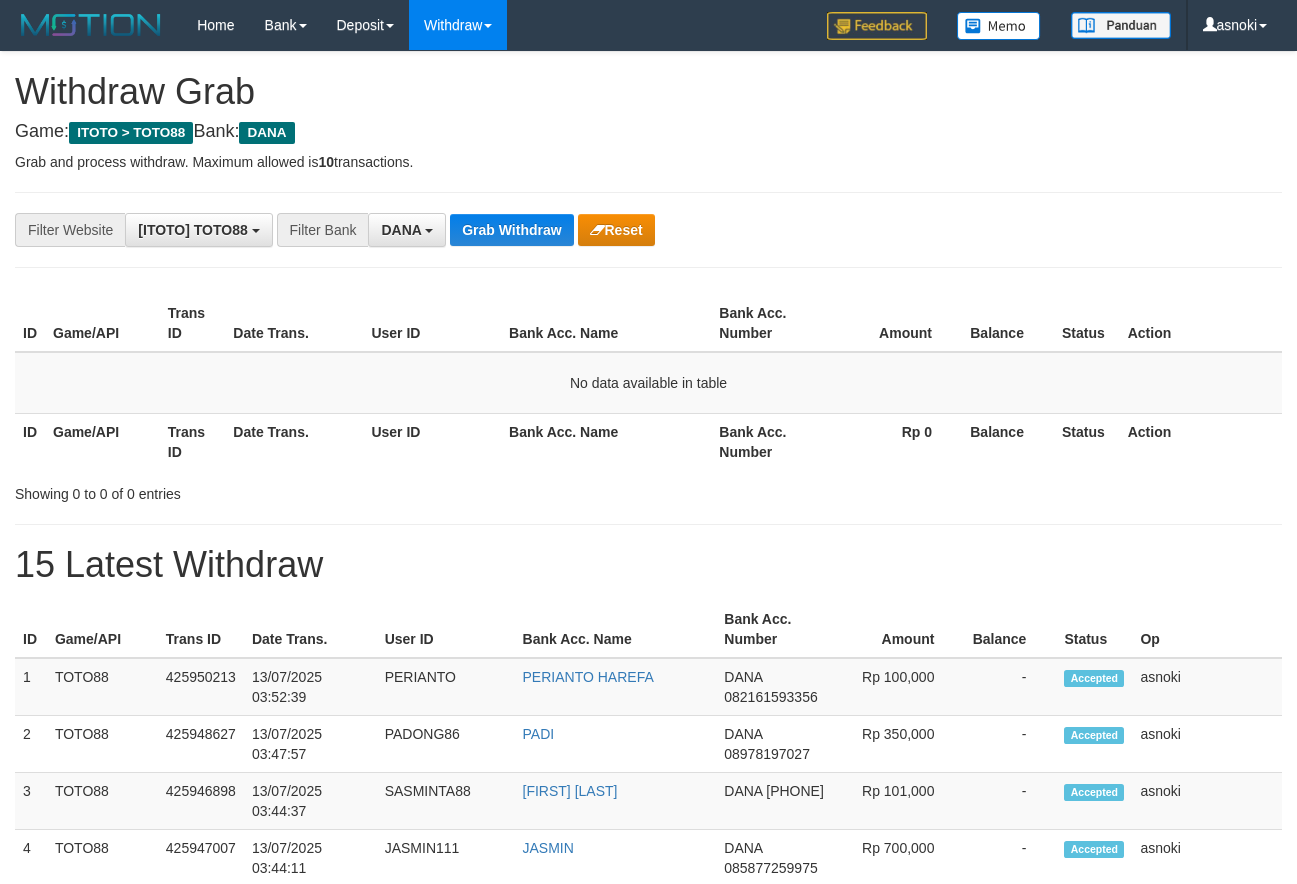 scroll, scrollTop: 0, scrollLeft: 0, axis: both 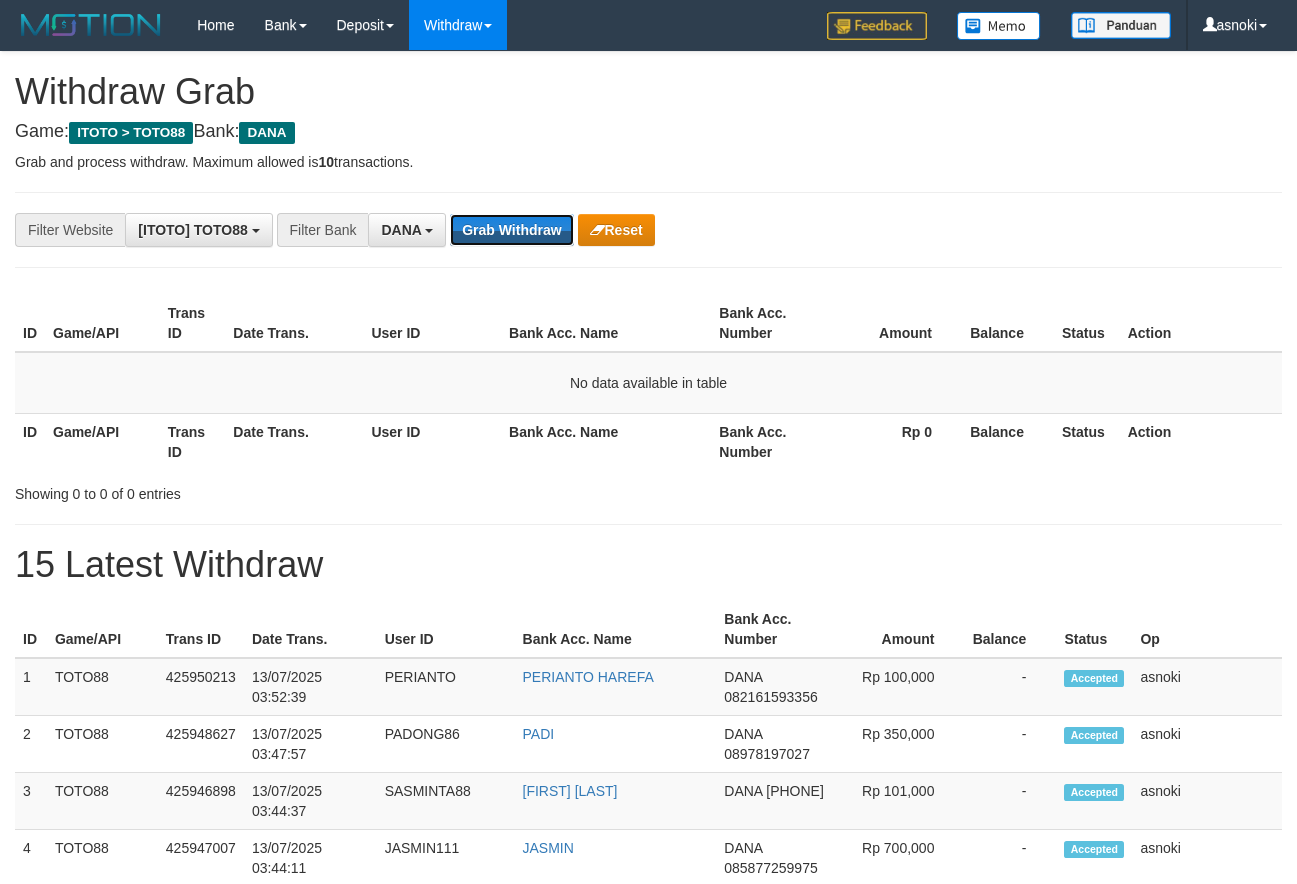 click on "Grab Withdraw" at bounding box center (511, 230) 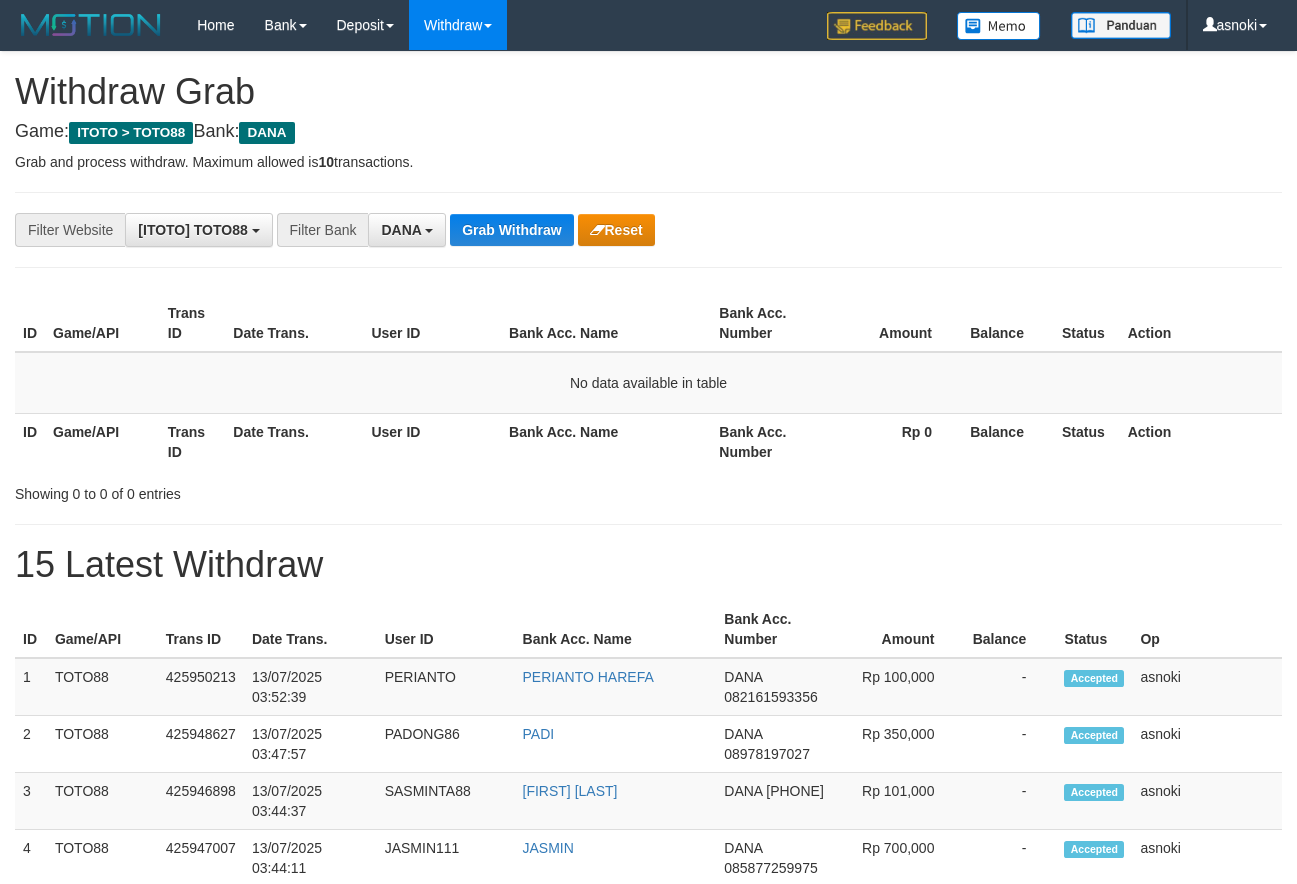 scroll, scrollTop: 0, scrollLeft: 0, axis: both 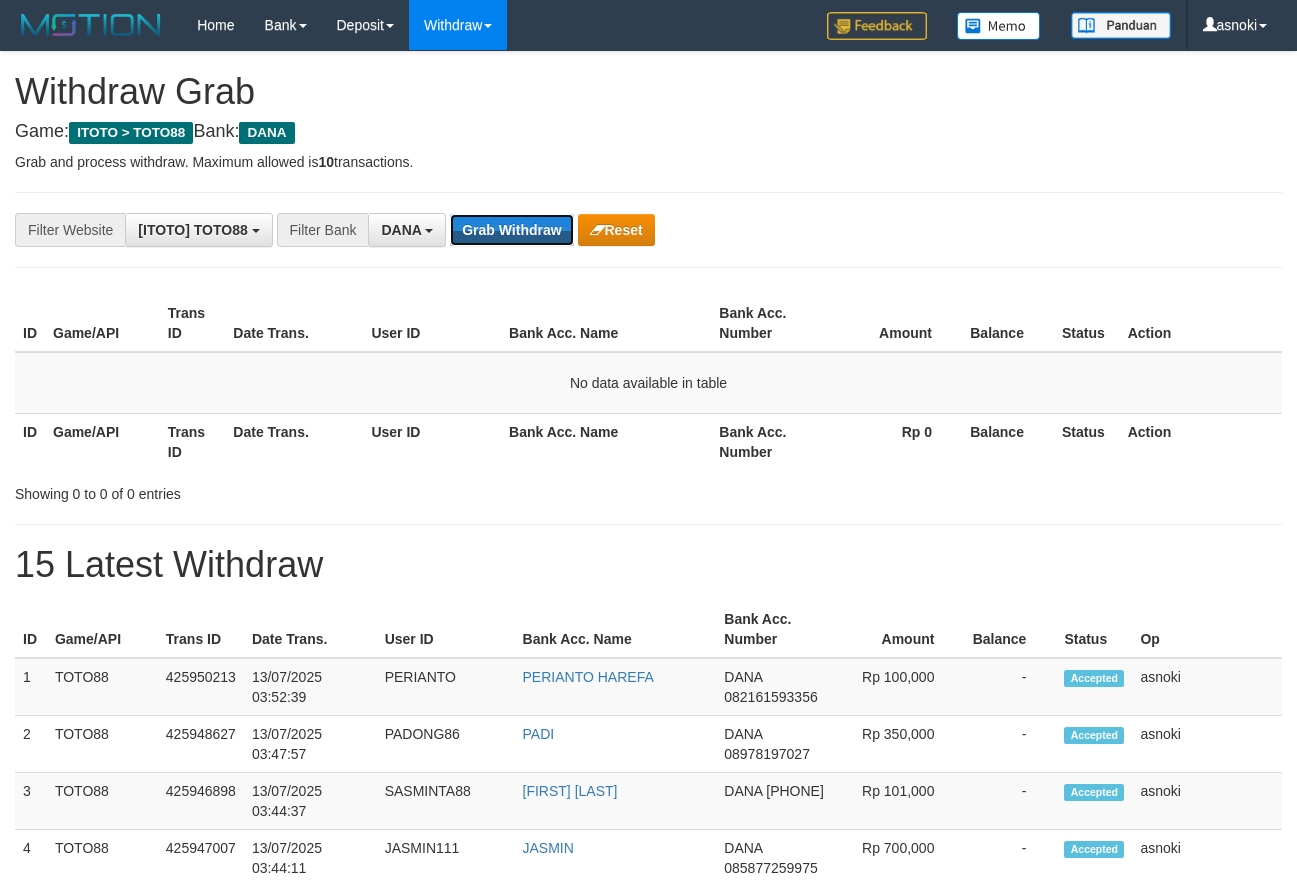 click on "Grab Withdraw" at bounding box center [511, 230] 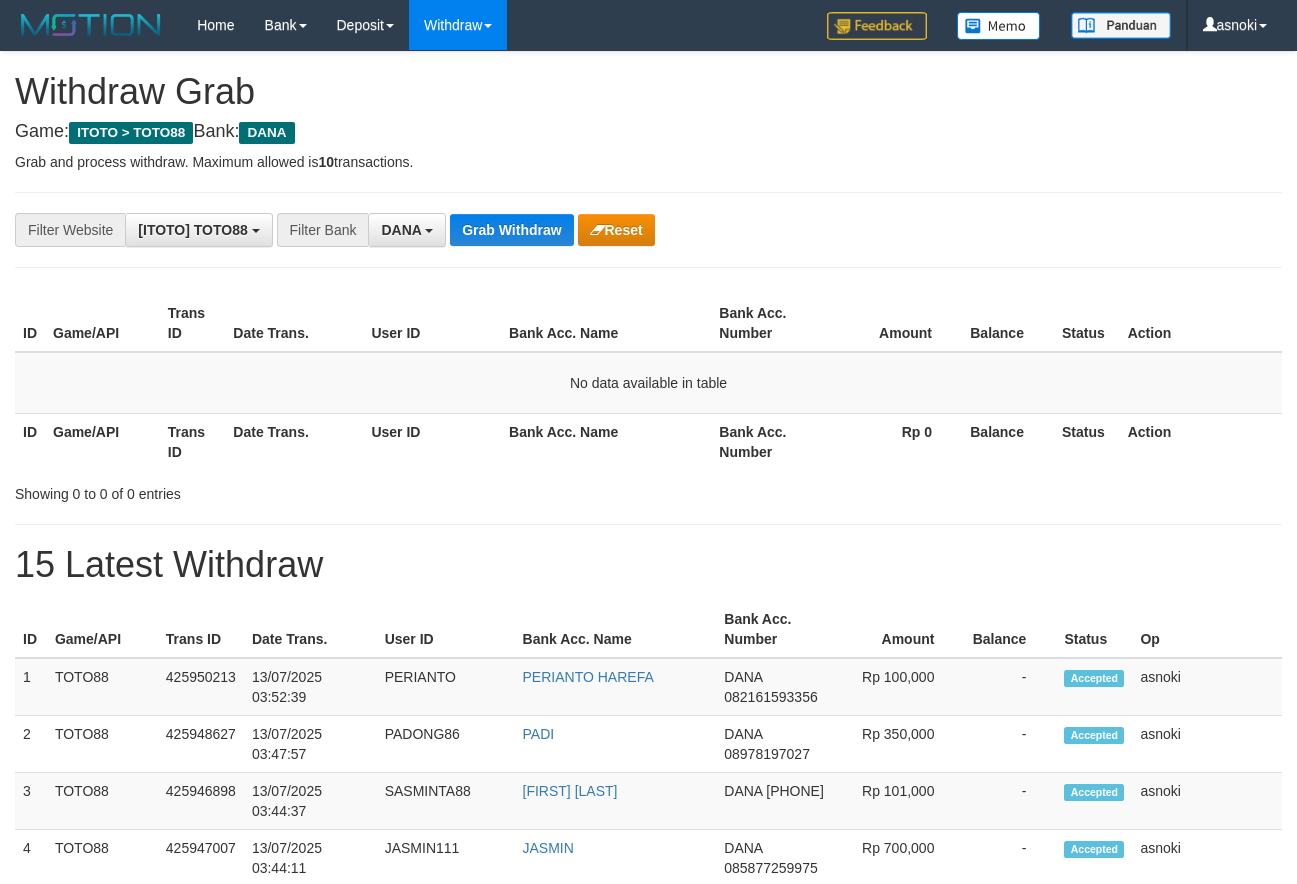 scroll, scrollTop: 0, scrollLeft: 0, axis: both 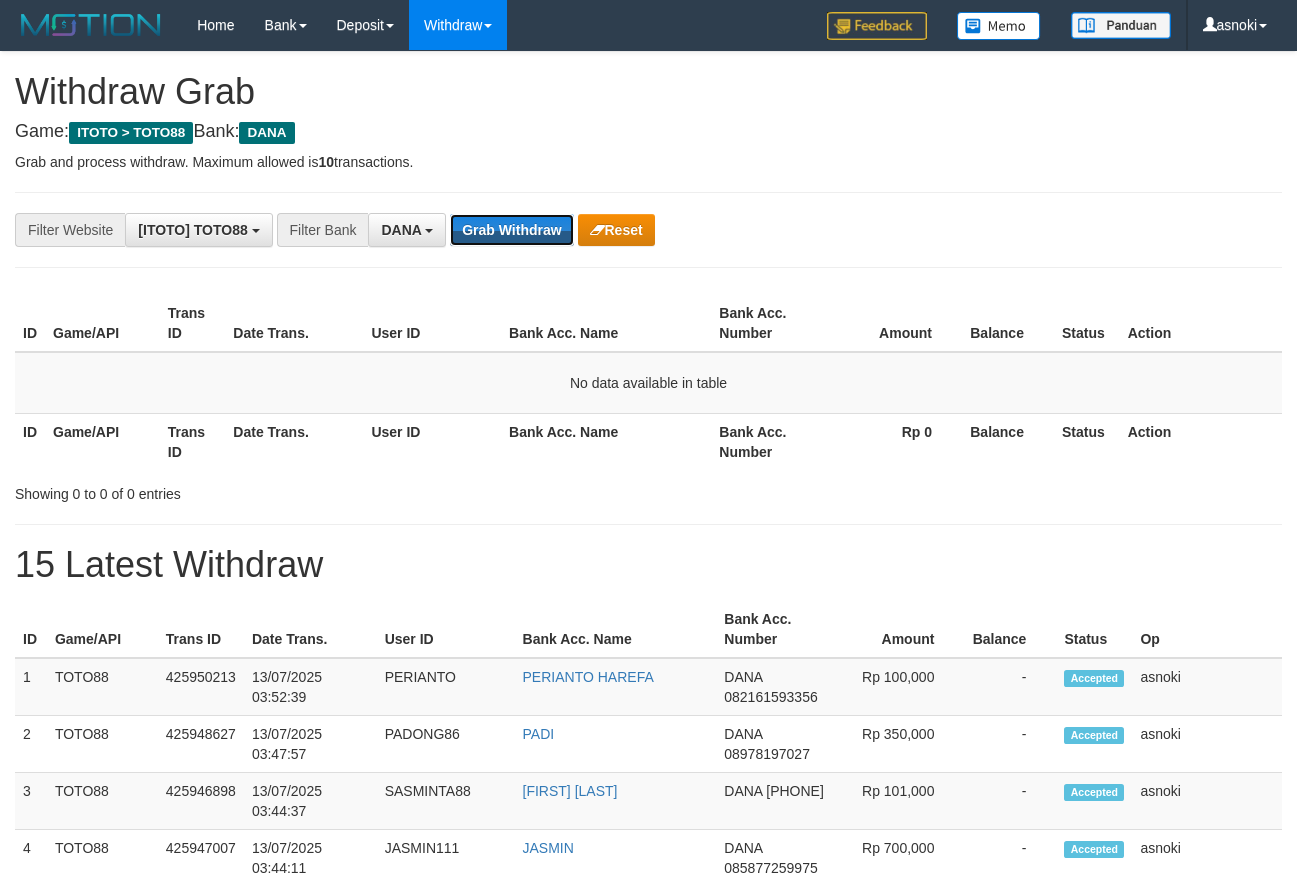click on "Grab Withdraw" at bounding box center [511, 230] 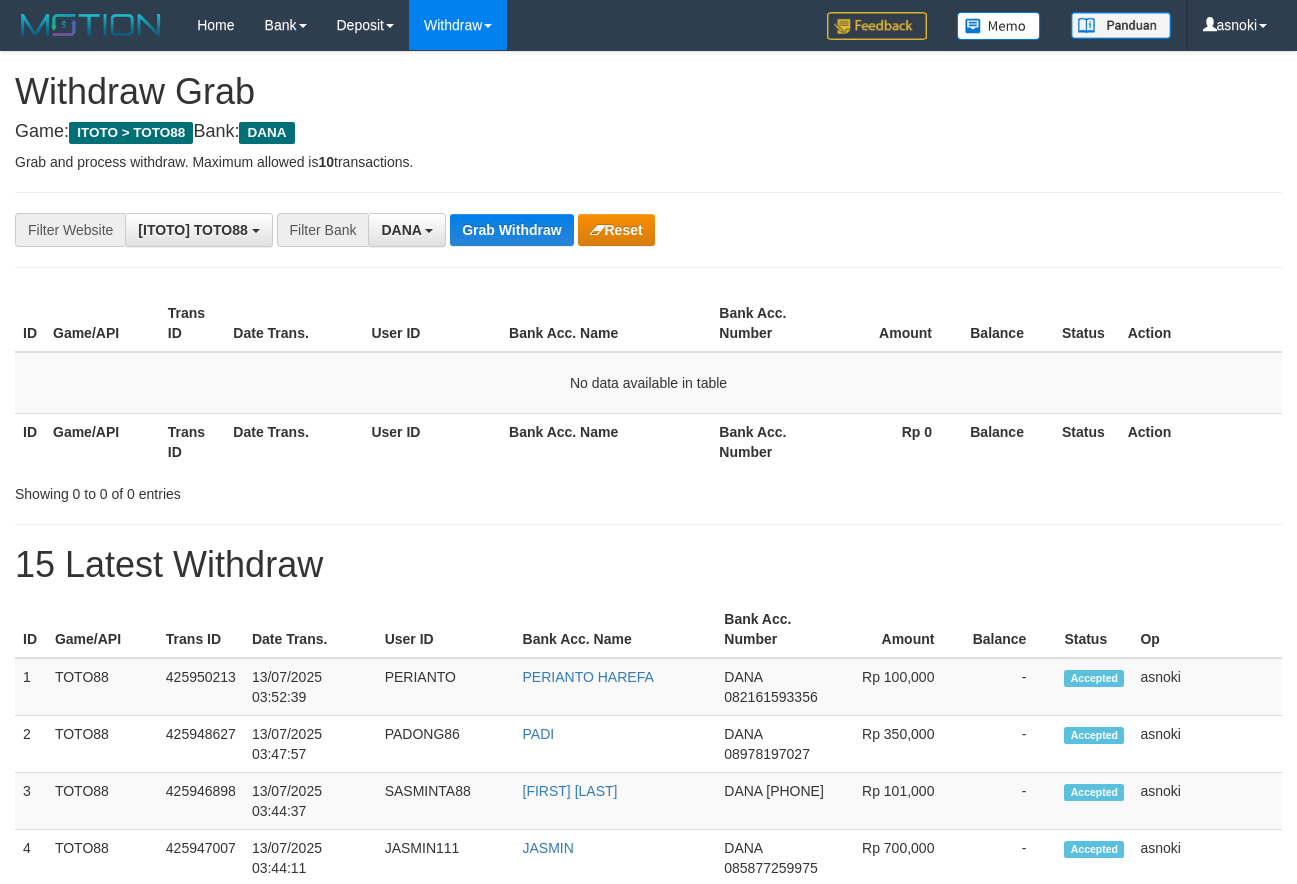 scroll, scrollTop: 0, scrollLeft: 0, axis: both 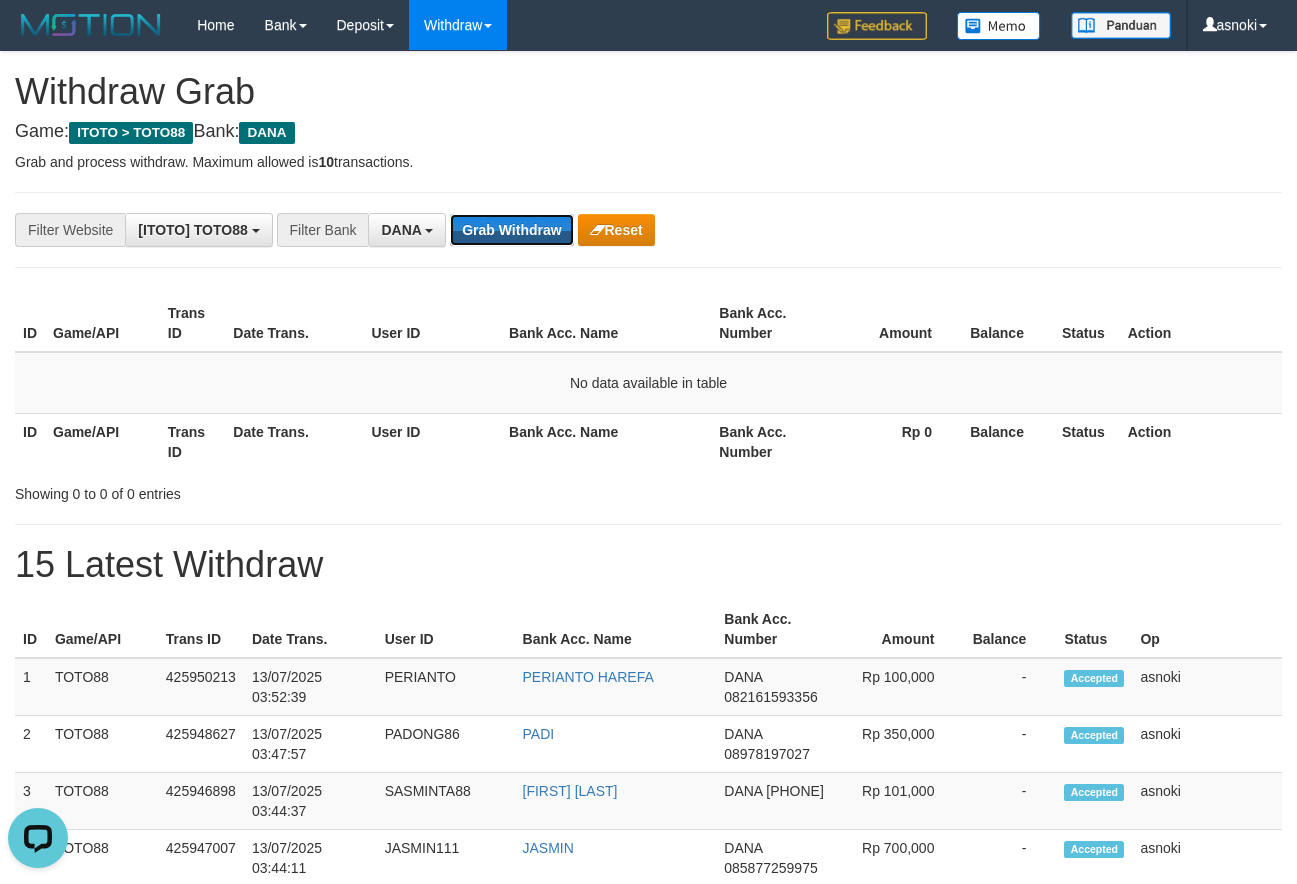 click on "Grab Withdraw" at bounding box center (511, 230) 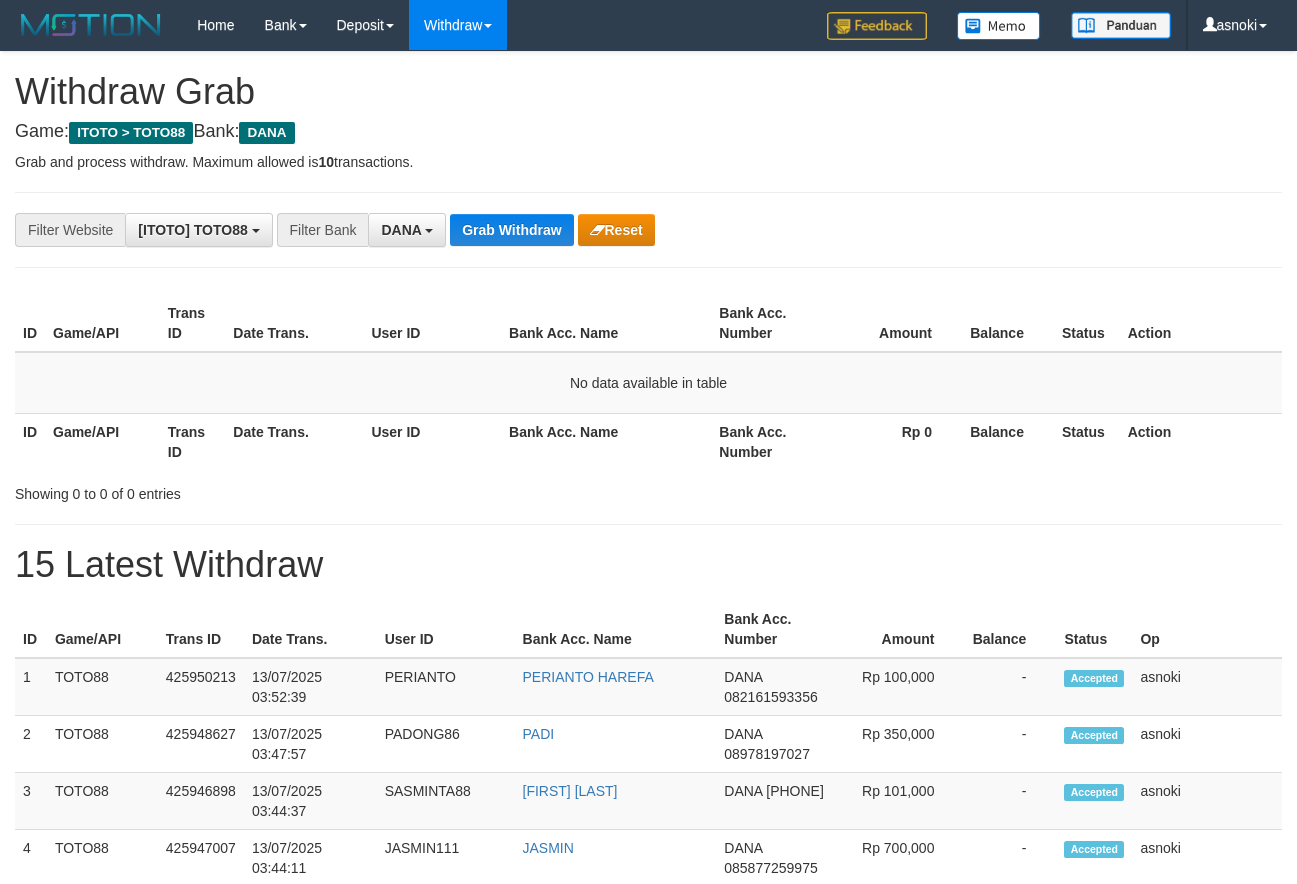 scroll, scrollTop: 0, scrollLeft: 0, axis: both 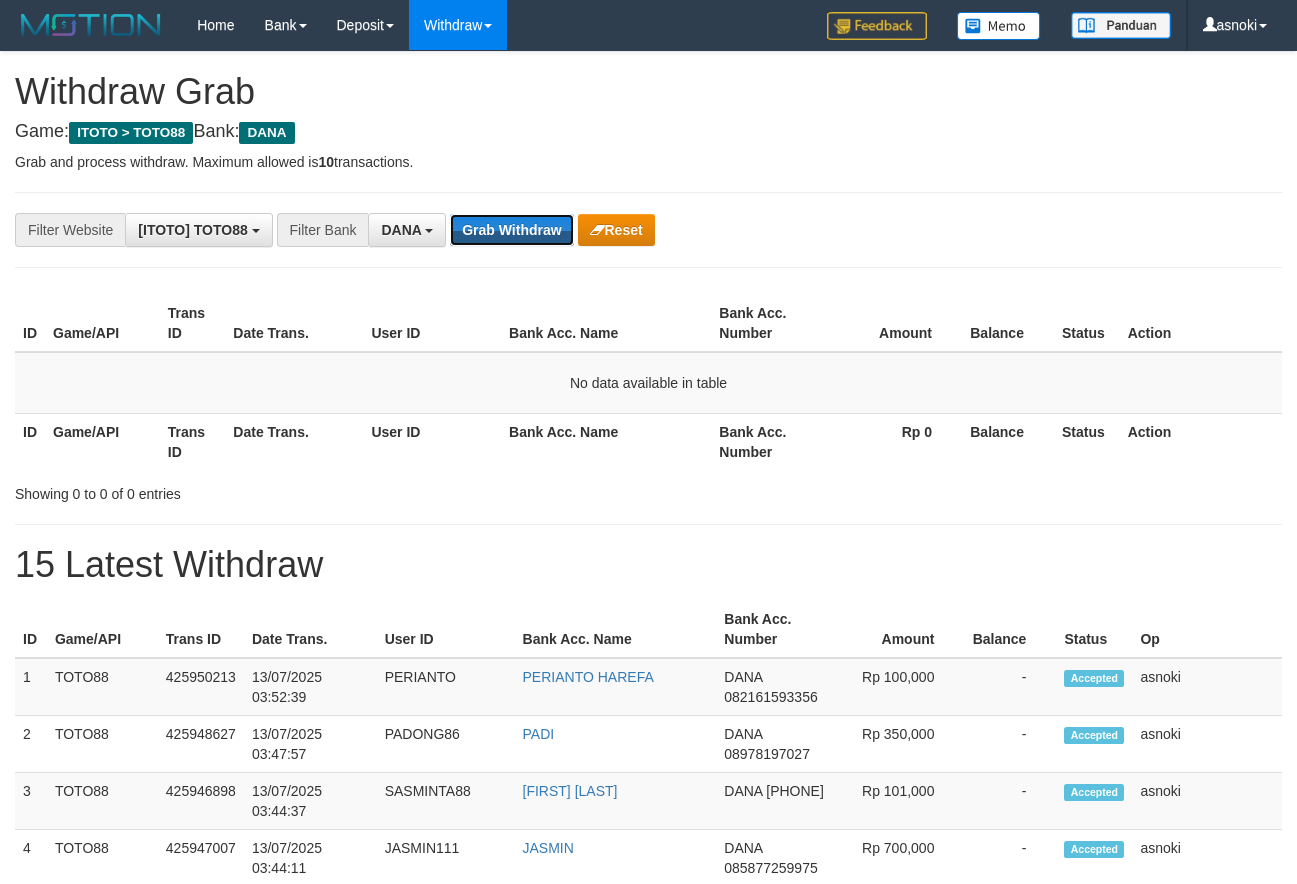 click on "Grab Withdraw" at bounding box center (511, 230) 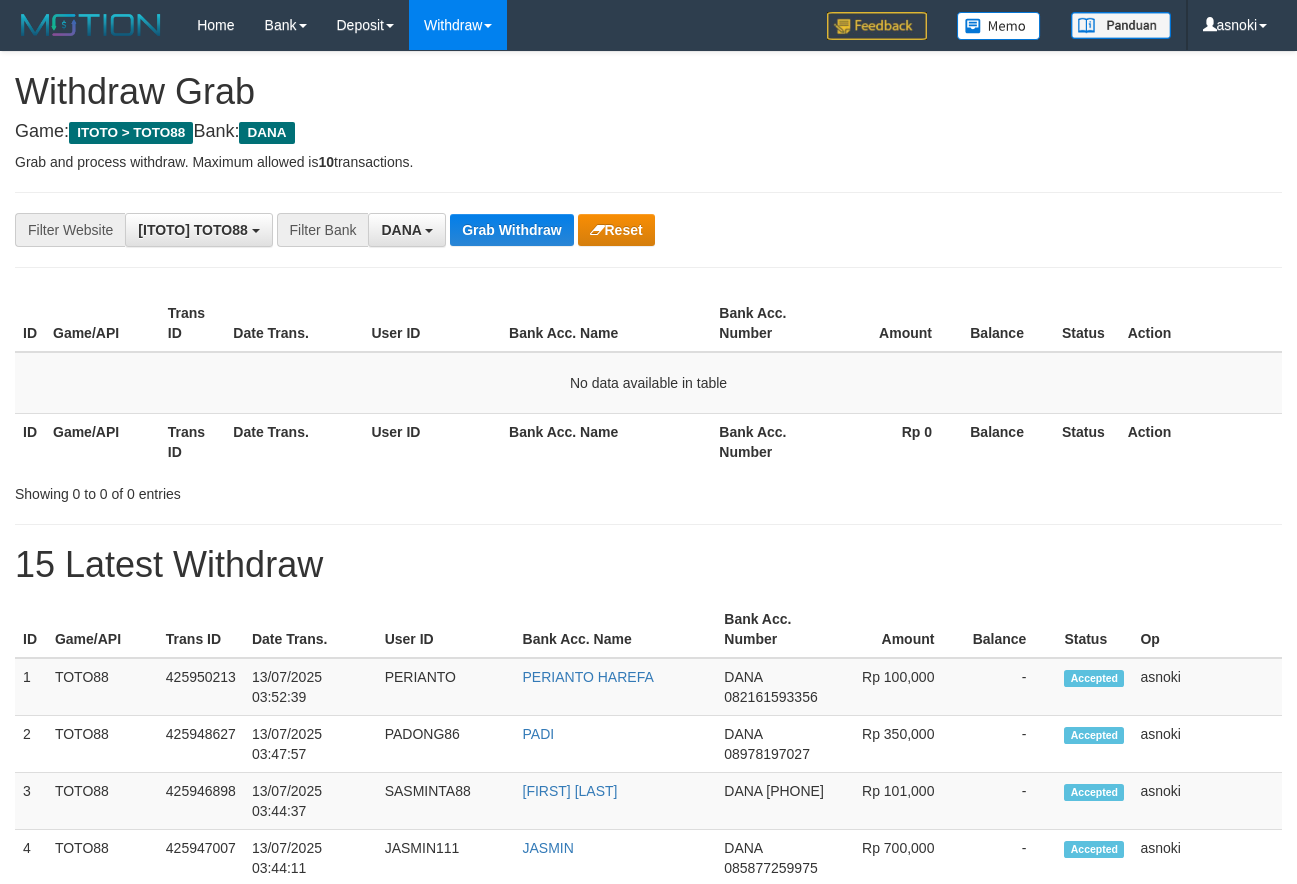 scroll, scrollTop: 0, scrollLeft: 0, axis: both 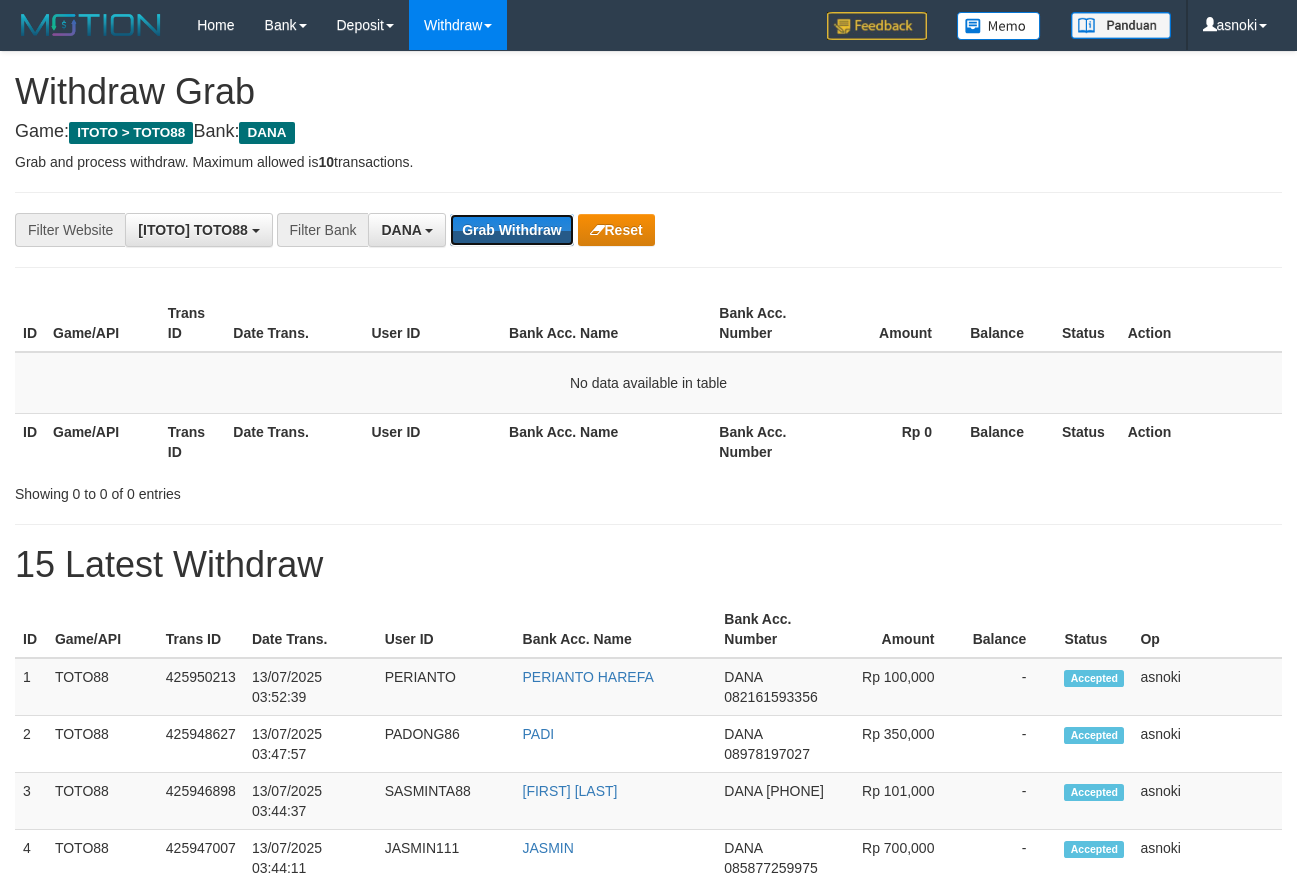 click on "Grab Withdraw" at bounding box center [511, 230] 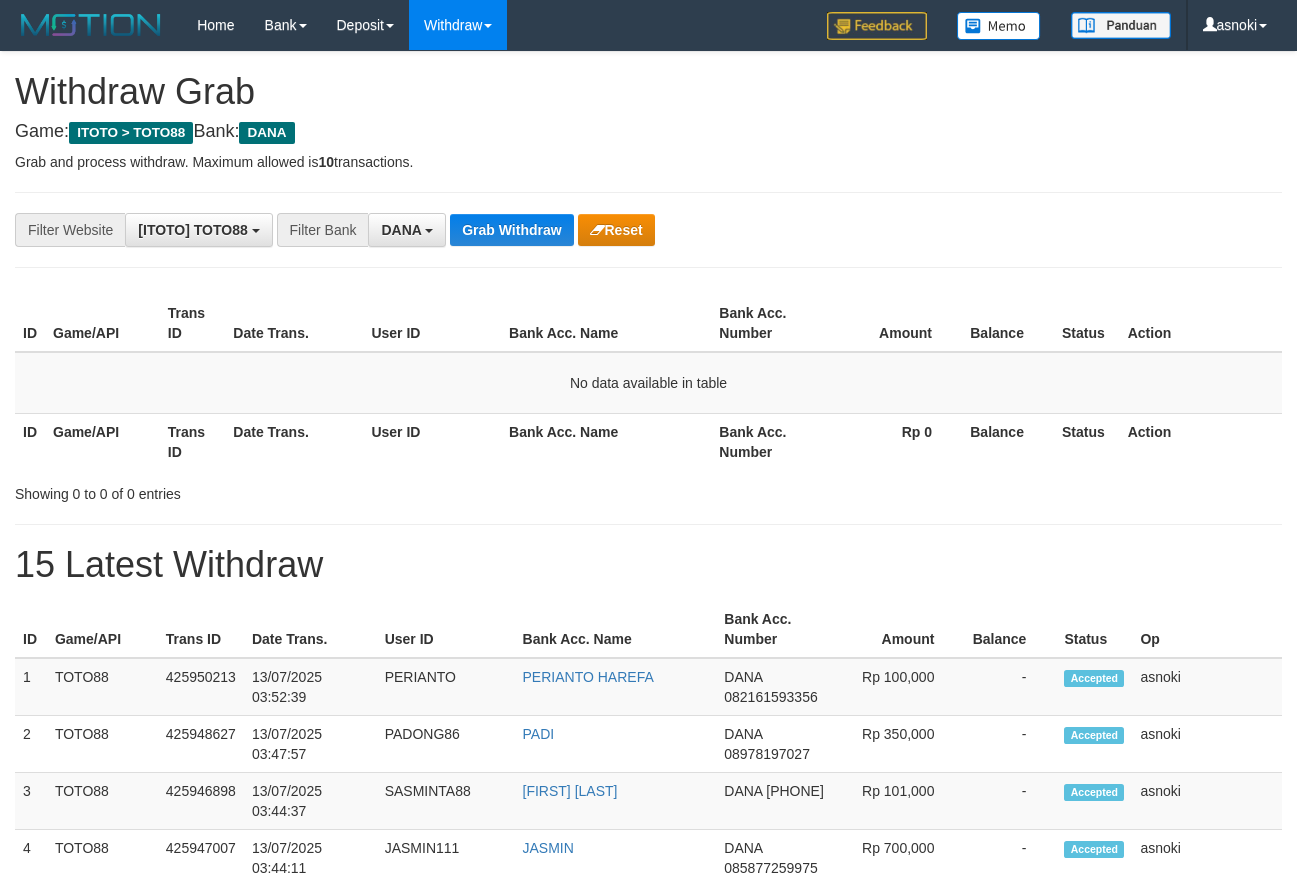 scroll, scrollTop: 0, scrollLeft: 0, axis: both 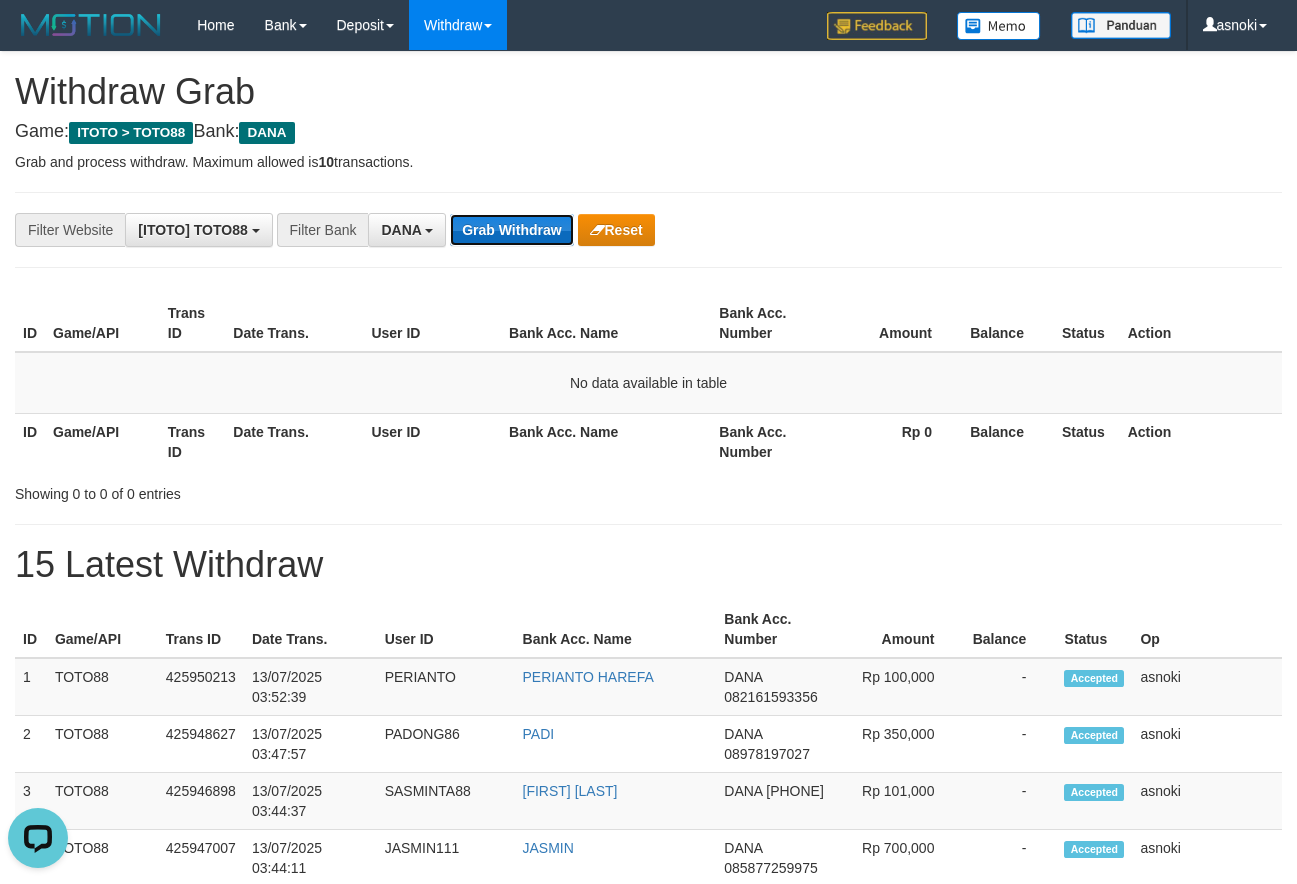 click on "Grab Withdraw" at bounding box center [511, 230] 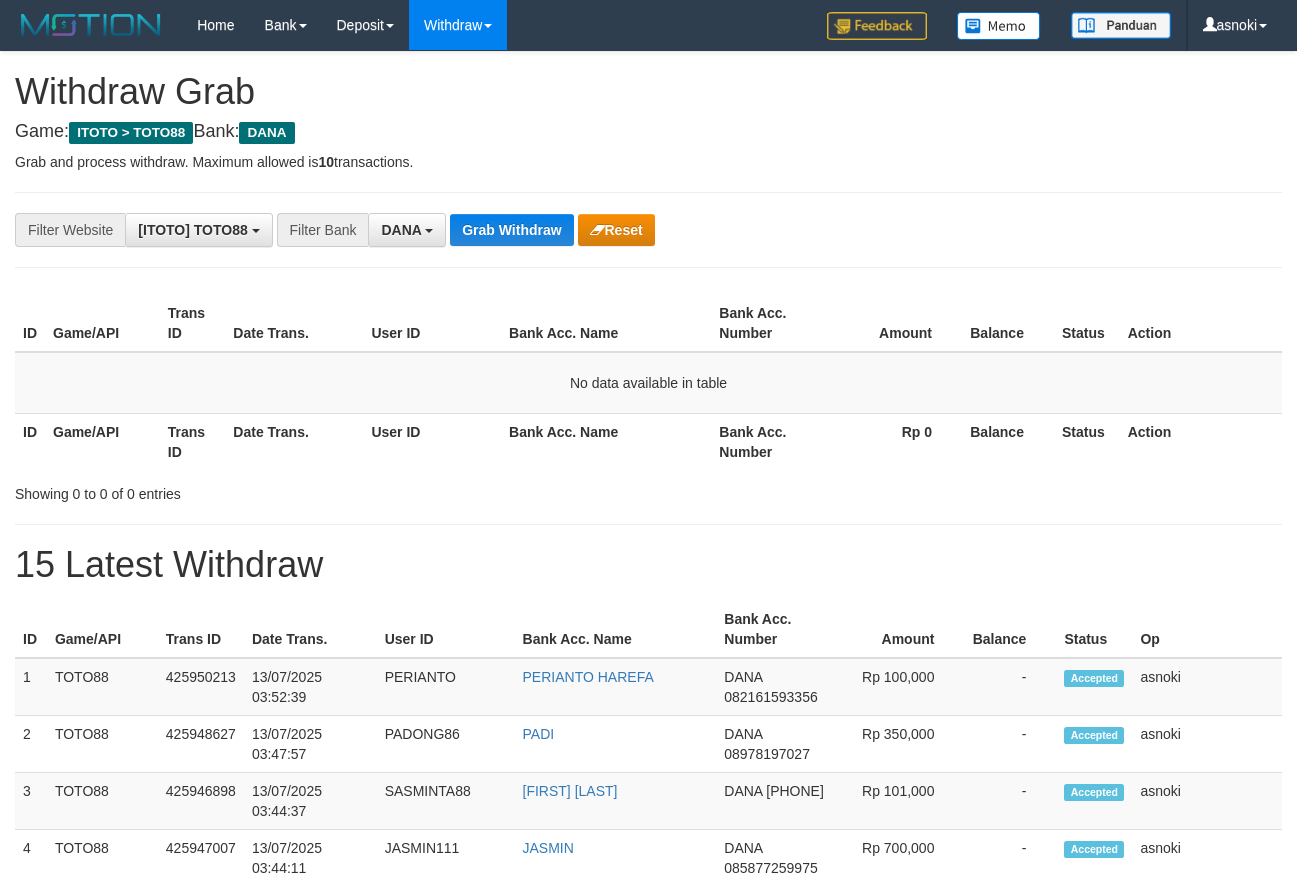 scroll, scrollTop: 0, scrollLeft: 0, axis: both 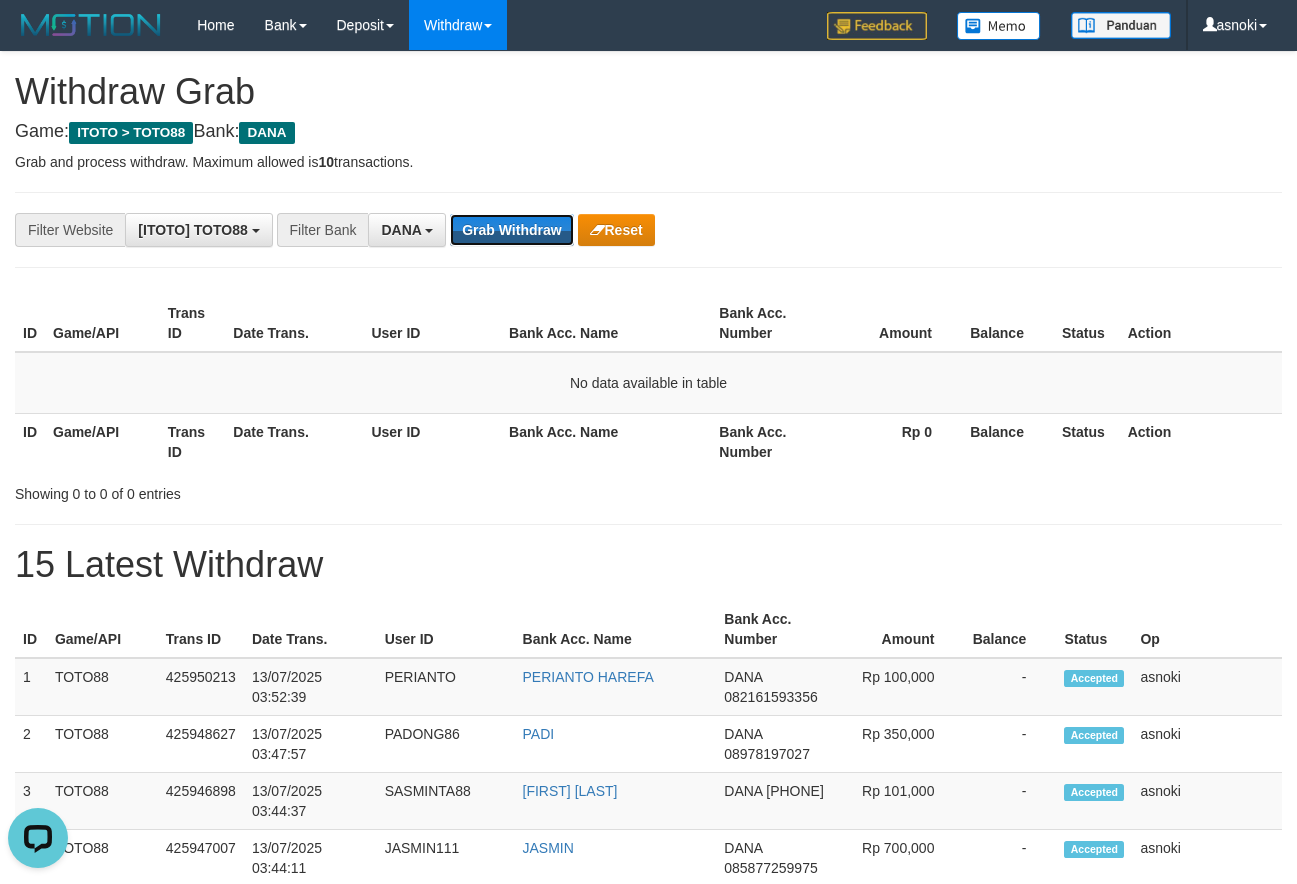 click on "Grab Withdraw" at bounding box center (511, 230) 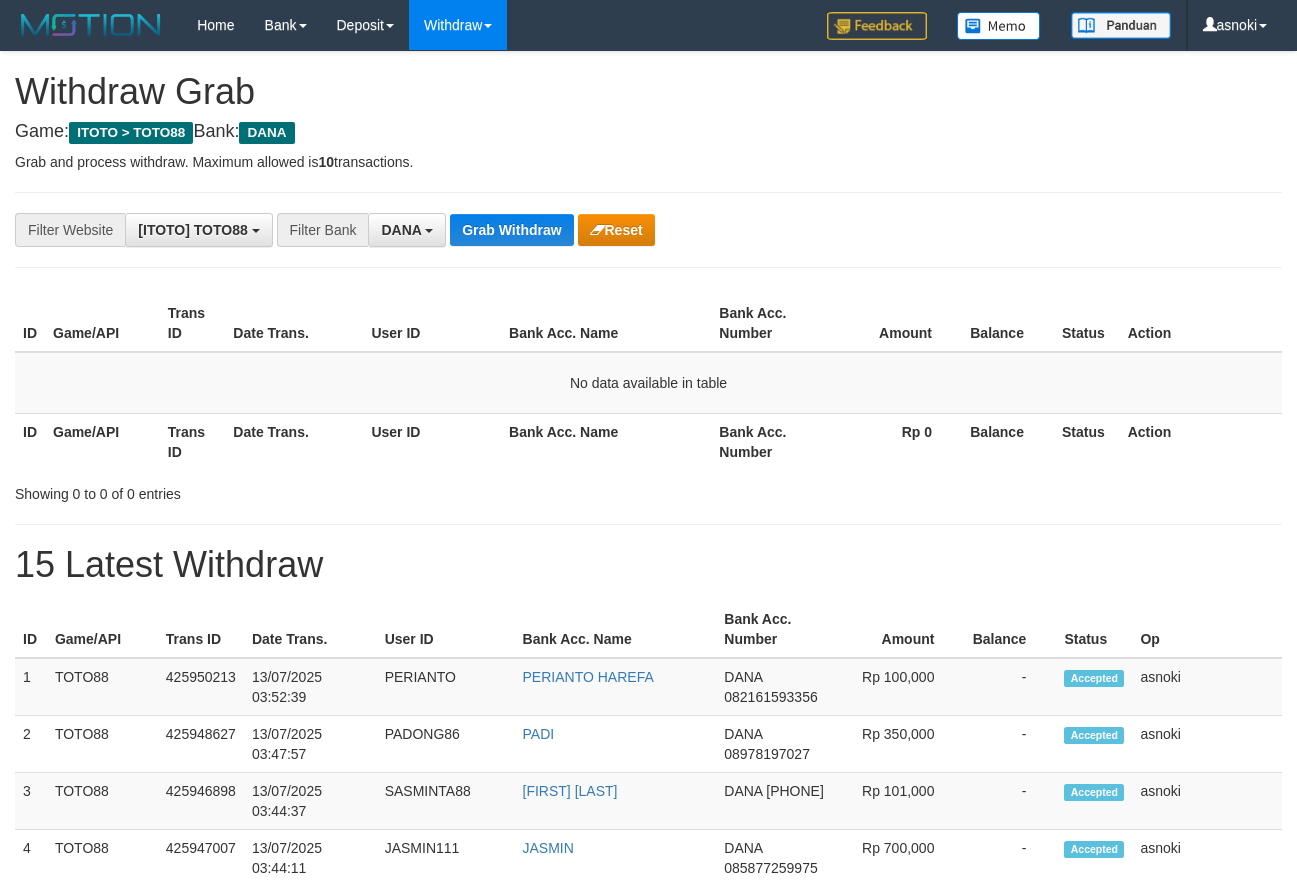 scroll, scrollTop: 0, scrollLeft: 0, axis: both 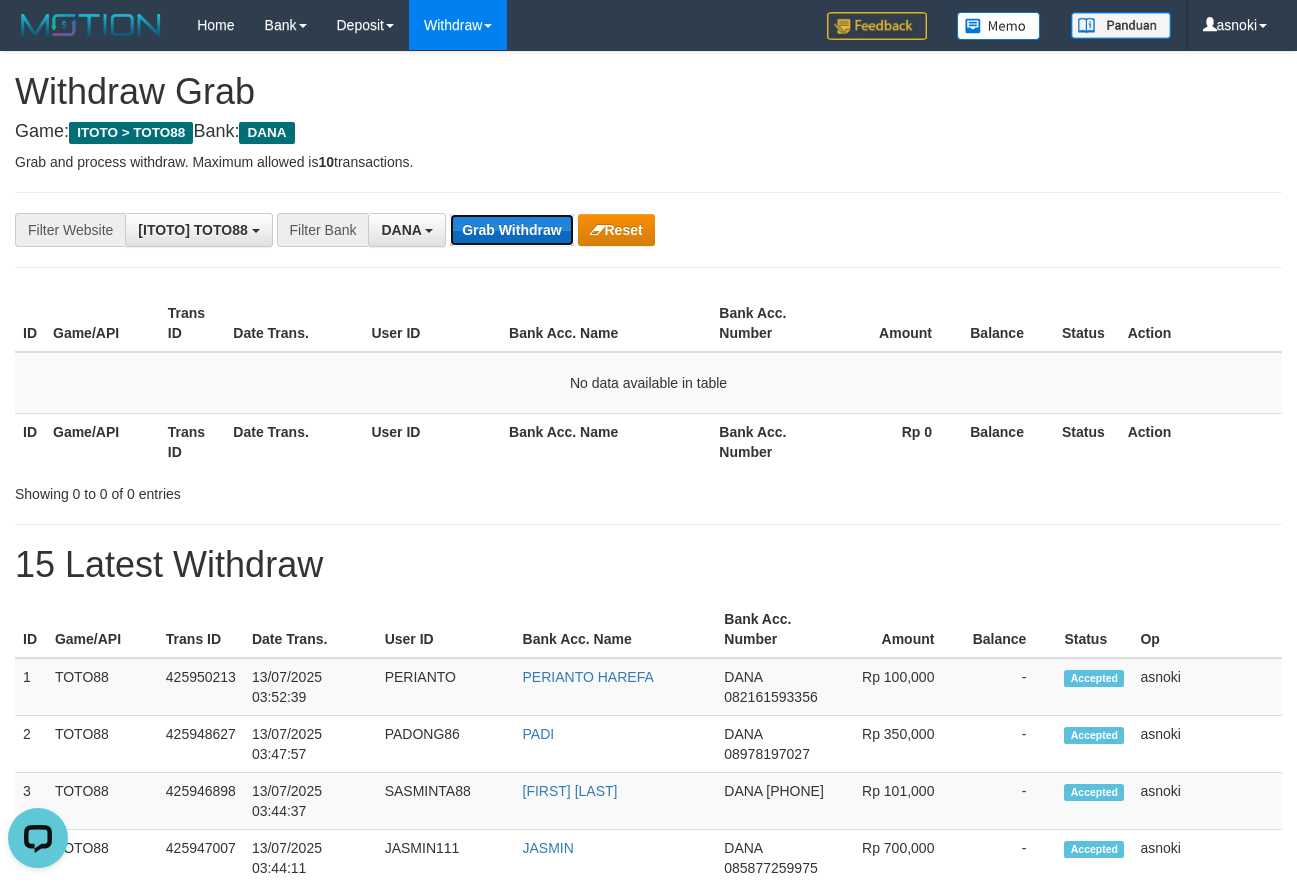 click on "Grab Withdraw" at bounding box center (511, 230) 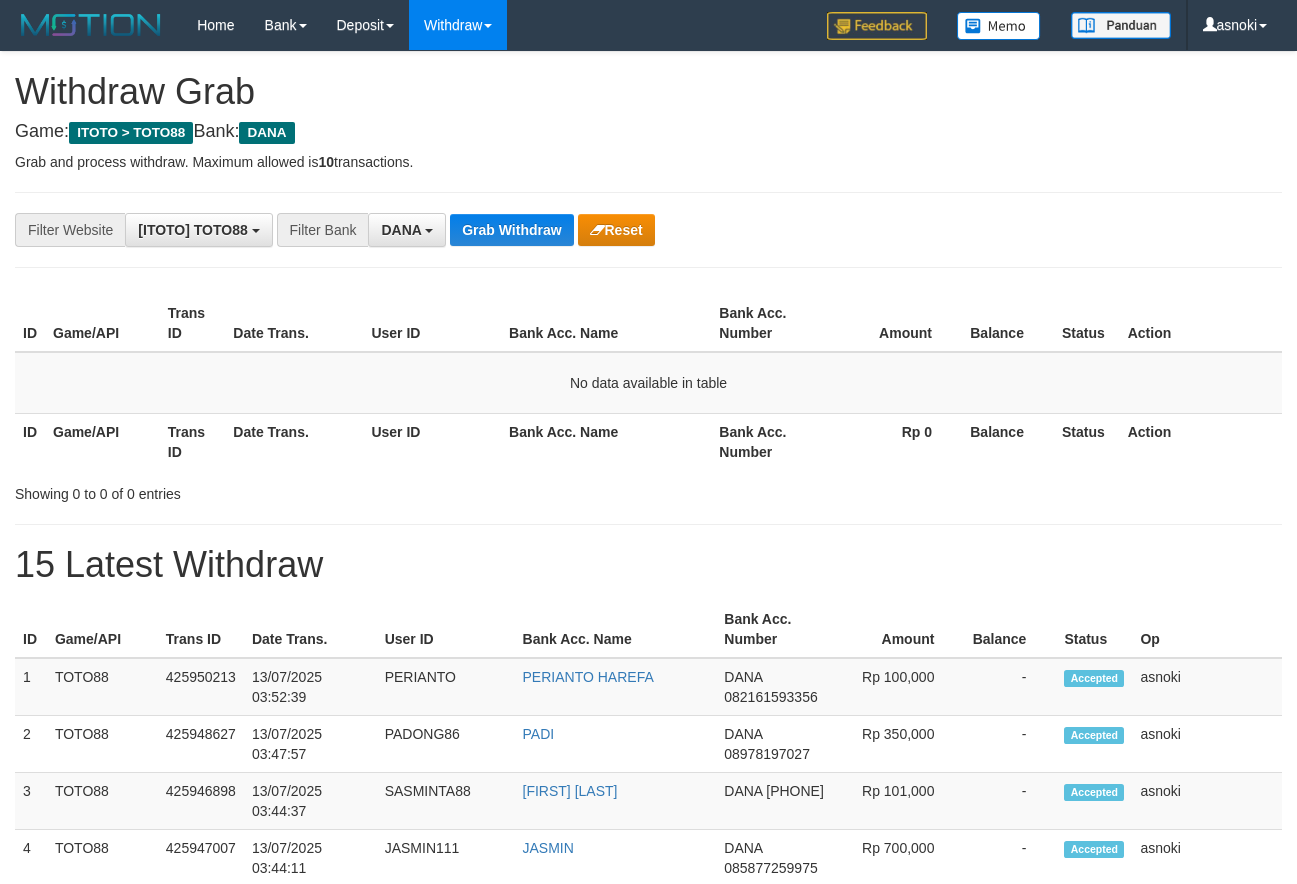 scroll, scrollTop: 0, scrollLeft: 0, axis: both 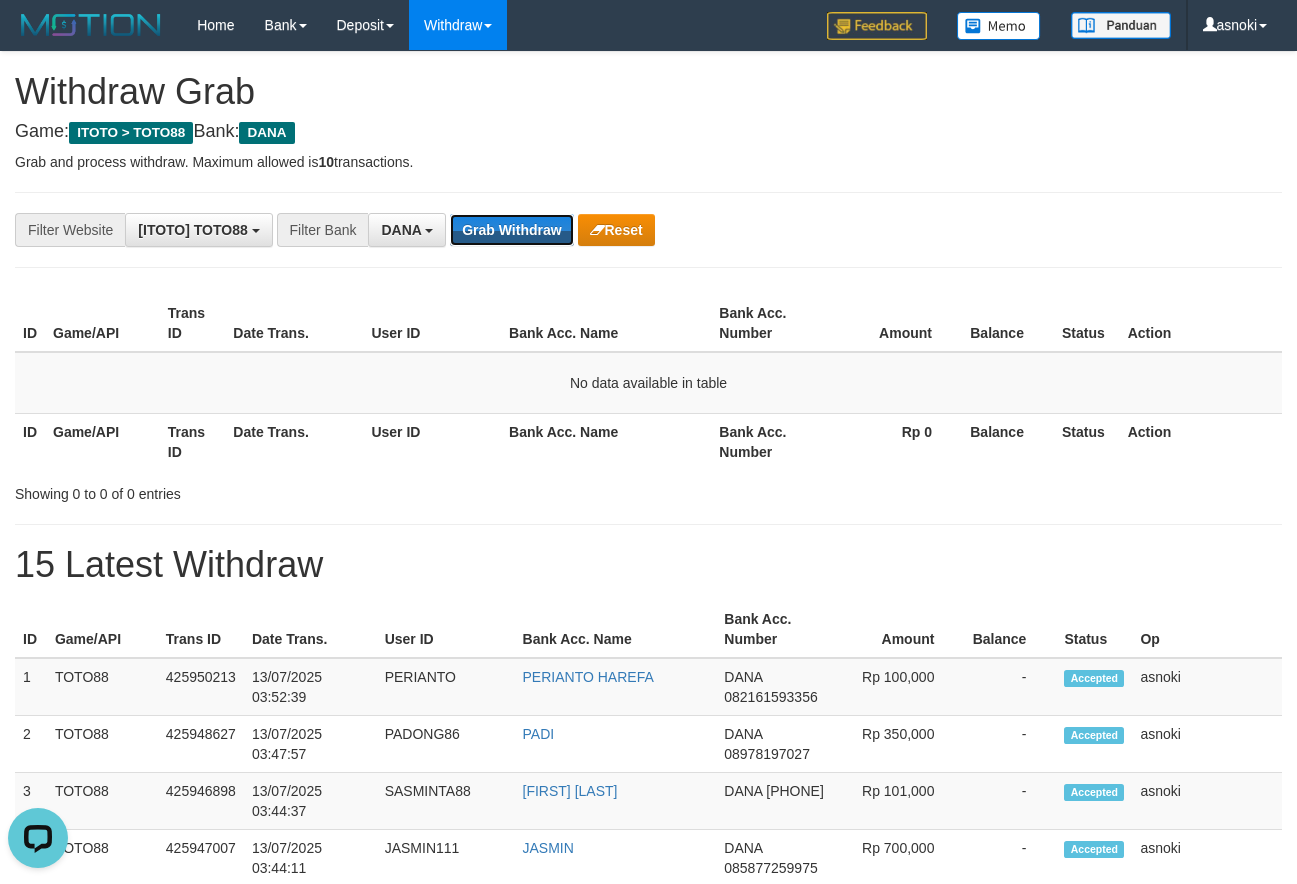click on "Grab Withdraw" at bounding box center (511, 230) 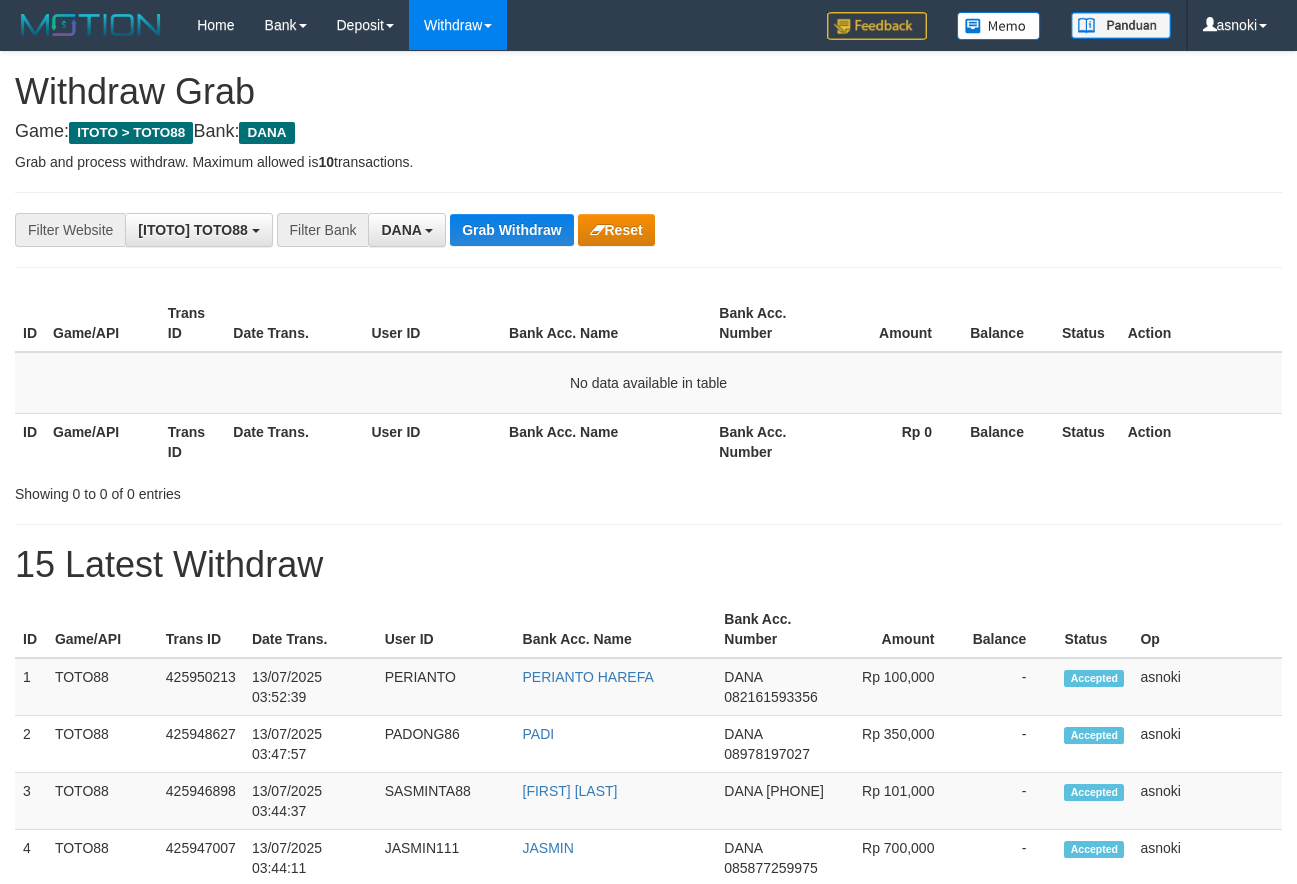 scroll, scrollTop: 0, scrollLeft: 0, axis: both 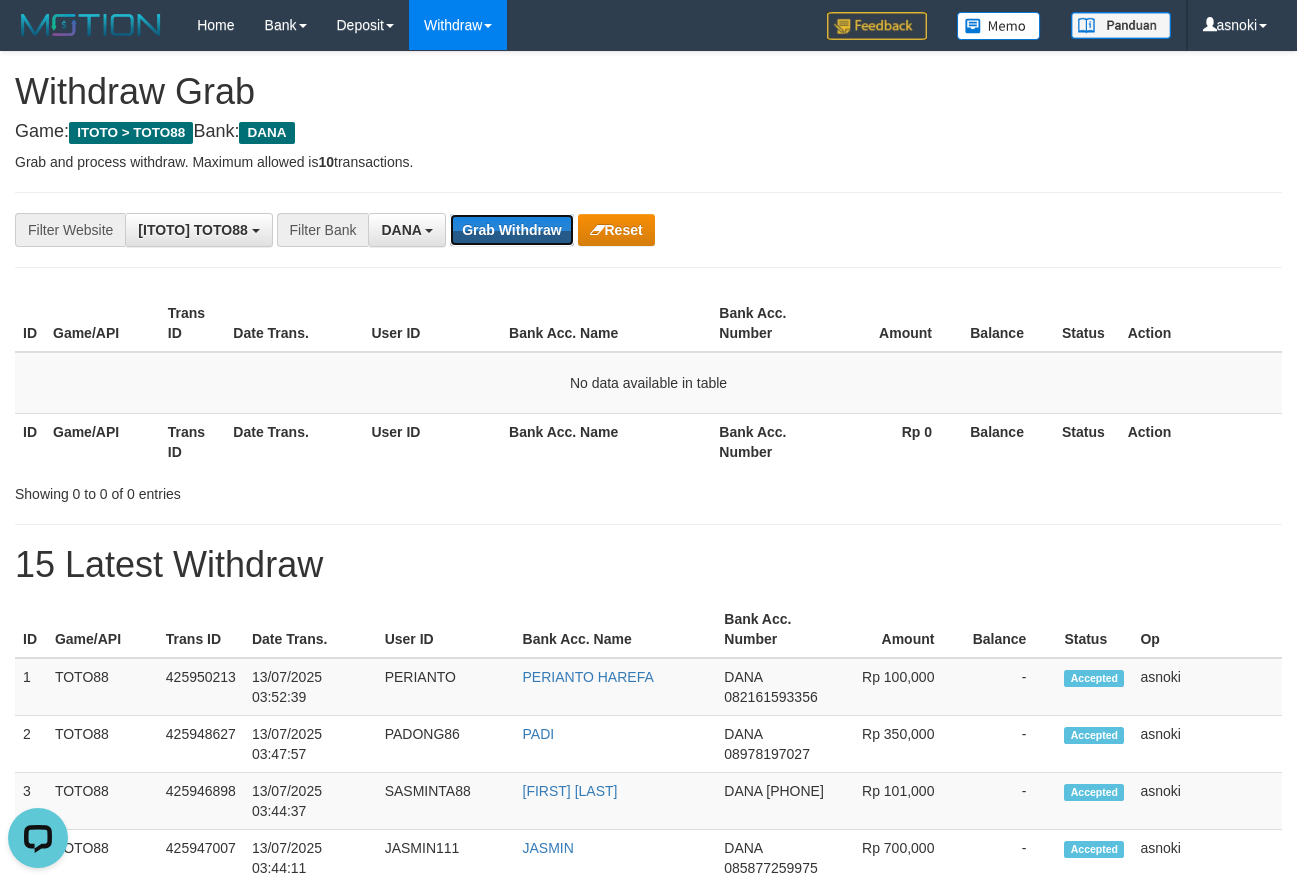 click on "Grab Withdraw" at bounding box center [511, 230] 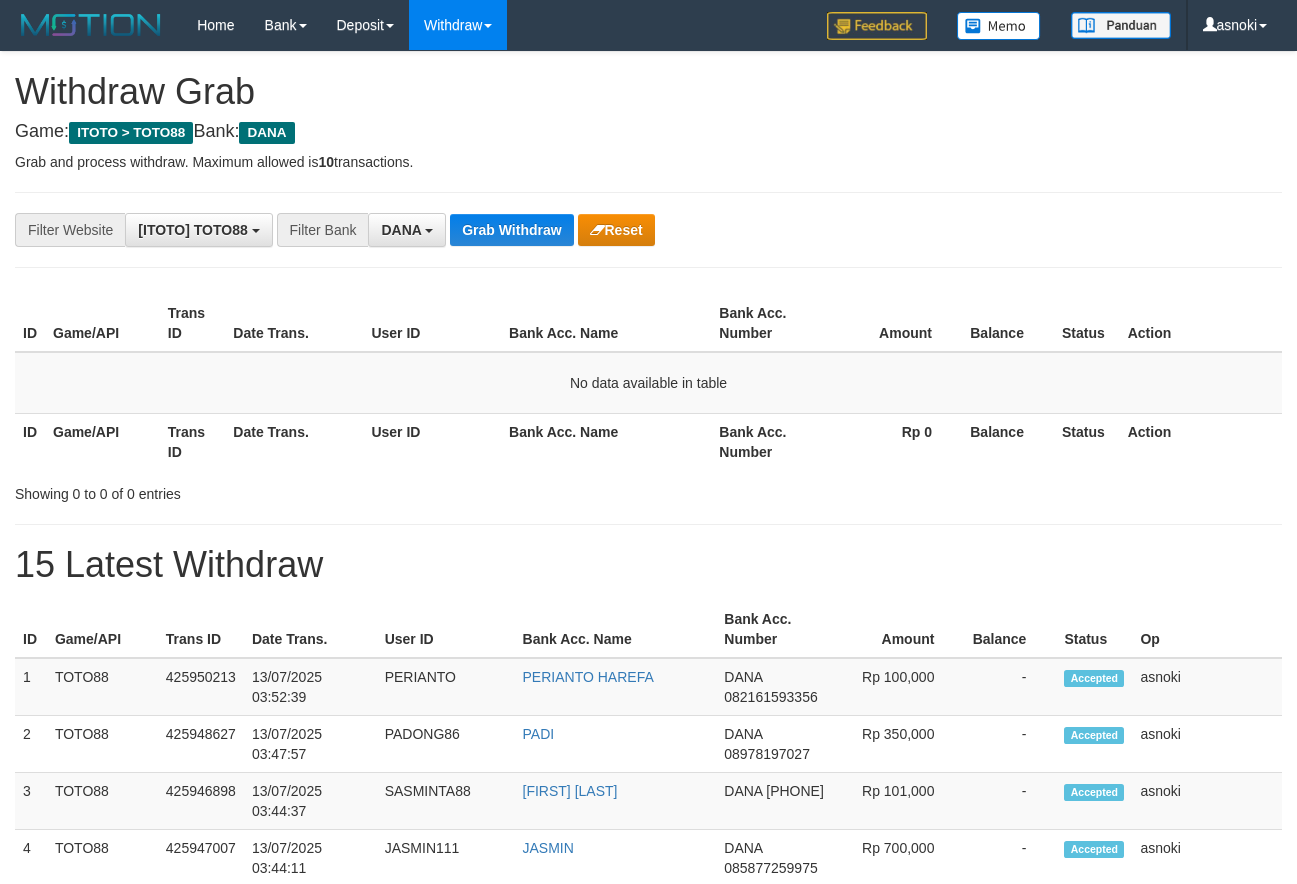 scroll, scrollTop: 0, scrollLeft: 0, axis: both 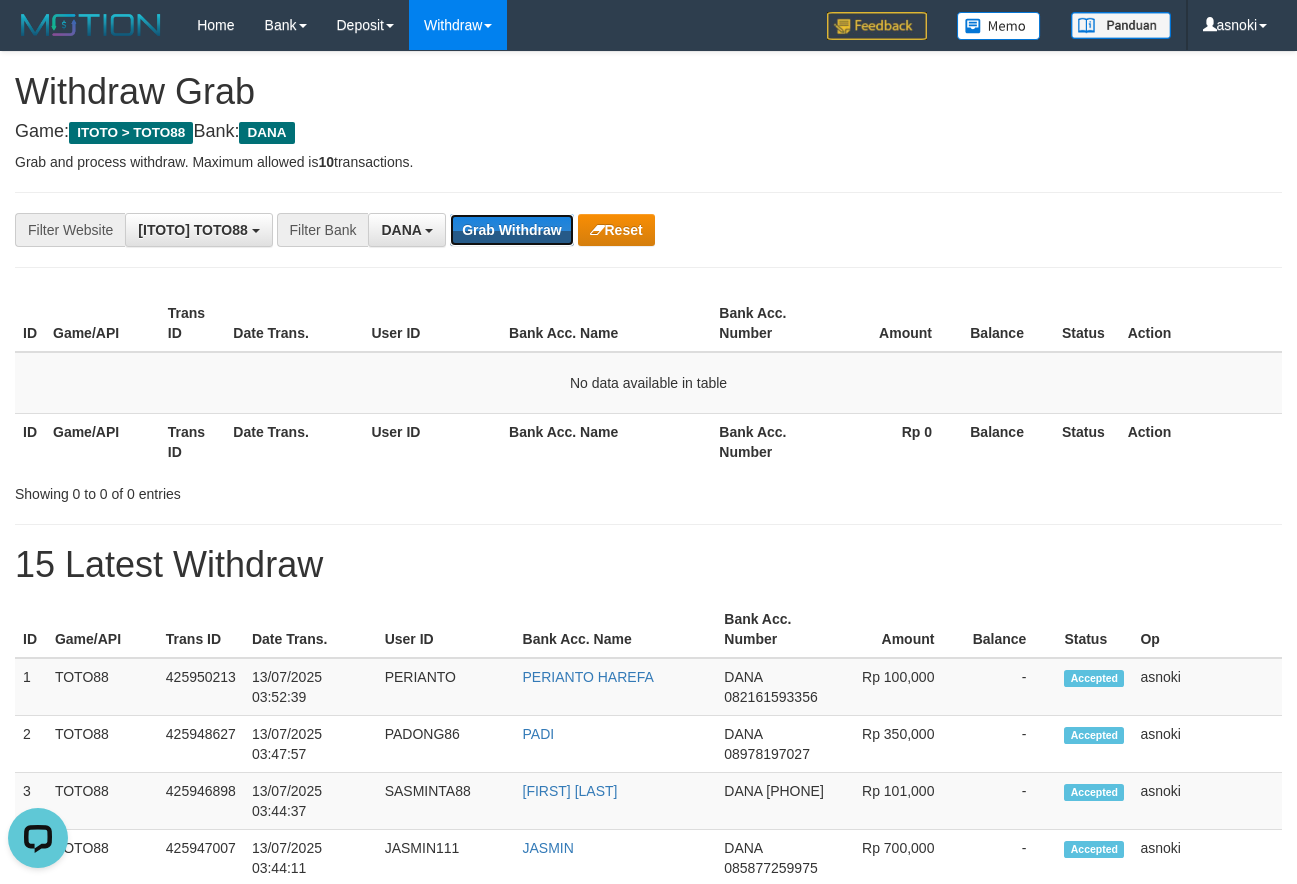 click on "Grab Withdraw" at bounding box center (511, 230) 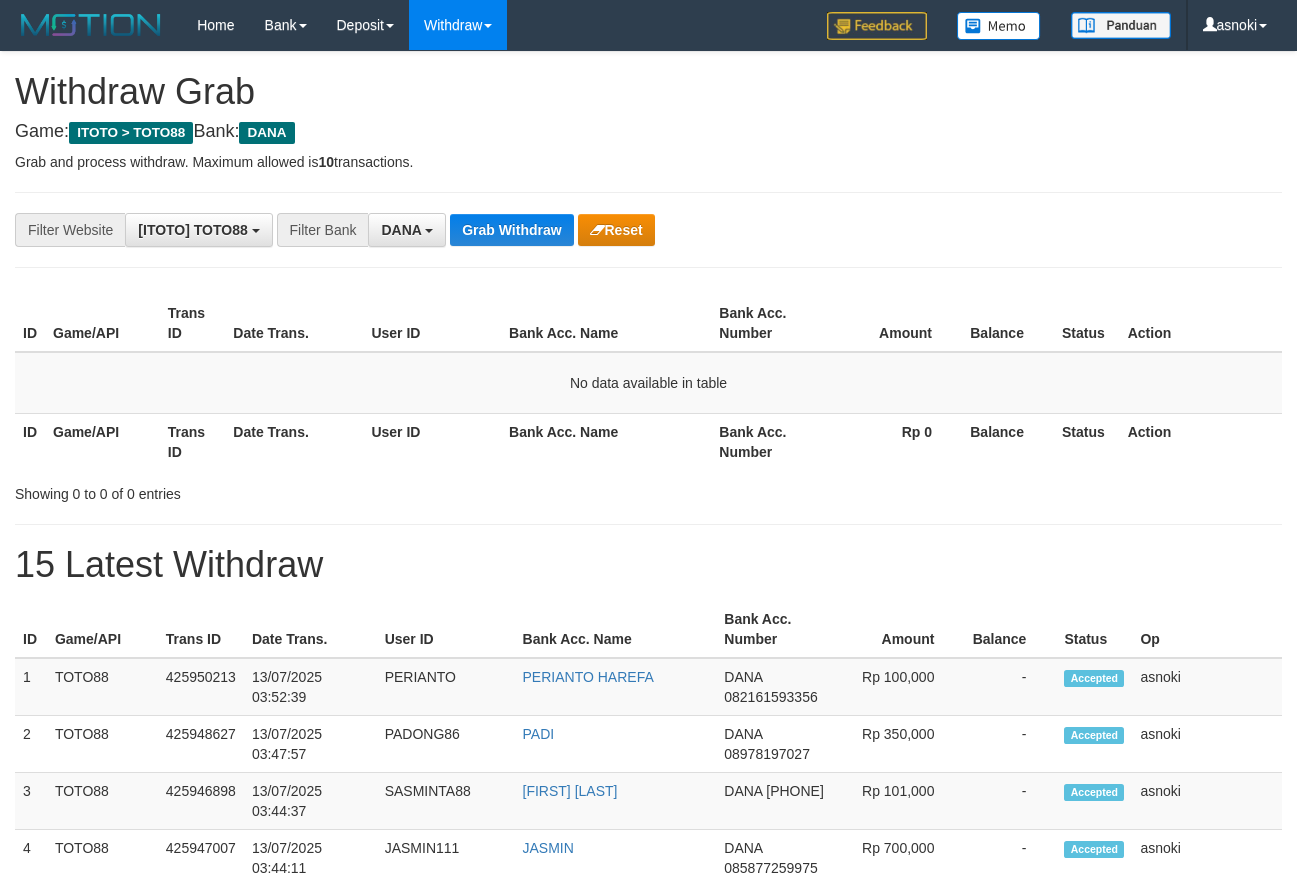 scroll, scrollTop: 0, scrollLeft: 0, axis: both 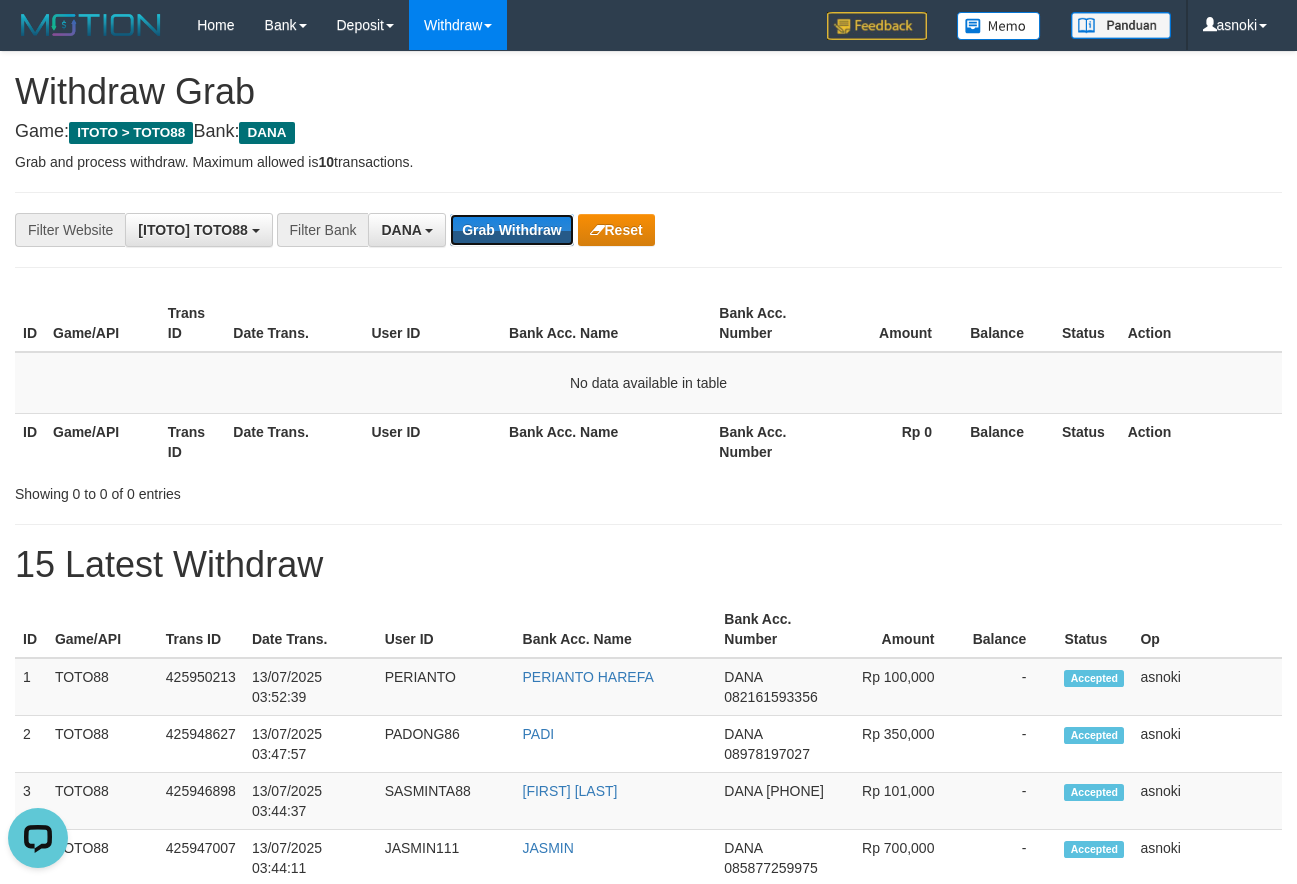click on "Grab Withdraw" at bounding box center (511, 230) 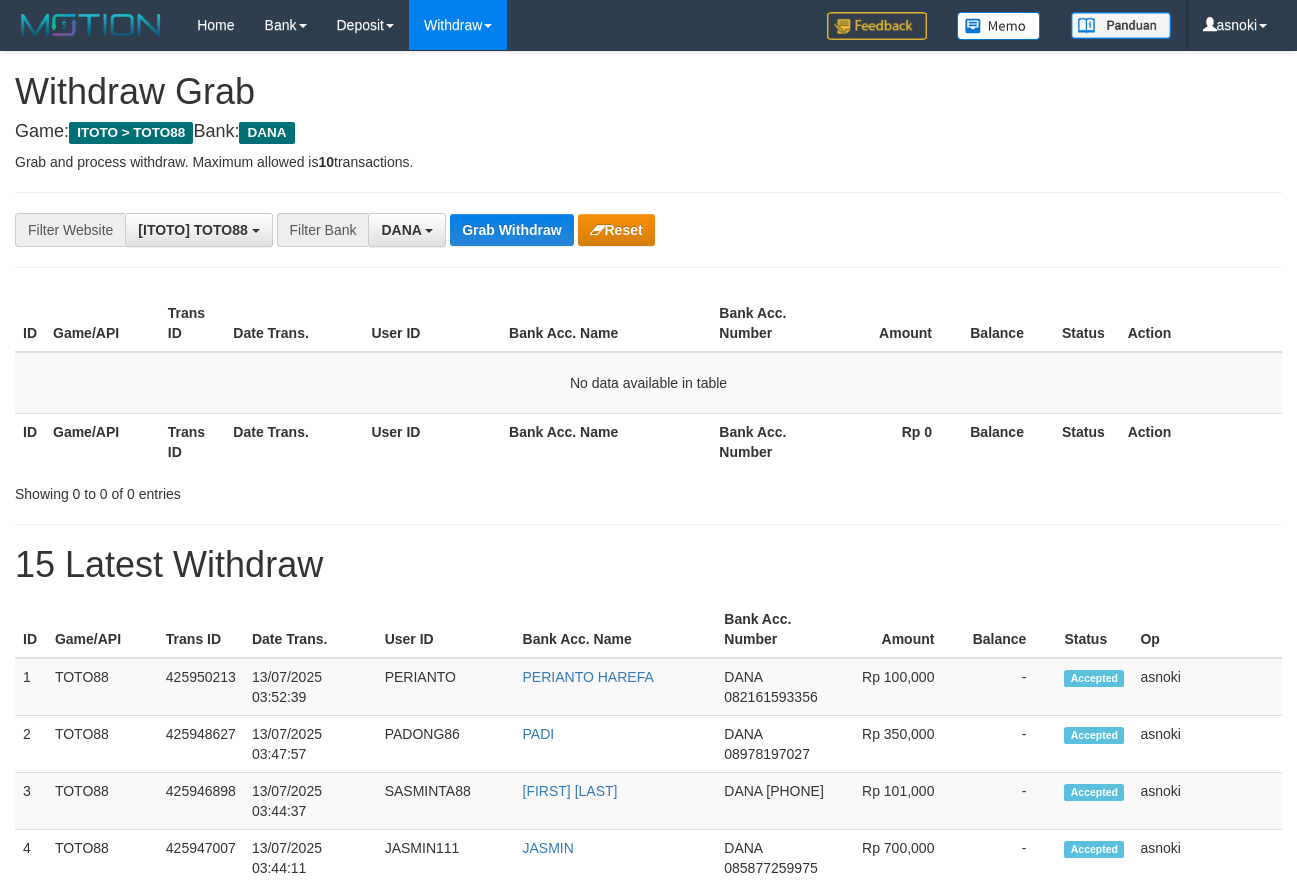 scroll, scrollTop: 0, scrollLeft: 0, axis: both 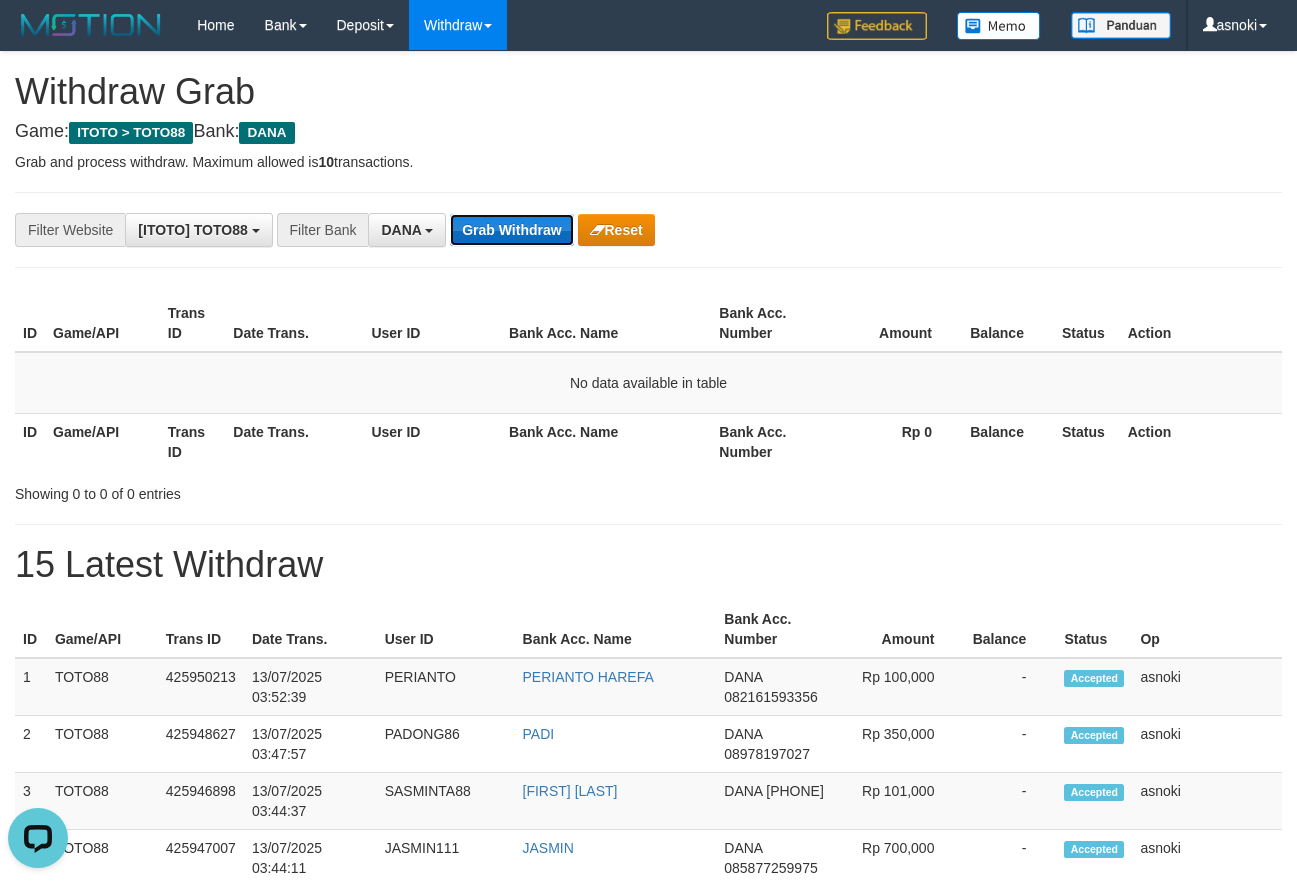click on "Grab Withdraw" at bounding box center [511, 230] 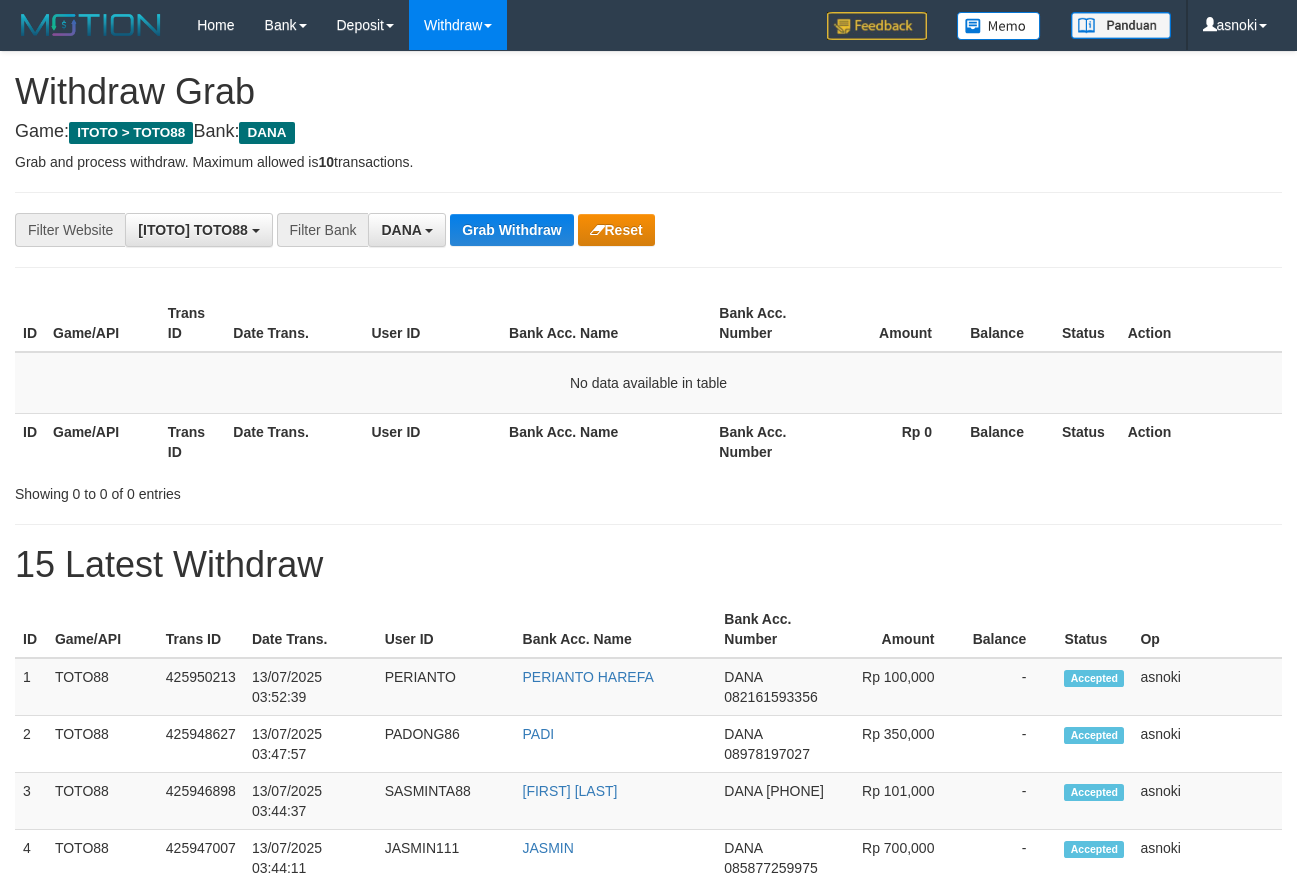 scroll, scrollTop: 0, scrollLeft: 0, axis: both 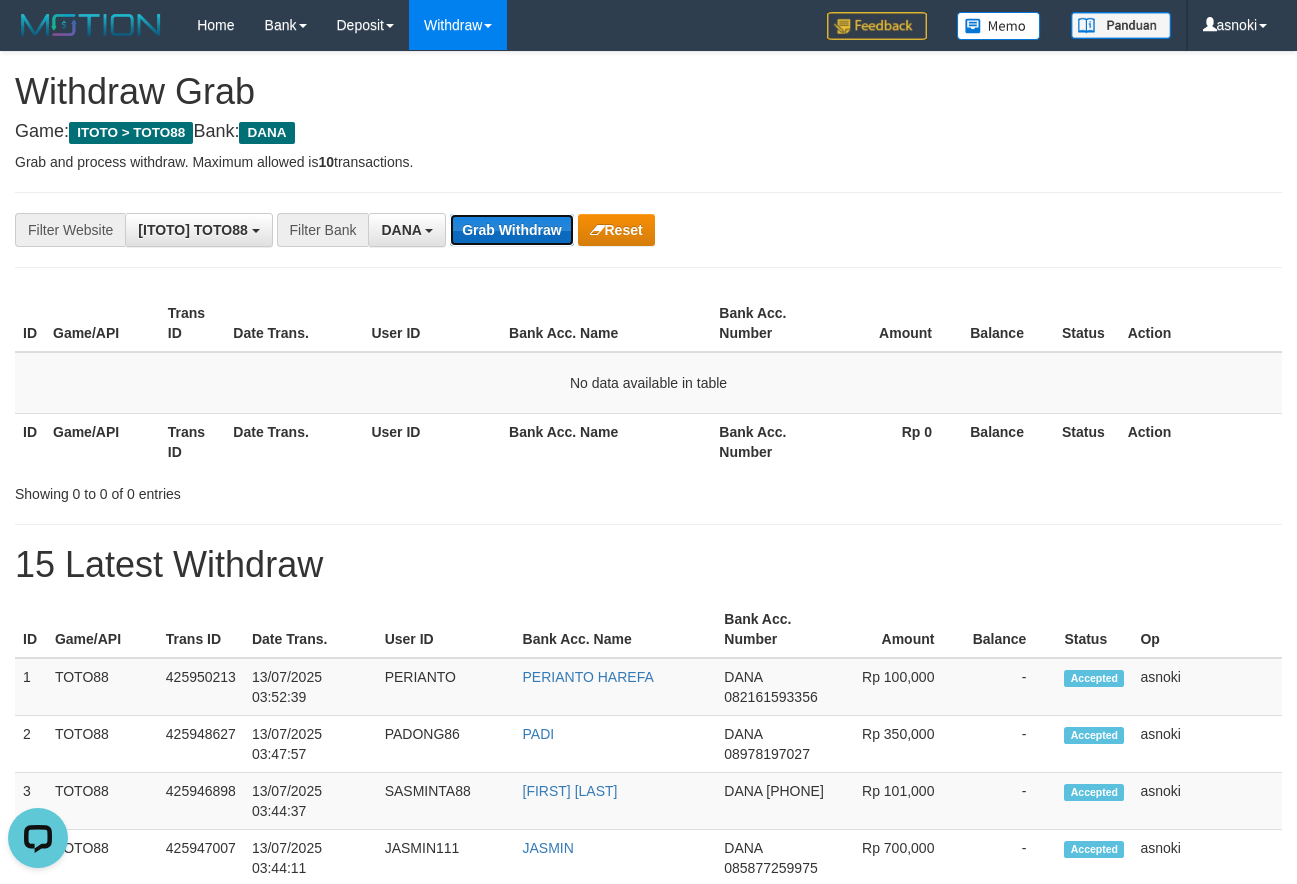 click on "Grab Withdraw" at bounding box center (511, 230) 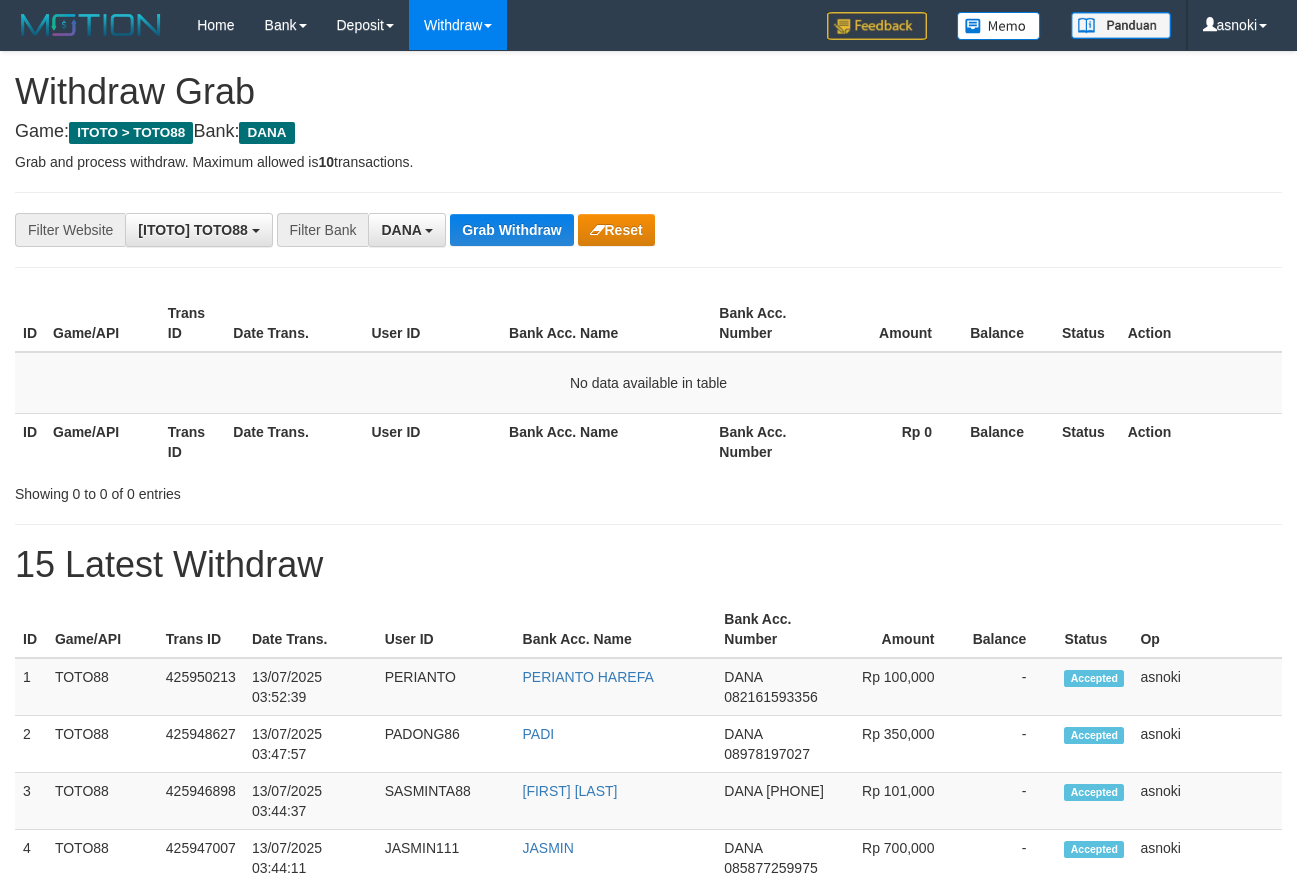 scroll, scrollTop: 0, scrollLeft: 0, axis: both 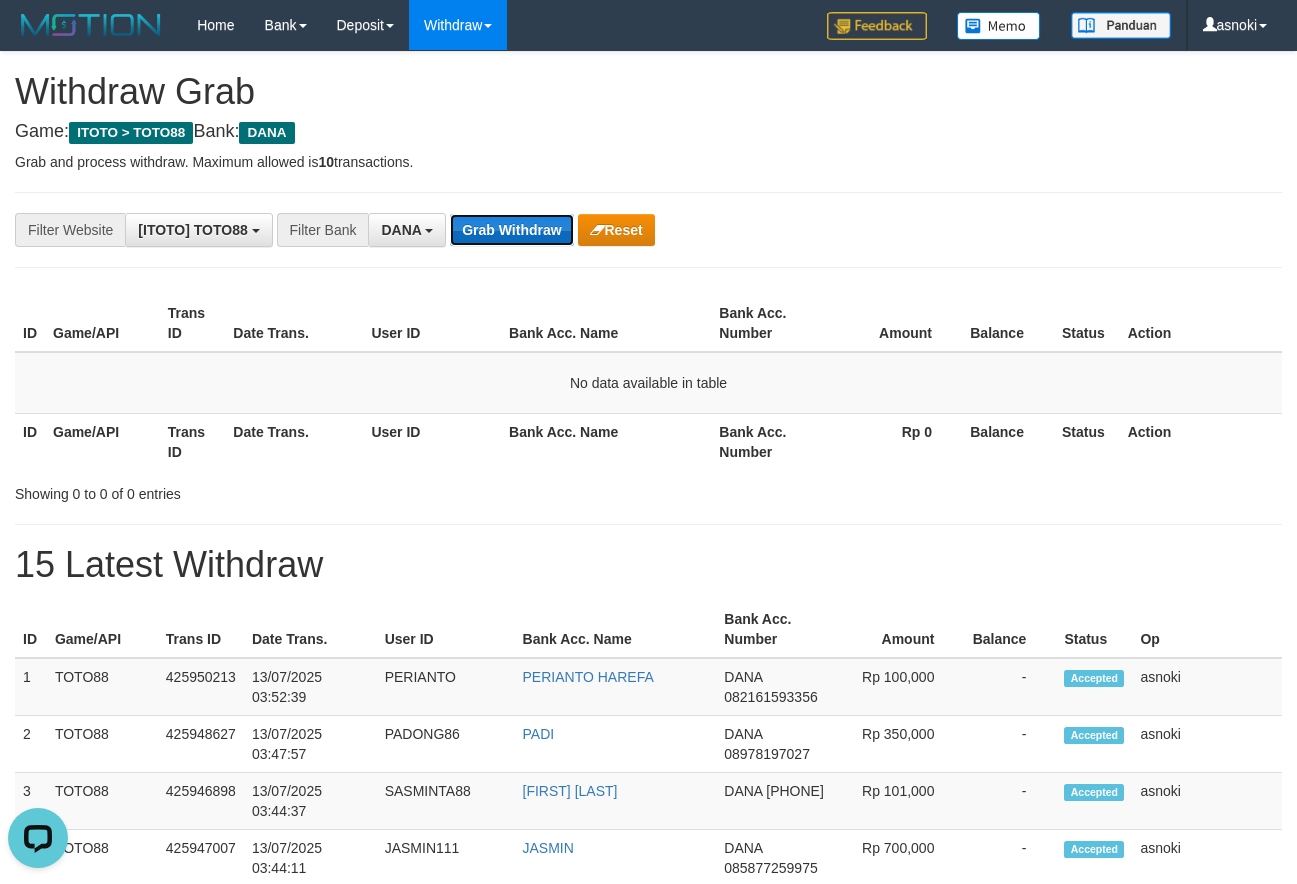 click on "Grab Withdraw" at bounding box center (511, 230) 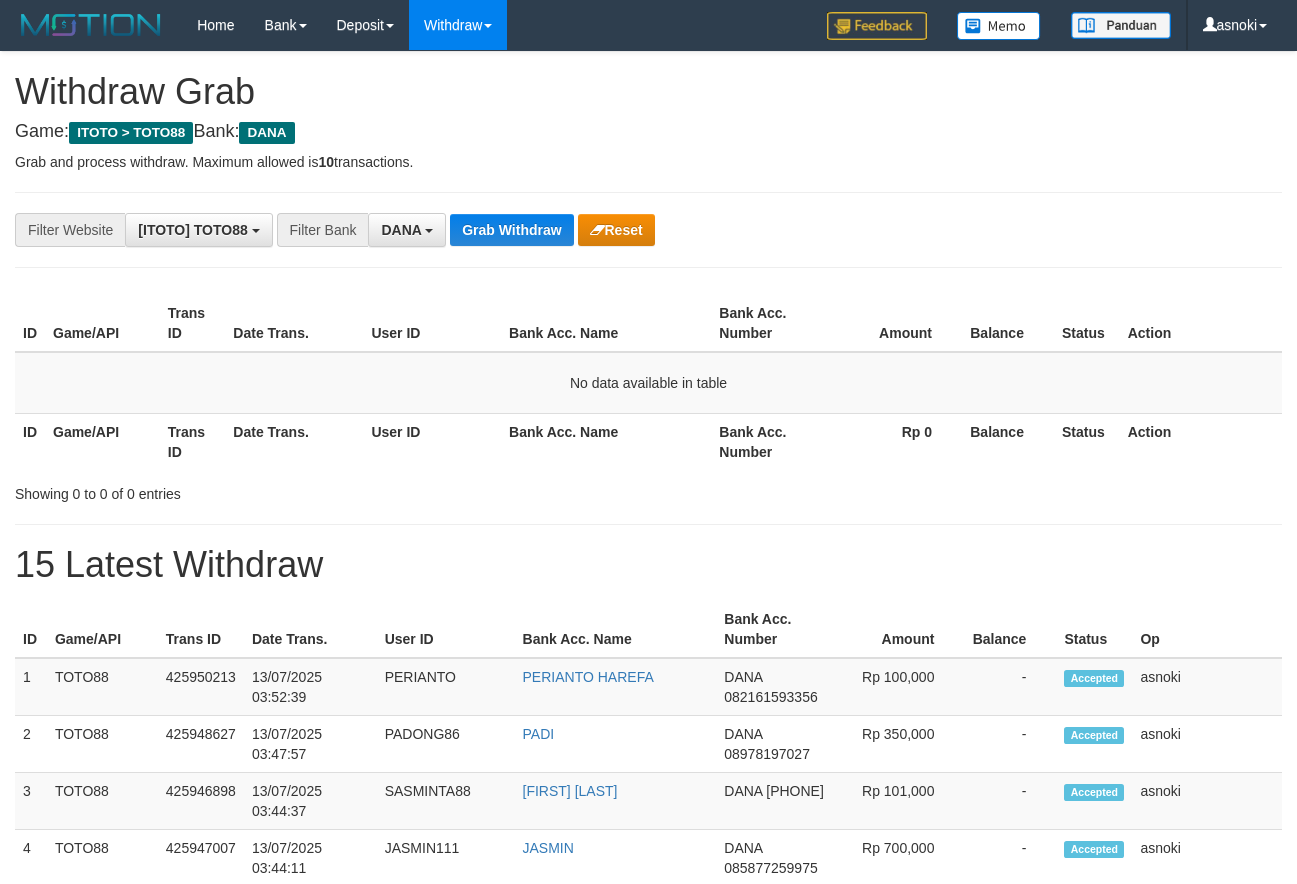 scroll, scrollTop: 0, scrollLeft: 0, axis: both 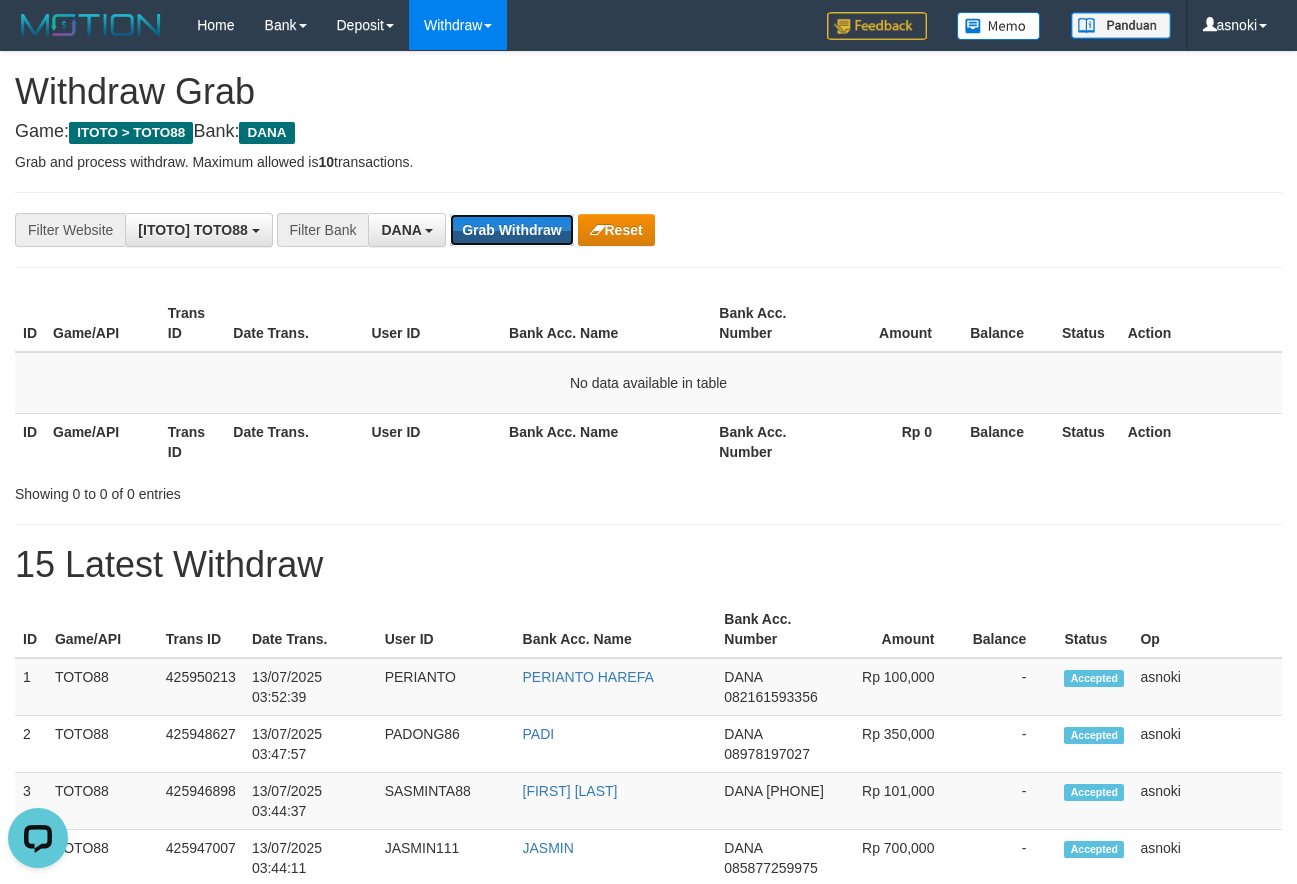 click on "Grab Withdraw" at bounding box center (511, 230) 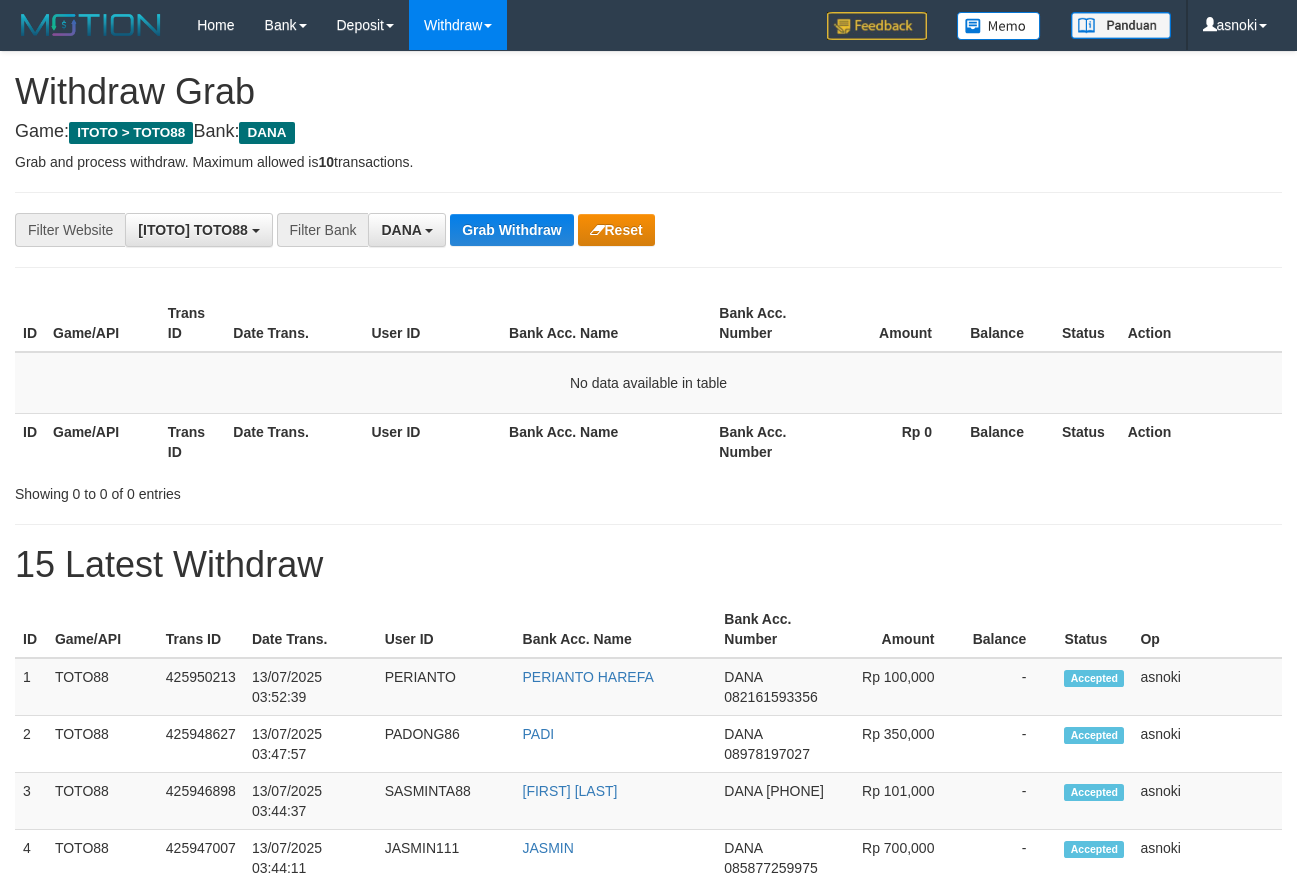 scroll, scrollTop: 0, scrollLeft: 0, axis: both 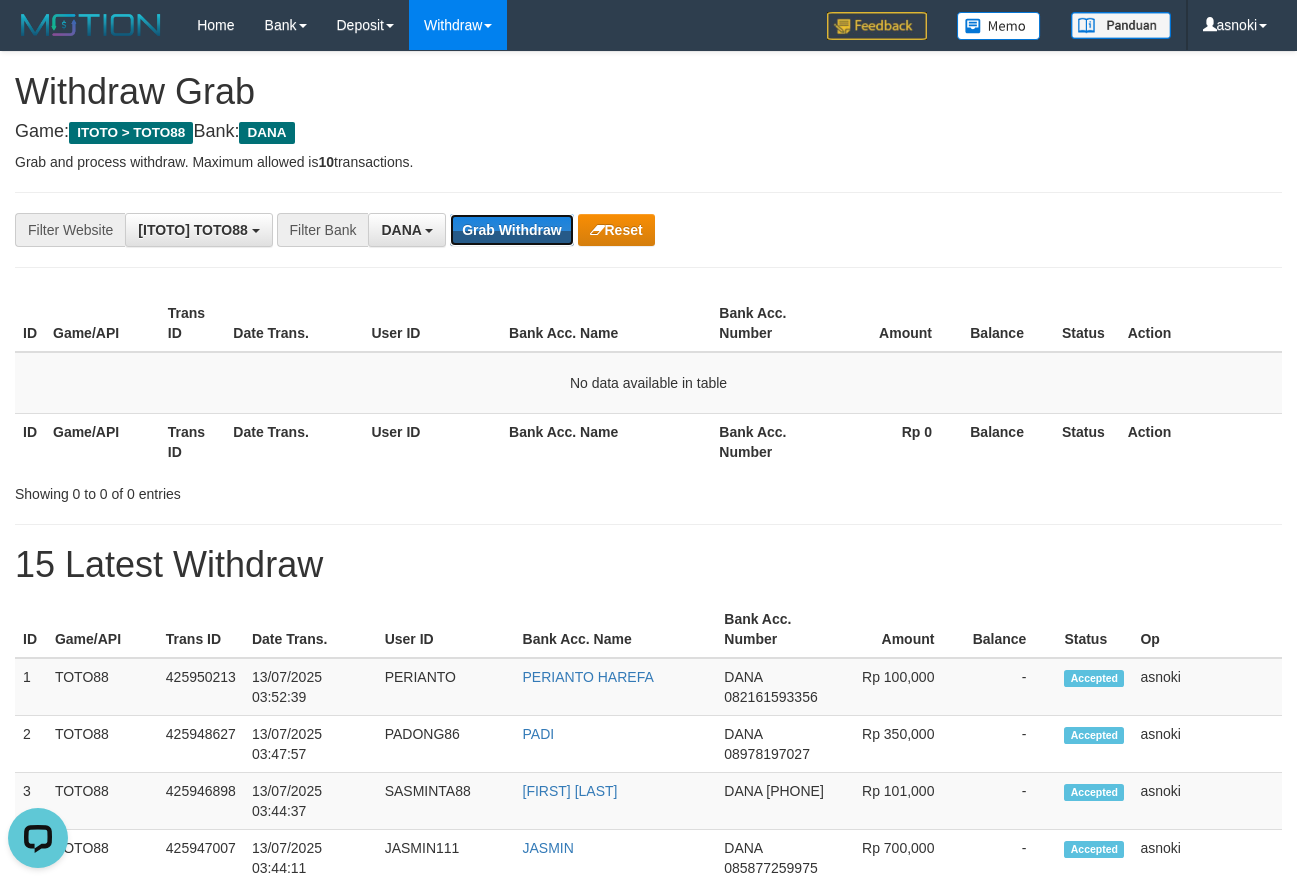 click on "Grab Withdraw" at bounding box center [511, 230] 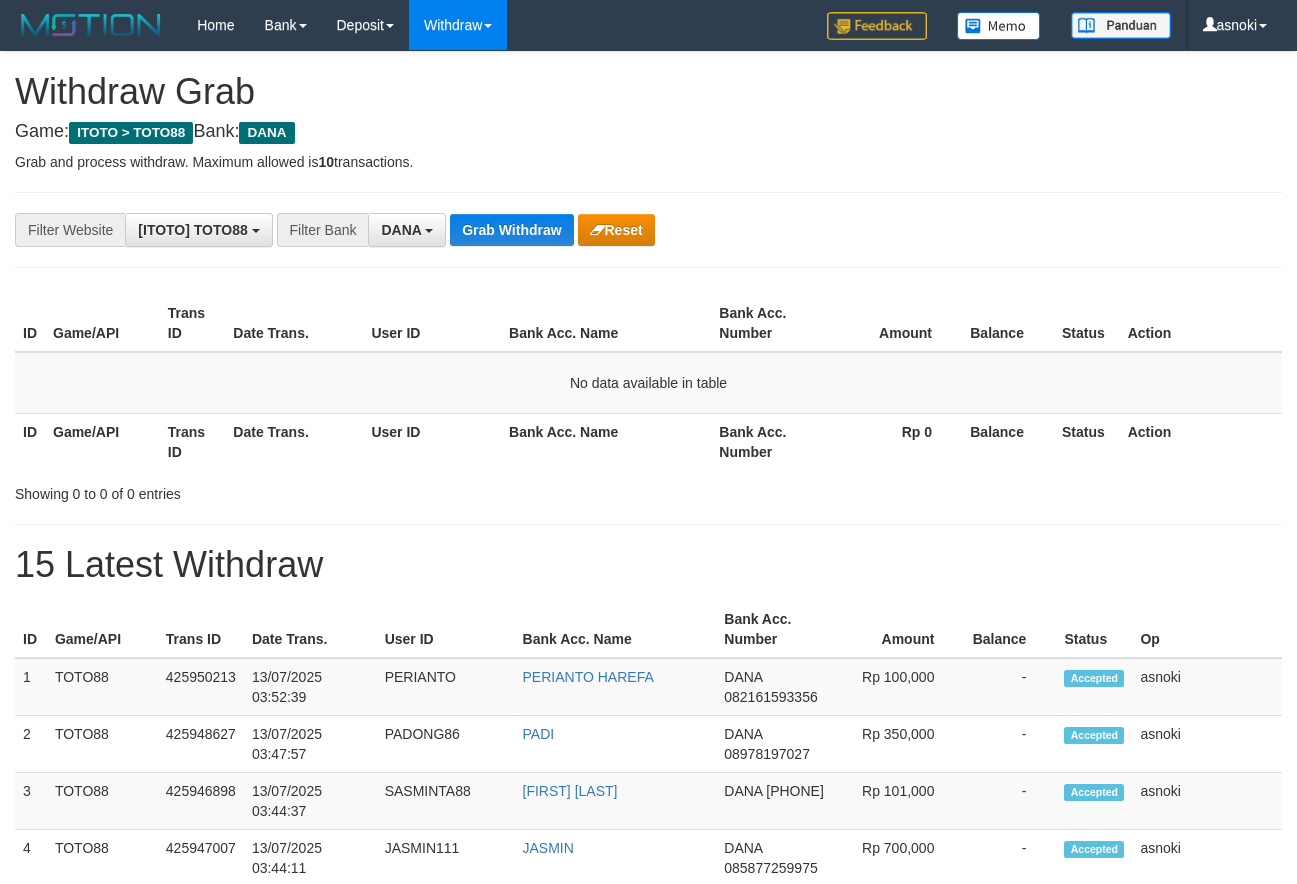 scroll, scrollTop: 0, scrollLeft: 0, axis: both 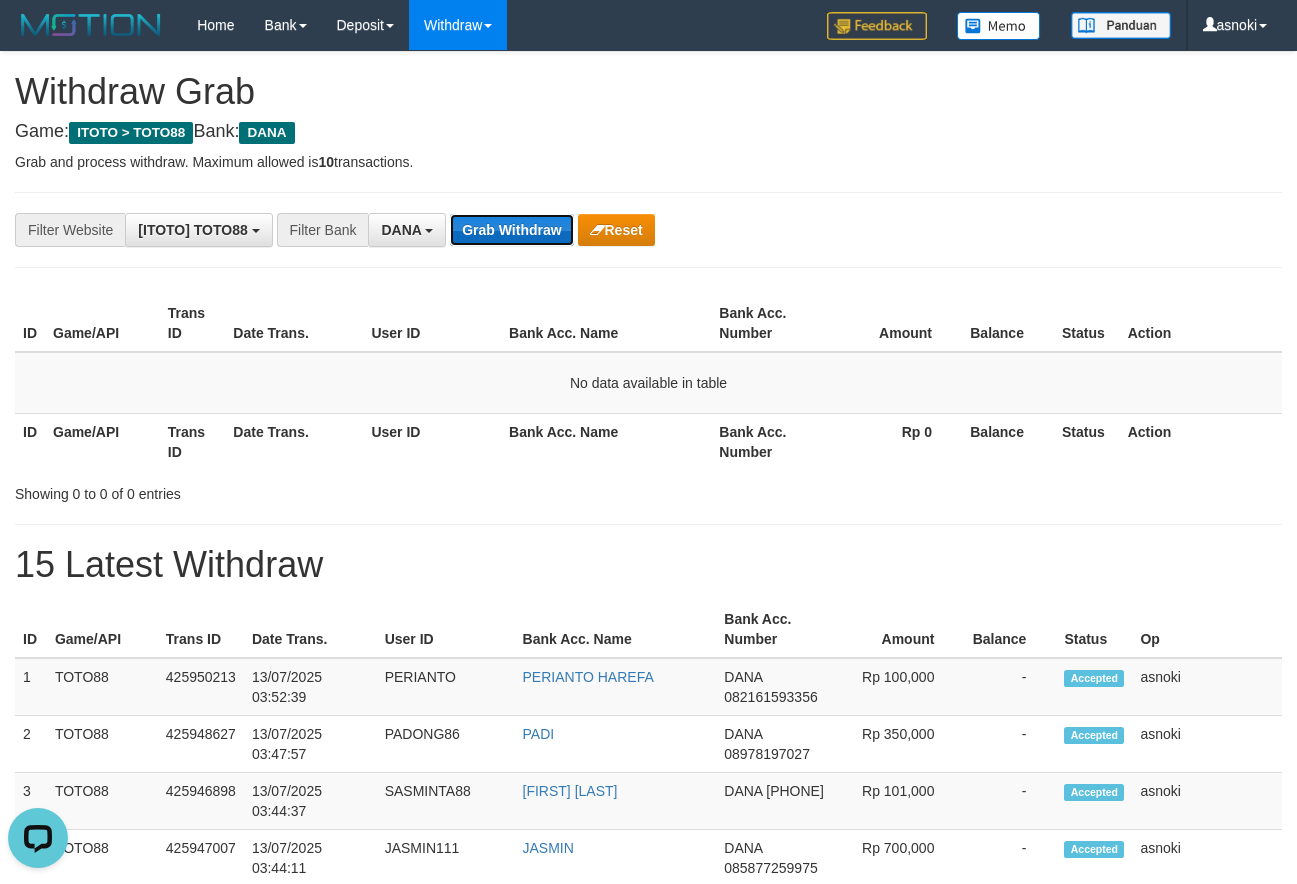 click on "Grab Withdraw" at bounding box center [511, 230] 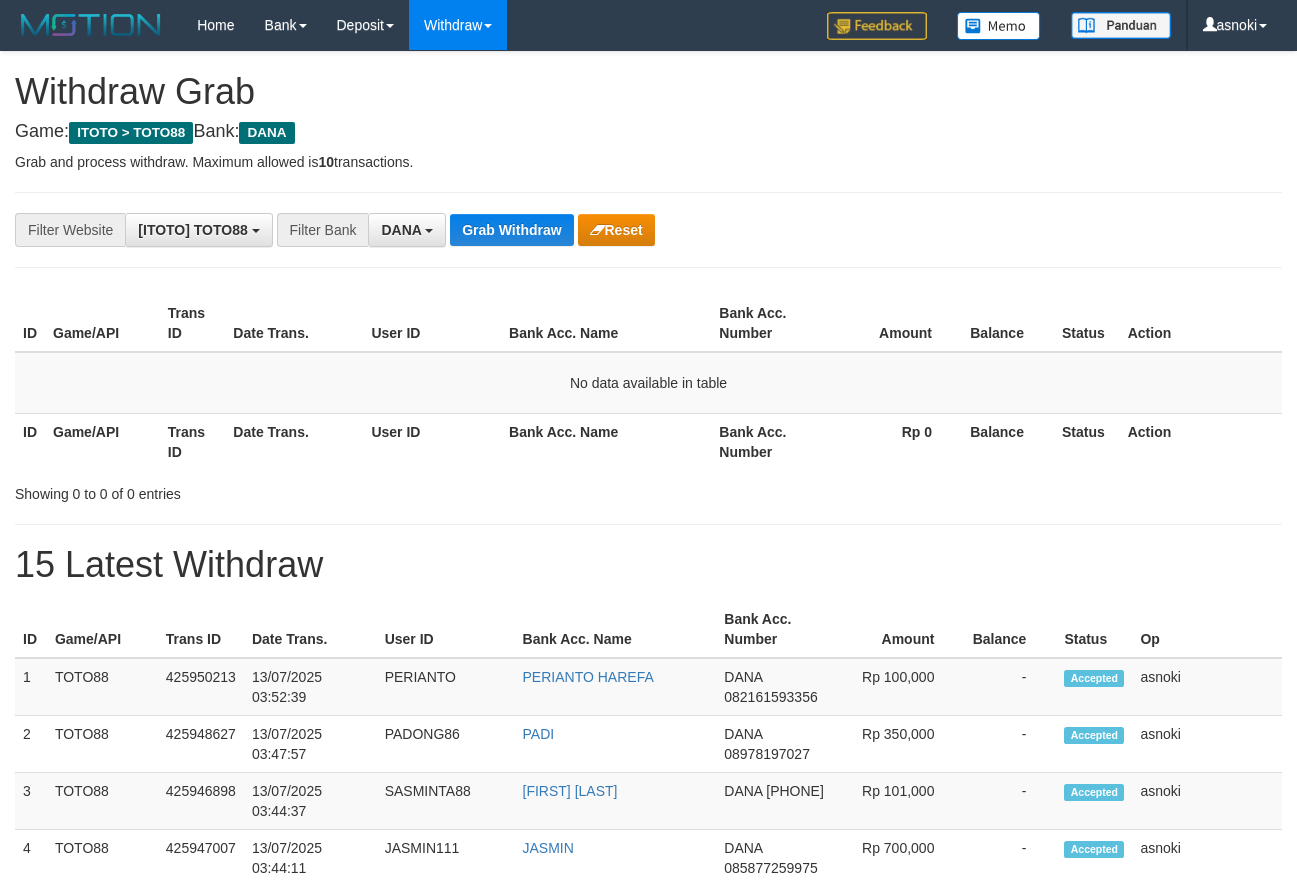 scroll, scrollTop: 0, scrollLeft: 0, axis: both 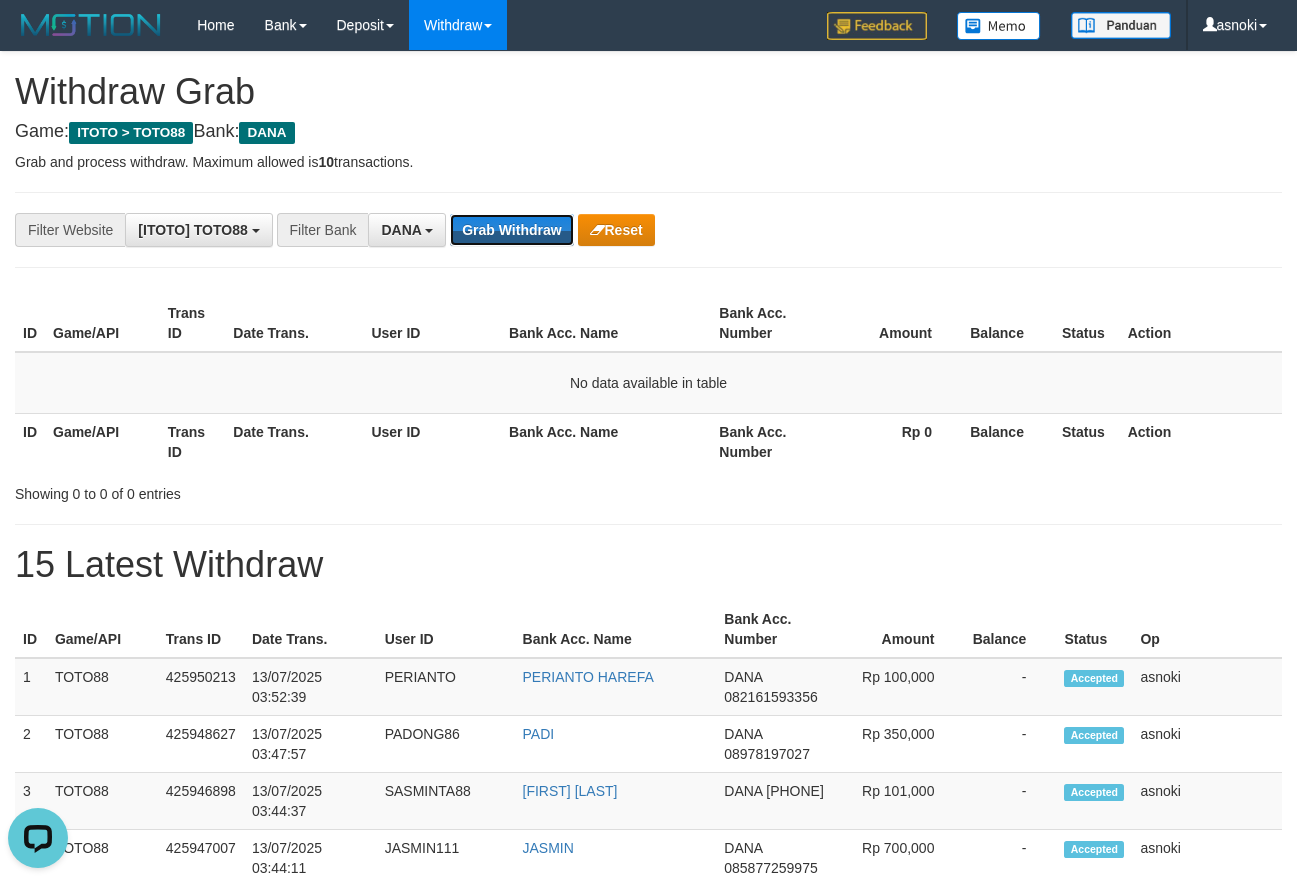 click on "Grab Withdraw" at bounding box center (511, 230) 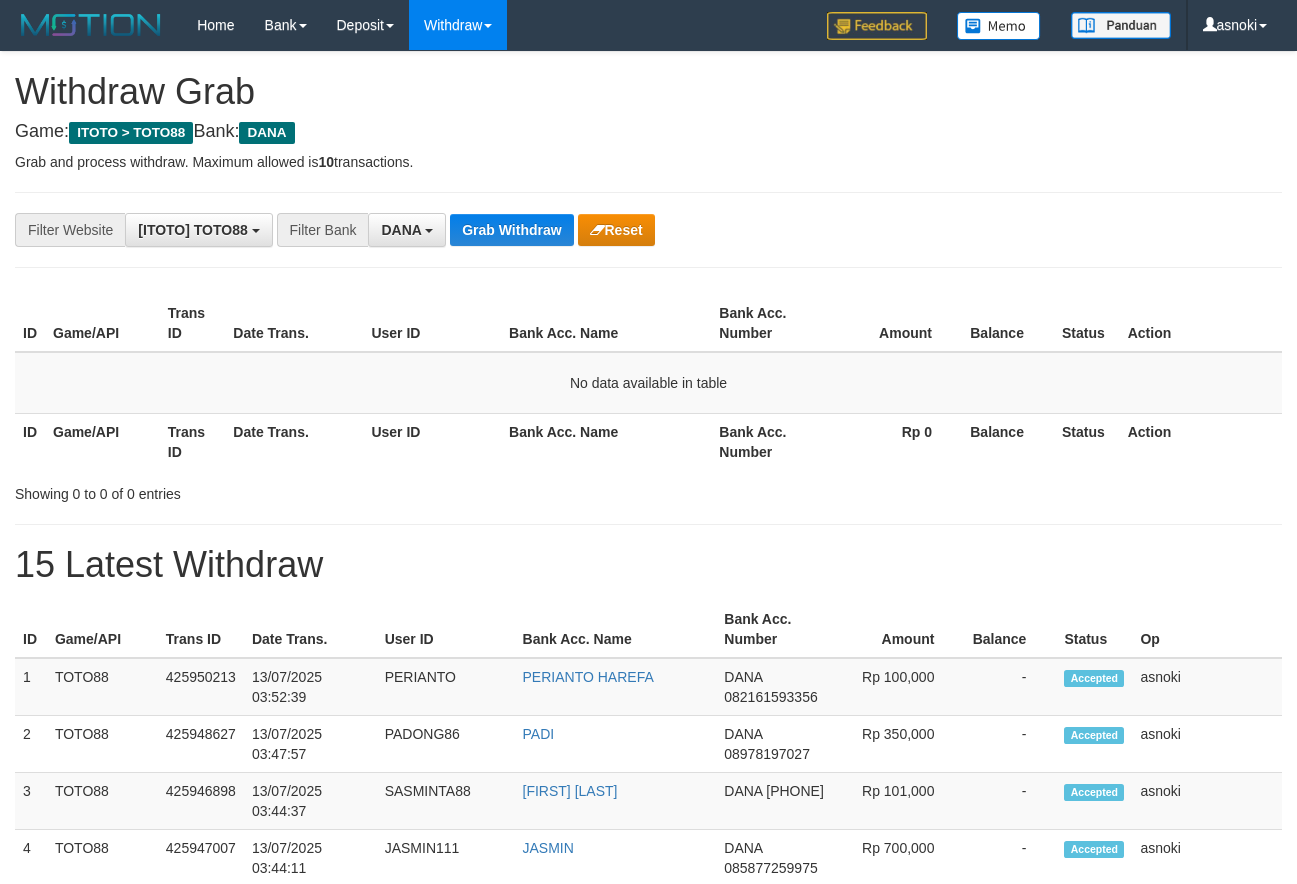 scroll, scrollTop: 0, scrollLeft: 0, axis: both 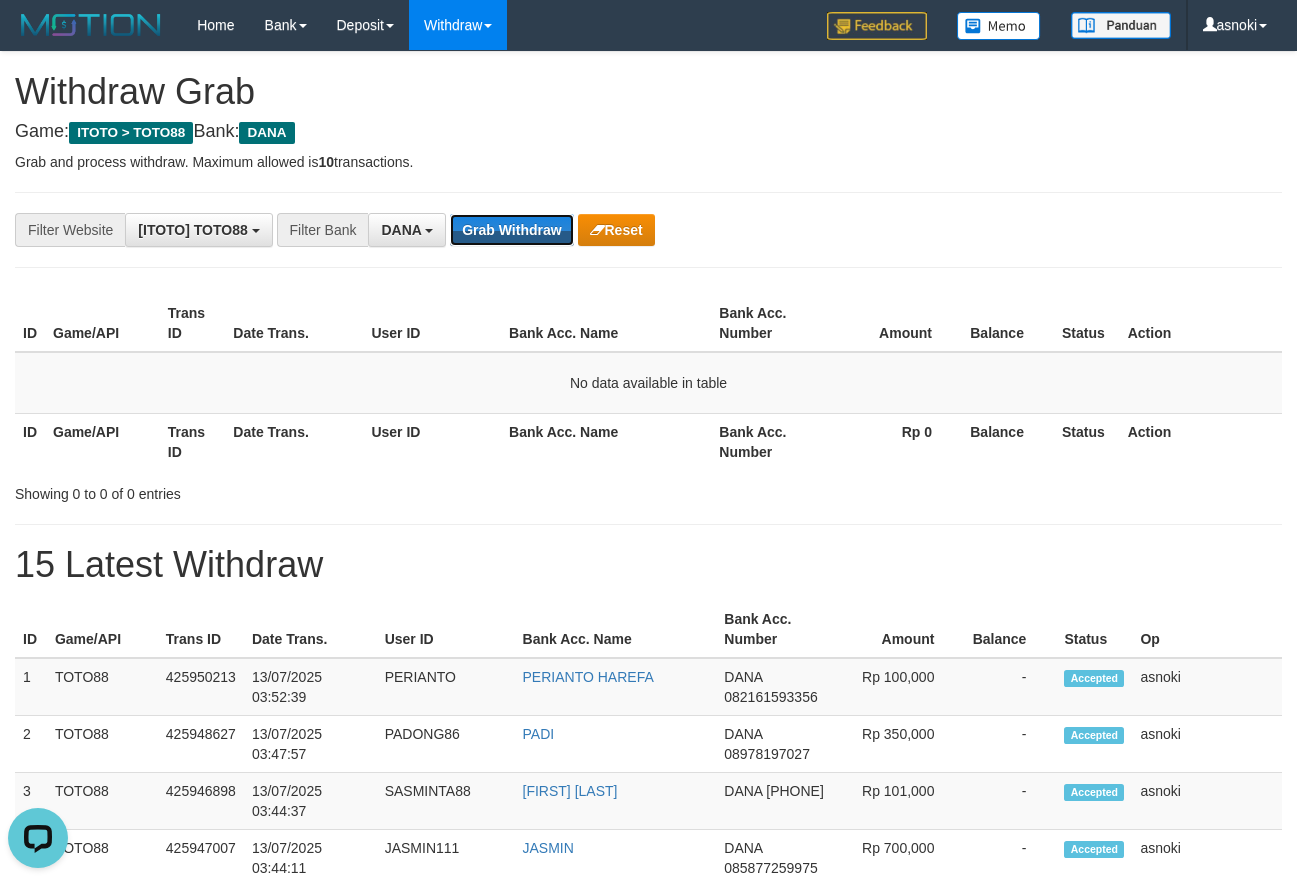 click on "Grab Withdraw" at bounding box center [511, 230] 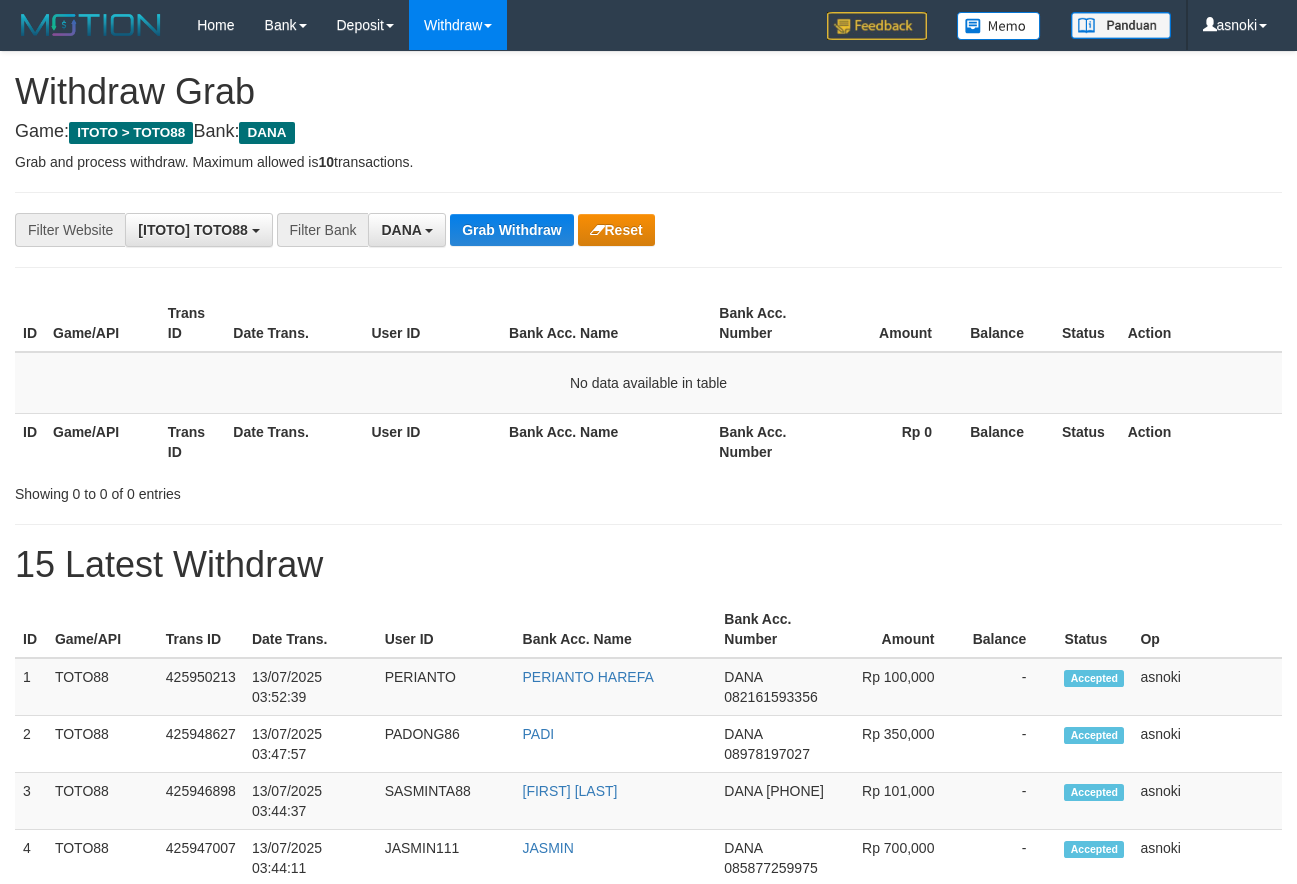 scroll, scrollTop: 0, scrollLeft: 0, axis: both 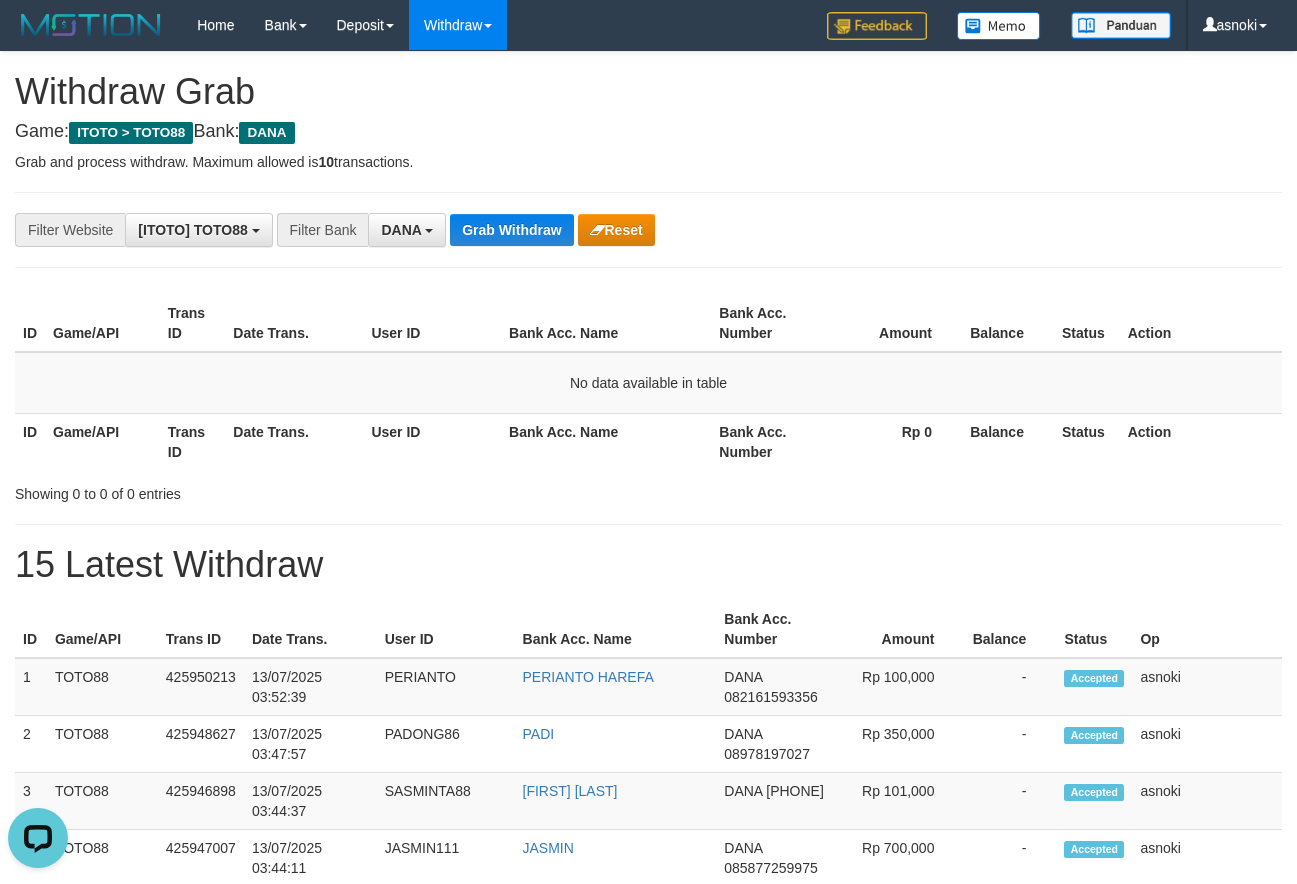 click on "**********" at bounding box center (648, 1113) 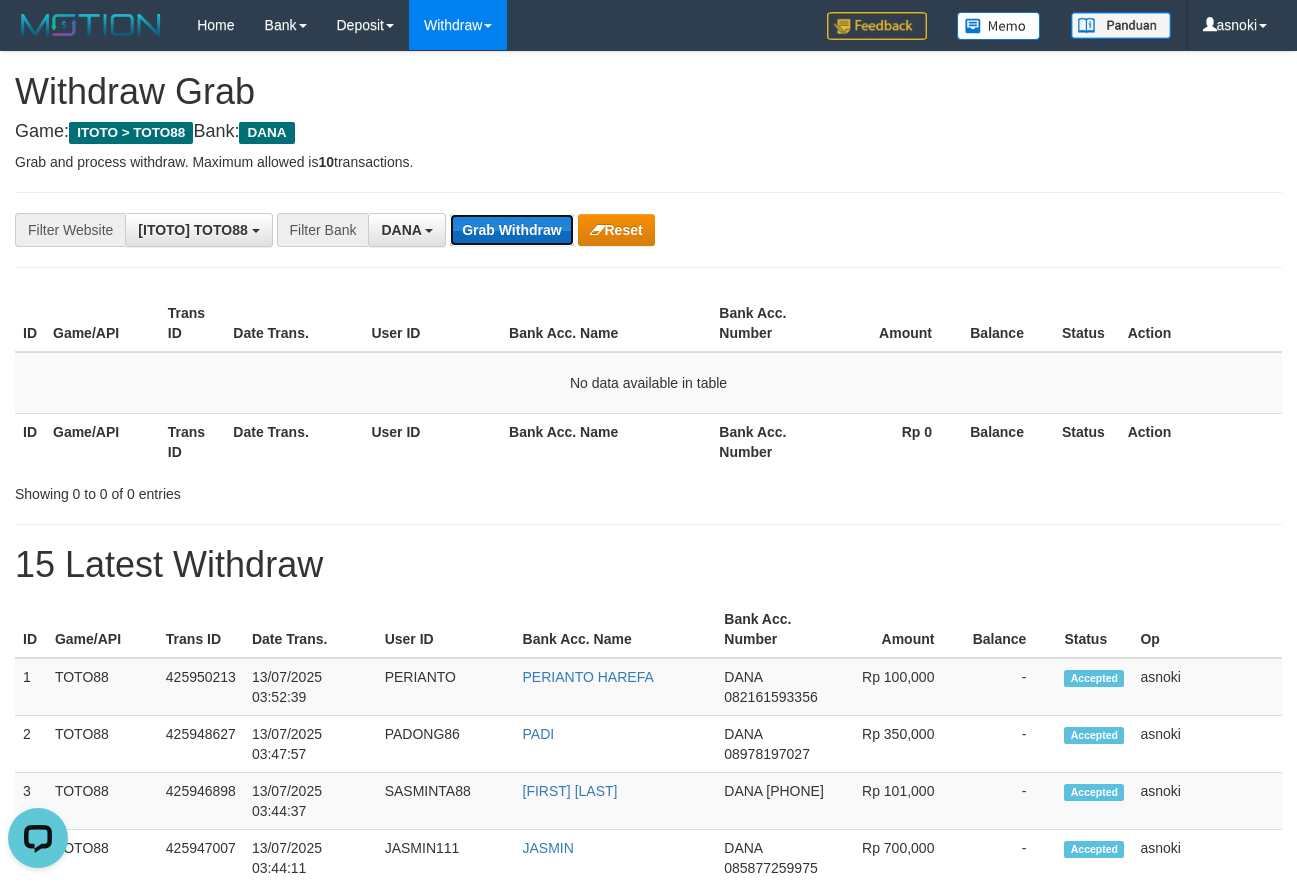 click on "Grab Withdraw" at bounding box center [511, 230] 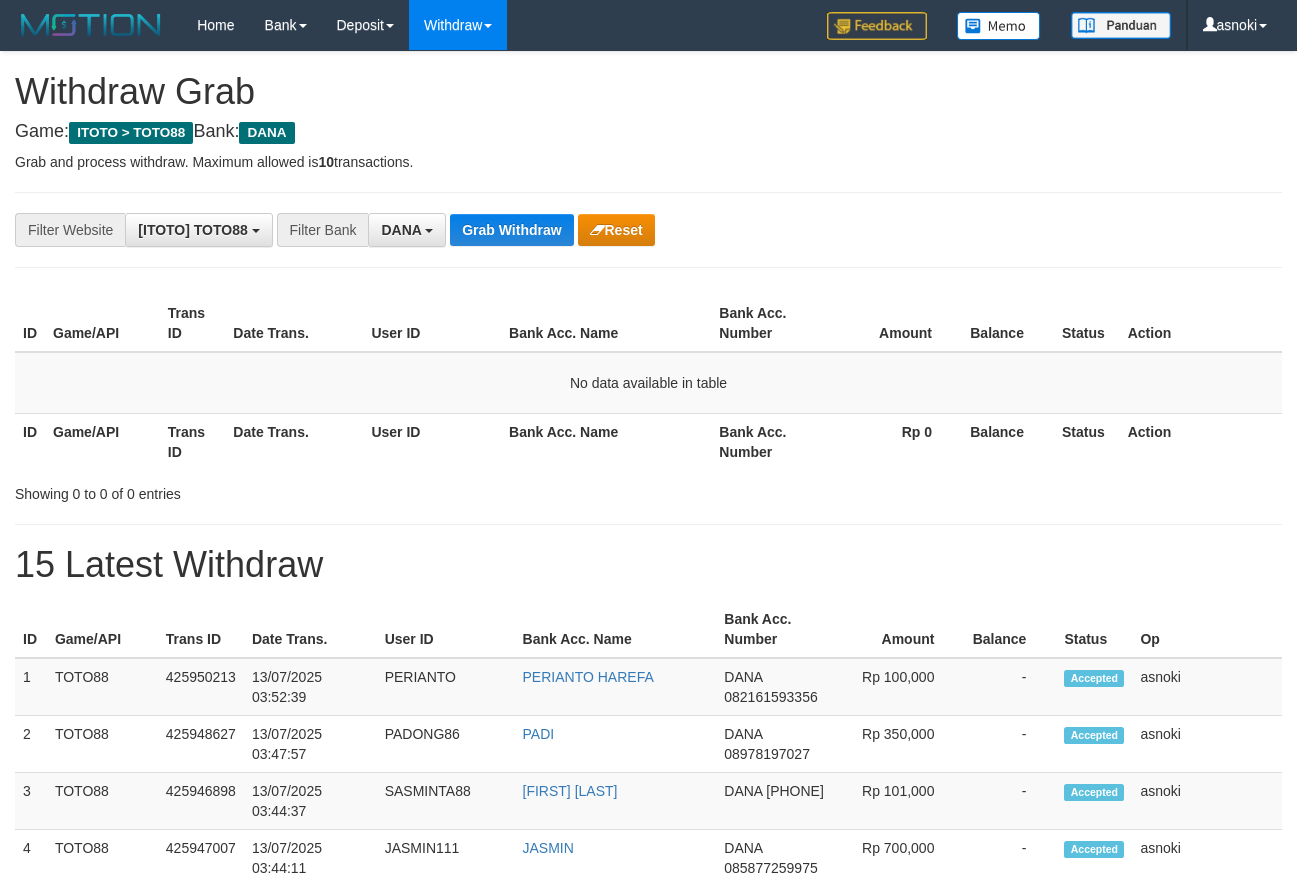 scroll, scrollTop: 0, scrollLeft: 0, axis: both 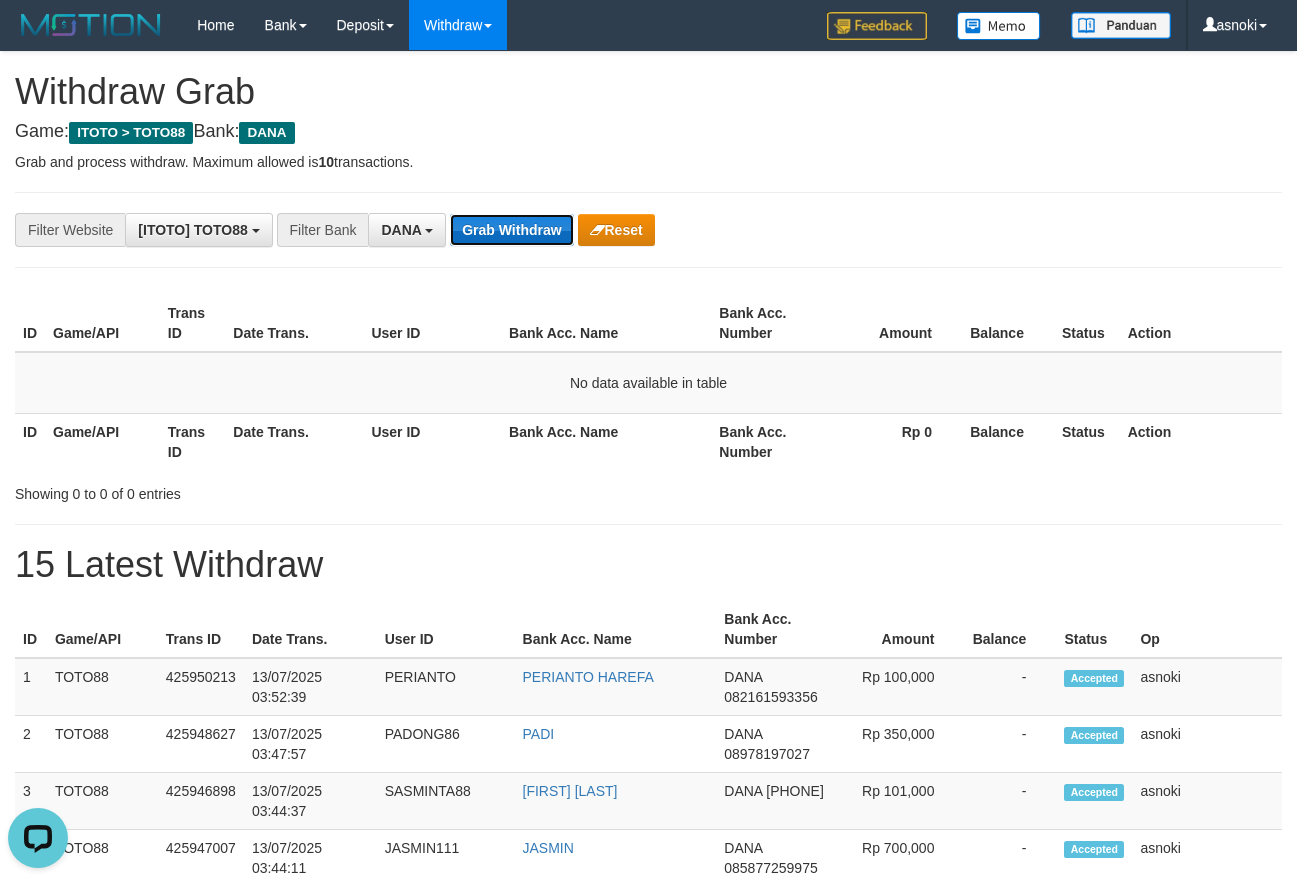 click on "Grab Withdraw" at bounding box center (511, 230) 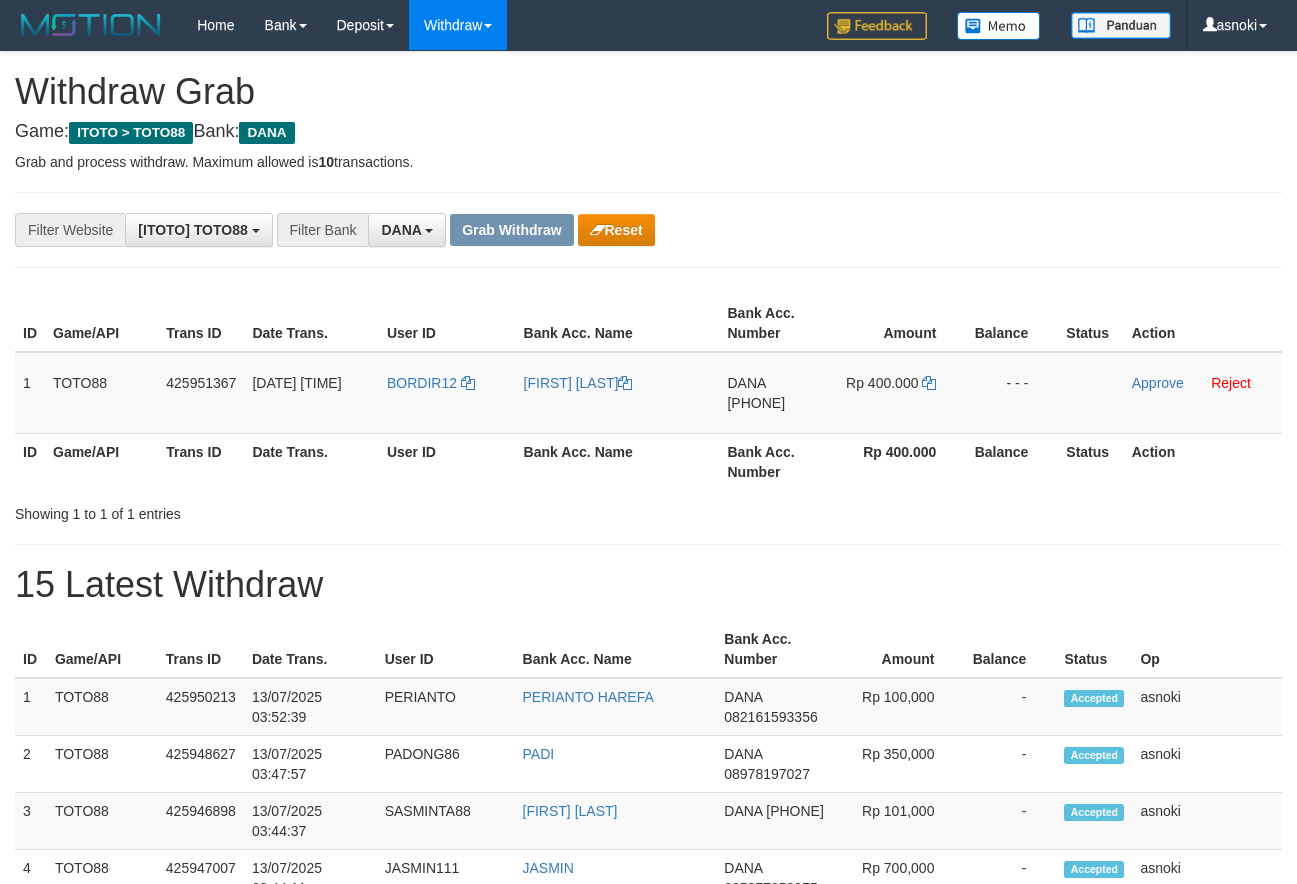 scroll, scrollTop: 0, scrollLeft: 0, axis: both 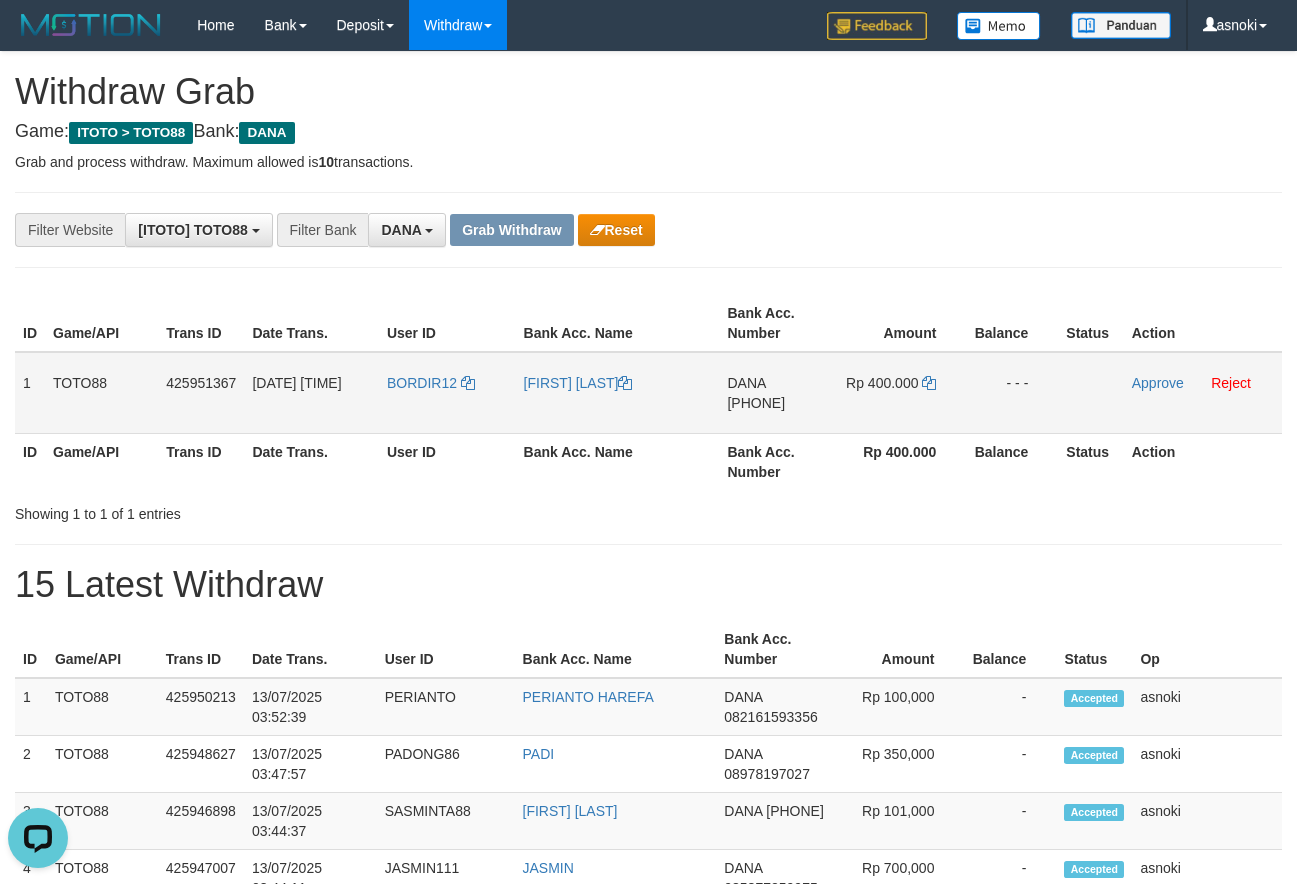 click on "[PHONE]" at bounding box center (756, 403) 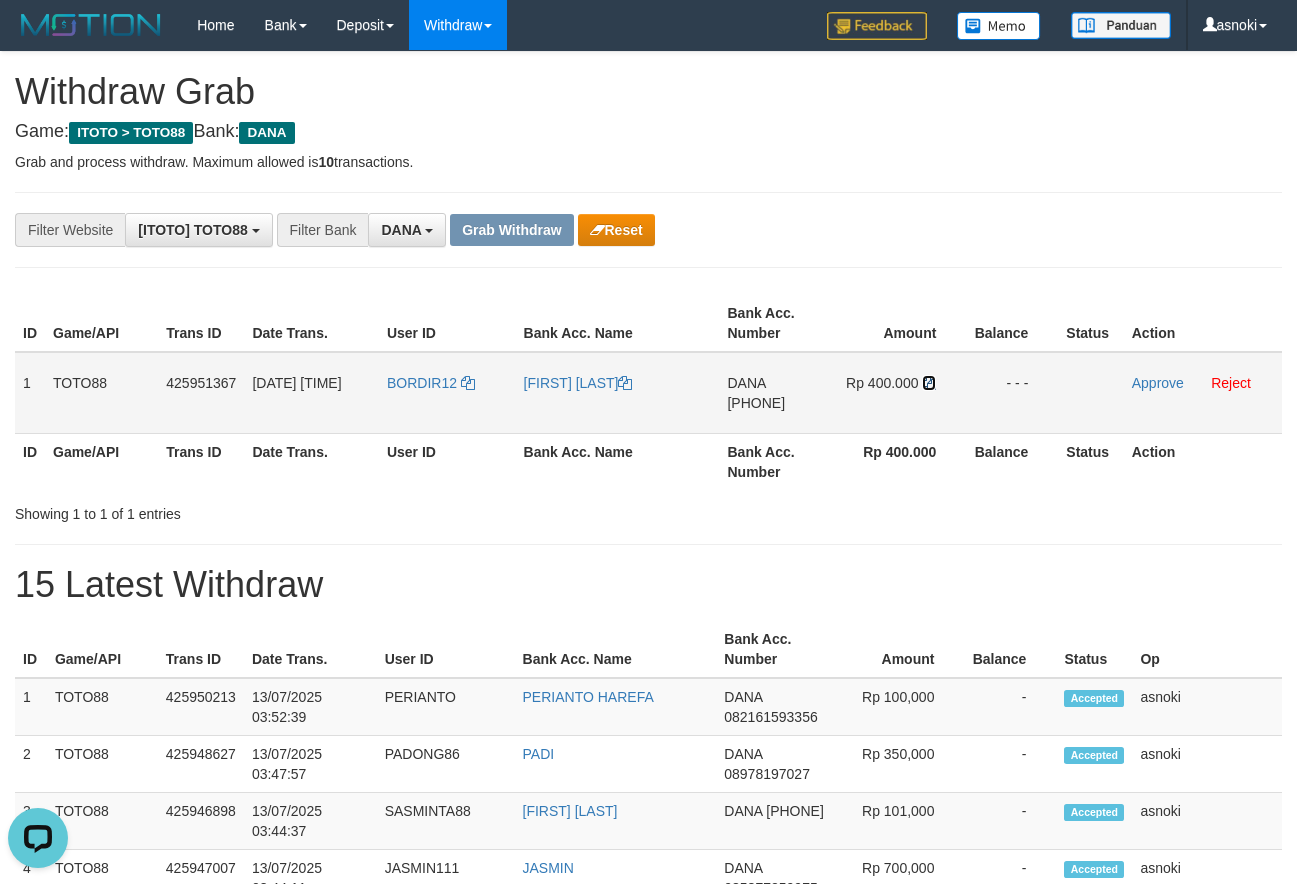 click at bounding box center (929, 383) 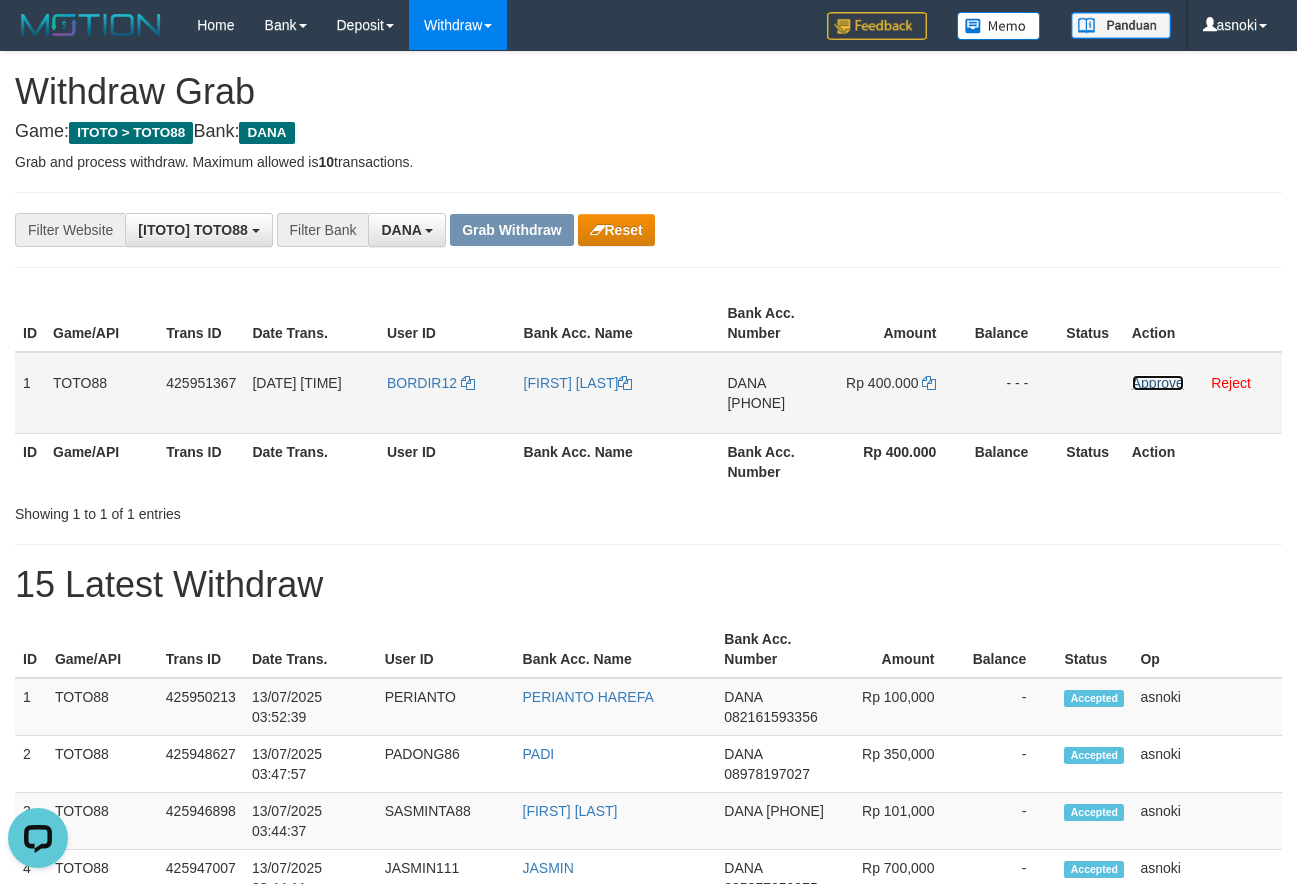 click on "Approve" at bounding box center [1158, 383] 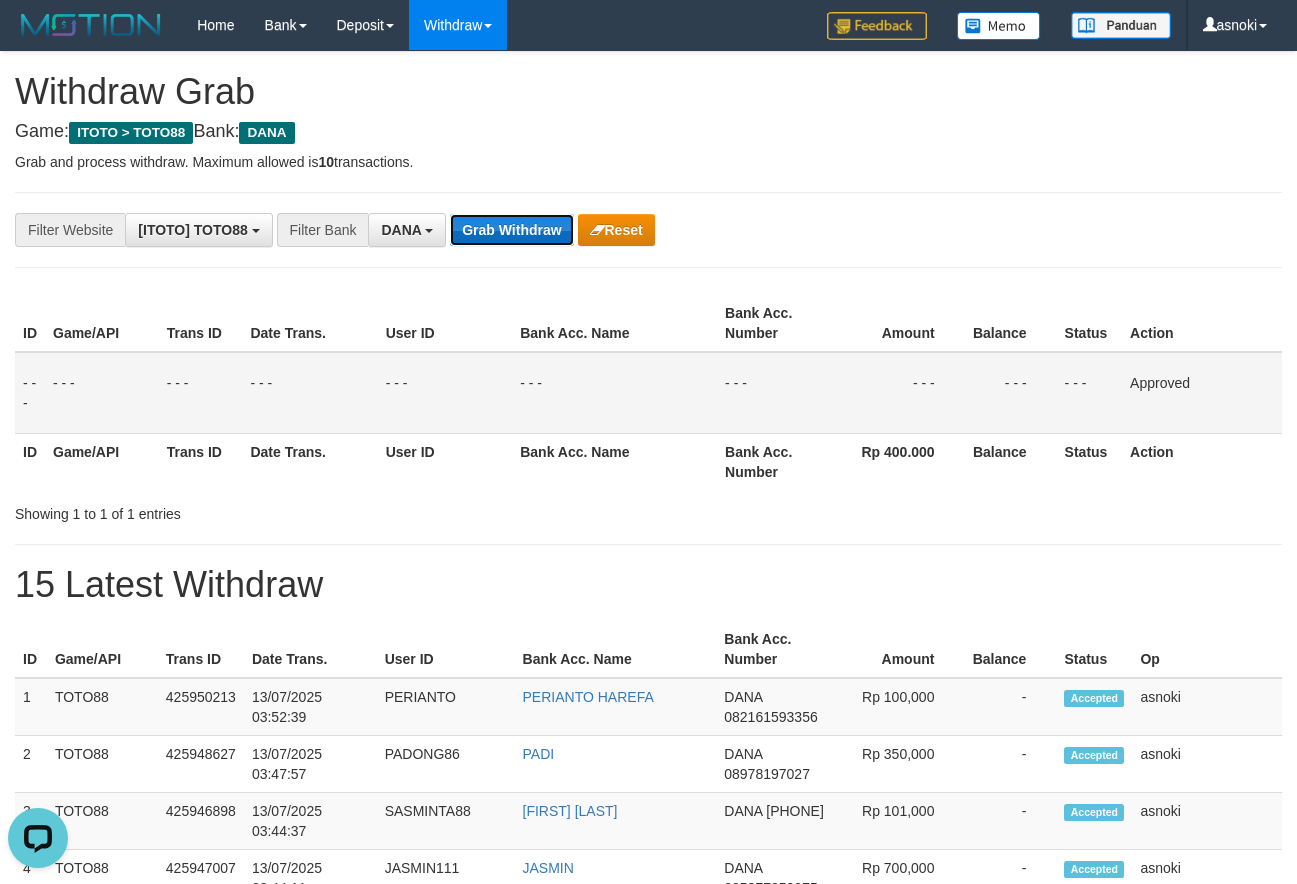 click on "Grab Withdraw" at bounding box center [511, 230] 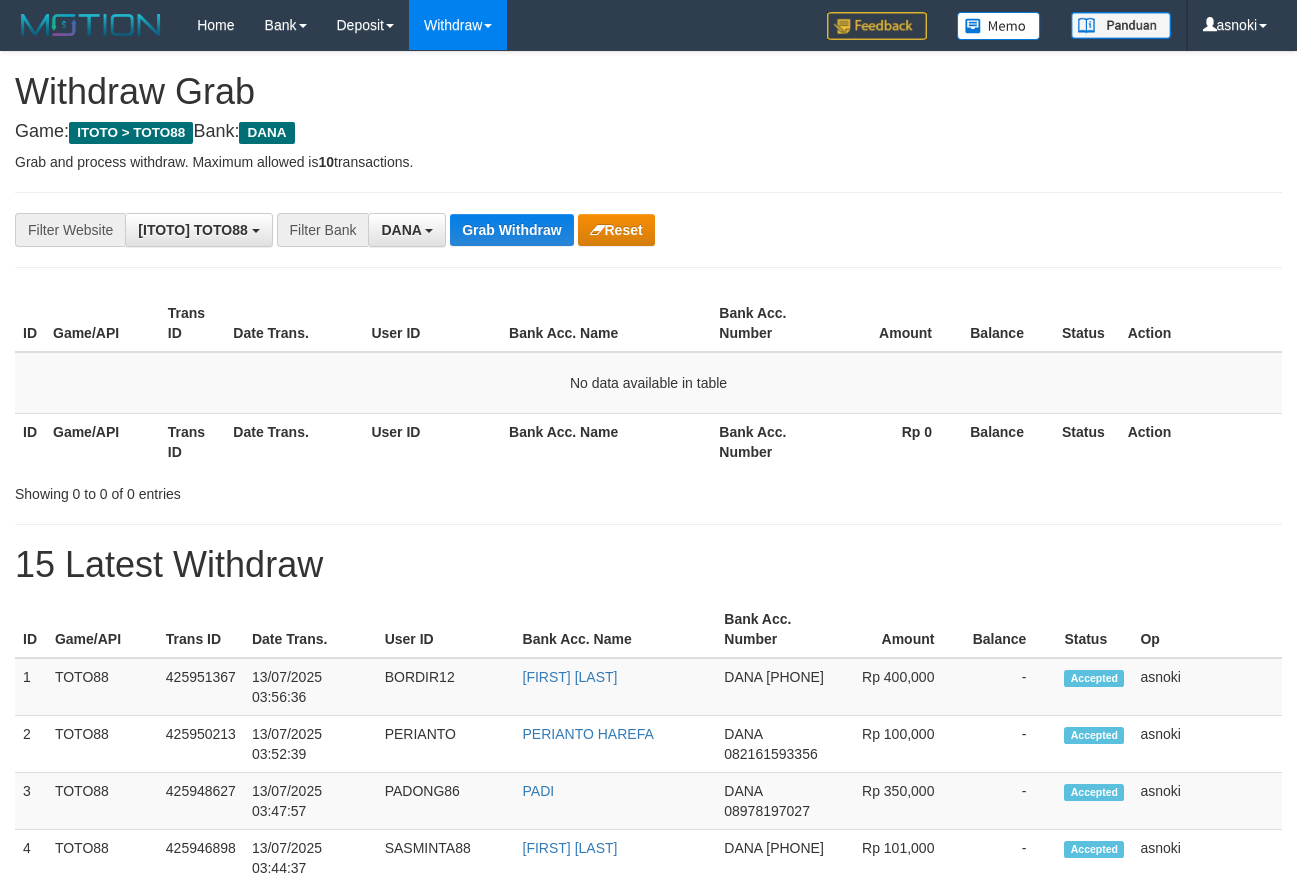 scroll, scrollTop: 0, scrollLeft: 0, axis: both 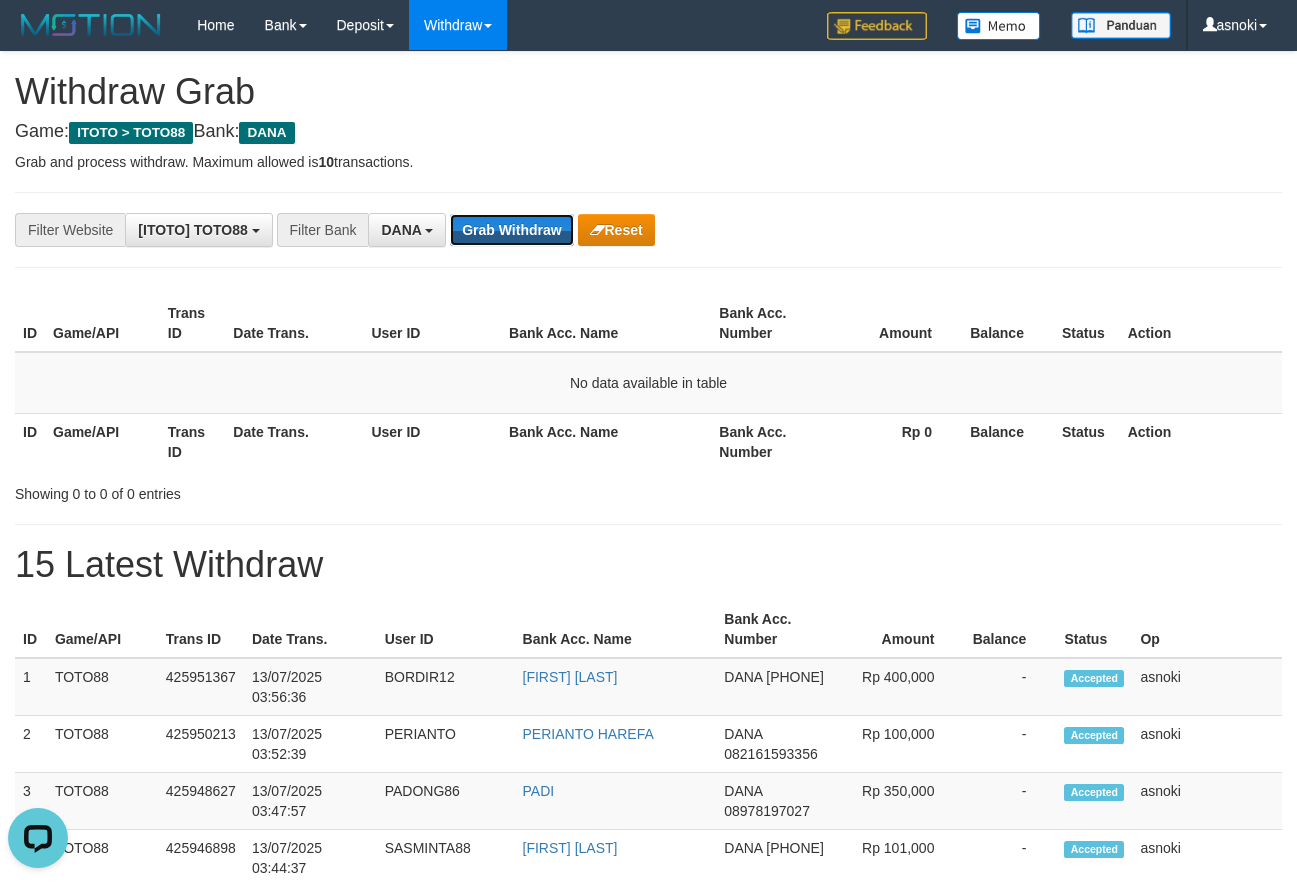 click on "Grab Withdraw" at bounding box center (511, 230) 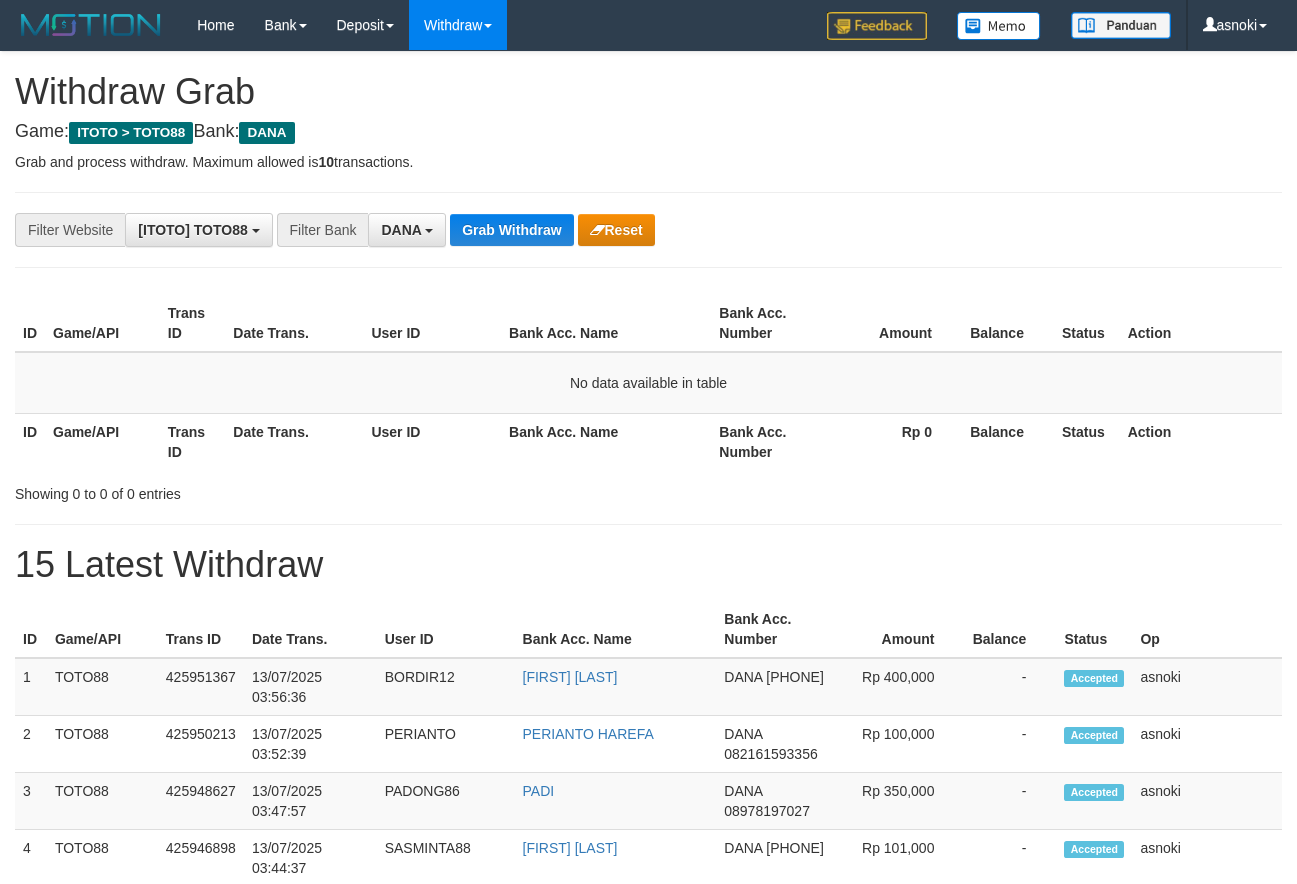 scroll, scrollTop: 0, scrollLeft: 0, axis: both 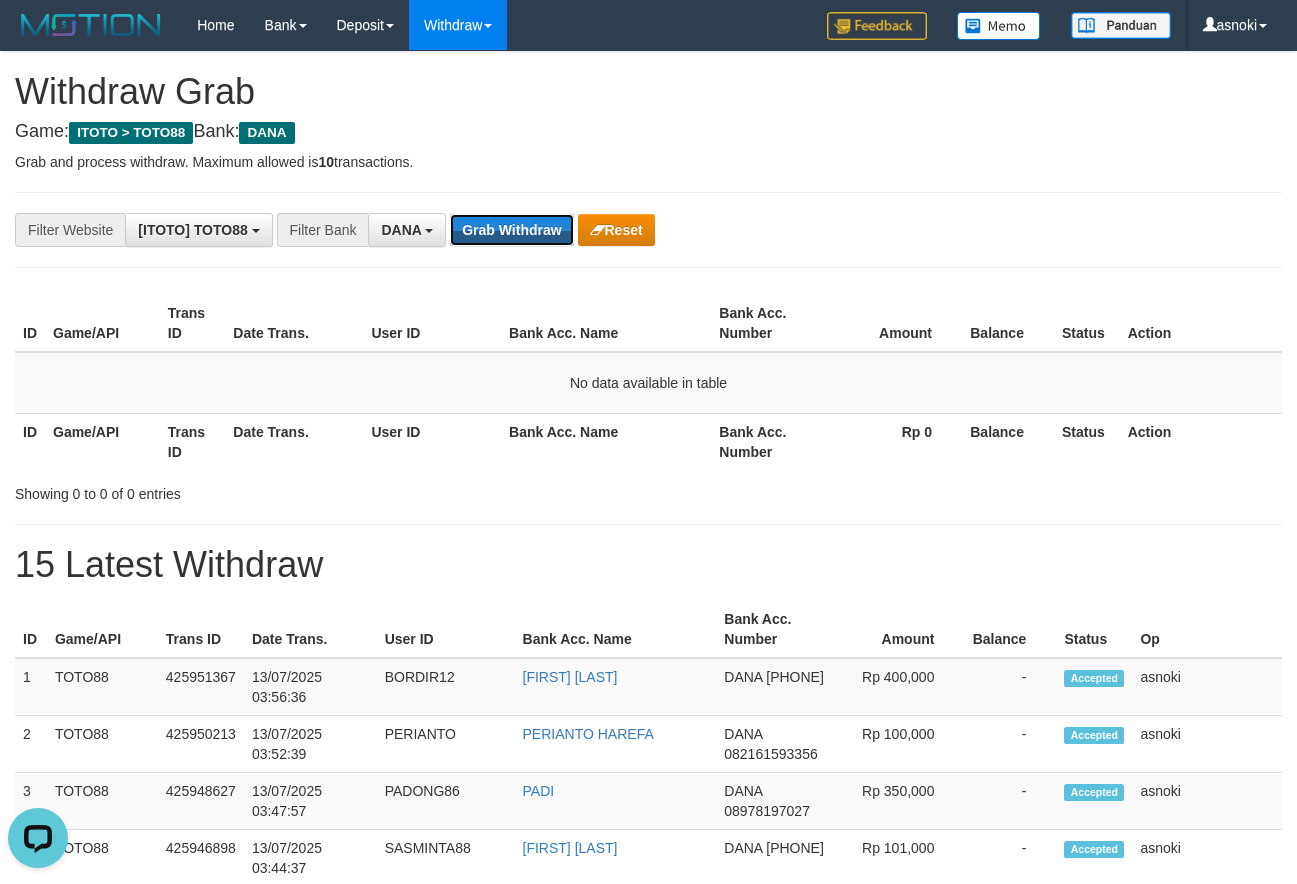 click on "Grab Withdraw" at bounding box center [511, 230] 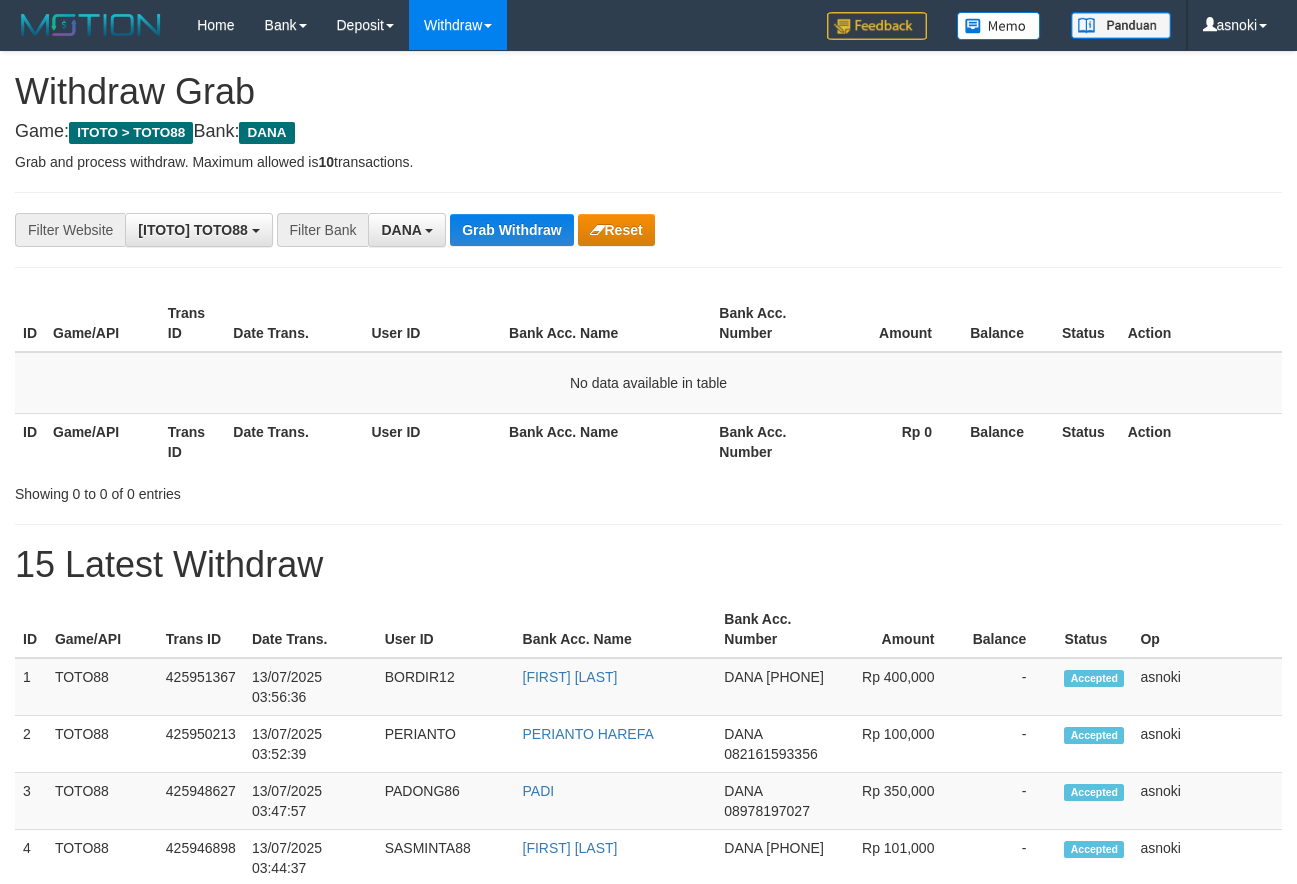 scroll, scrollTop: 0, scrollLeft: 0, axis: both 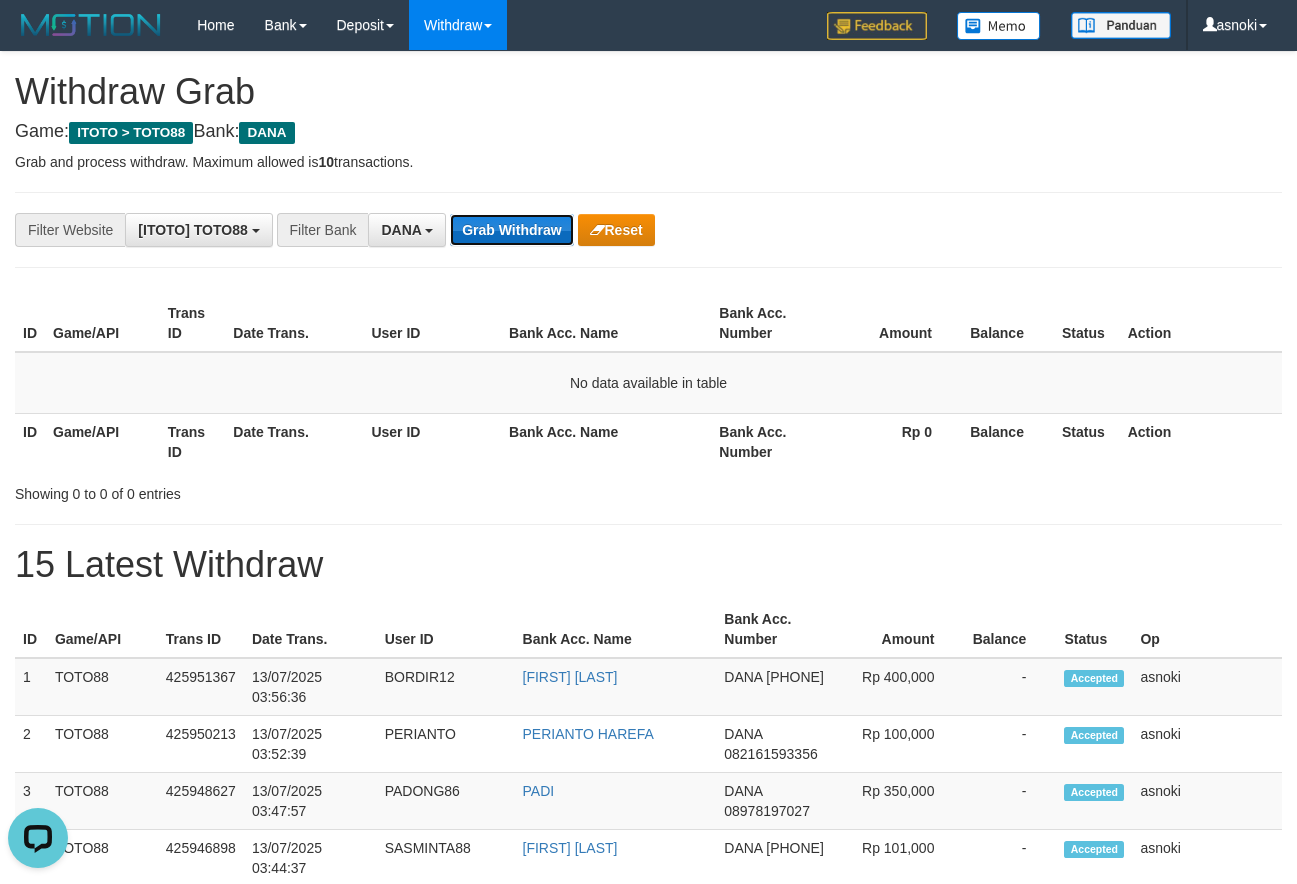 click on "Grab Withdraw" at bounding box center (511, 230) 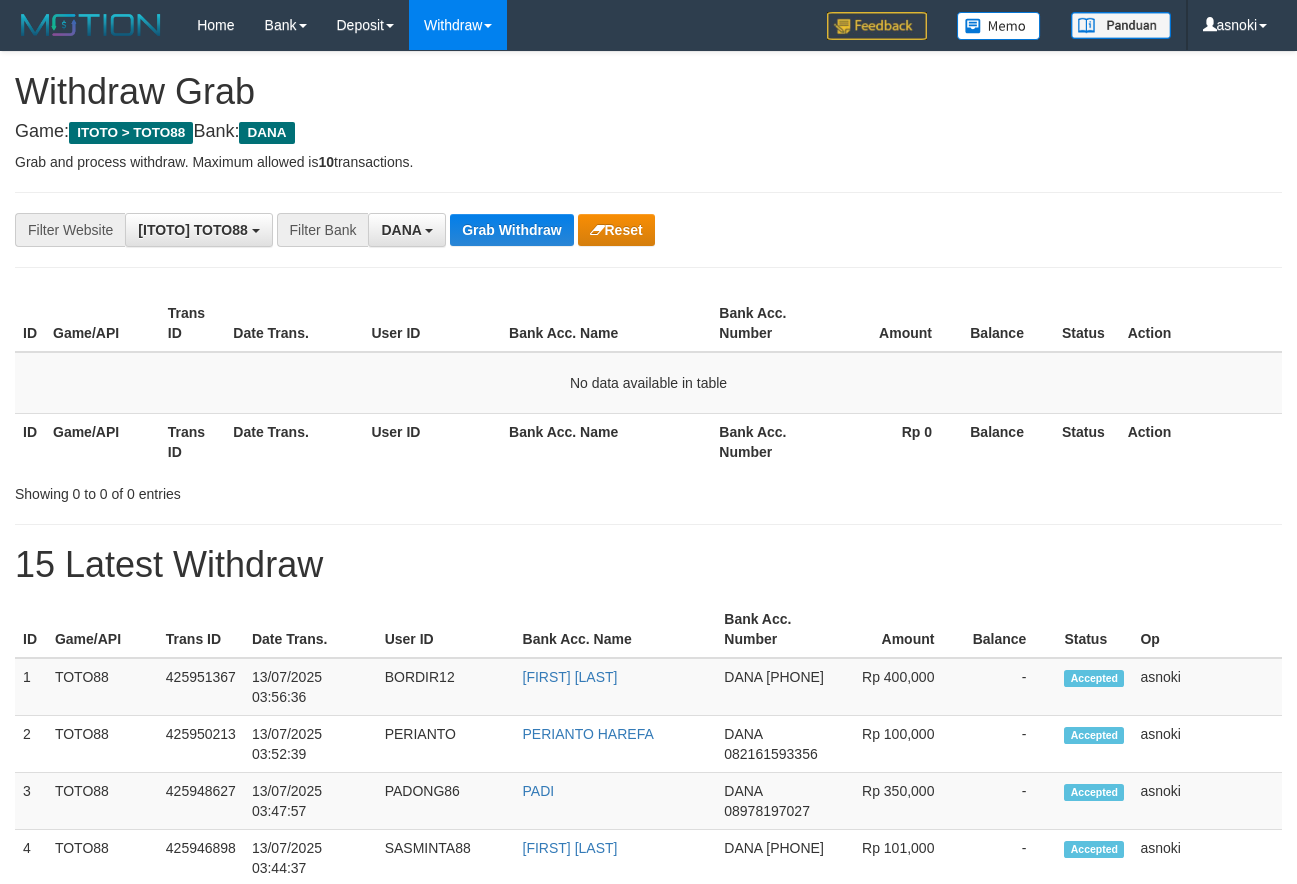scroll, scrollTop: 0, scrollLeft: 0, axis: both 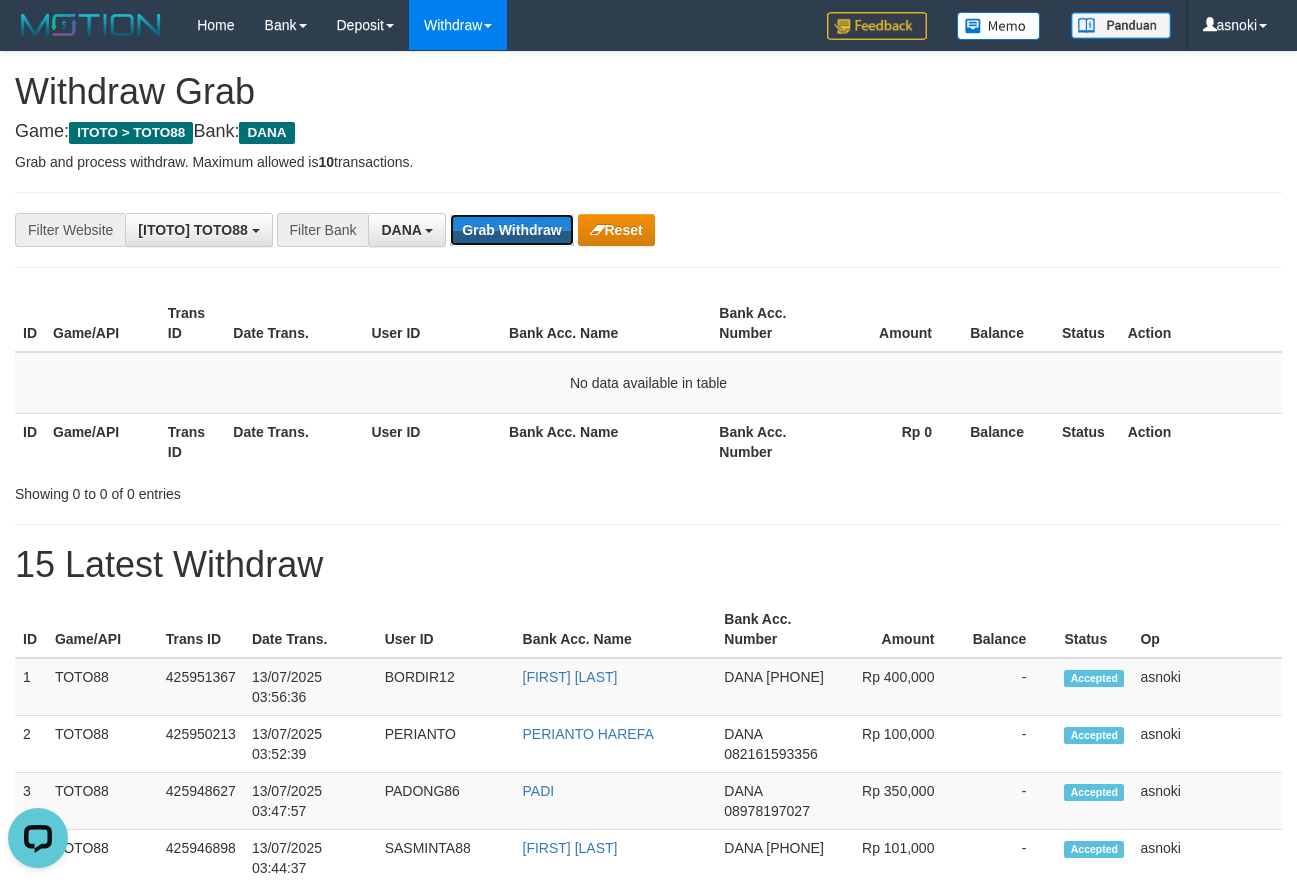 click on "Grab Withdraw" at bounding box center (511, 230) 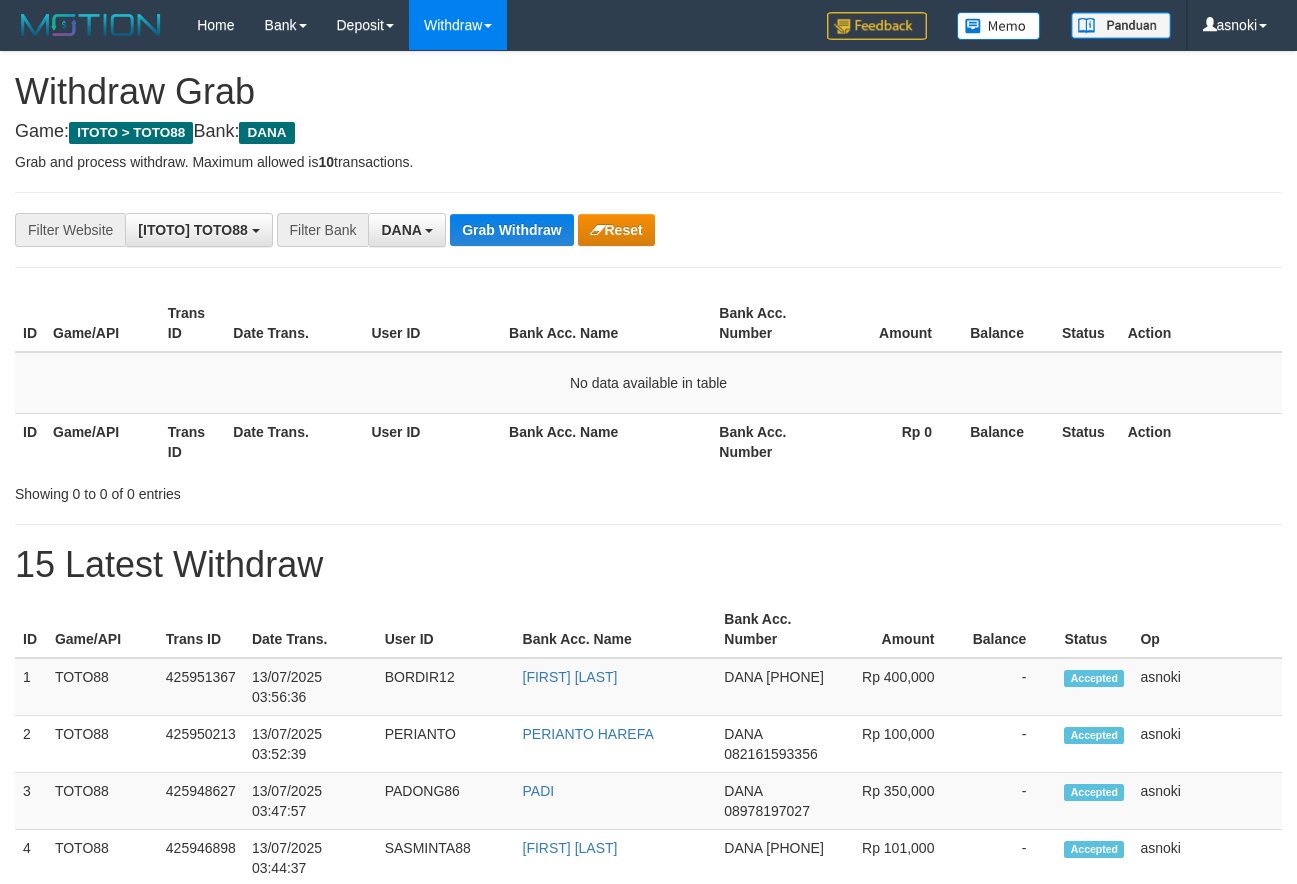 scroll, scrollTop: 0, scrollLeft: 0, axis: both 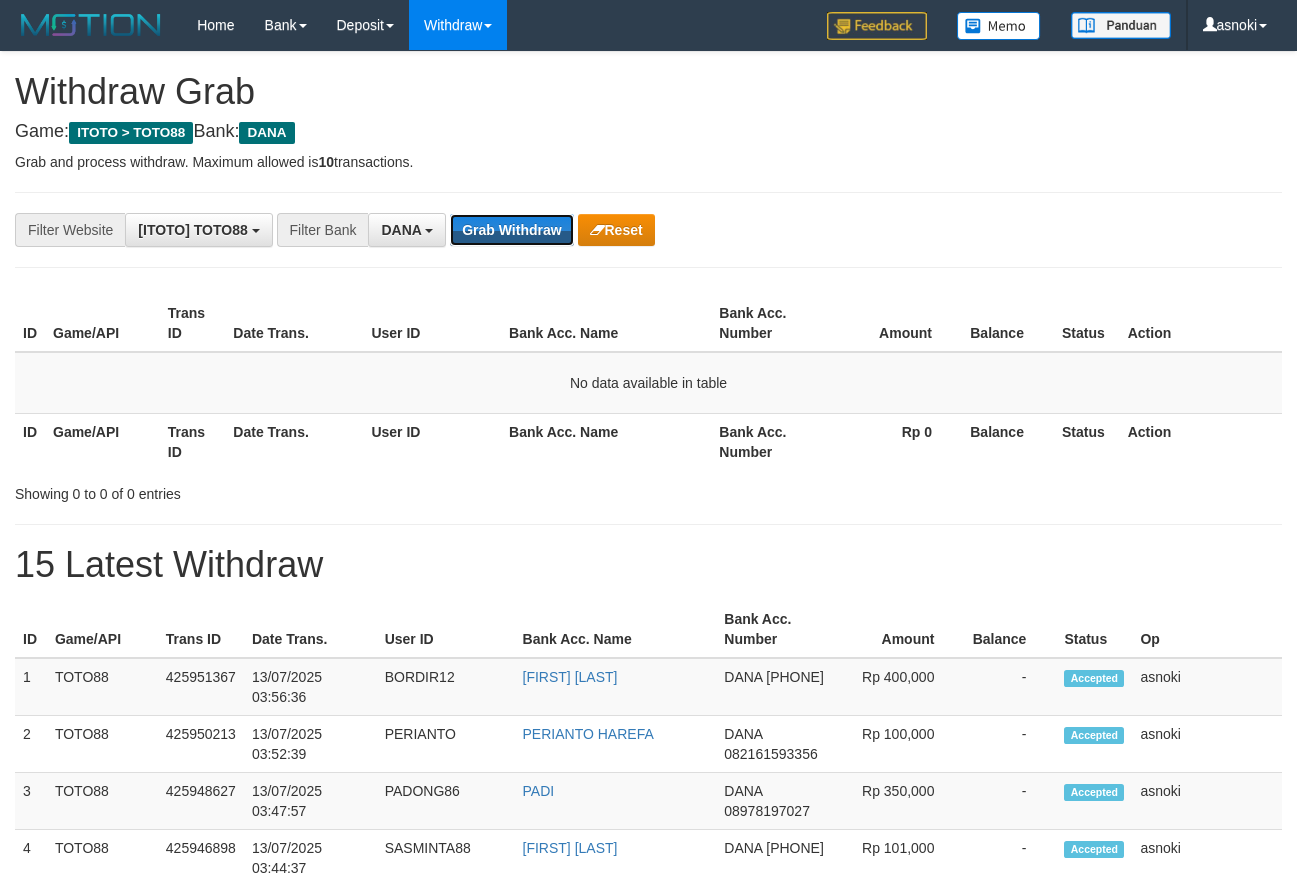 click on "Grab Withdraw" at bounding box center [511, 230] 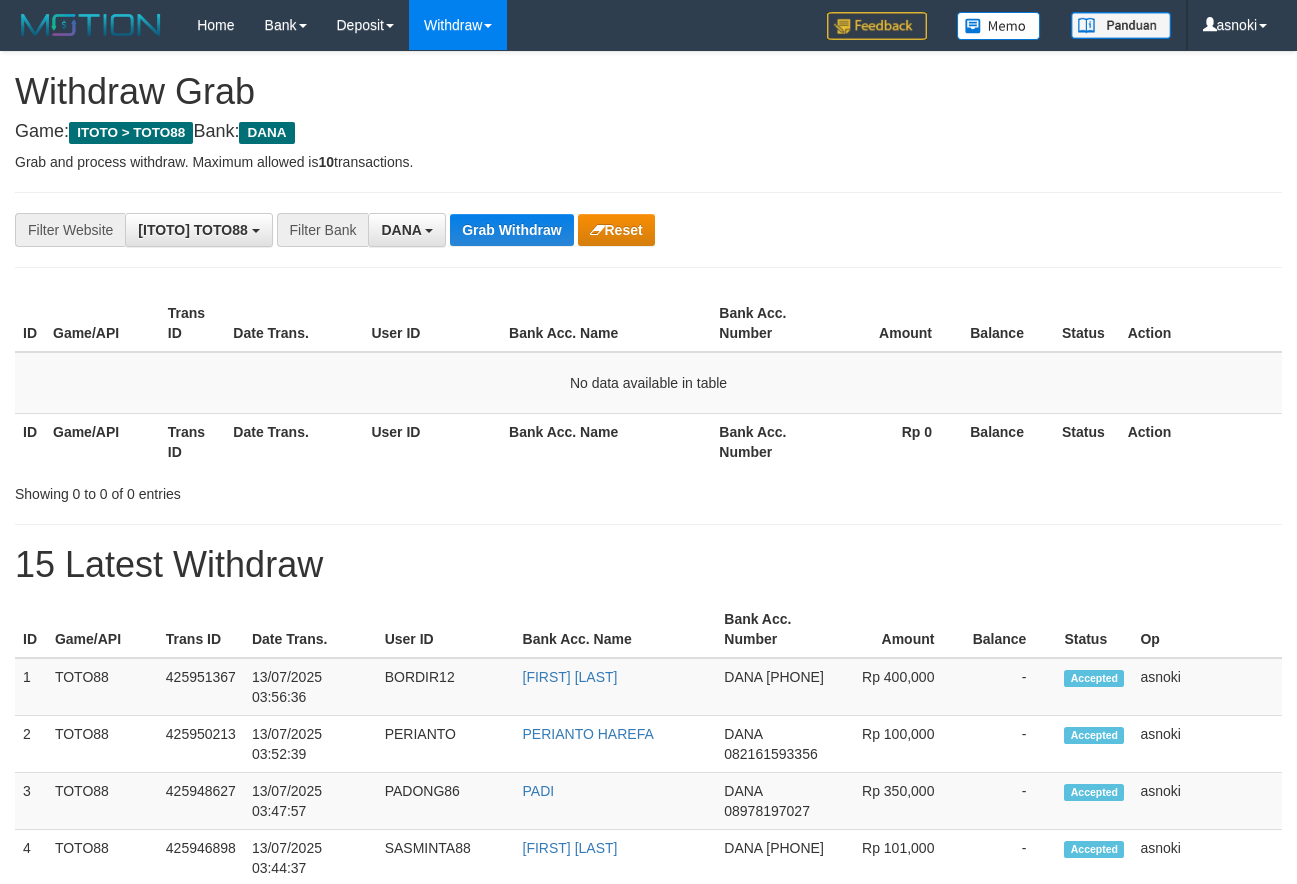scroll, scrollTop: 0, scrollLeft: 0, axis: both 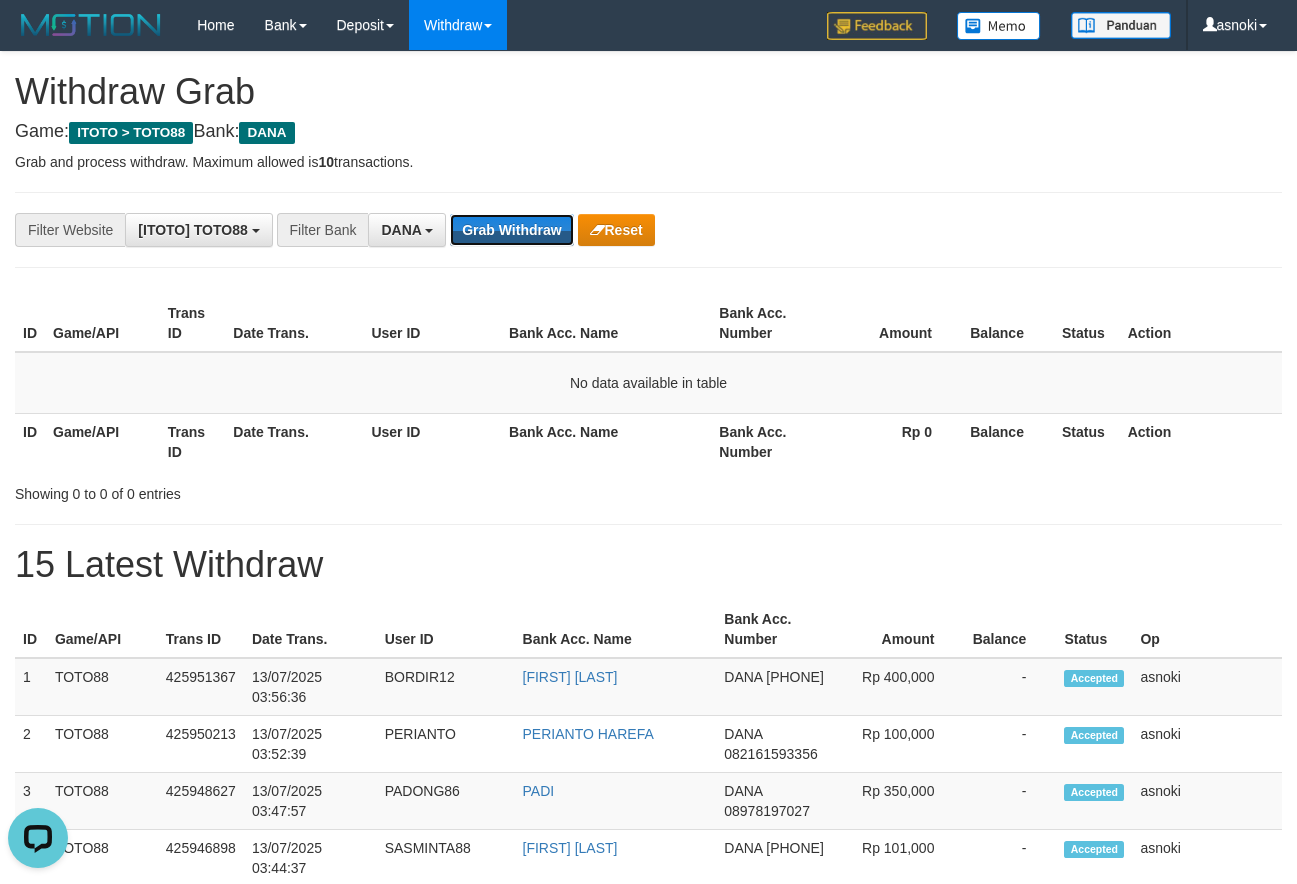 click on "Grab Withdraw" at bounding box center [511, 230] 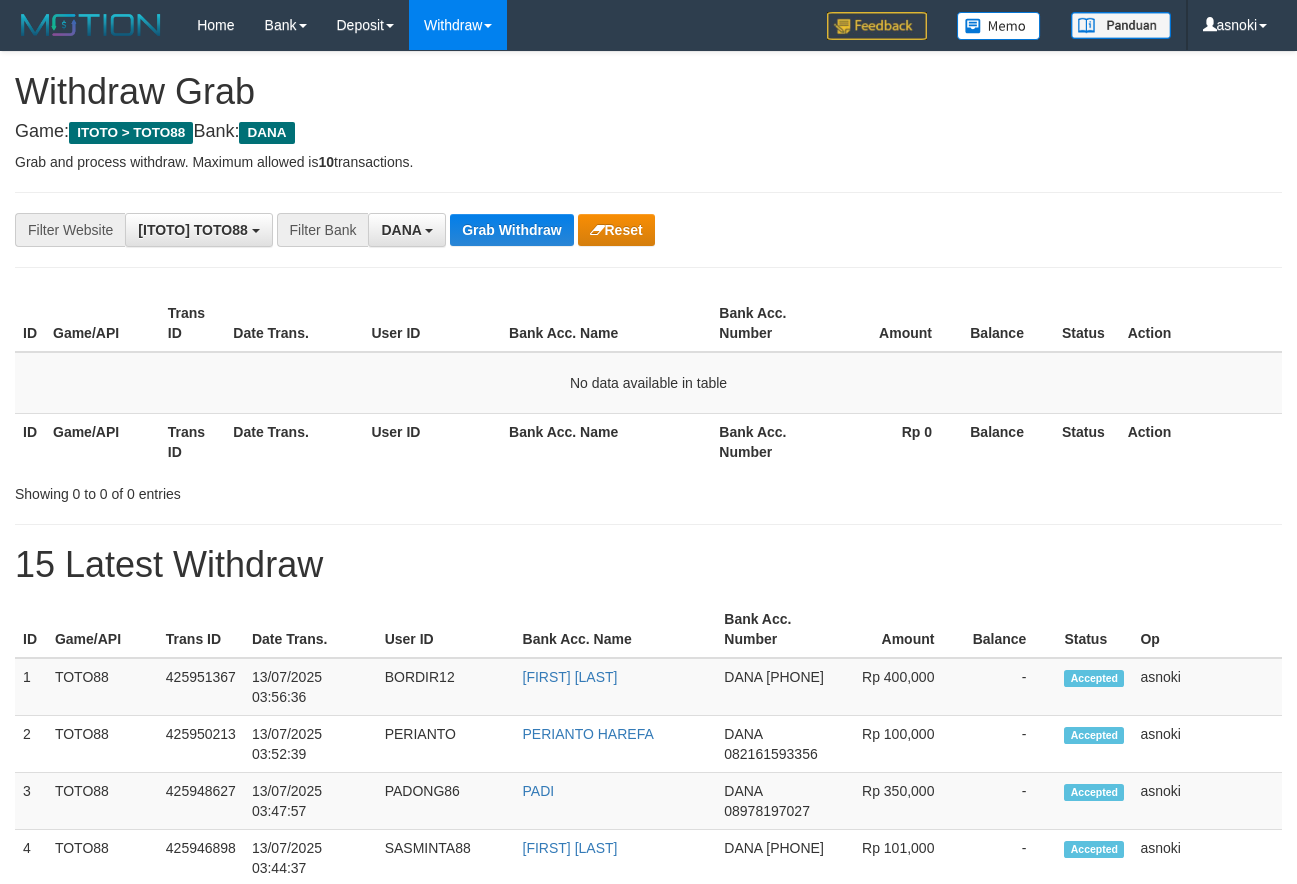 scroll, scrollTop: 0, scrollLeft: 0, axis: both 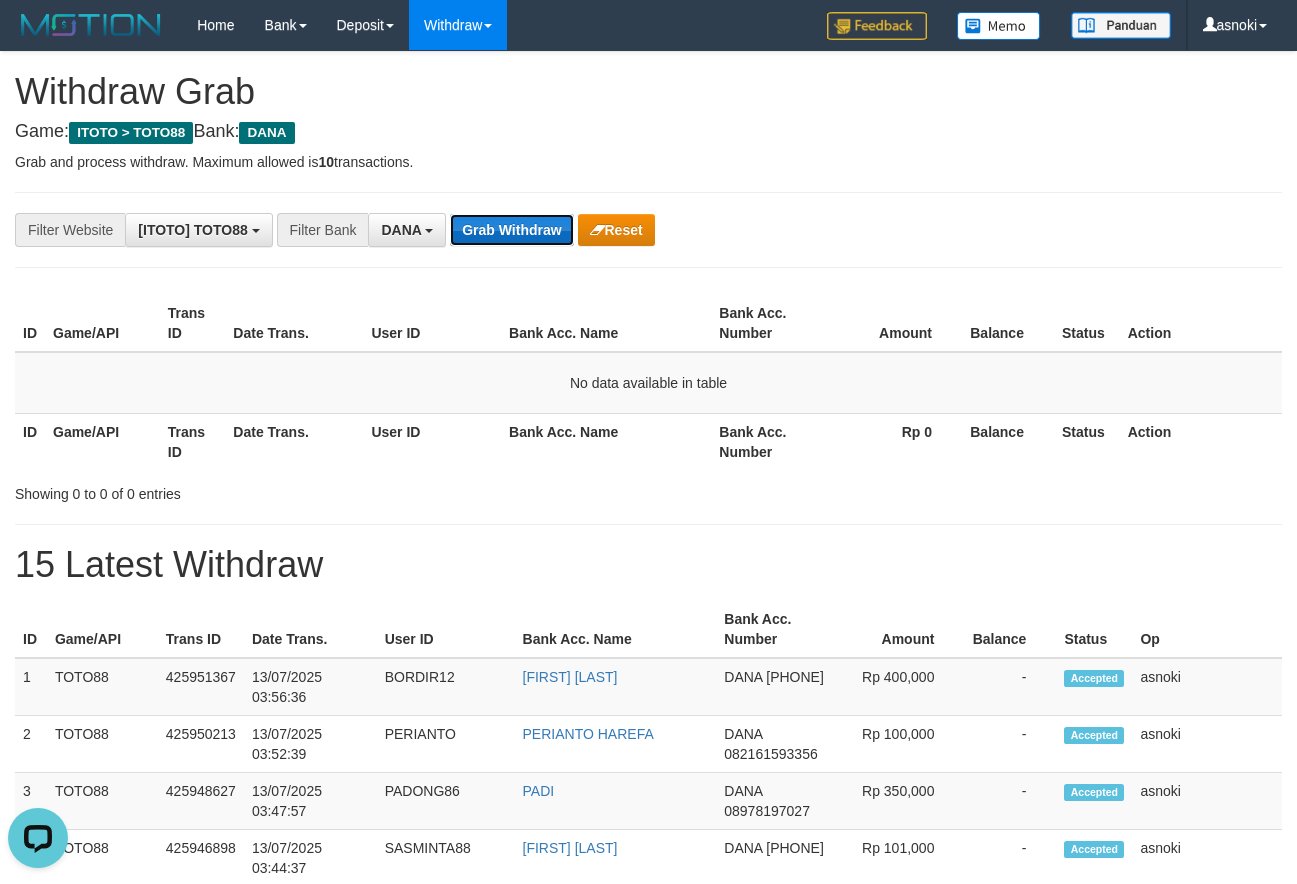 click on "Grab Withdraw" at bounding box center (511, 230) 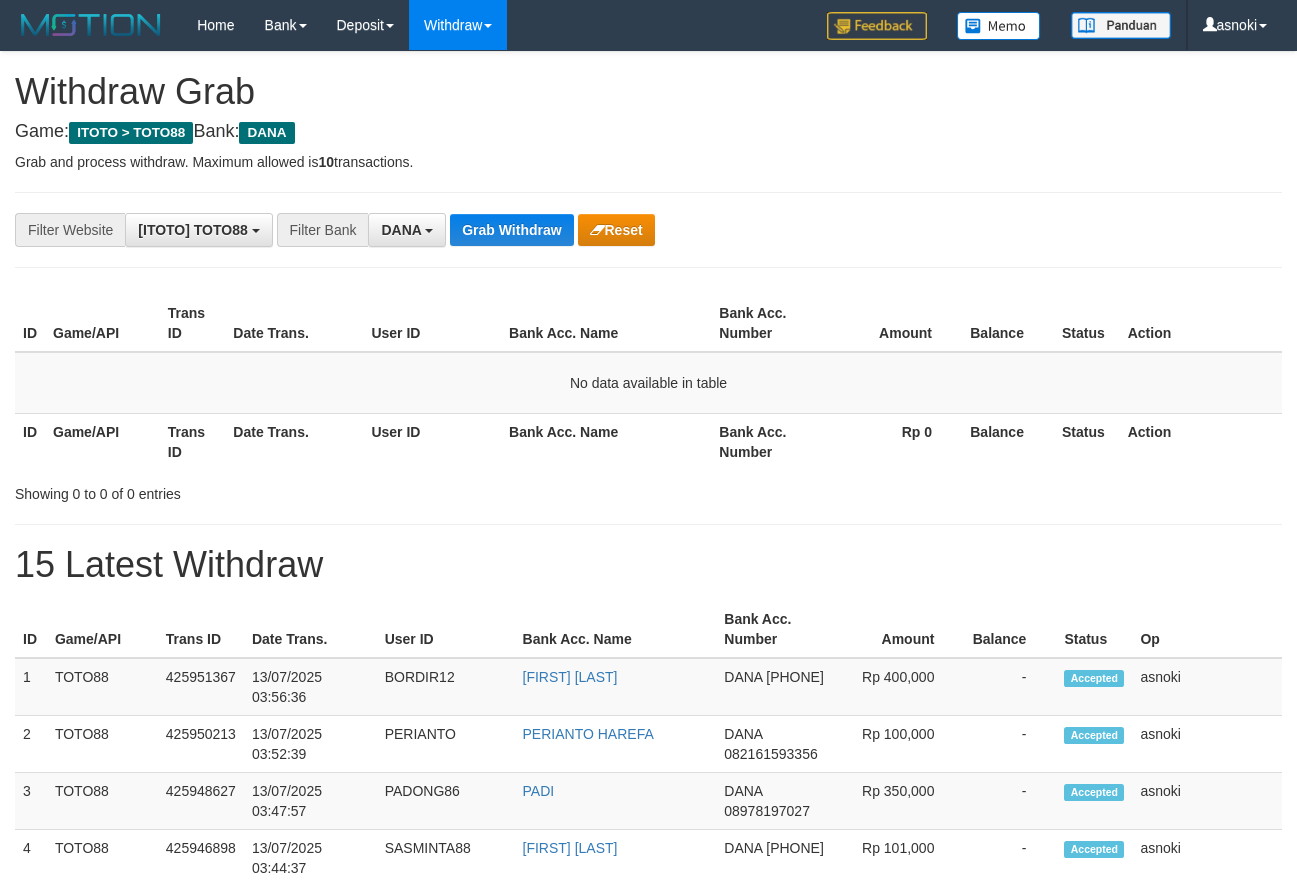 scroll, scrollTop: 0, scrollLeft: 0, axis: both 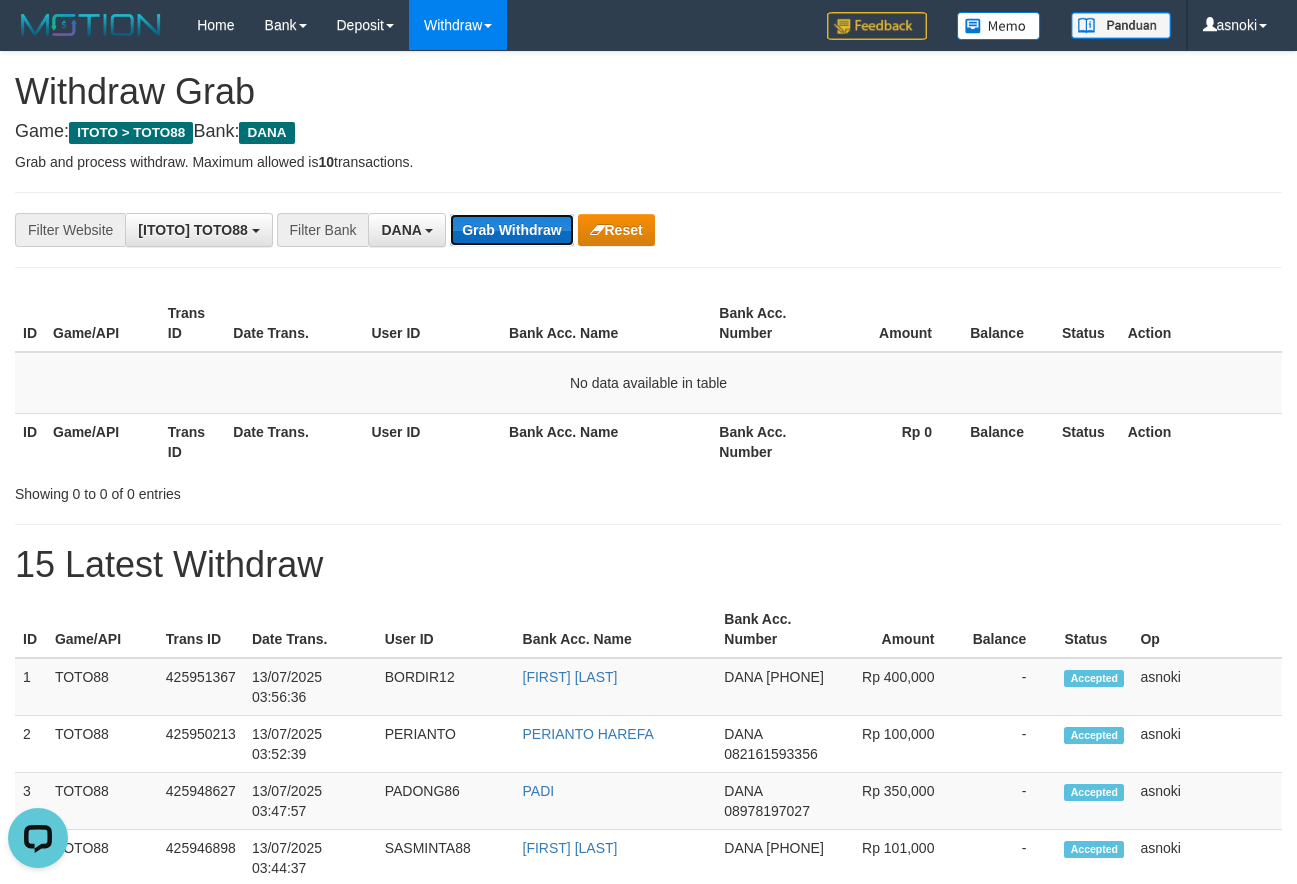 click on "Grab Withdraw" at bounding box center (511, 230) 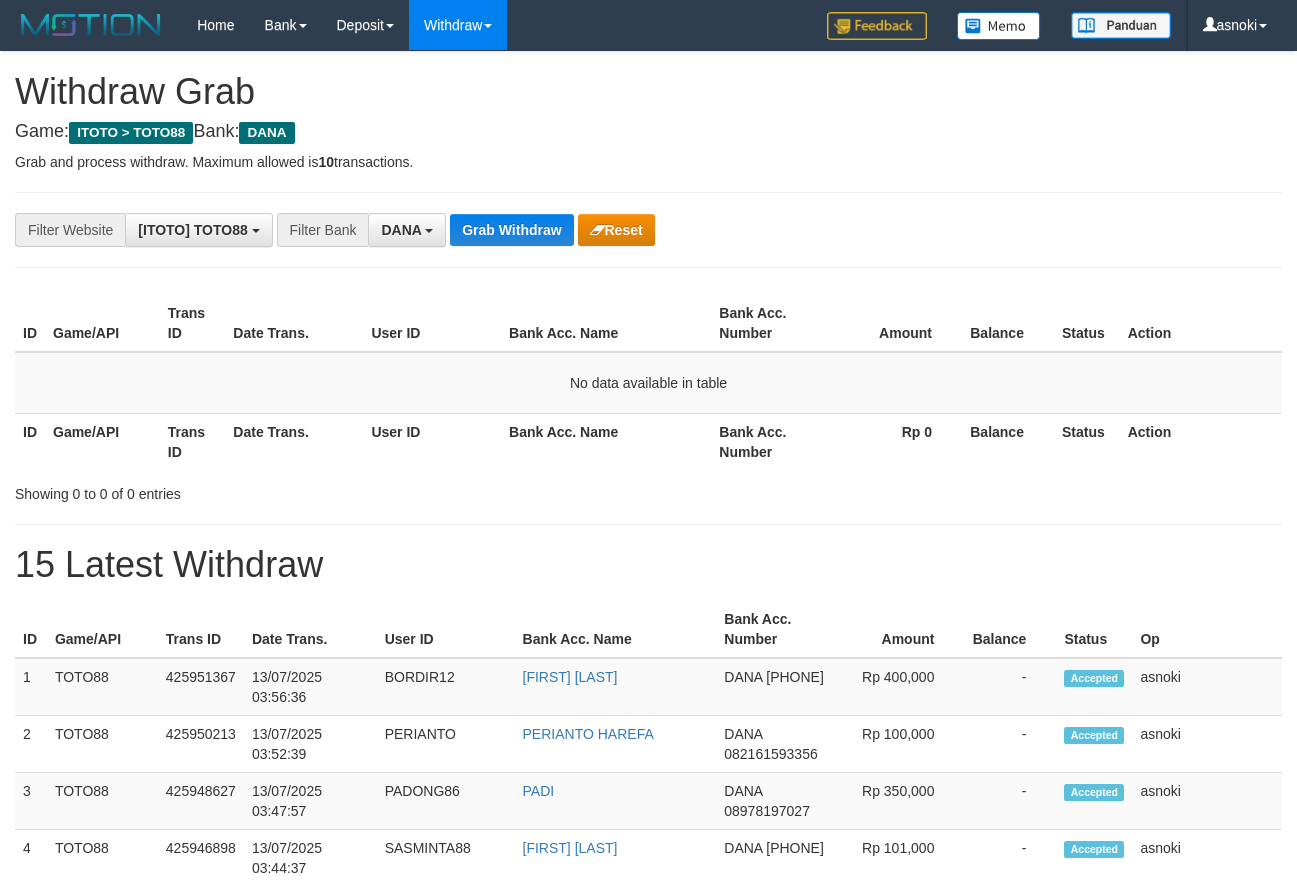 scroll, scrollTop: 0, scrollLeft: 0, axis: both 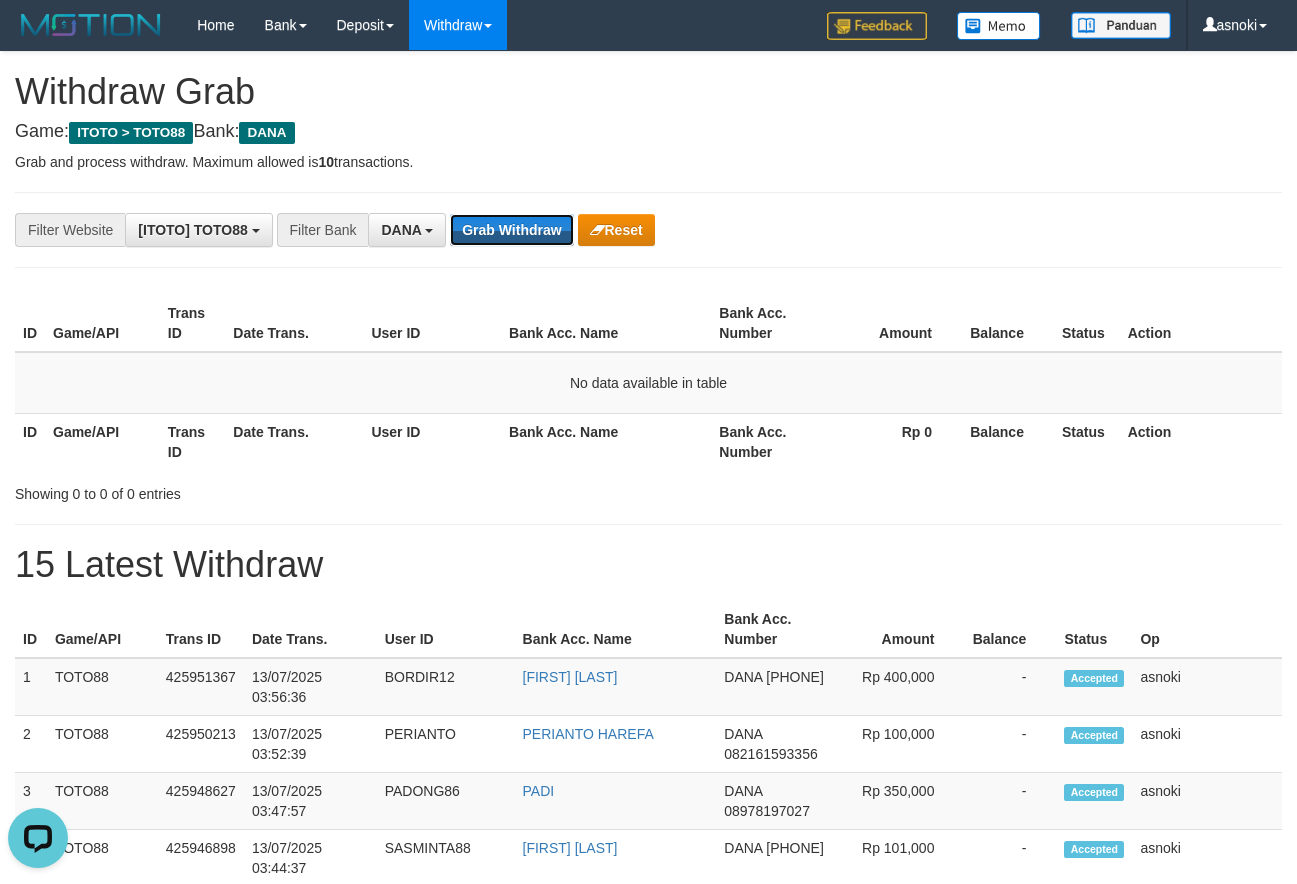 click on "Grab Withdraw" at bounding box center [511, 230] 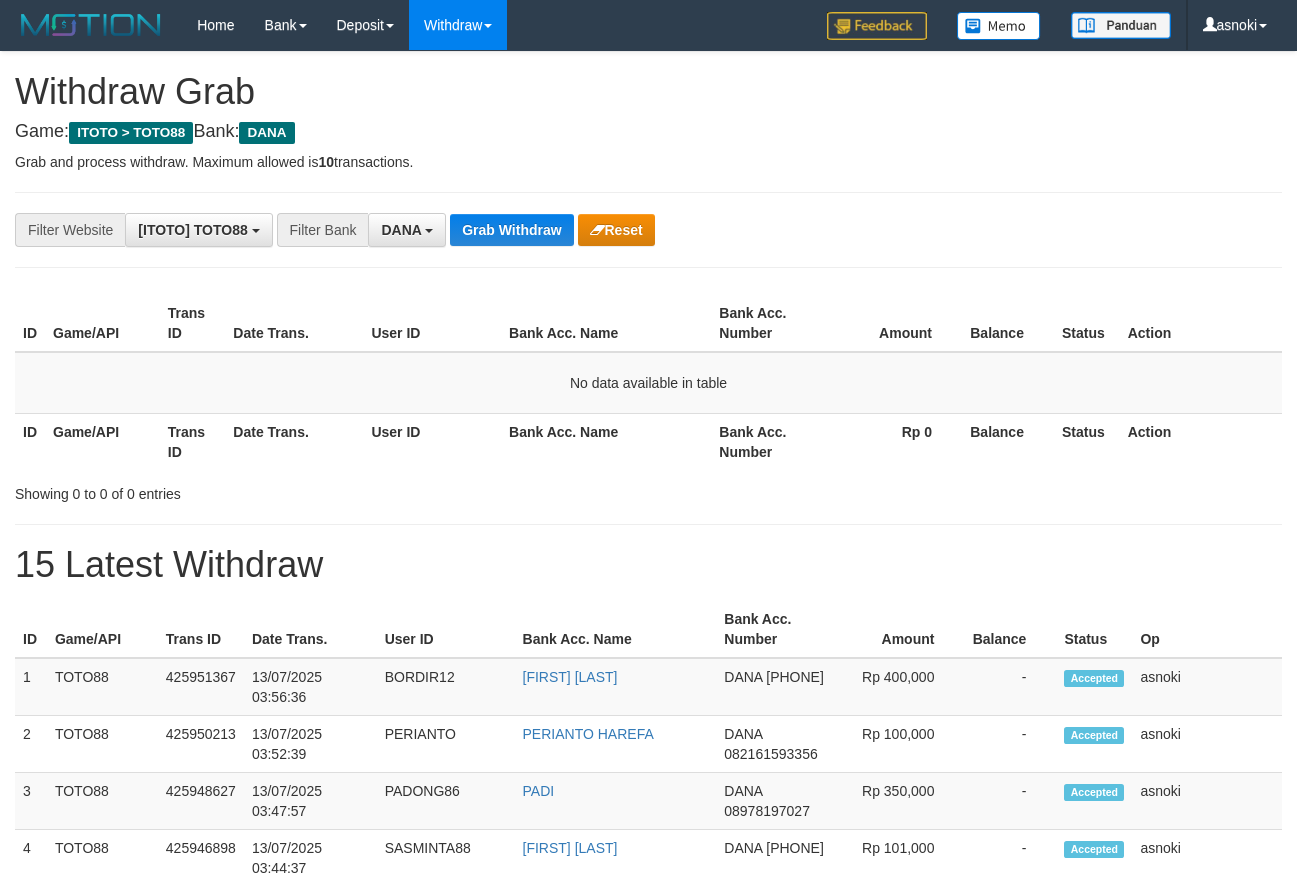scroll, scrollTop: 0, scrollLeft: 0, axis: both 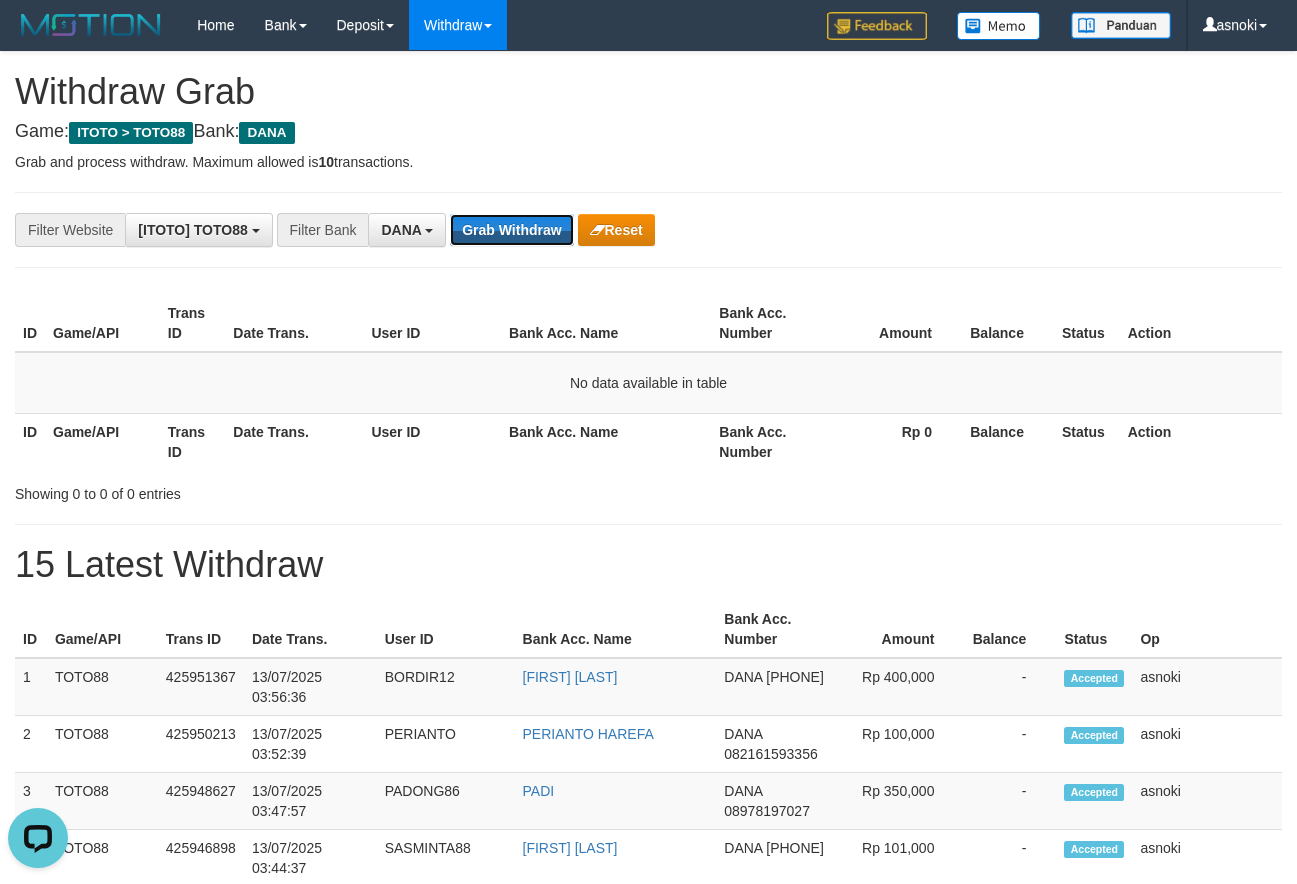 click on "Grab Withdraw" at bounding box center [511, 230] 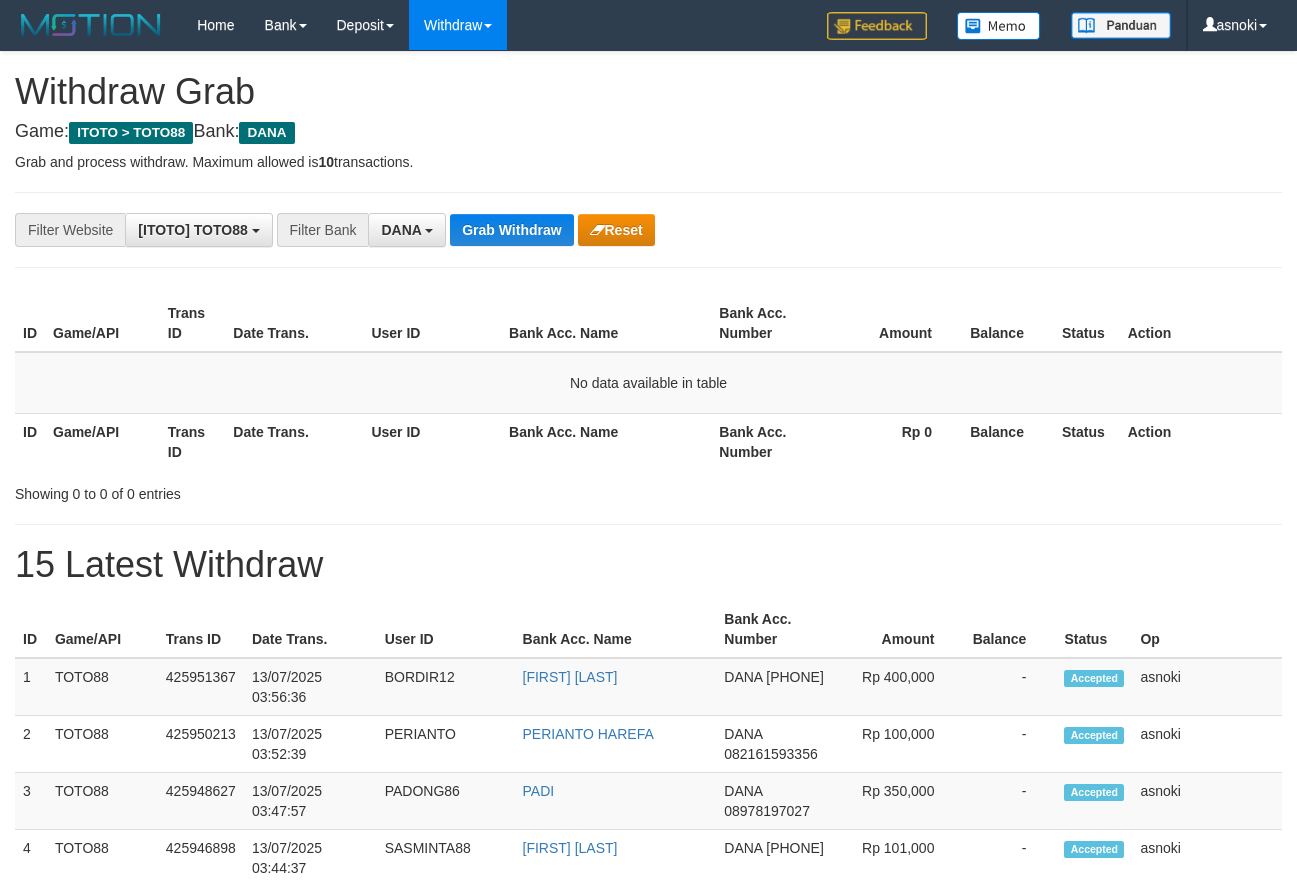 scroll, scrollTop: 0, scrollLeft: 0, axis: both 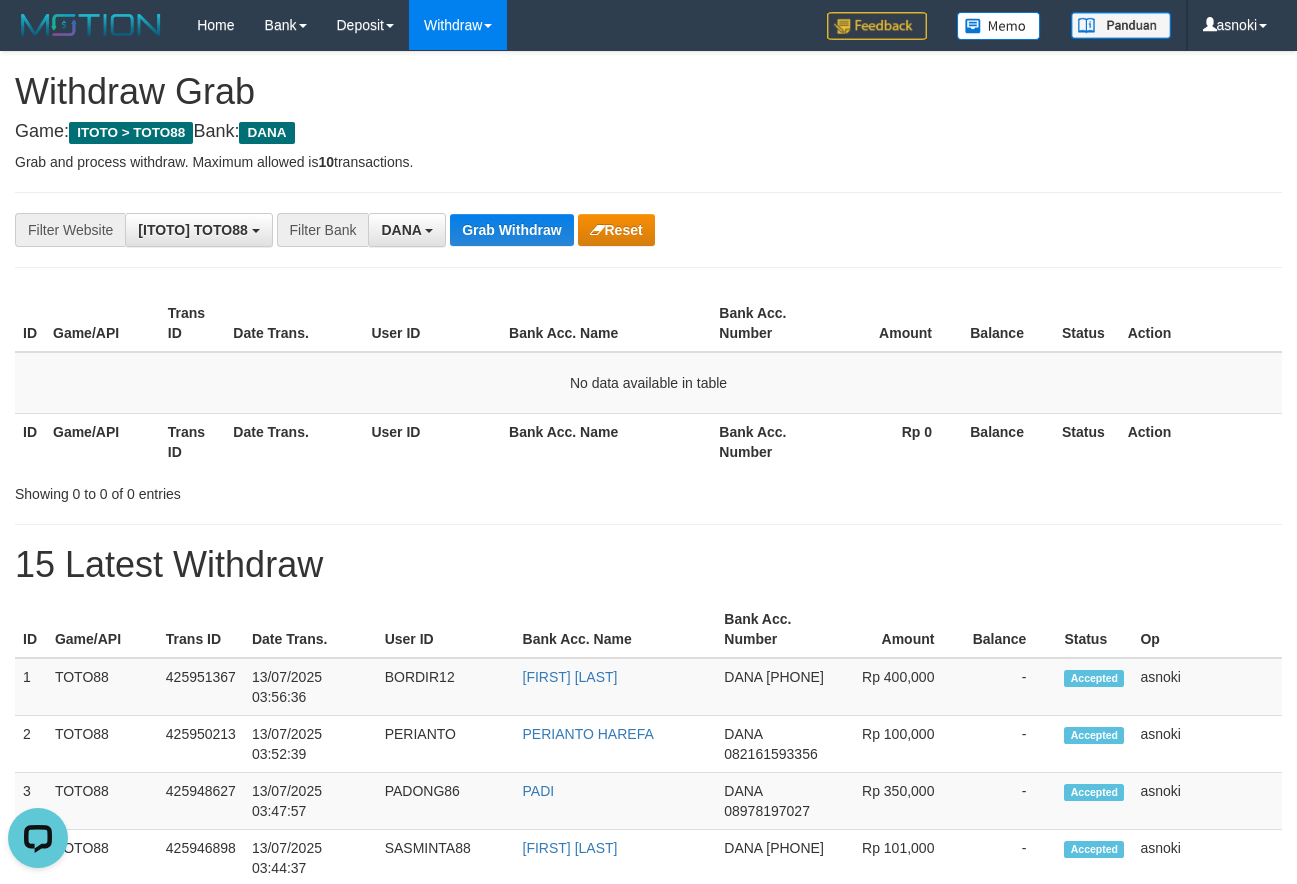 click on "Grab and process withdraw.
Maximum allowed is  10  transactions." at bounding box center [648, 162] 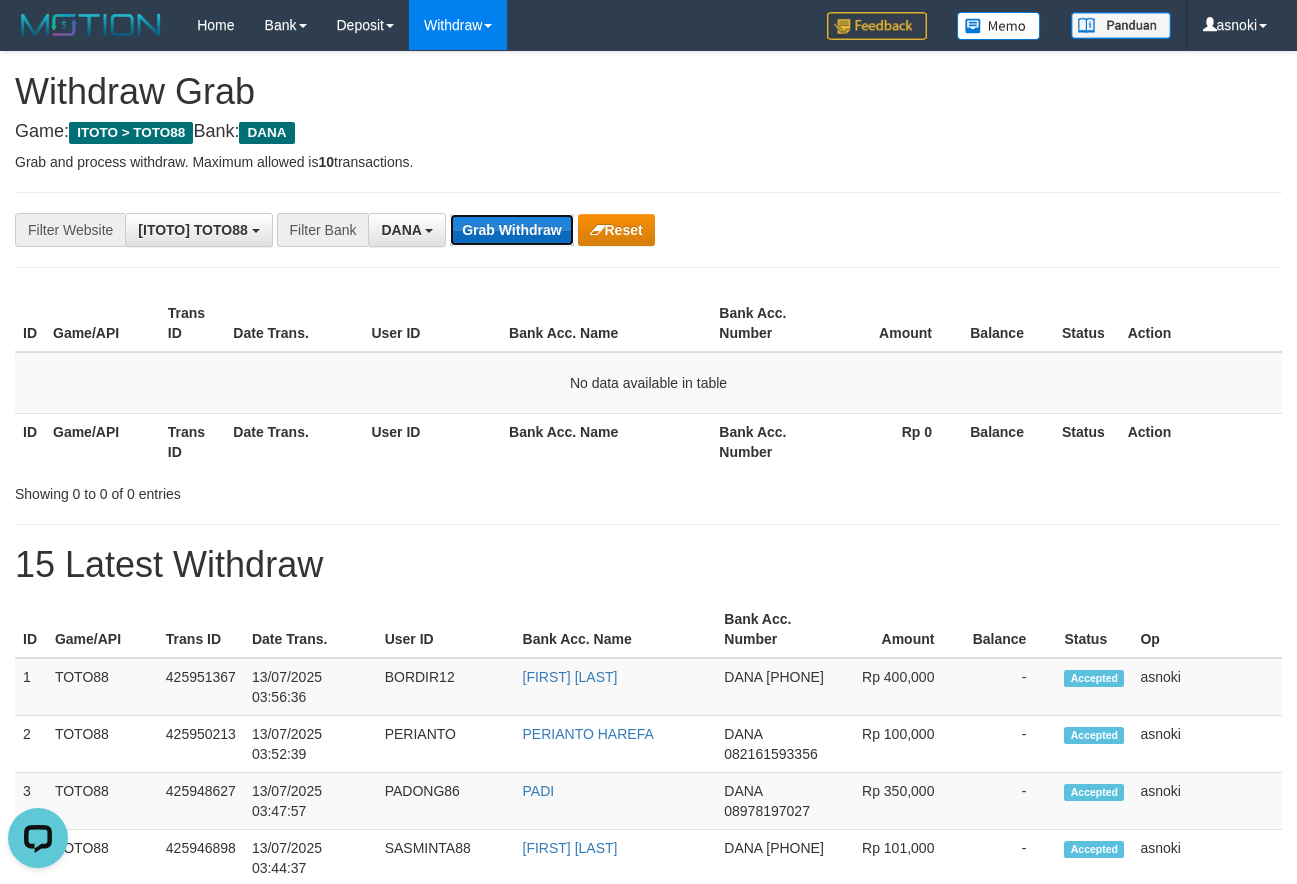 click on "Grab Withdraw" at bounding box center [511, 230] 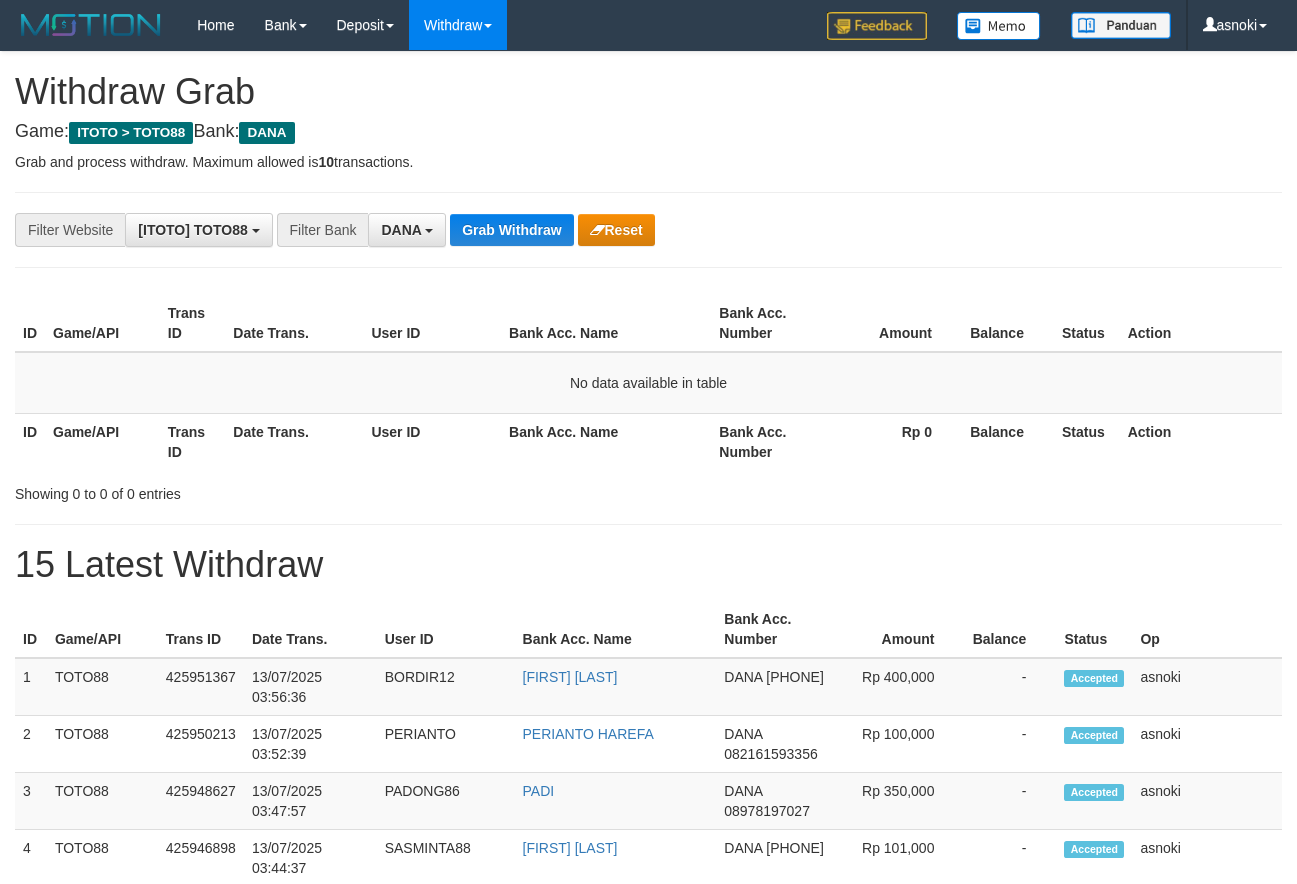 scroll, scrollTop: 0, scrollLeft: 0, axis: both 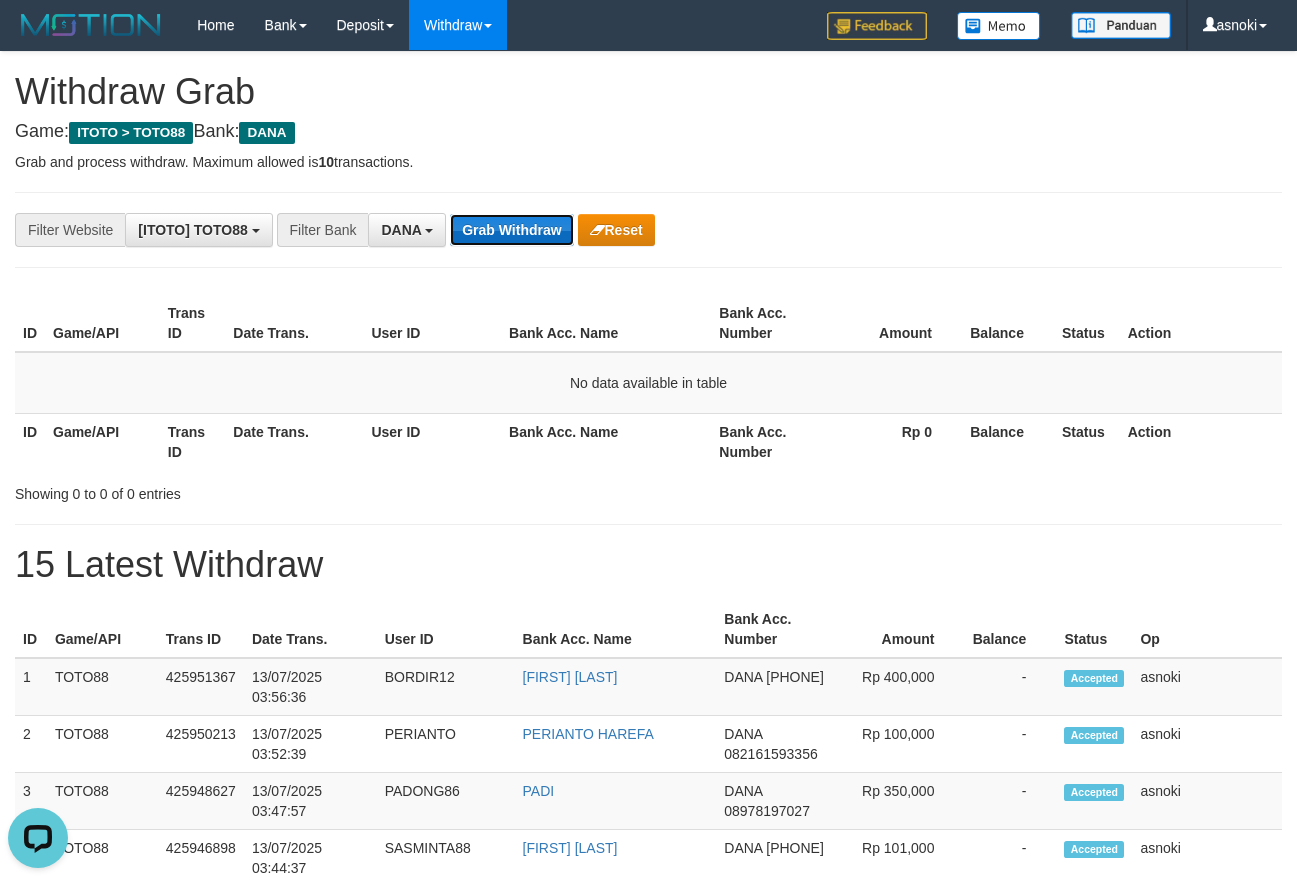 click on "Grab Withdraw" at bounding box center (511, 230) 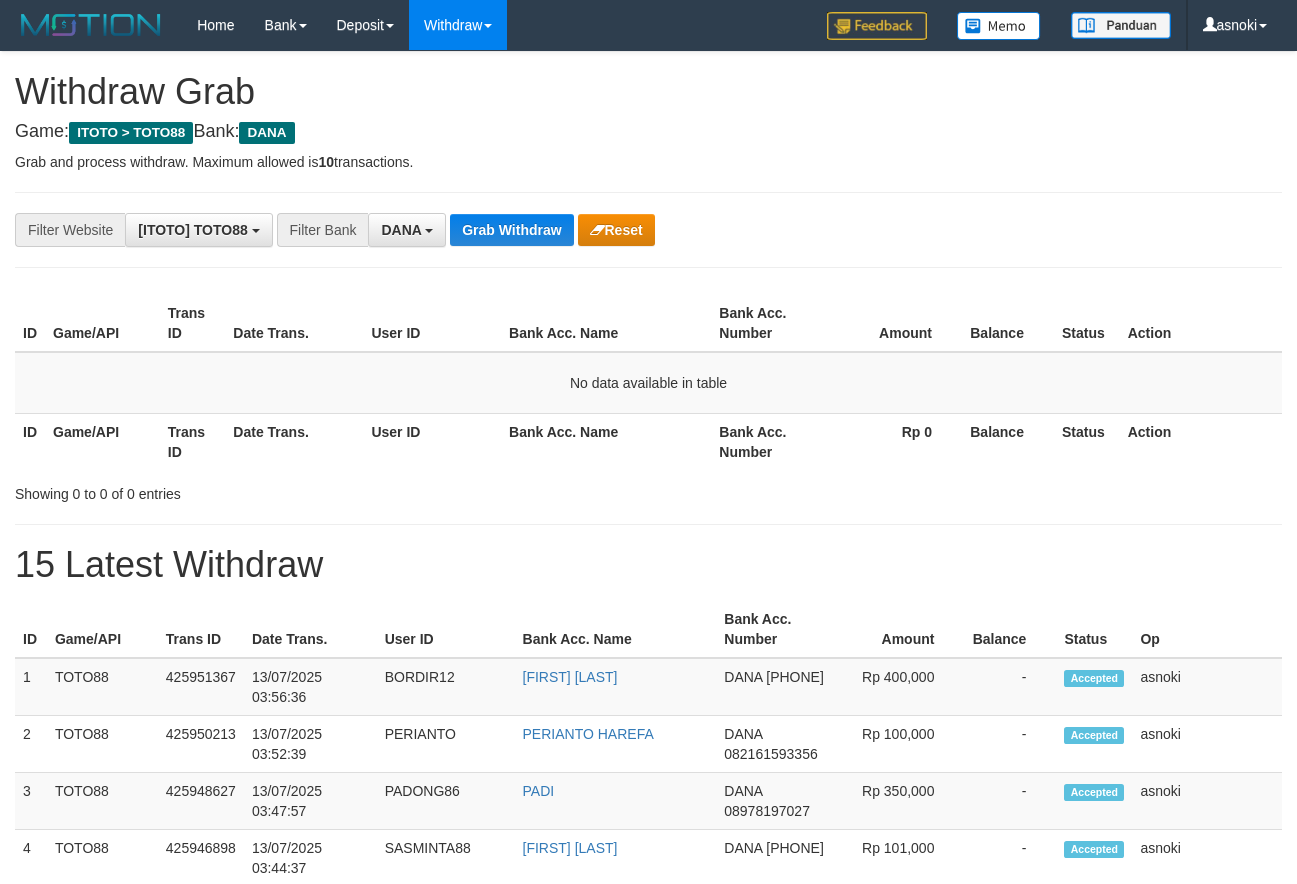 scroll, scrollTop: 0, scrollLeft: 0, axis: both 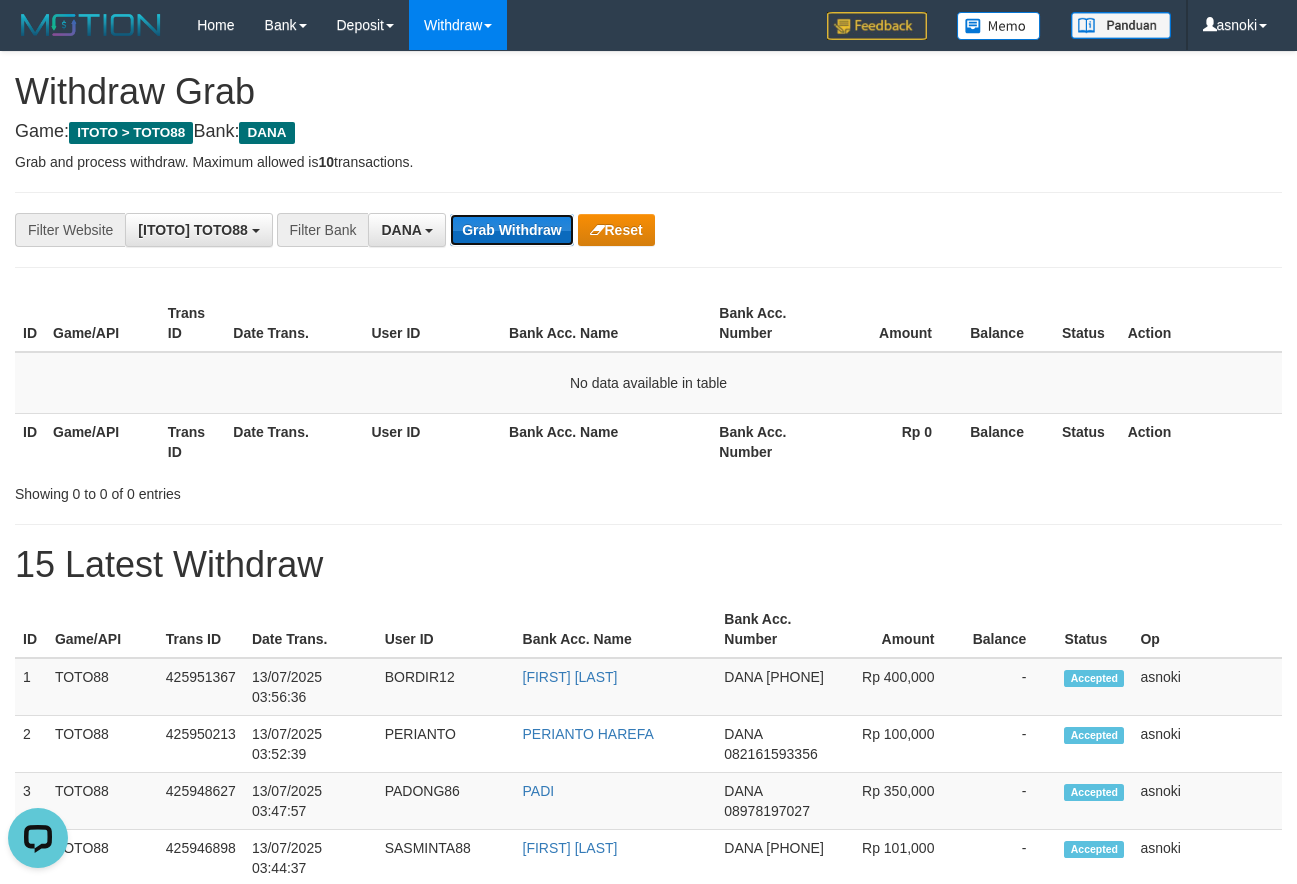 click on "Grab Withdraw" at bounding box center (511, 230) 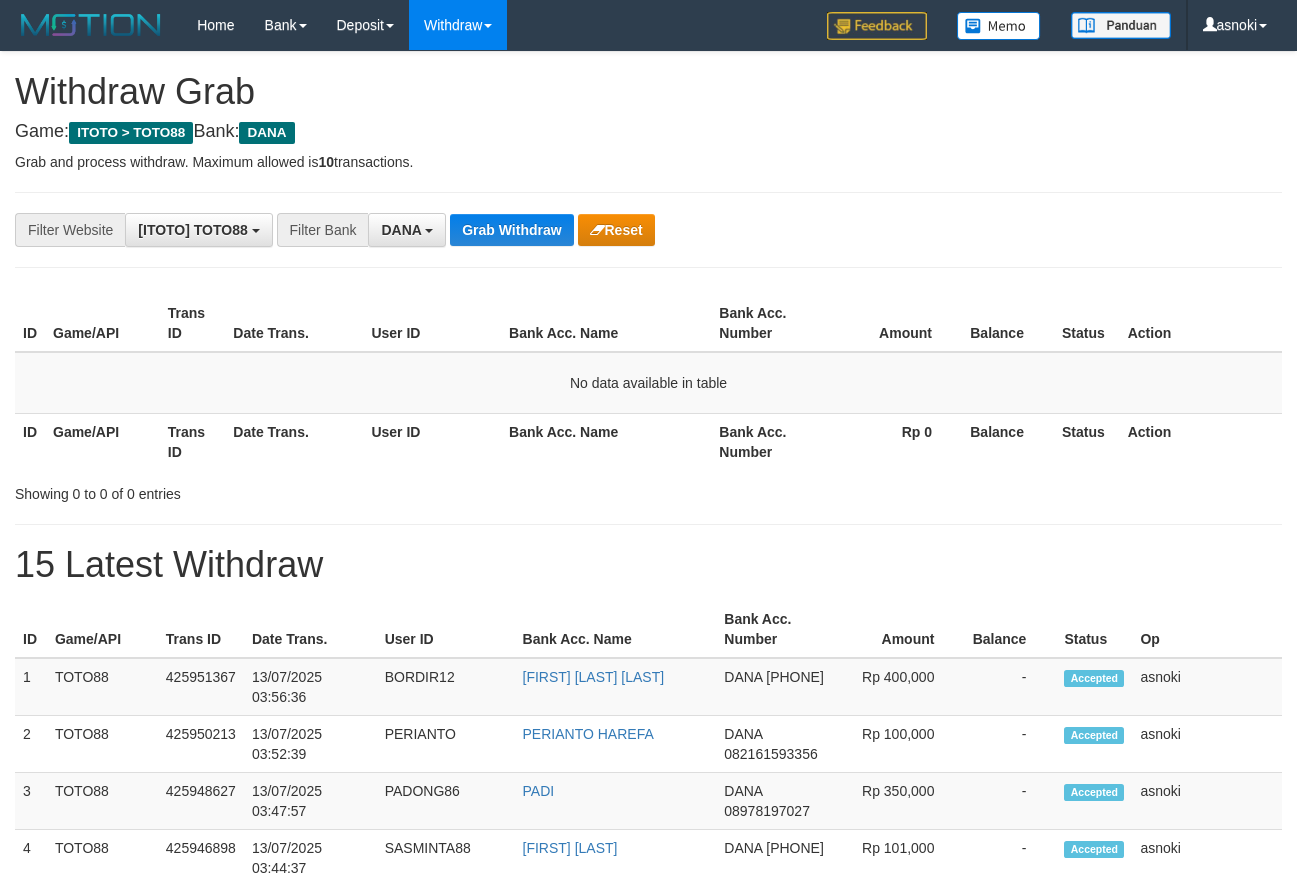 scroll, scrollTop: 0, scrollLeft: 0, axis: both 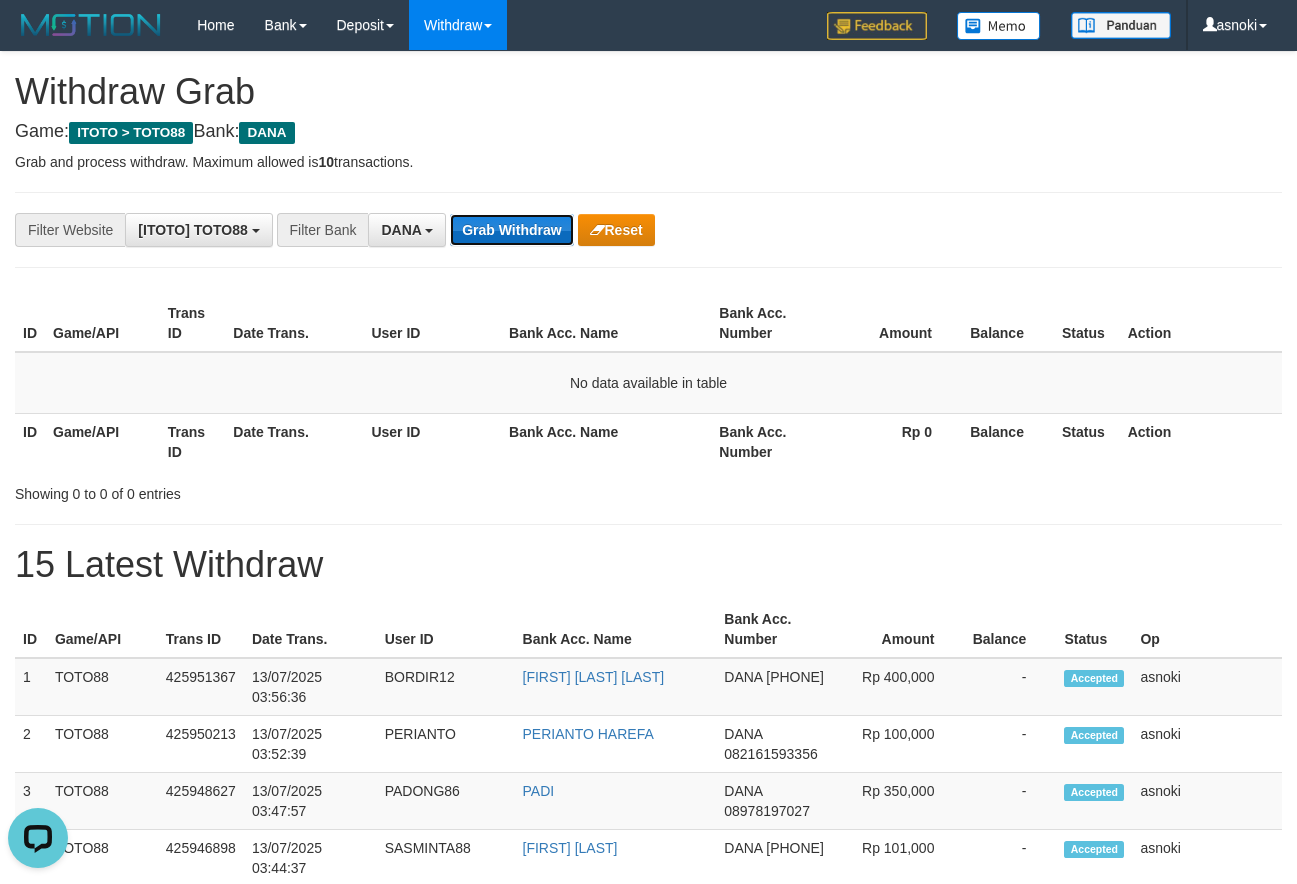 click on "Grab Withdraw" at bounding box center [511, 230] 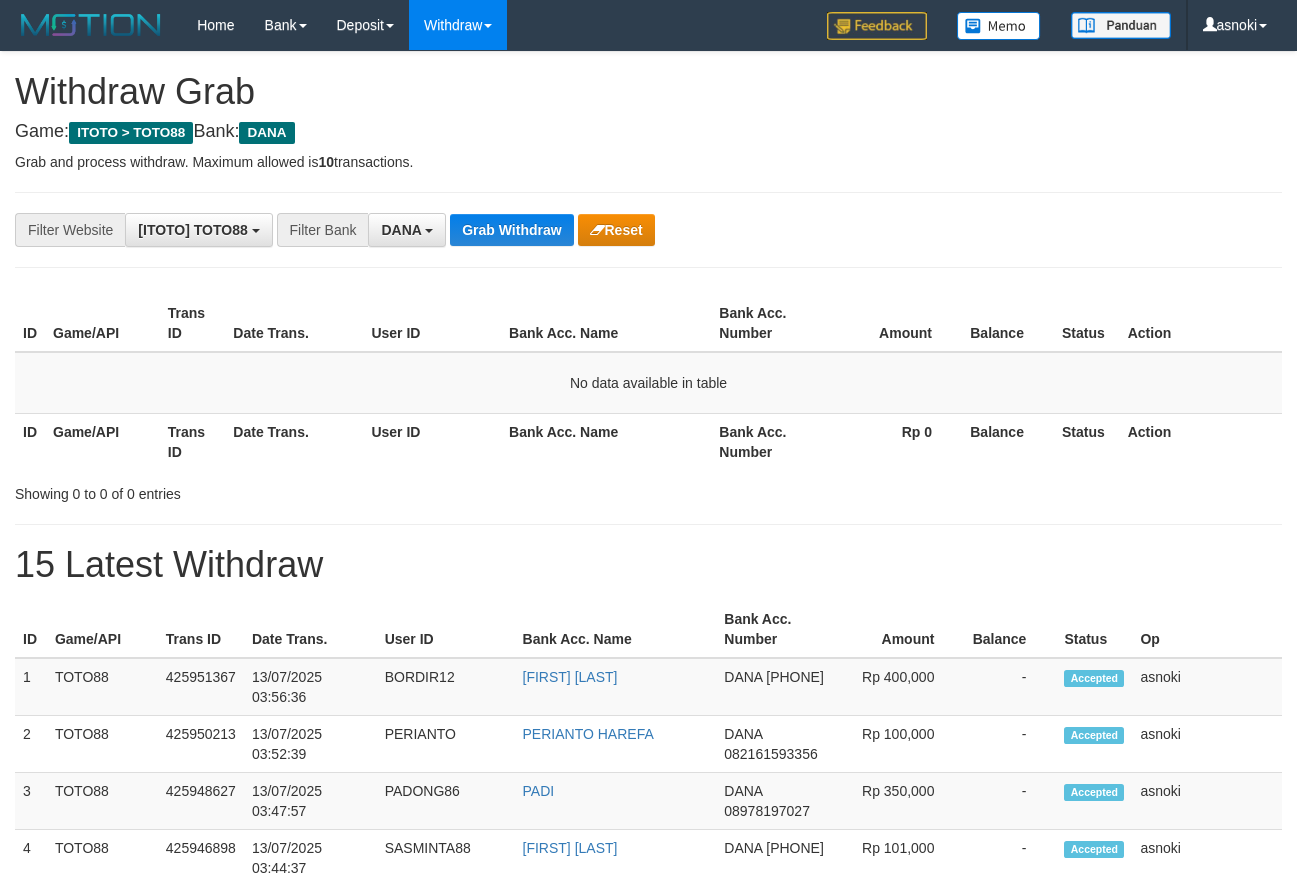 scroll, scrollTop: 0, scrollLeft: 0, axis: both 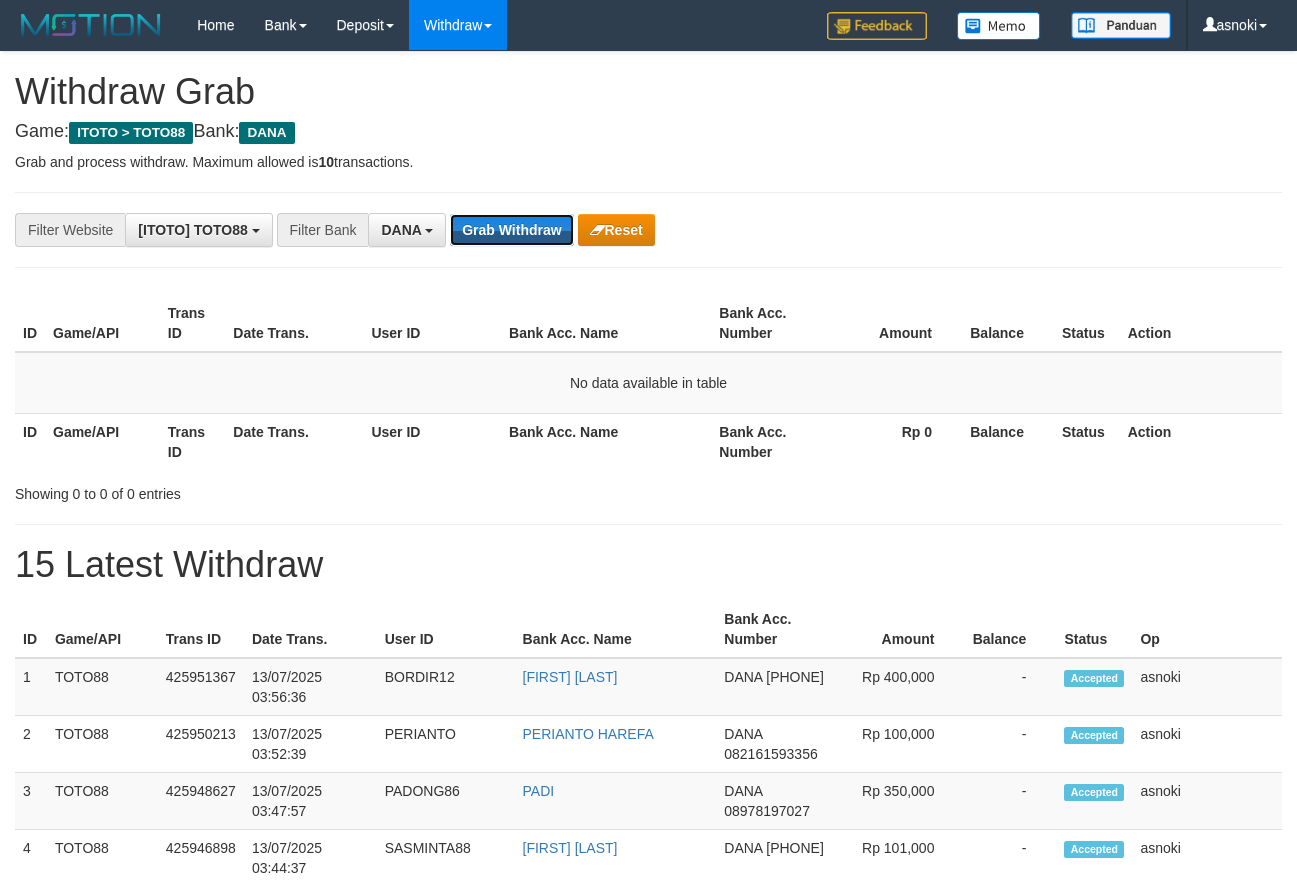 click on "Grab Withdraw" at bounding box center [511, 230] 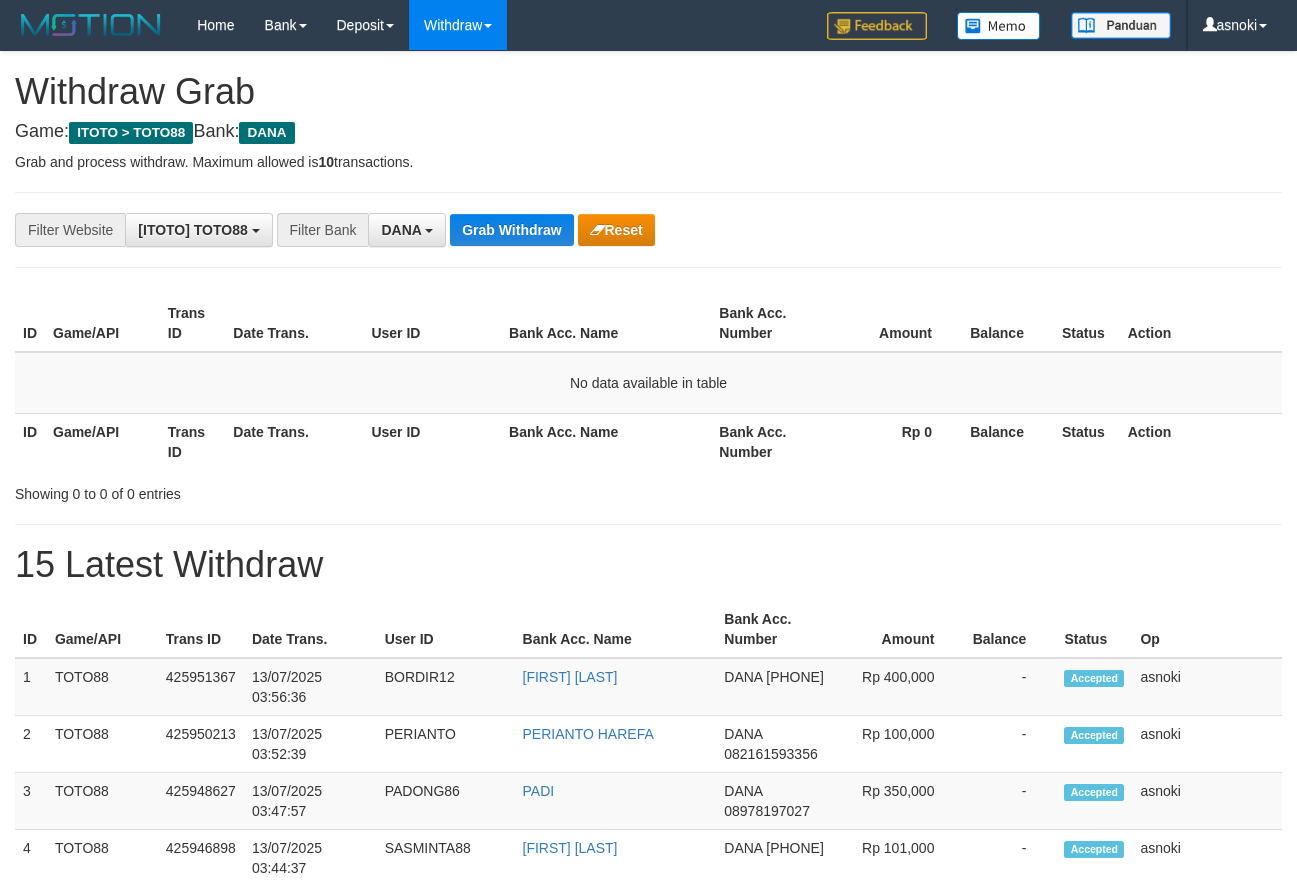 scroll, scrollTop: 0, scrollLeft: 0, axis: both 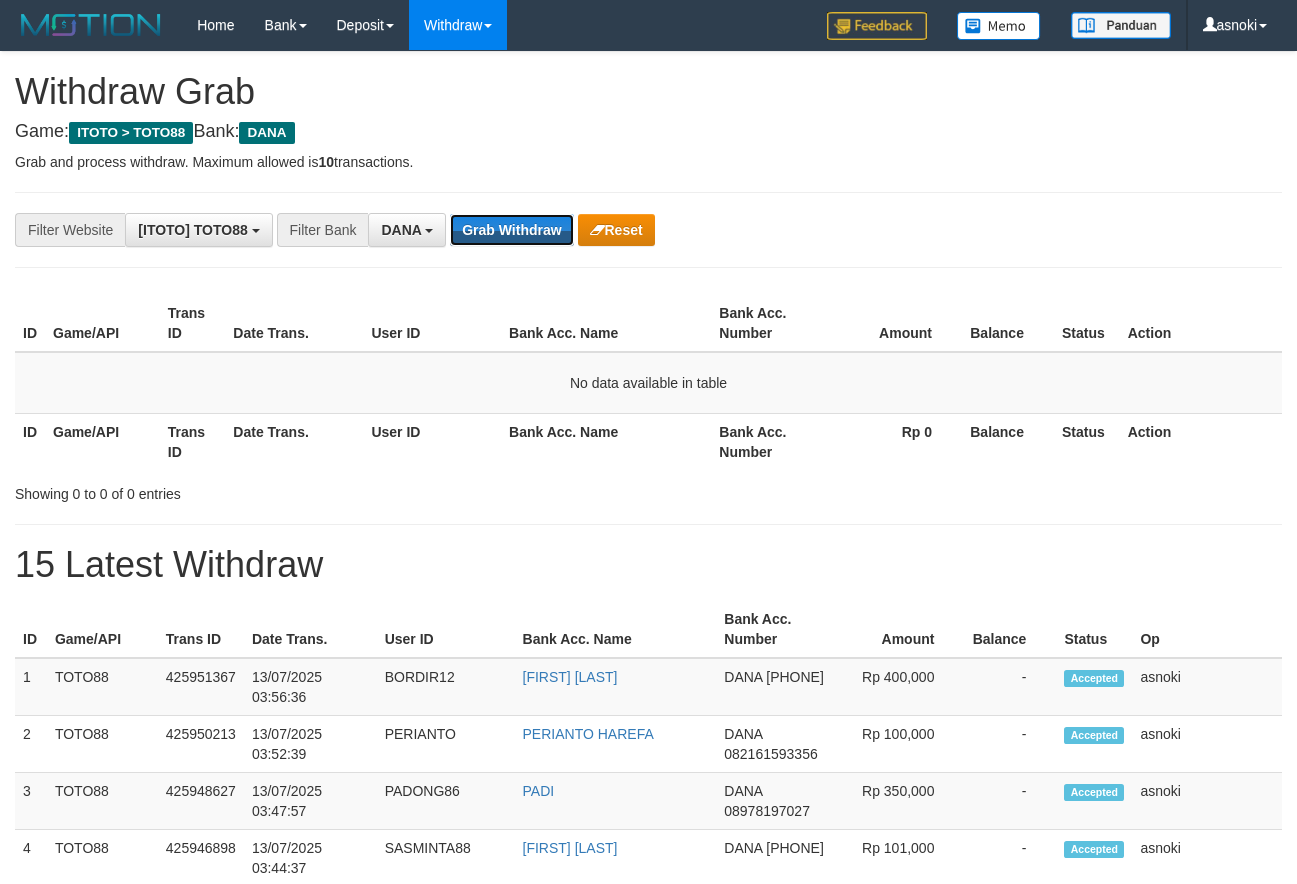 click on "Grab Withdraw" at bounding box center [511, 230] 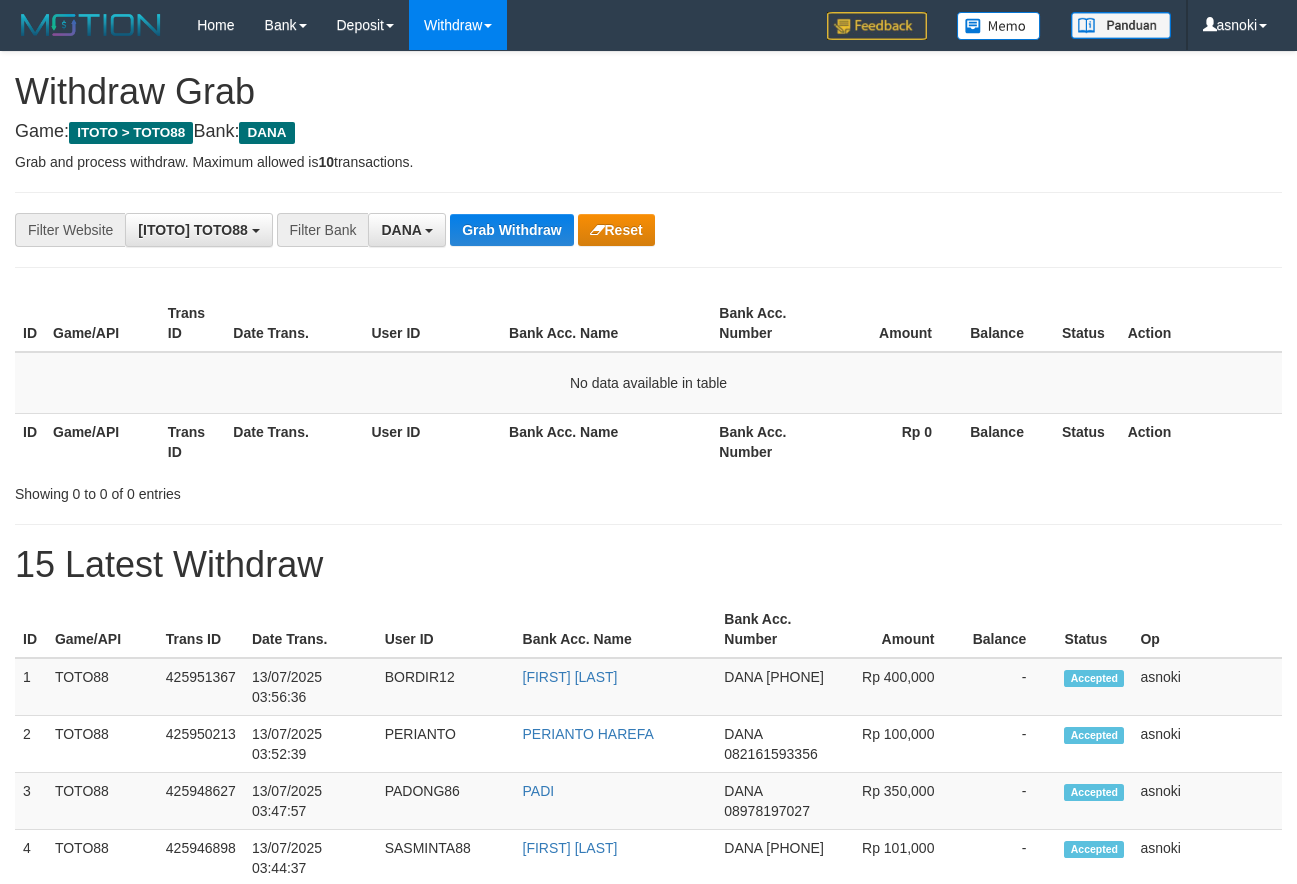 scroll, scrollTop: 0, scrollLeft: 0, axis: both 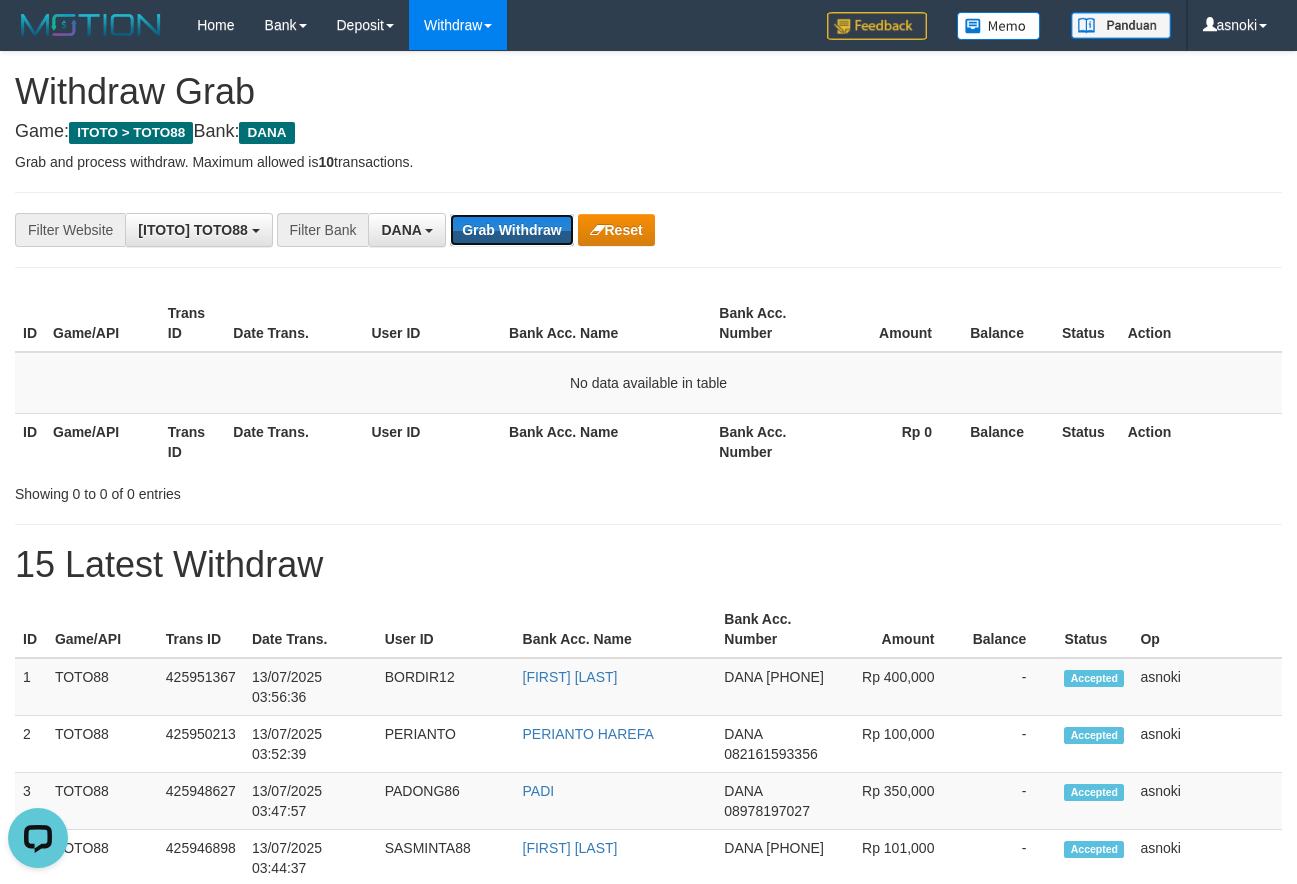click on "Grab Withdraw" at bounding box center (511, 230) 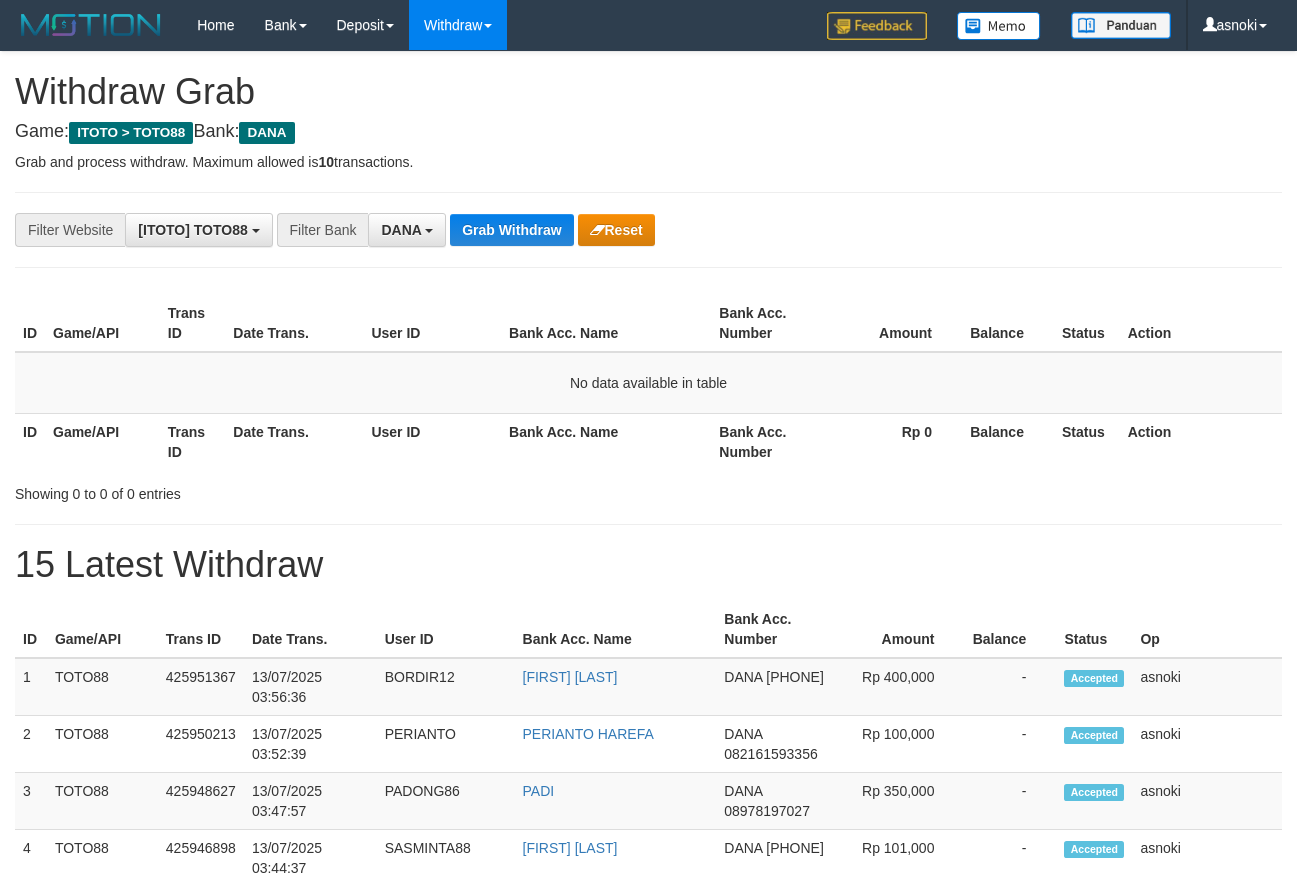 scroll, scrollTop: 0, scrollLeft: 0, axis: both 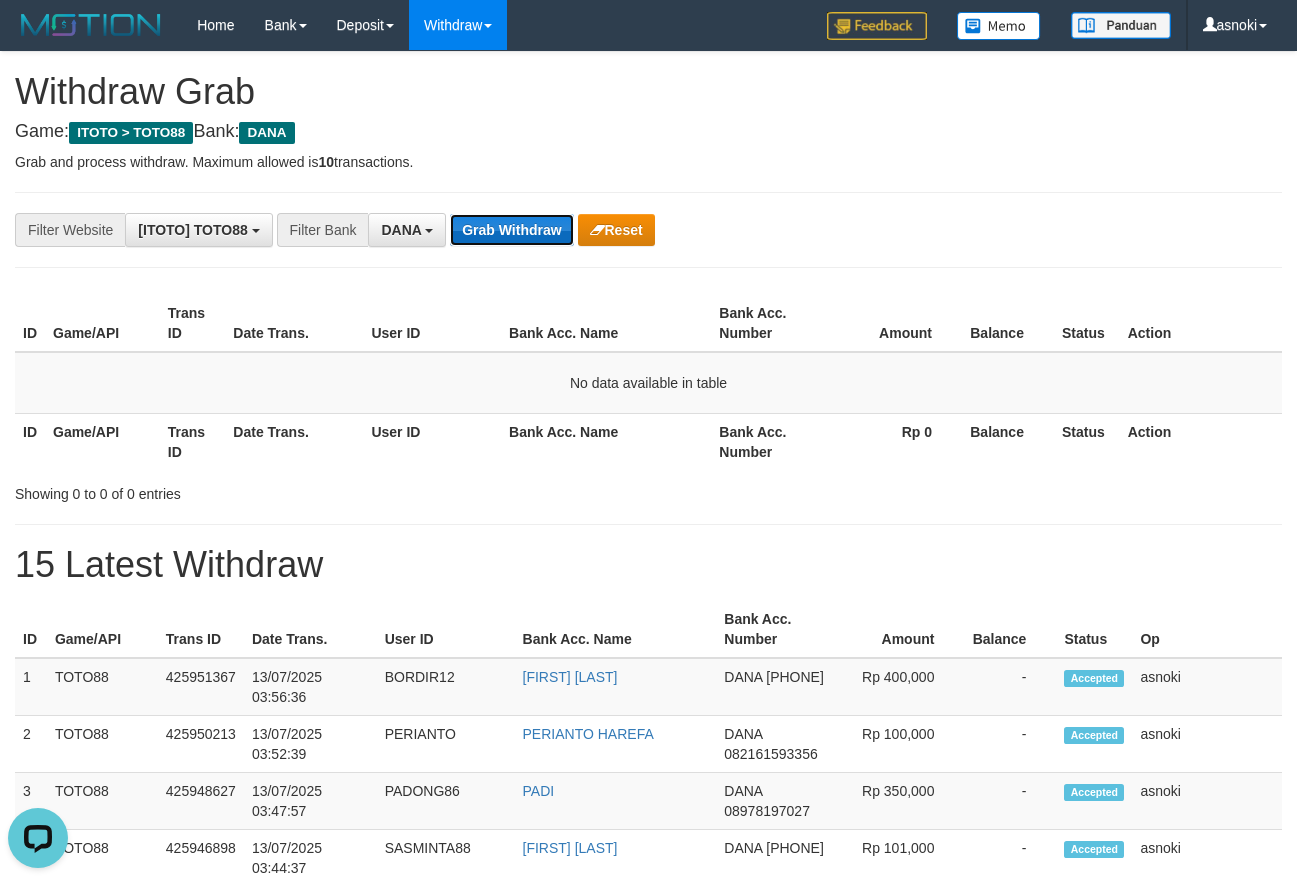 click on "Grab Withdraw" at bounding box center [511, 230] 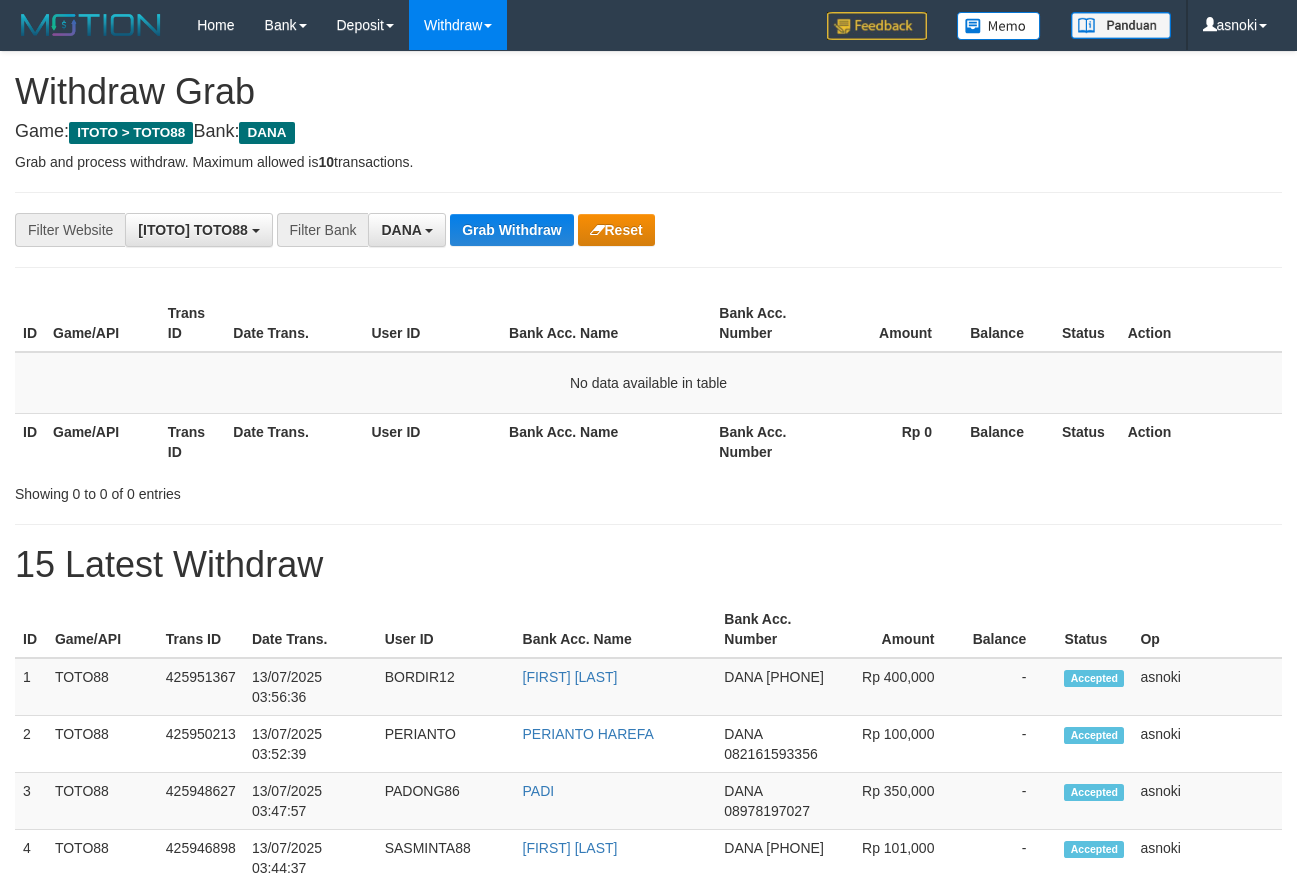 scroll, scrollTop: 0, scrollLeft: 0, axis: both 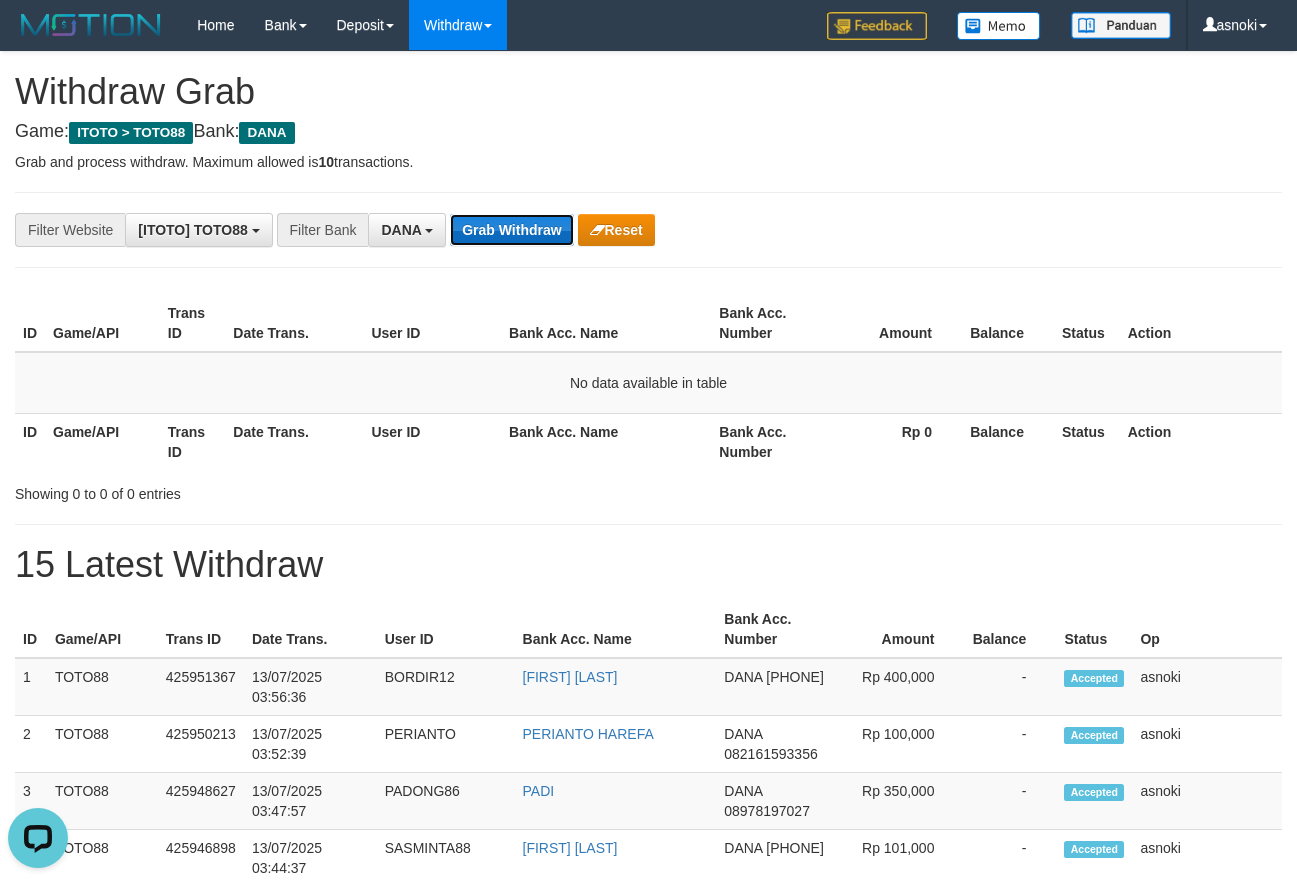 click on "Grab Withdraw" at bounding box center (511, 230) 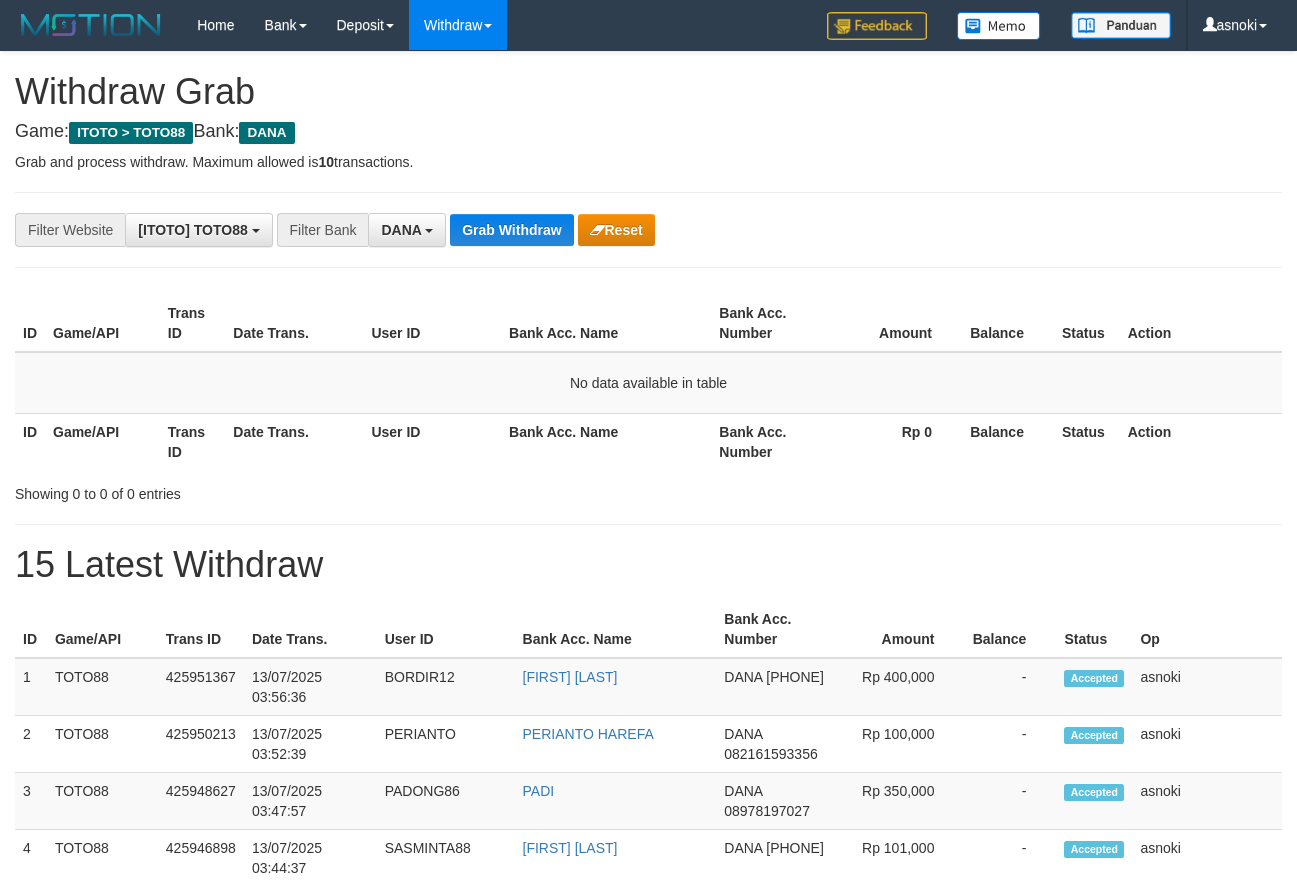 scroll, scrollTop: 0, scrollLeft: 0, axis: both 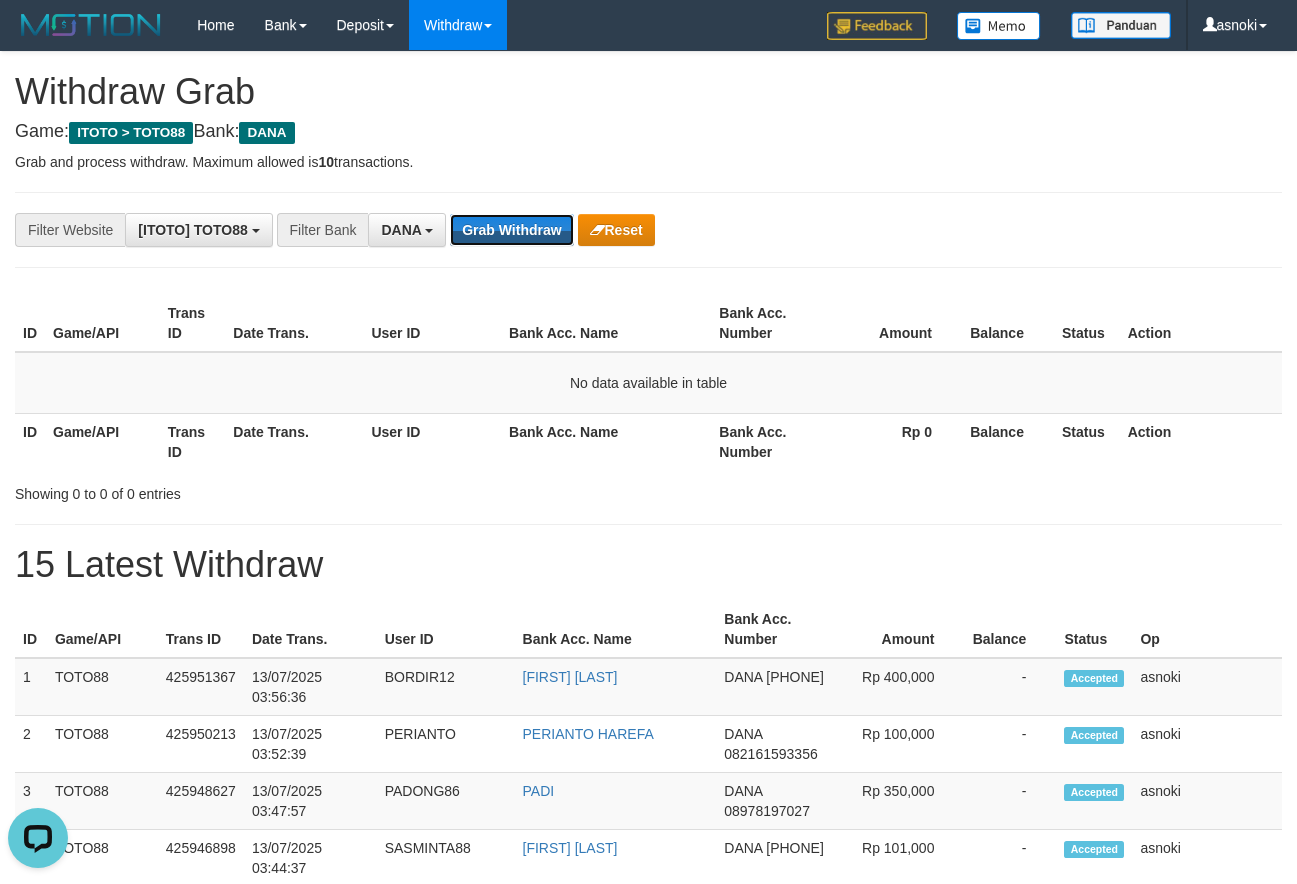 click on "Grab Withdraw" at bounding box center (511, 230) 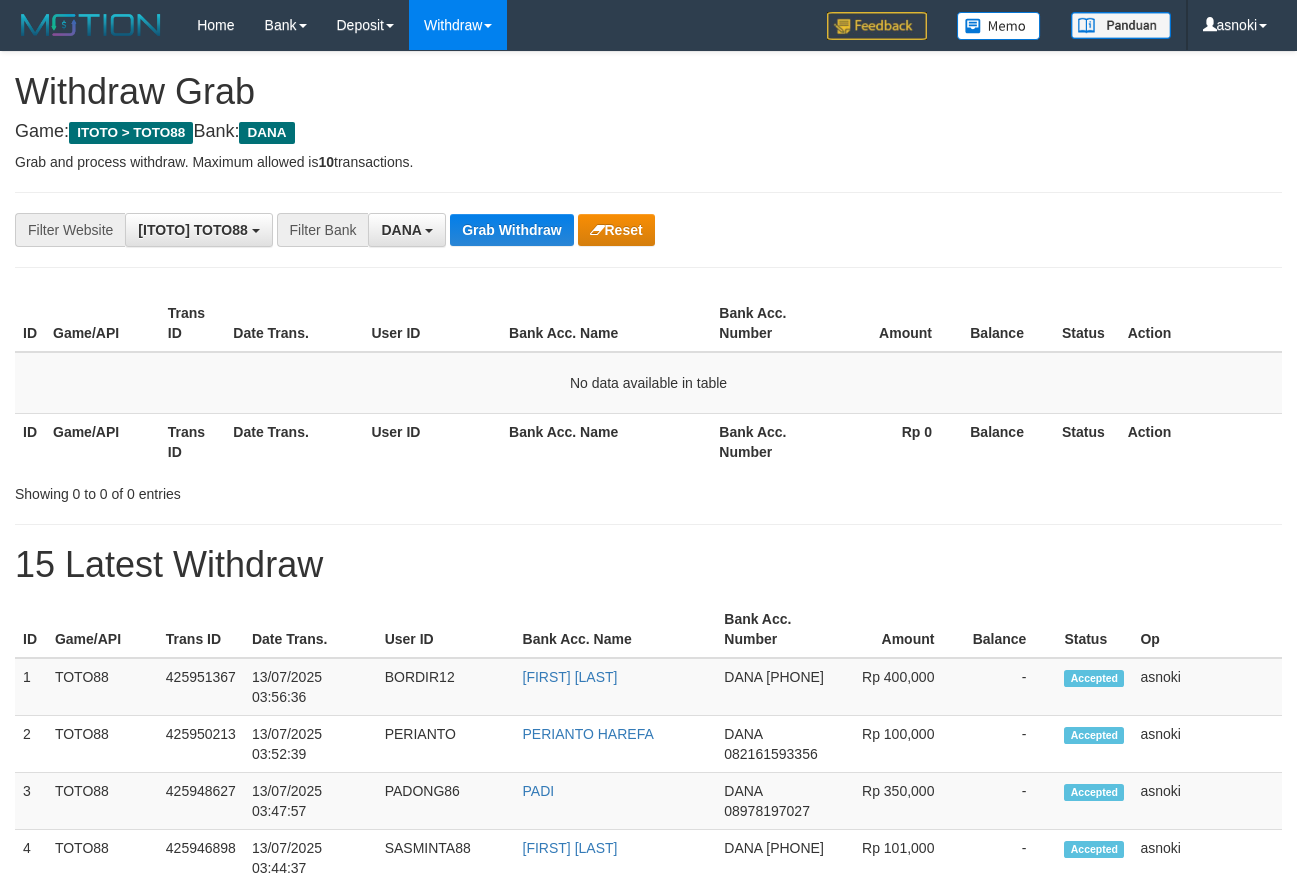 scroll, scrollTop: 0, scrollLeft: 0, axis: both 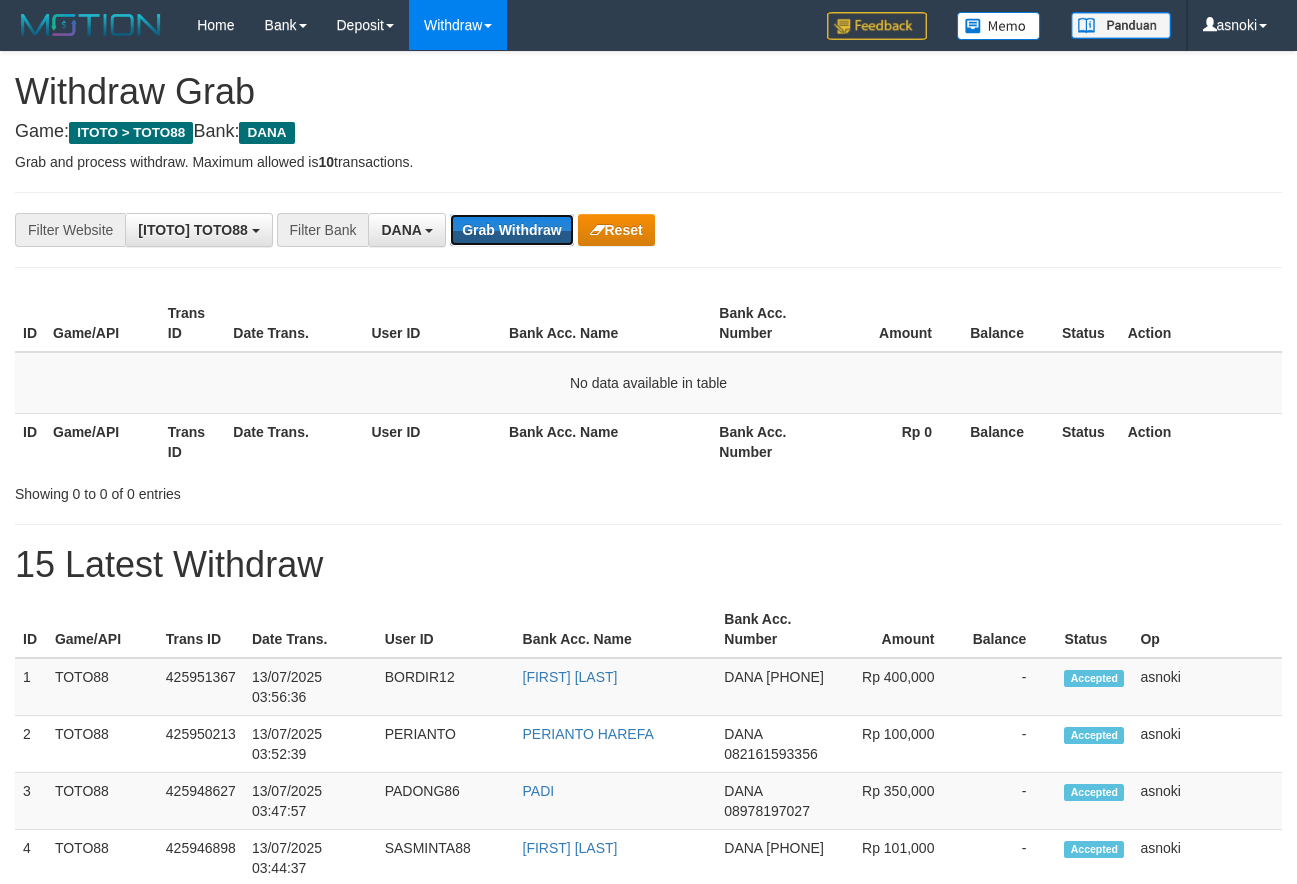 click on "Grab Withdraw" at bounding box center [511, 230] 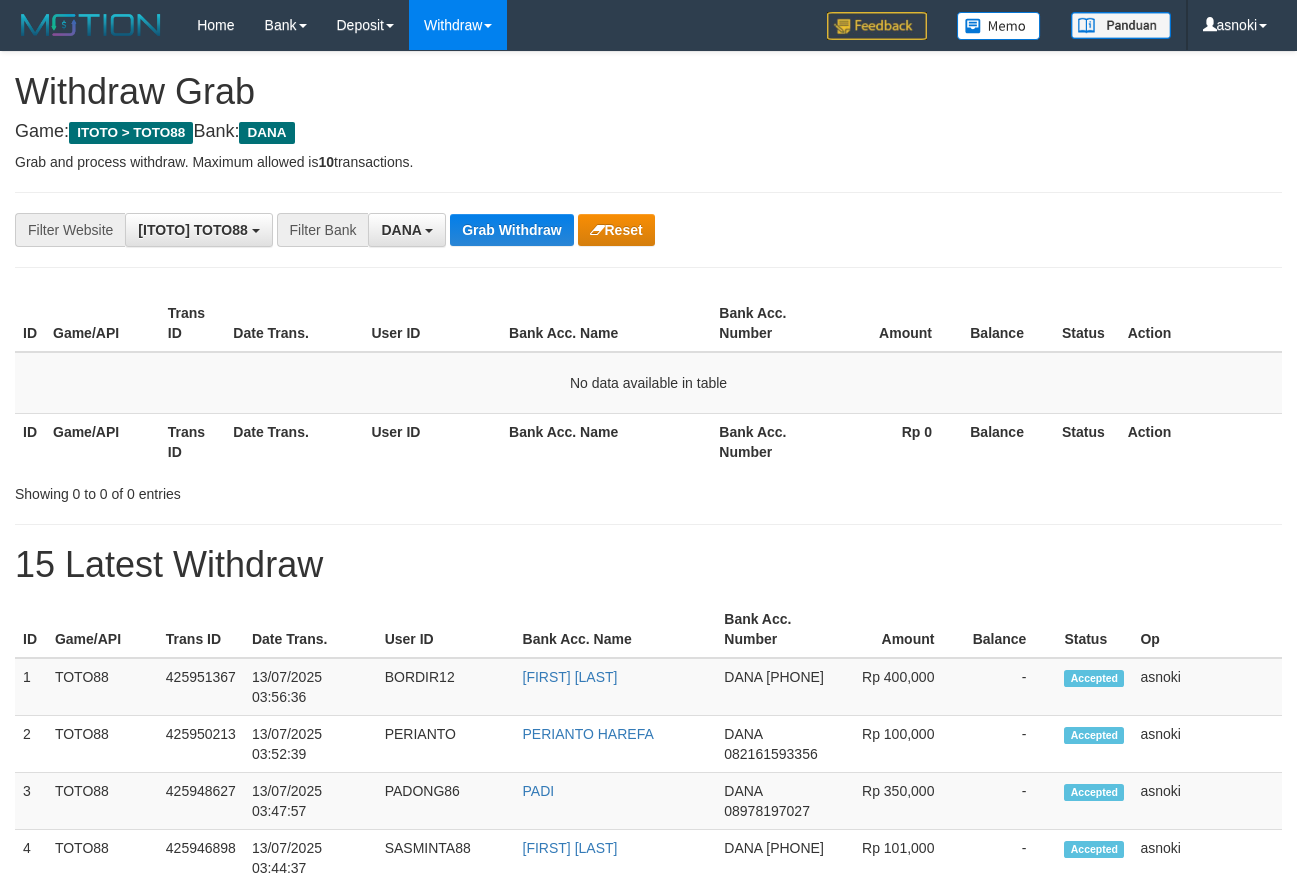 scroll, scrollTop: 0, scrollLeft: 0, axis: both 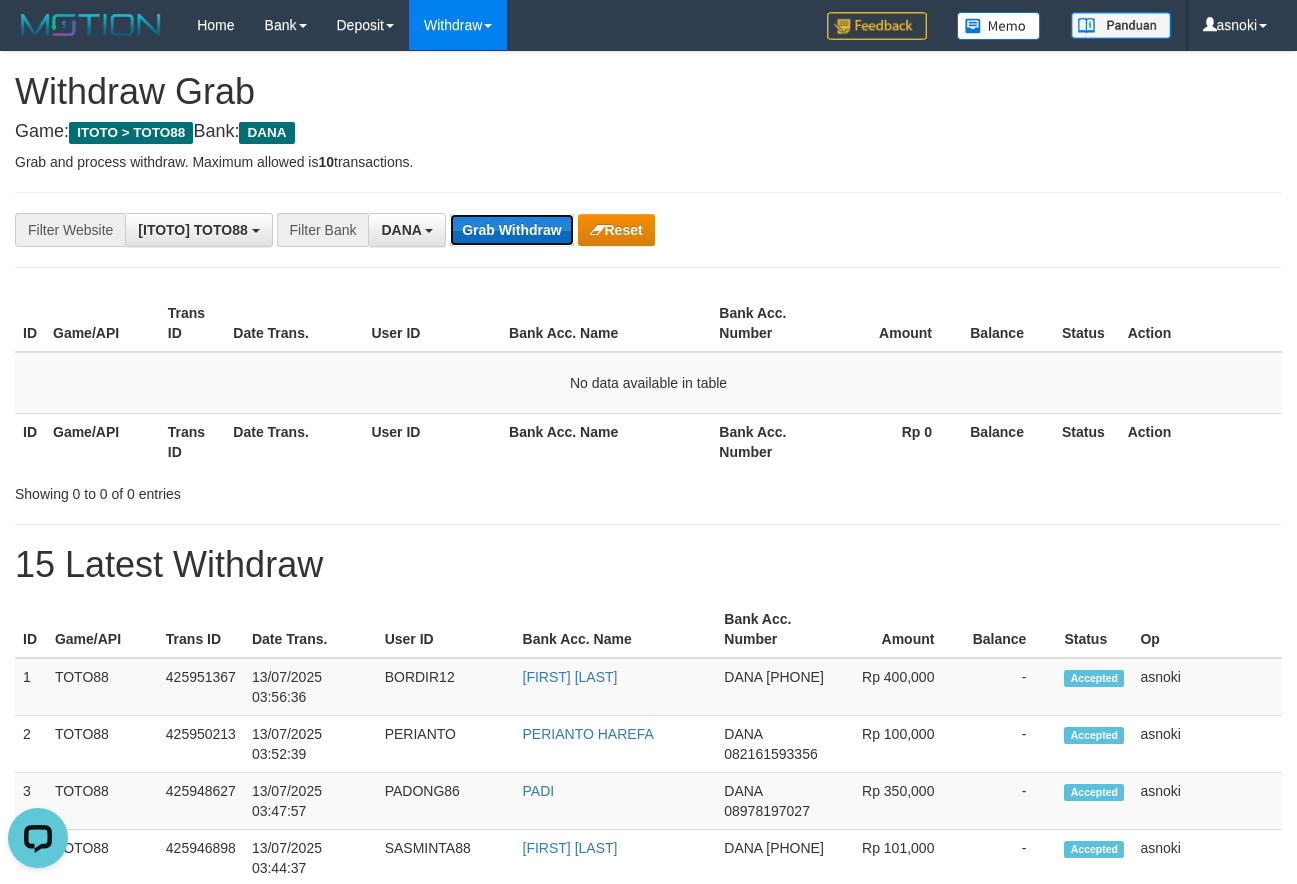 click on "Grab Withdraw" at bounding box center (511, 230) 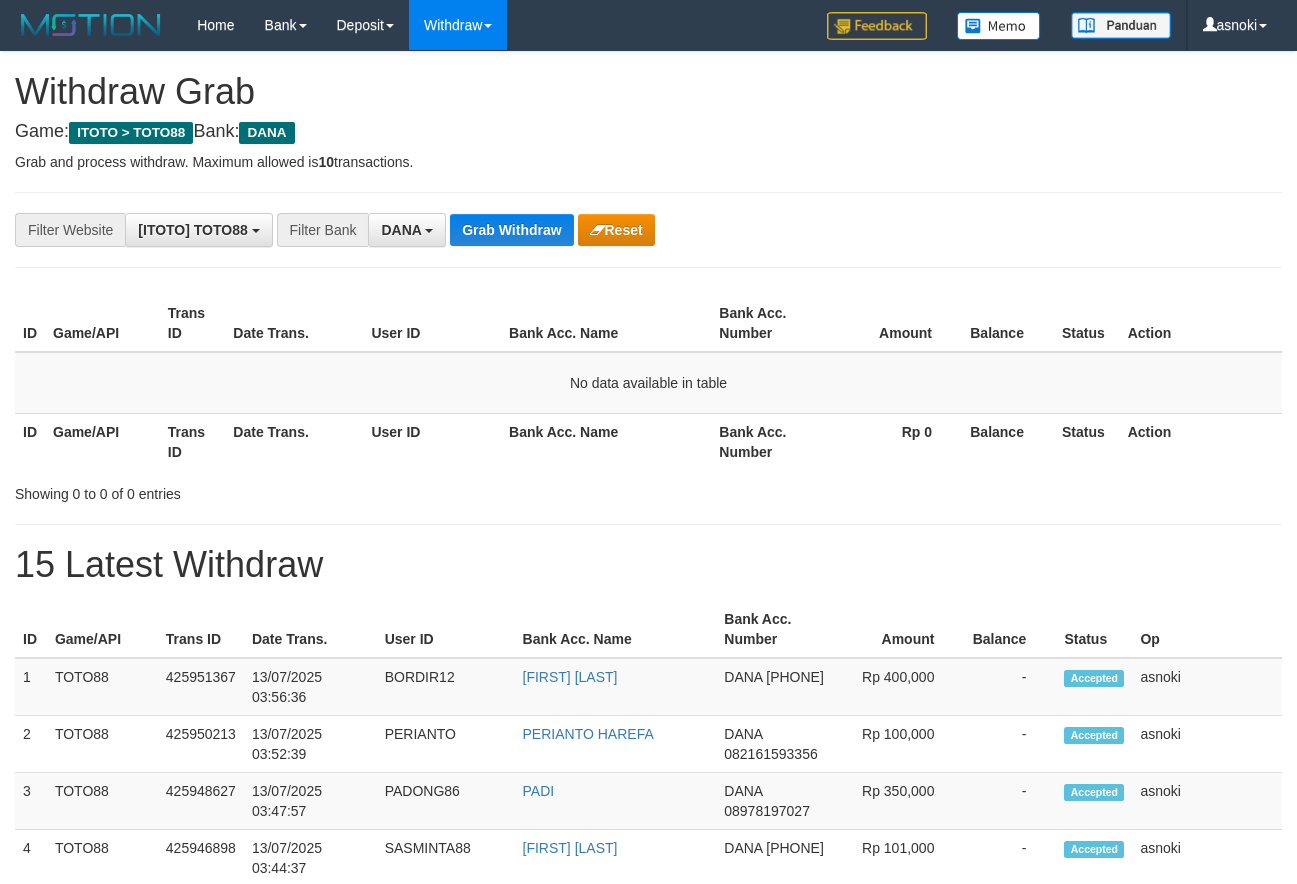 scroll, scrollTop: 0, scrollLeft: 0, axis: both 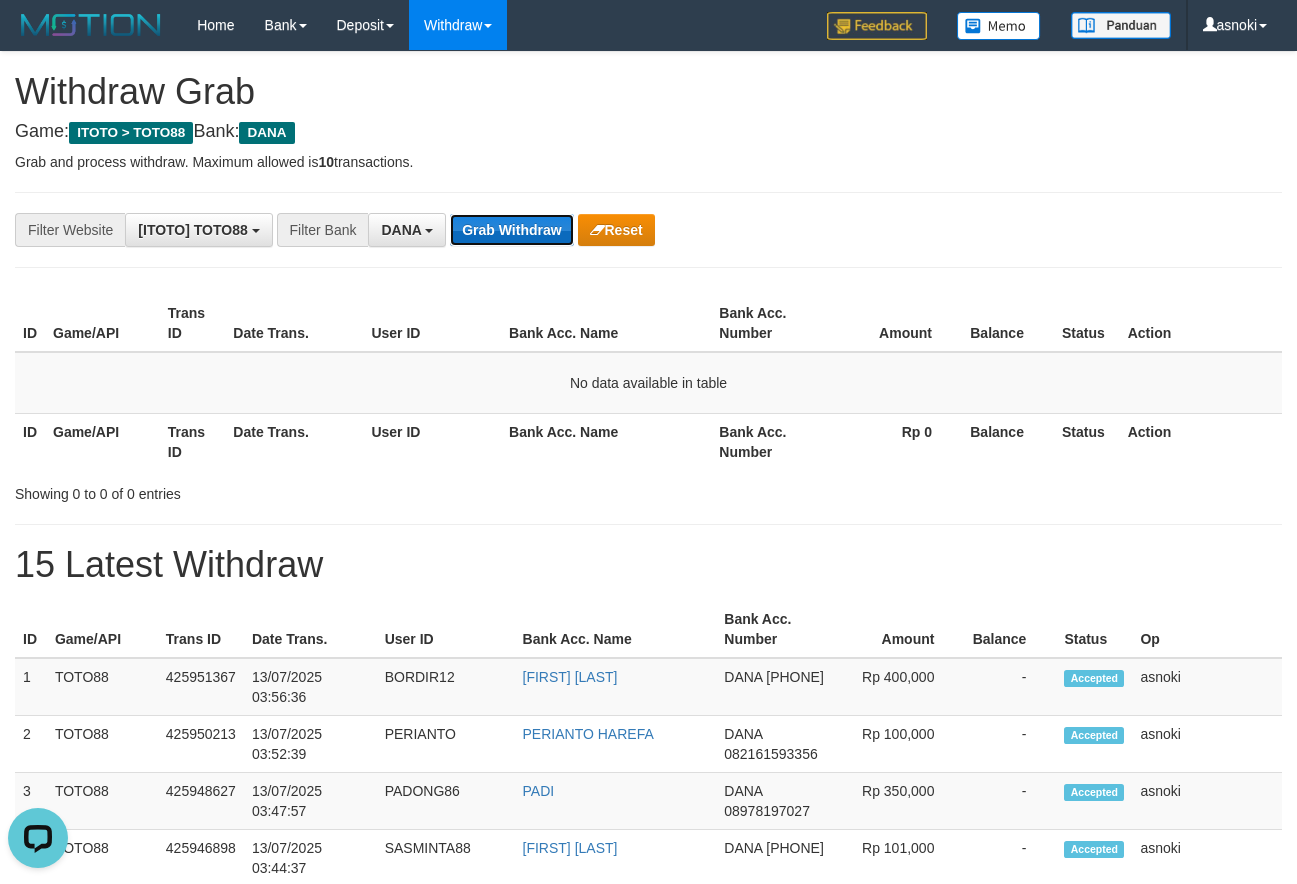 click on "Grab Withdraw" at bounding box center (511, 230) 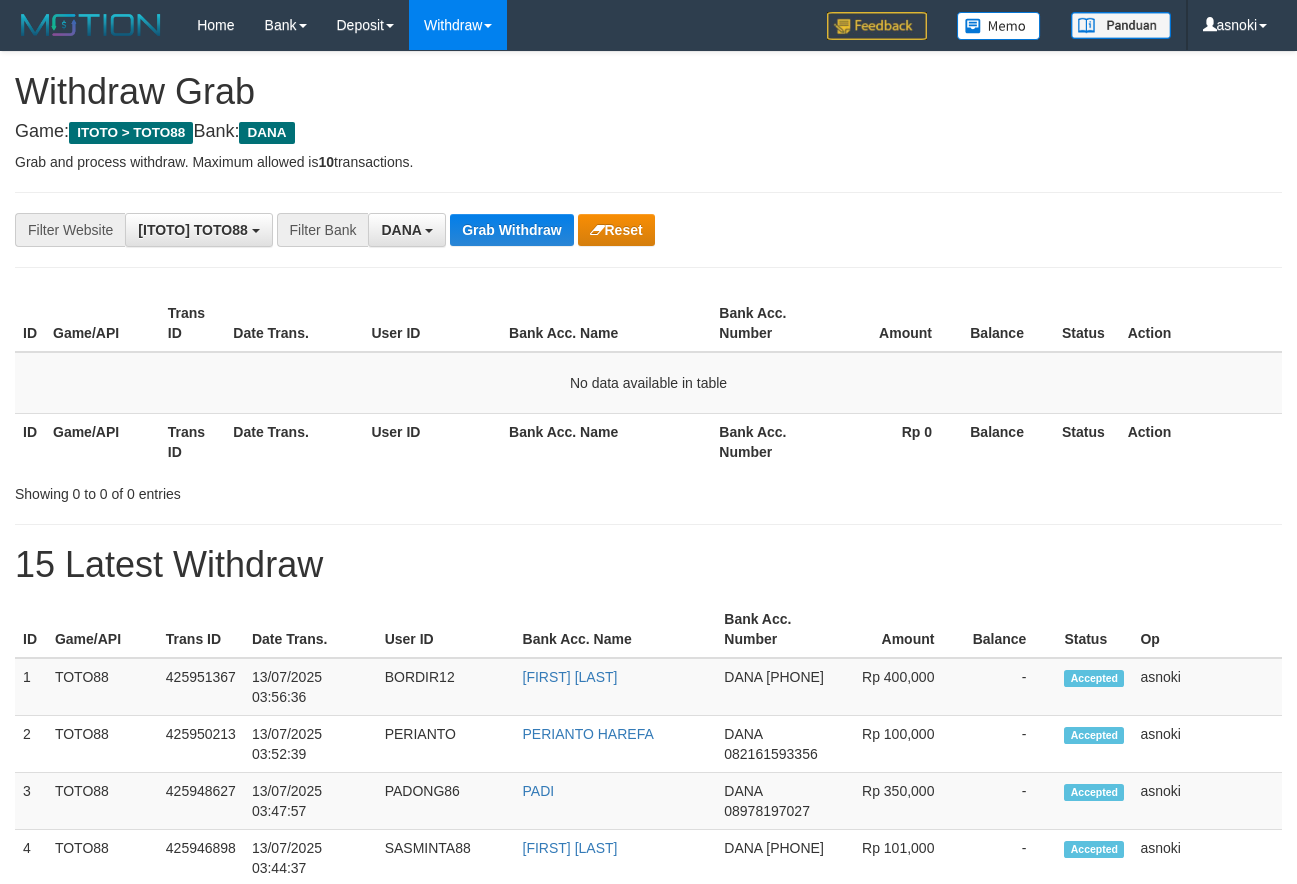 scroll, scrollTop: 0, scrollLeft: 0, axis: both 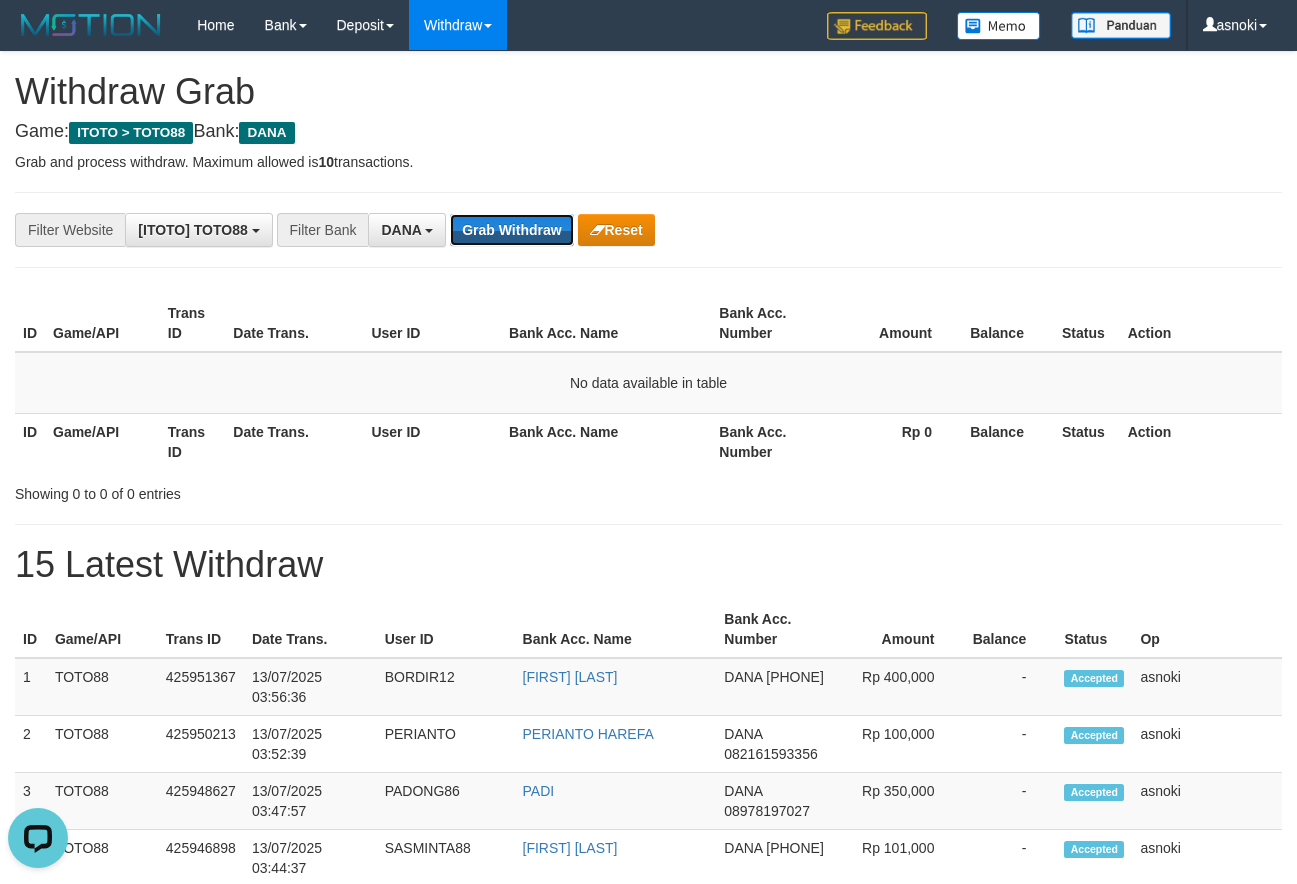 click on "Grab Withdraw" at bounding box center [511, 230] 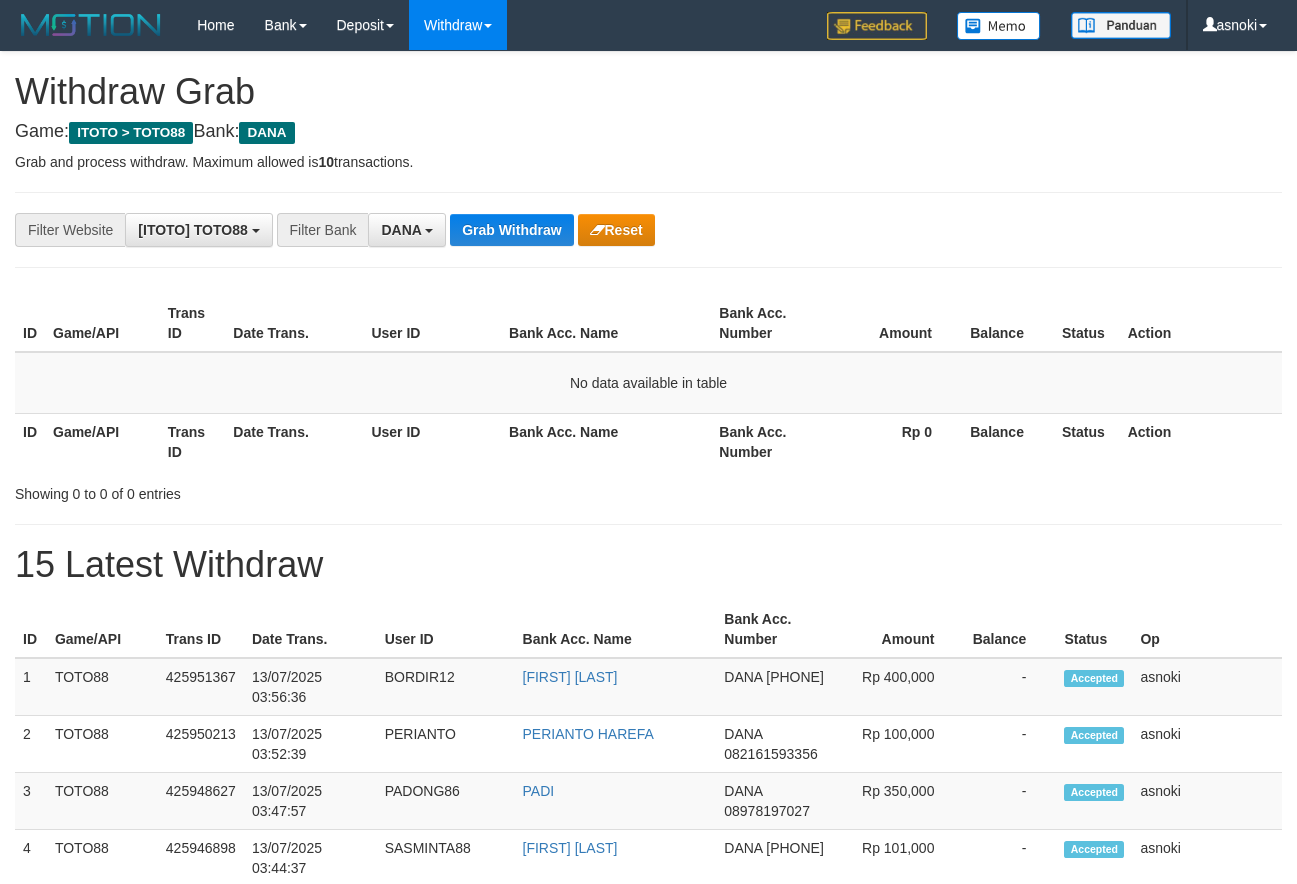 scroll, scrollTop: 0, scrollLeft: 0, axis: both 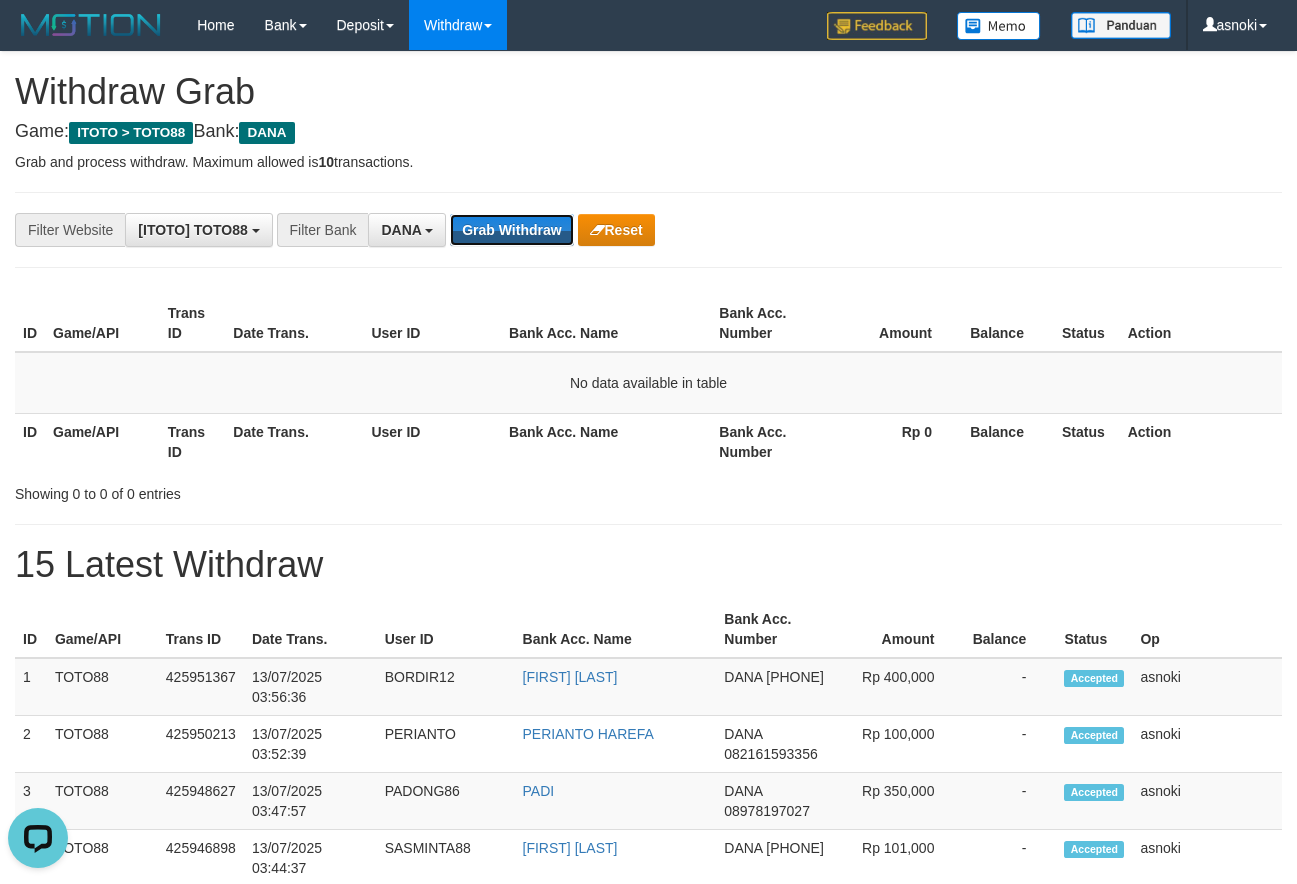 click on "Grab Withdraw" at bounding box center [511, 230] 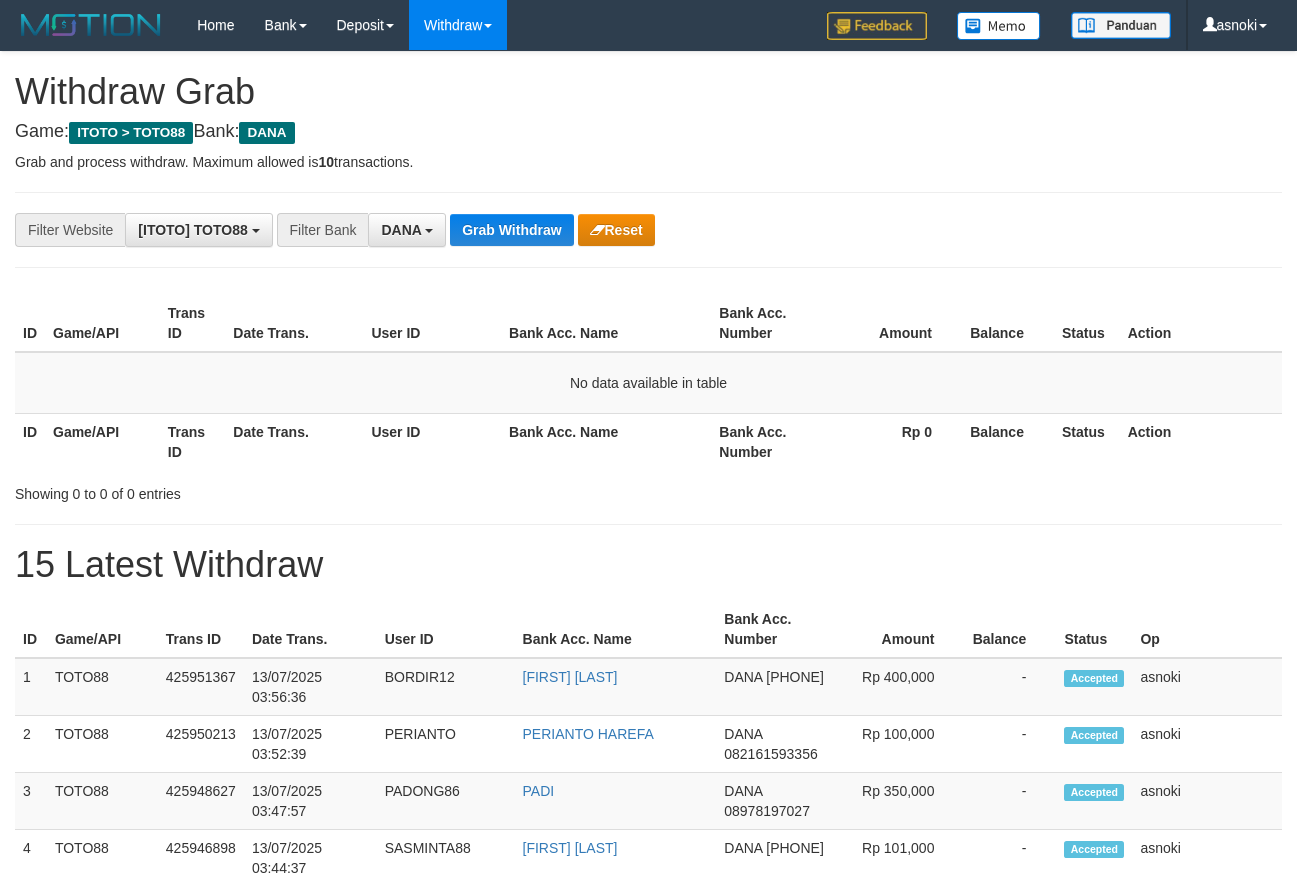 scroll, scrollTop: 0, scrollLeft: 0, axis: both 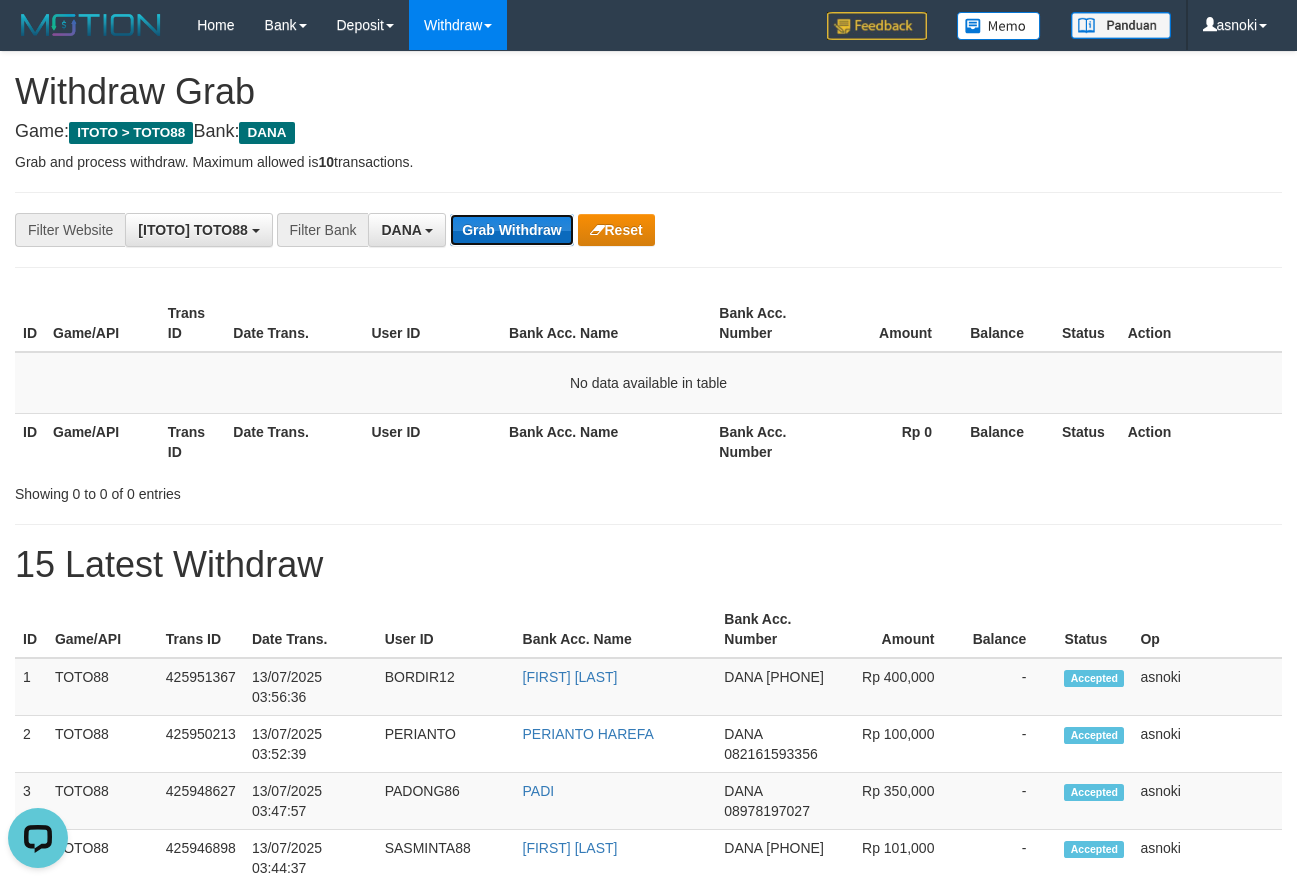 click on "Grab Withdraw" at bounding box center [511, 230] 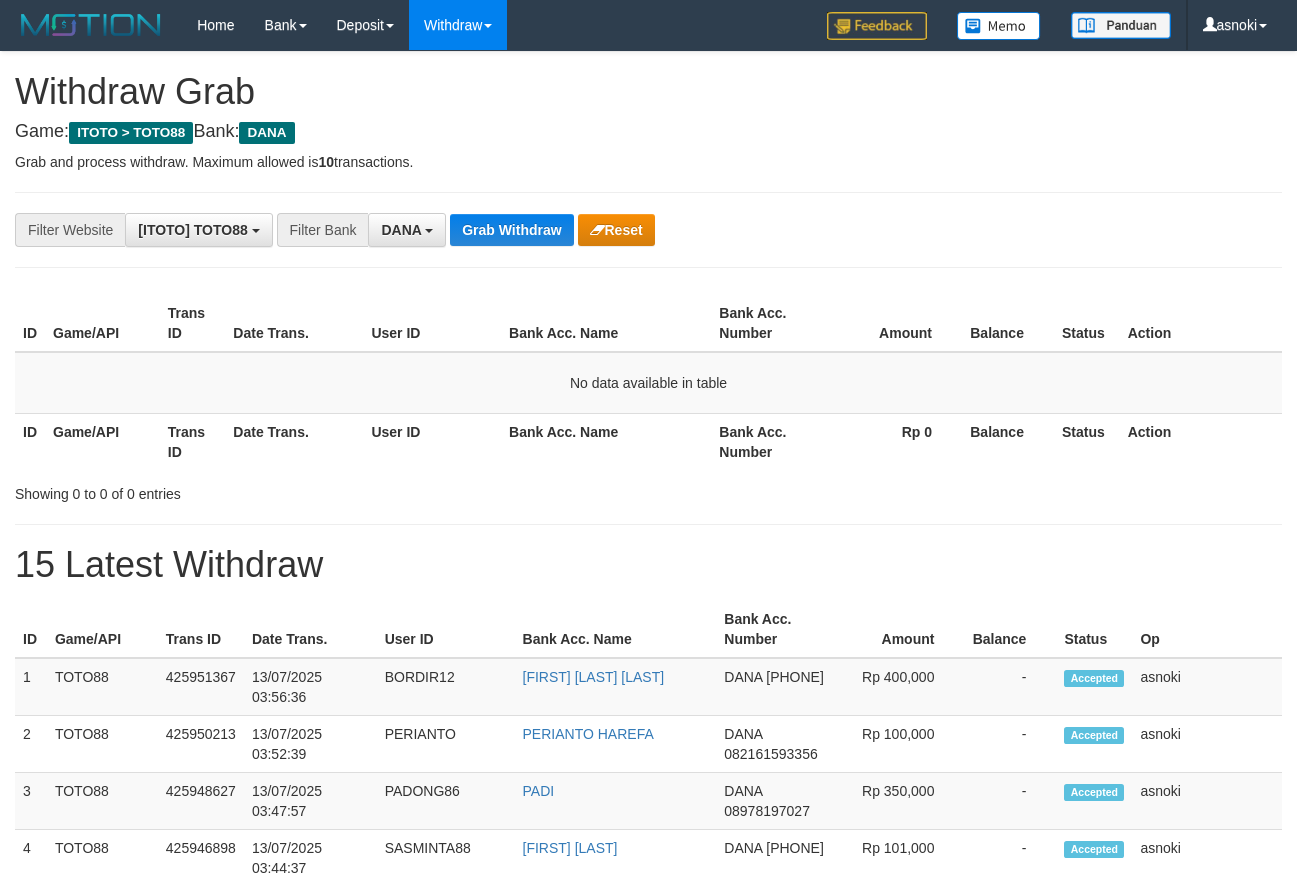 scroll, scrollTop: 0, scrollLeft: 0, axis: both 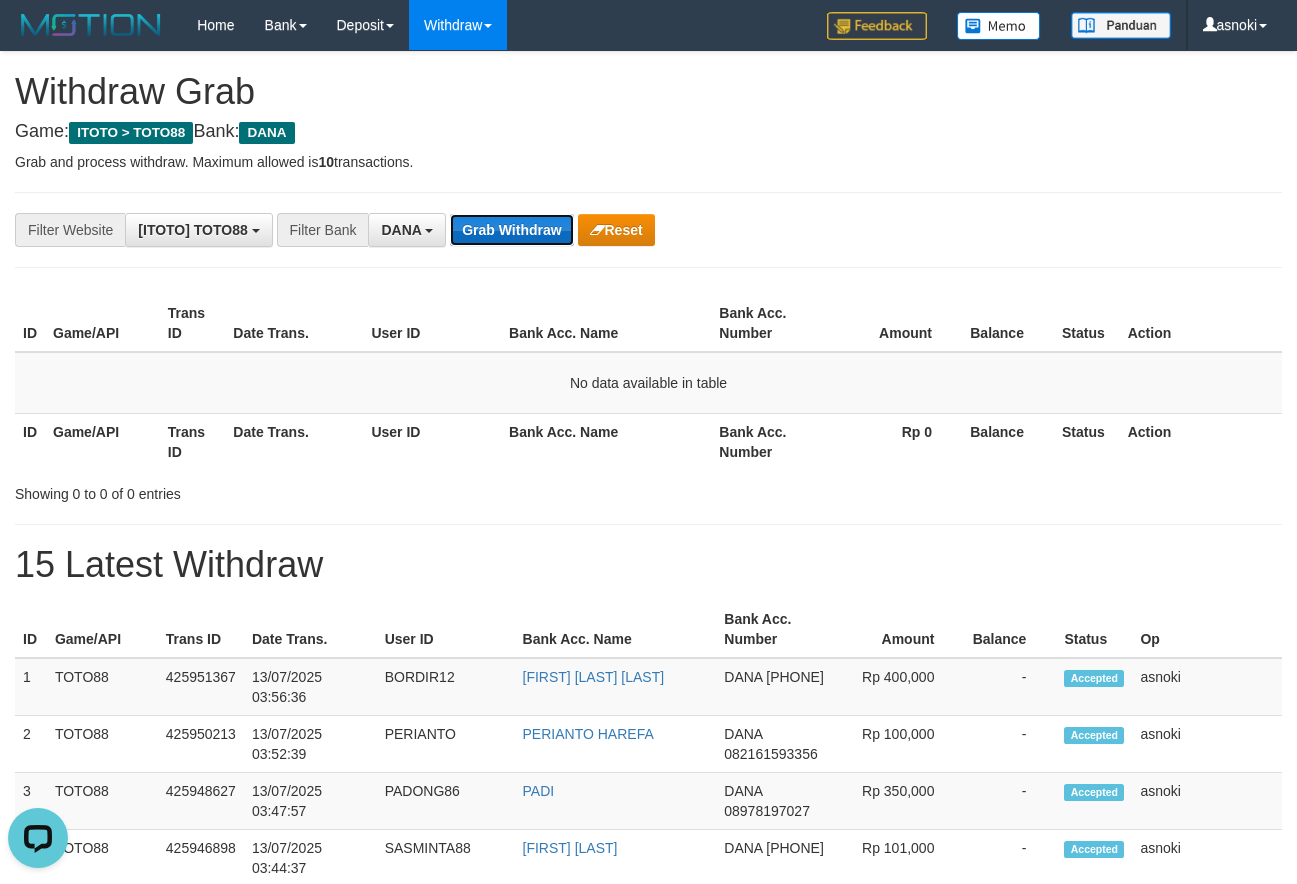 click on "Grab Withdraw" at bounding box center [511, 230] 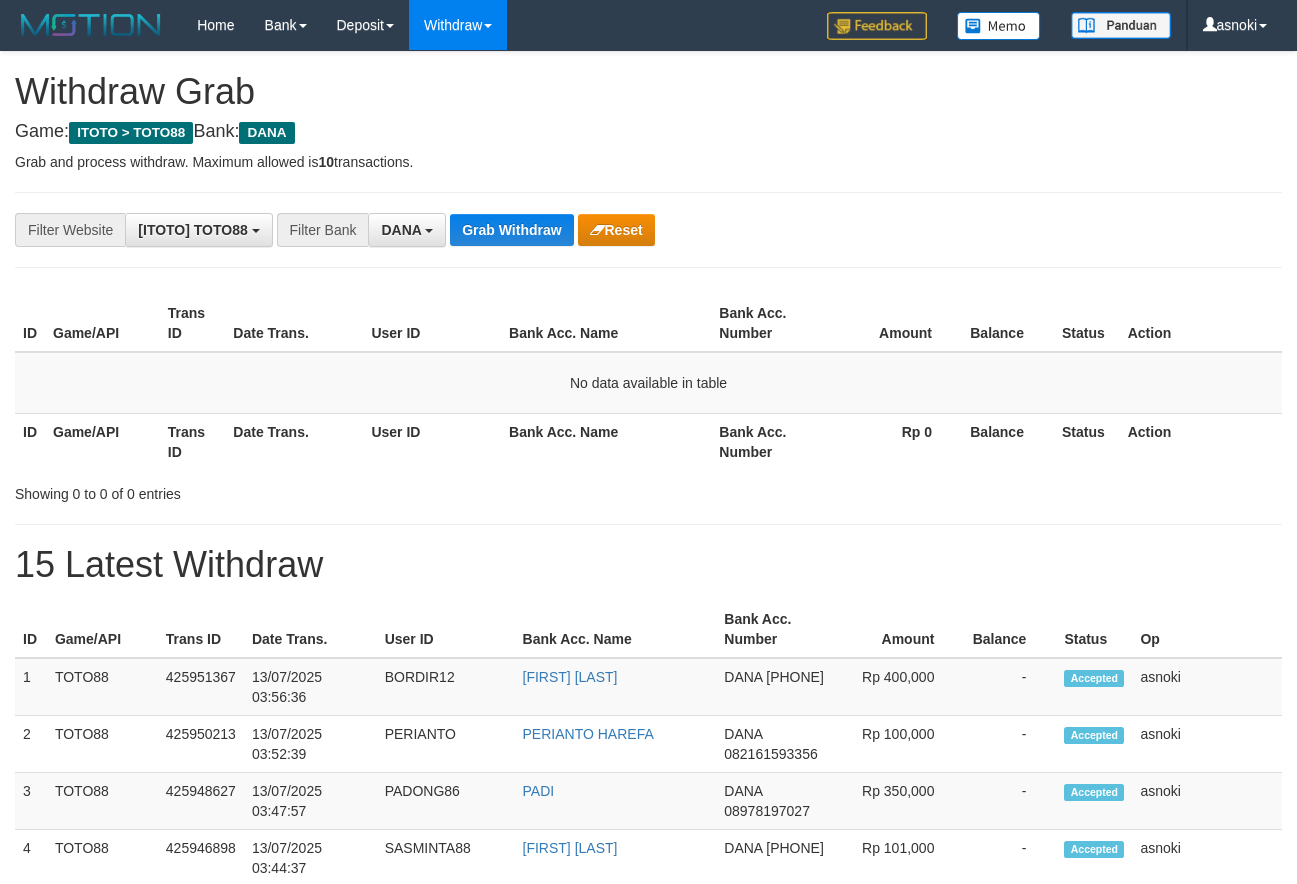 scroll, scrollTop: 0, scrollLeft: 0, axis: both 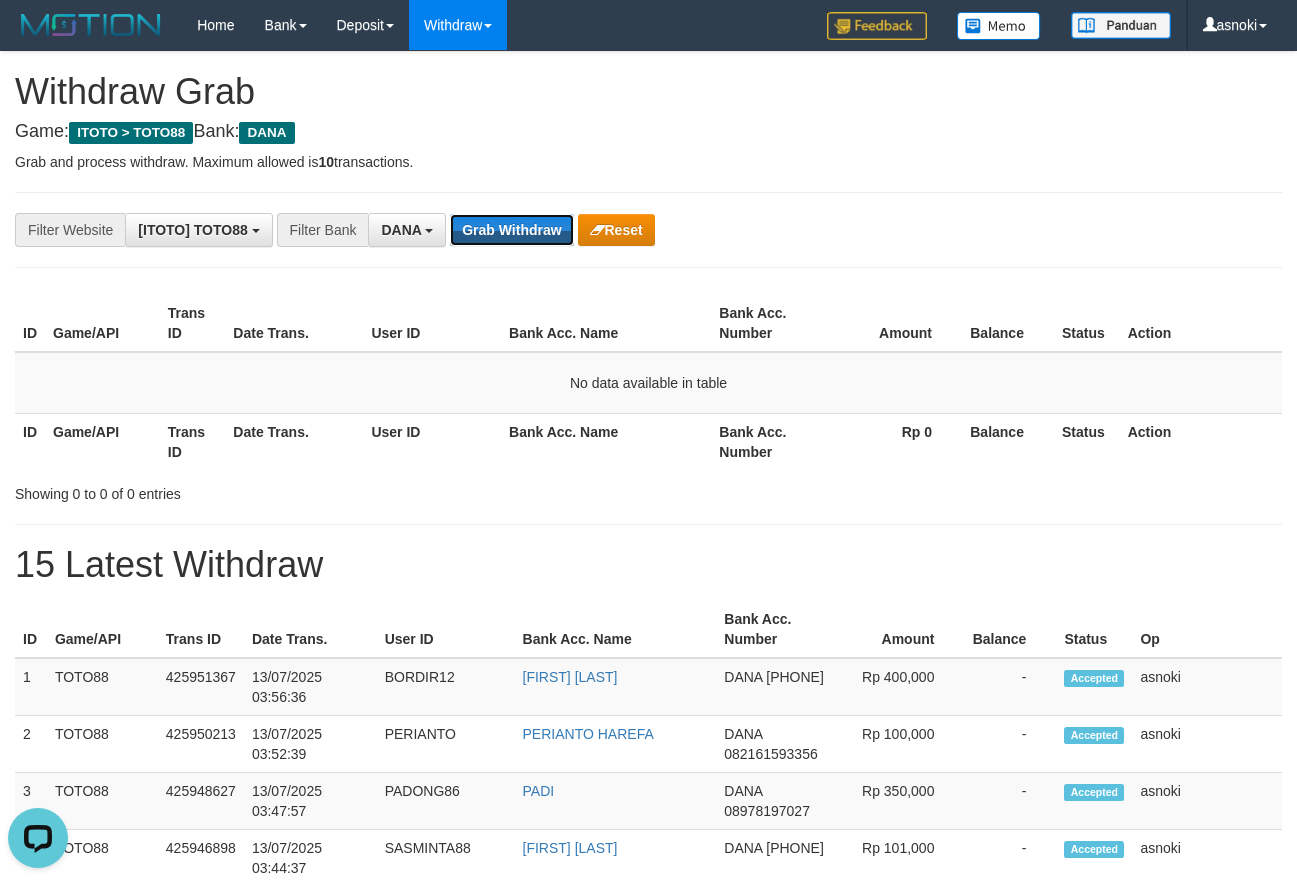 click on "Grab Withdraw" at bounding box center [511, 230] 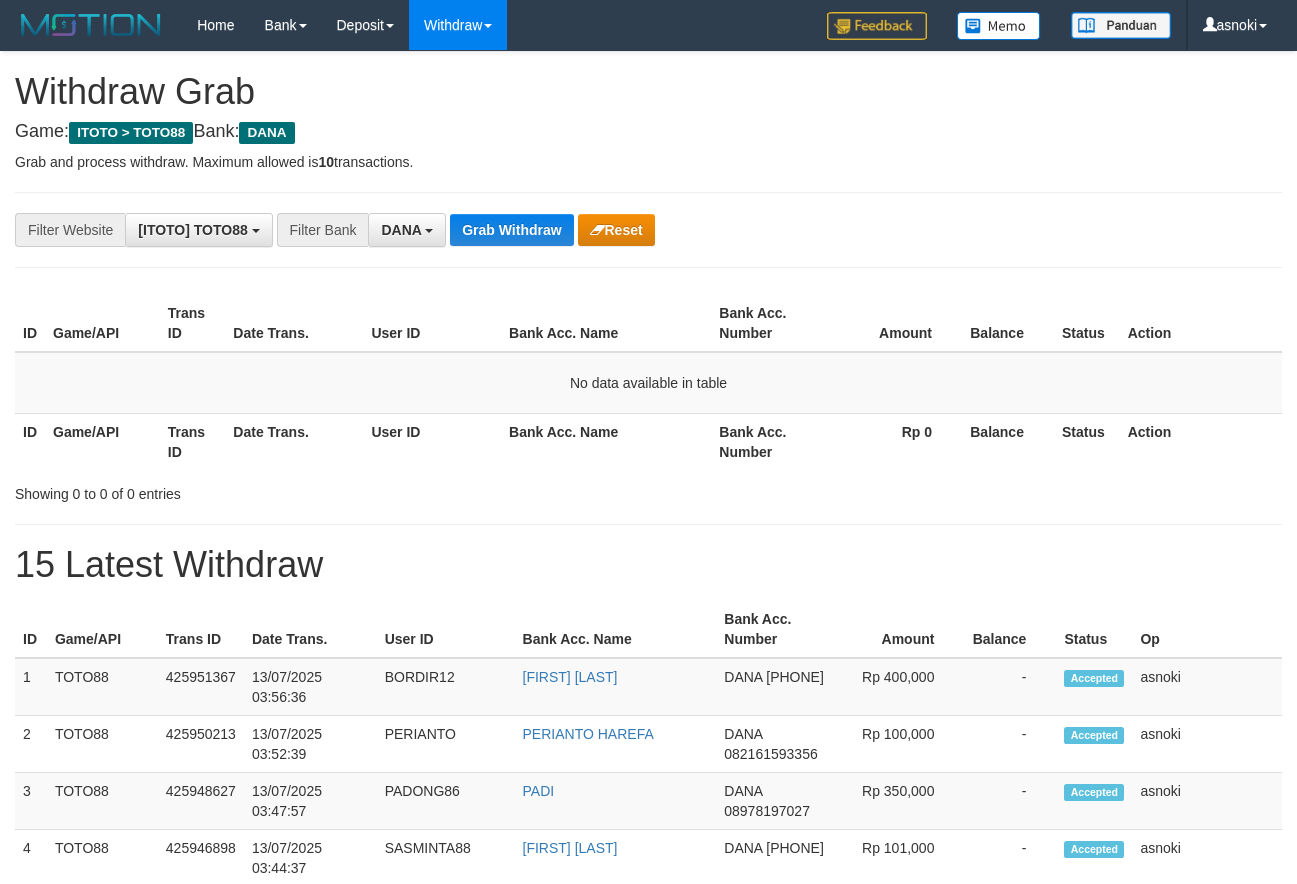 scroll, scrollTop: 0, scrollLeft: 0, axis: both 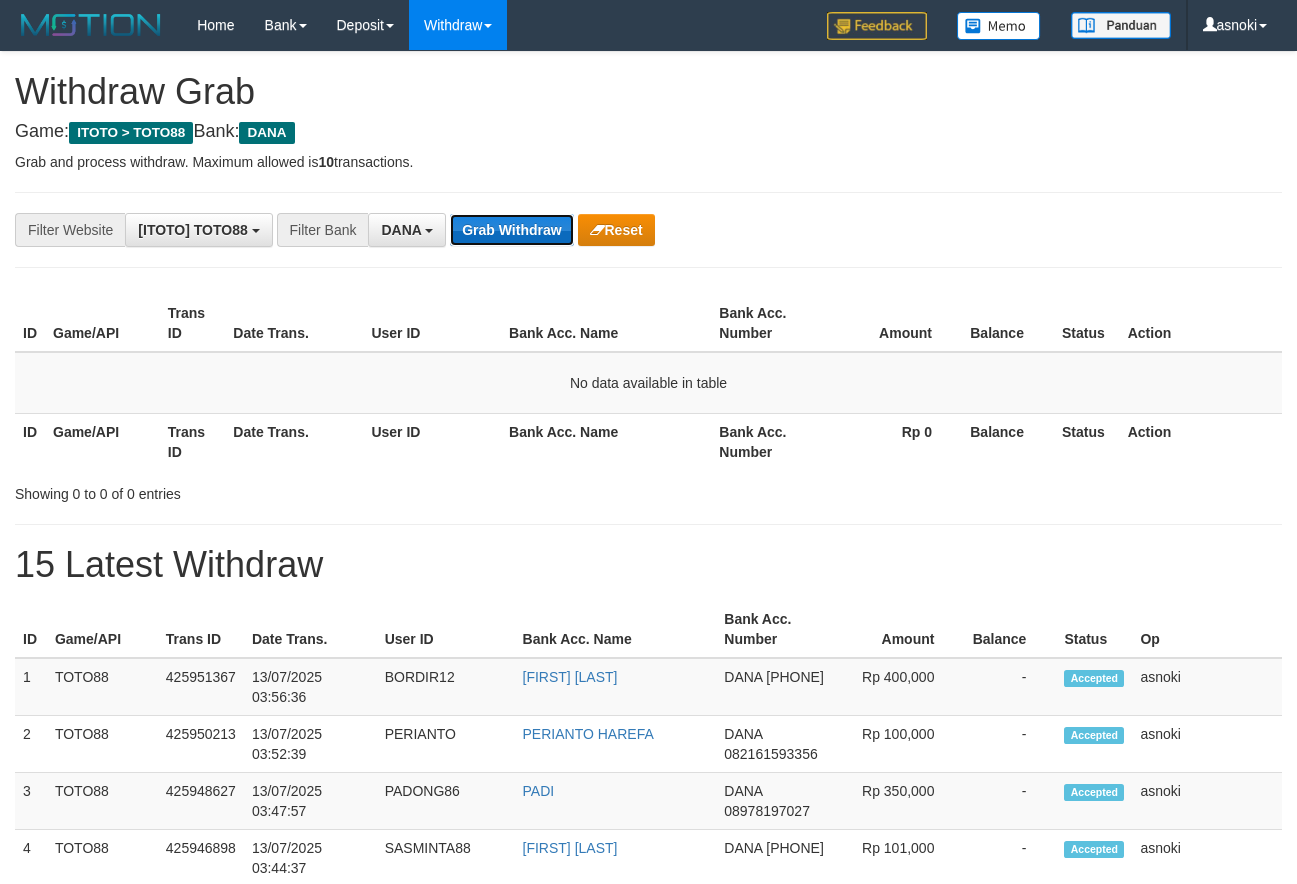 drag, startPoint x: 0, startPoint y: 0, endPoint x: 491, endPoint y: 225, distance: 540.09814 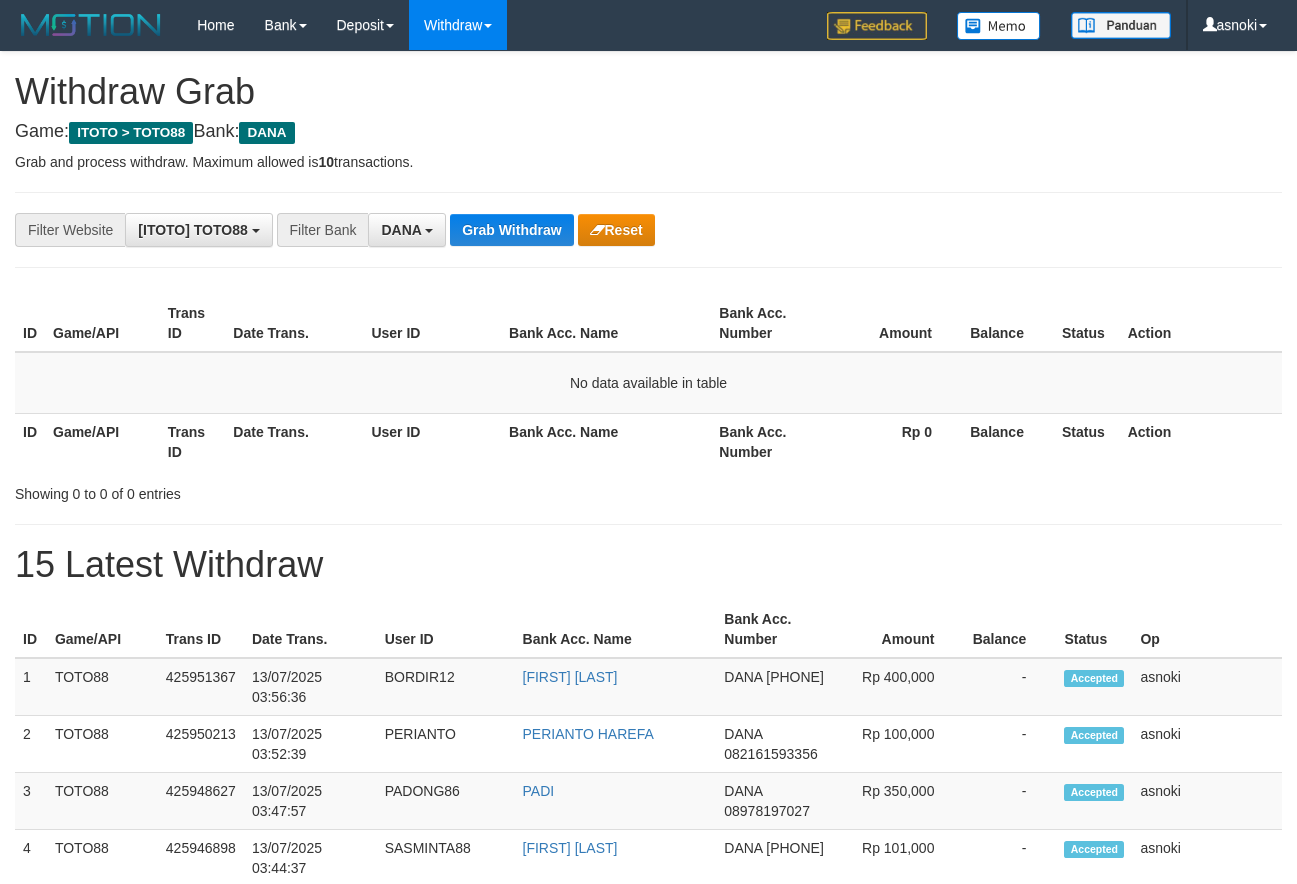 scroll, scrollTop: 0, scrollLeft: 0, axis: both 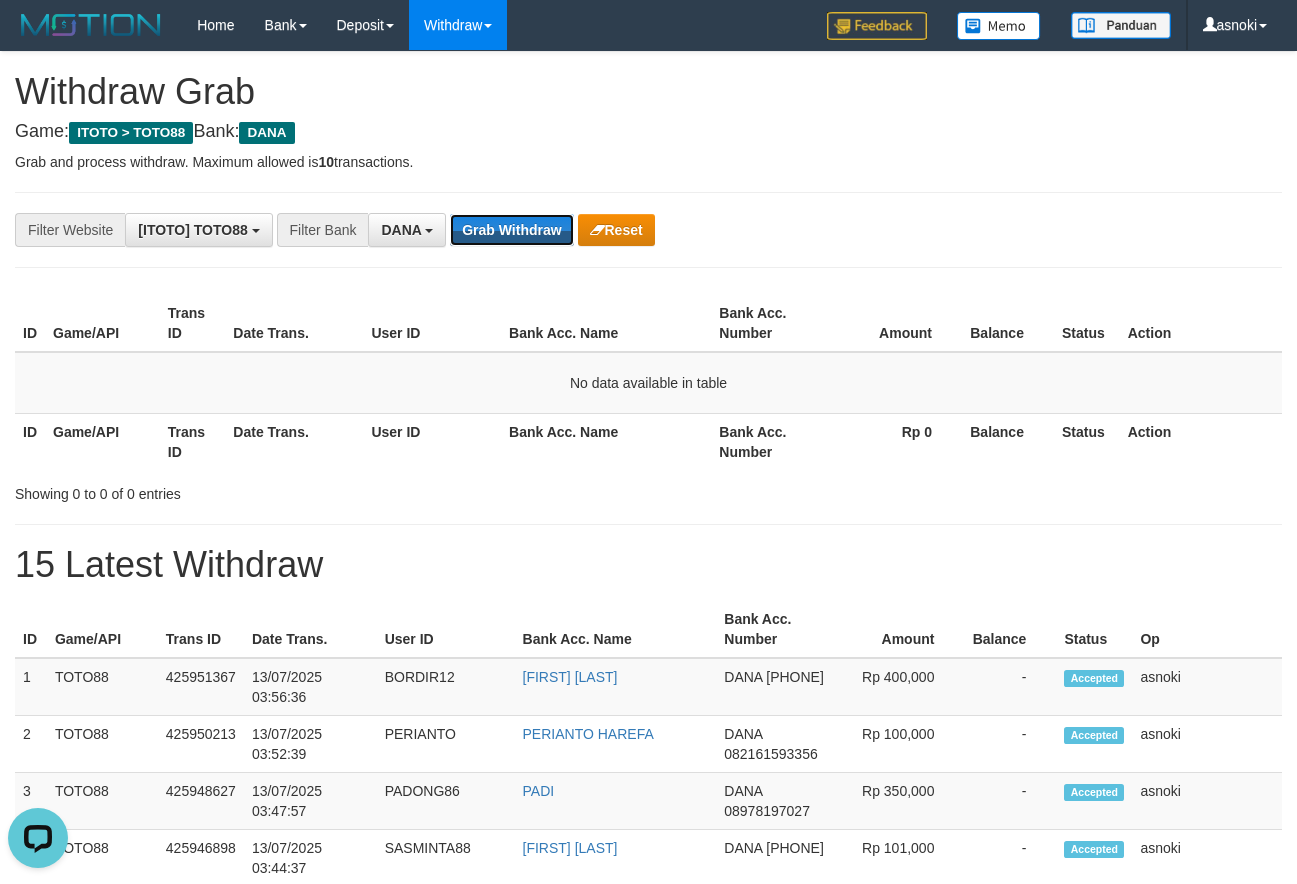 click on "Grab Withdraw" at bounding box center [511, 230] 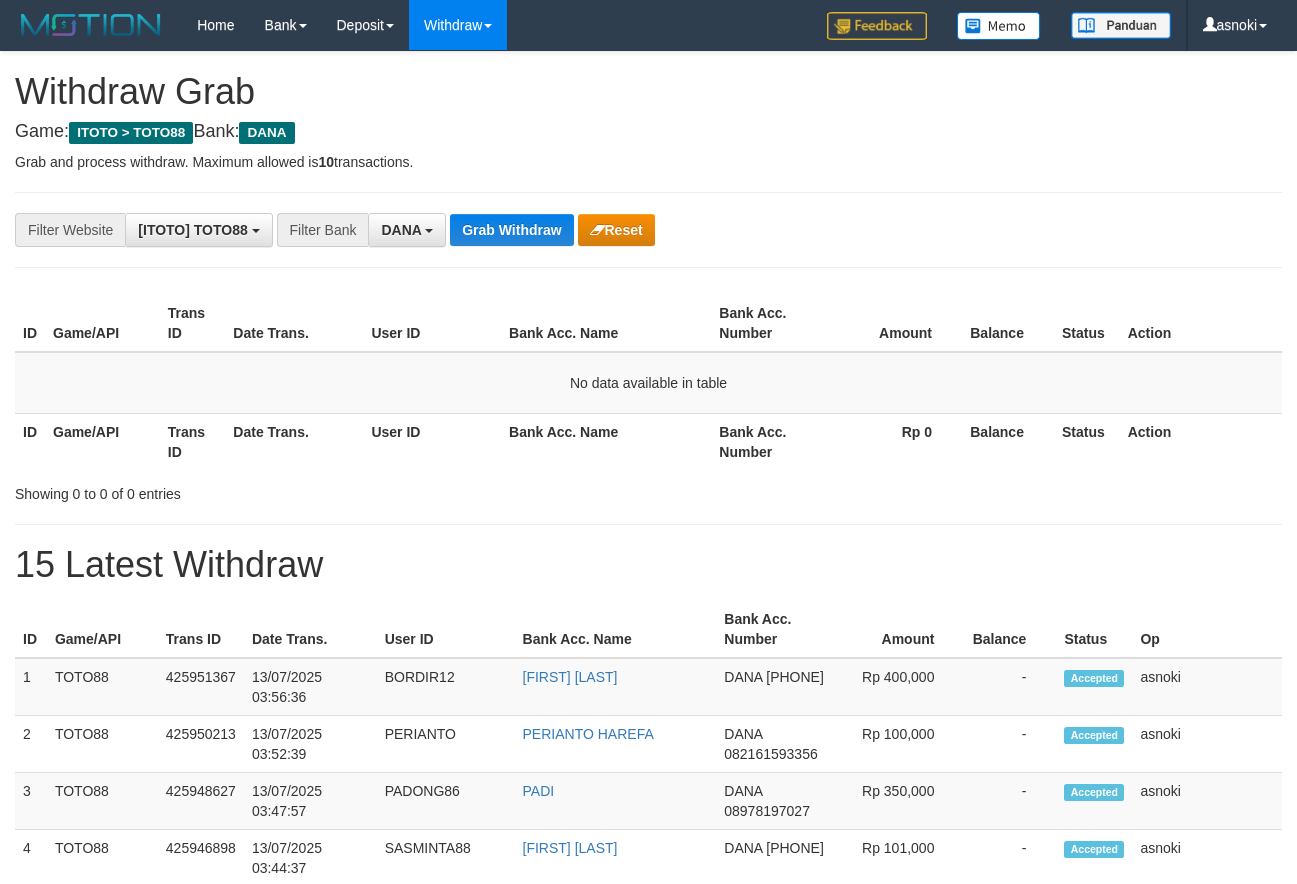 scroll, scrollTop: 0, scrollLeft: 0, axis: both 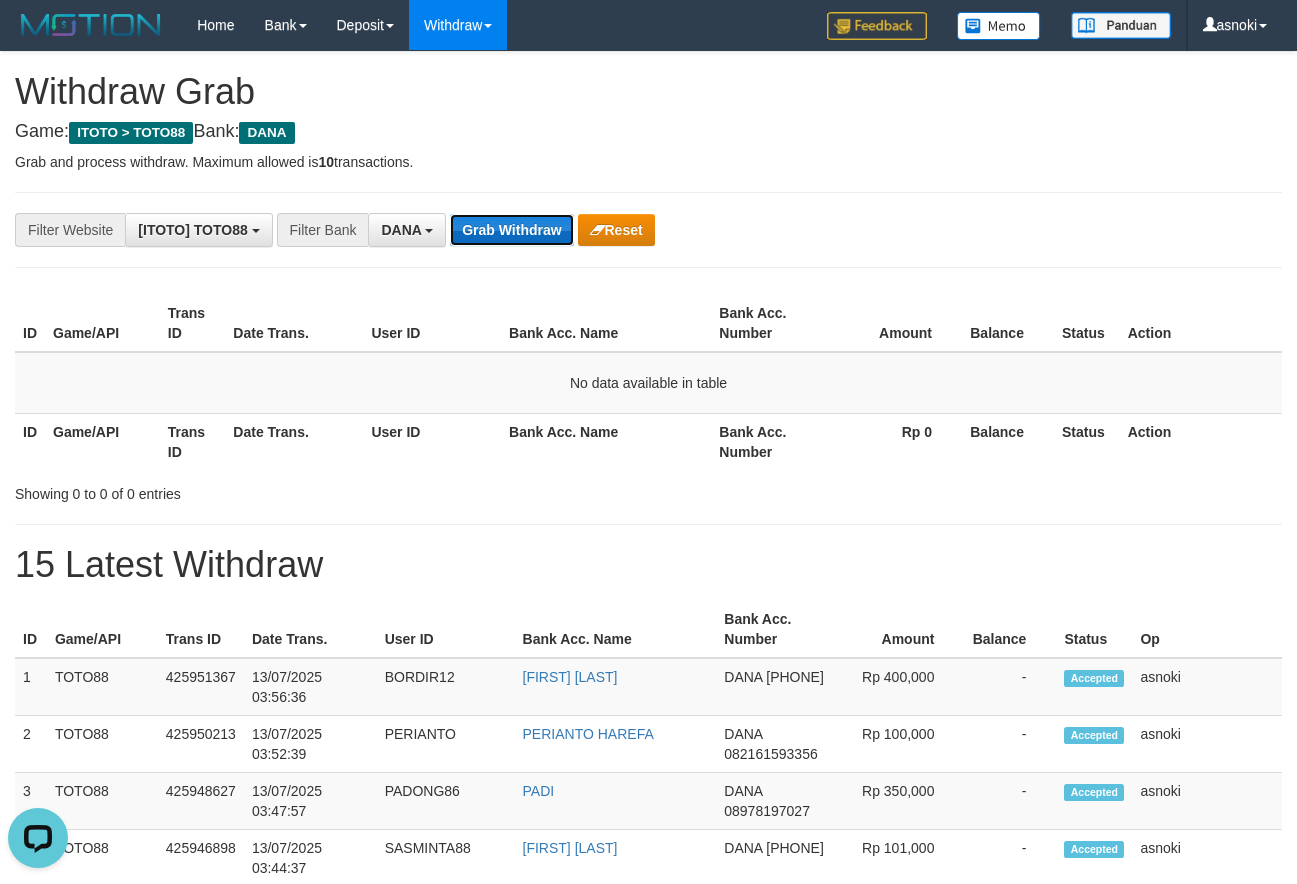 click on "Grab Withdraw" at bounding box center [511, 230] 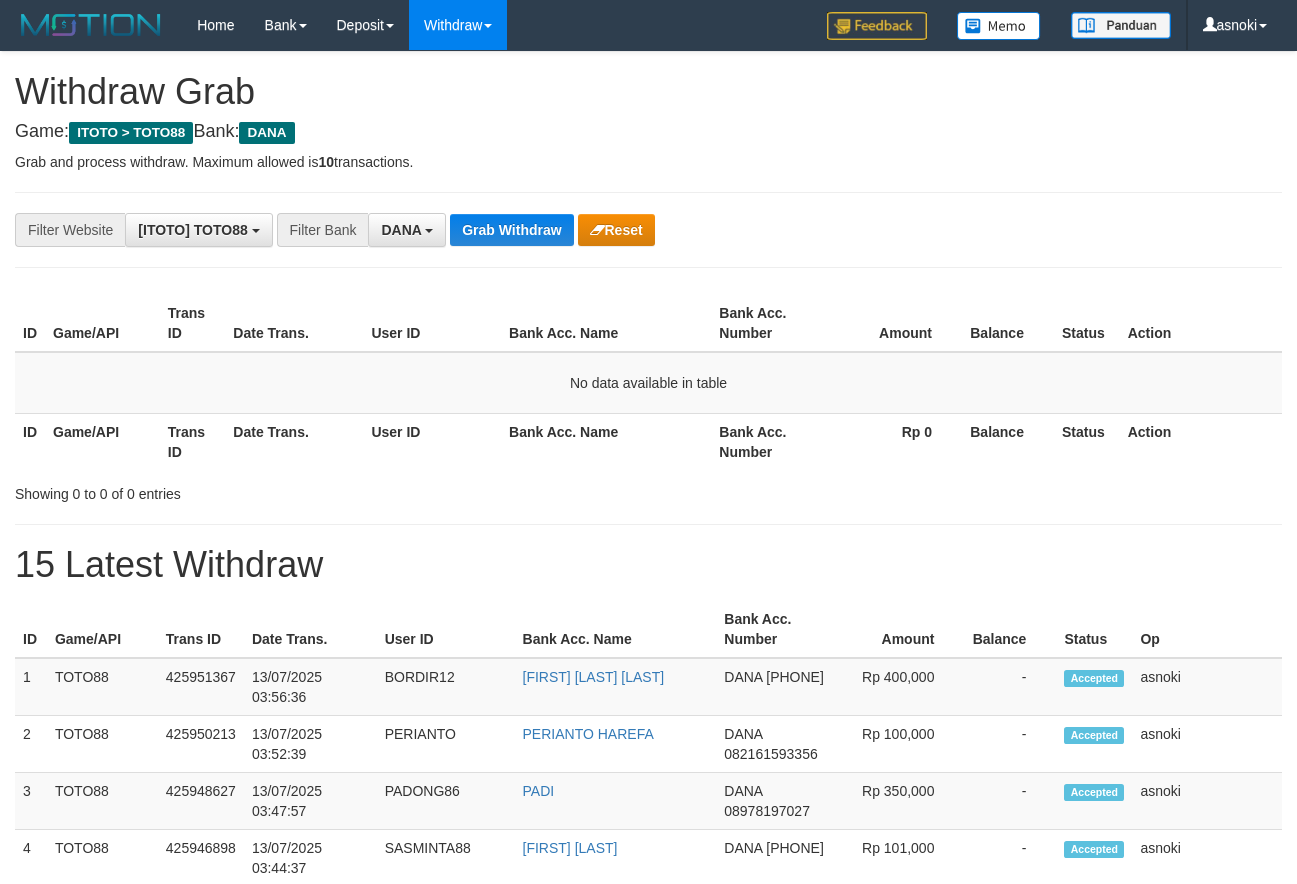 scroll, scrollTop: 0, scrollLeft: 0, axis: both 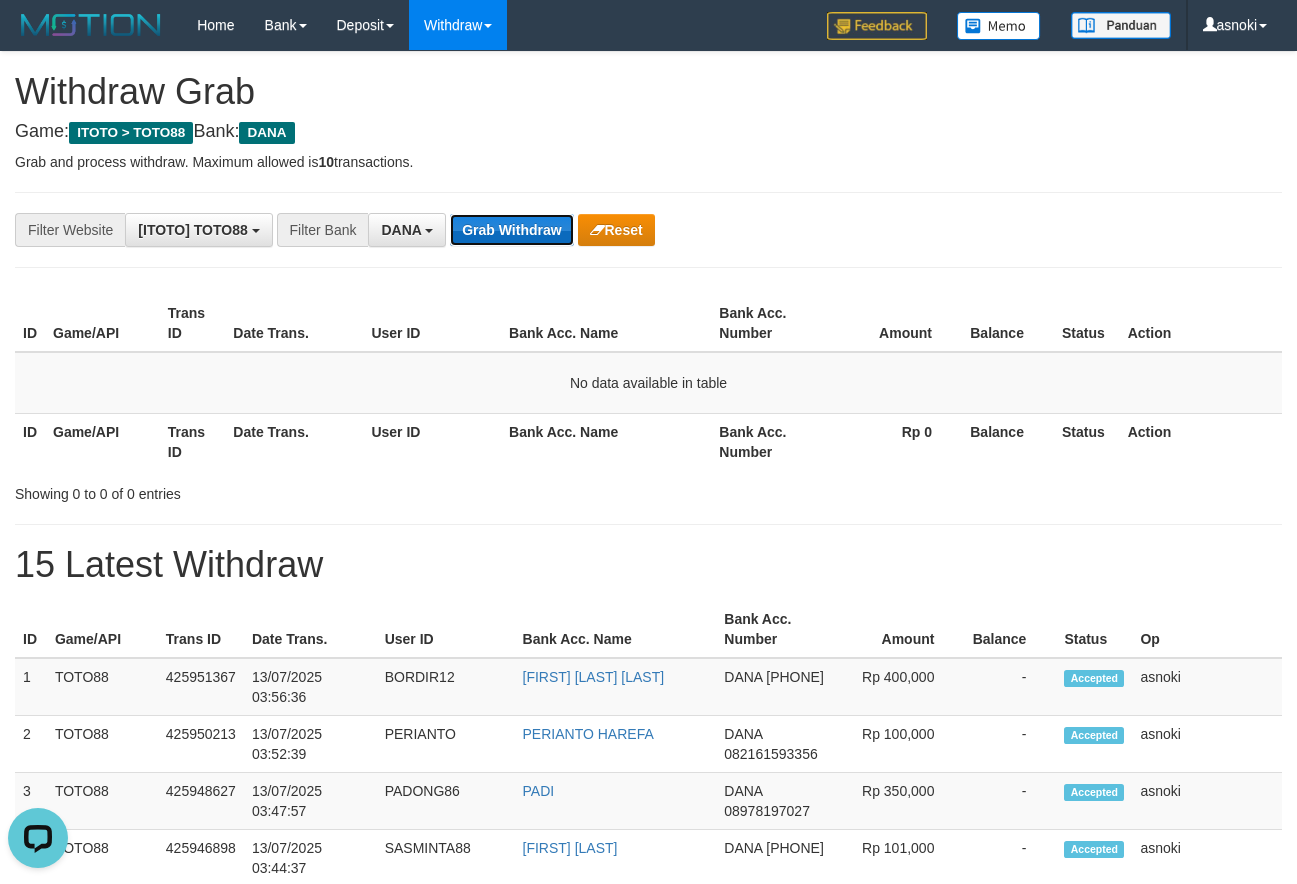 click on "Grab Withdraw" at bounding box center (511, 230) 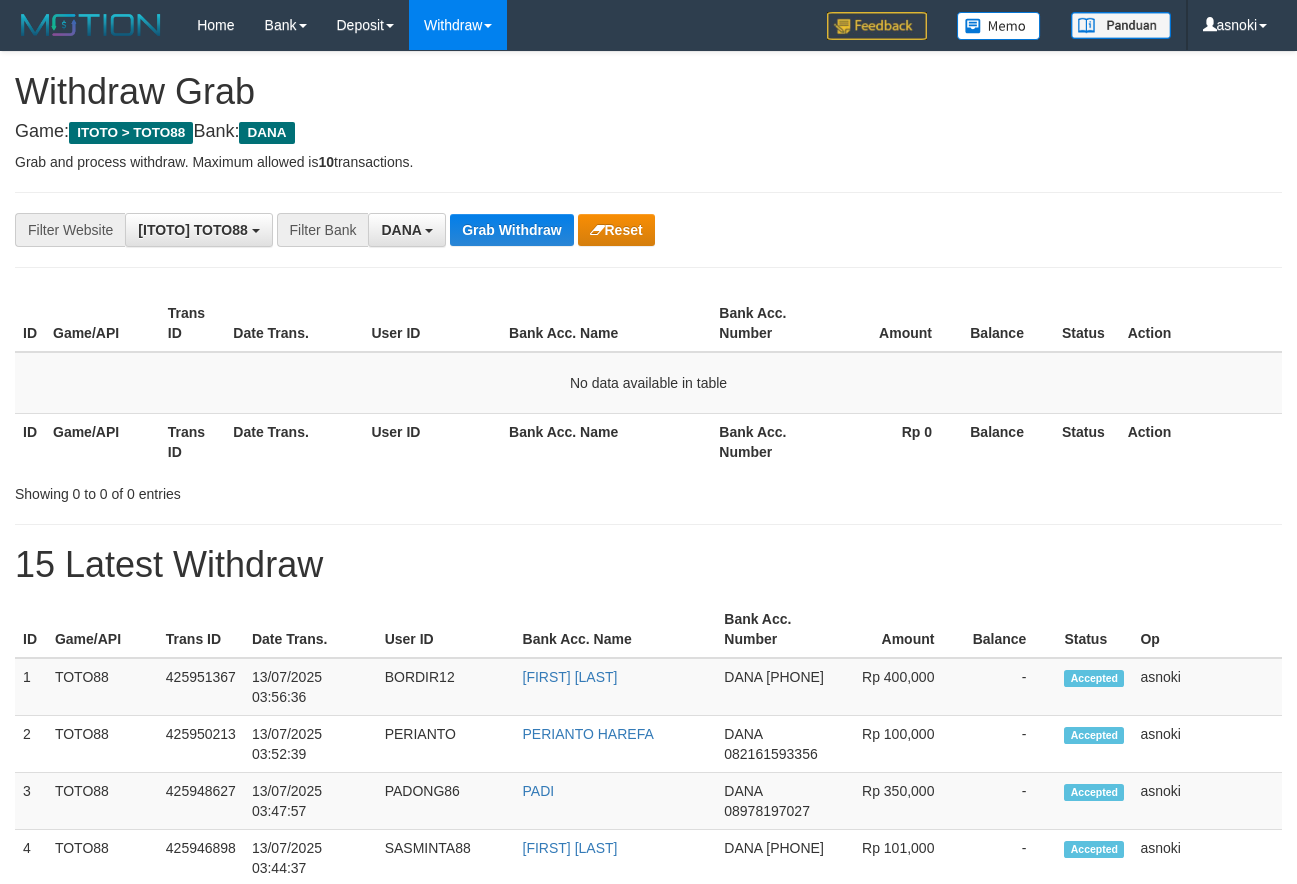 scroll, scrollTop: 0, scrollLeft: 0, axis: both 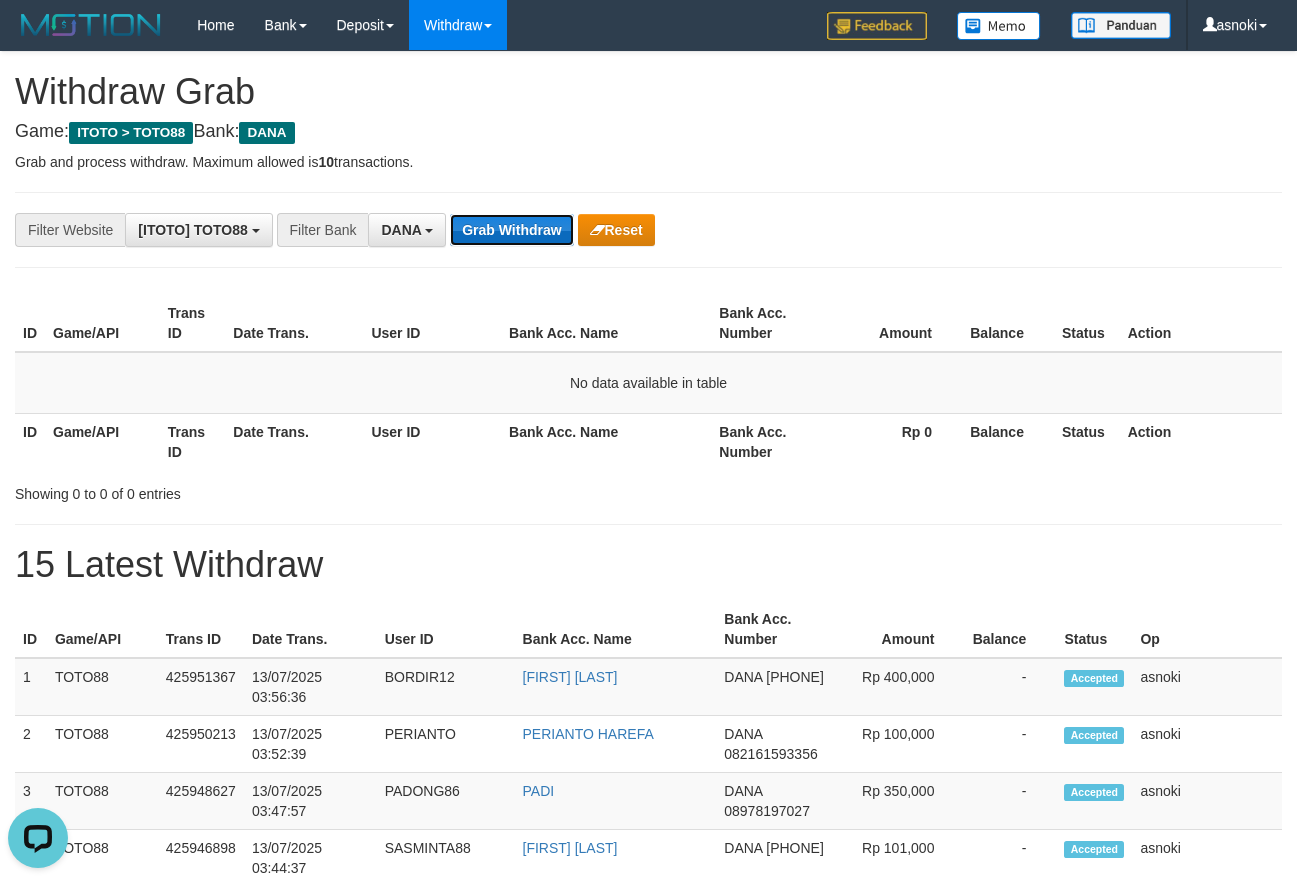 click on "Grab Withdraw" 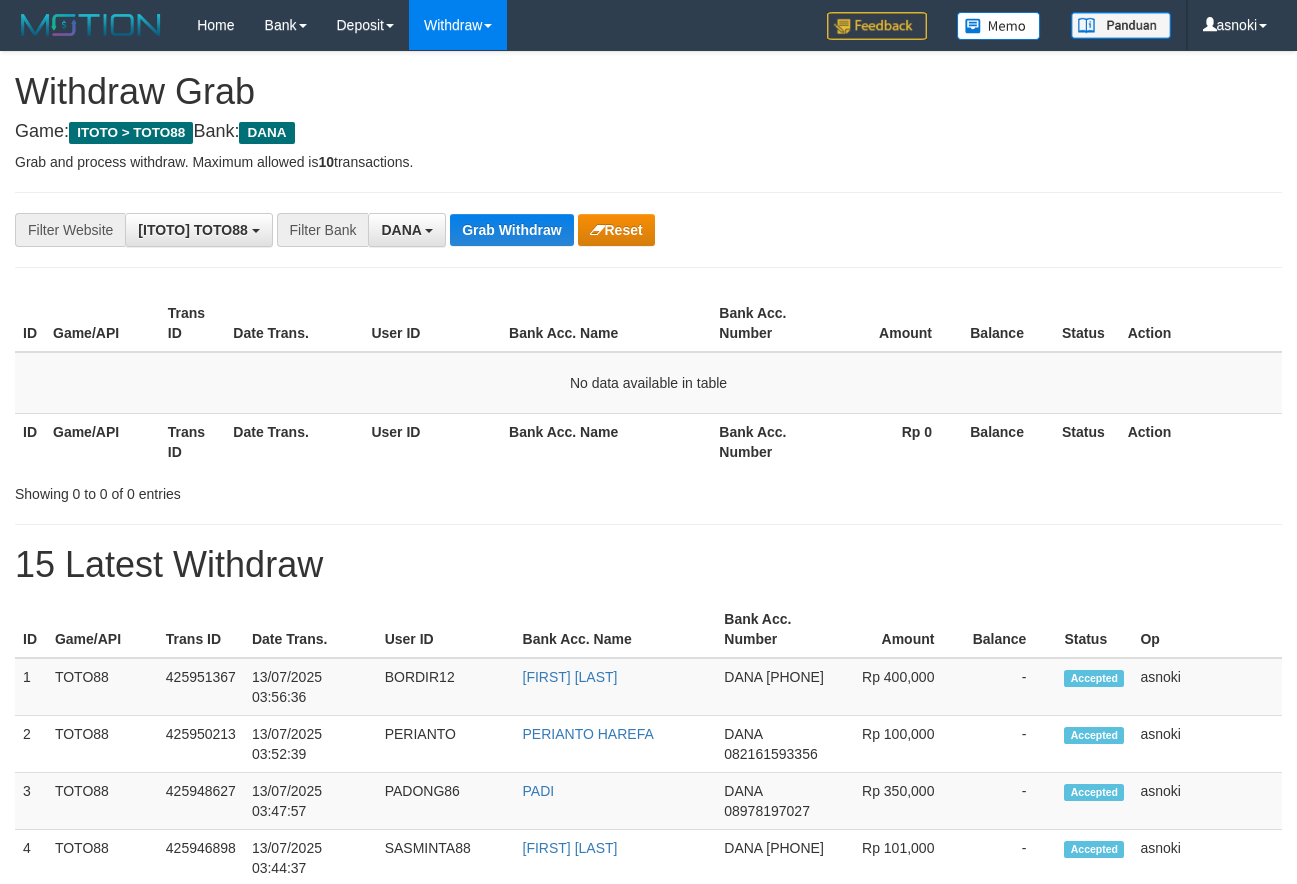 scroll, scrollTop: 0, scrollLeft: 0, axis: both 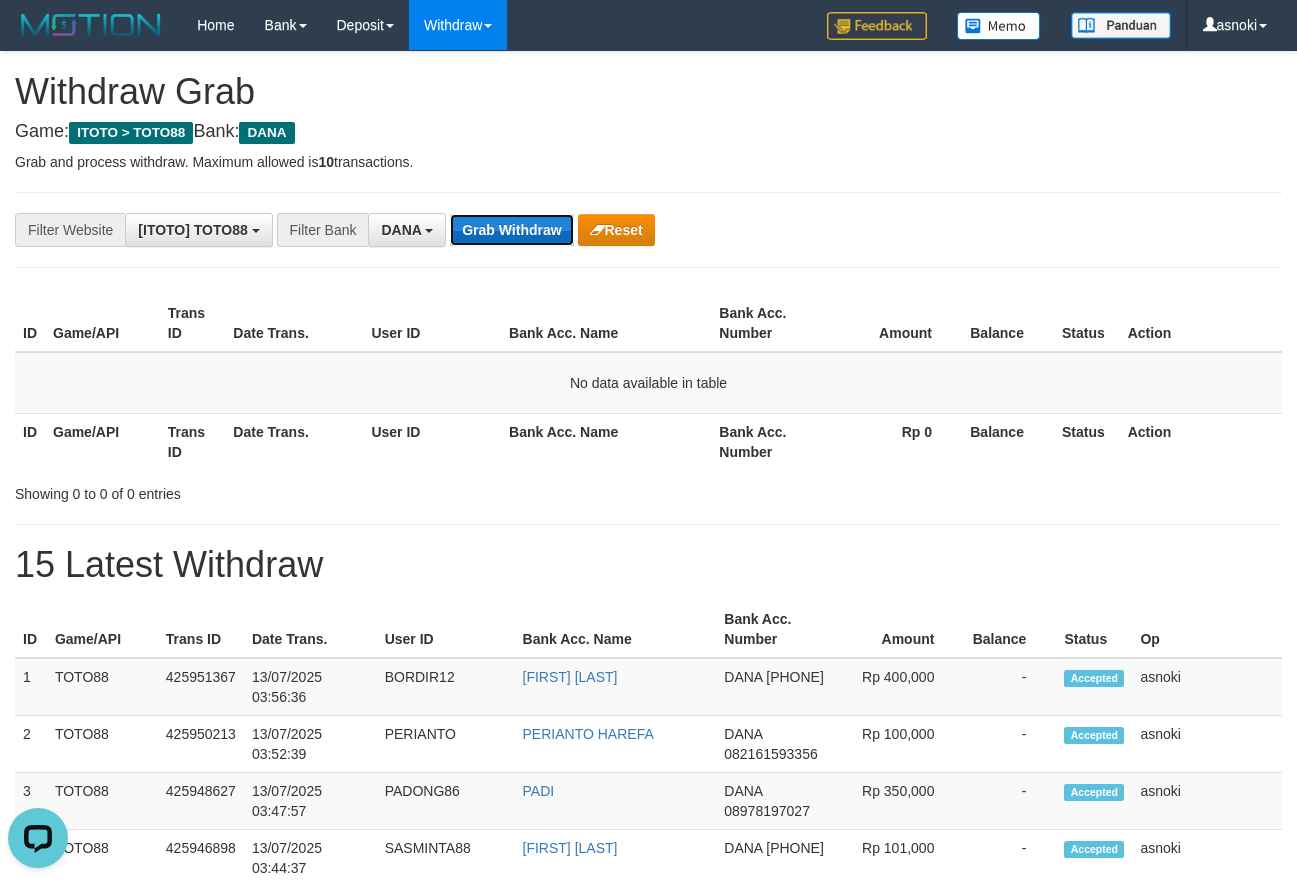 click on "Grab Withdraw" 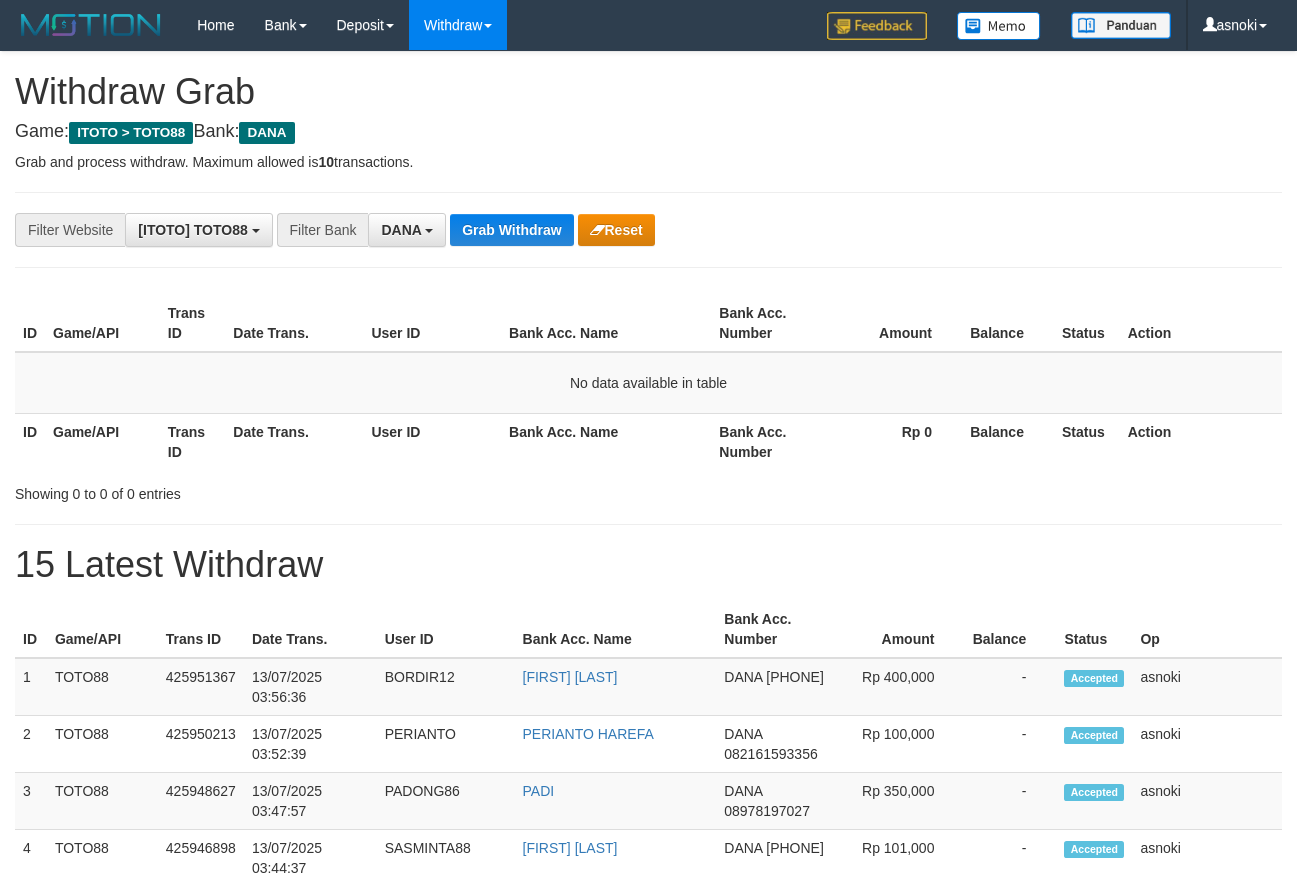 scroll, scrollTop: 0, scrollLeft: 0, axis: both 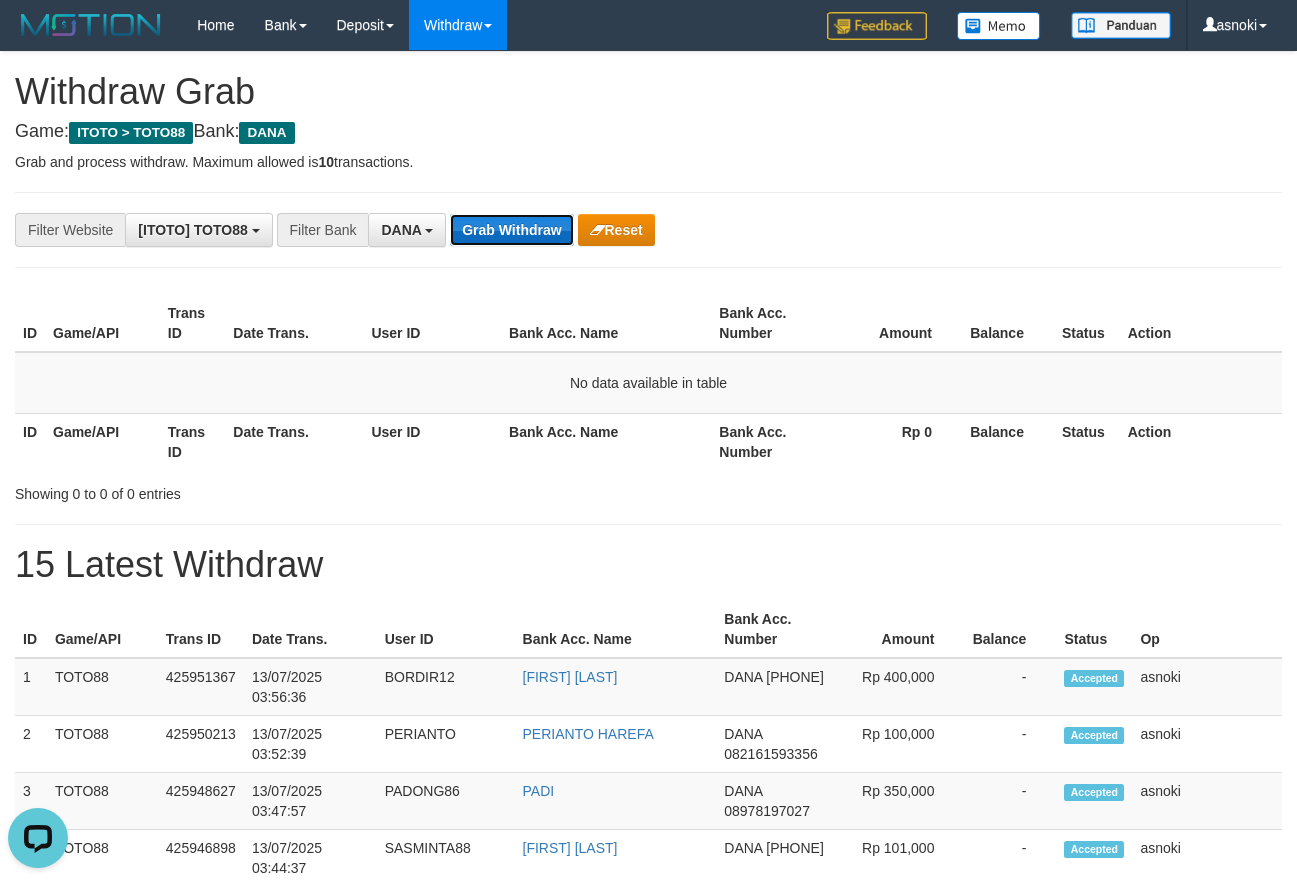 click on "Grab Withdraw" at bounding box center (511, 230) 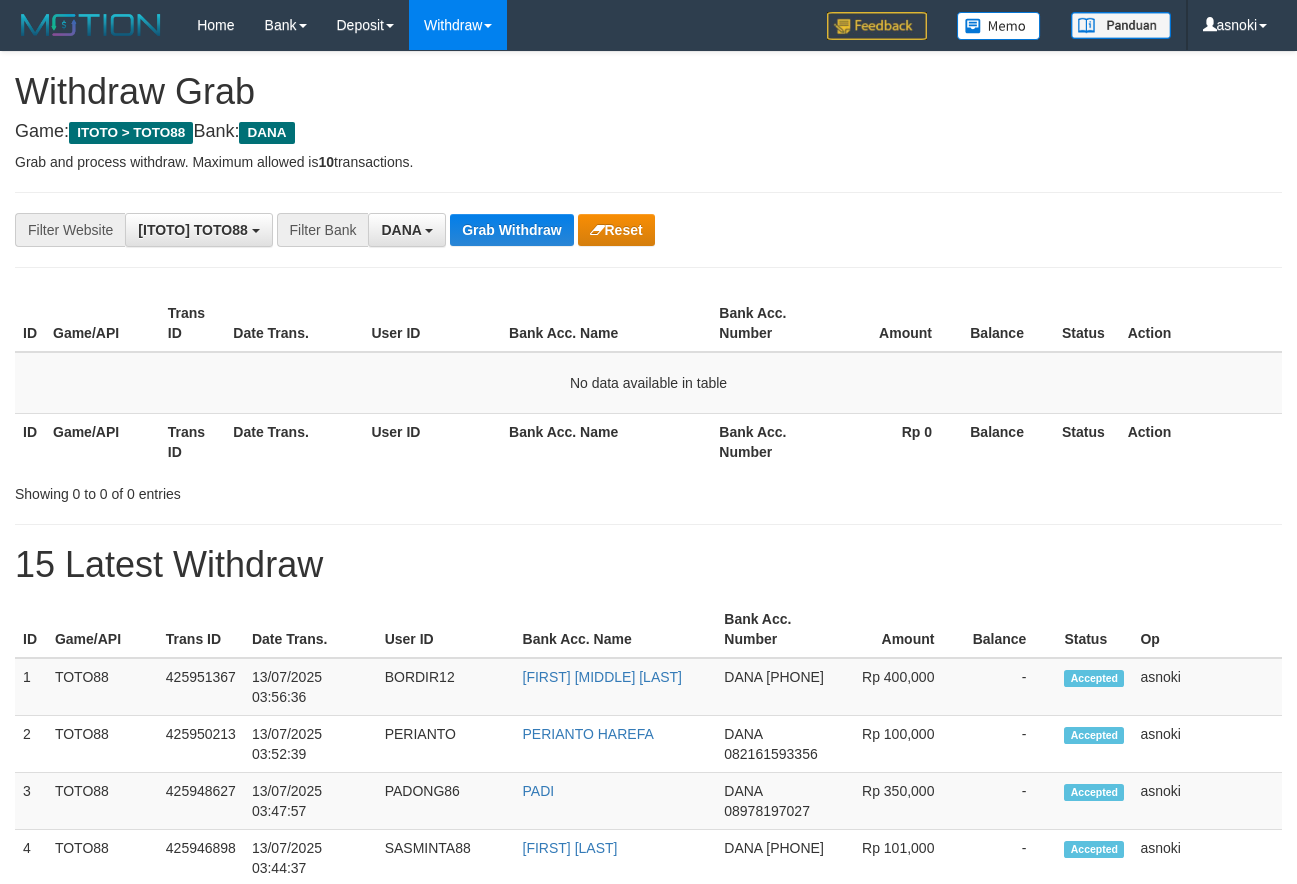 scroll, scrollTop: 0, scrollLeft: 0, axis: both 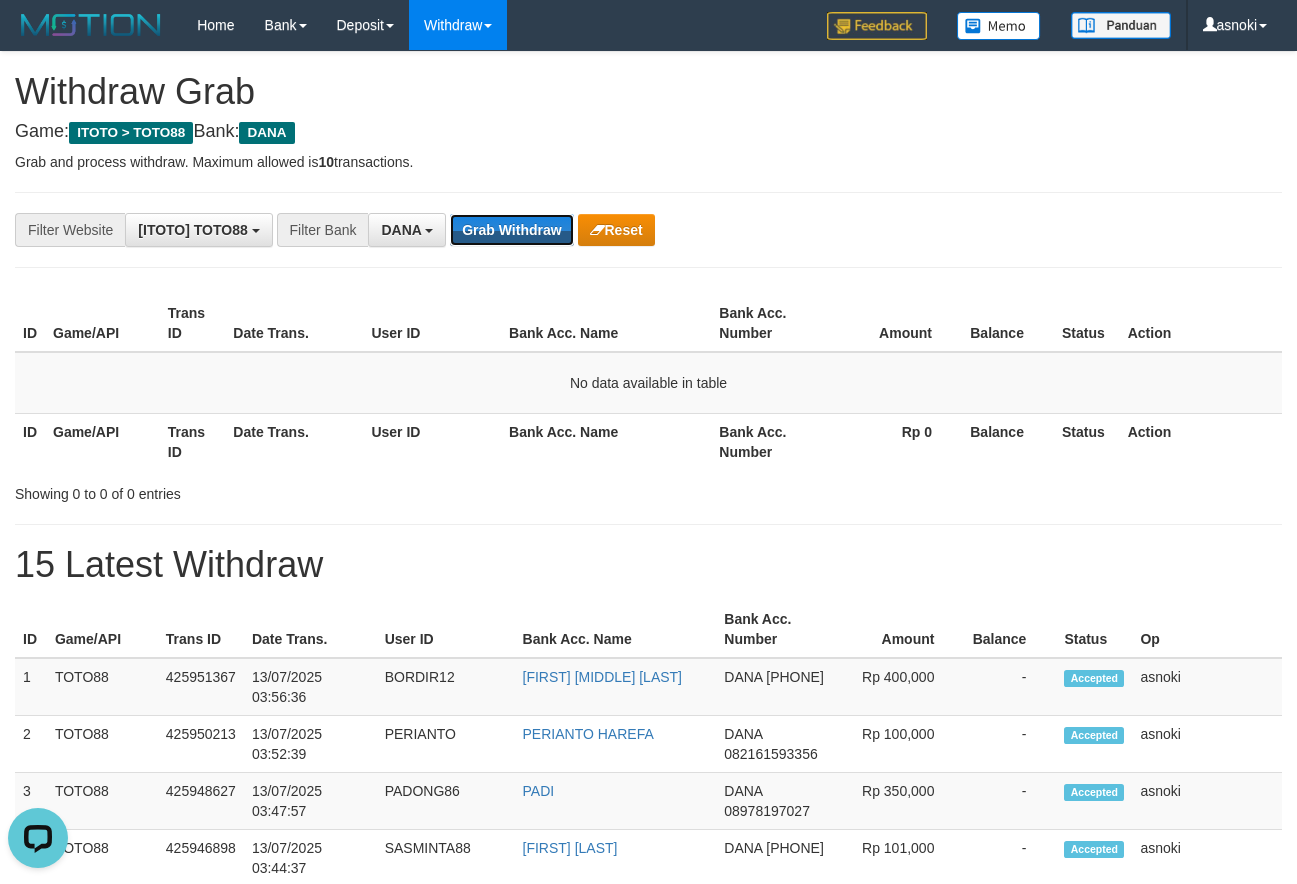 click on "Grab Withdraw" at bounding box center (511, 230) 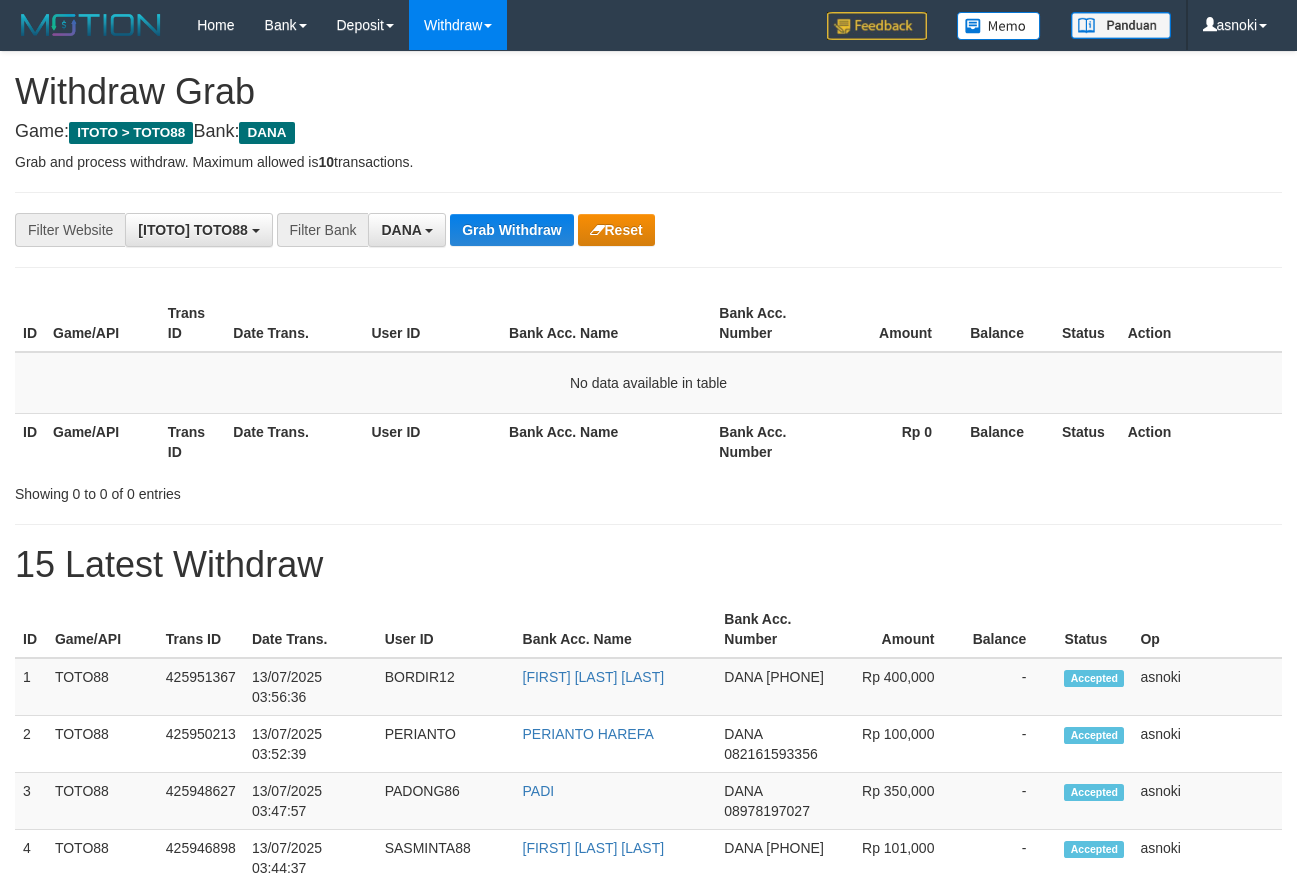 scroll, scrollTop: 0, scrollLeft: 0, axis: both 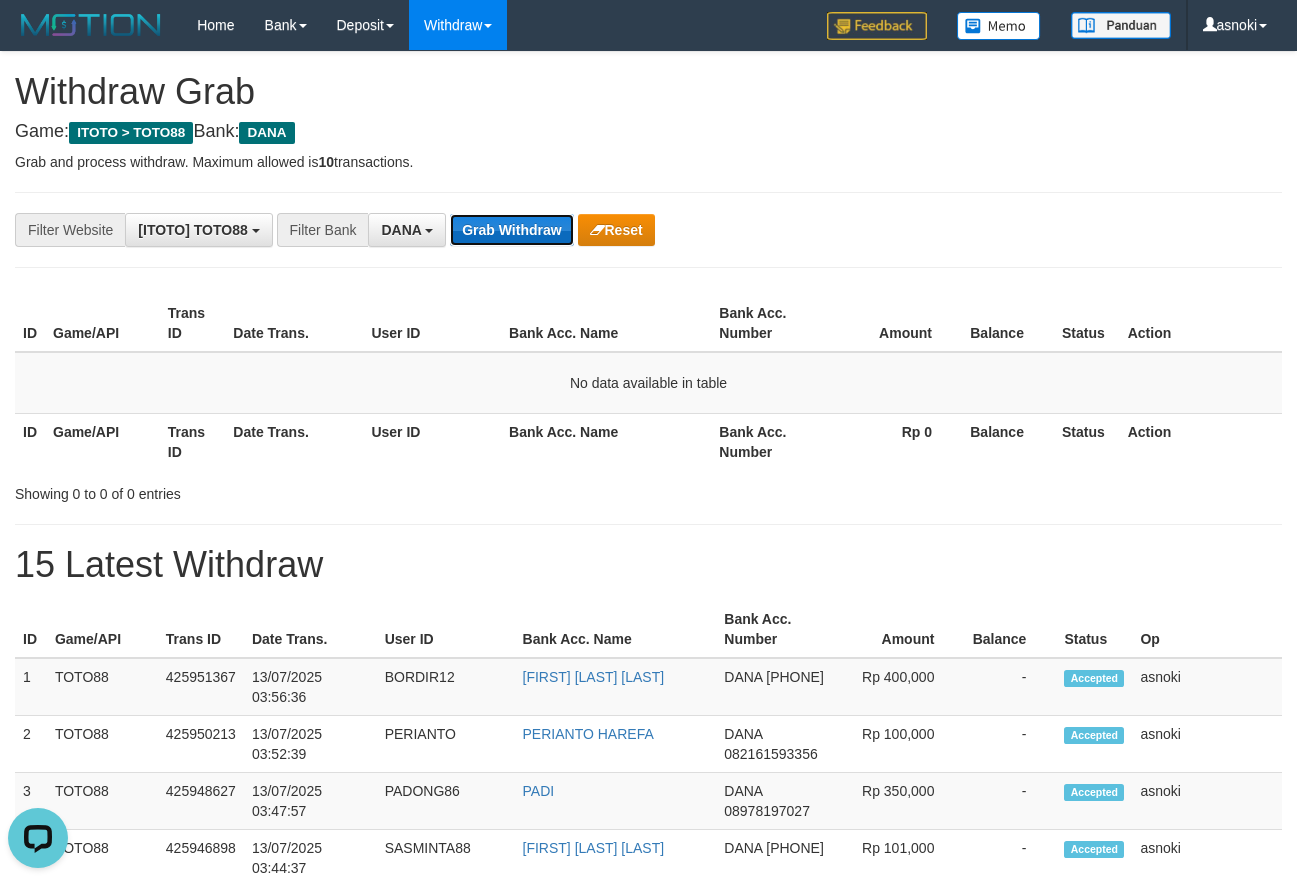 click on "Grab Withdraw" at bounding box center (511, 230) 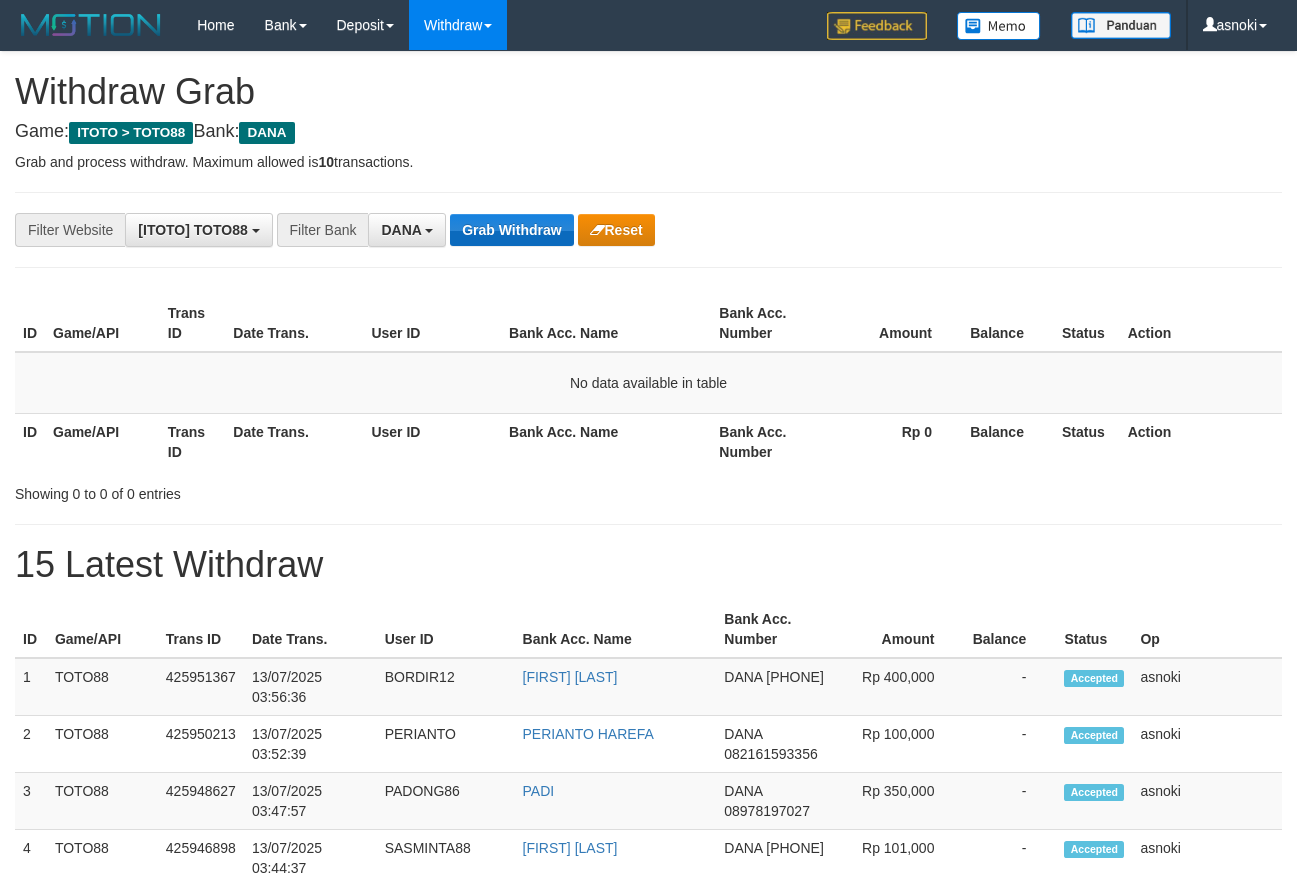 scroll, scrollTop: 0, scrollLeft: 0, axis: both 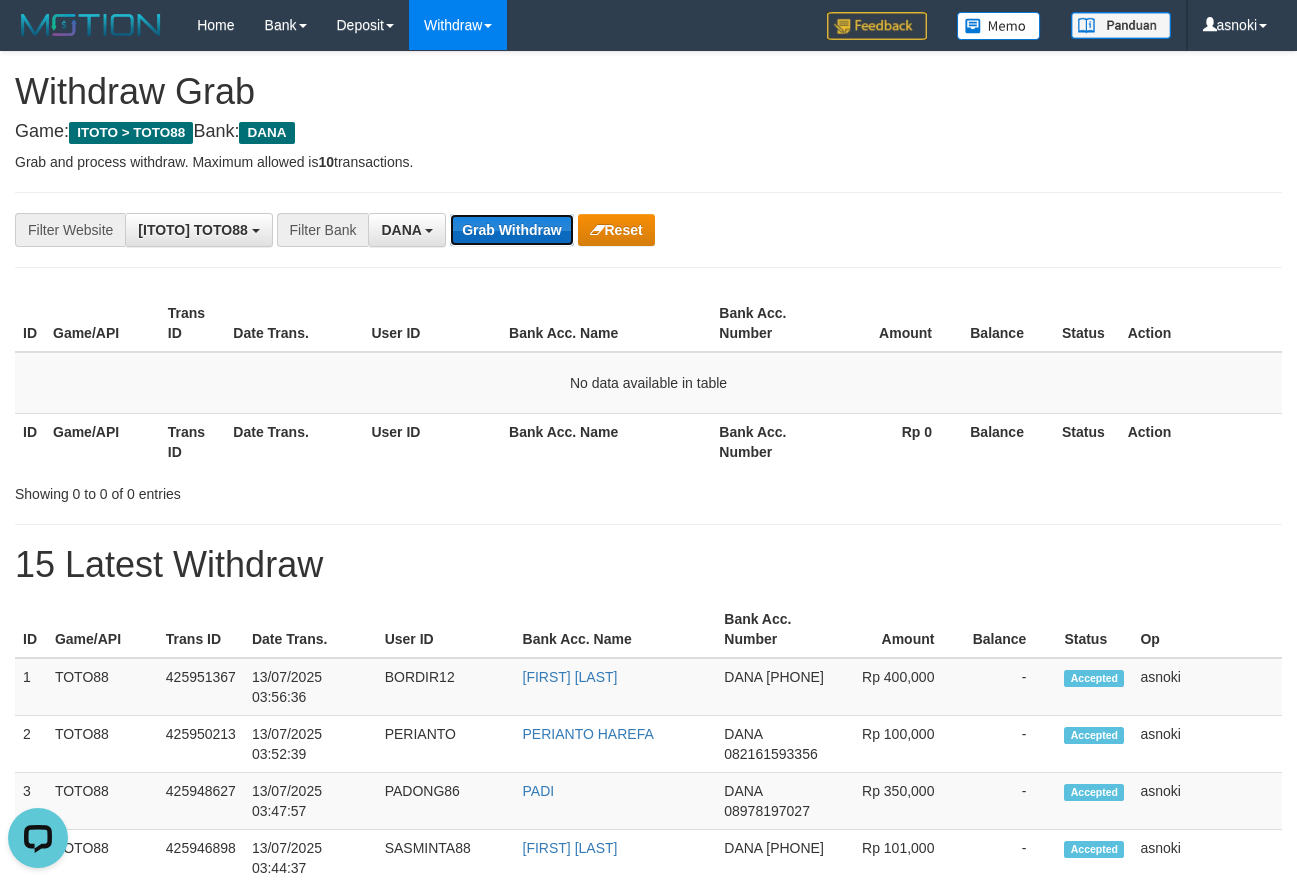 click on "Grab Withdraw" at bounding box center [511, 230] 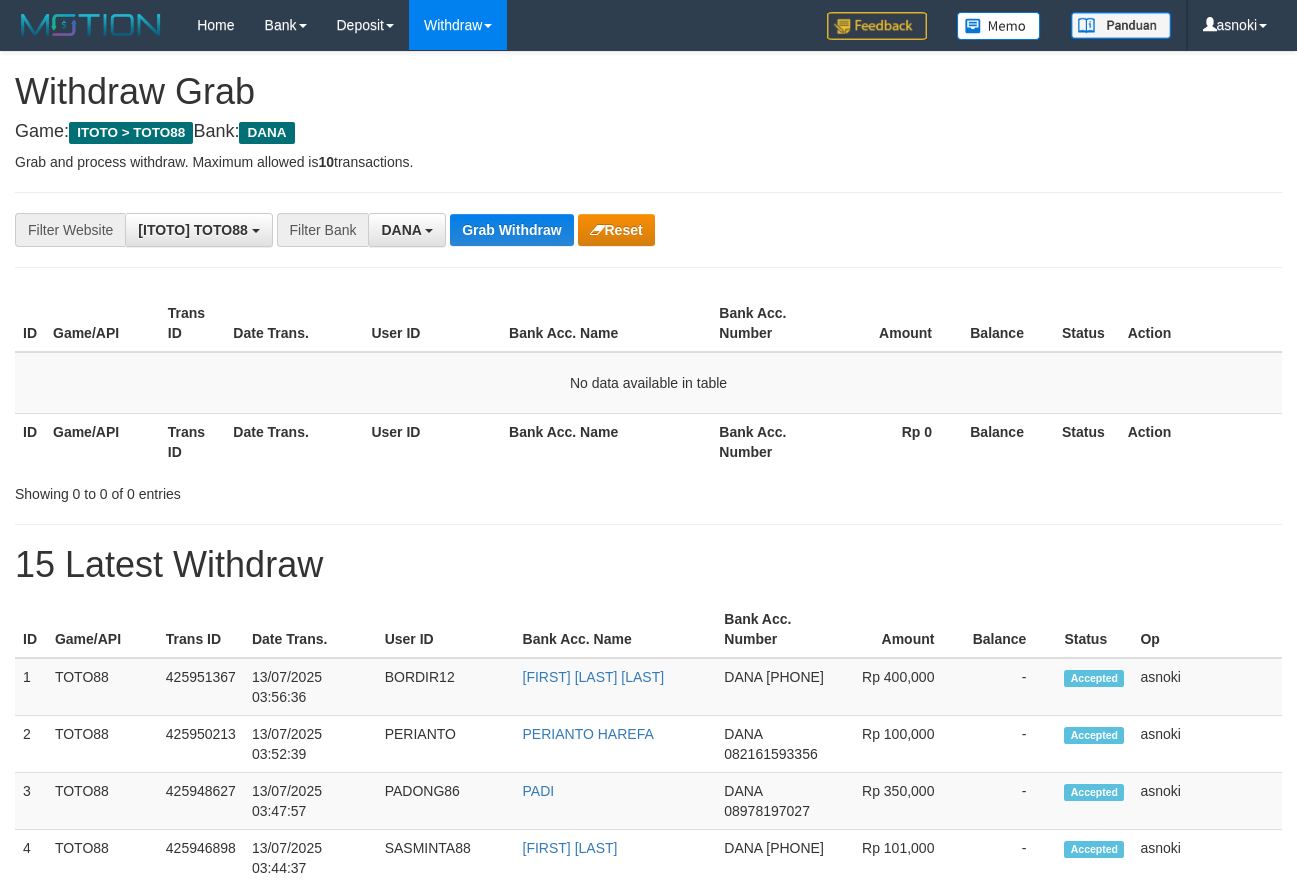 scroll, scrollTop: 0, scrollLeft: 0, axis: both 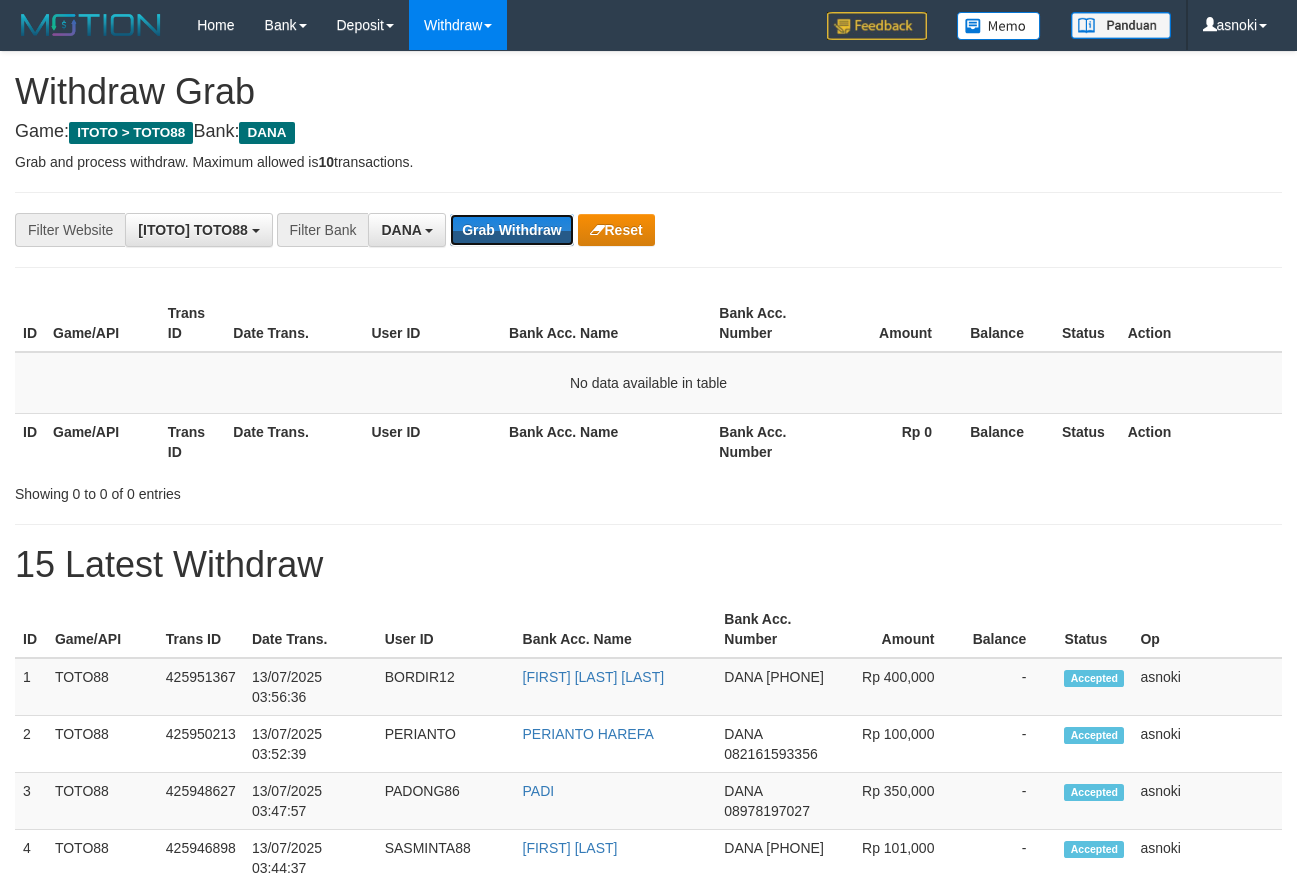 click on "Grab Withdraw" at bounding box center [511, 230] 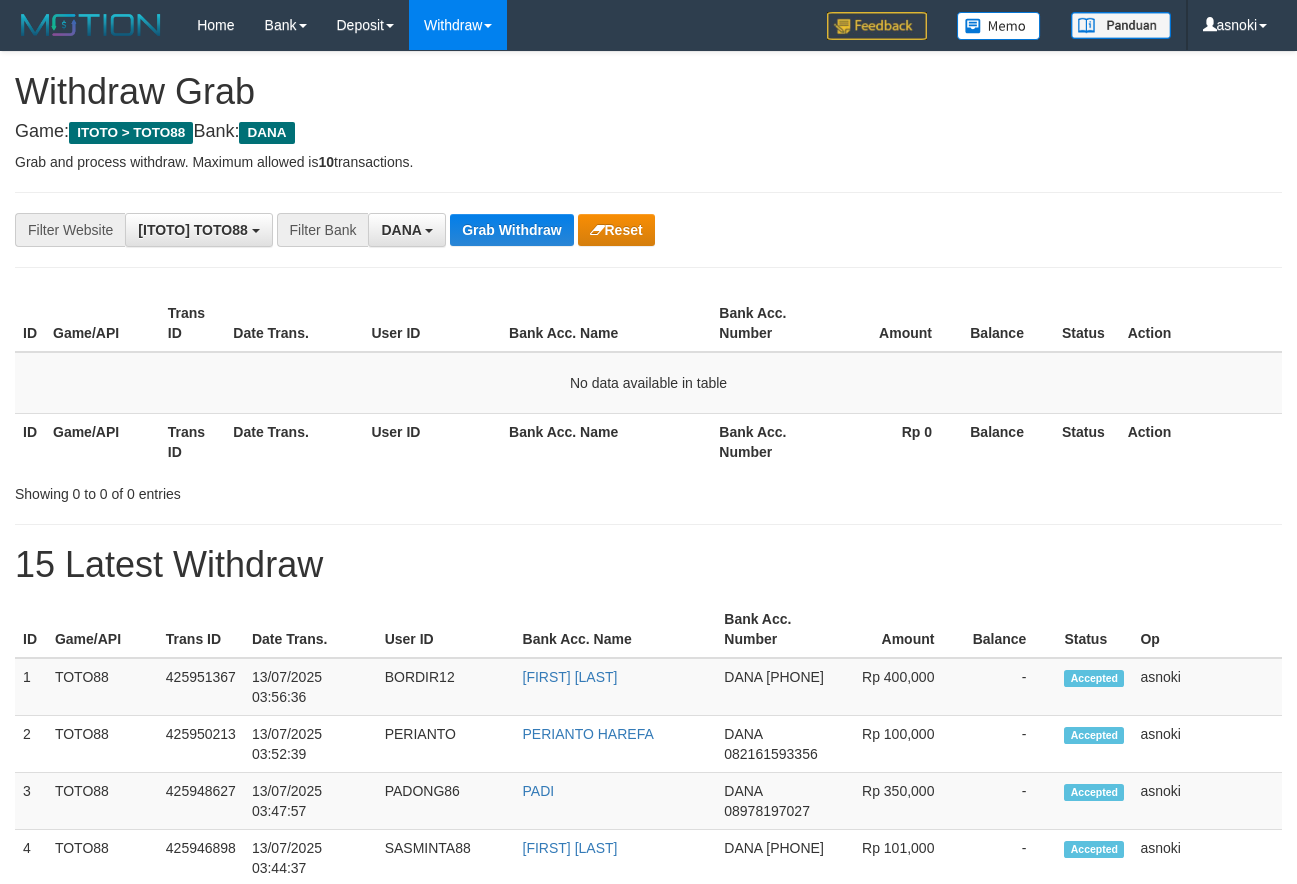 scroll, scrollTop: 0, scrollLeft: 0, axis: both 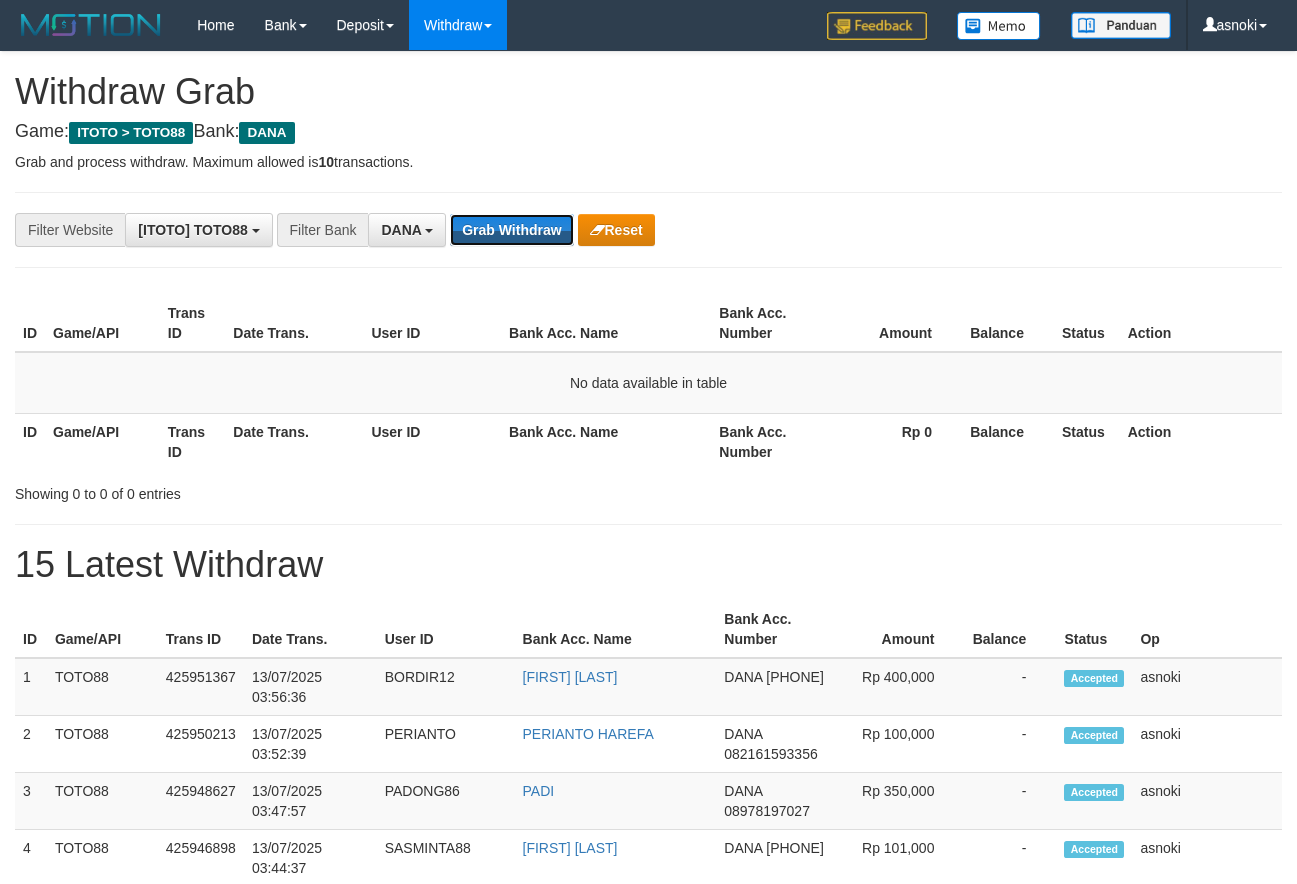 click on "Grab Withdraw" at bounding box center [511, 230] 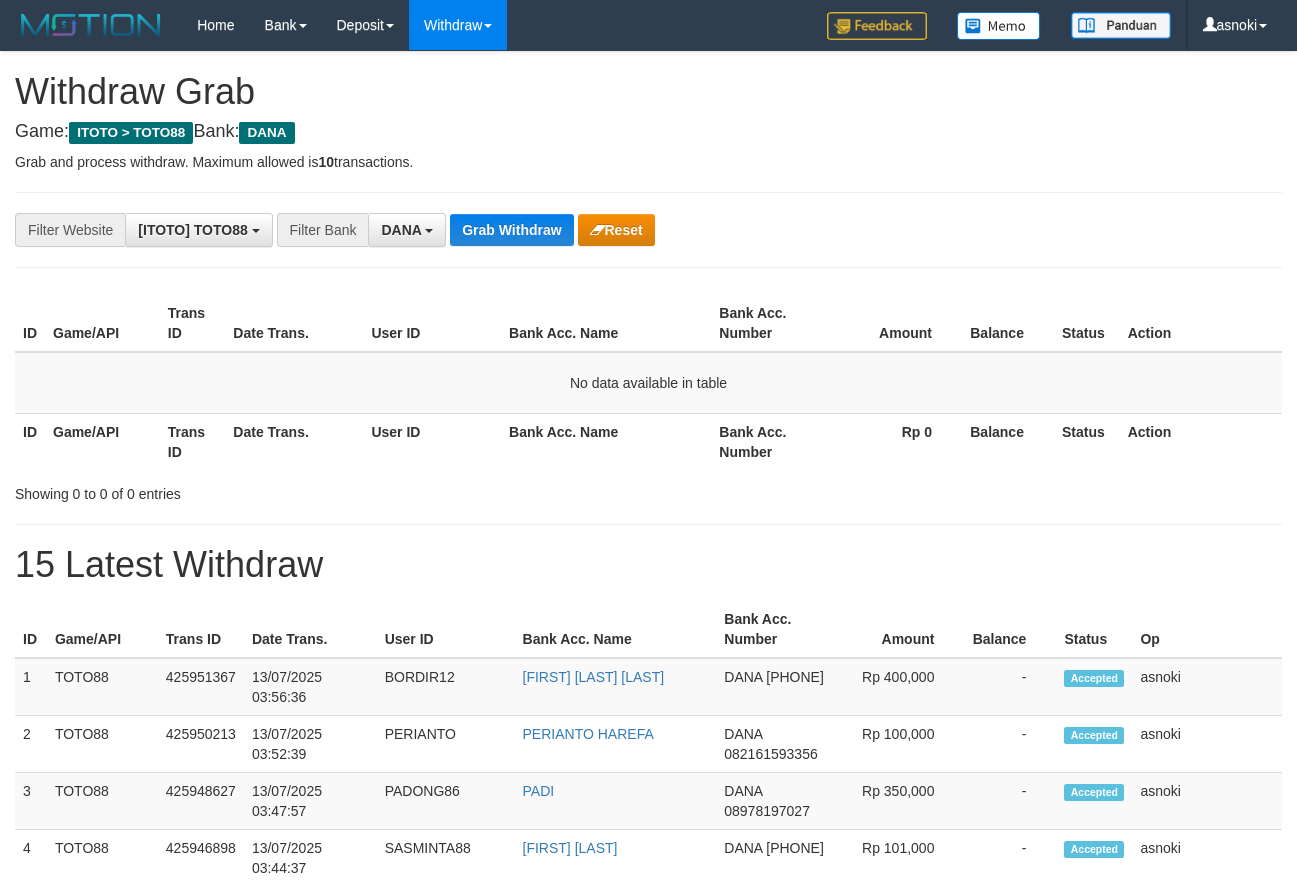 scroll, scrollTop: 0, scrollLeft: 0, axis: both 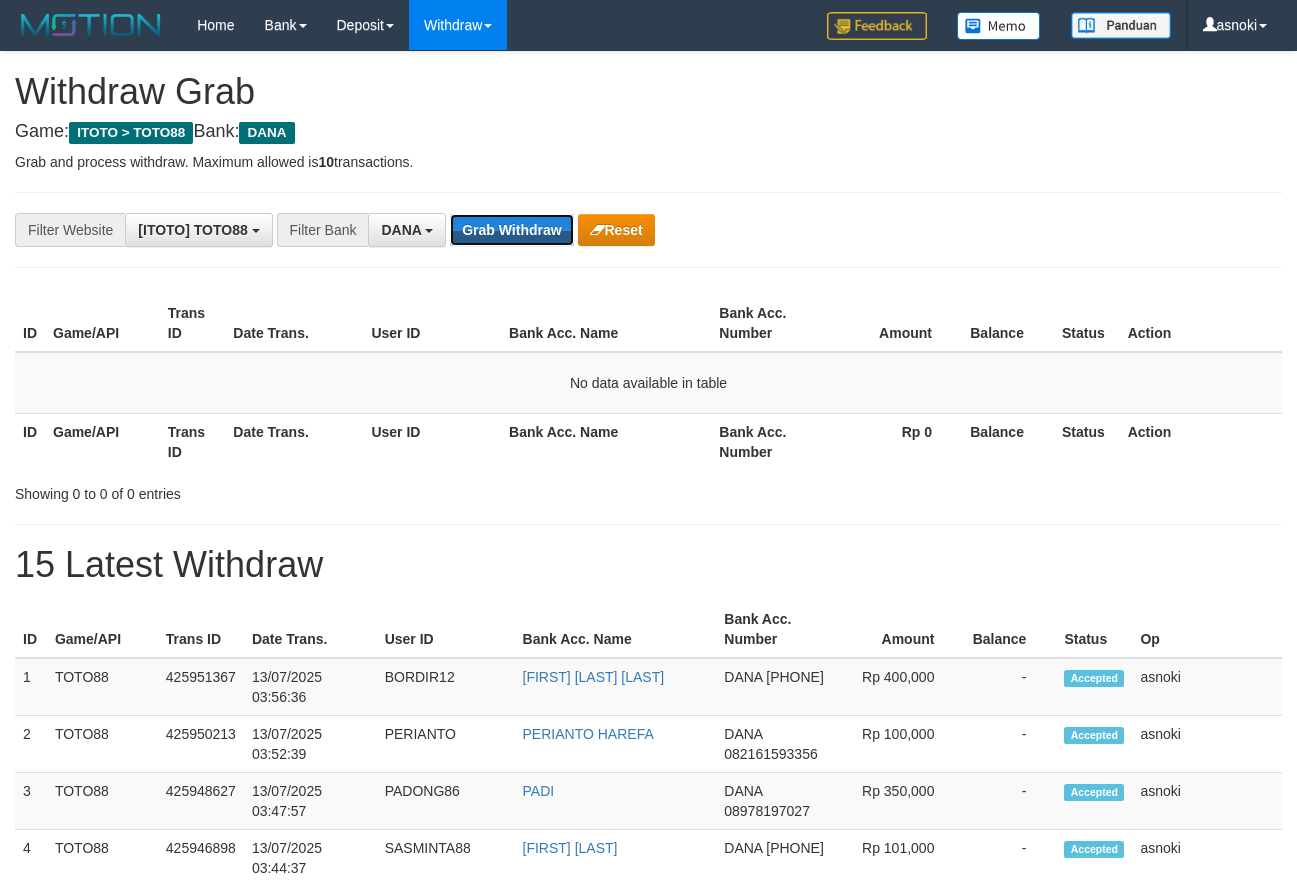 click on "Grab Withdraw" at bounding box center [511, 230] 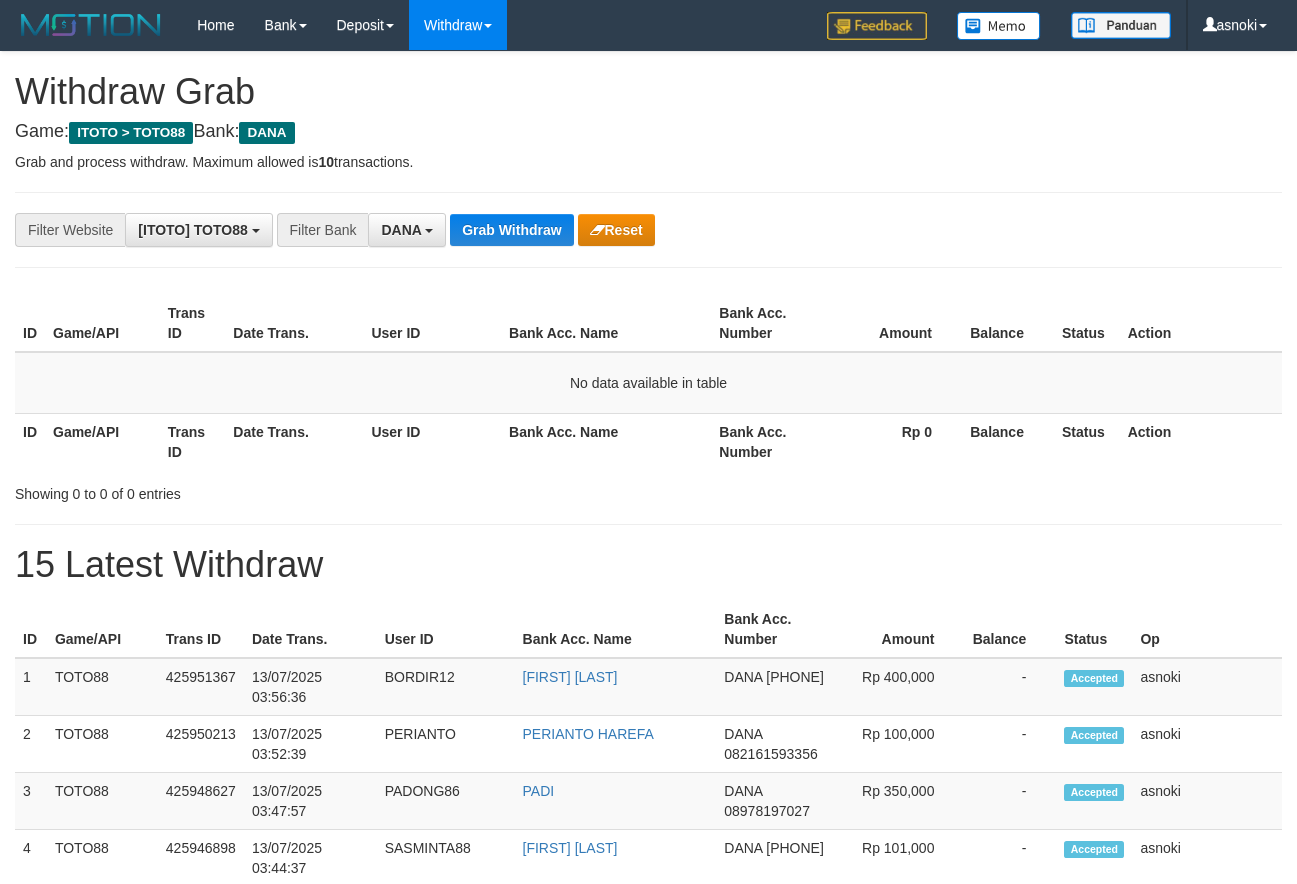 scroll, scrollTop: 0, scrollLeft: 0, axis: both 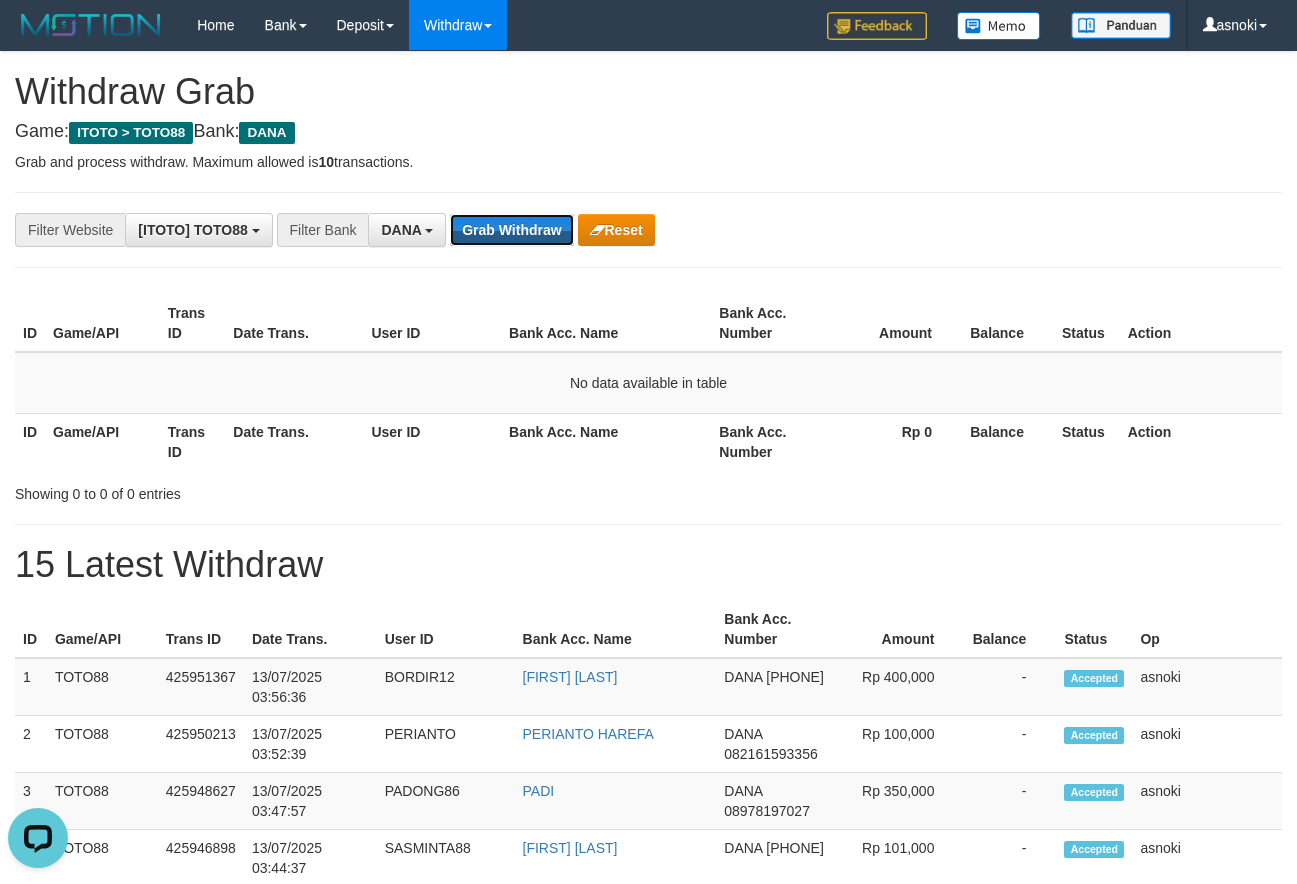 click on "Grab Withdraw" at bounding box center (511, 230) 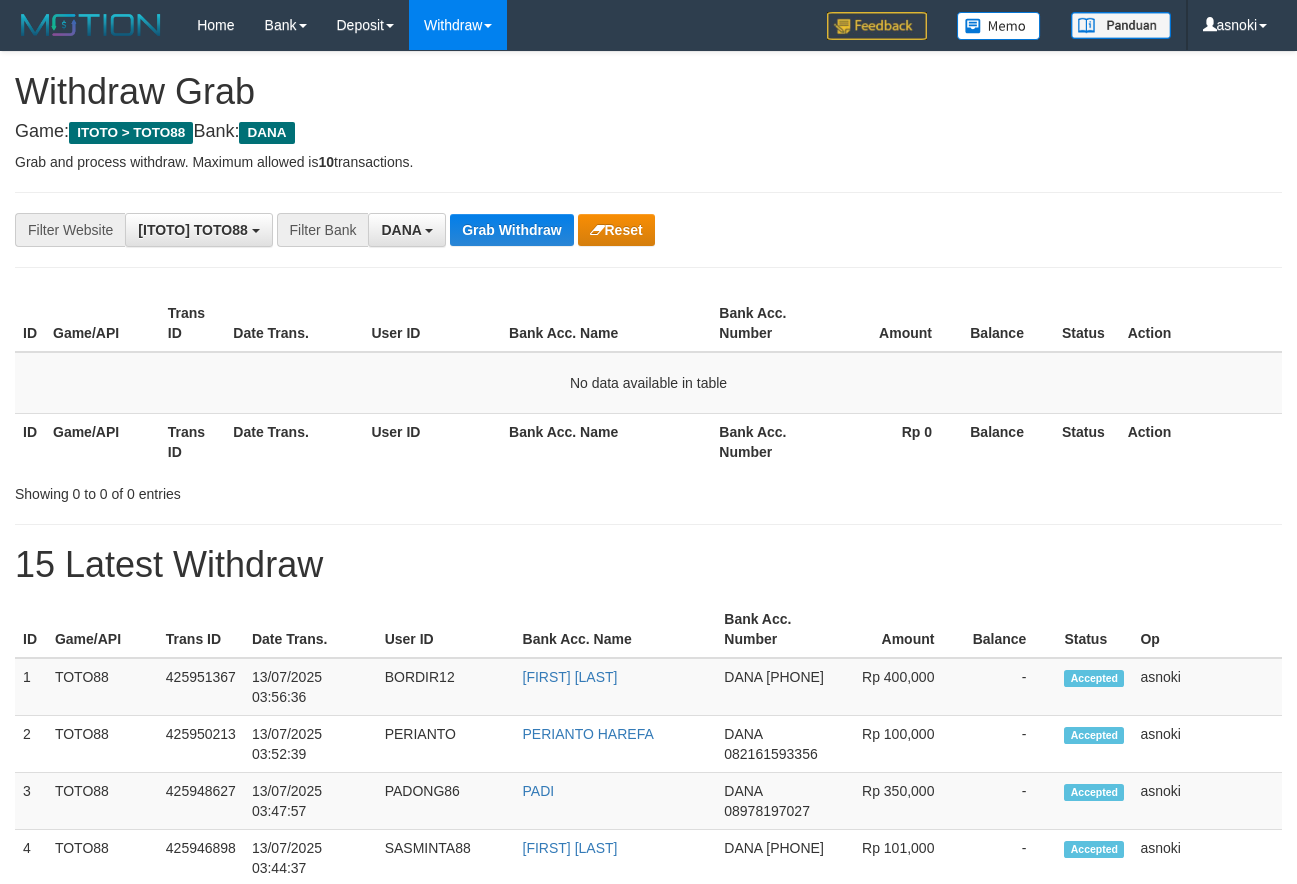 scroll, scrollTop: 0, scrollLeft: 0, axis: both 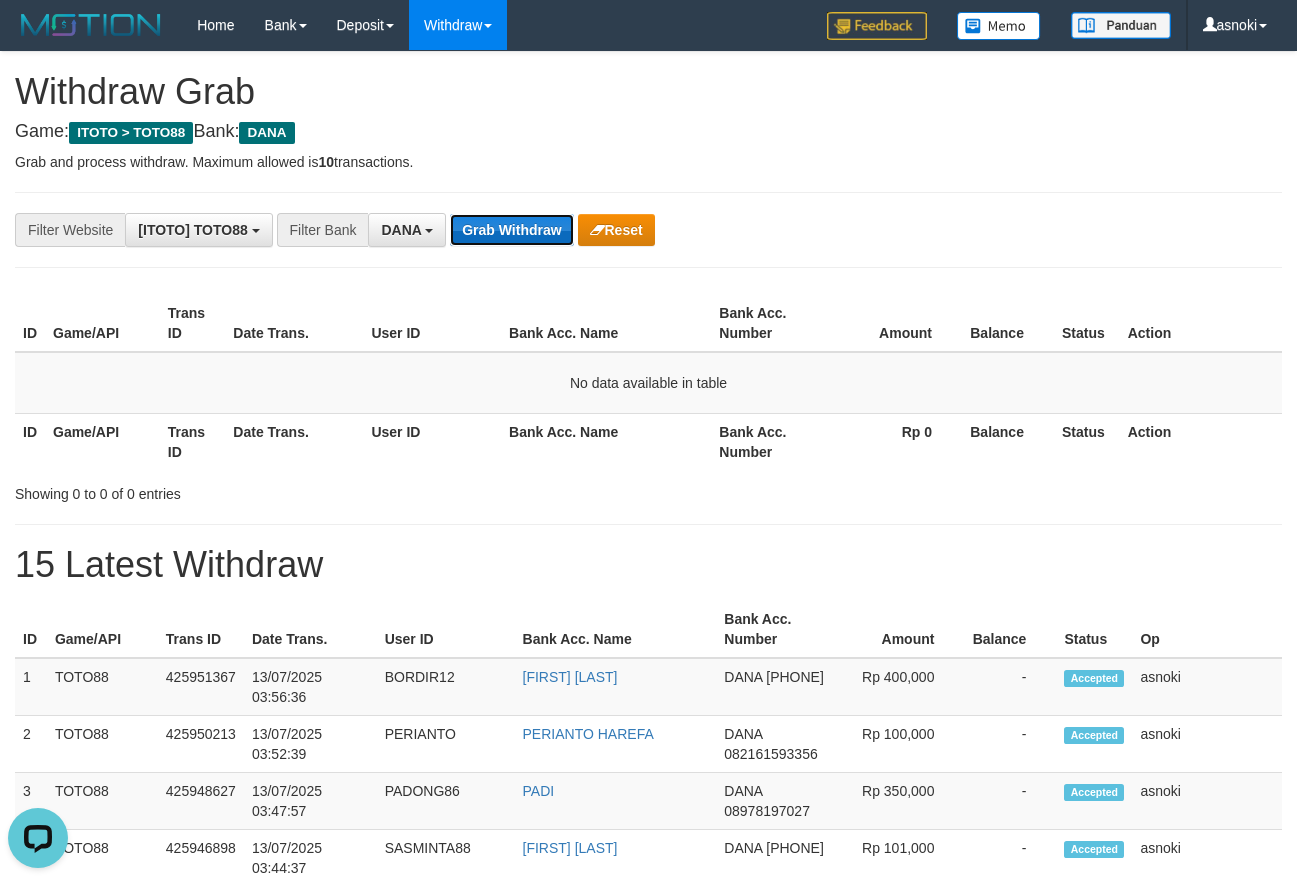 click on "Grab Withdraw" at bounding box center [511, 230] 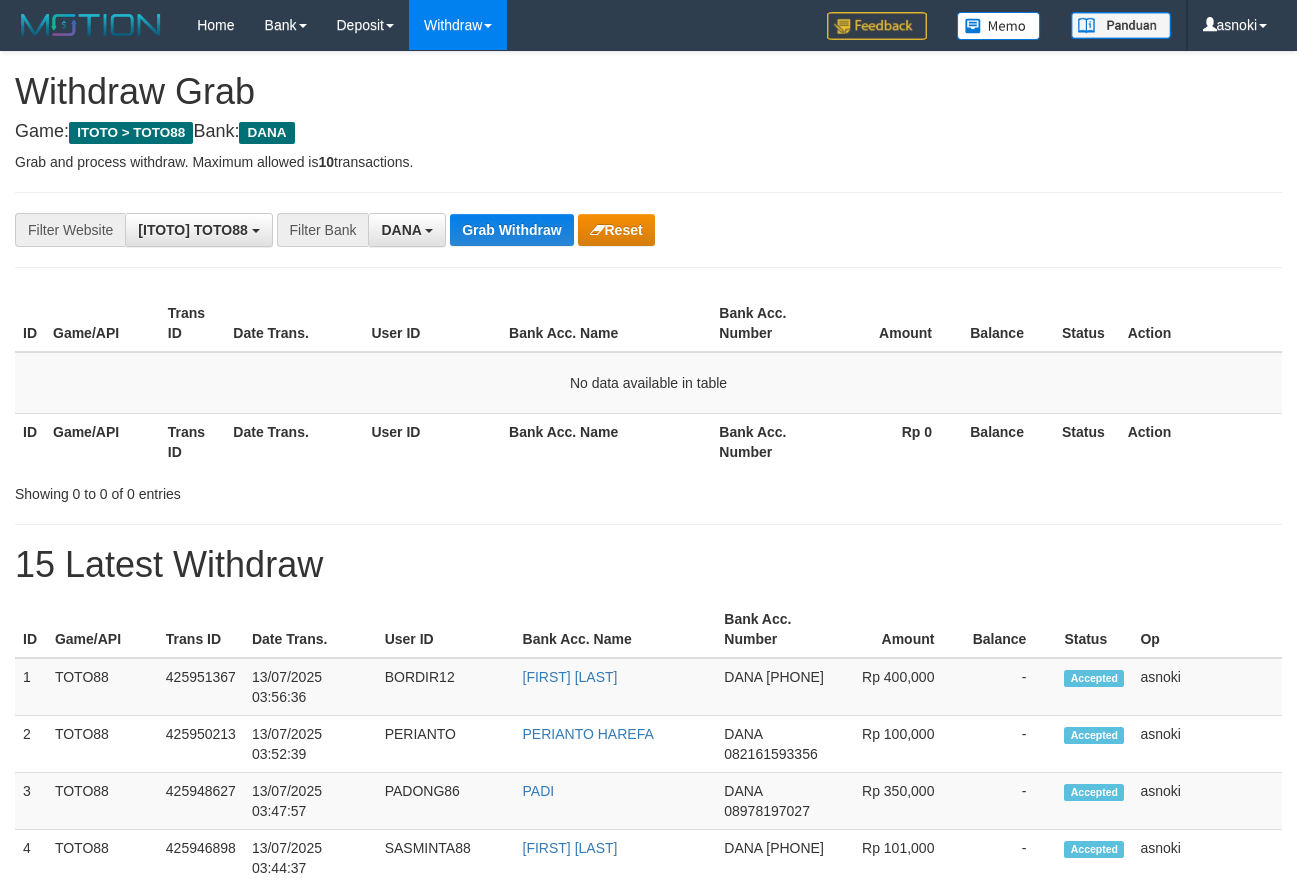 scroll, scrollTop: 0, scrollLeft: 0, axis: both 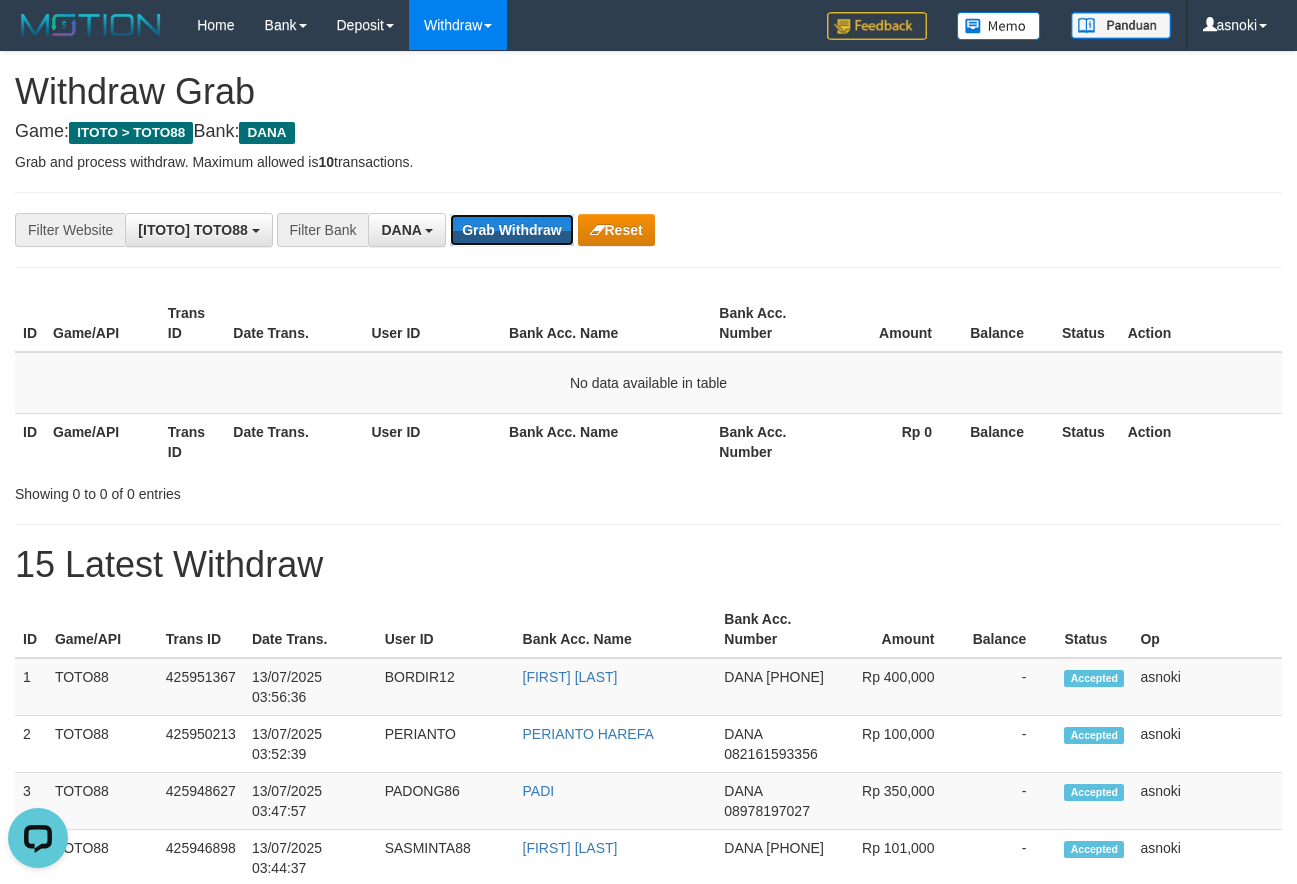 click on "Grab Withdraw" at bounding box center (511, 230) 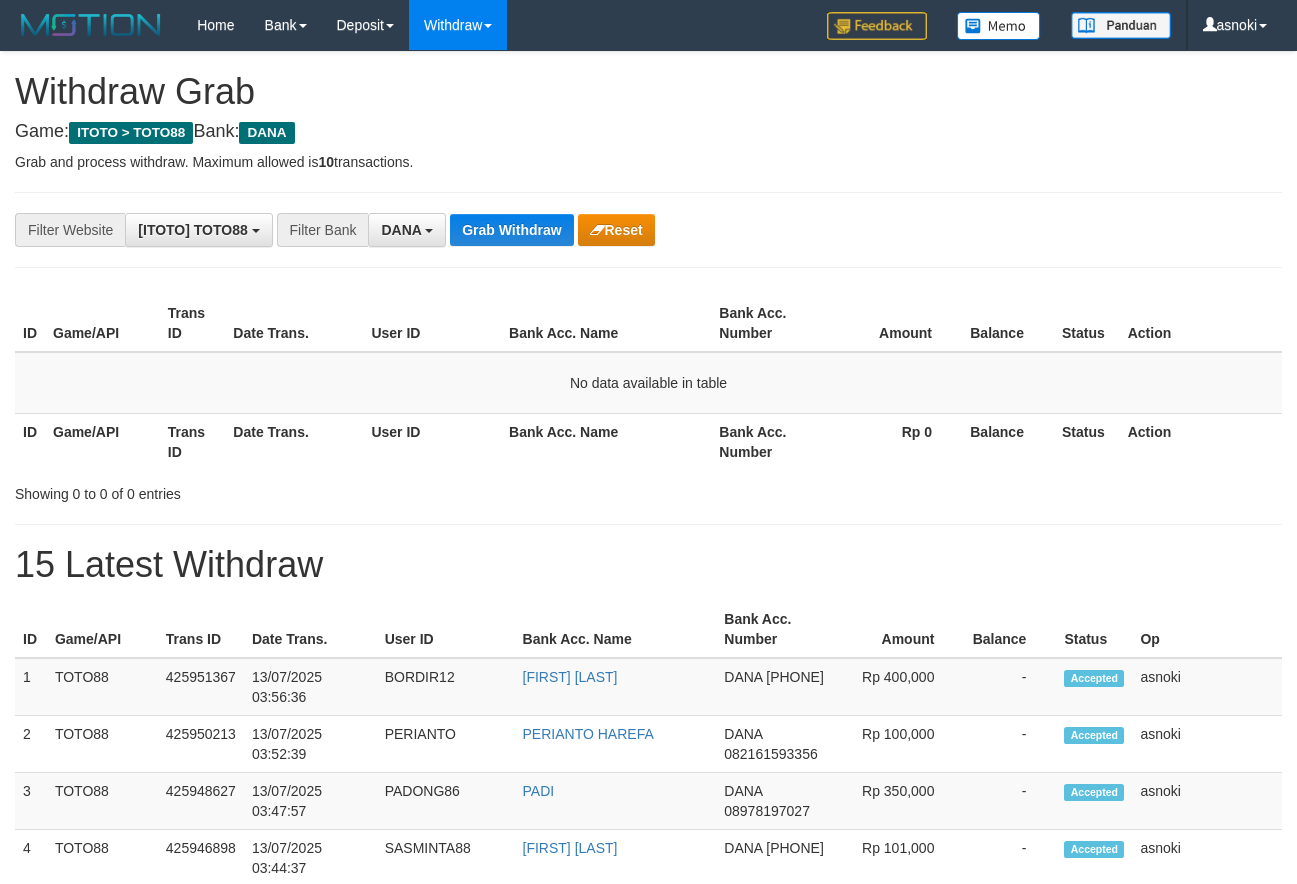 scroll, scrollTop: 0, scrollLeft: 0, axis: both 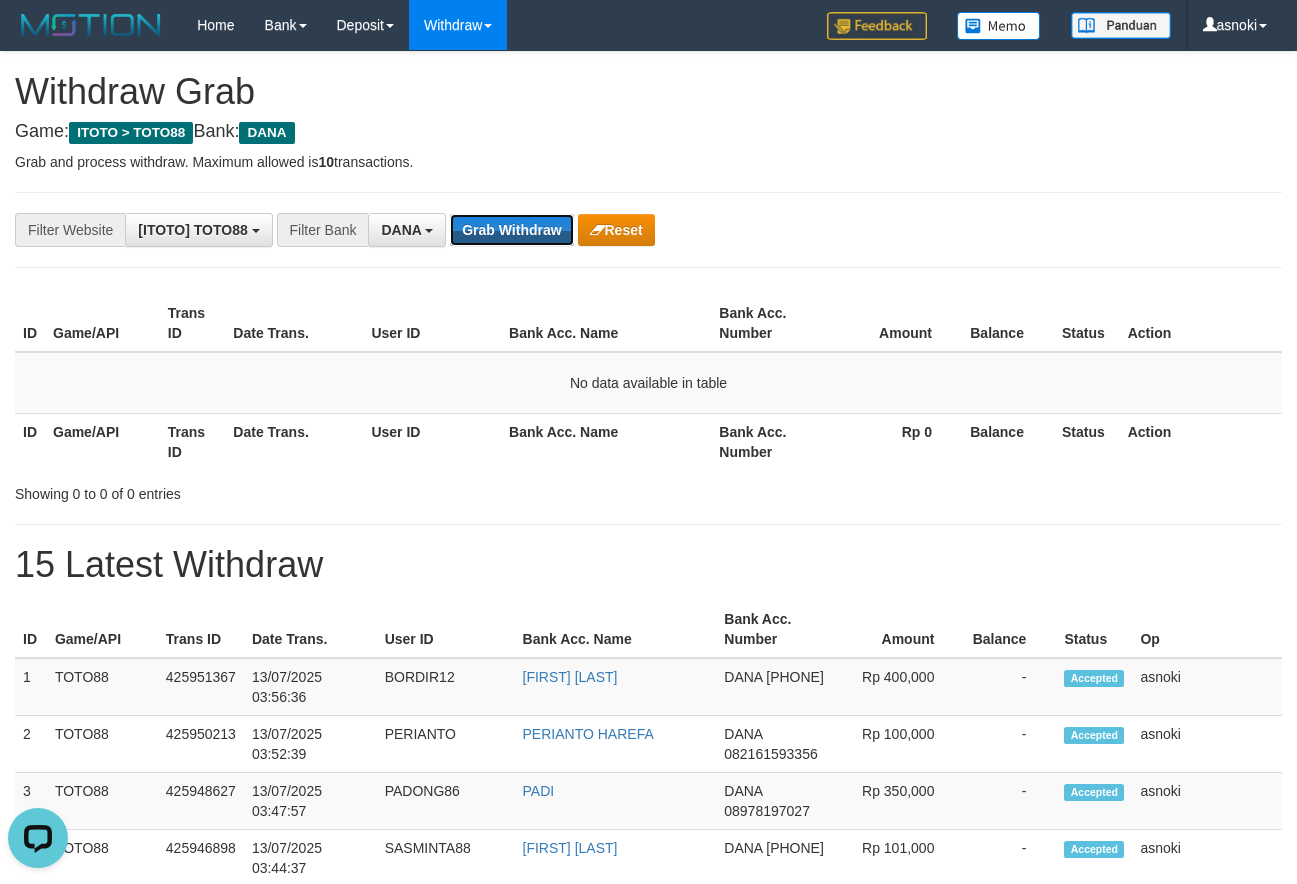click on "Grab Withdraw" at bounding box center (511, 230) 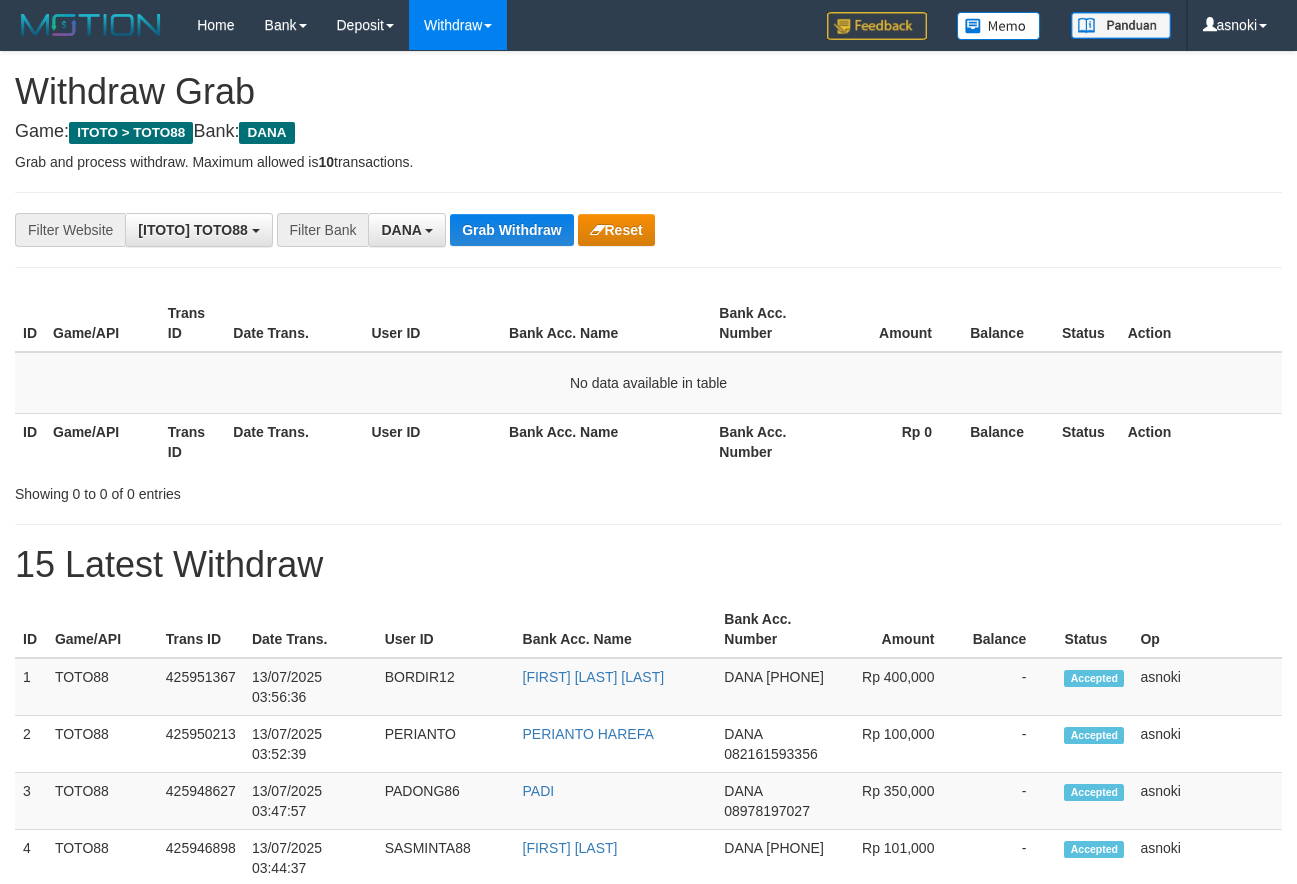 scroll, scrollTop: 0, scrollLeft: 0, axis: both 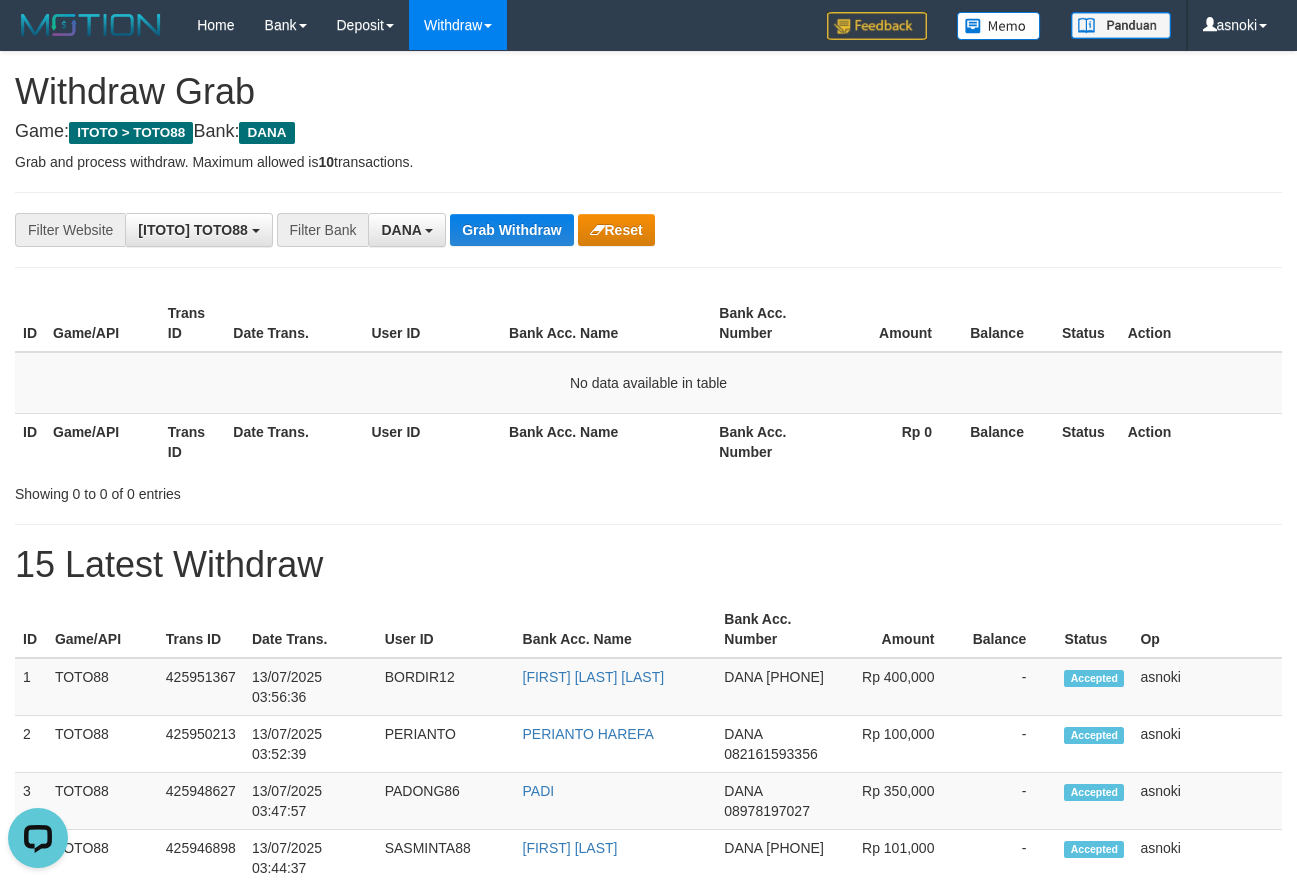 click on "**********" at bounding box center [648, 1113] 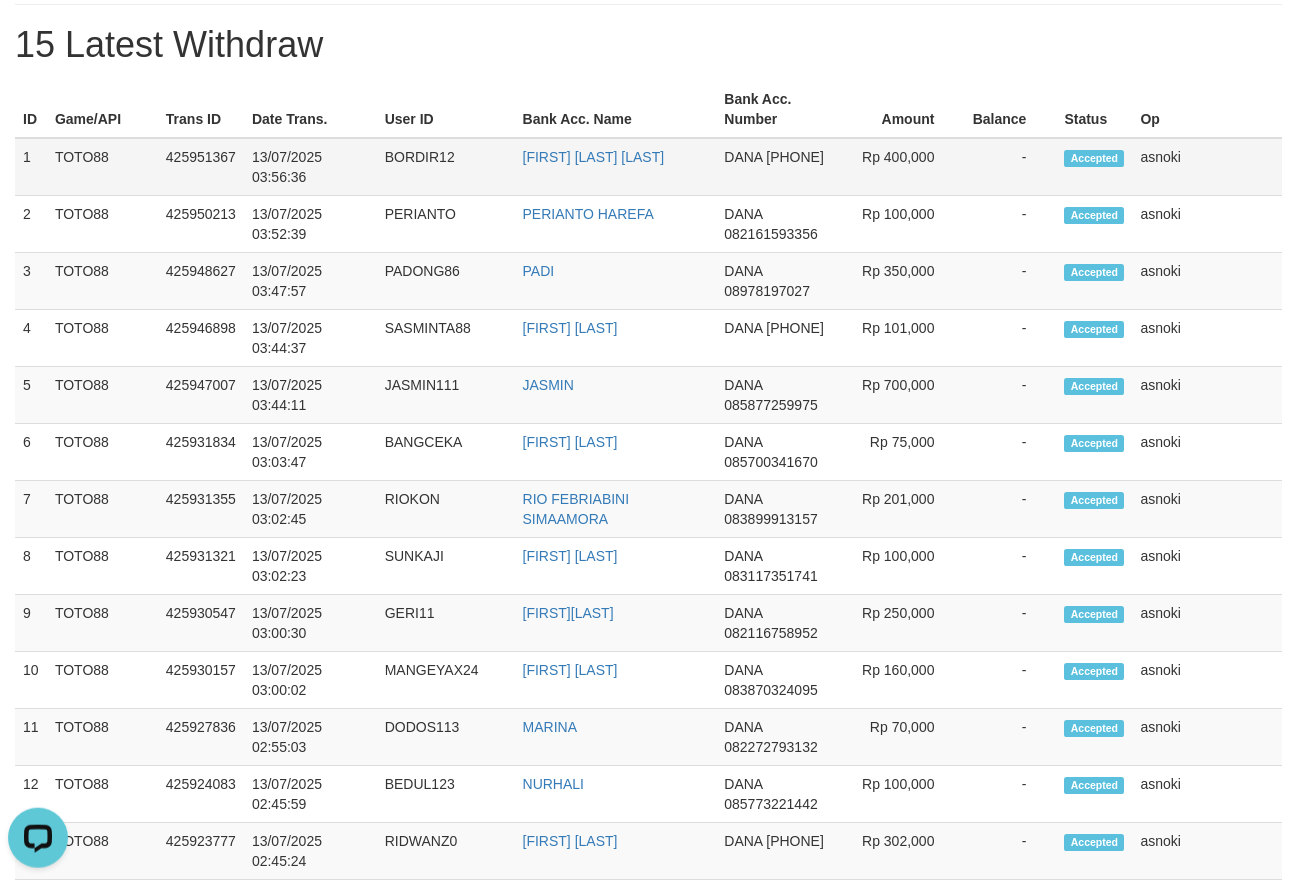 click on "1" at bounding box center [31, 167] 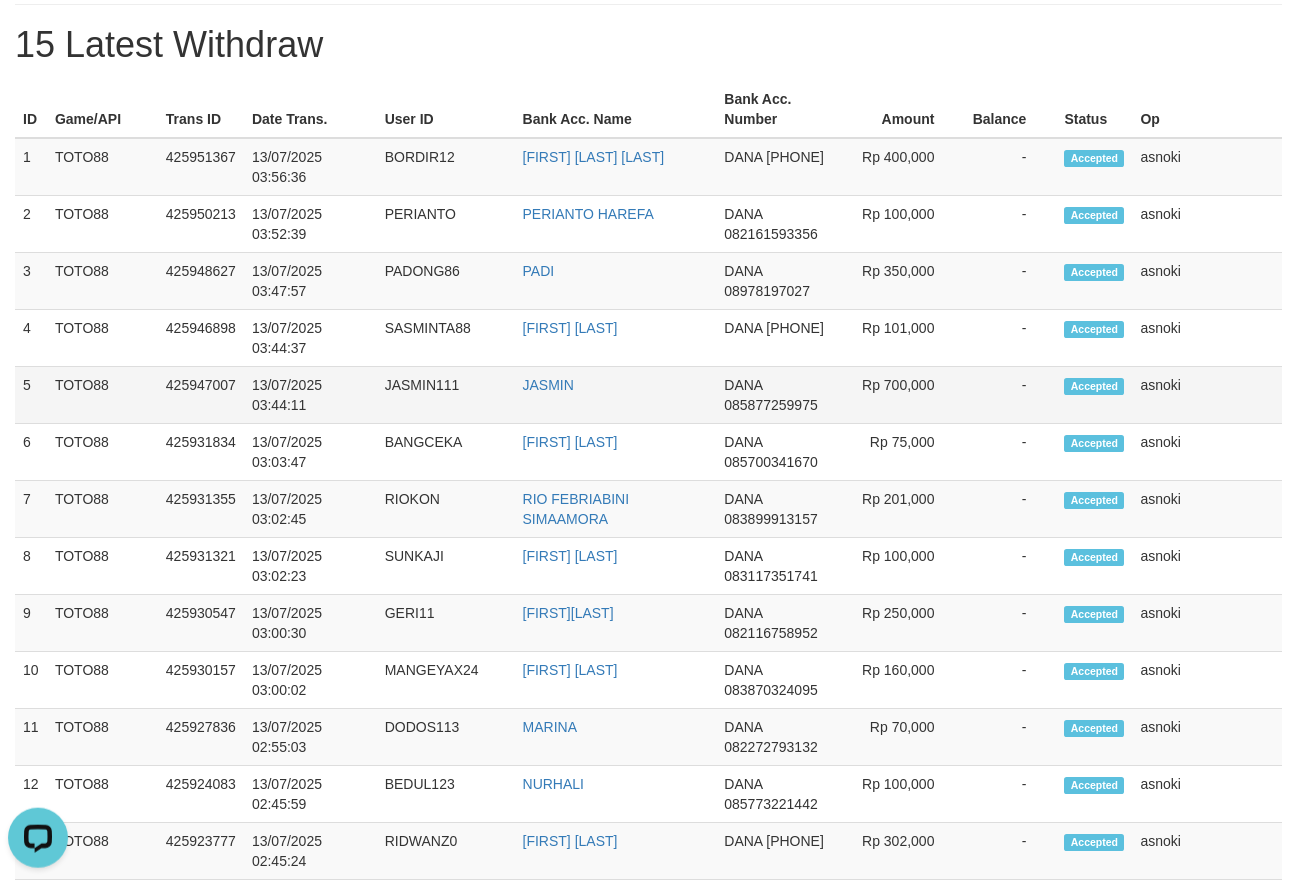 drag, startPoint x: 25, startPoint y: 161, endPoint x: 1216, endPoint y: 419, distance: 1218.6243 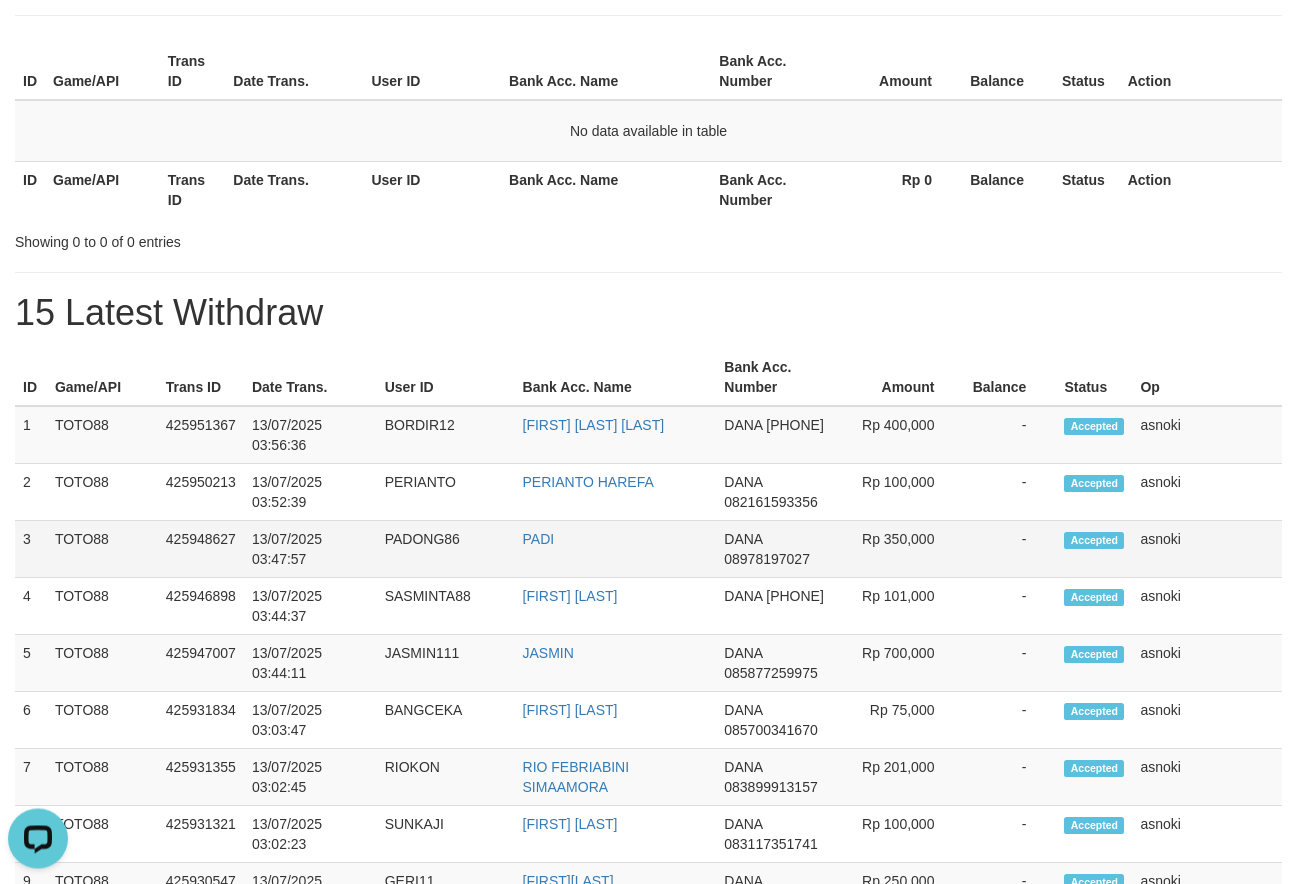 scroll, scrollTop: 0, scrollLeft: 0, axis: both 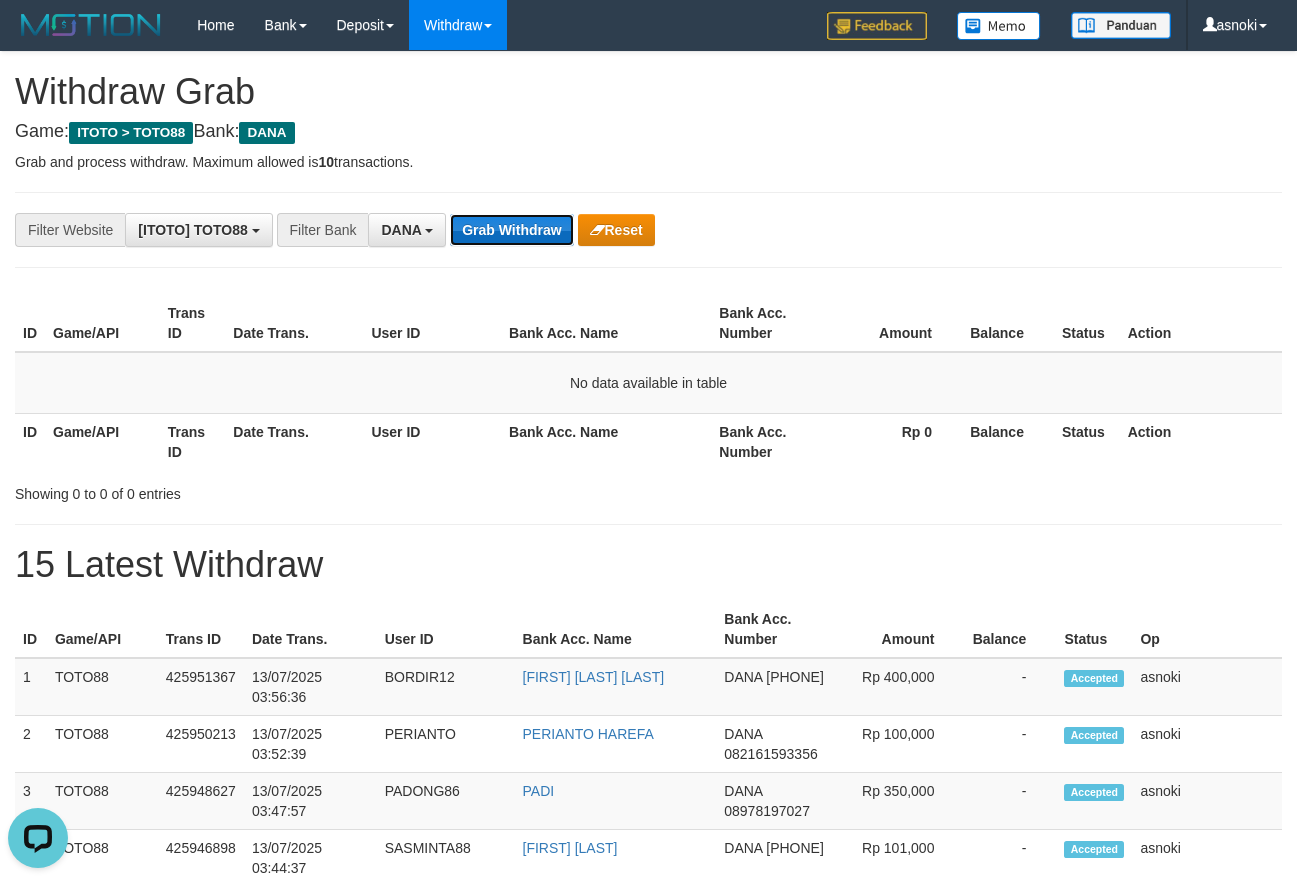 click on "Grab Withdraw" at bounding box center (511, 230) 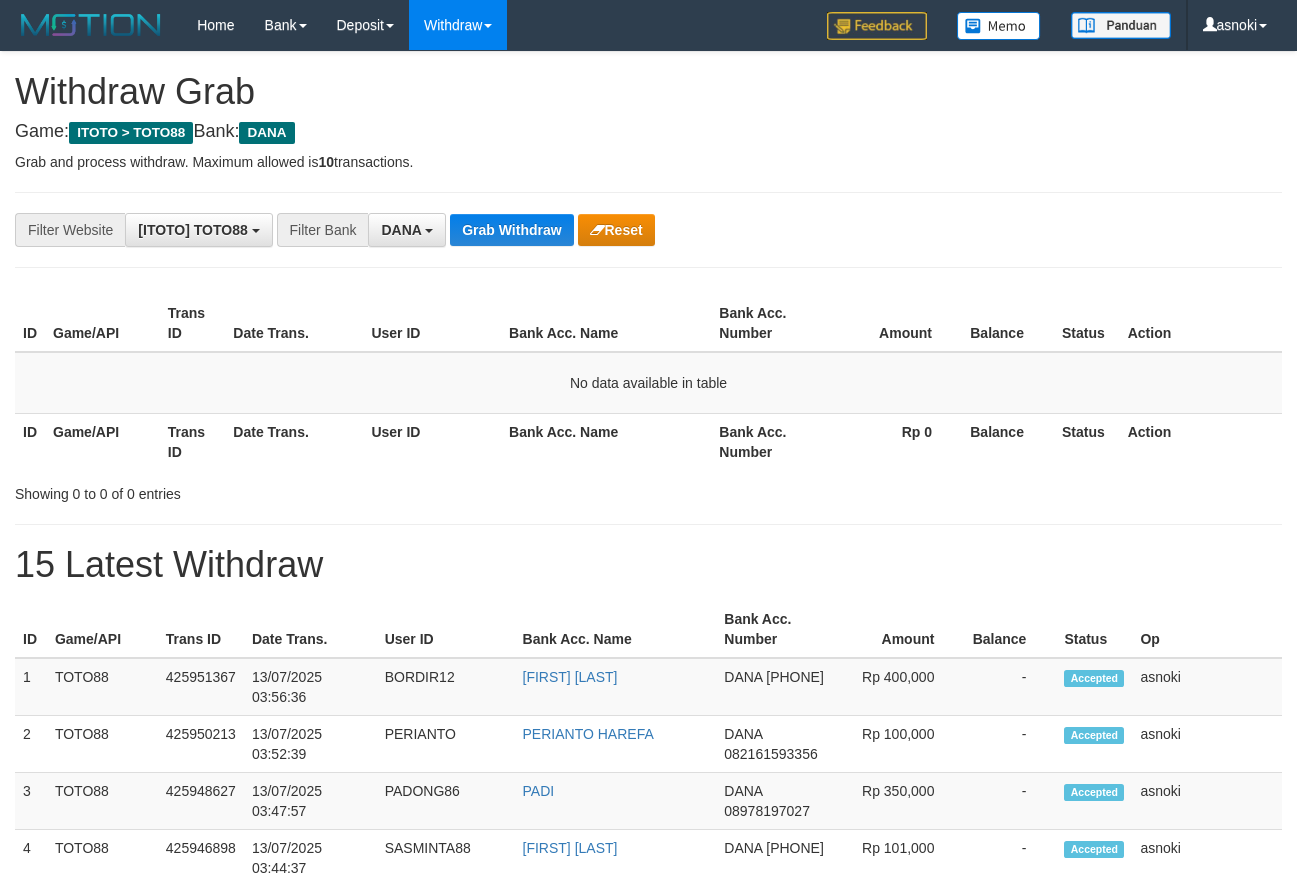 scroll, scrollTop: 0, scrollLeft: 0, axis: both 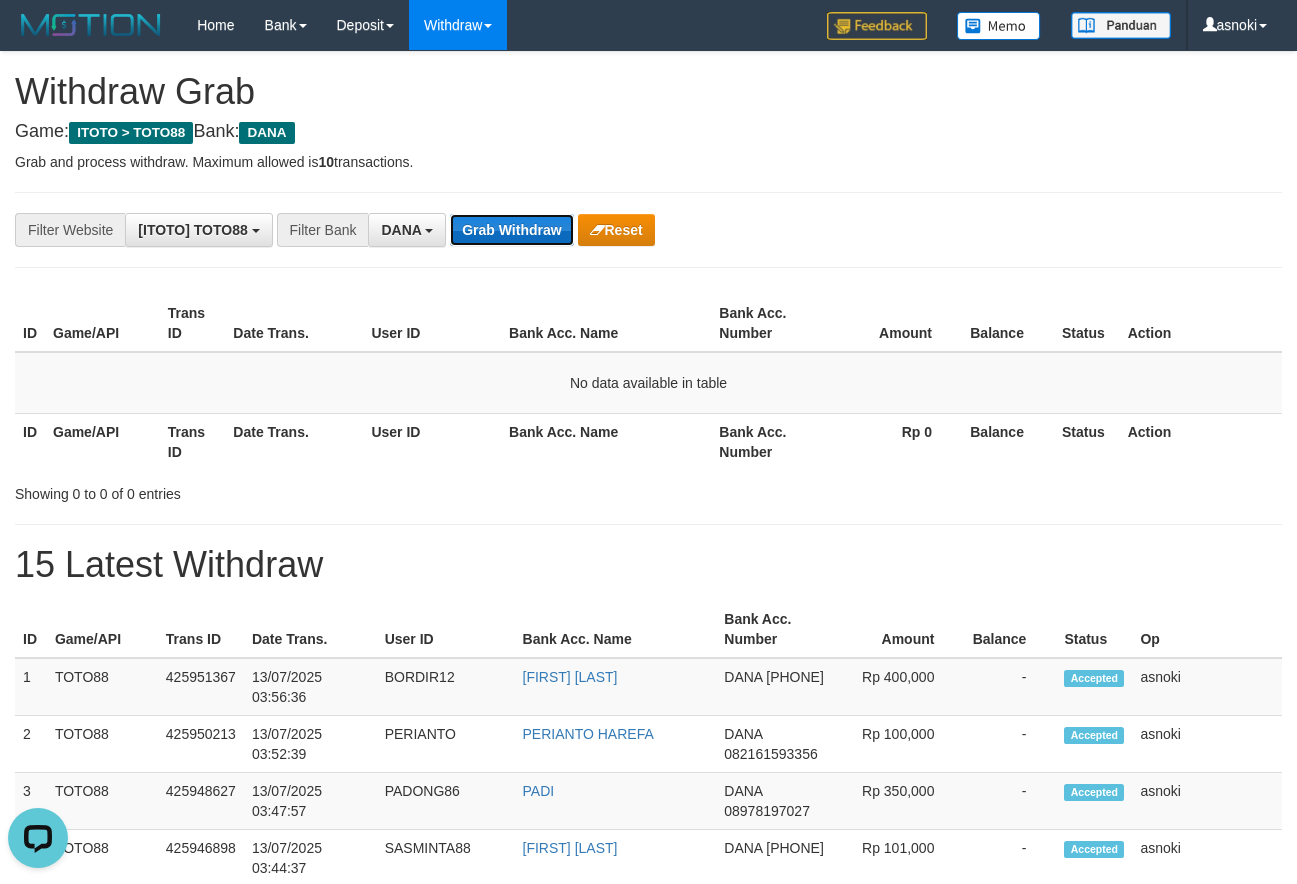 click on "Grab Withdraw" at bounding box center [511, 230] 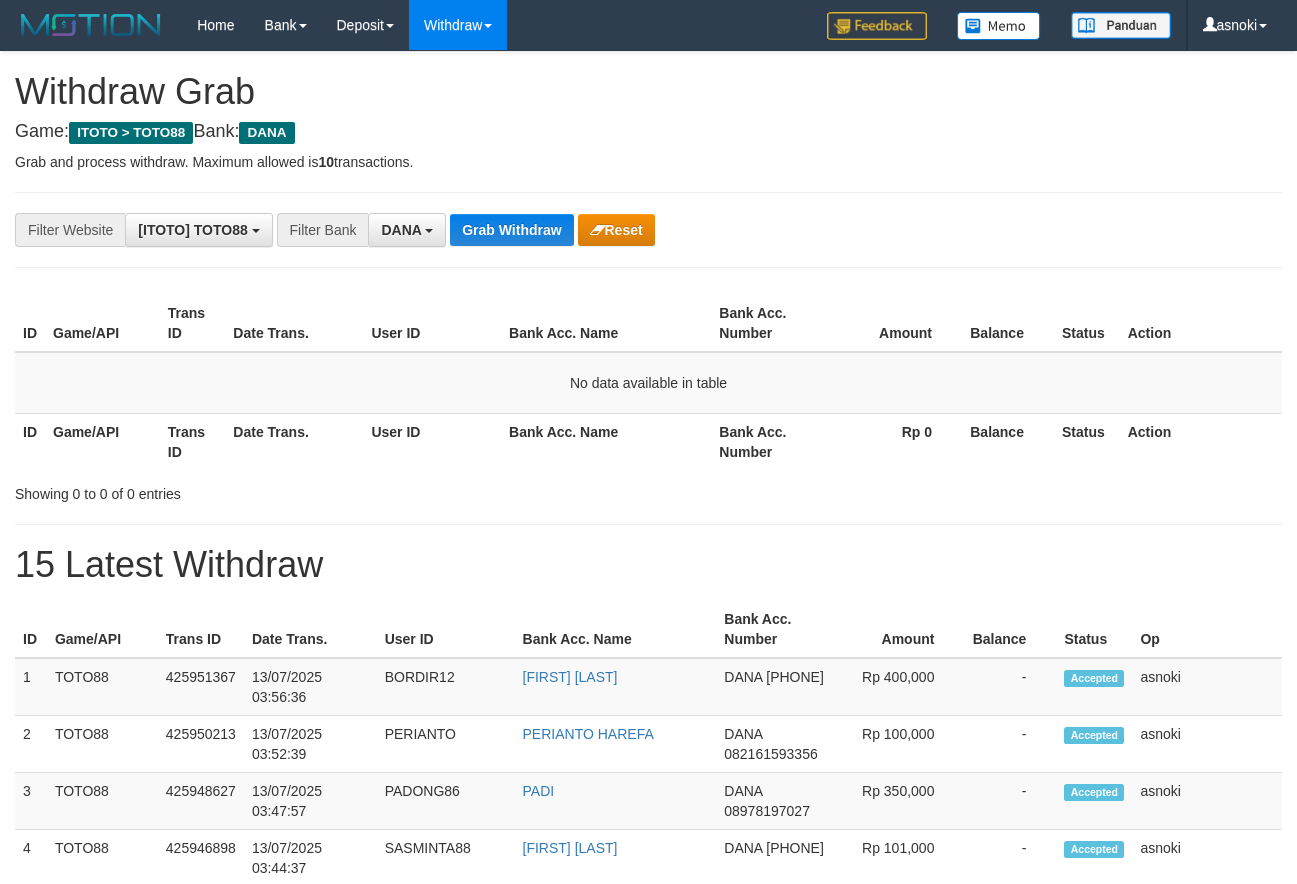 scroll, scrollTop: 0, scrollLeft: 0, axis: both 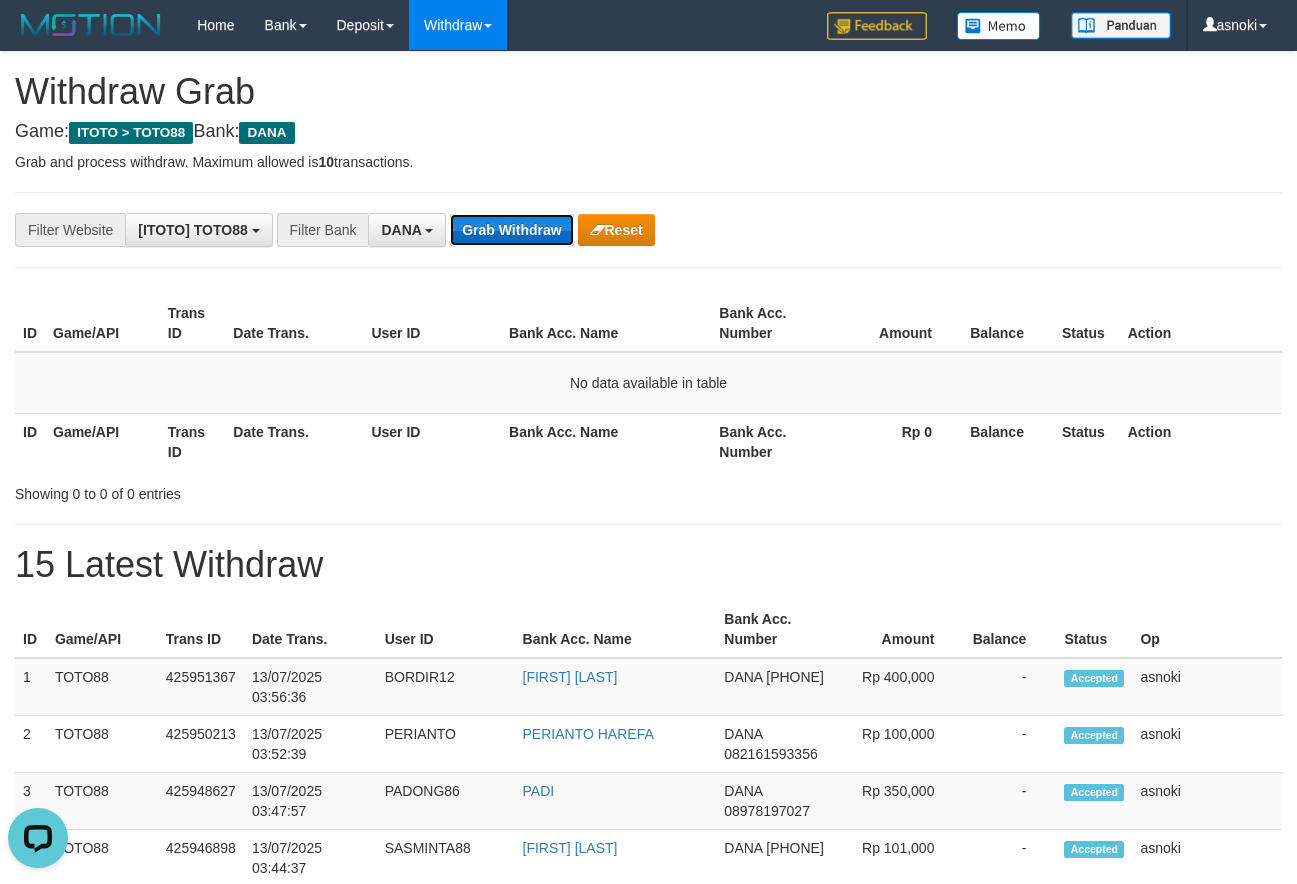 click on "Grab Withdraw" at bounding box center [511, 230] 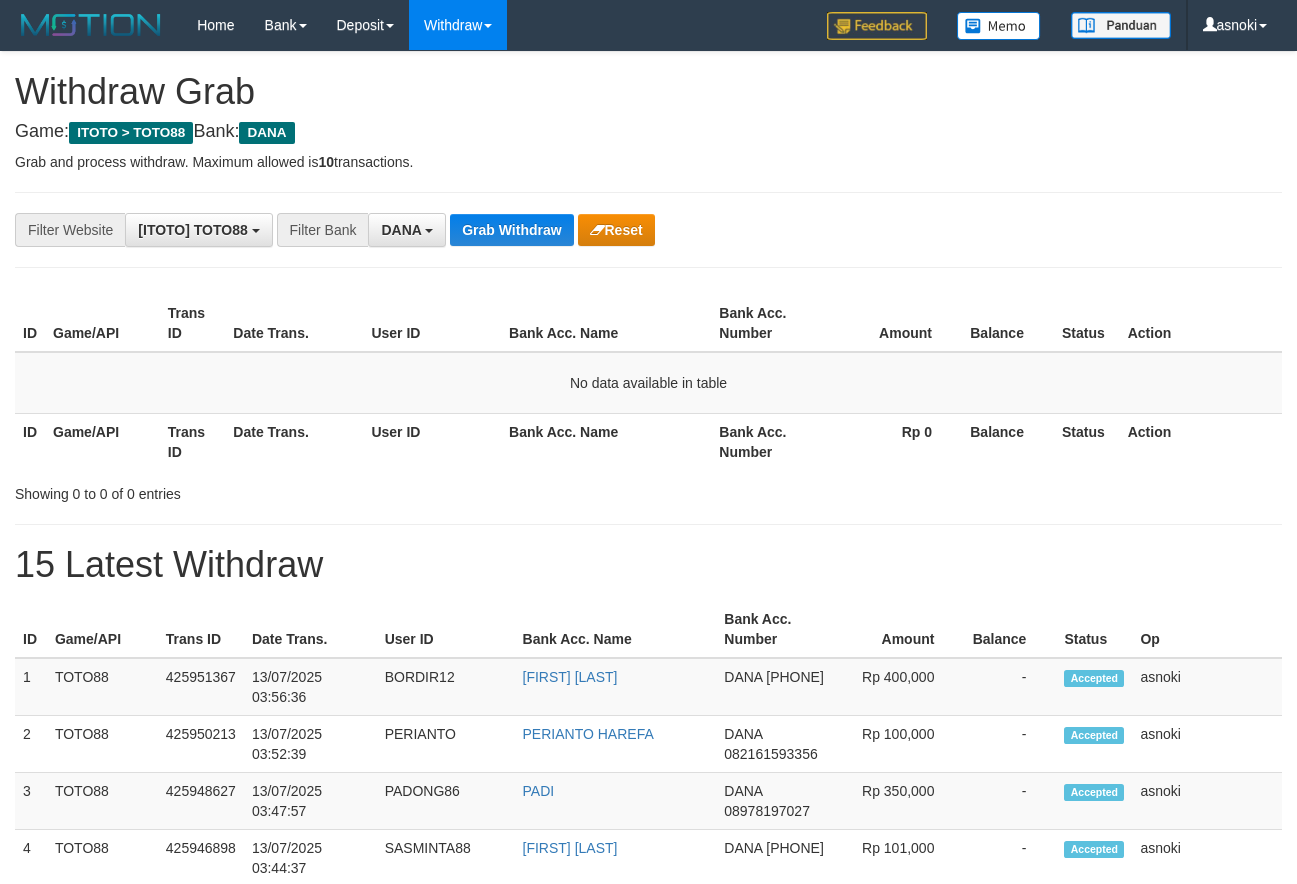 scroll, scrollTop: 0, scrollLeft: 0, axis: both 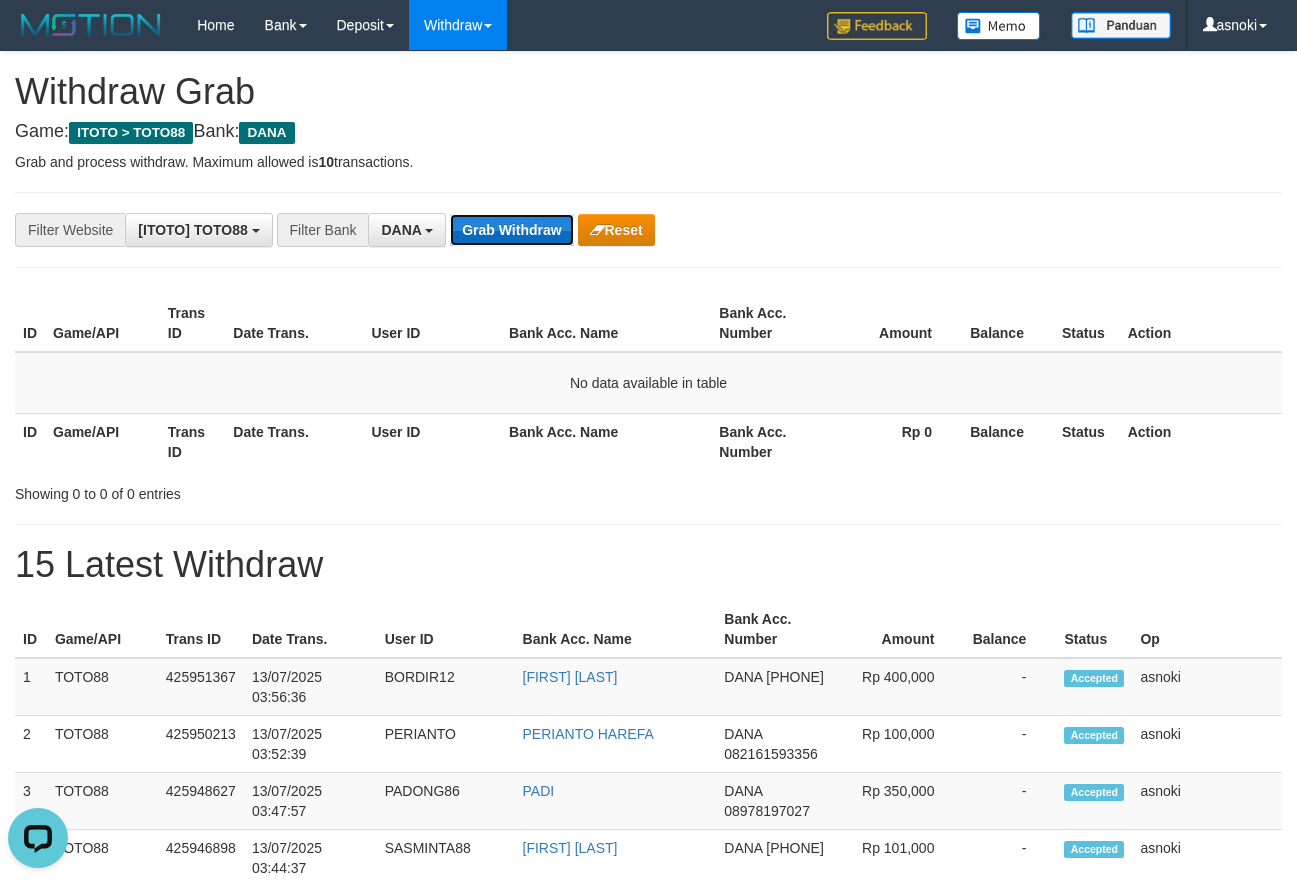 click on "Grab Withdraw" at bounding box center [511, 230] 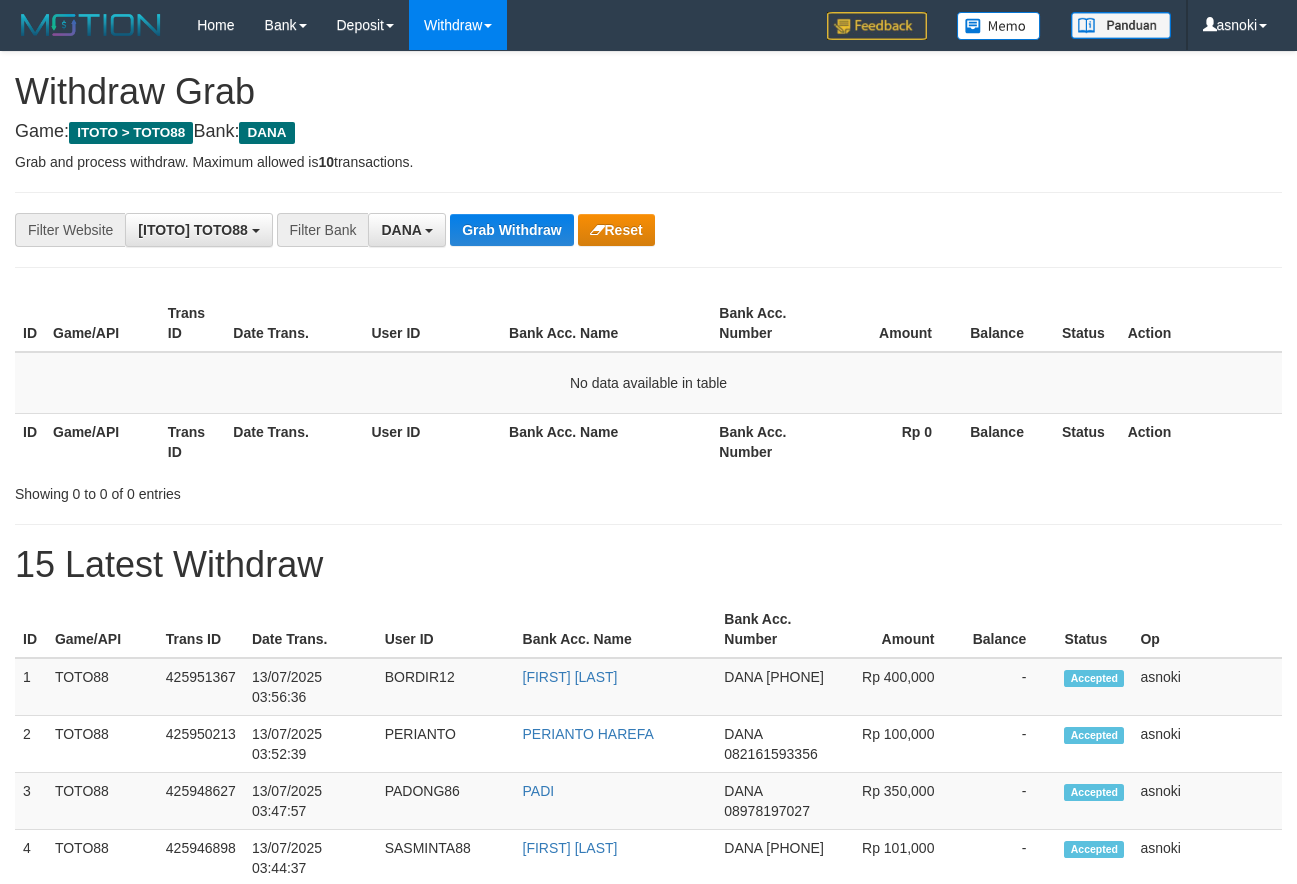 scroll, scrollTop: 0, scrollLeft: 0, axis: both 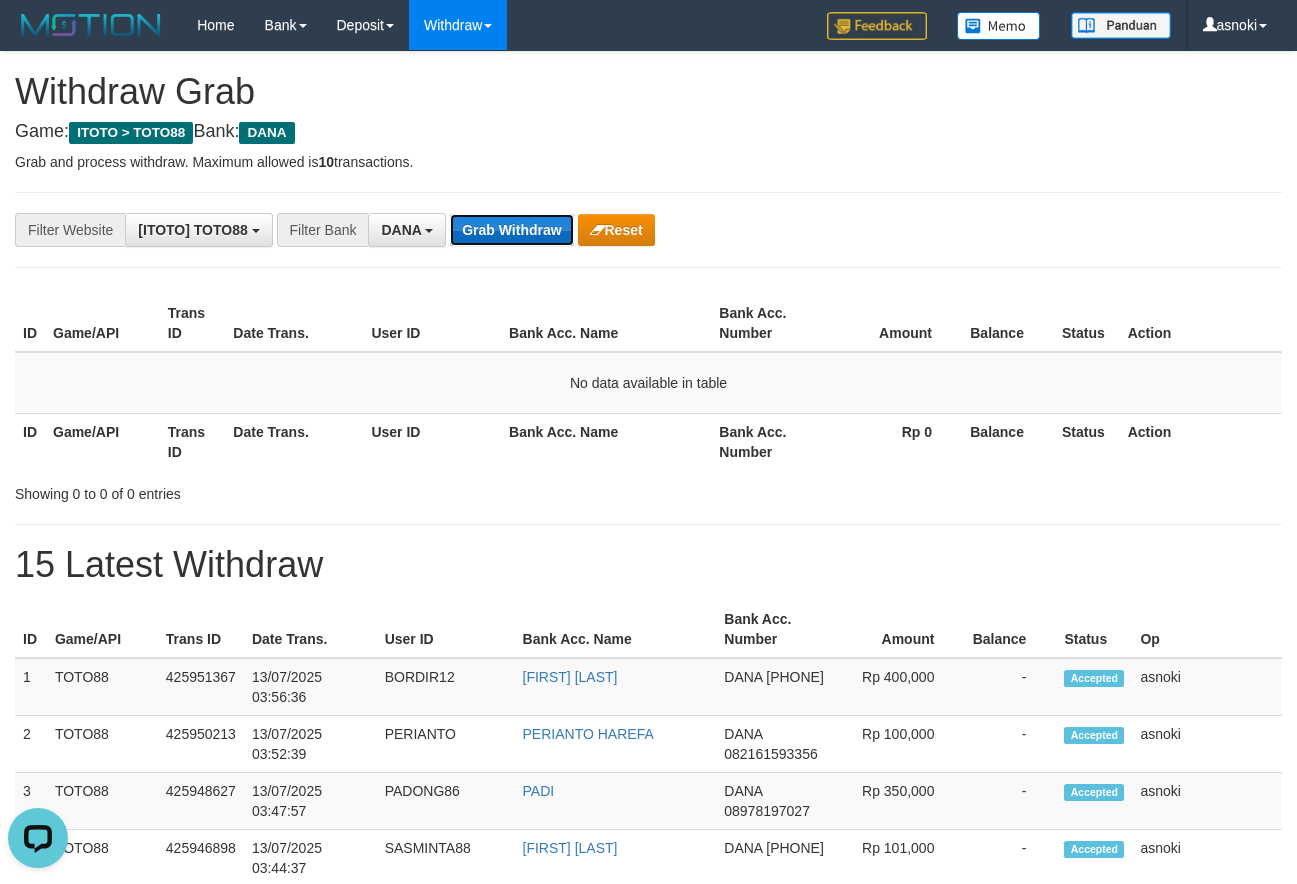 click on "Grab Withdraw" at bounding box center [511, 230] 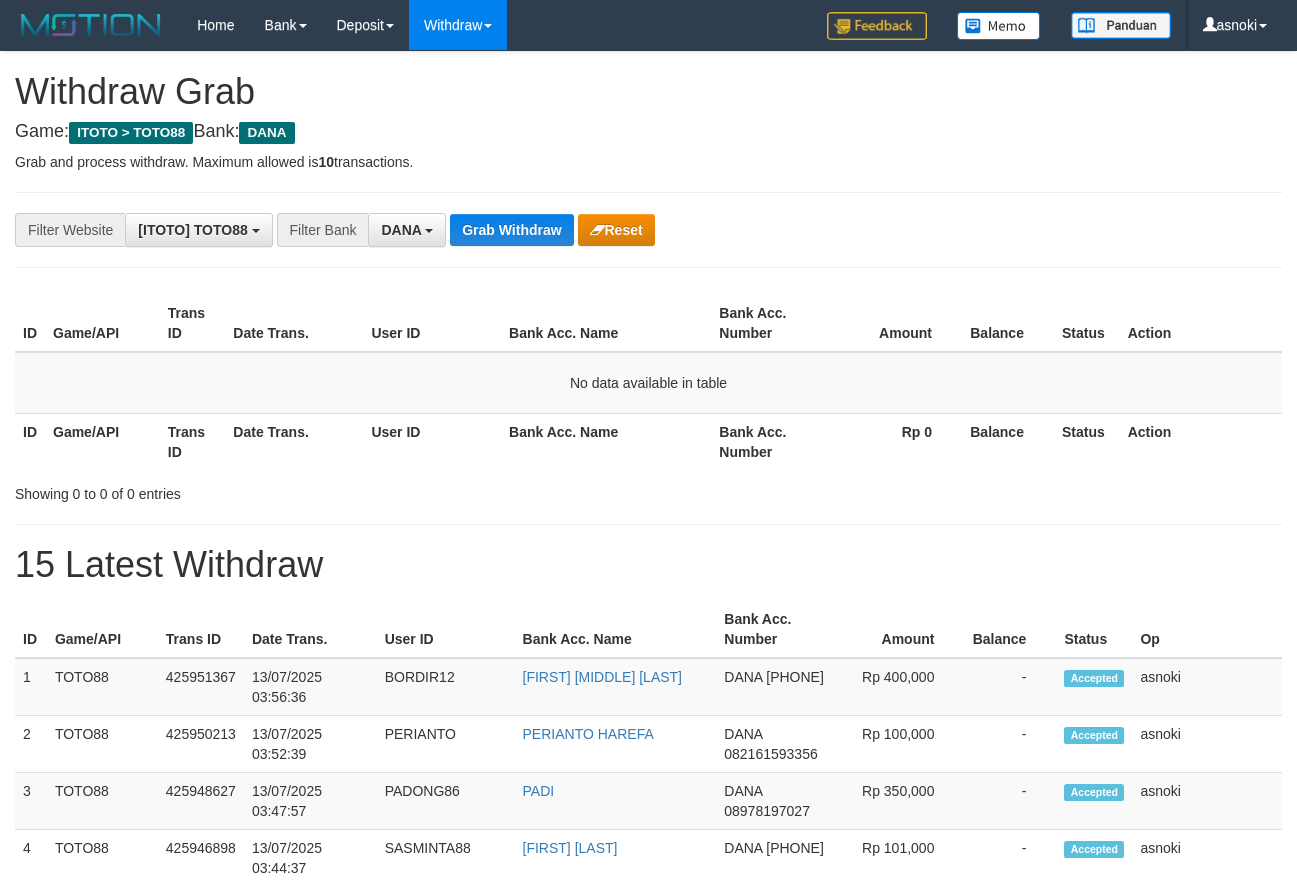 scroll, scrollTop: 0, scrollLeft: 0, axis: both 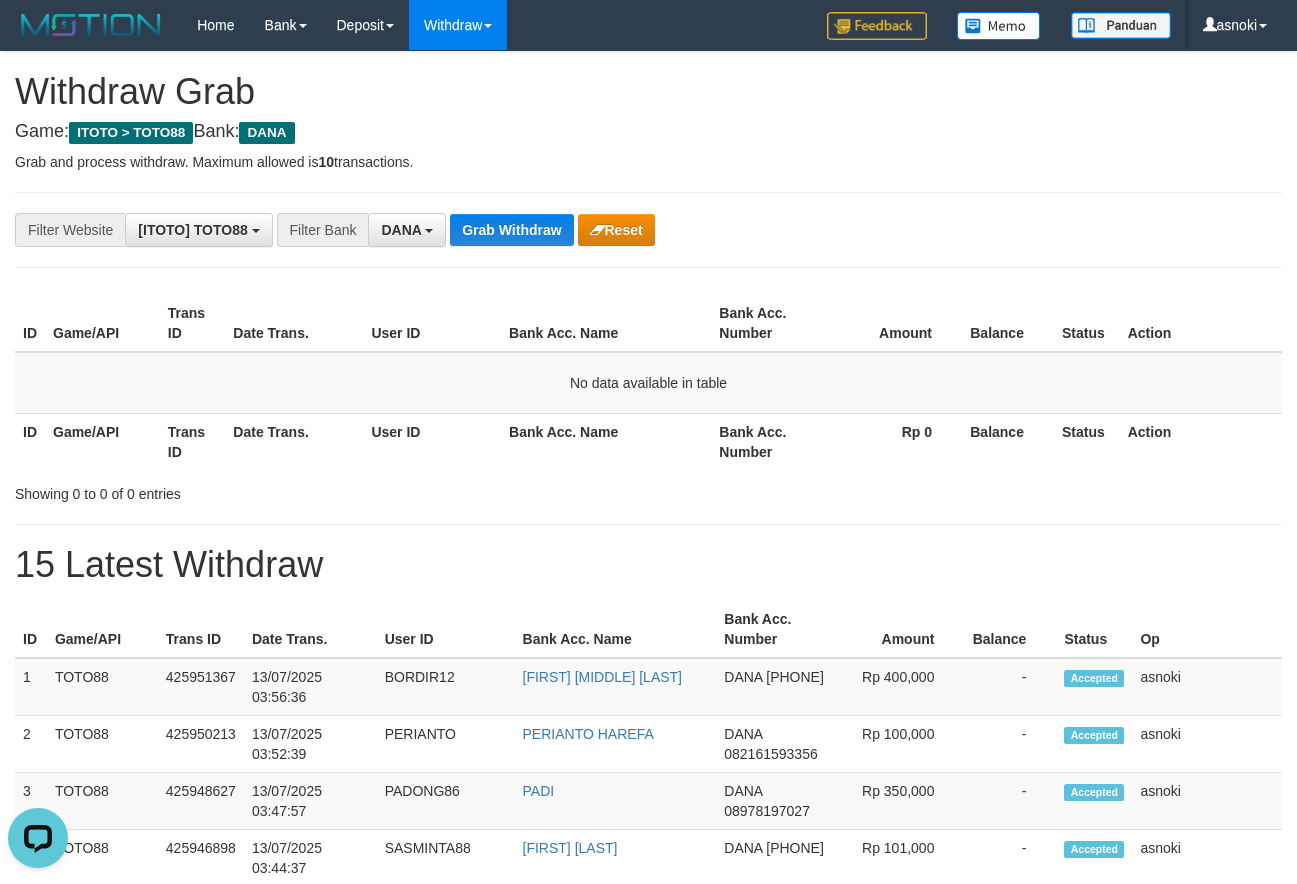 click on "**********" at bounding box center [648, 1113] 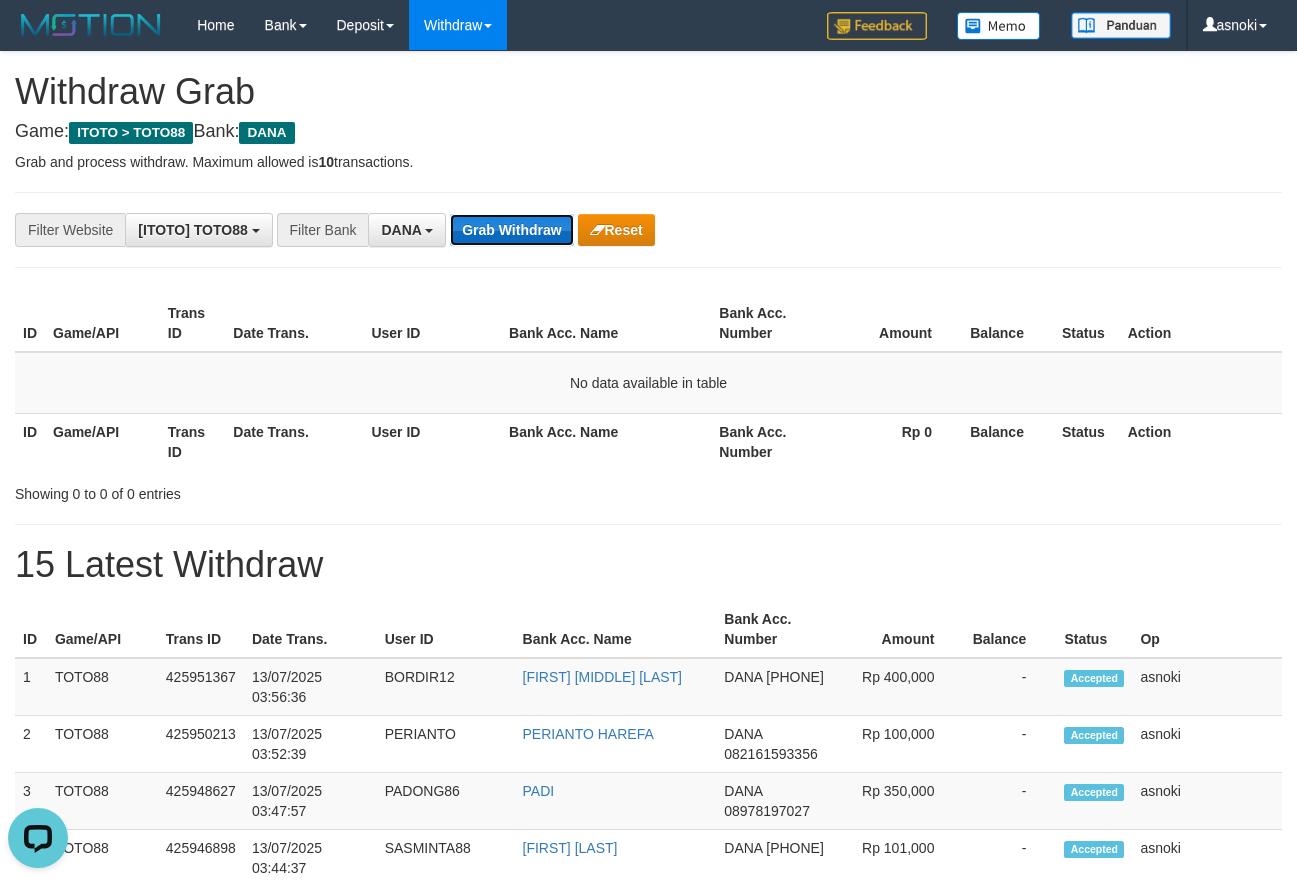 click on "Grab Withdraw" at bounding box center [511, 230] 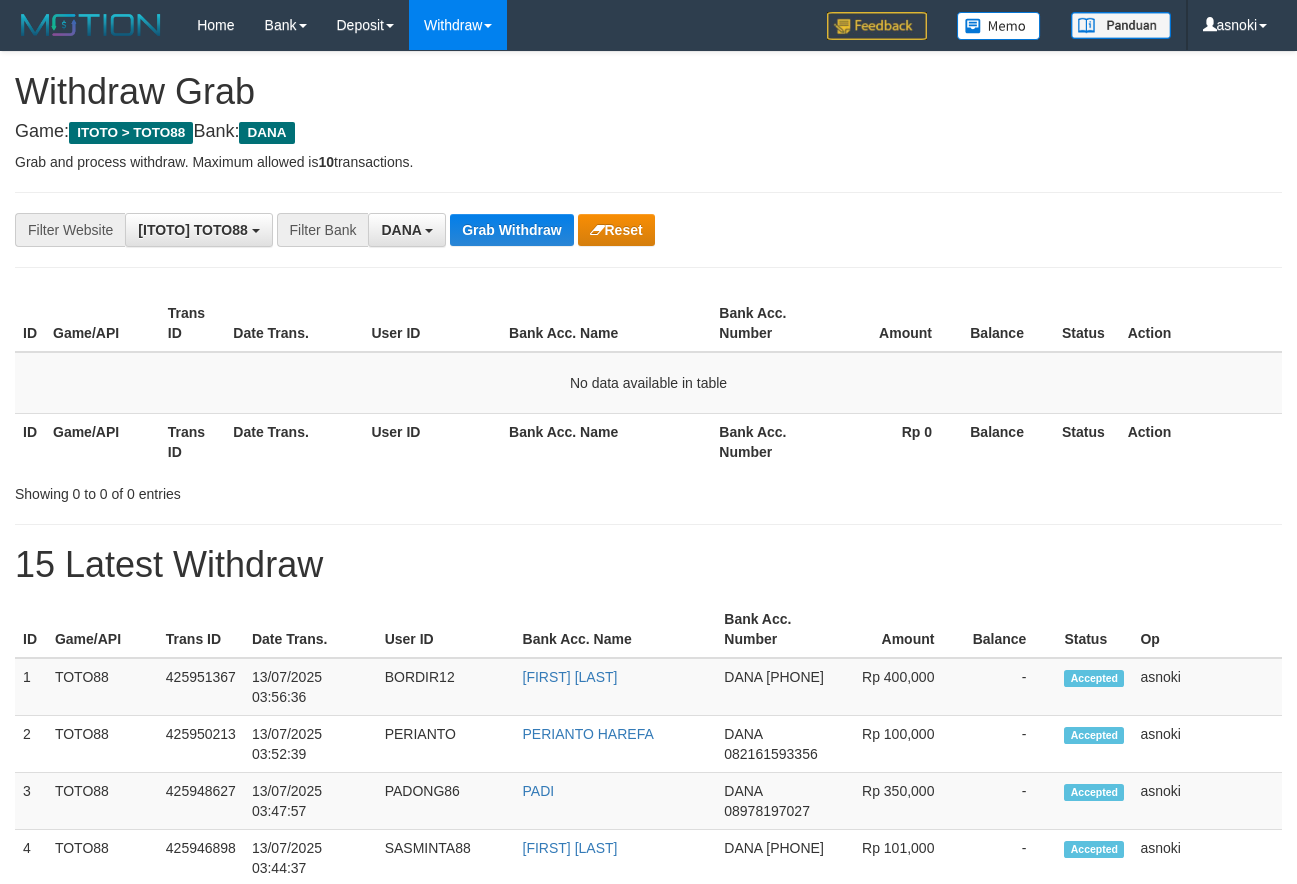 scroll, scrollTop: 0, scrollLeft: 0, axis: both 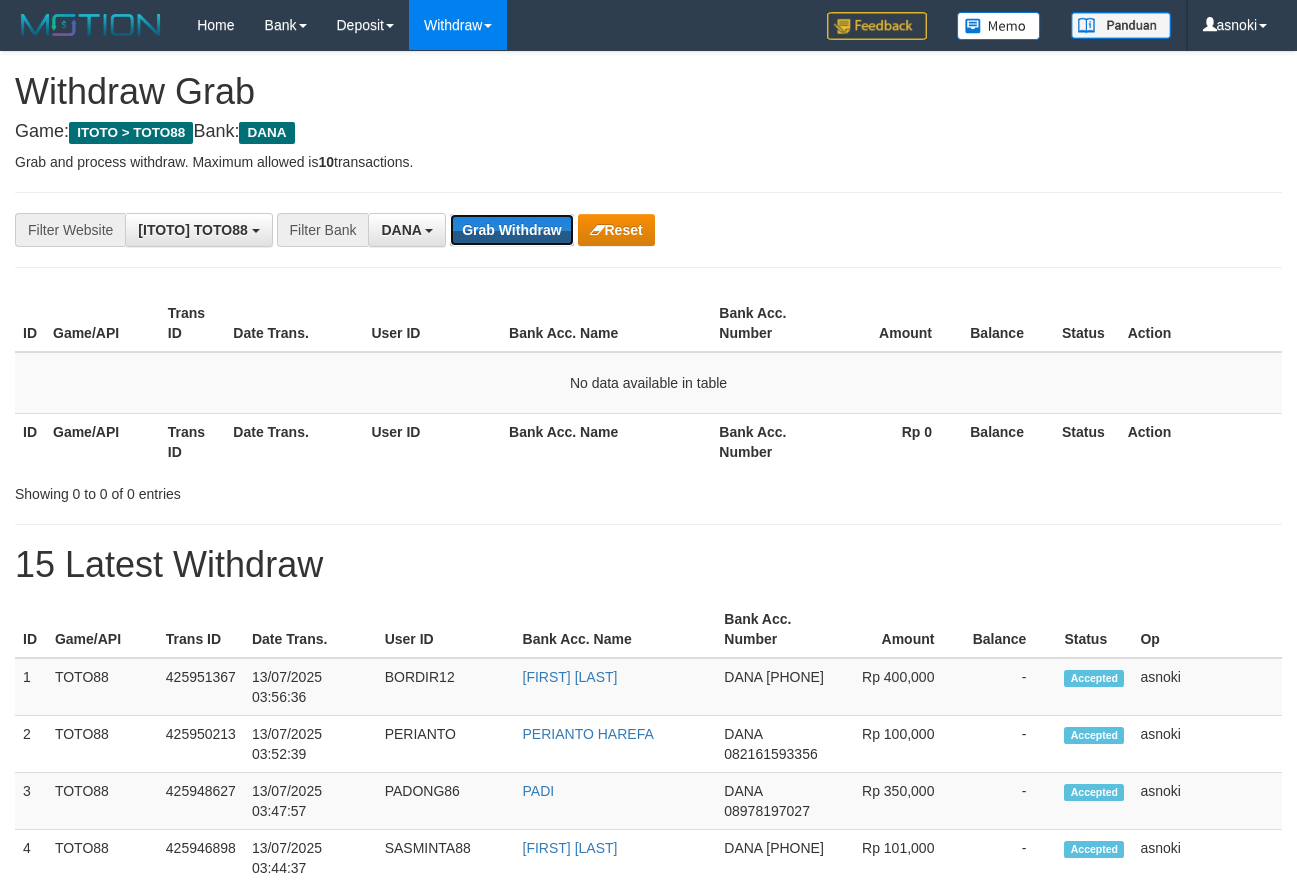 click on "Grab Withdraw" at bounding box center (511, 230) 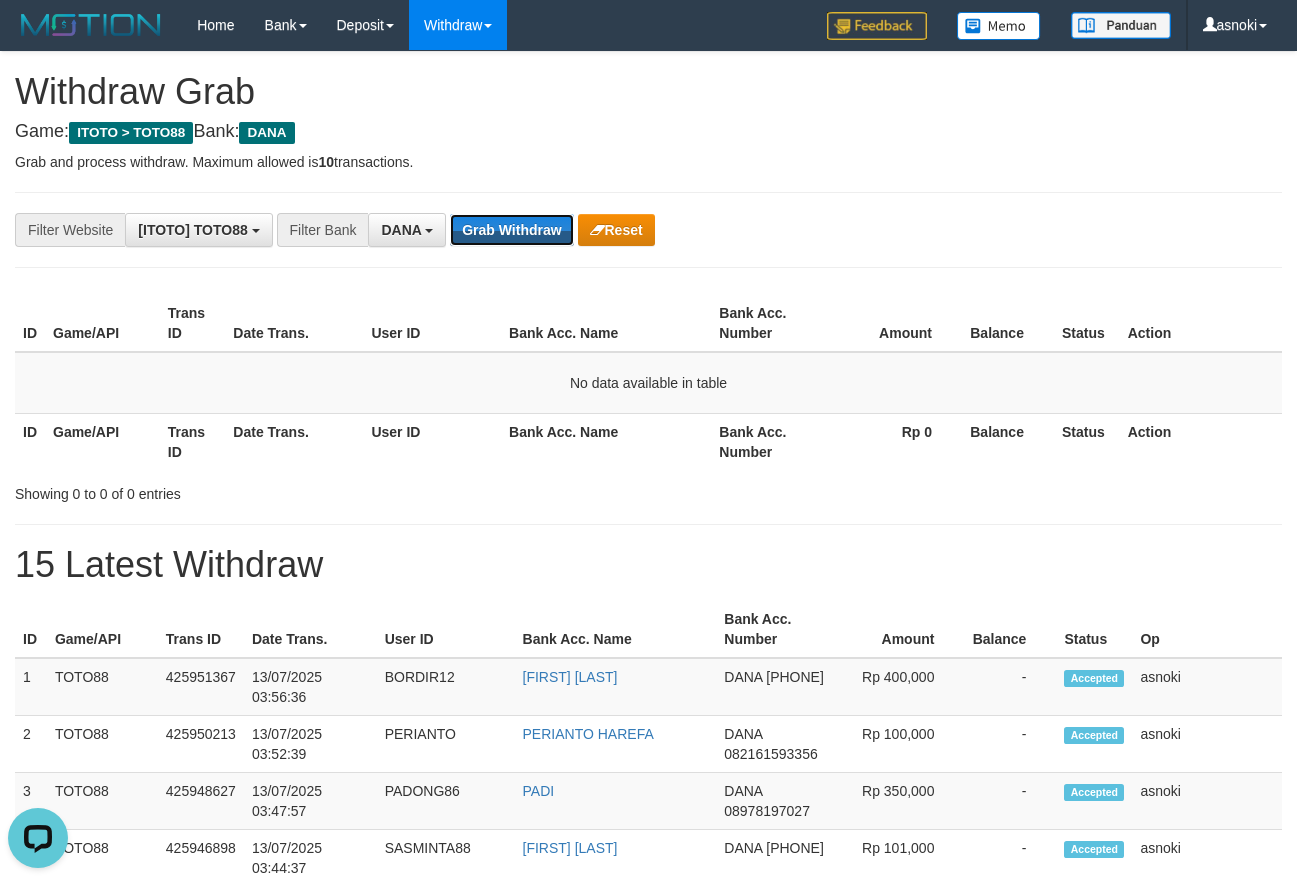 scroll, scrollTop: 0, scrollLeft: 0, axis: both 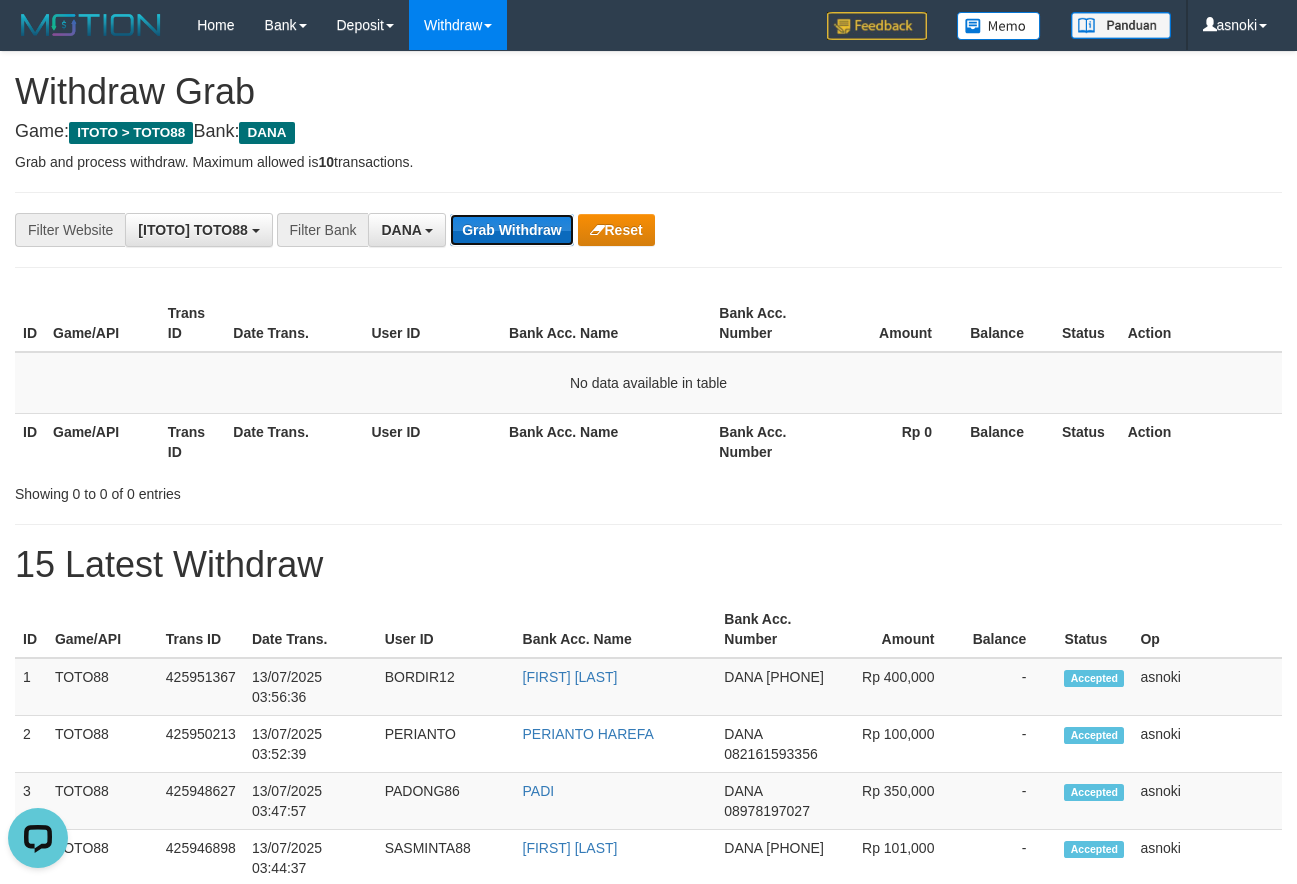 click on "Grab Withdraw" at bounding box center [511, 230] 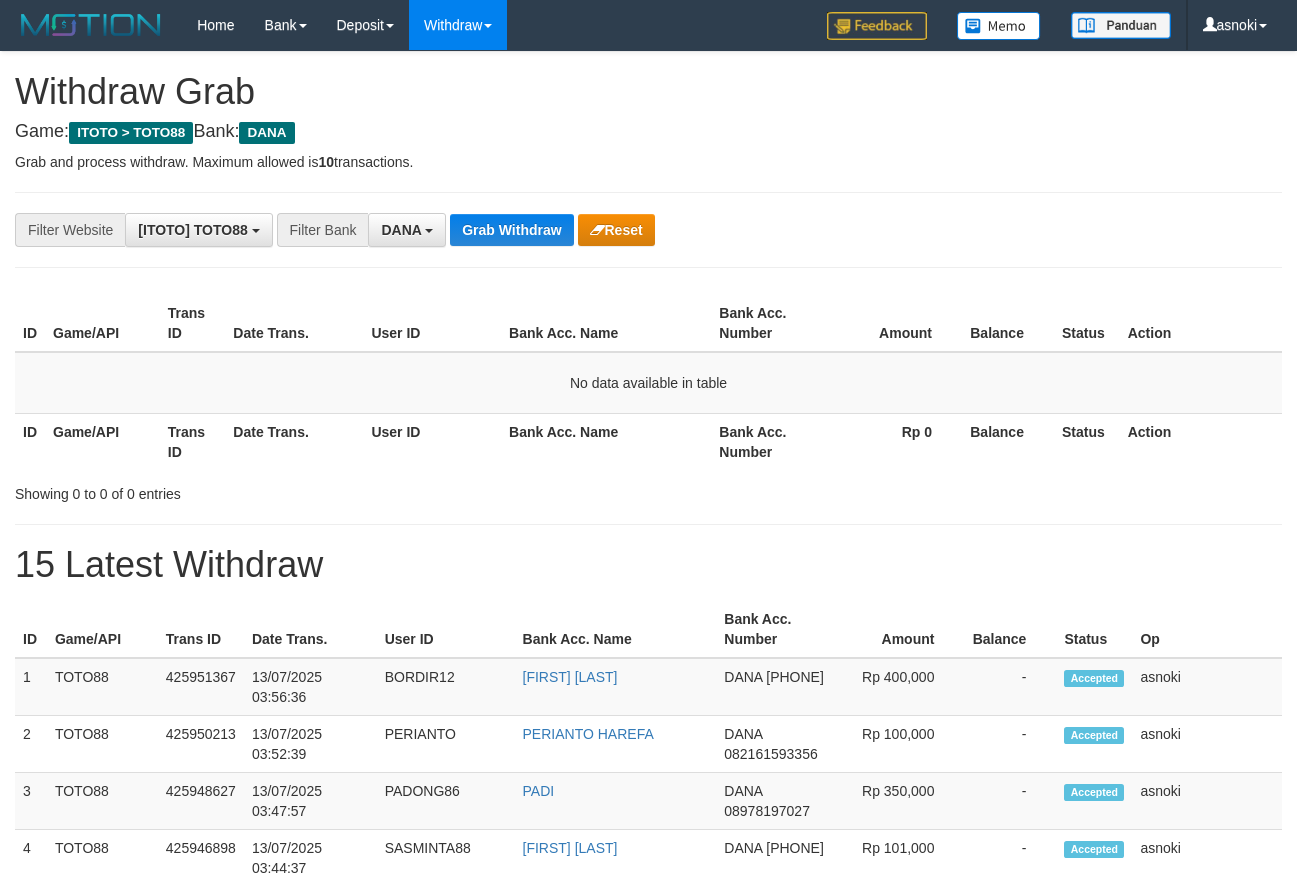 scroll, scrollTop: 0, scrollLeft: 0, axis: both 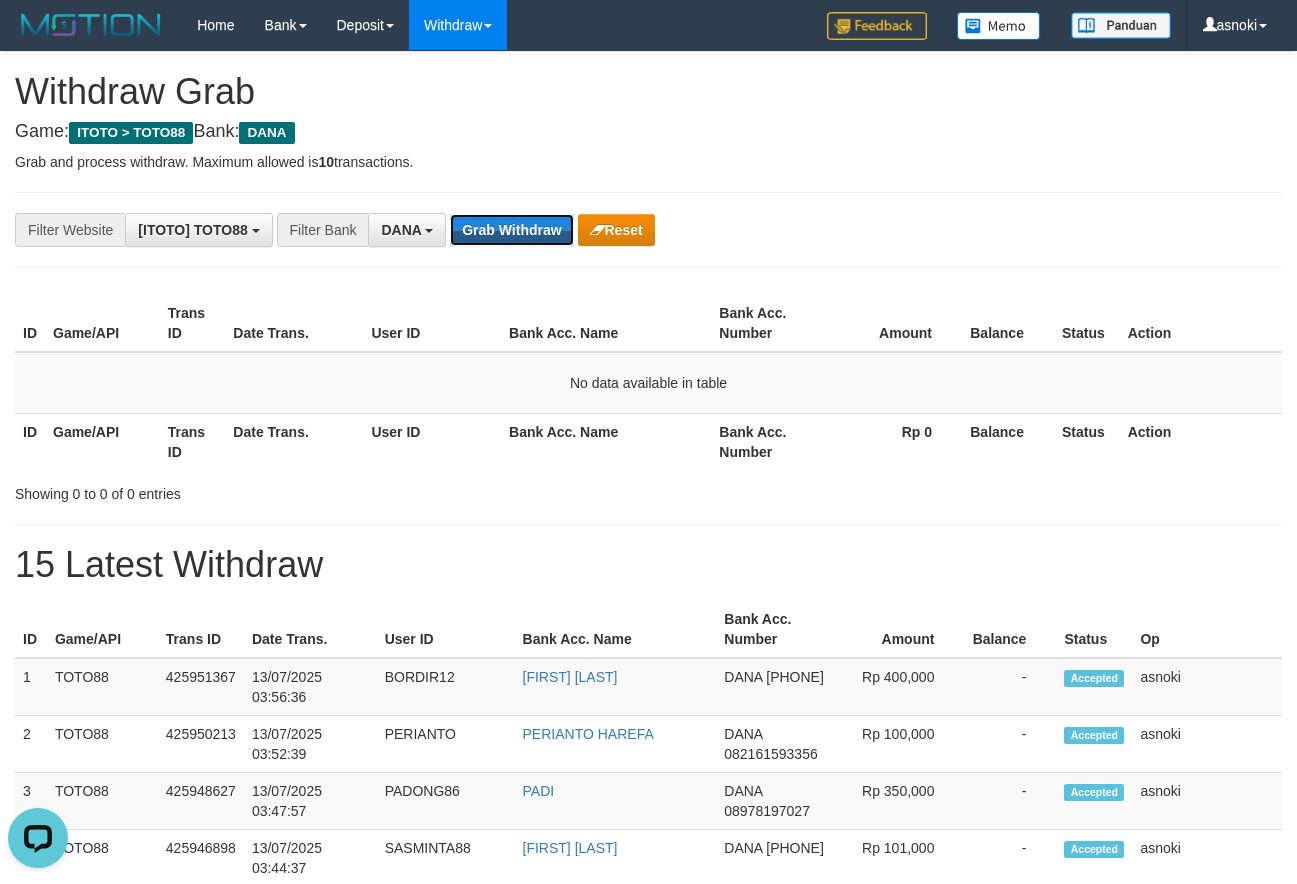 click on "Grab Withdraw" at bounding box center (511, 230) 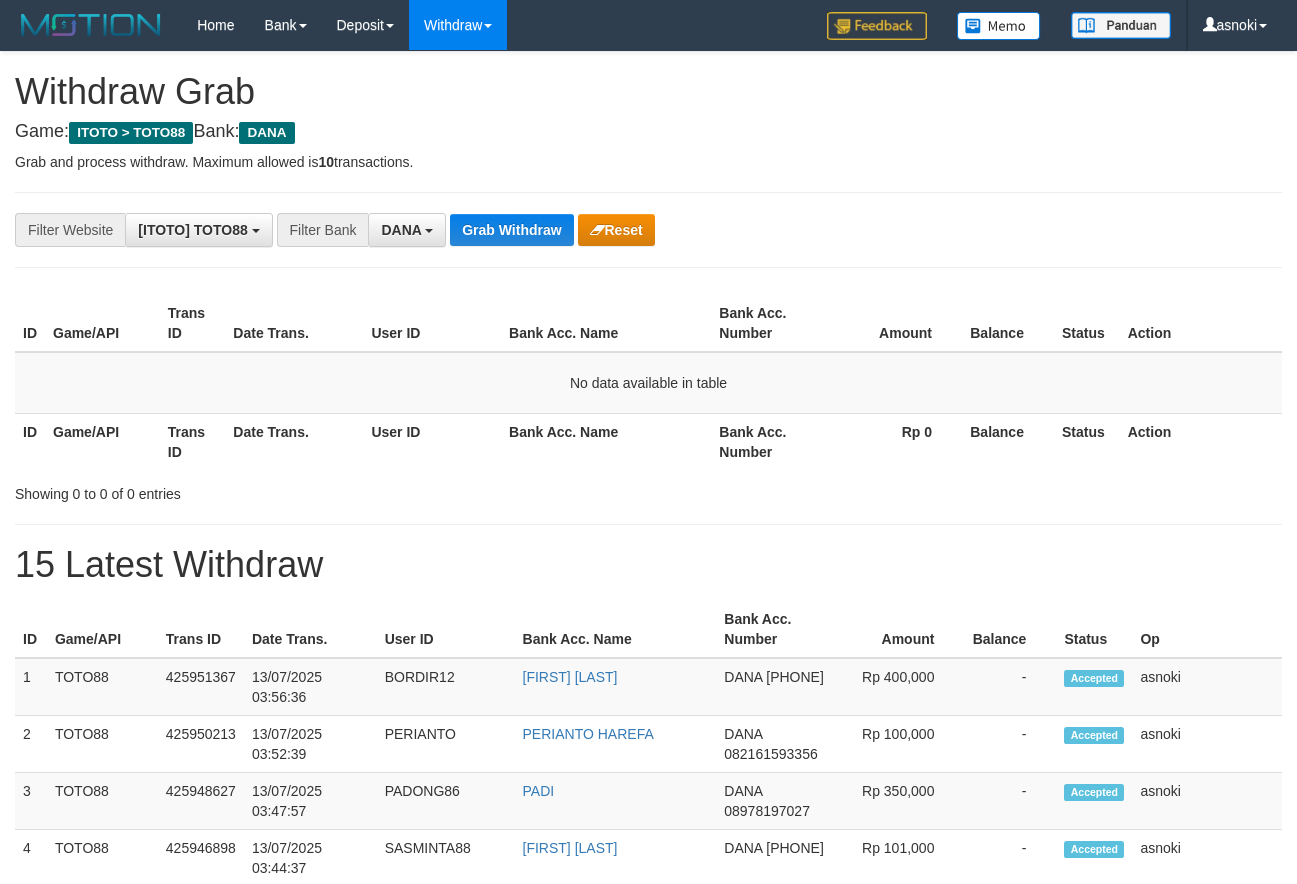 scroll, scrollTop: 0, scrollLeft: 0, axis: both 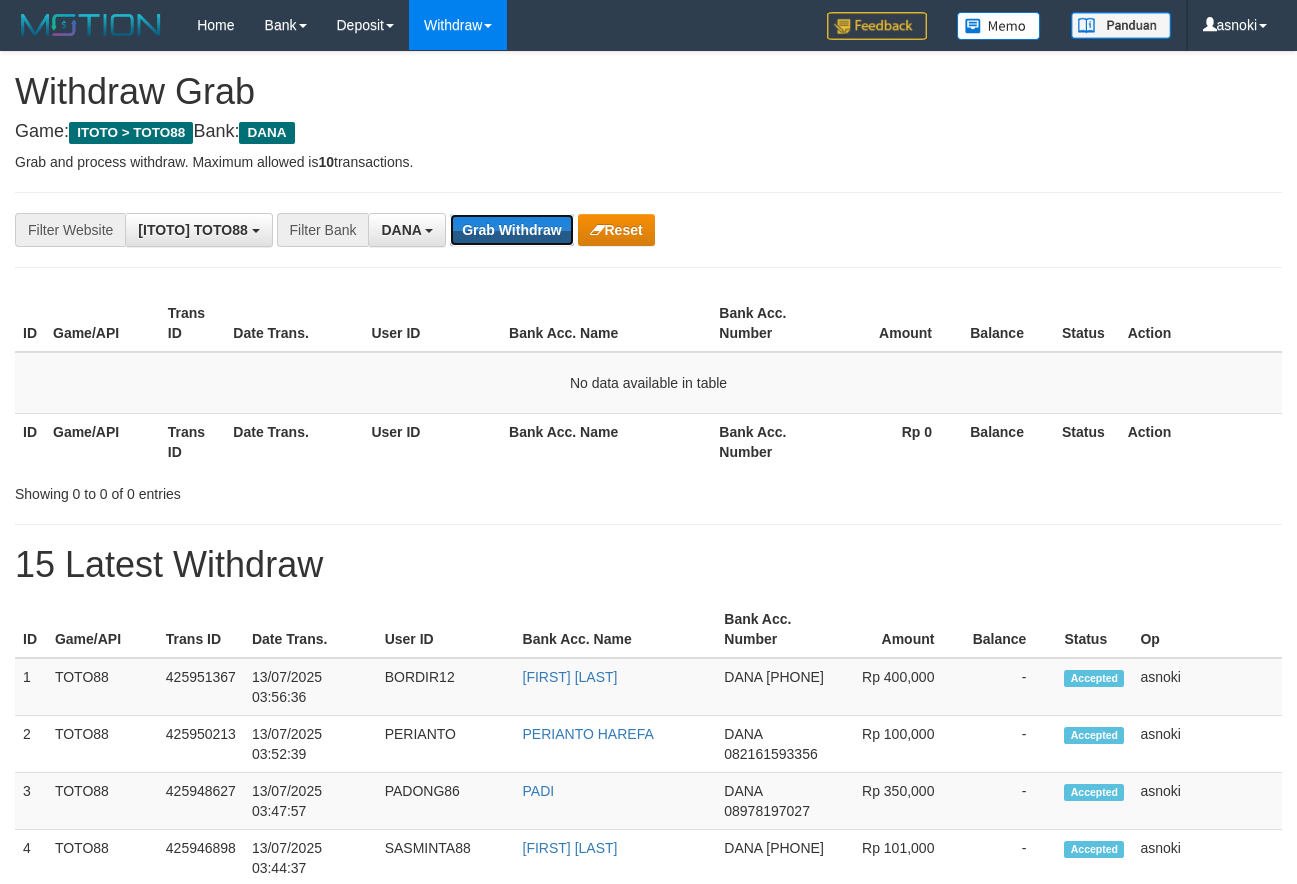 click on "Grab Withdraw" at bounding box center (511, 230) 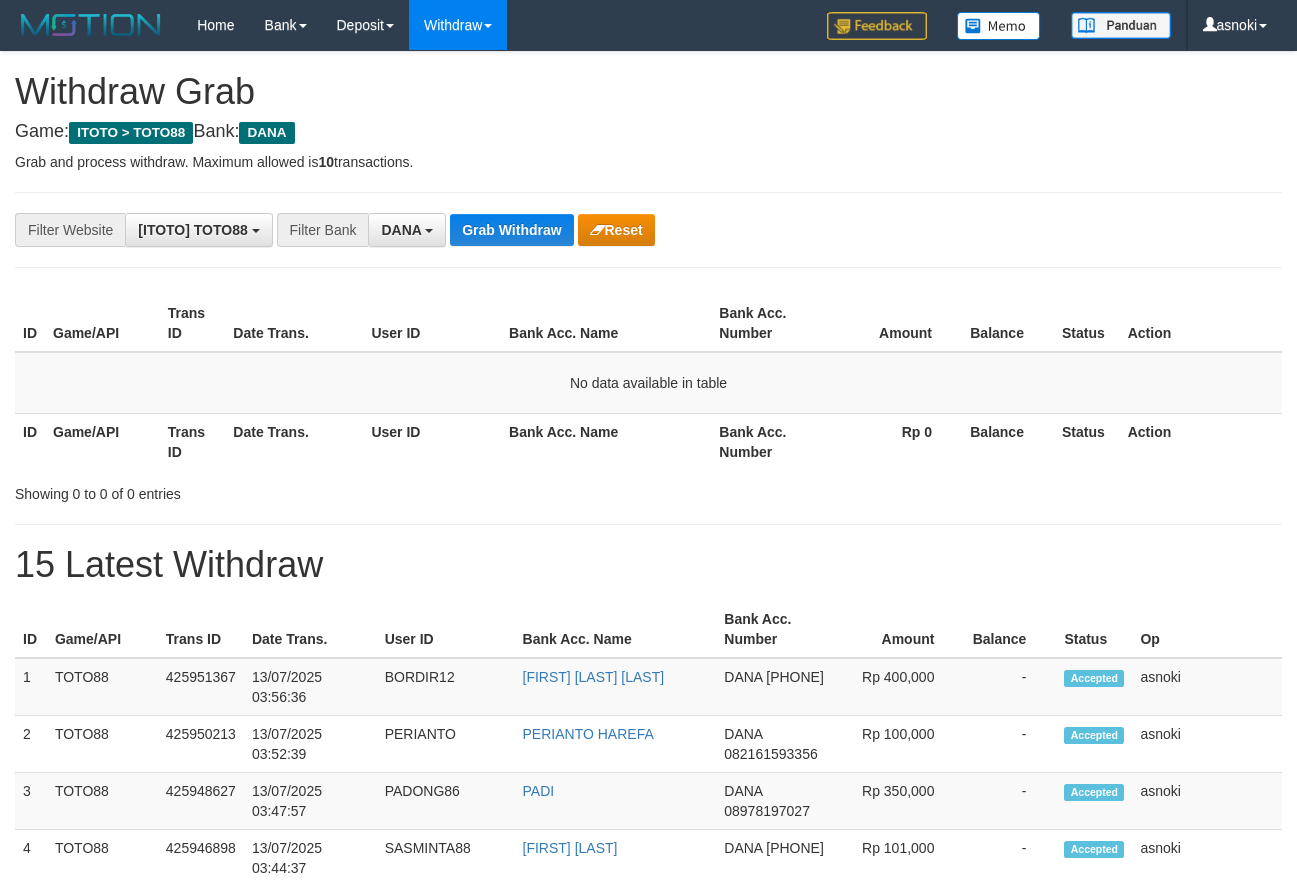 scroll, scrollTop: 0, scrollLeft: 0, axis: both 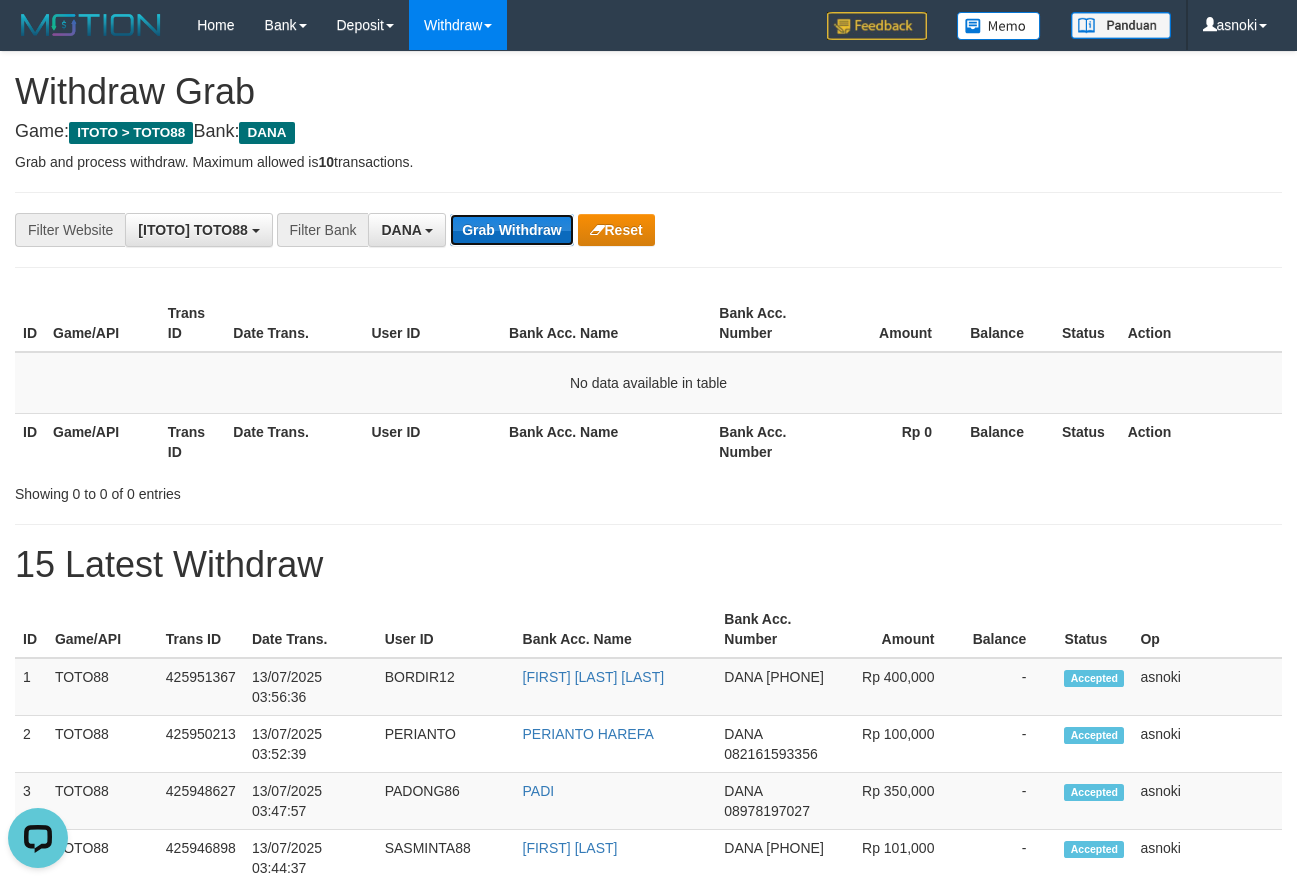 click on "Grab Withdraw" at bounding box center (511, 230) 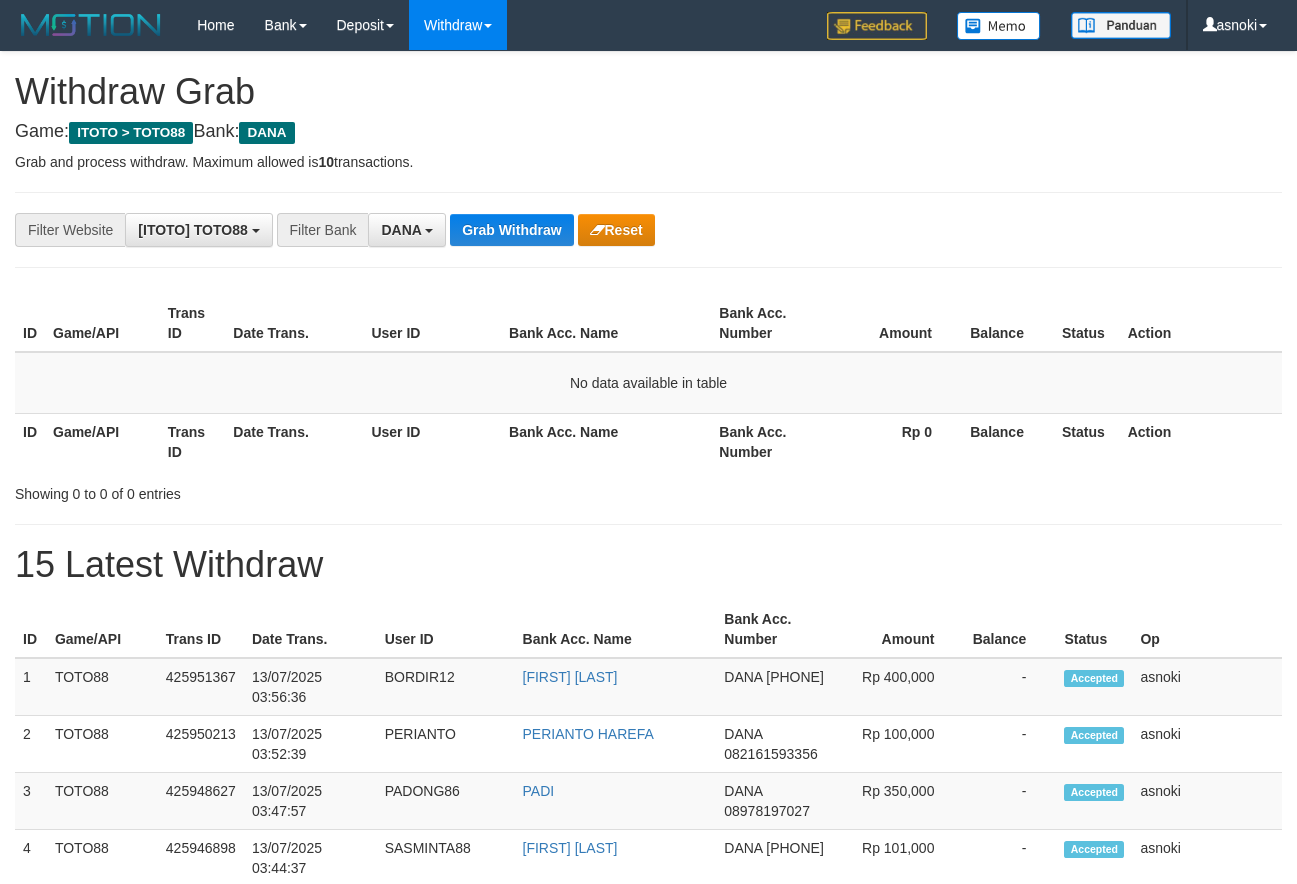 scroll, scrollTop: 0, scrollLeft: 0, axis: both 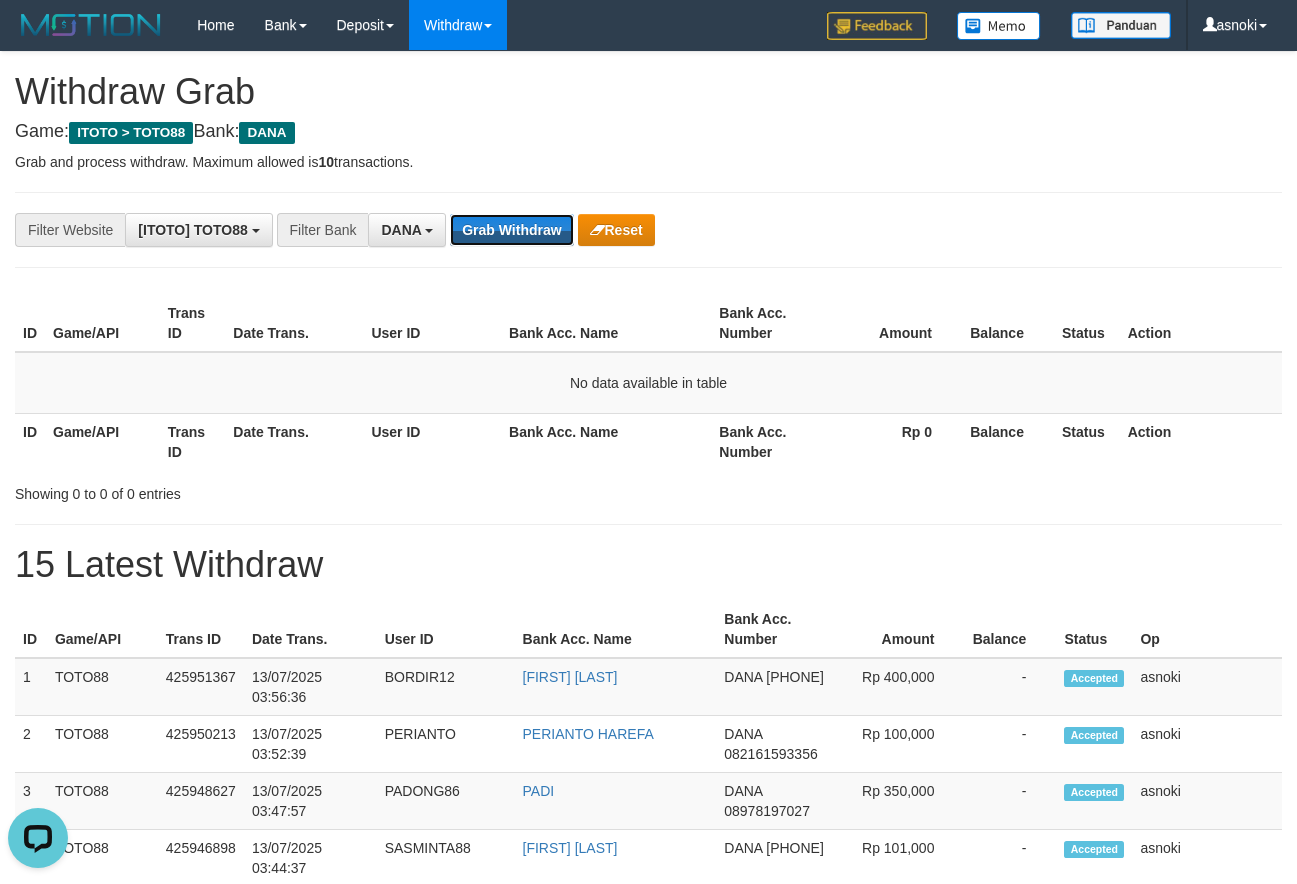 click on "Grab Withdraw" at bounding box center [511, 230] 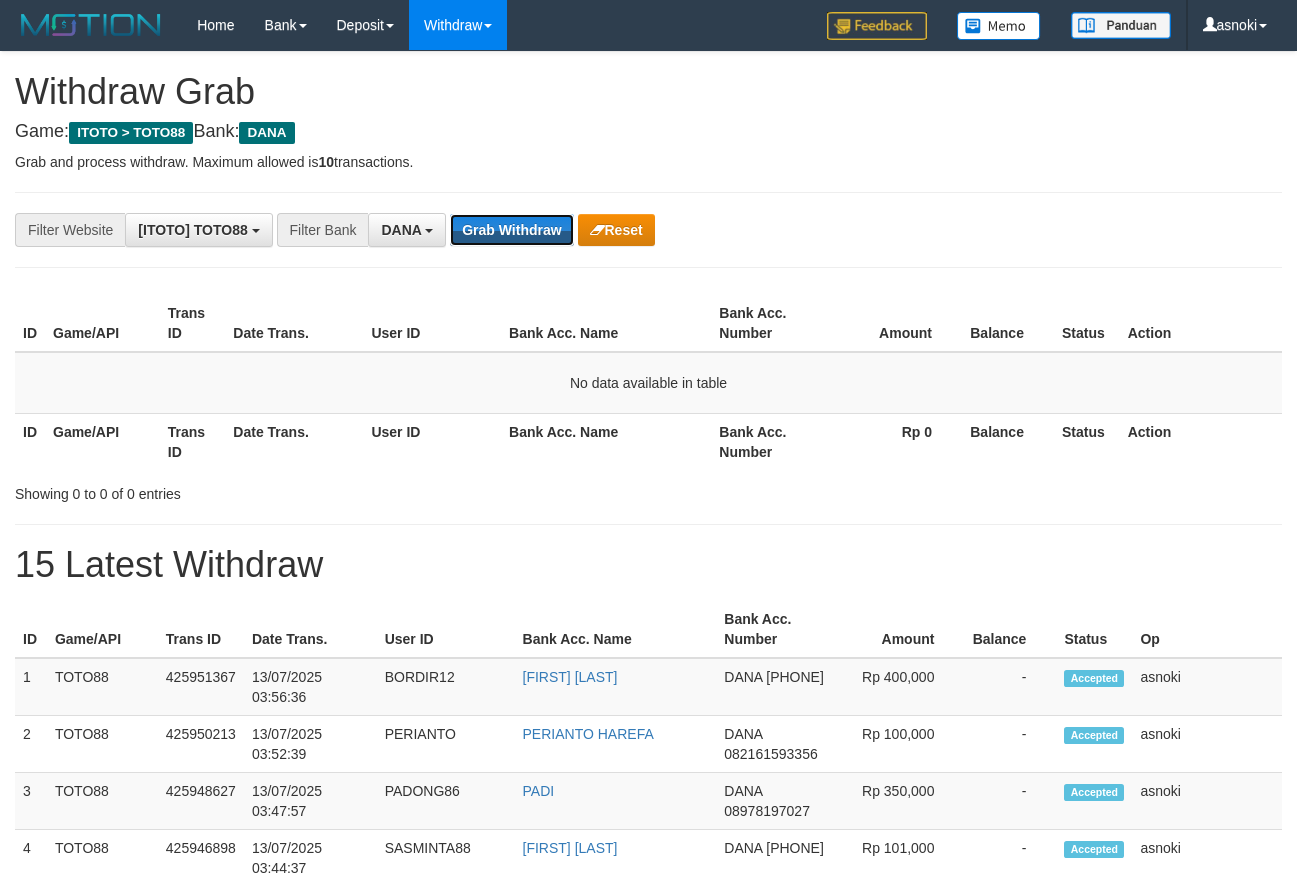scroll, scrollTop: 0, scrollLeft: 0, axis: both 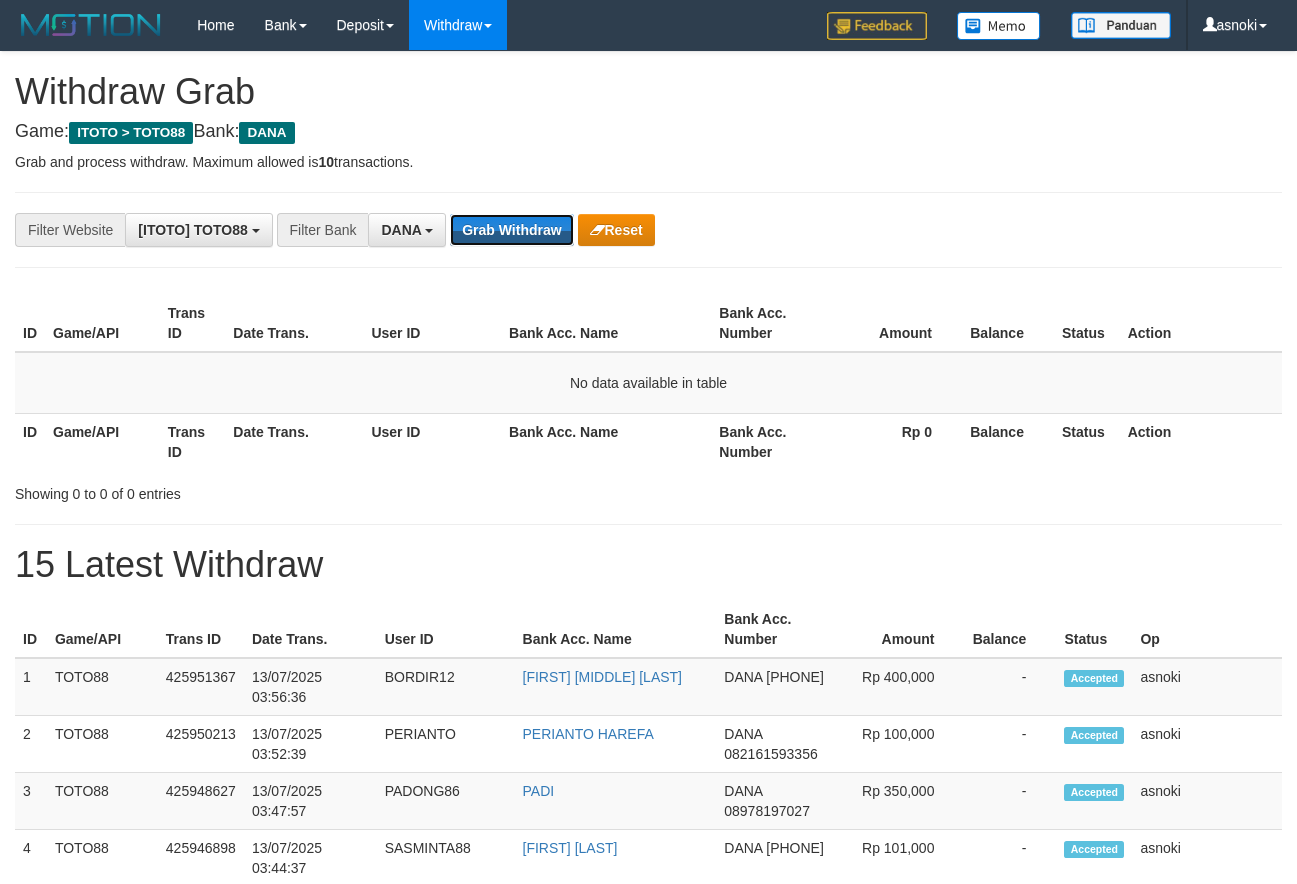 click on "Grab Withdraw" at bounding box center (511, 230) 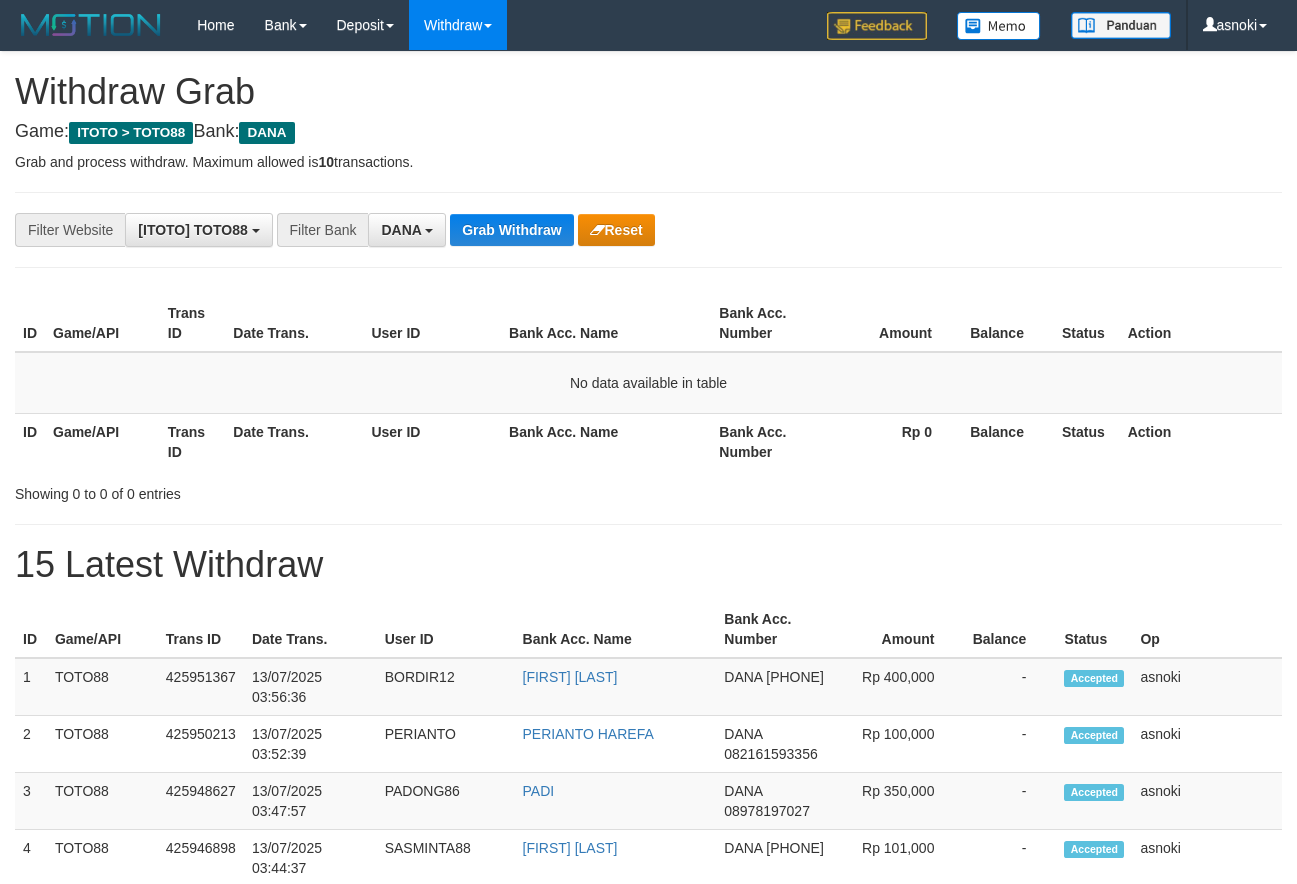 scroll, scrollTop: 0, scrollLeft: 0, axis: both 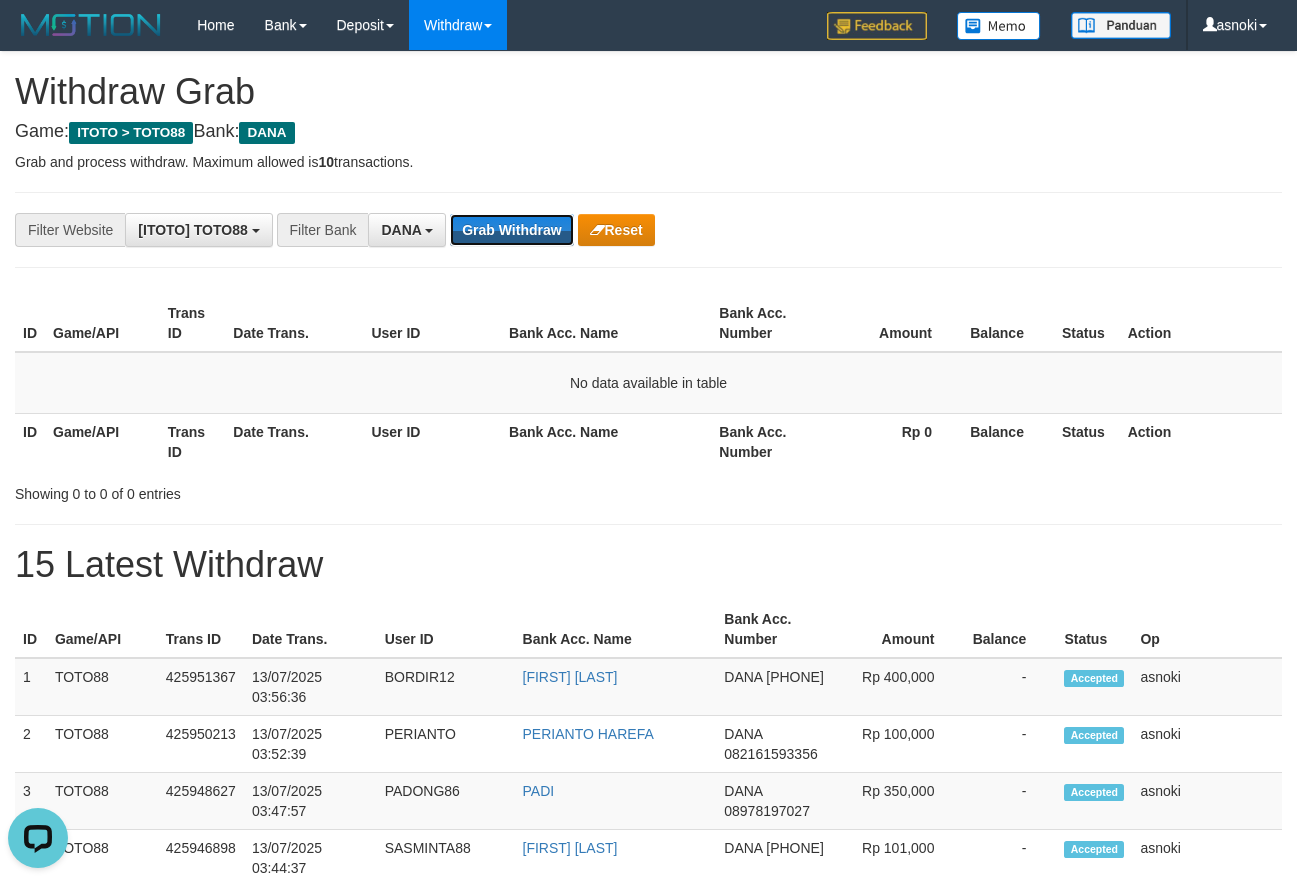 click on "Grab Withdraw" at bounding box center (511, 230) 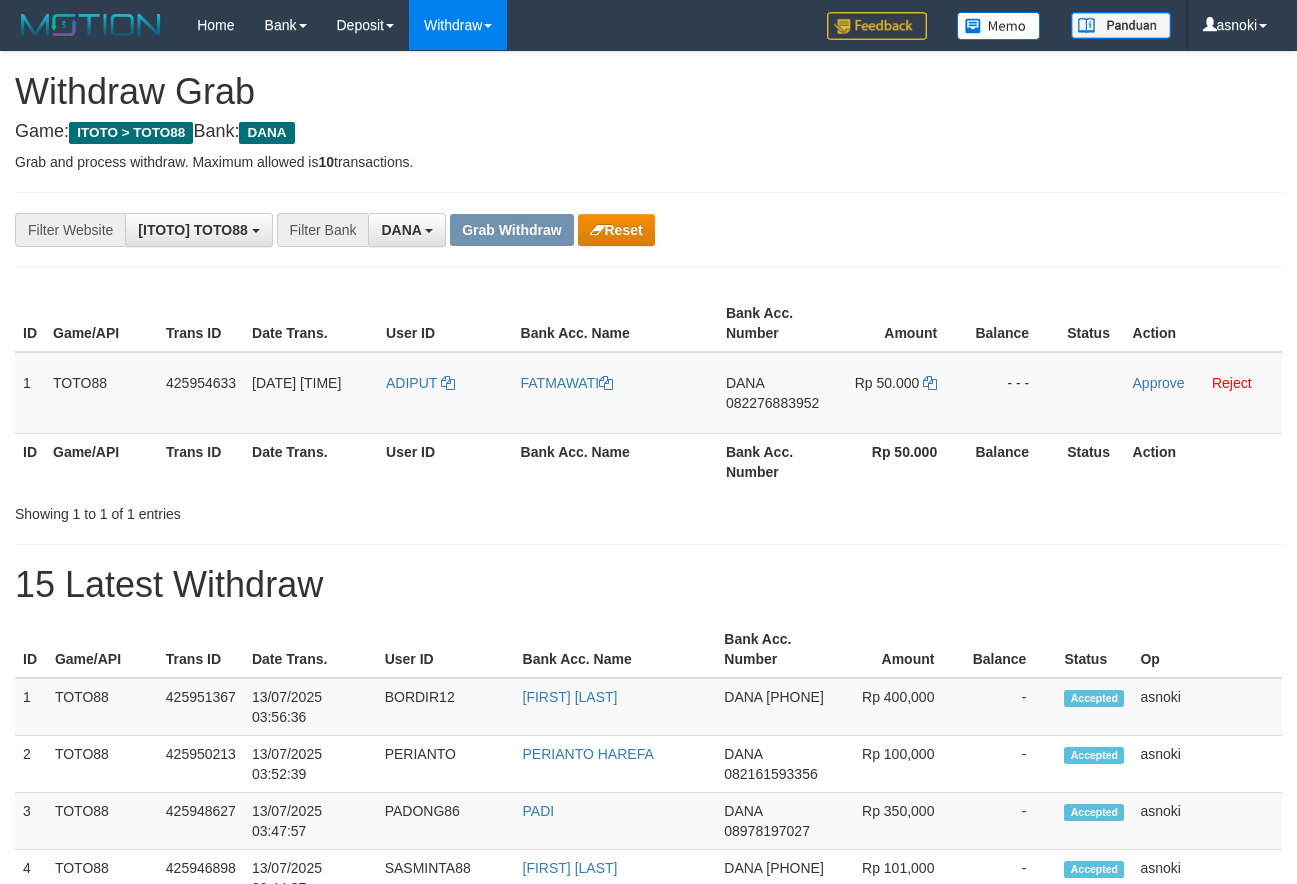 scroll, scrollTop: 0, scrollLeft: 0, axis: both 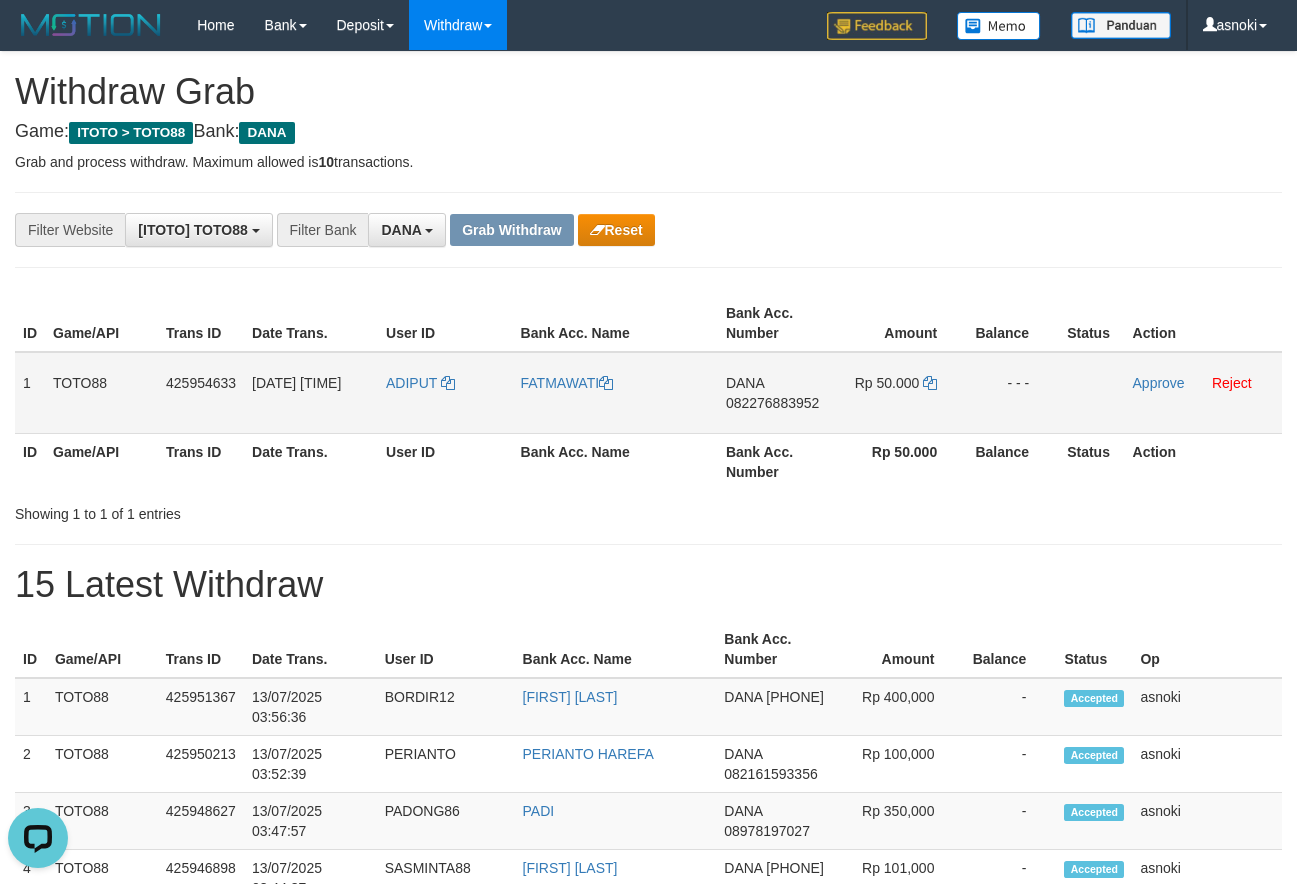 click on "082276883952" at bounding box center (772, 403) 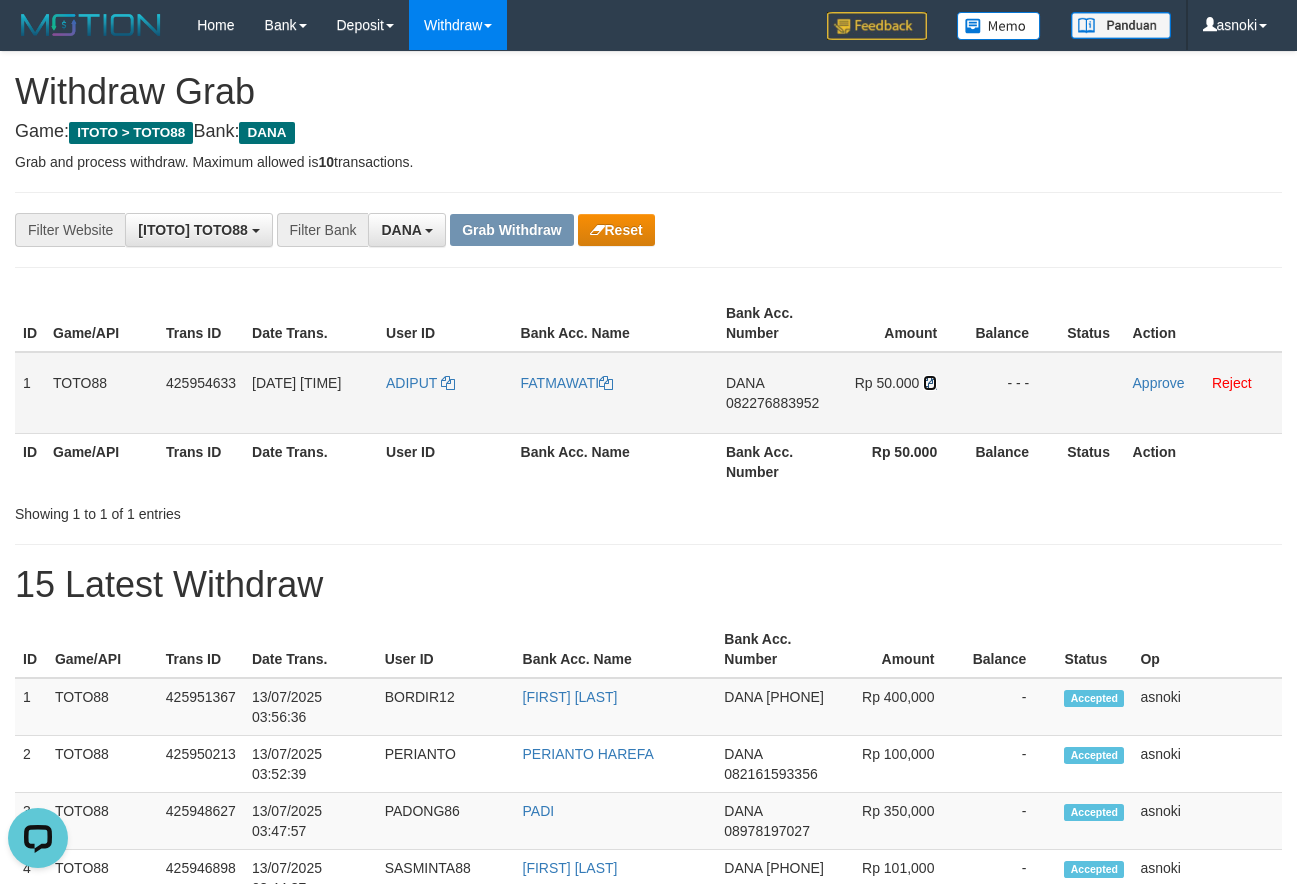 click at bounding box center (930, 383) 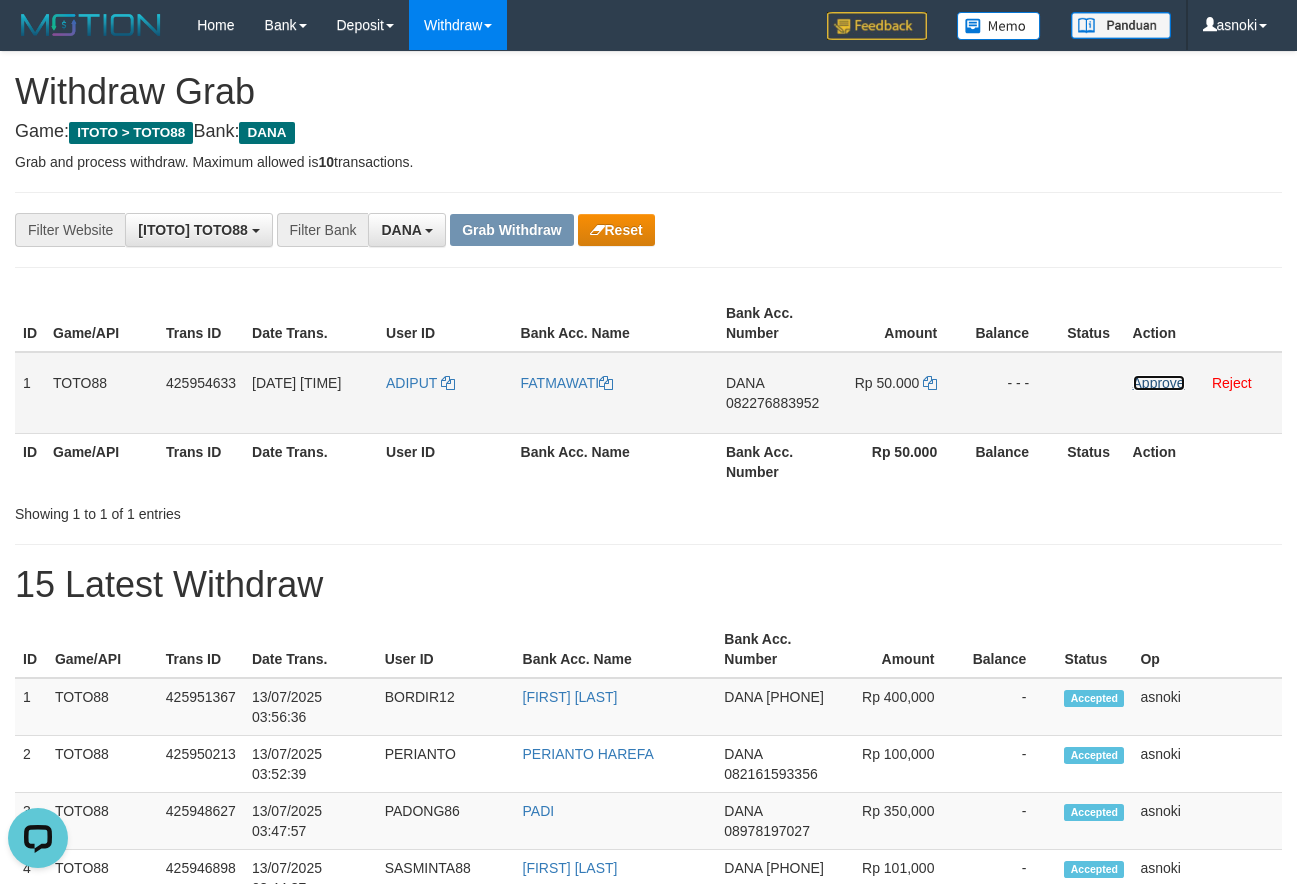 click on "Approve" at bounding box center [1159, 383] 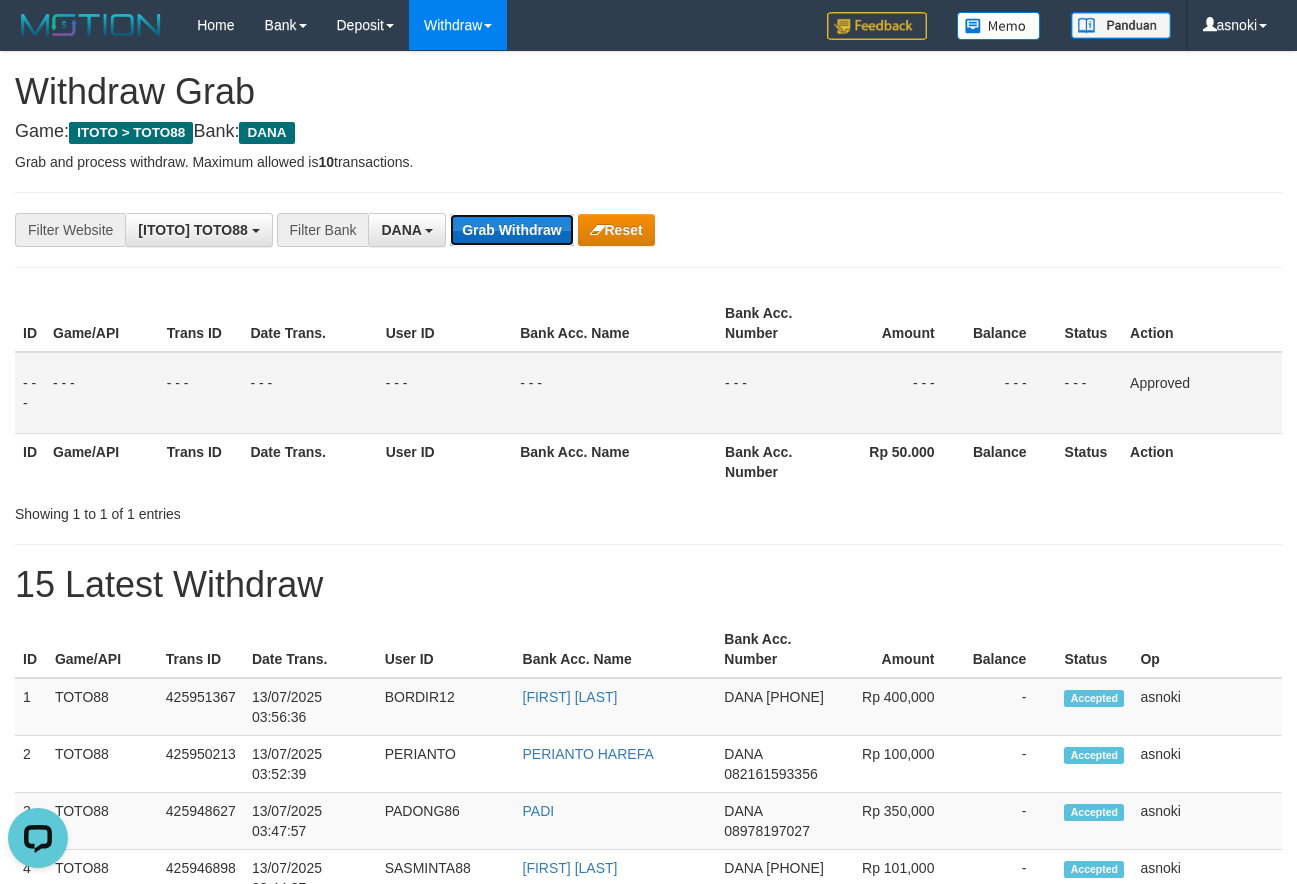 click on "Grab Withdraw" at bounding box center [511, 230] 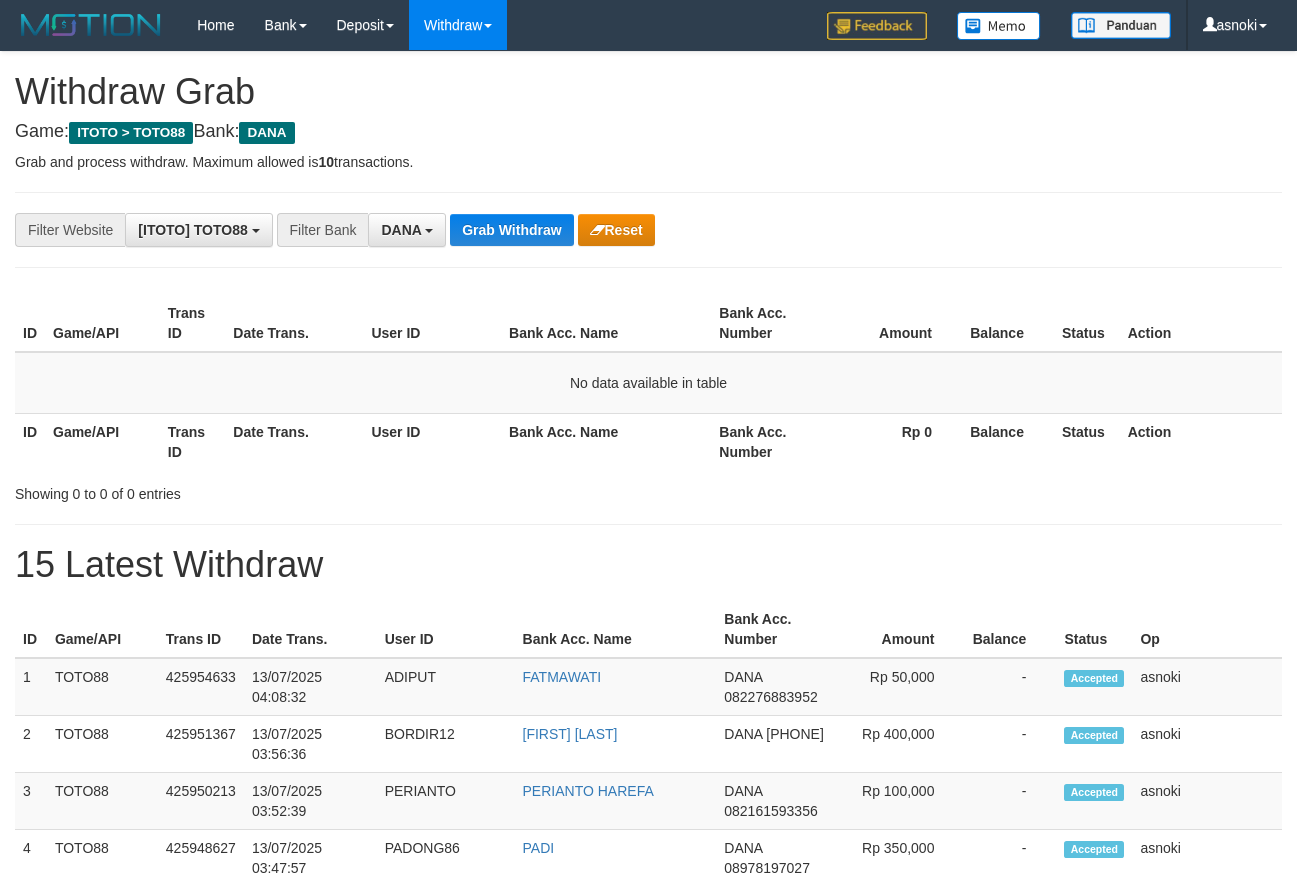scroll, scrollTop: 0, scrollLeft: 0, axis: both 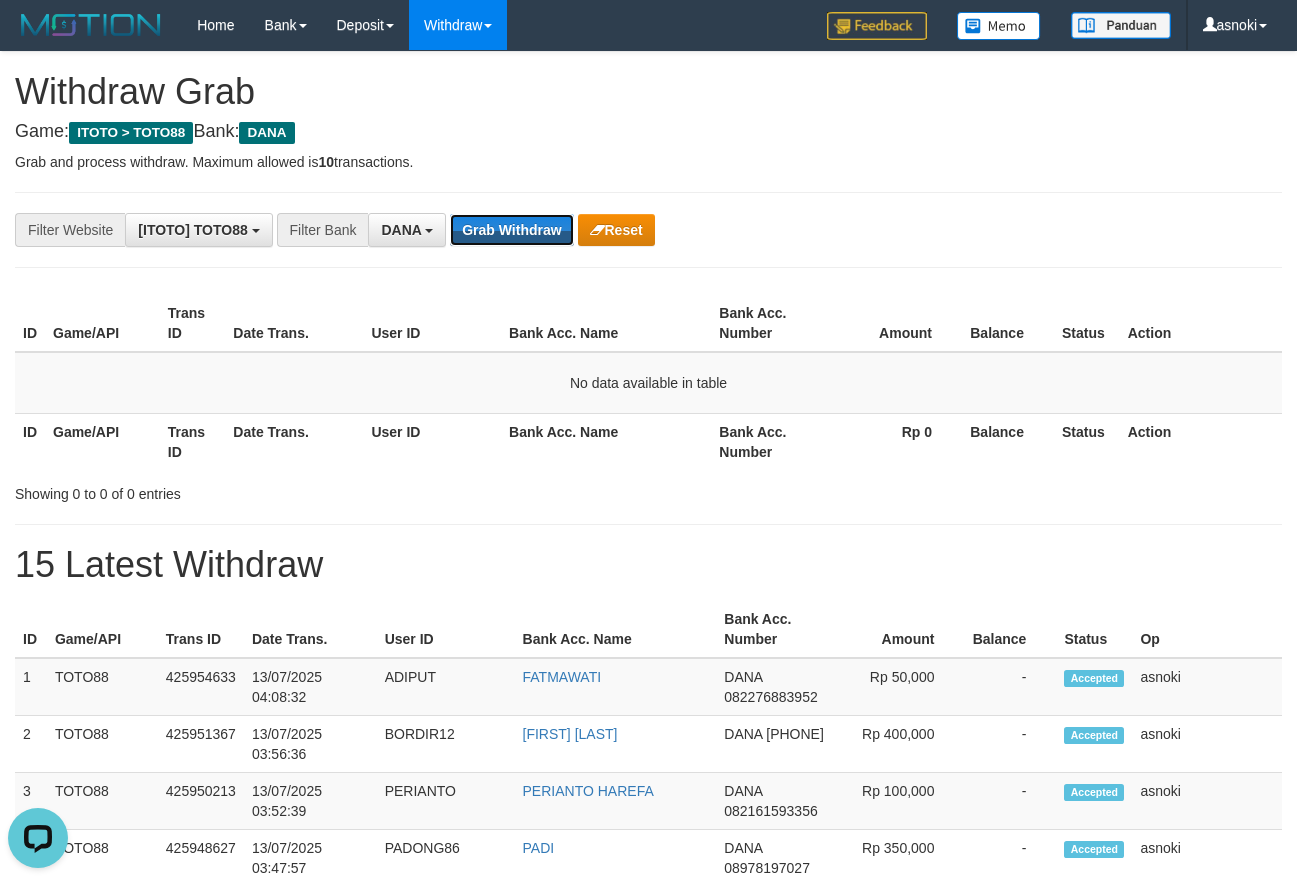 click on "Grab Withdraw" at bounding box center [511, 230] 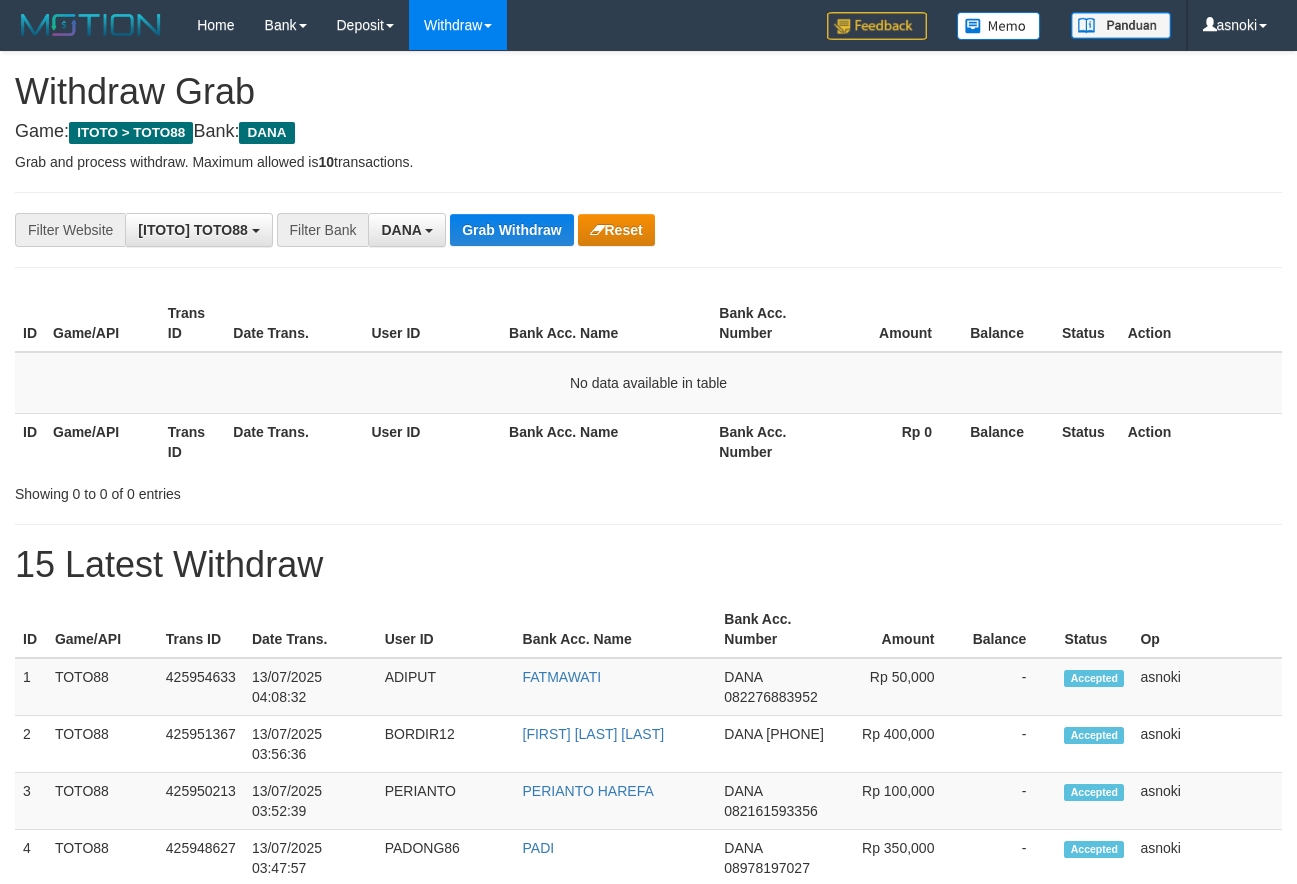 scroll, scrollTop: 0, scrollLeft: 0, axis: both 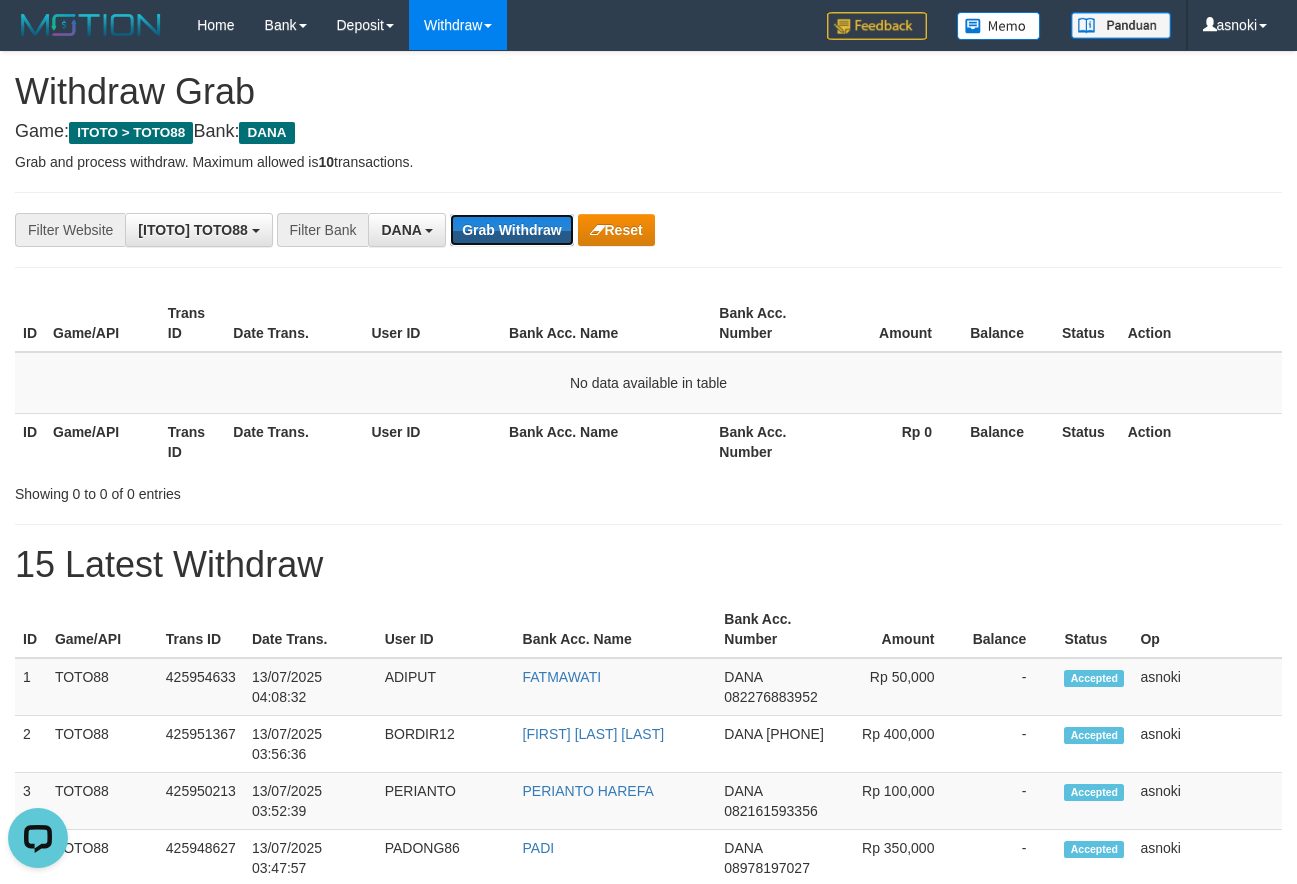 click on "Grab Withdraw" at bounding box center (511, 230) 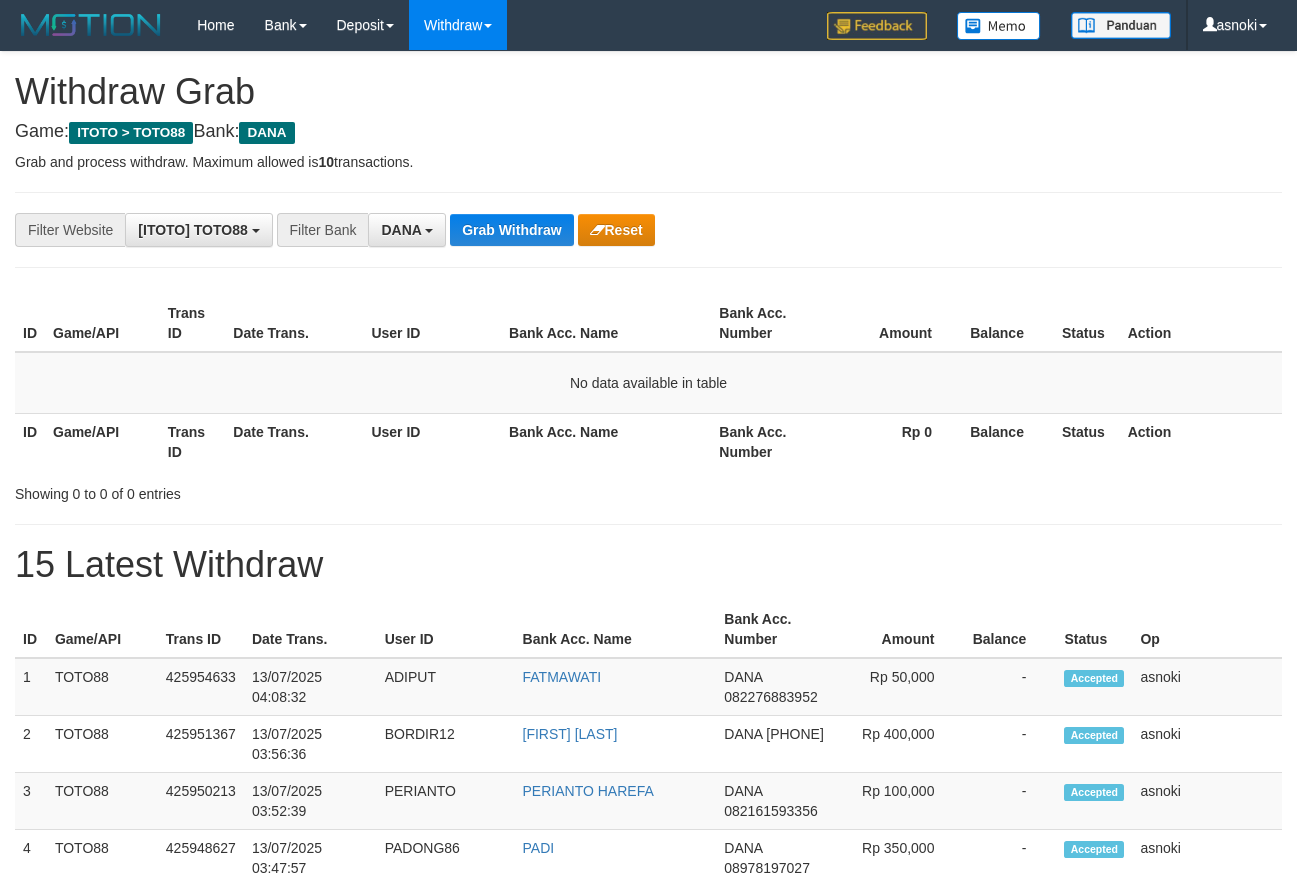 scroll, scrollTop: 0, scrollLeft: 0, axis: both 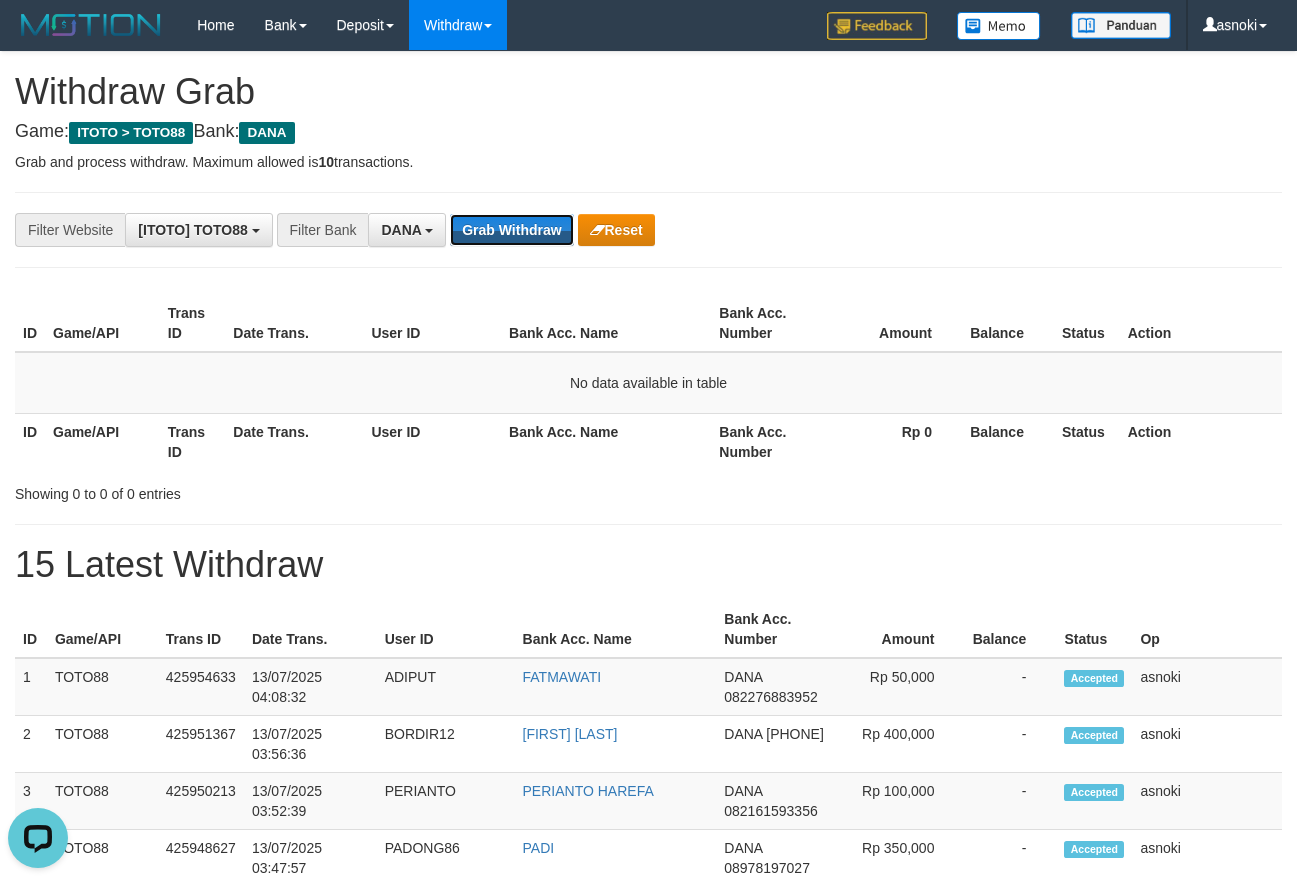 click on "Grab Withdraw" at bounding box center [511, 230] 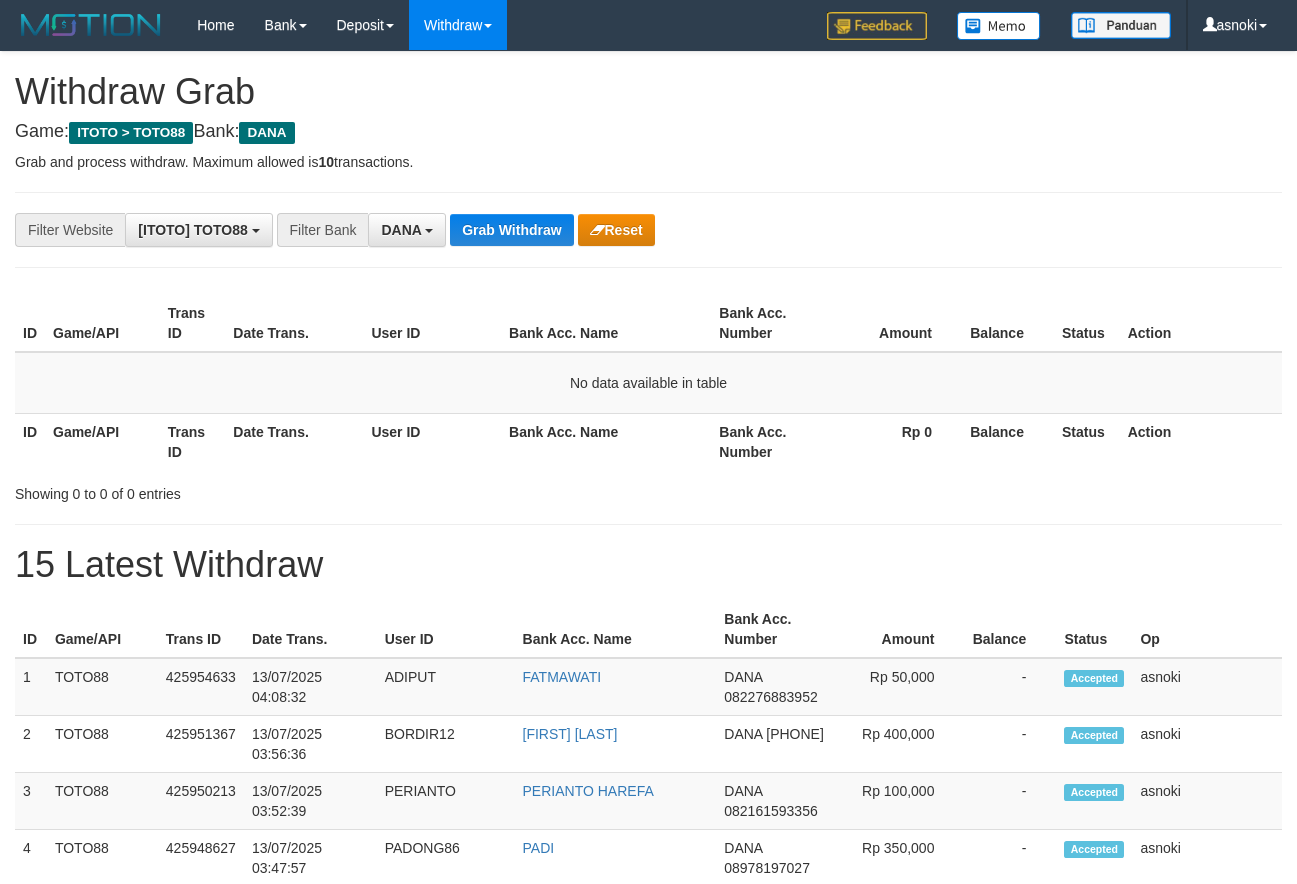 scroll, scrollTop: 0, scrollLeft: 0, axis: both 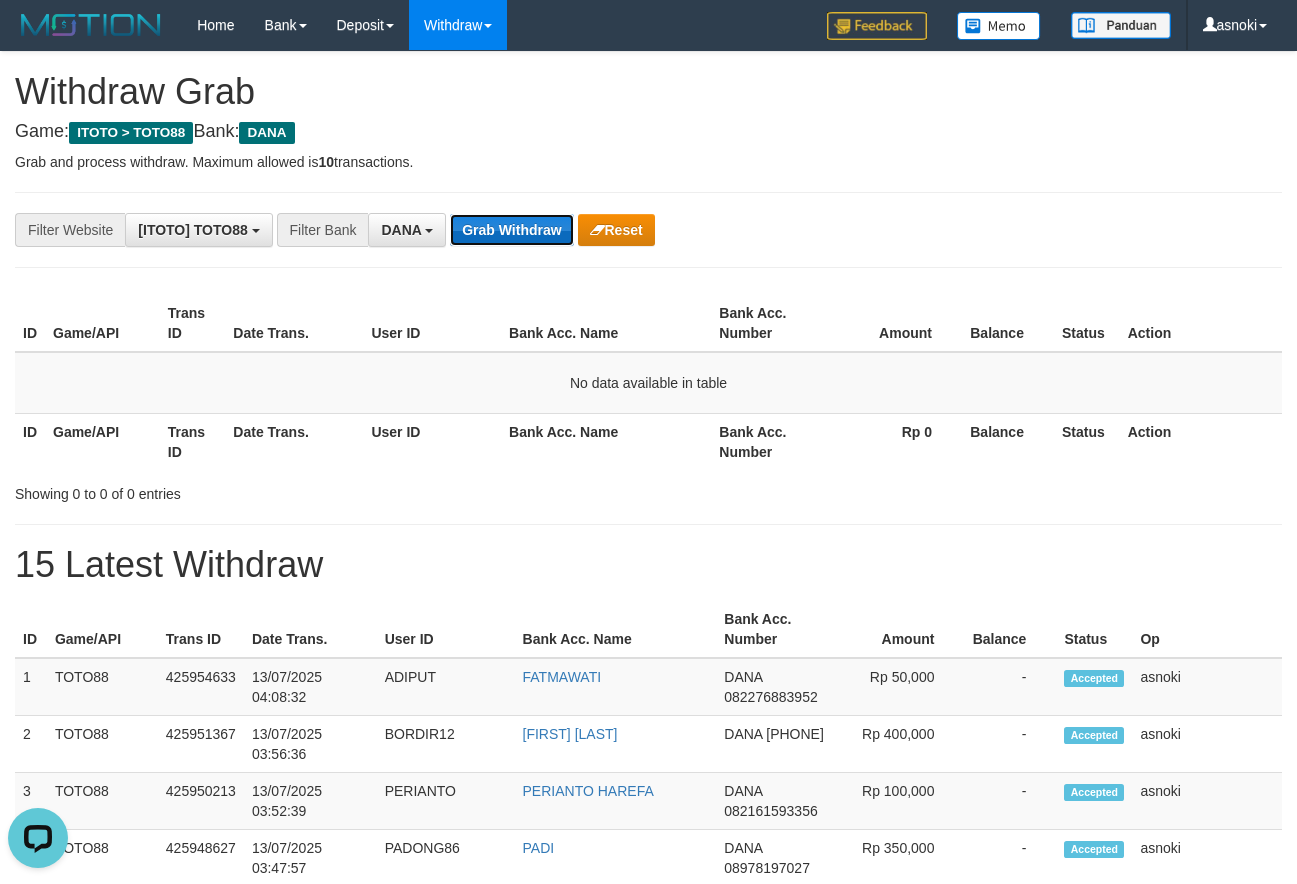 click on "Grab Withdraw" at bounding box center [511, 230] 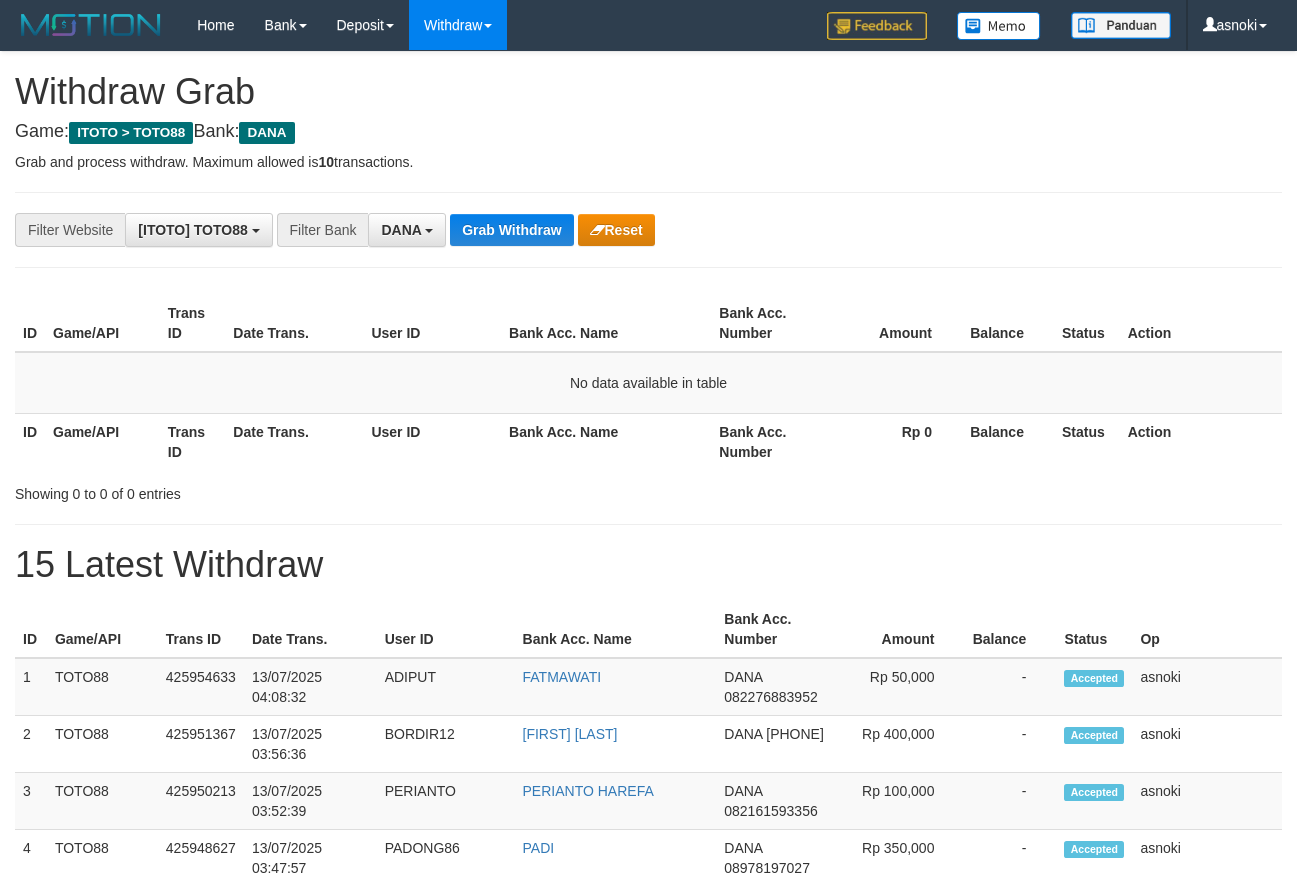 scroll, scrollTop: 0, scrollLeft: 0, axis: both 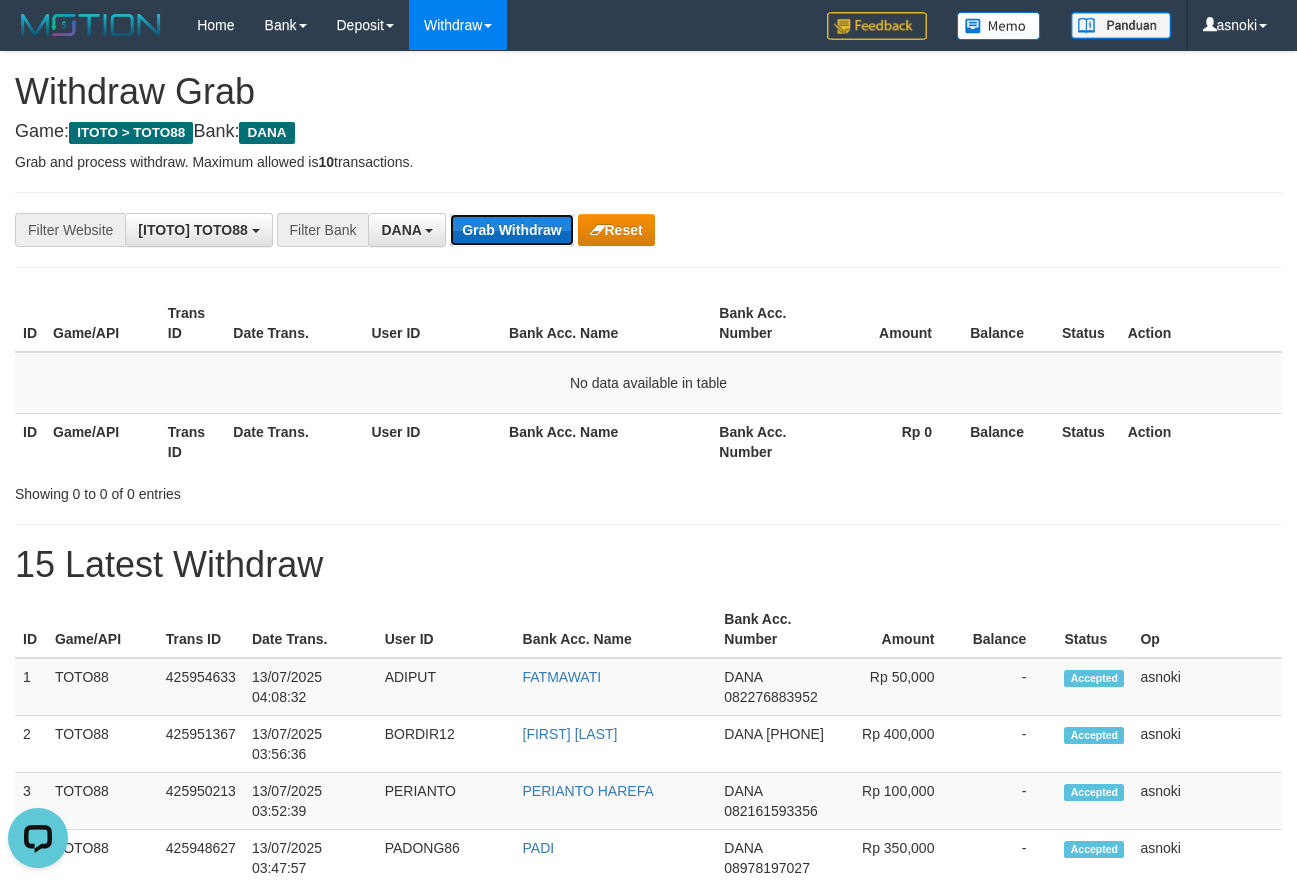 click on "Grab Withdraw" at bounding box center (511, 230) 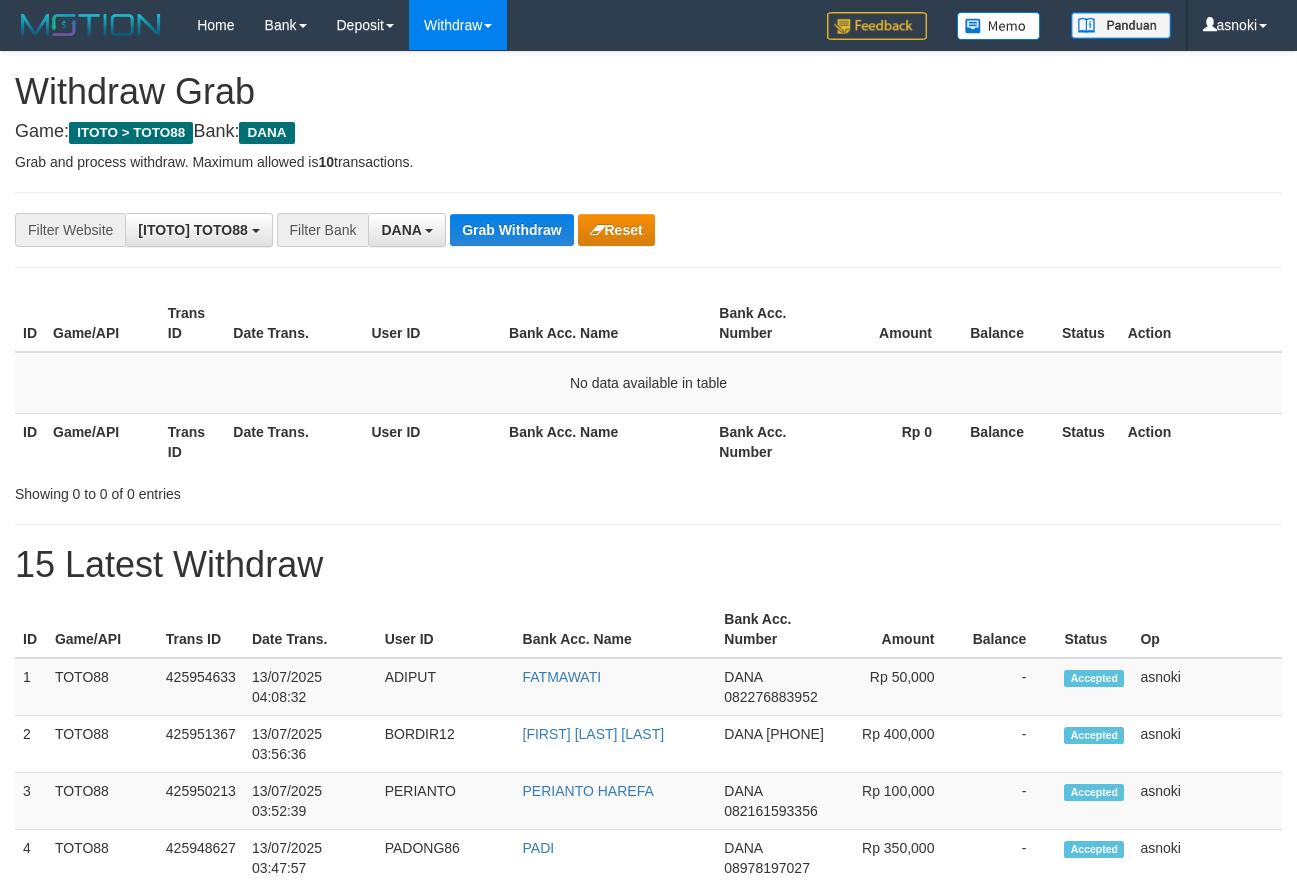 scroll, scrollTop: 0, scrollLeft: 0, axis: both 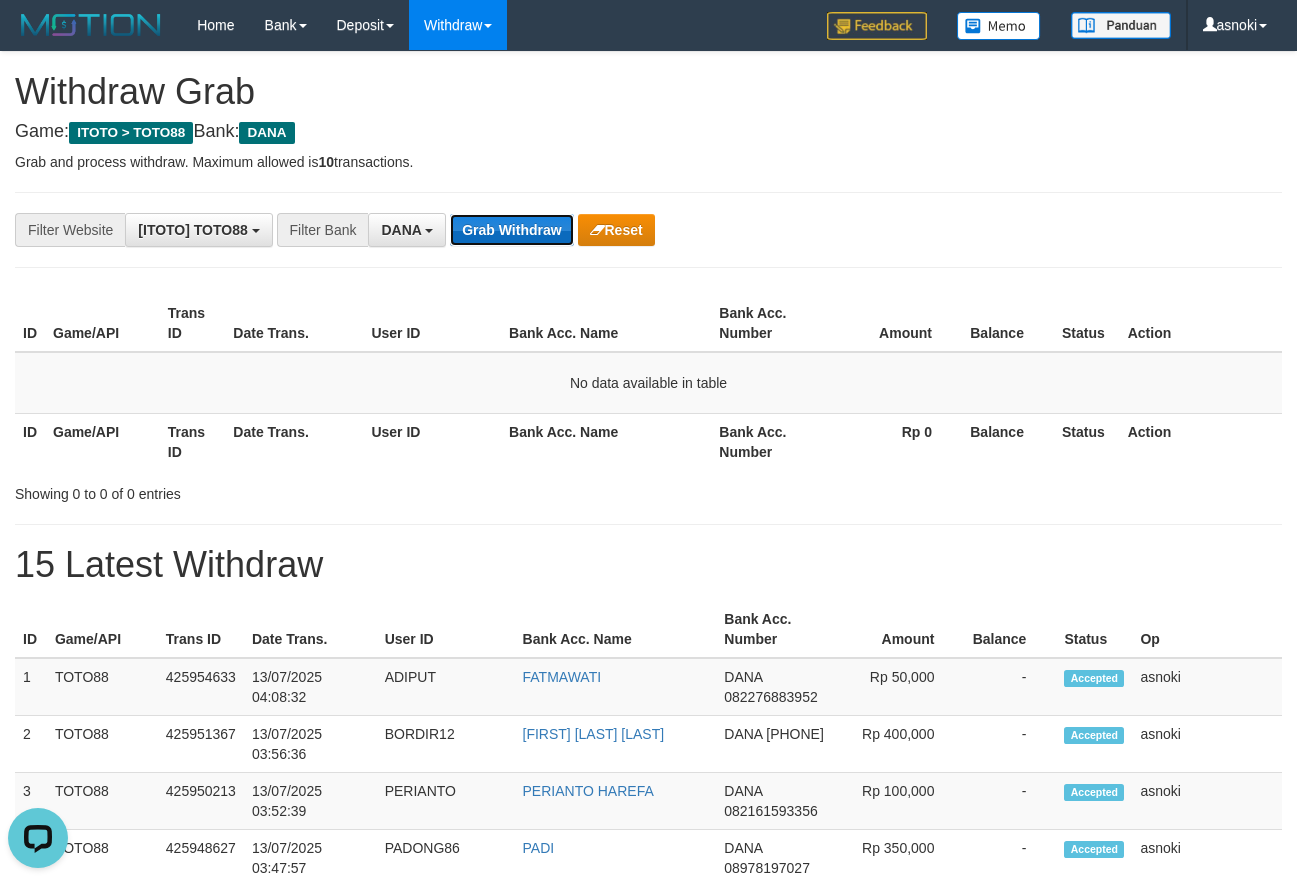 click on "Grab Withdraw" at bounding box center [511, 230] 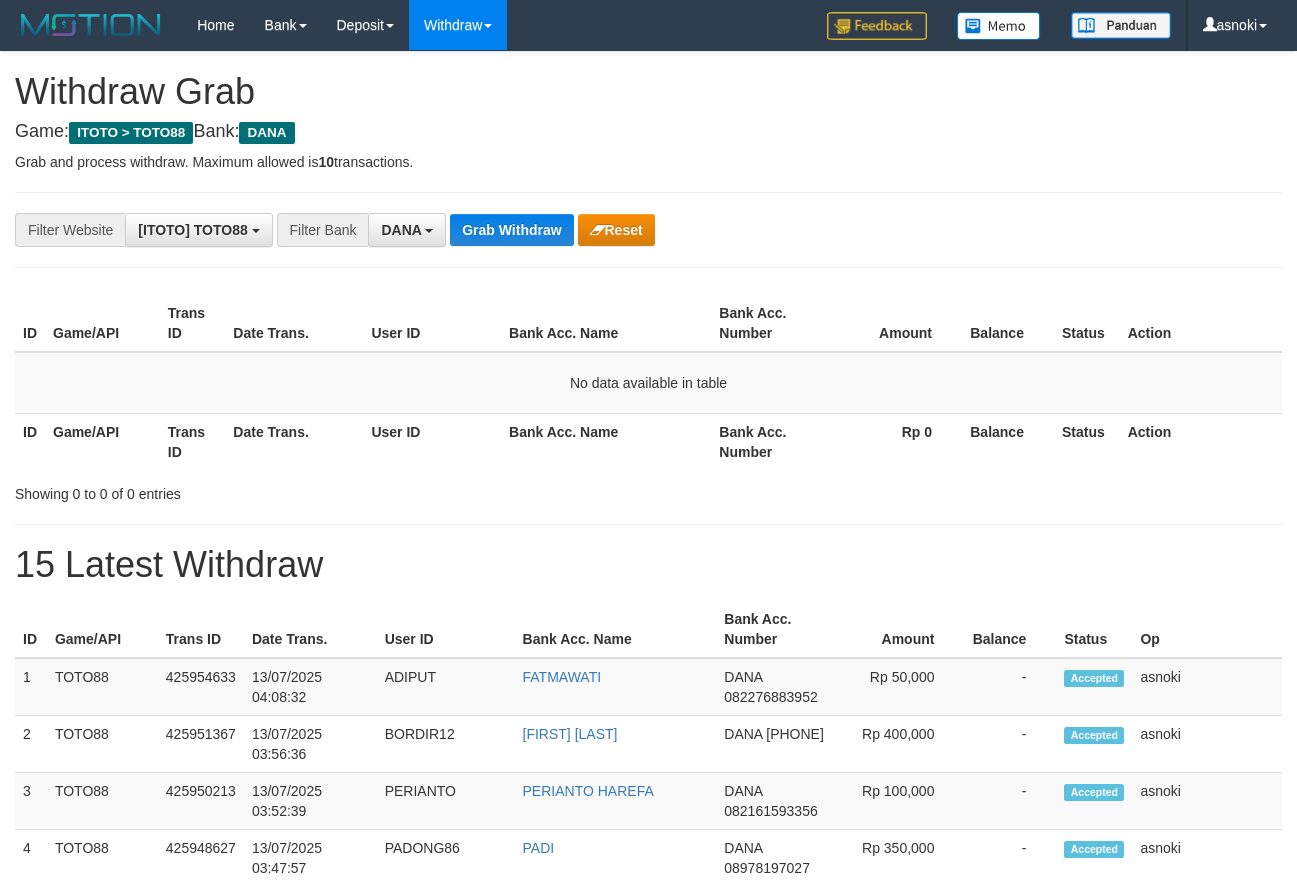 scroll, scrollTop: 0, scrollLeft: 0, axis: both 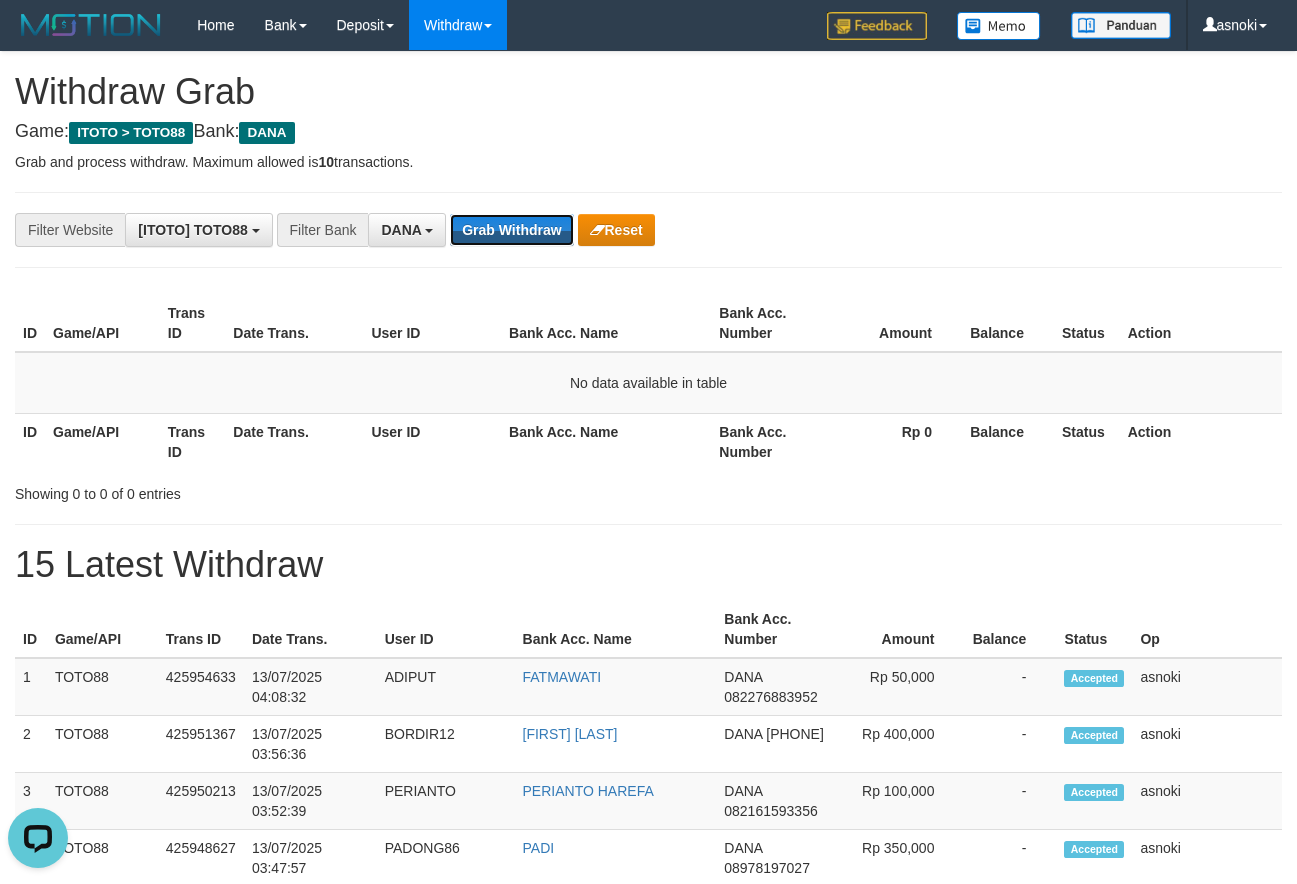 click on "Grab Withdraw" at bounding box center [511, 230] 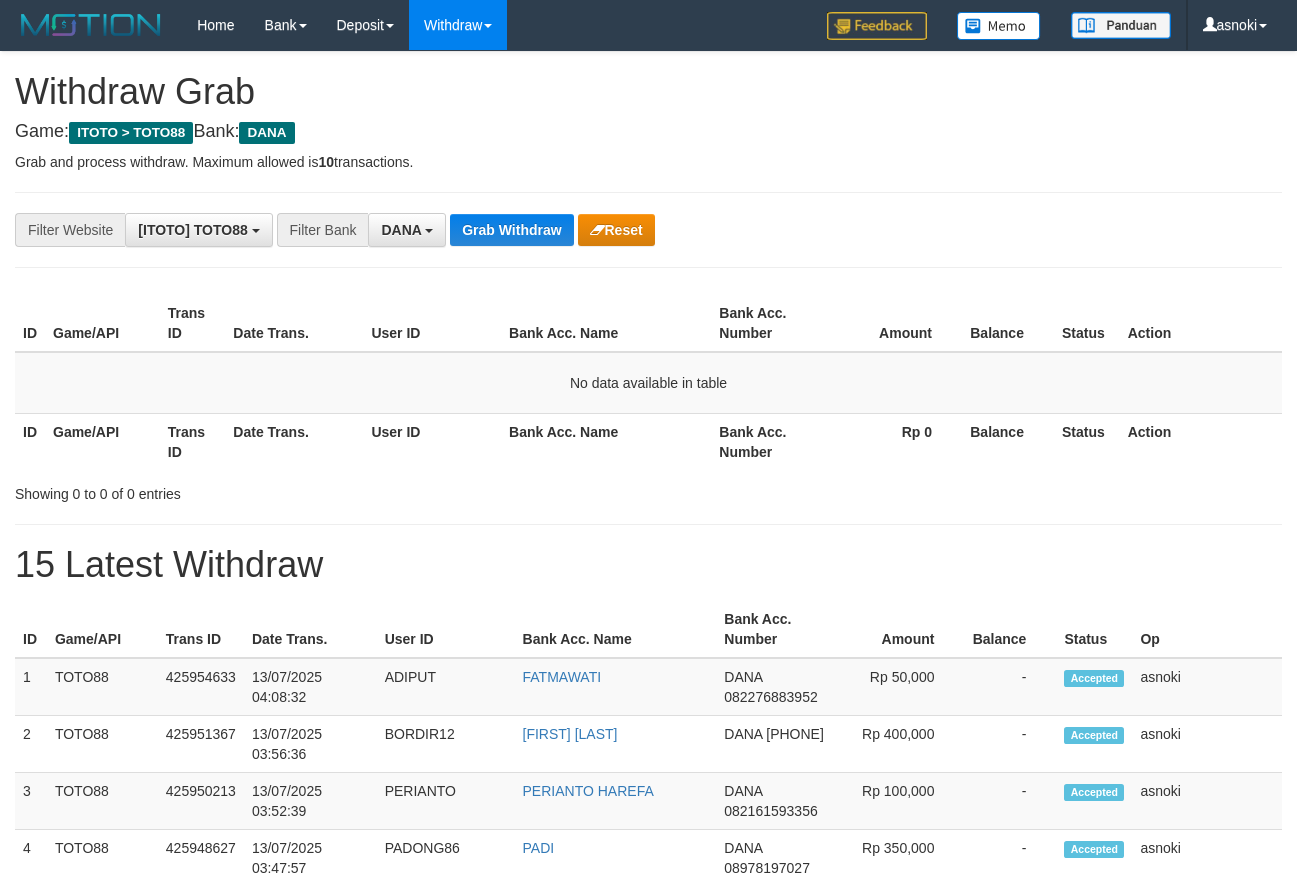 scroll, scrollTop: 0, scrollLeft: 0, axis: both 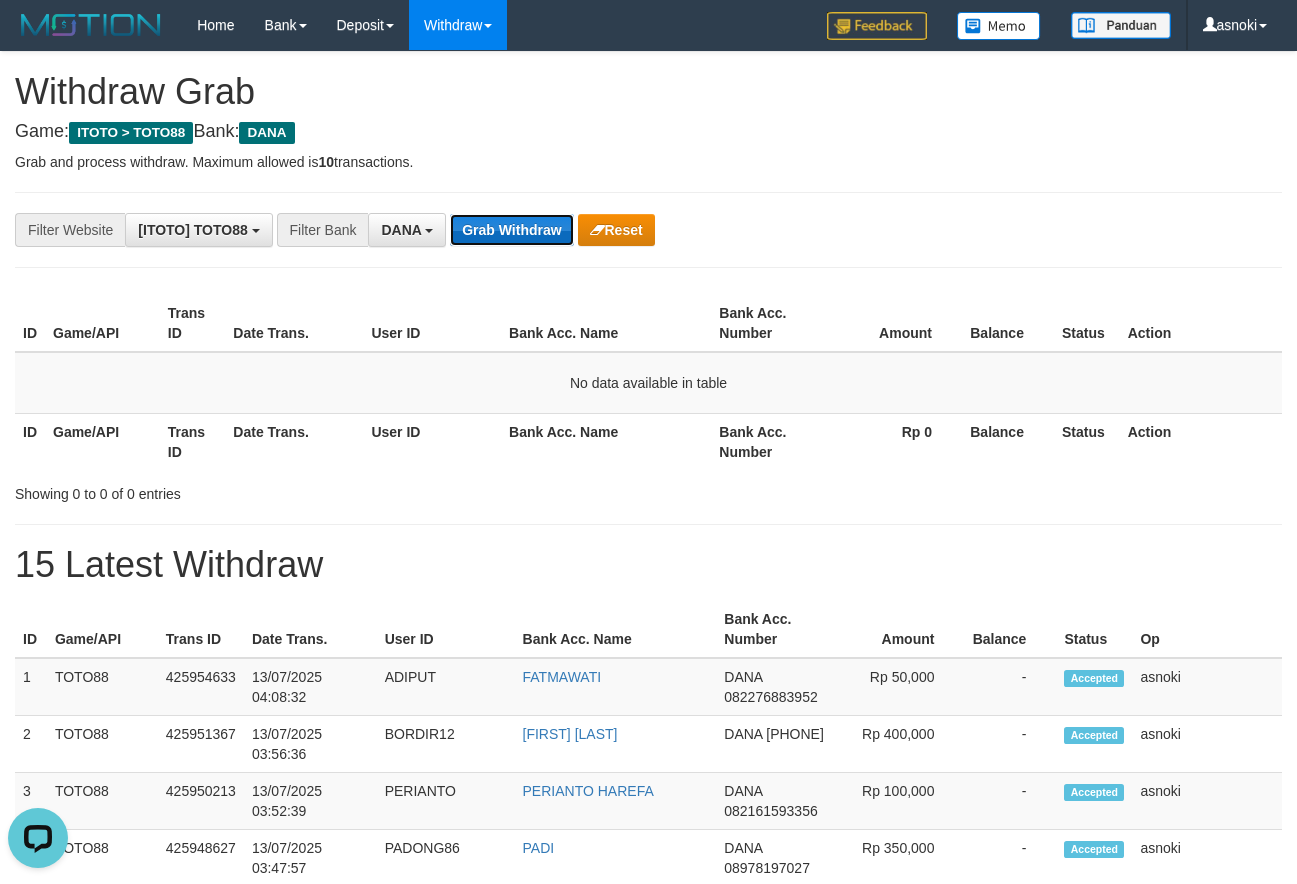 click on "Grab Withdraw" at bounding box center (511, 230) 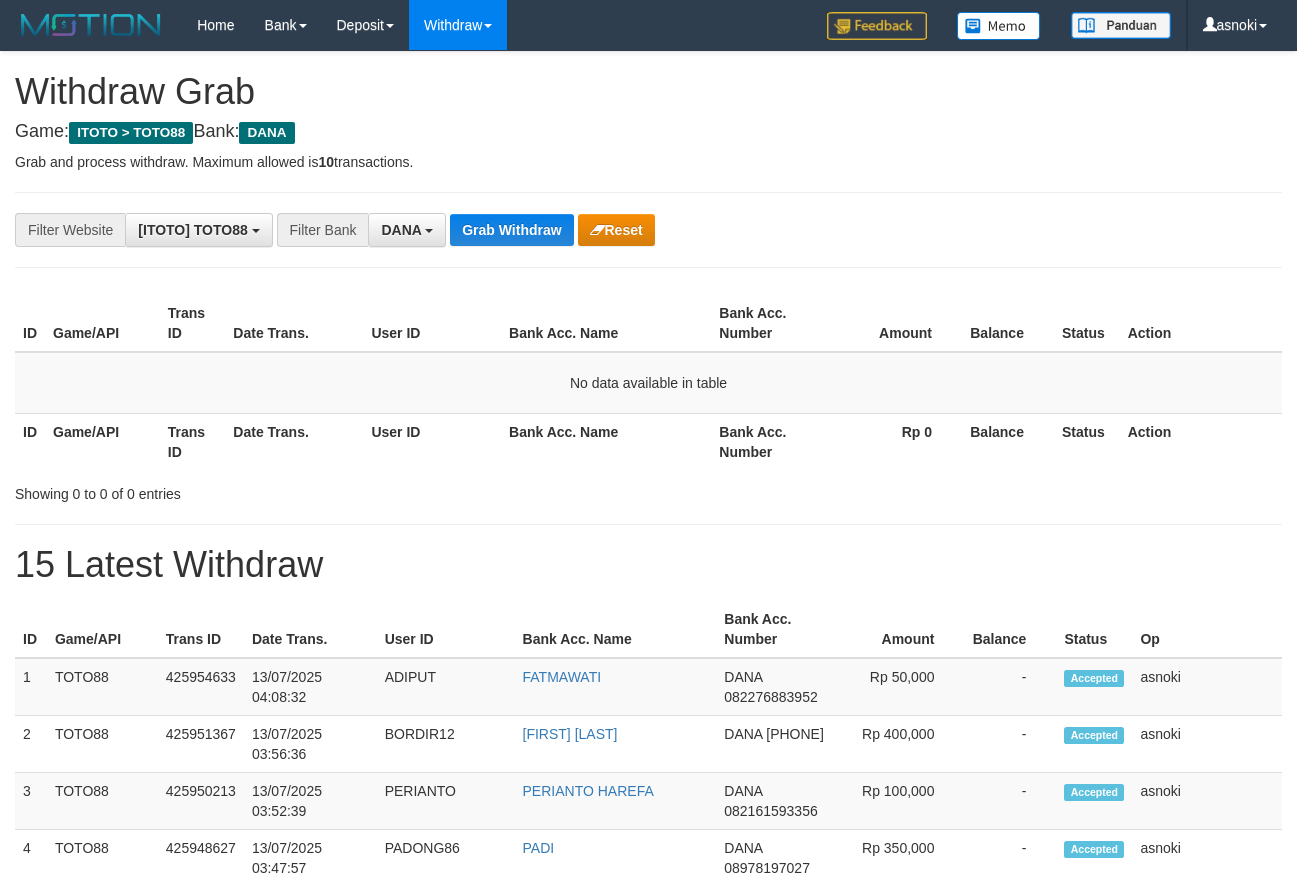 scroll, scrollTop: 0, scrollLeft: 0, axis: both 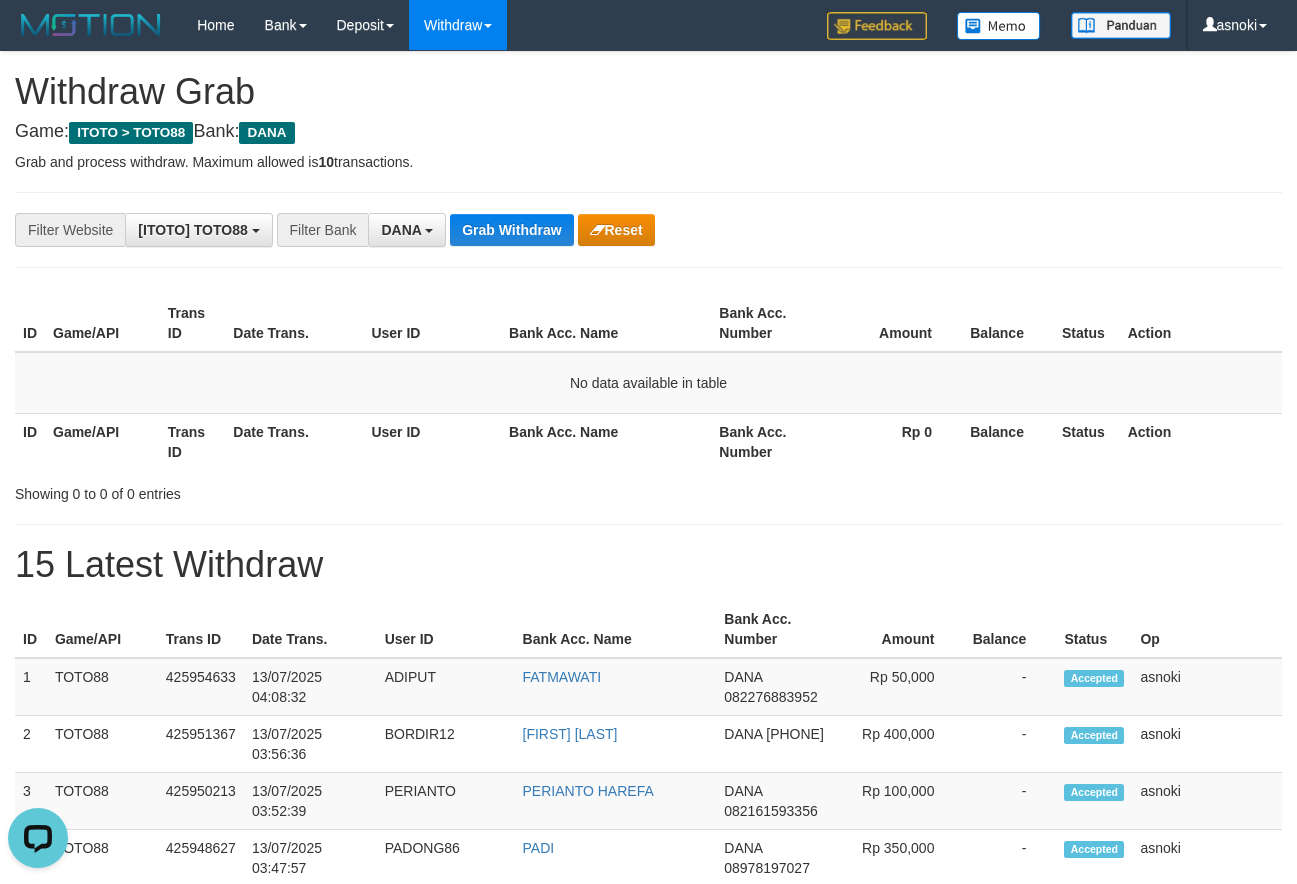click on "15 Latest Withdraw" at bounding box center (648, 565) 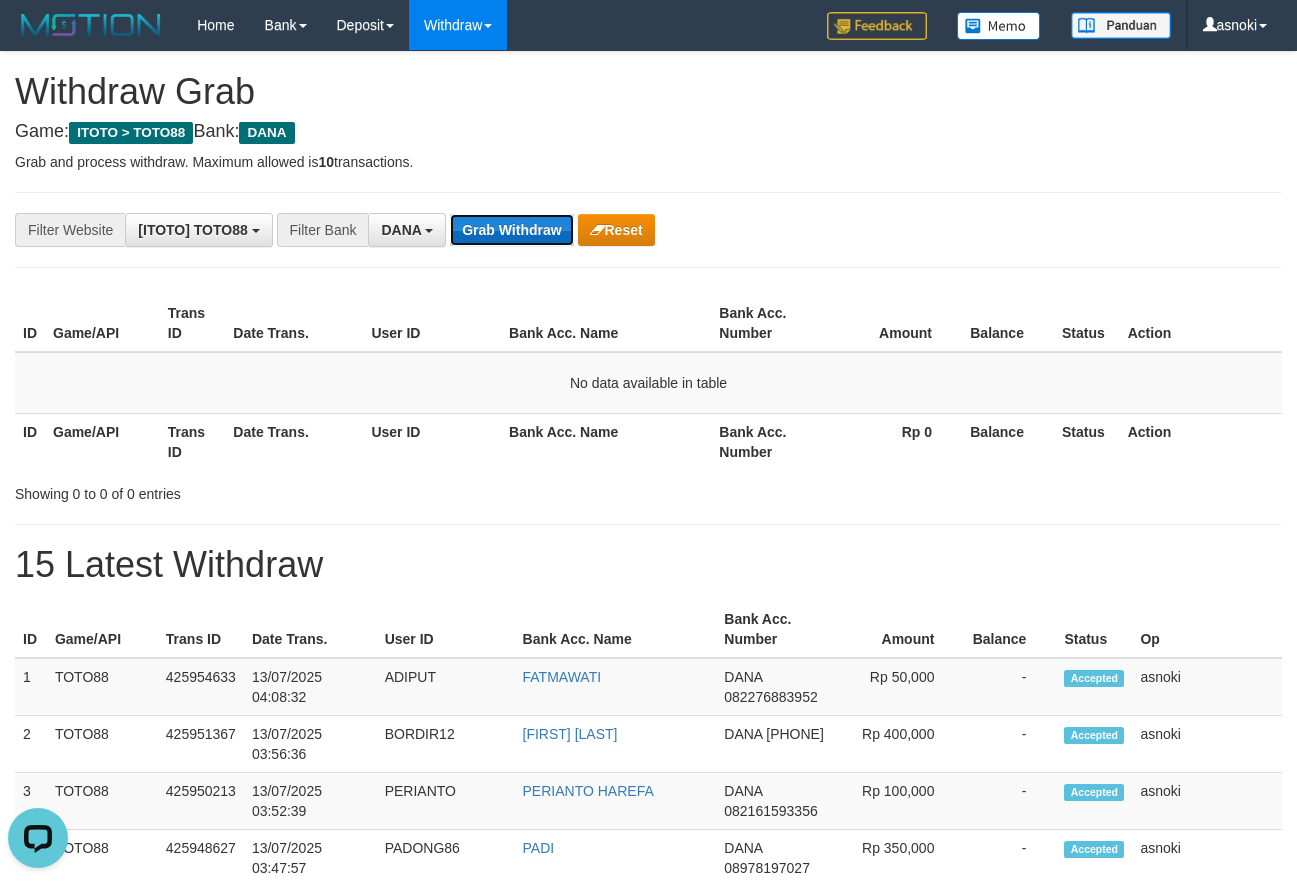click on "Grab Withdraw" at bounding box center [511, 230] 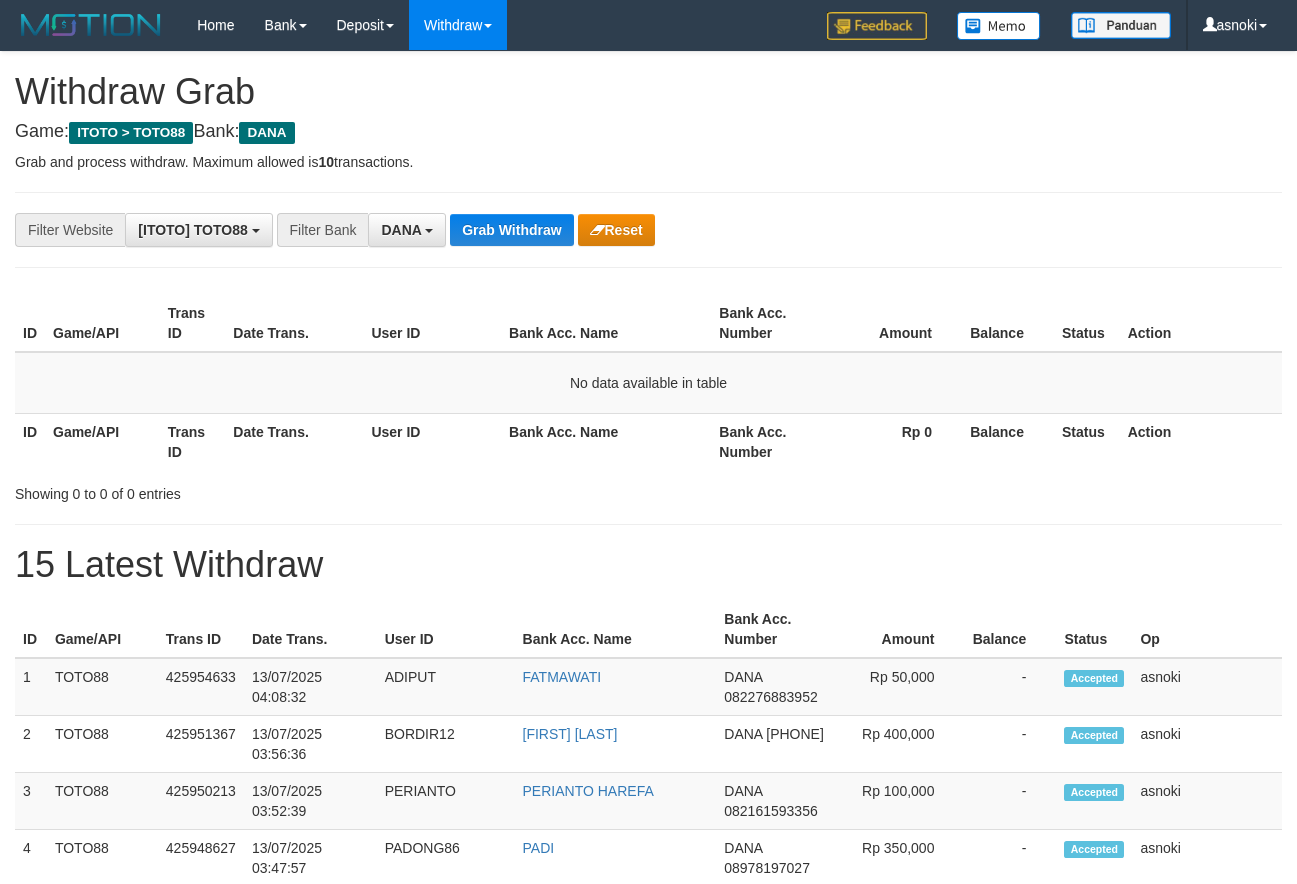 scroll, scrollTop: 0, scrollLeft: 0, axis: both 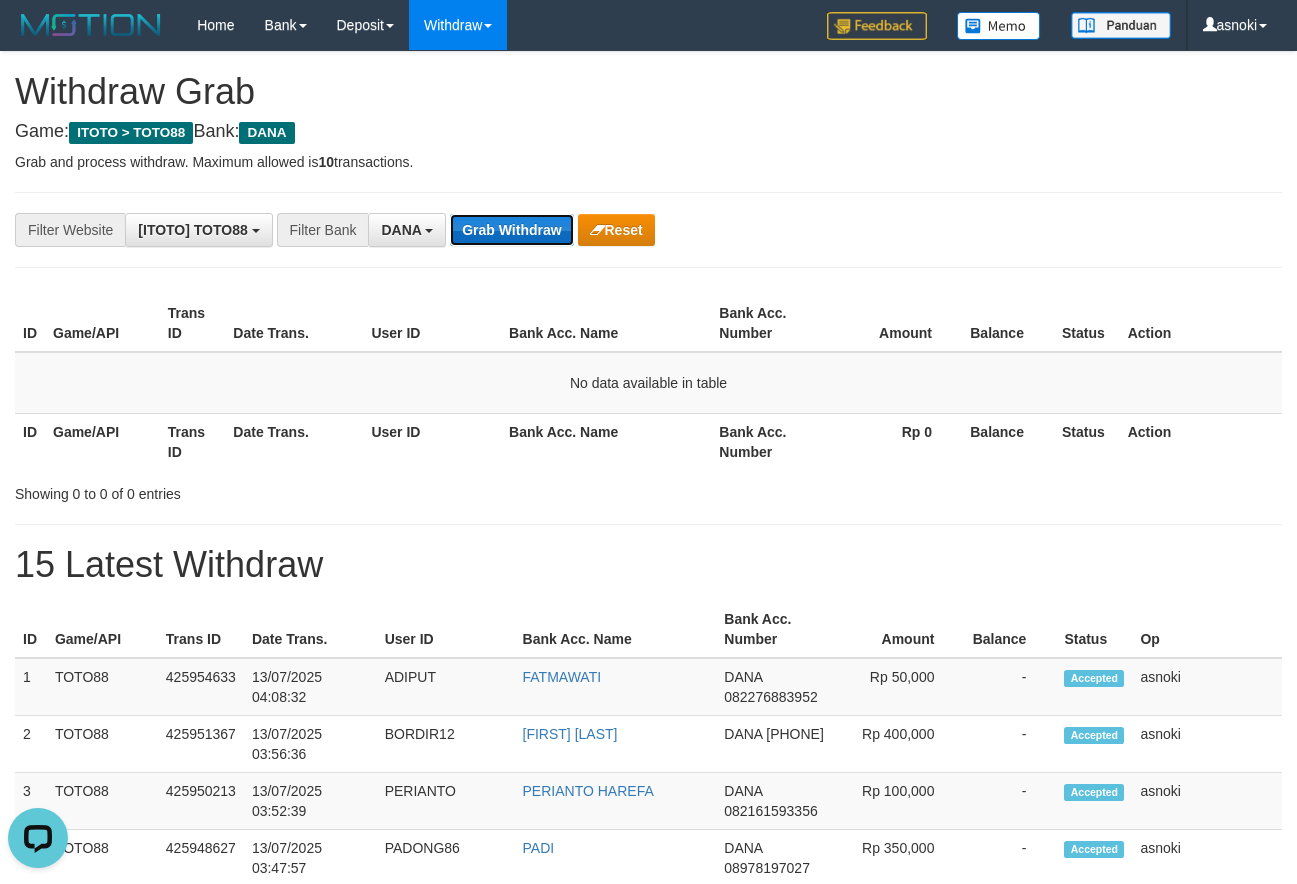 click on "Grab Withdraw" at bounding box center [511, 230] 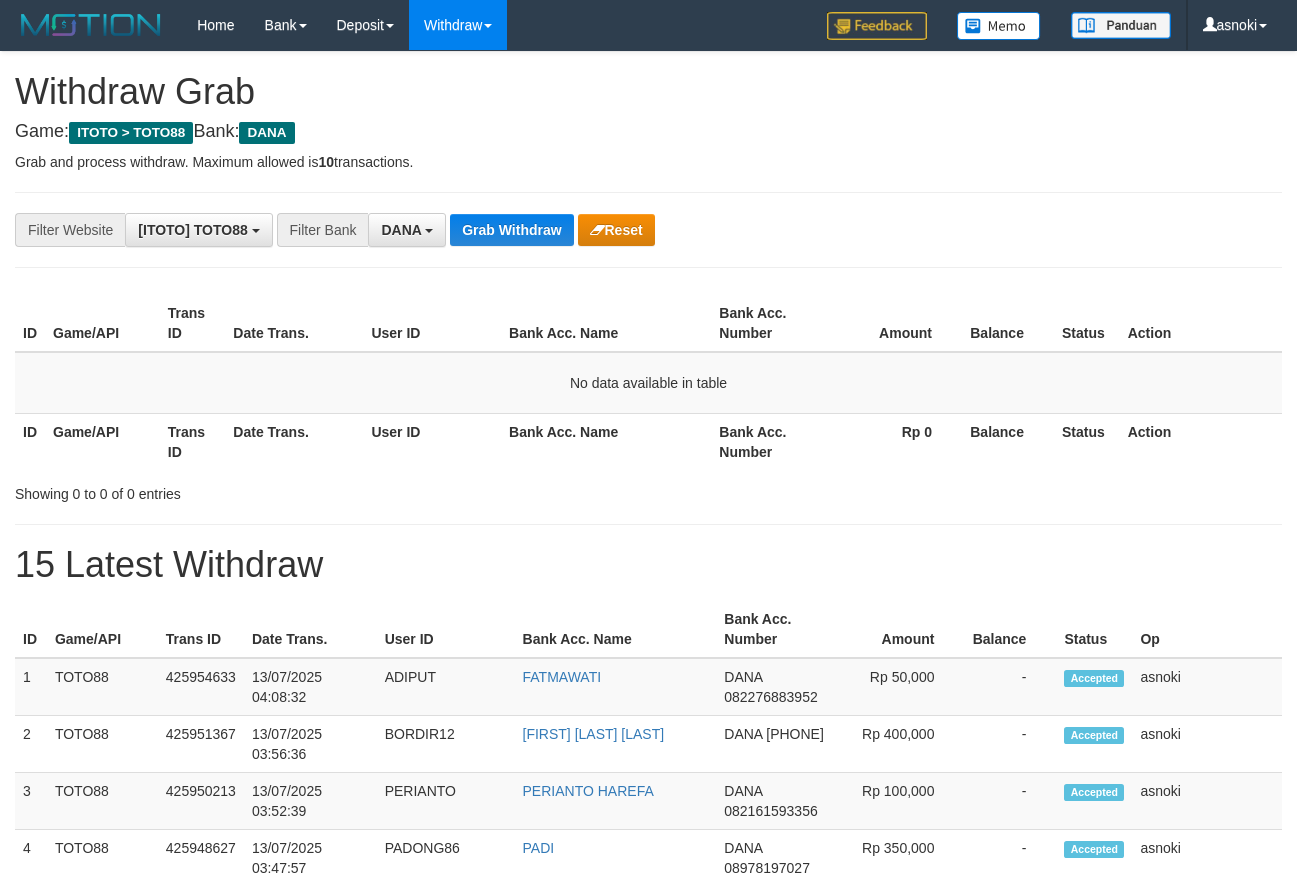 scroll, scrollTop: 0, scrollLeft: 0, axis: both 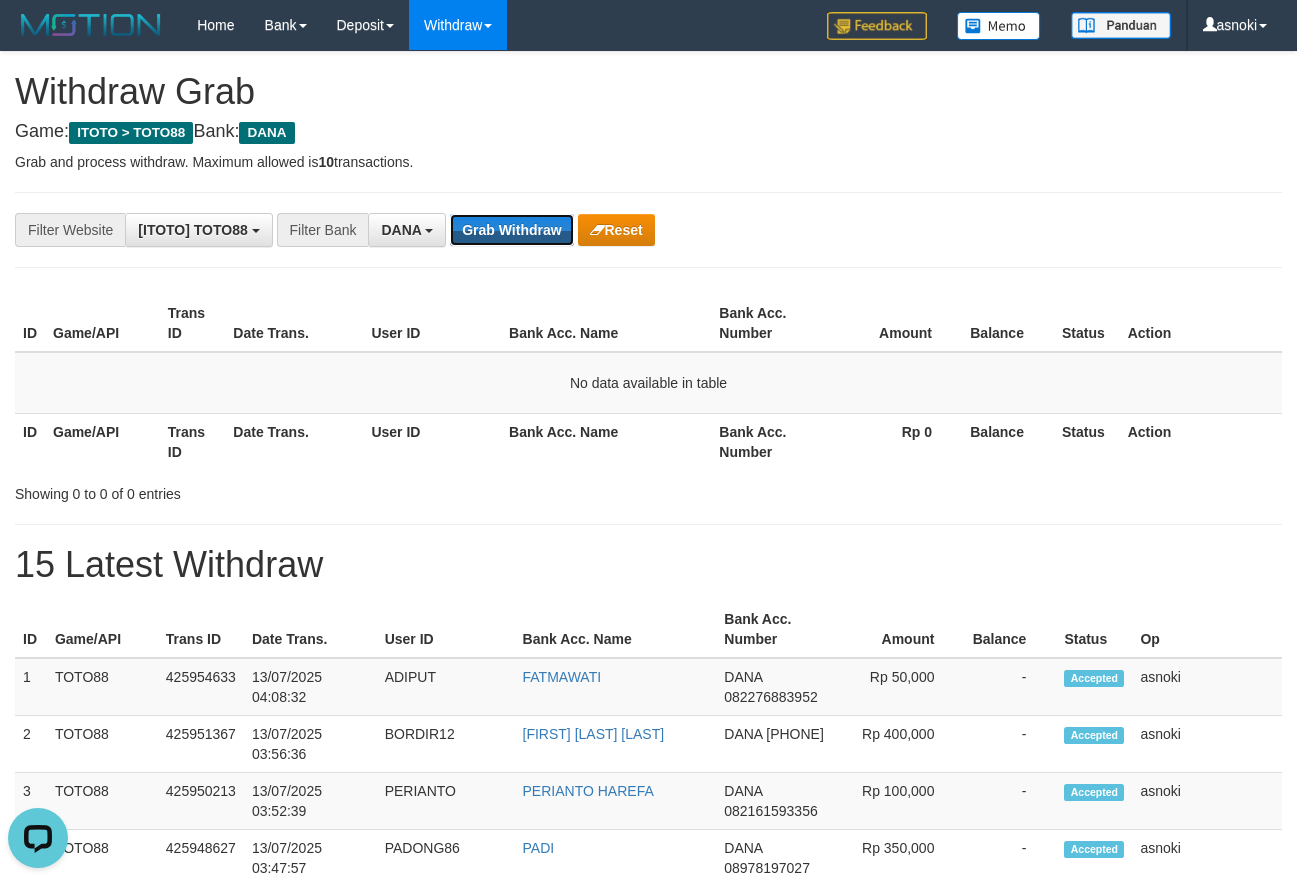 click on "Grab Withdraw" at bounding box center (511, 230) 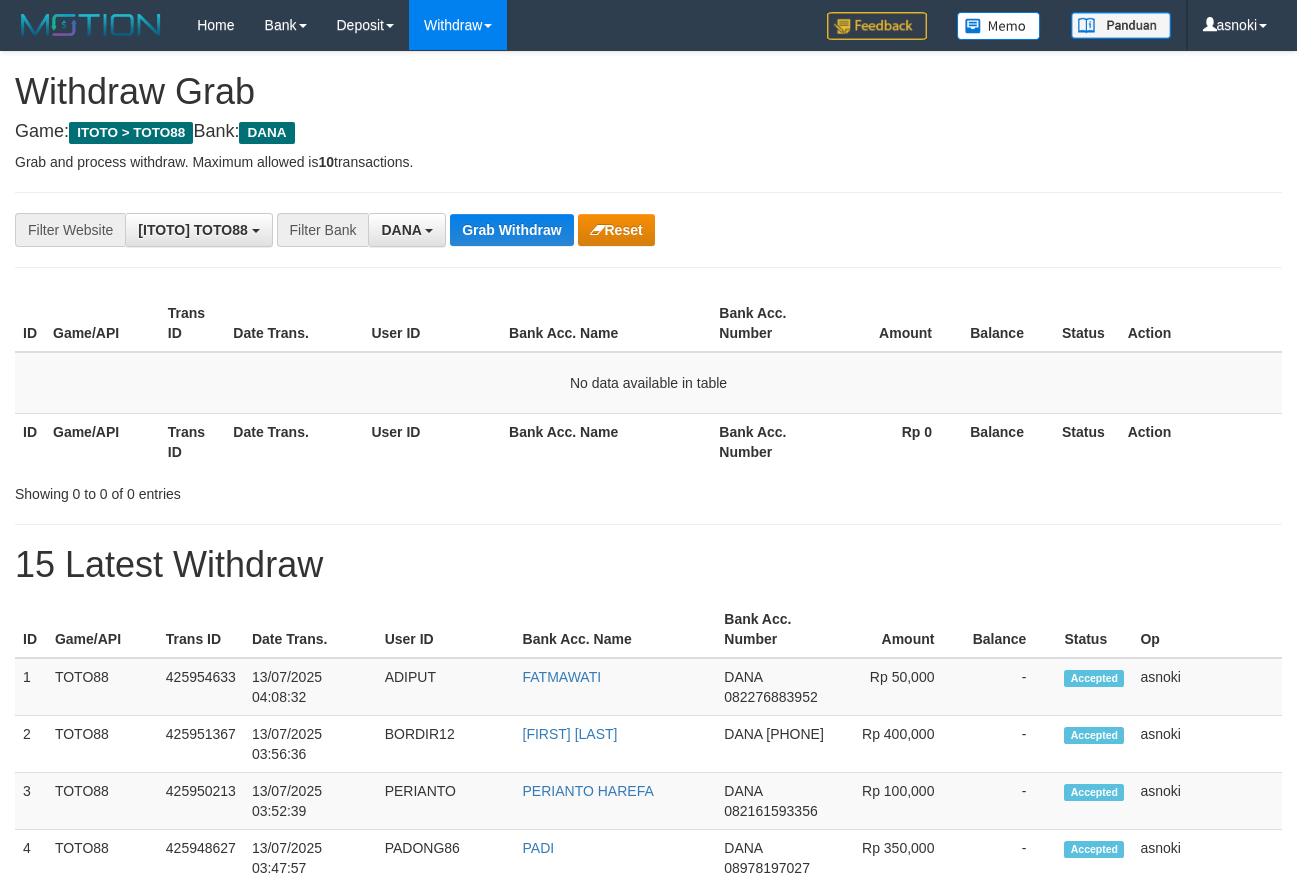 scroll, scrollTop: 0, scrollLeft: 0, axis: both 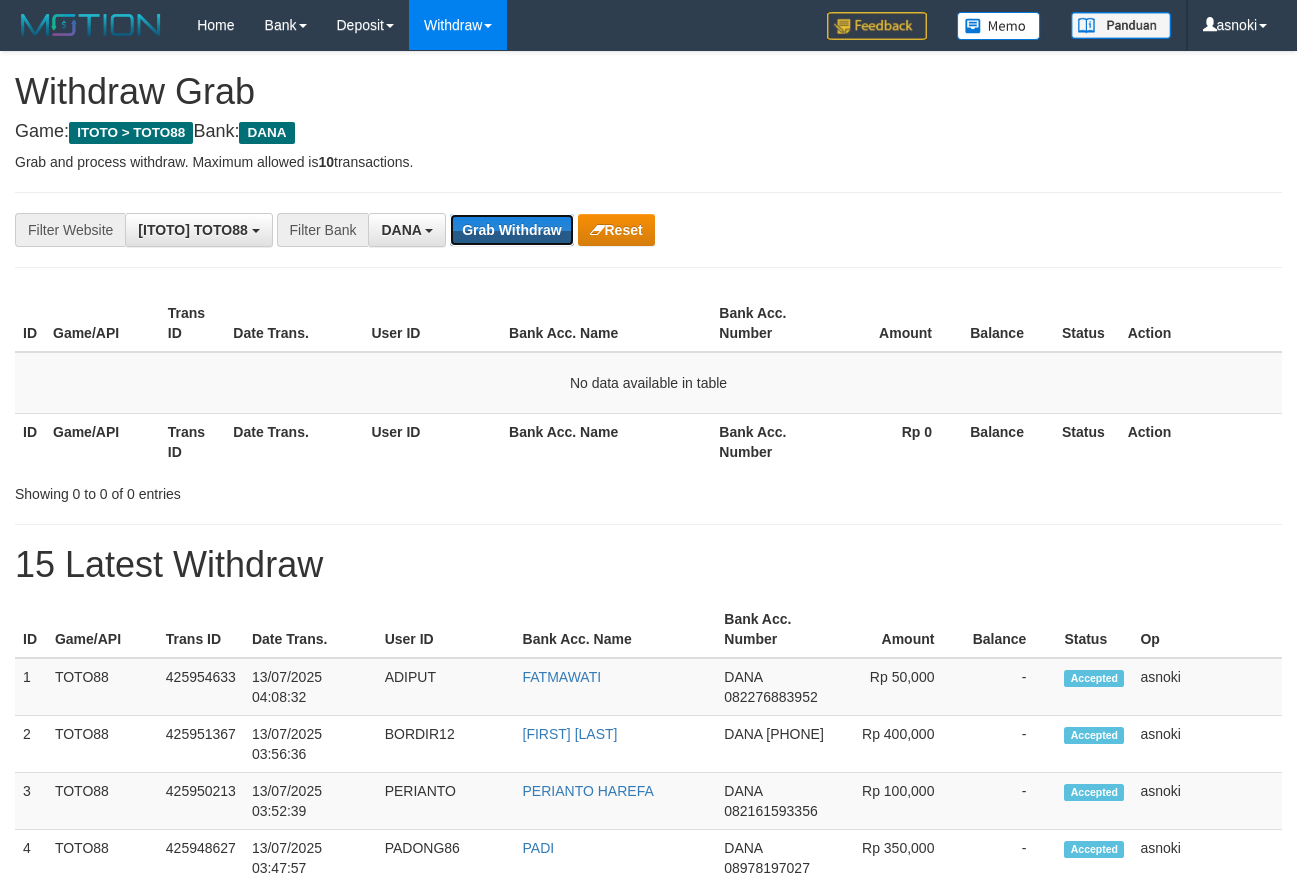 click on "Grab Withdraw" at bounding box center (511, 230) 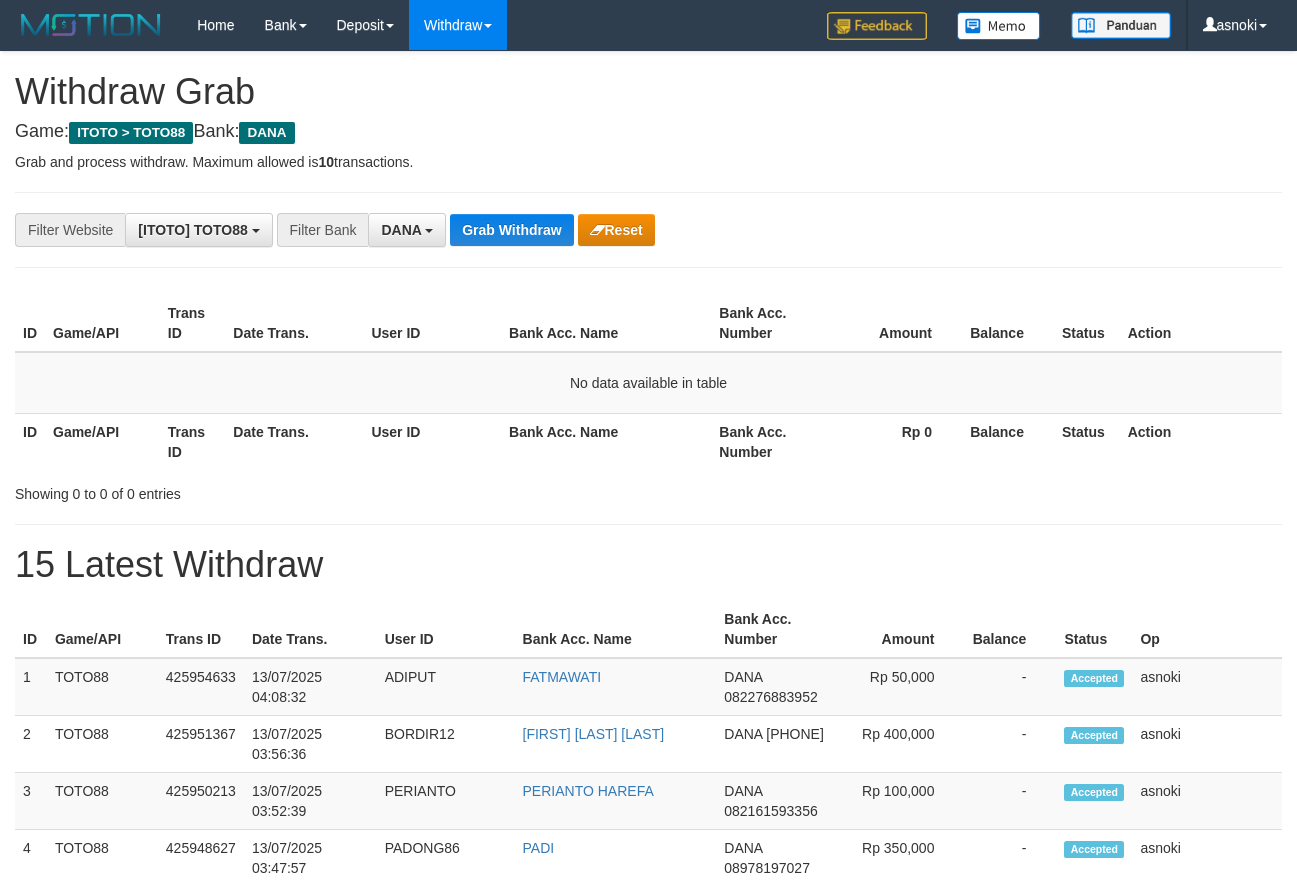 scroll, scrollTop: 0, scrollLeft: 0, axis: both 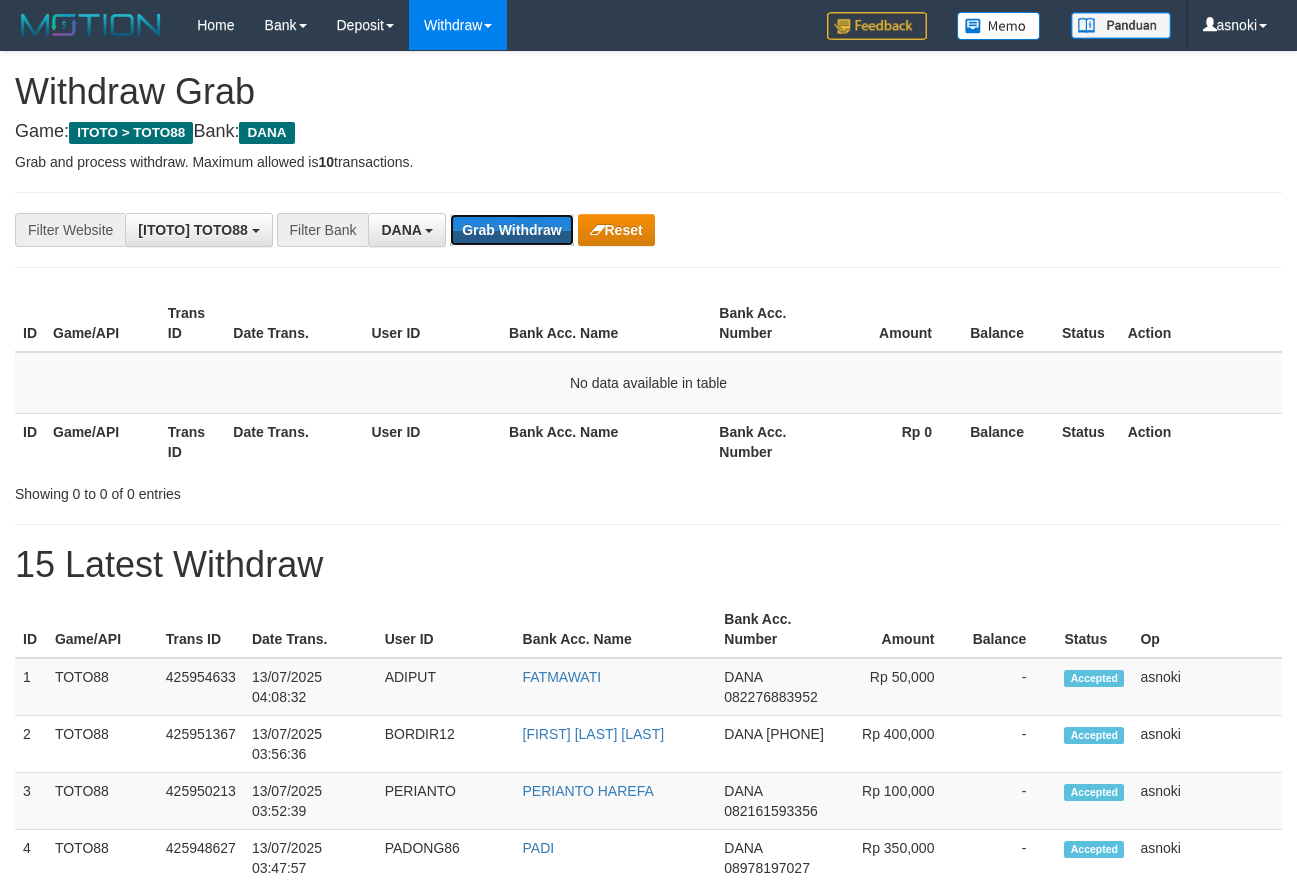 click on "Grab Withdraw" at bounding box center (511, 230) 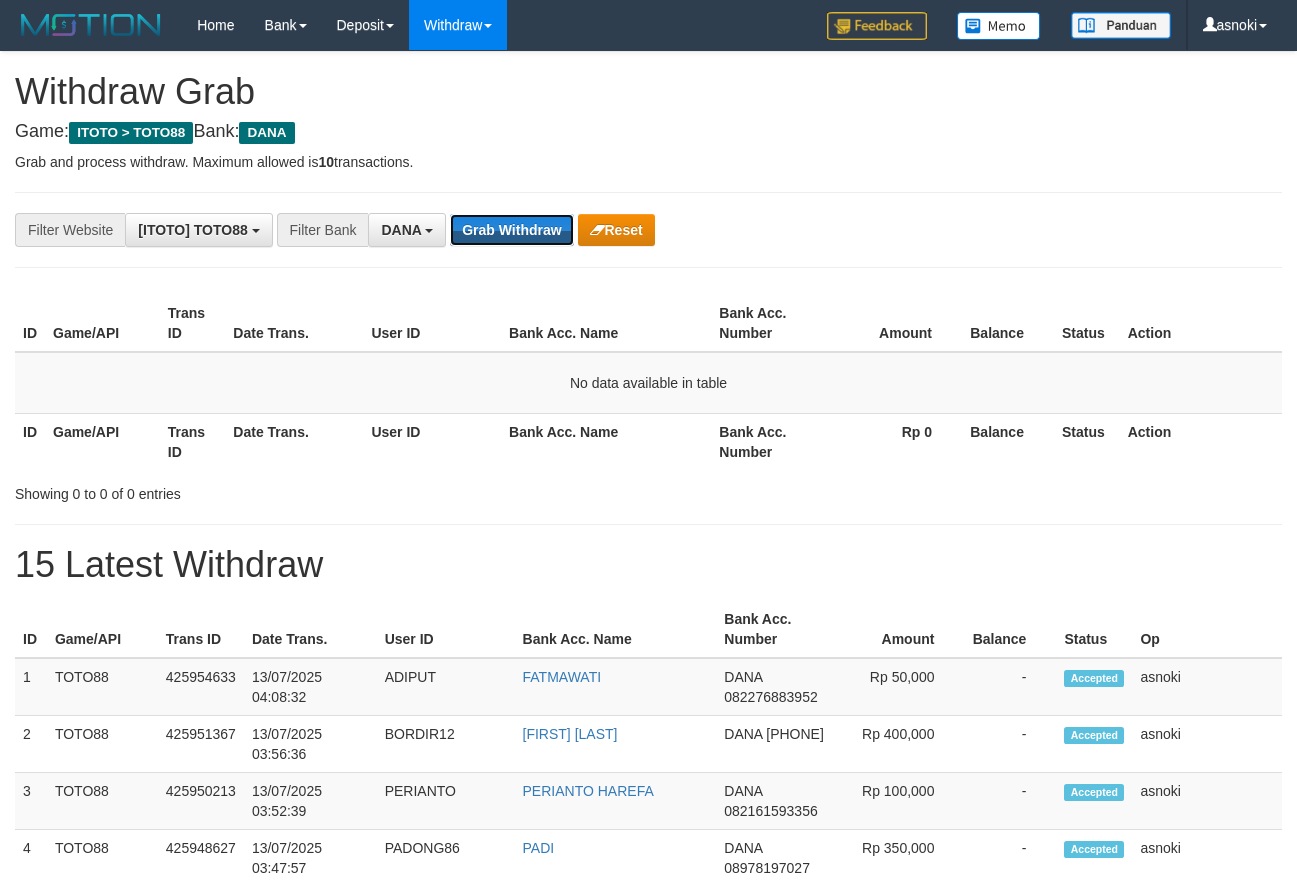 scroll, scrollTop: 0, scrollLeft: 0, axis: both 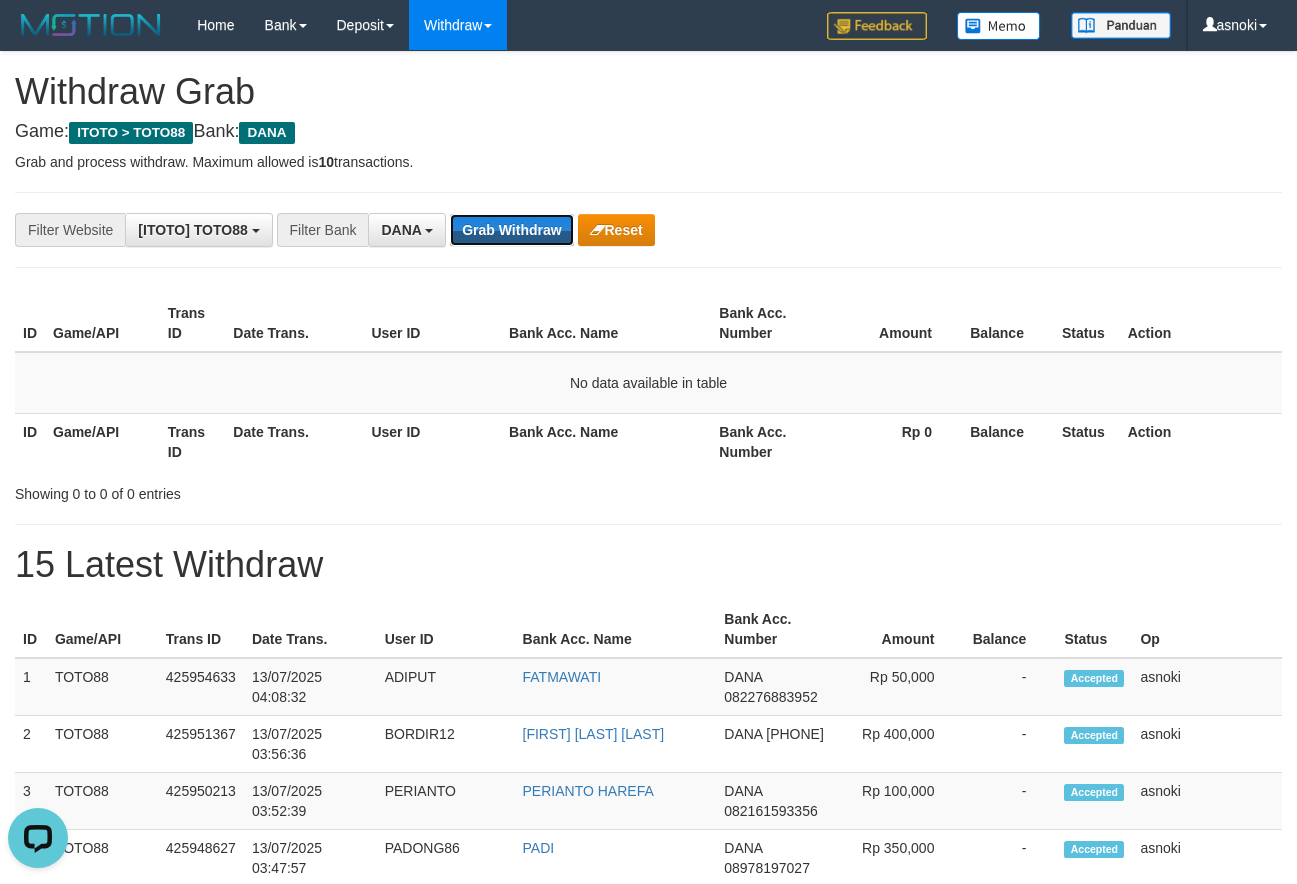 click on "Grab Withdraw" at bounding box center (511, 230) 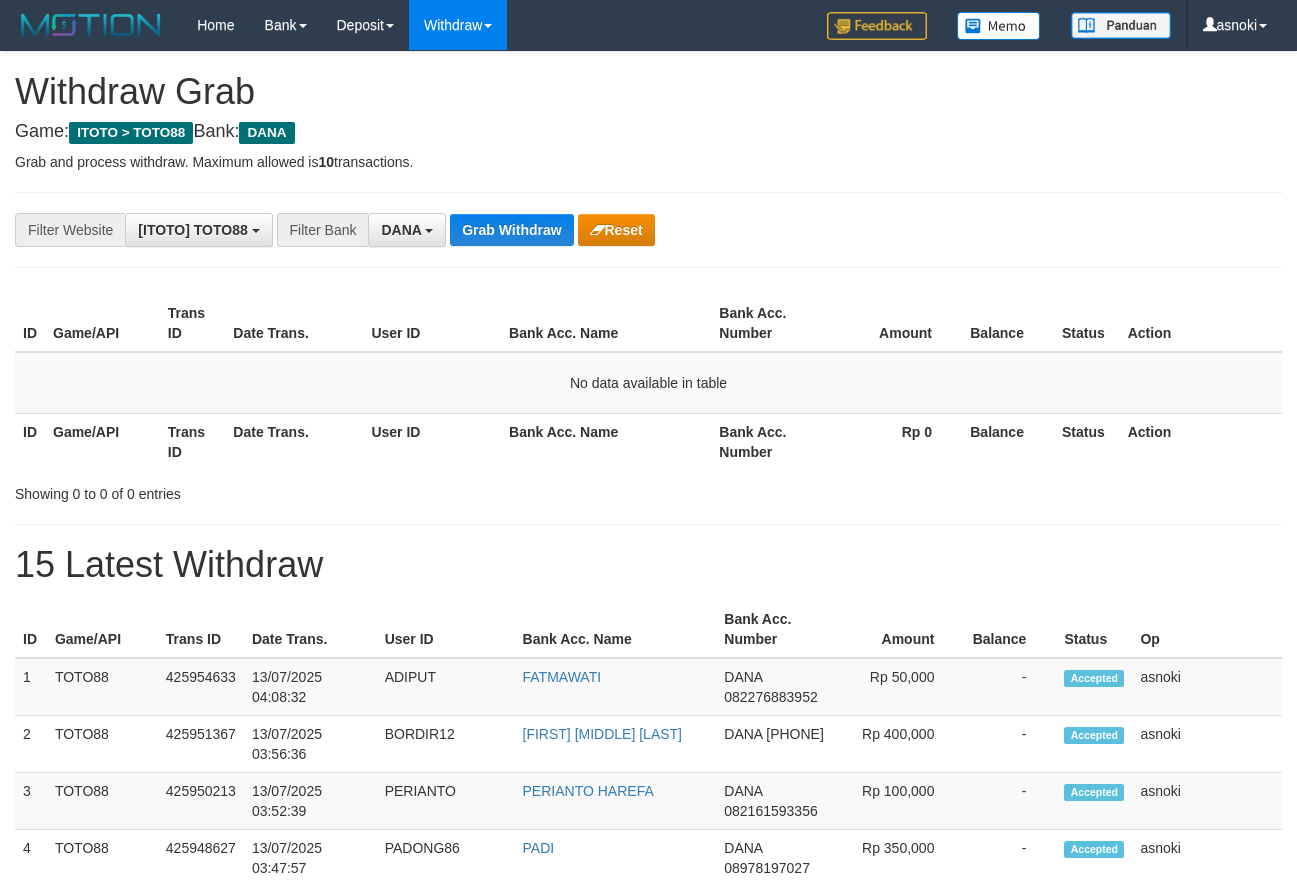 scroll, scrollTop: 0, scrollLeft: 0, axis: both 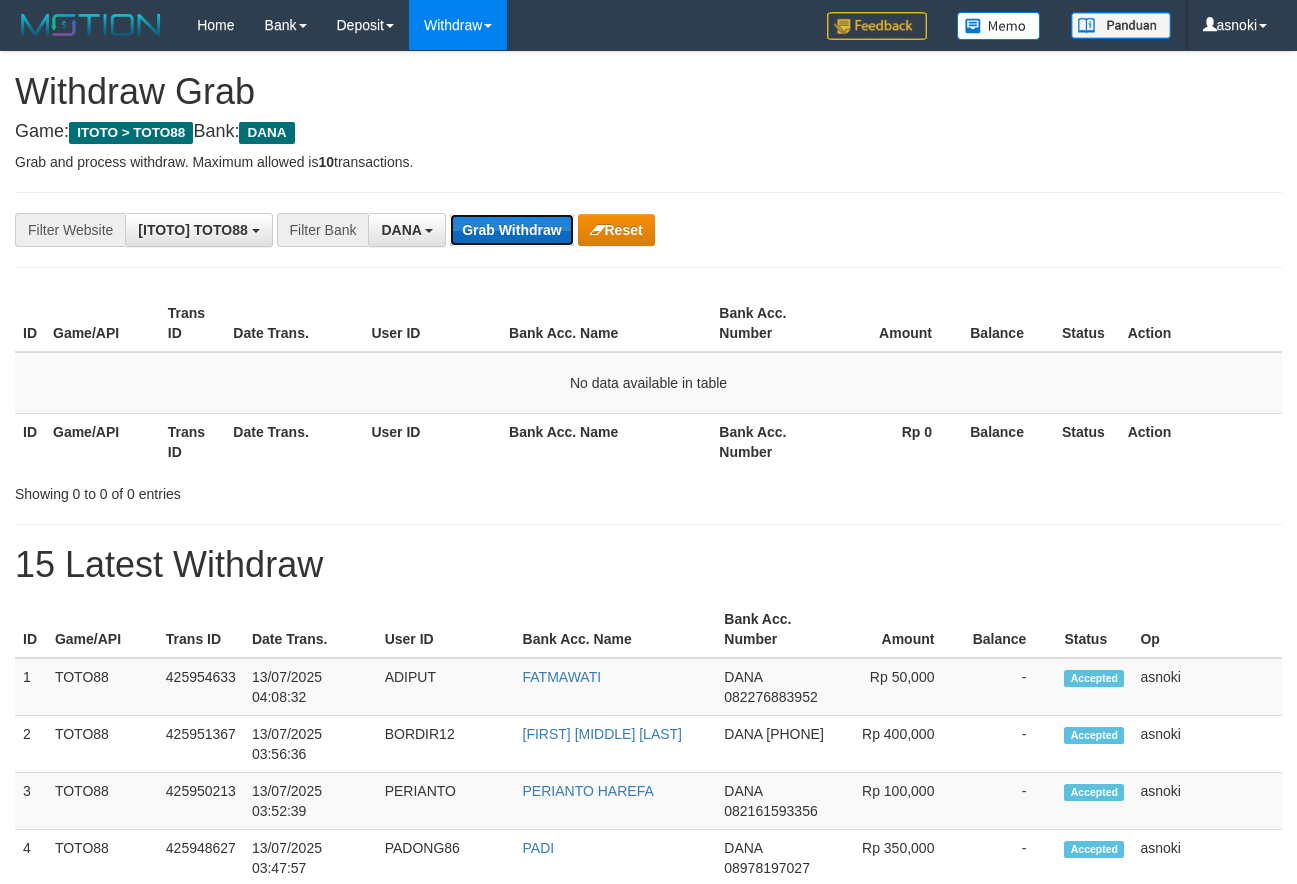 click on "Grab Withdraw" at bounding box center [511, 230] 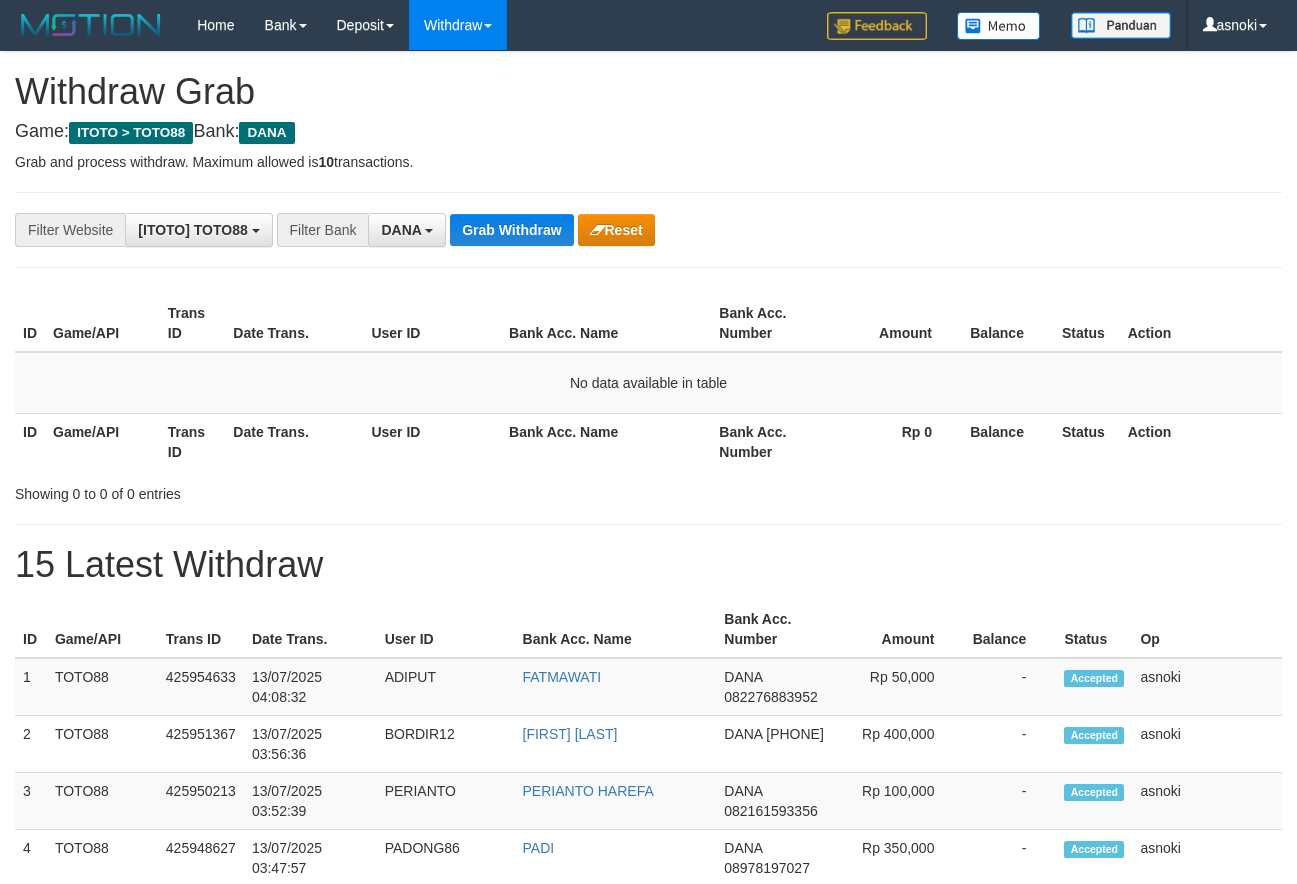 scroll, scrollTop: 0, scrollLeft: 0, axis: both 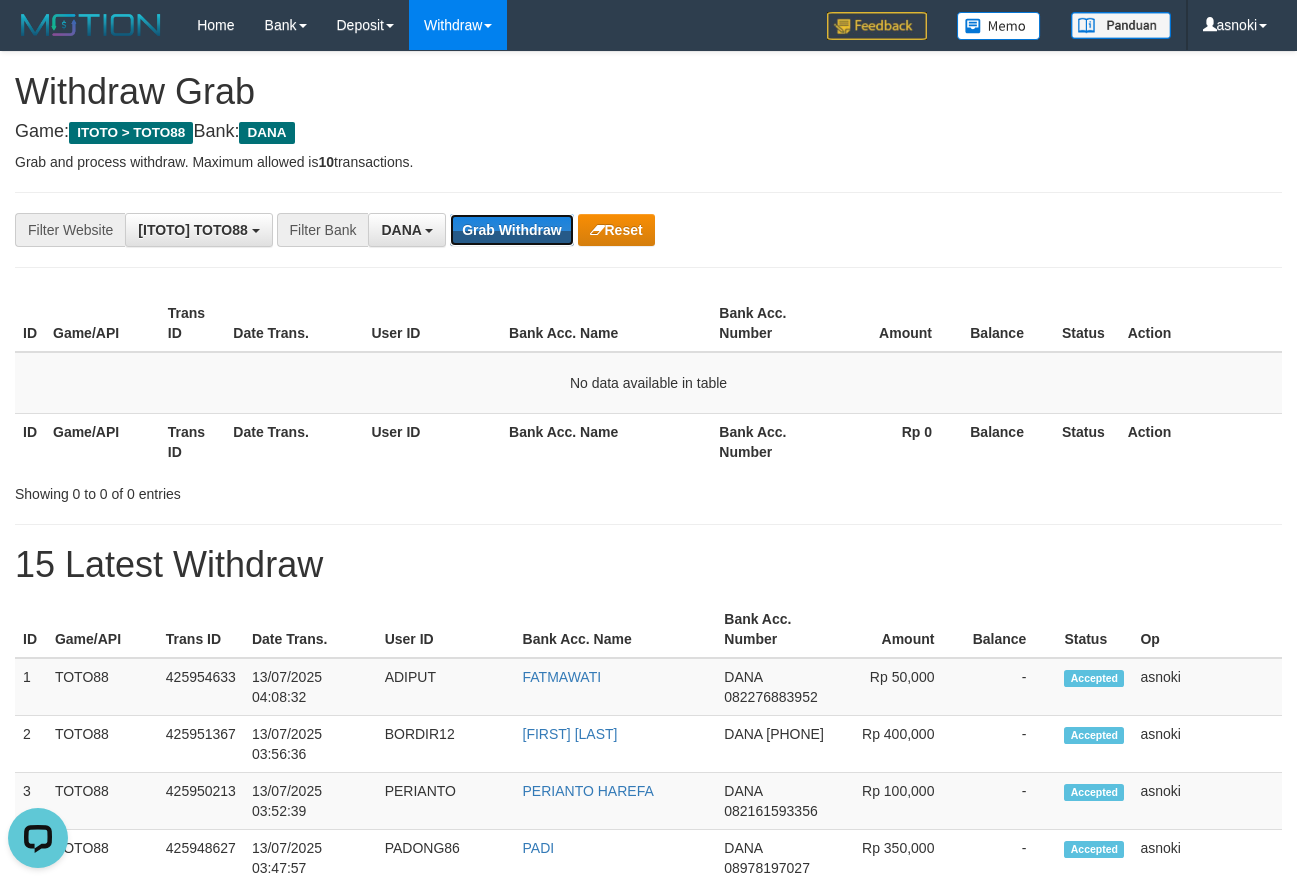 click on "Grab Withdraw" at bounding box center (511, 230) 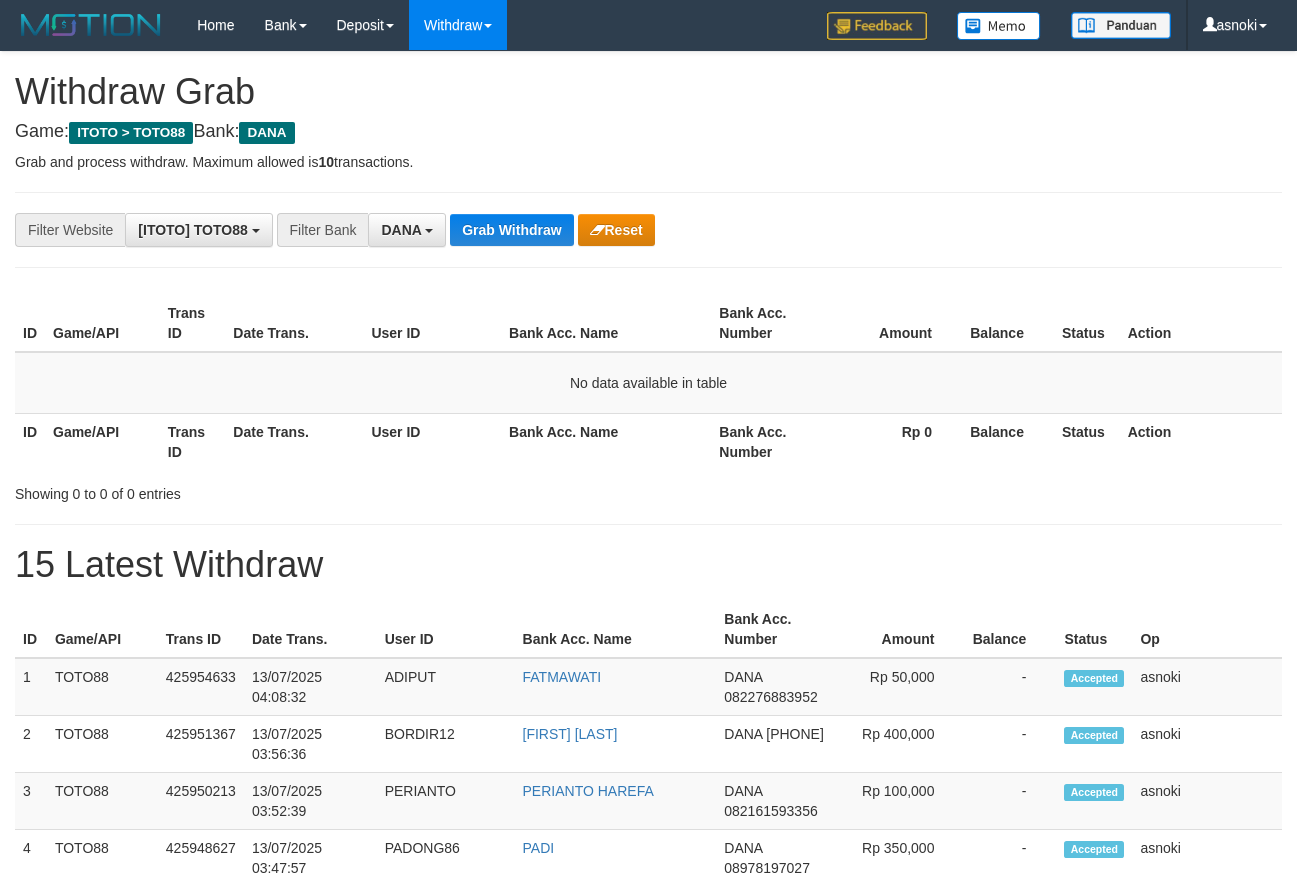 scroll, scrollTop: 0, scrollLeft: 0, axis: both 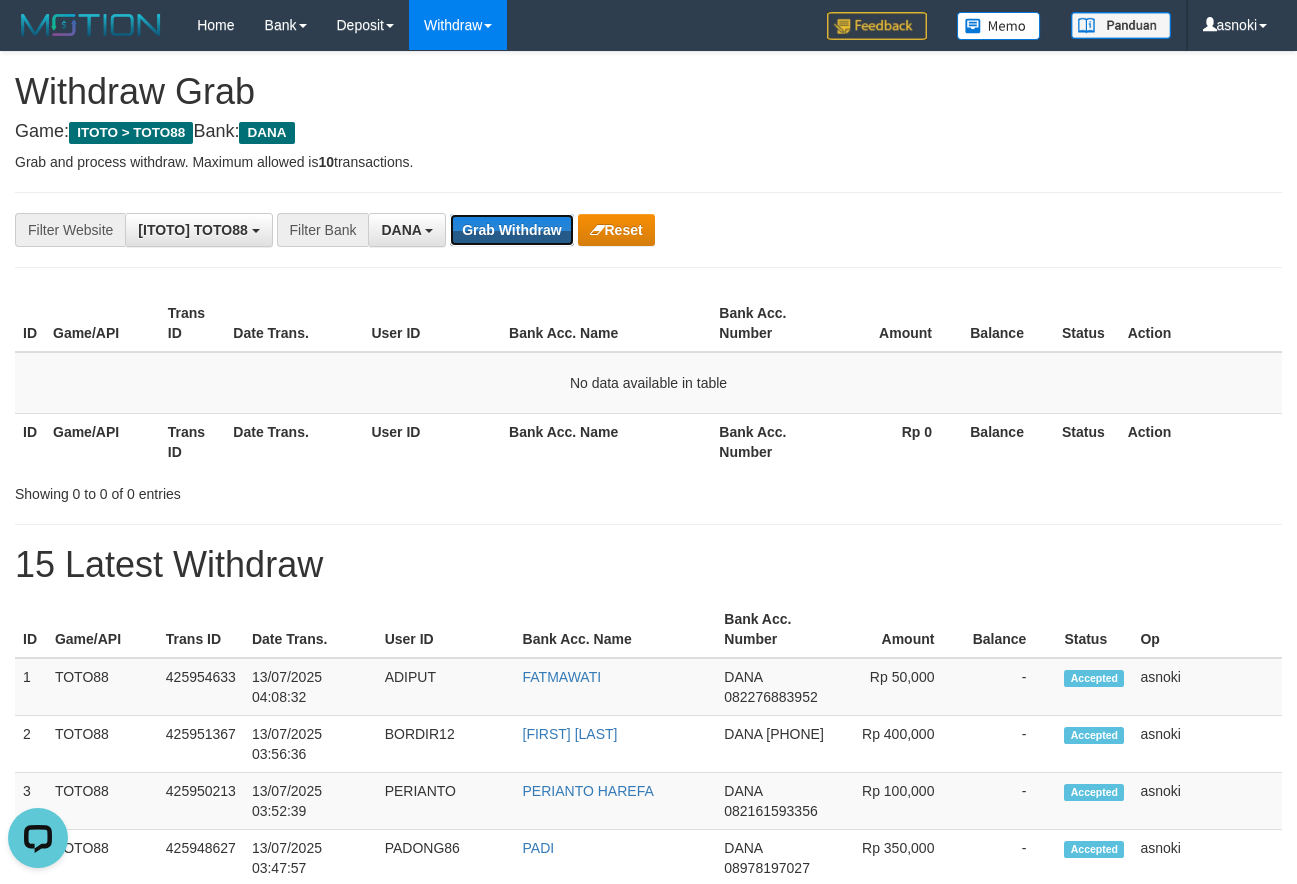 click on "Grab Withdraw" at bounding box center (511, 230) 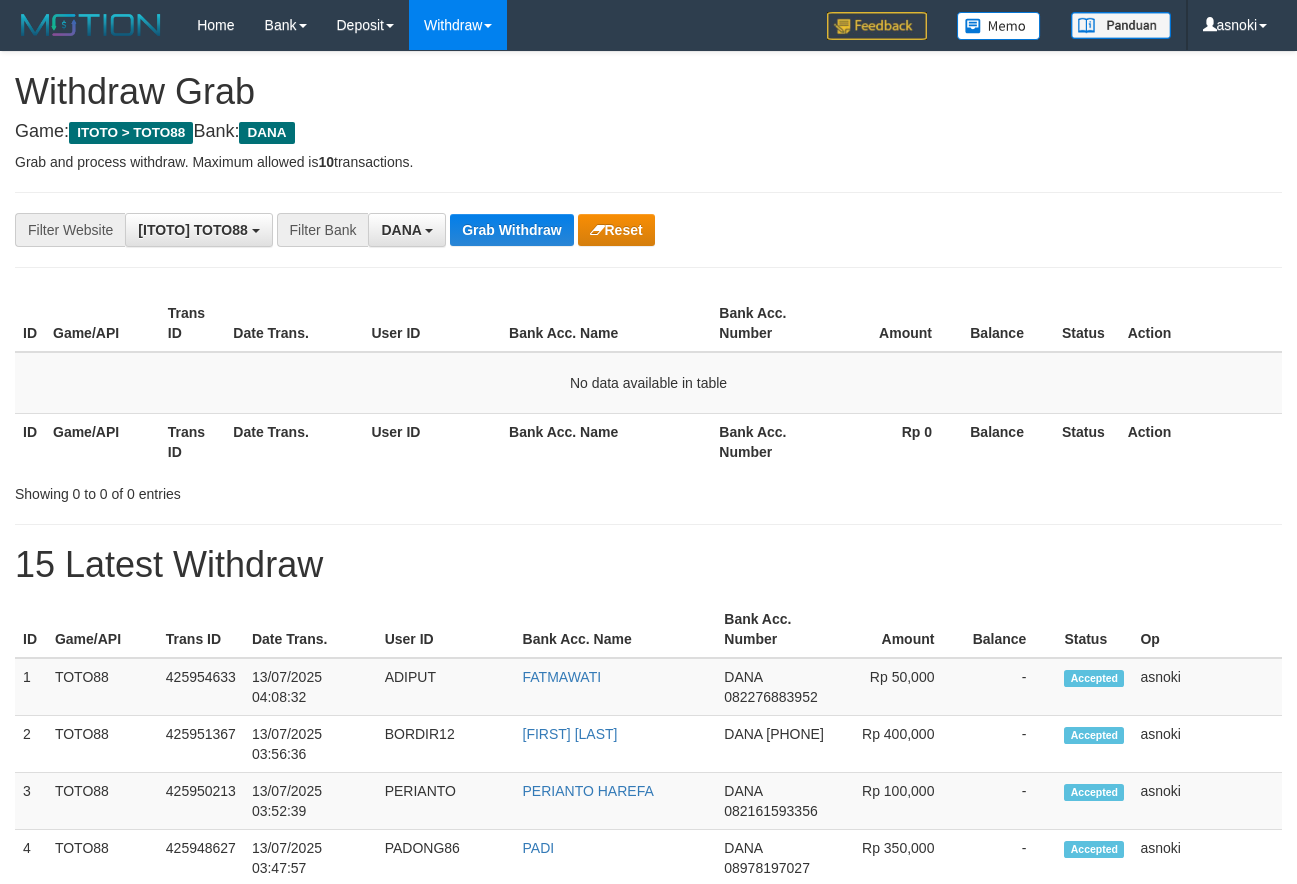 scroll, scrollTop: 0, scrollLeft: 0, axis: both 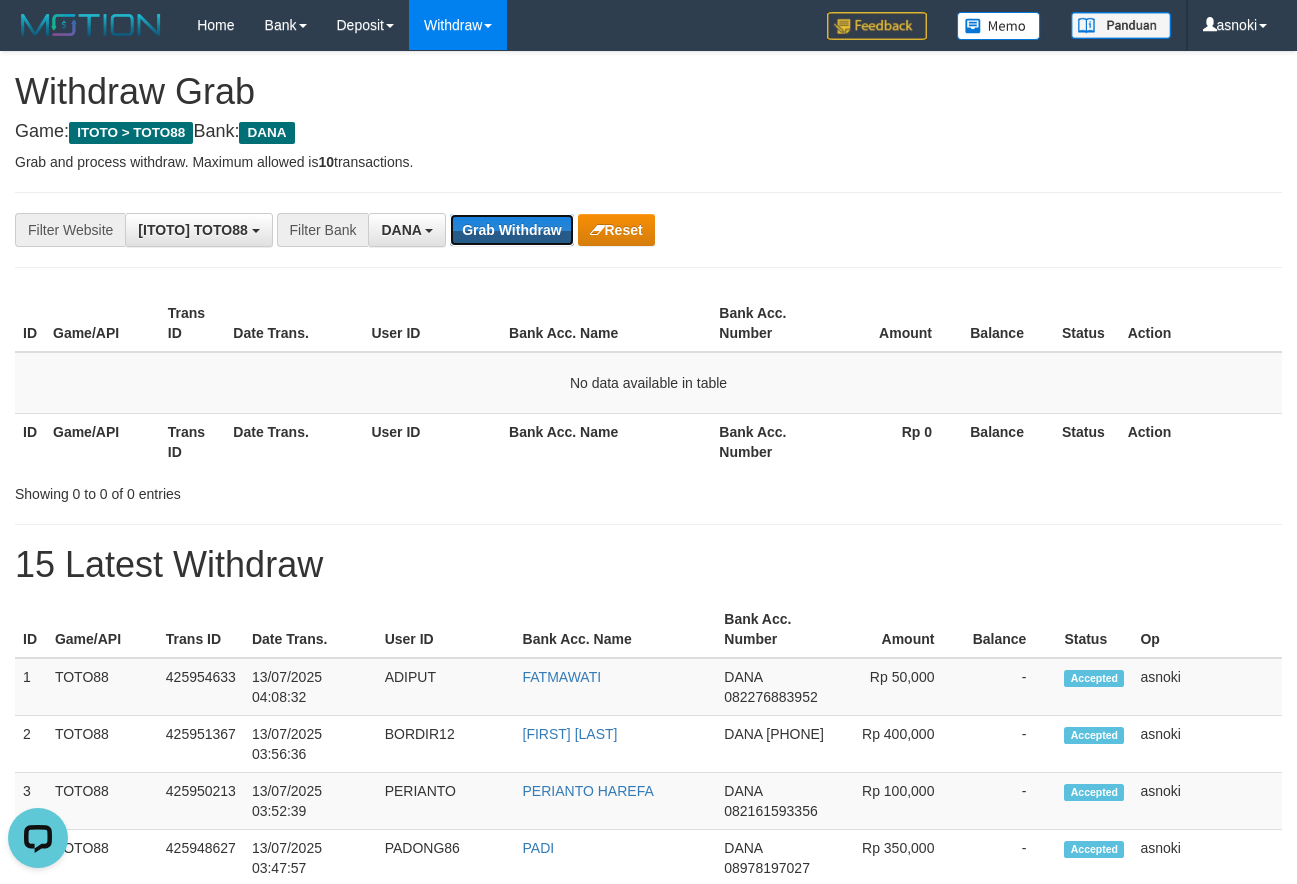 click on "Grab Withdraw" at bounding box center [511, 230] 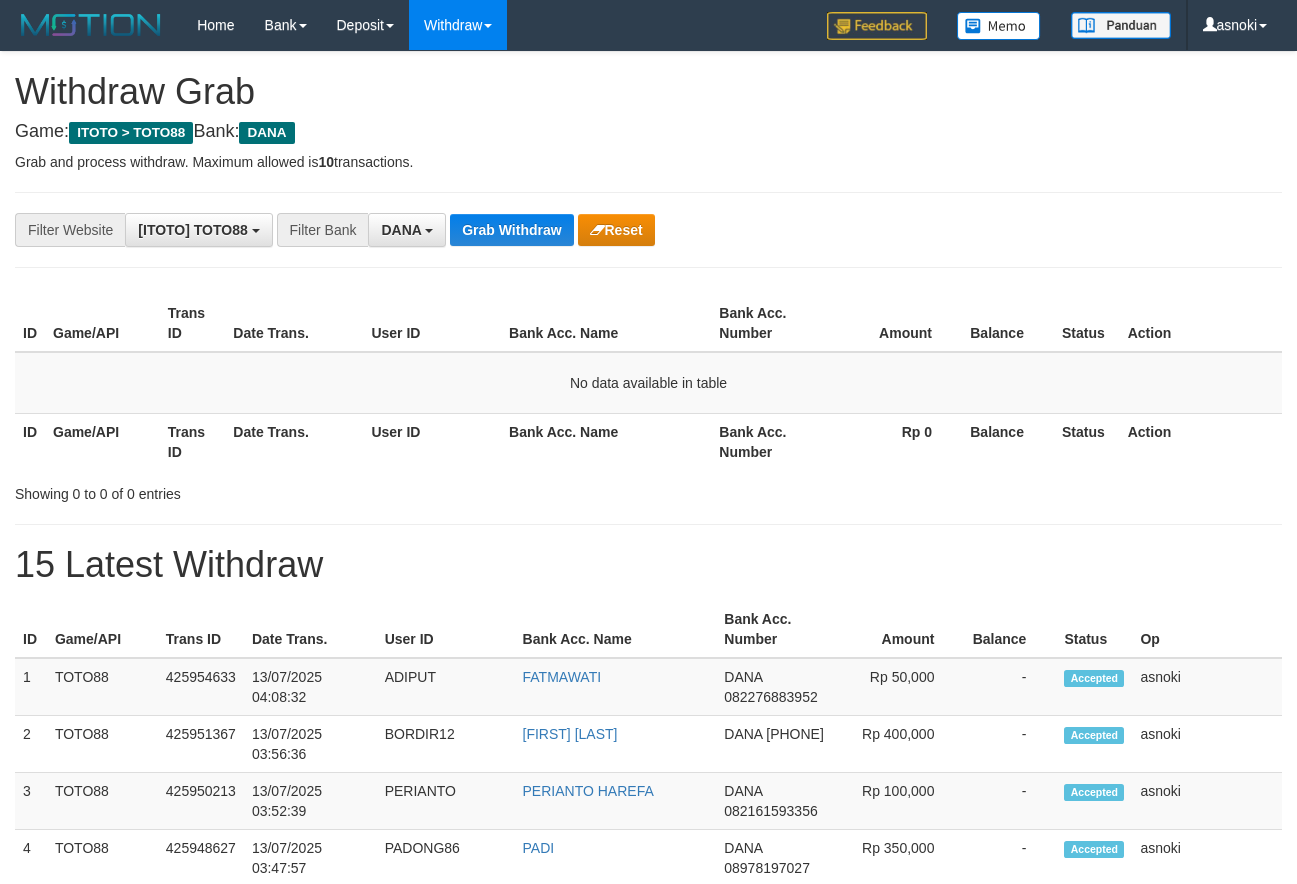 scroll, scrollTop: 0, scrollLeft: 0, axis: both 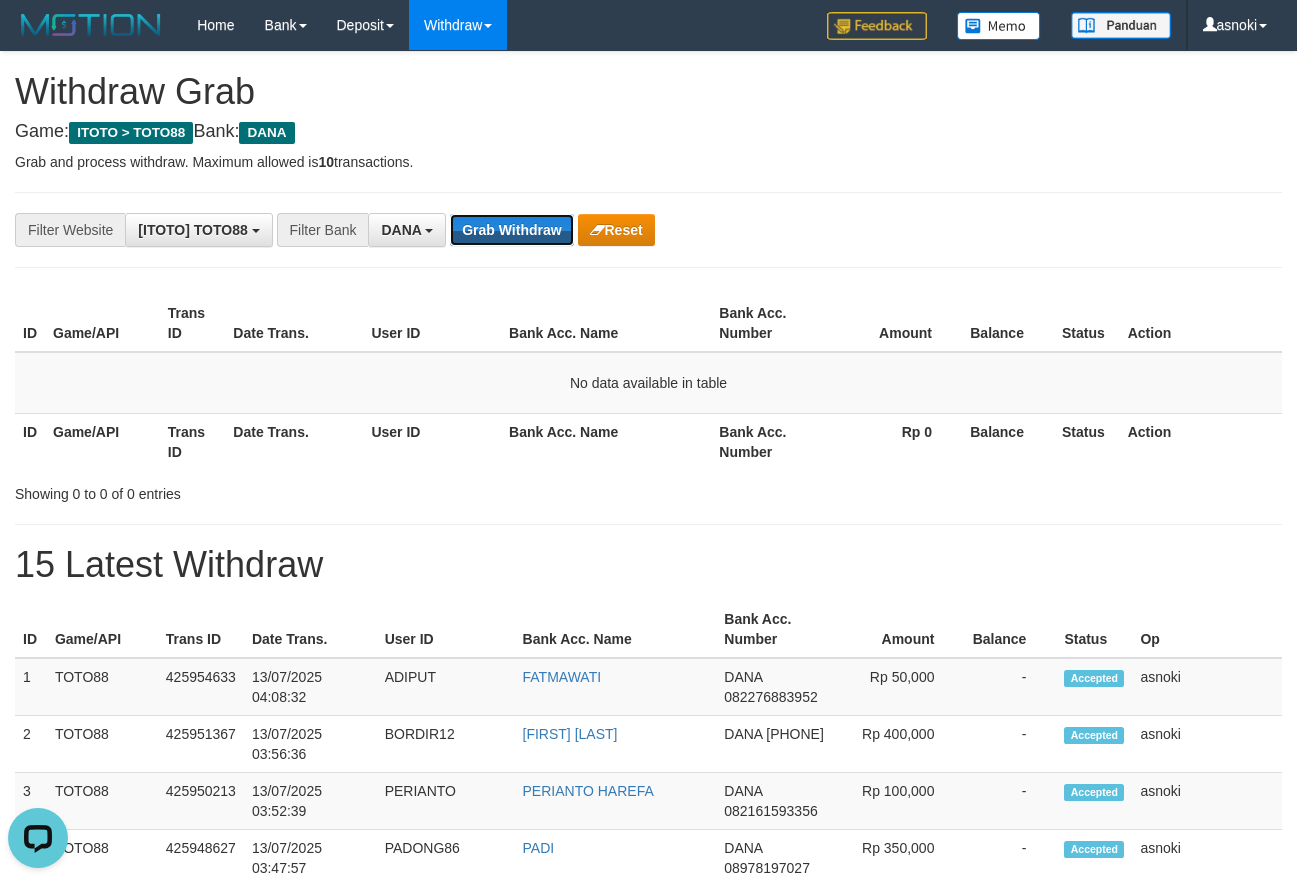 click on "Grab Withdraw" at bounding box center (511, 230) 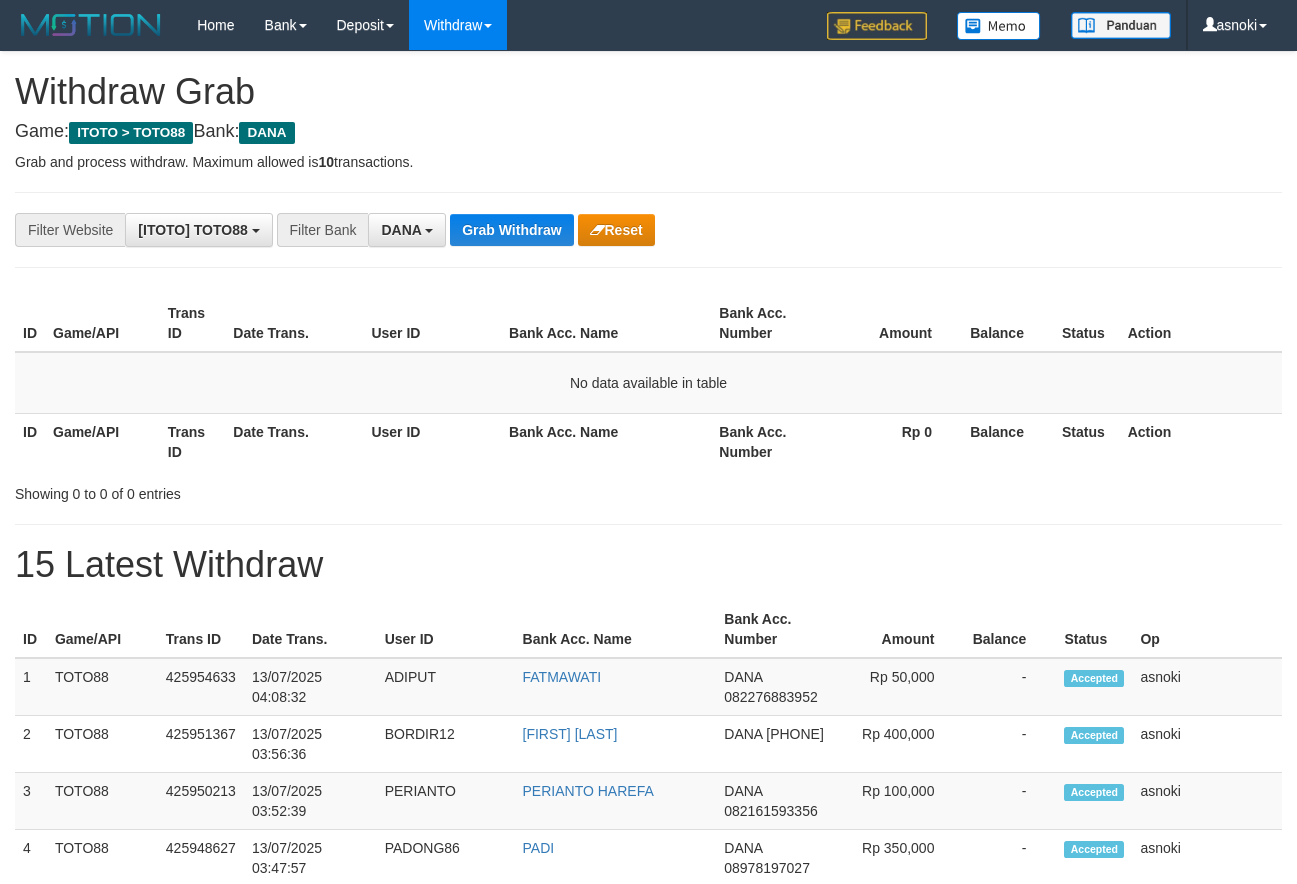 scroll, scrollTop: 0, scrollLeft: 0, axis: both 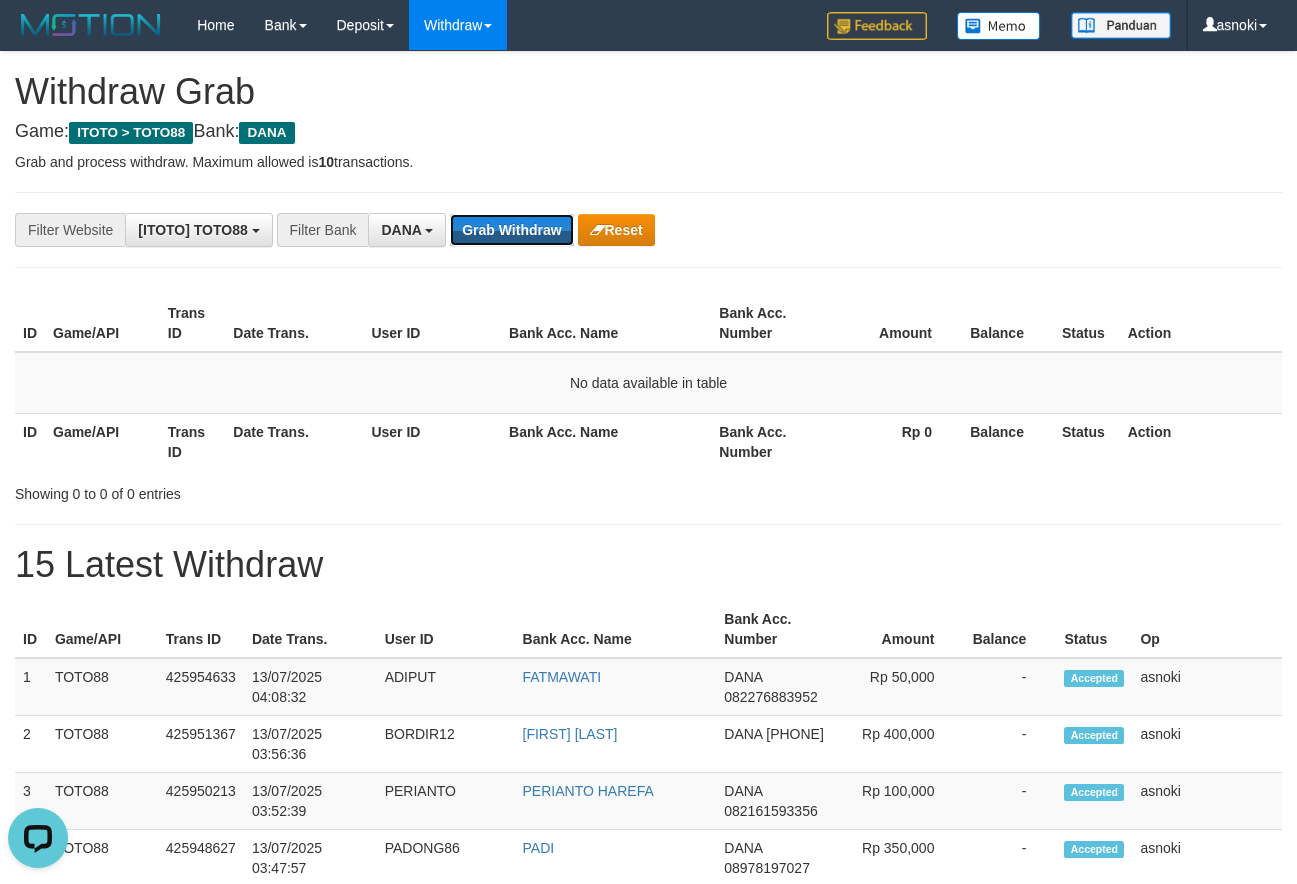 click on "Grab Withdraw" at bounding box center [511, 230] 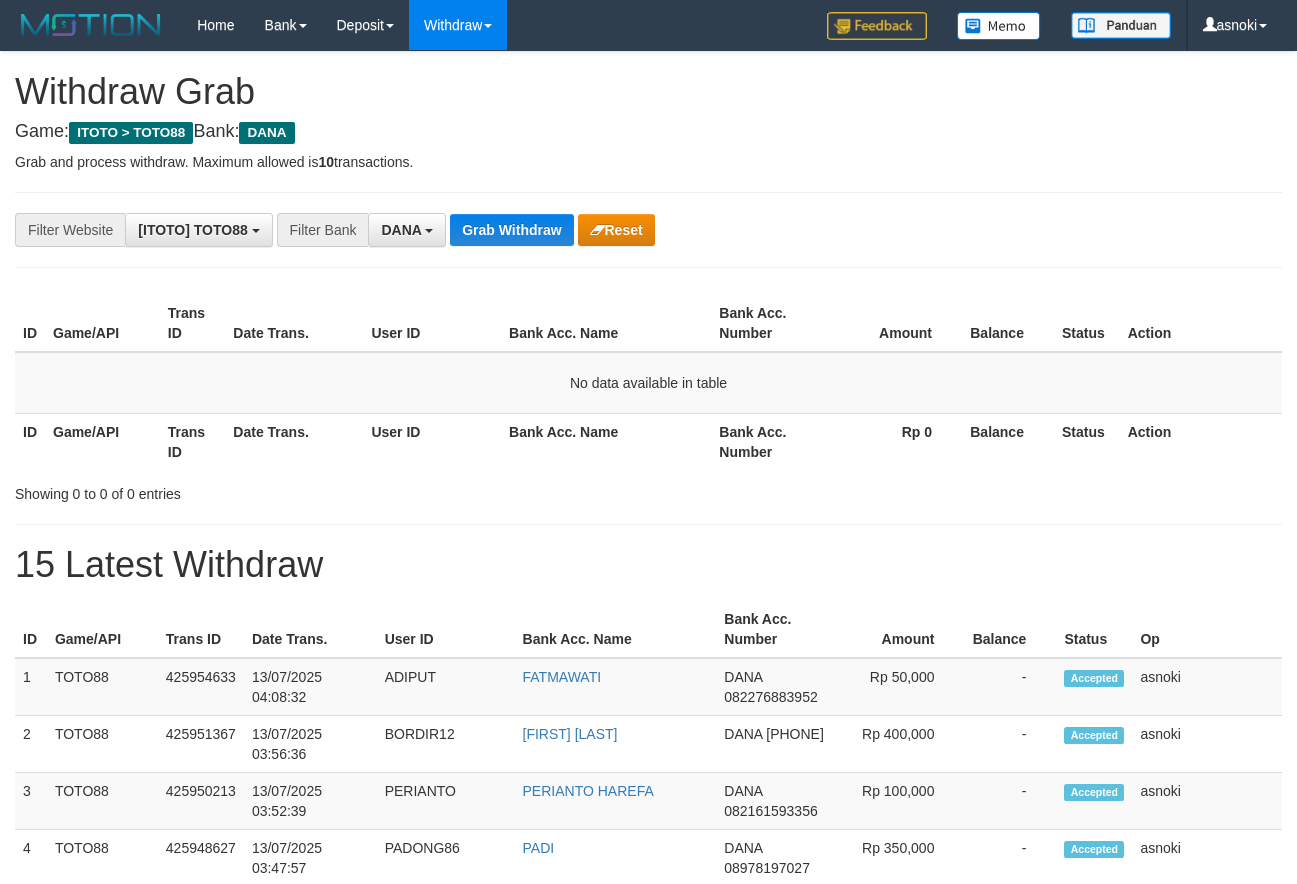 scroll, scrollTop: 0, scrollLeft: 0, axis: both 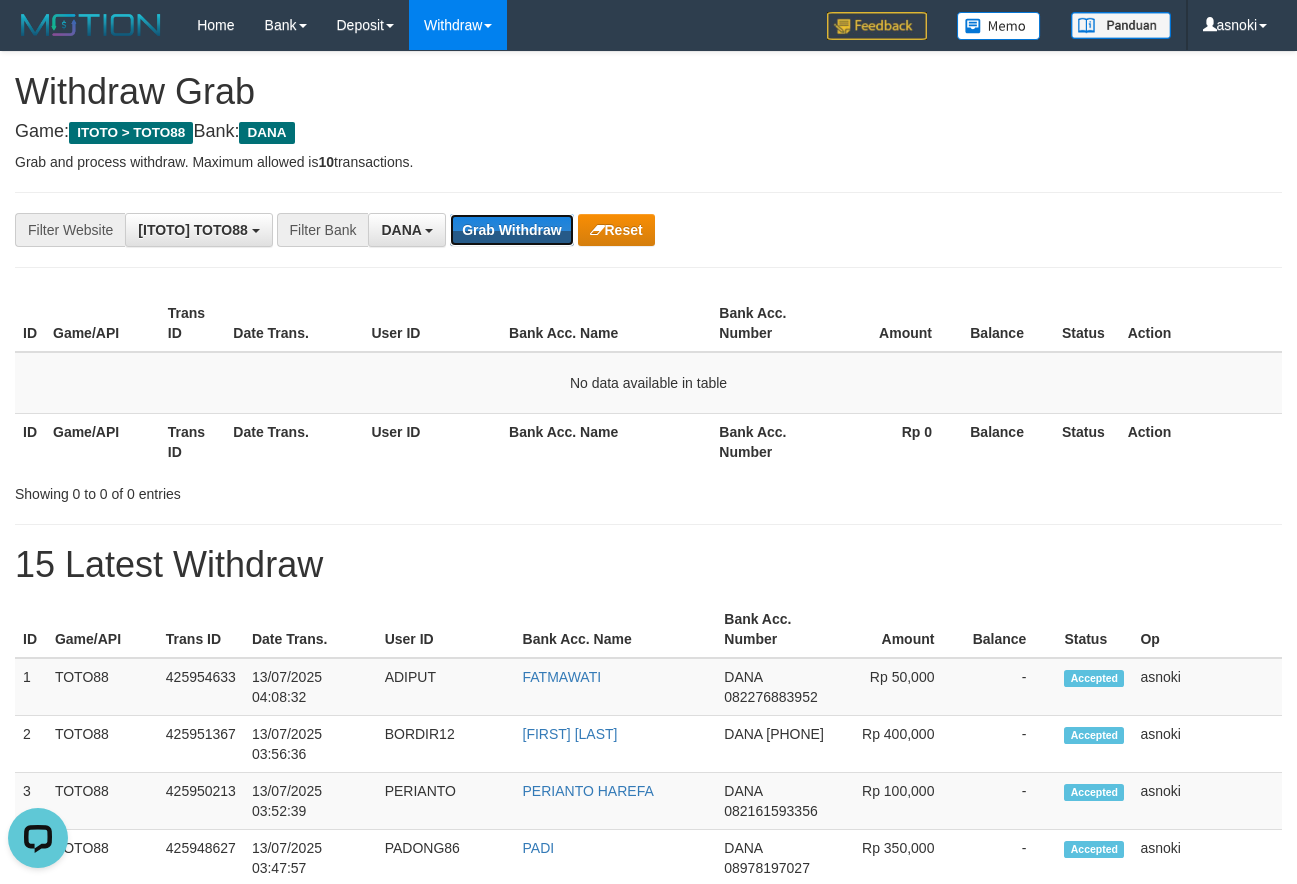 click on "Grab Withdraw" at bounding box center (511, 230) 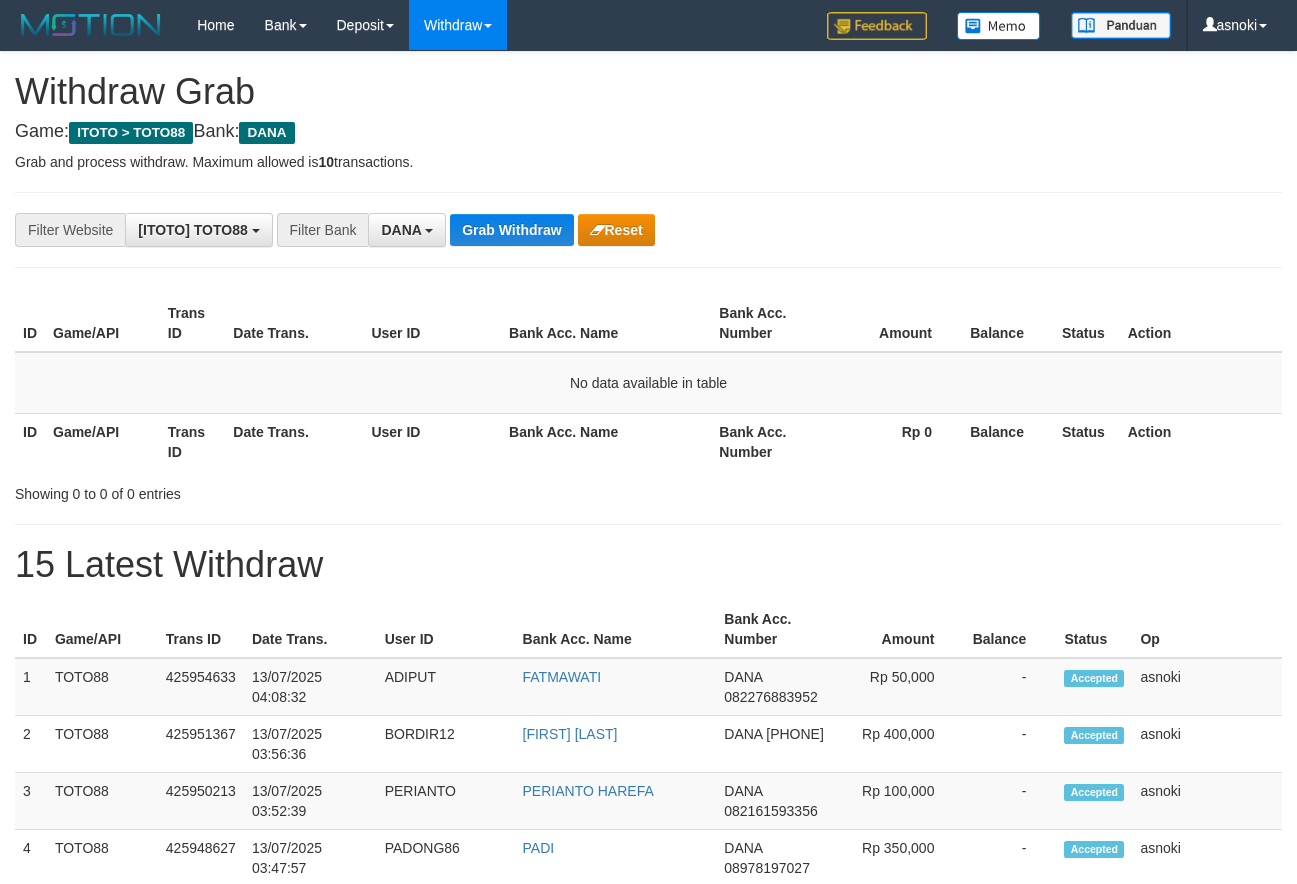 scroll, scrollTop: 0, scrollLeft: 0, axis: both 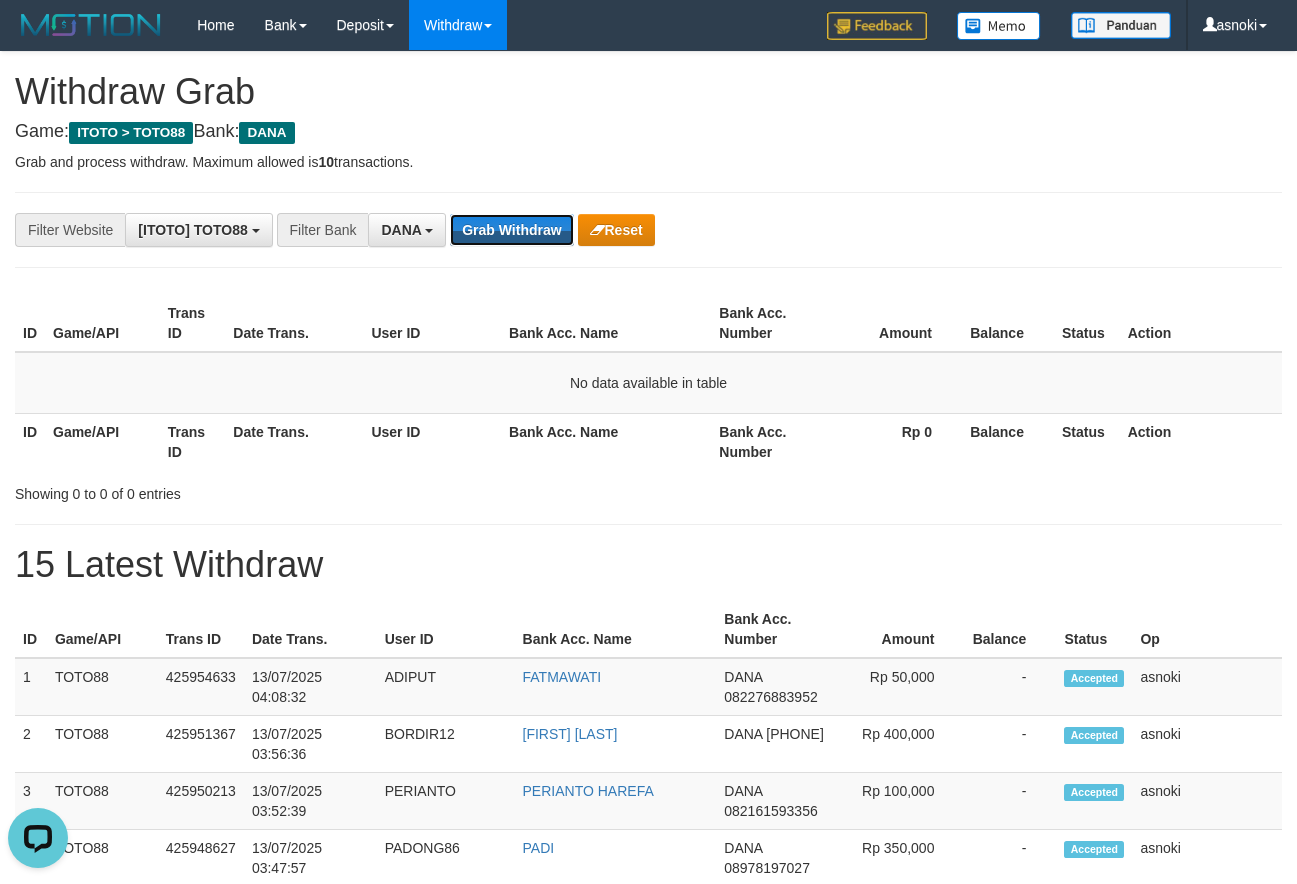 click on "Grab Withdraw" at bounding box center (511, 230) 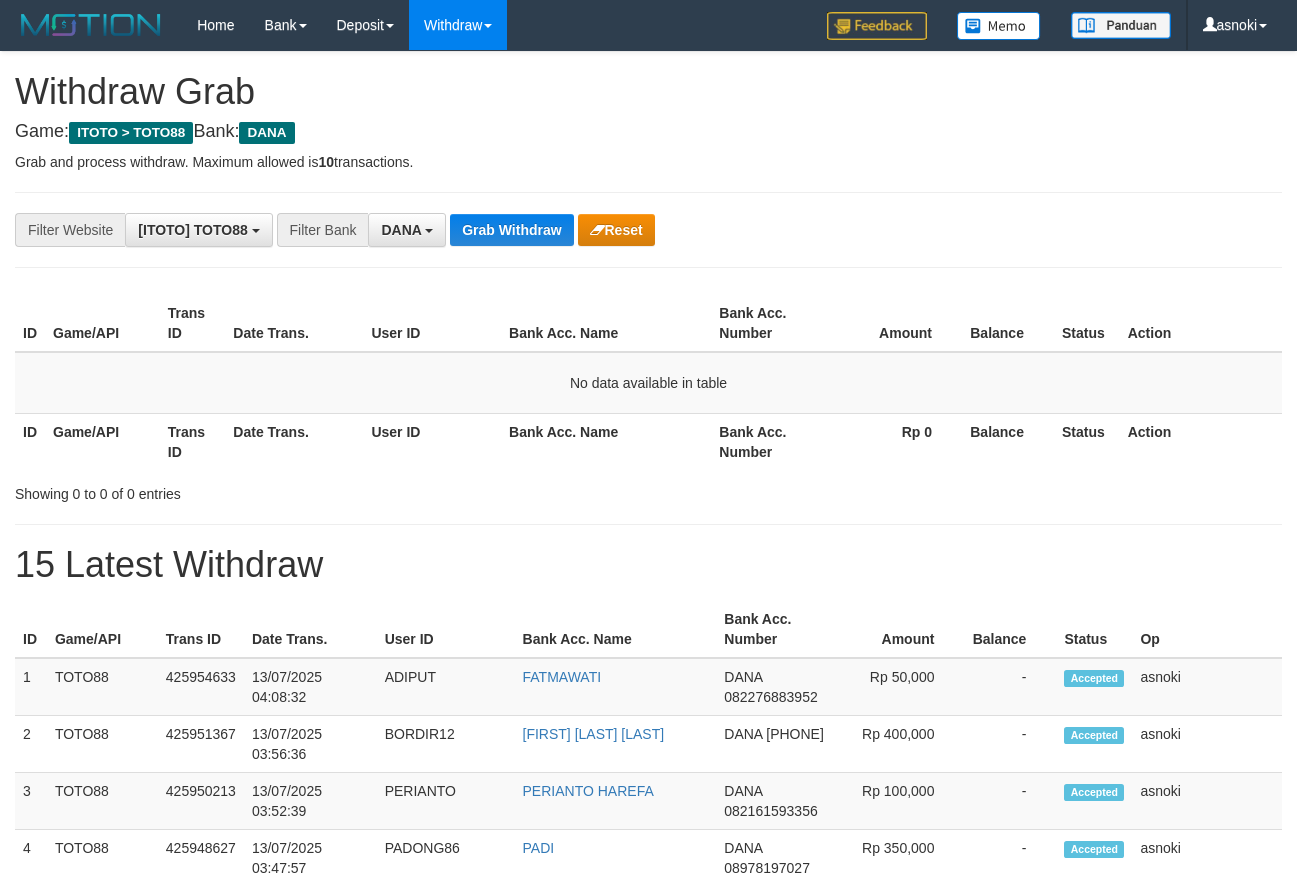 scroll, scrollTop: 0, scrollLeft: 0, axis: both 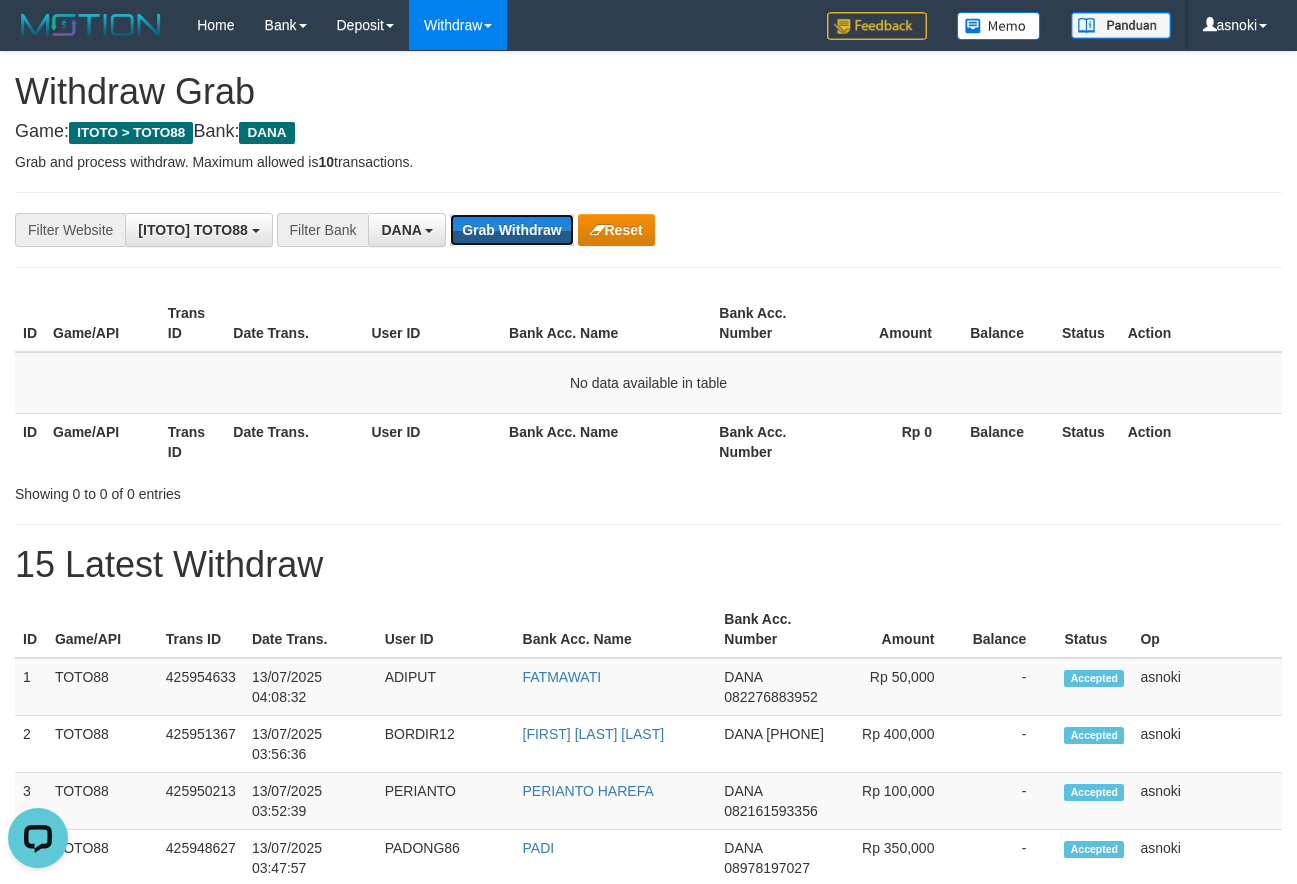 click on "Grab Withdraw" at bounding box center (511, 230) 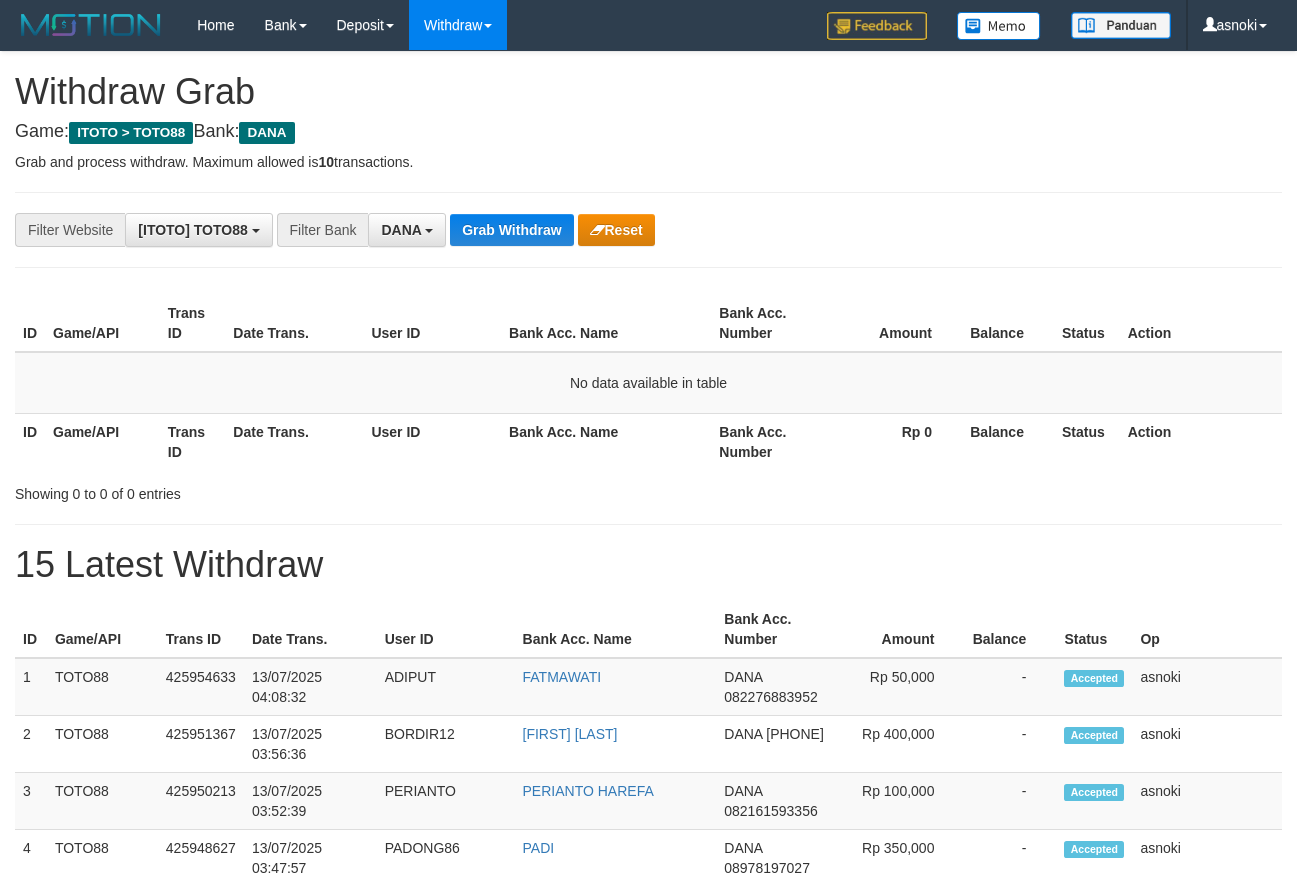 scroll, scrollTop: 0, scrollLeft: 0, axis: both 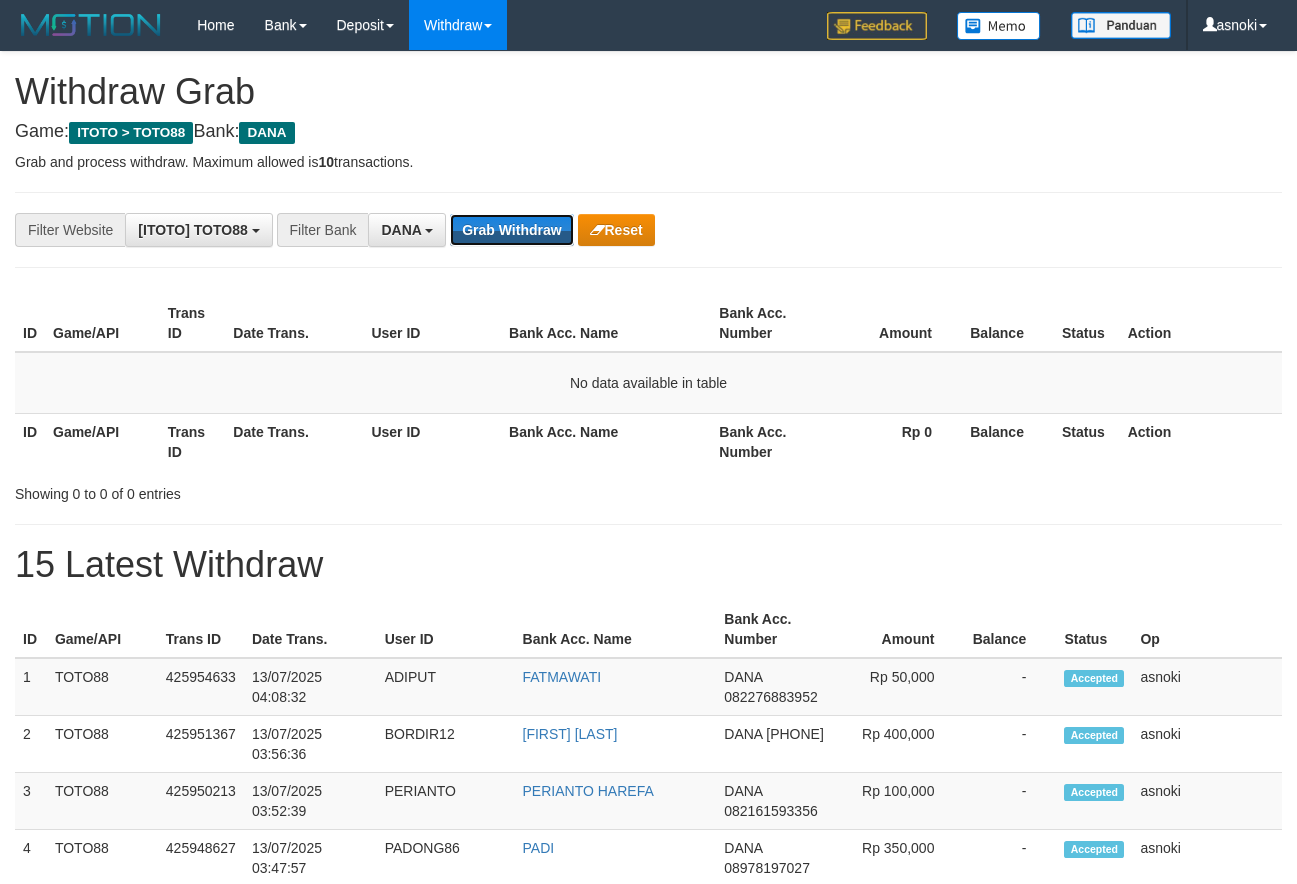 click on "Grab Withdraw" at bounding box center (511, 230) 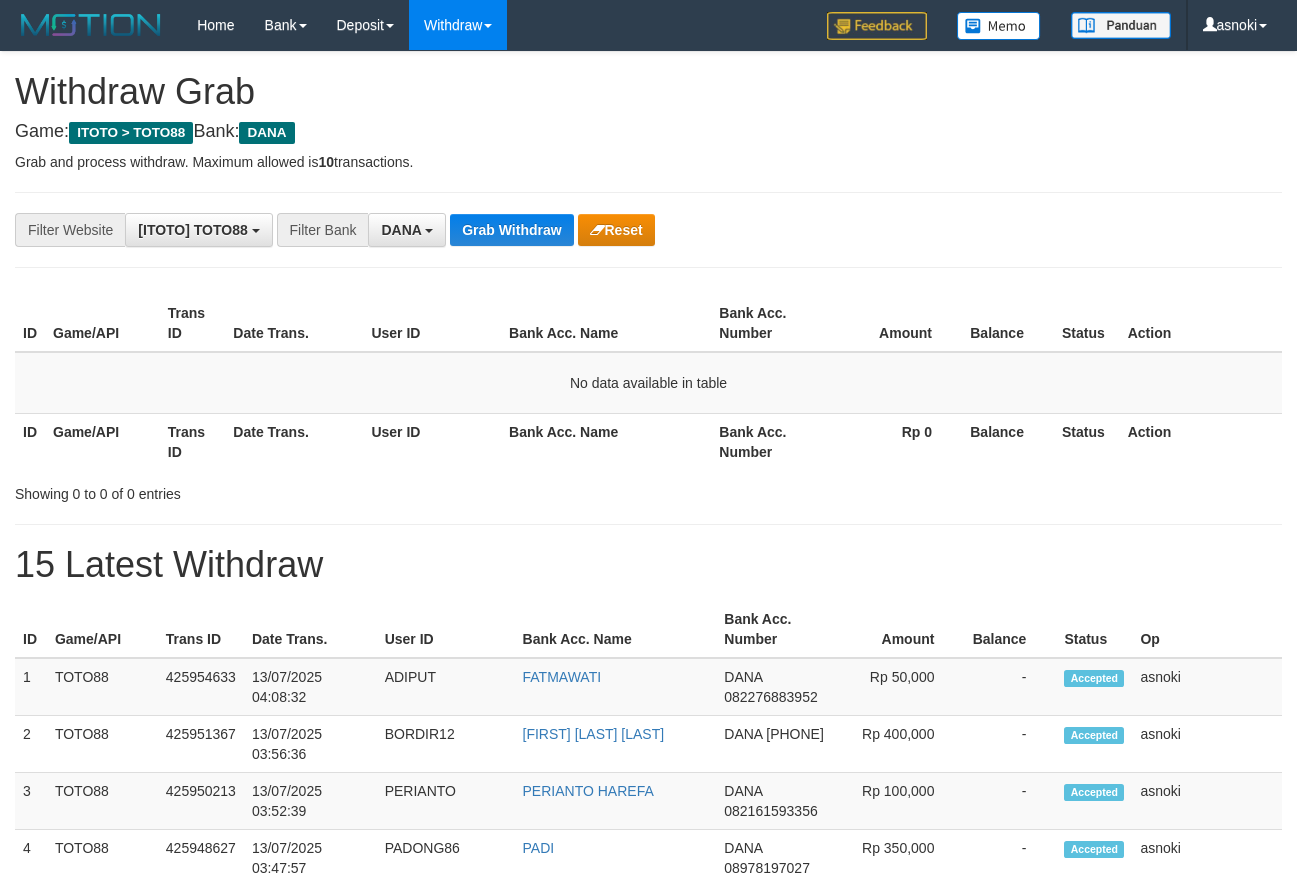 scroll, scrollTop: 0, scrollLeft: 0, axis: both 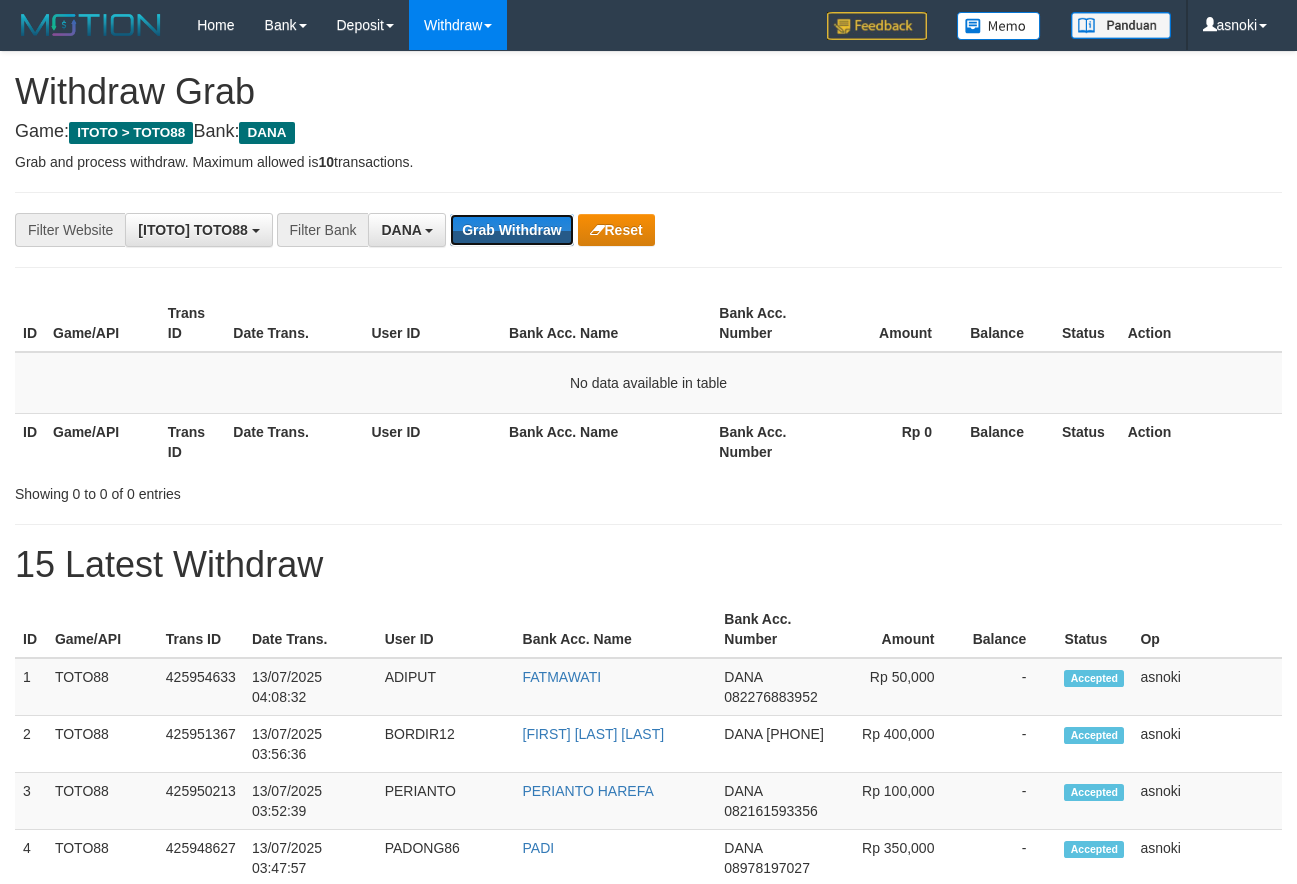 click on "Grab Withdraw" at bounding box center [511, 230] 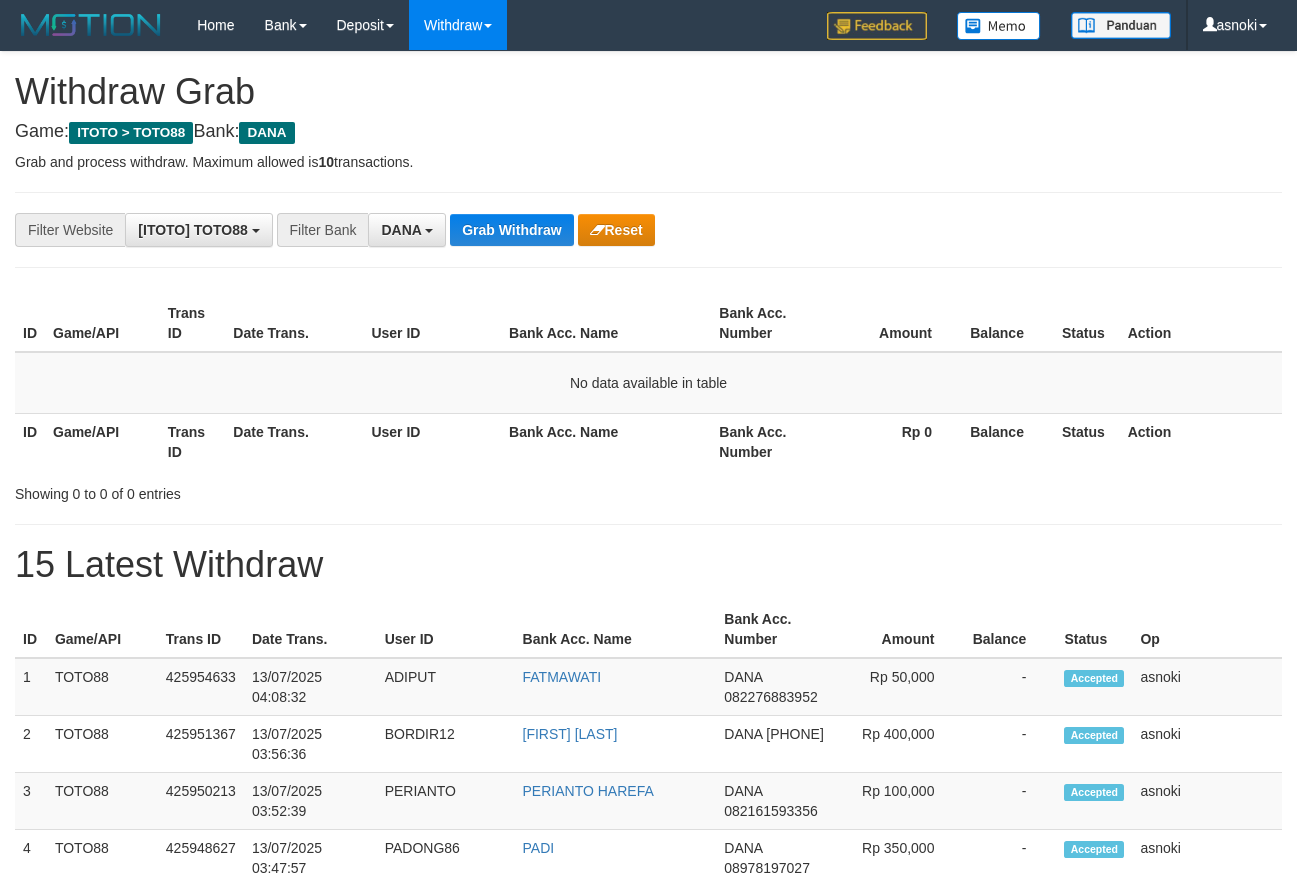 scroll, scrollTop: 0, scrollLeft: 0, axis: both 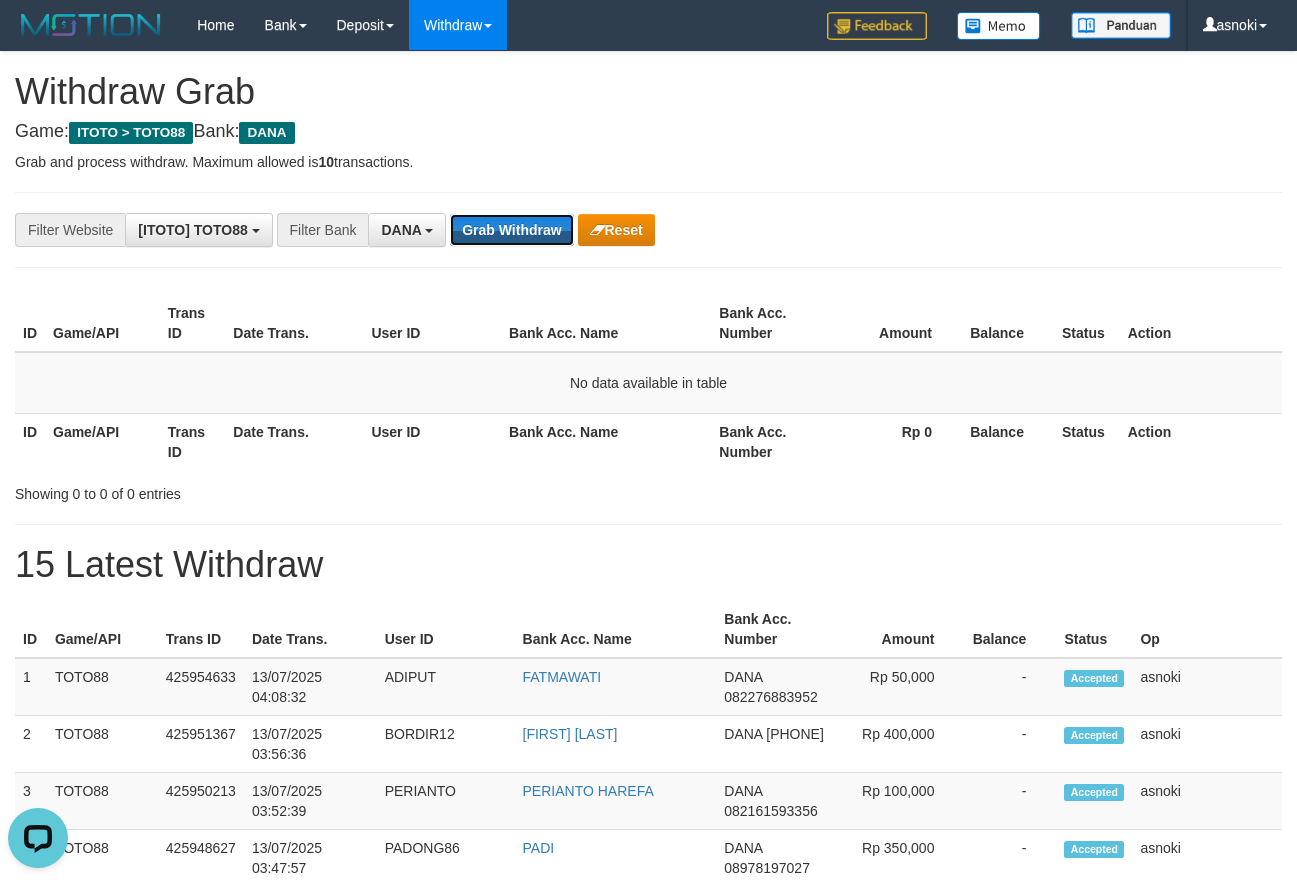click on "Grab Withdraw" at bounding box center (511, 230) 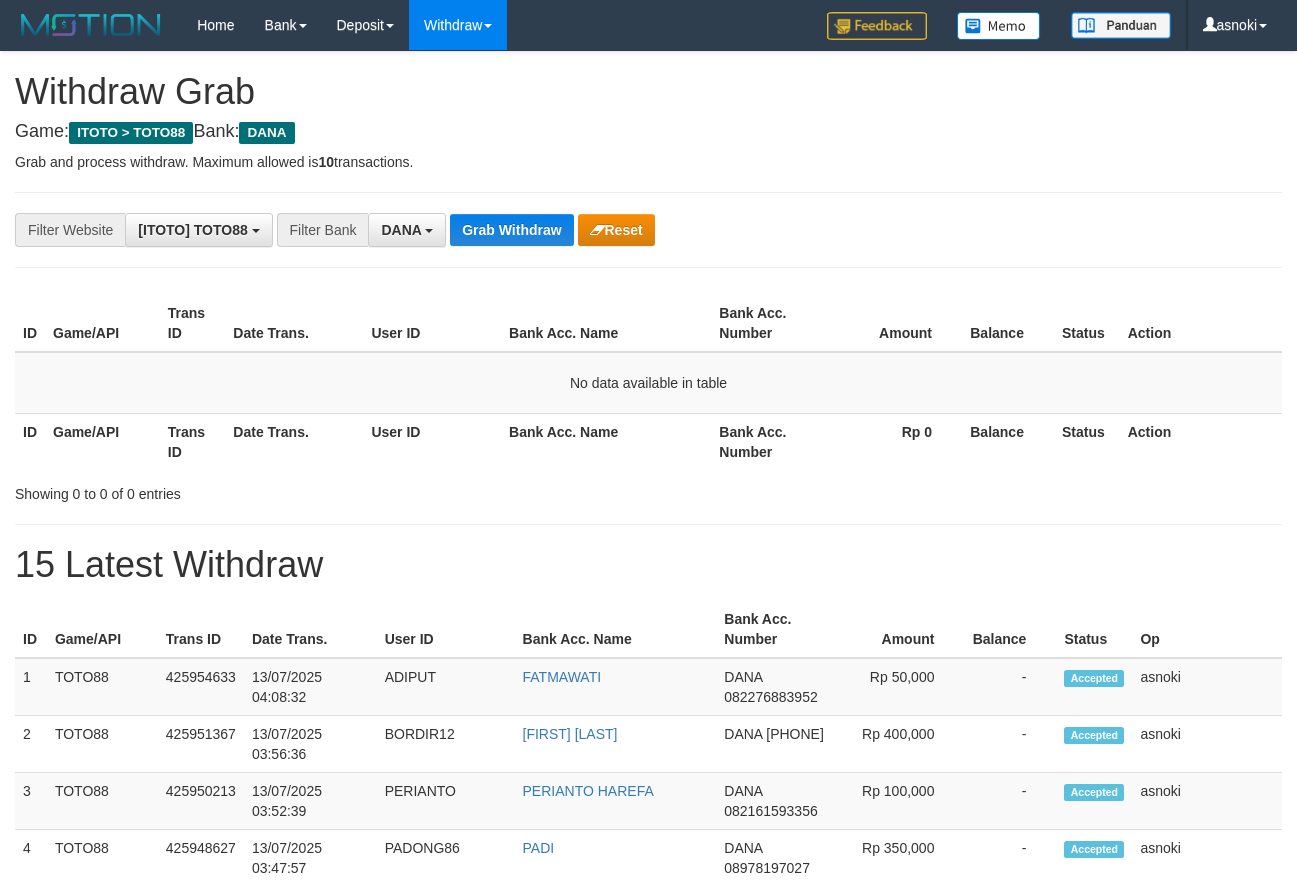scroll, scrollTop: 0, scrollLeft: 0, axis: both 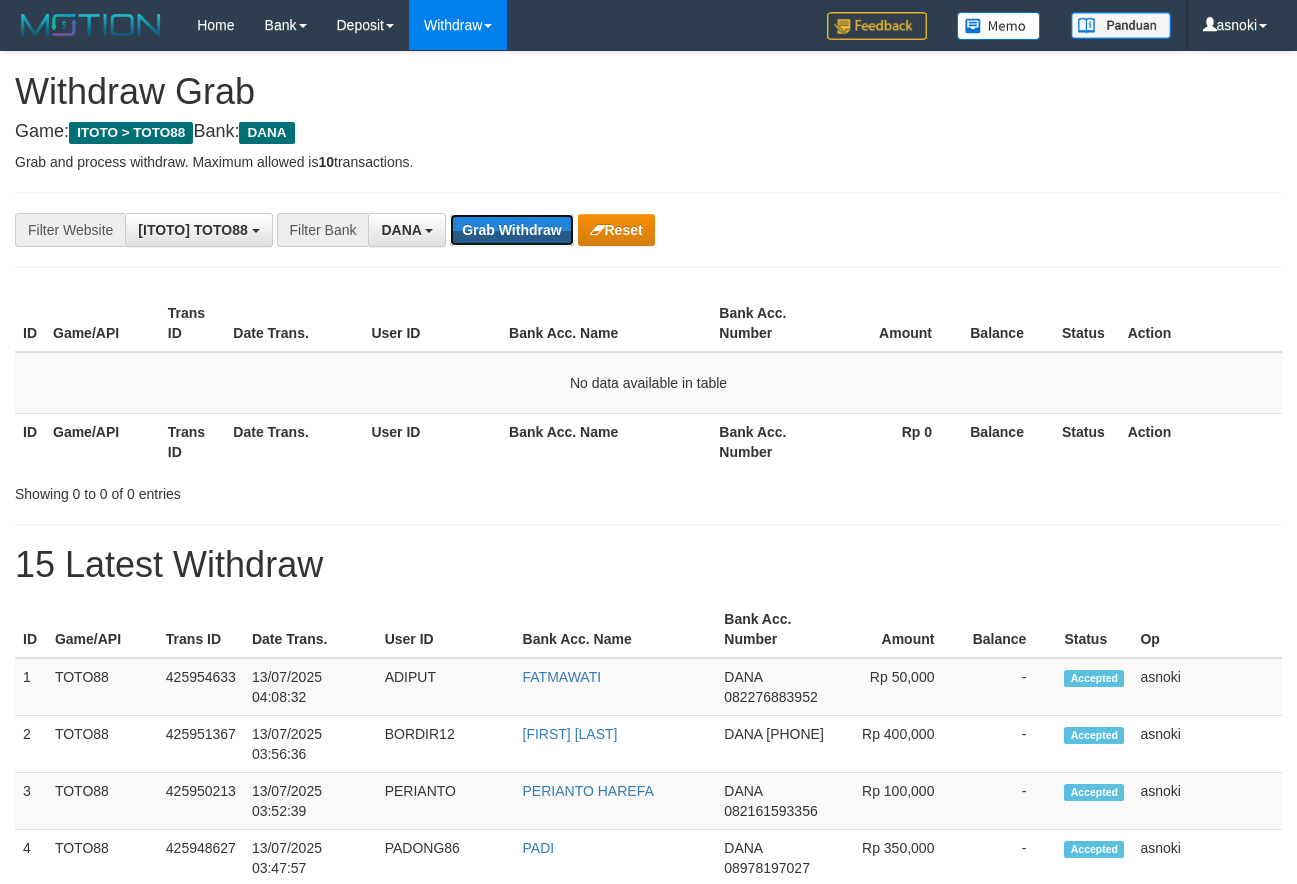 click on "Grab Withdraw" at bounding box center [511, 230] 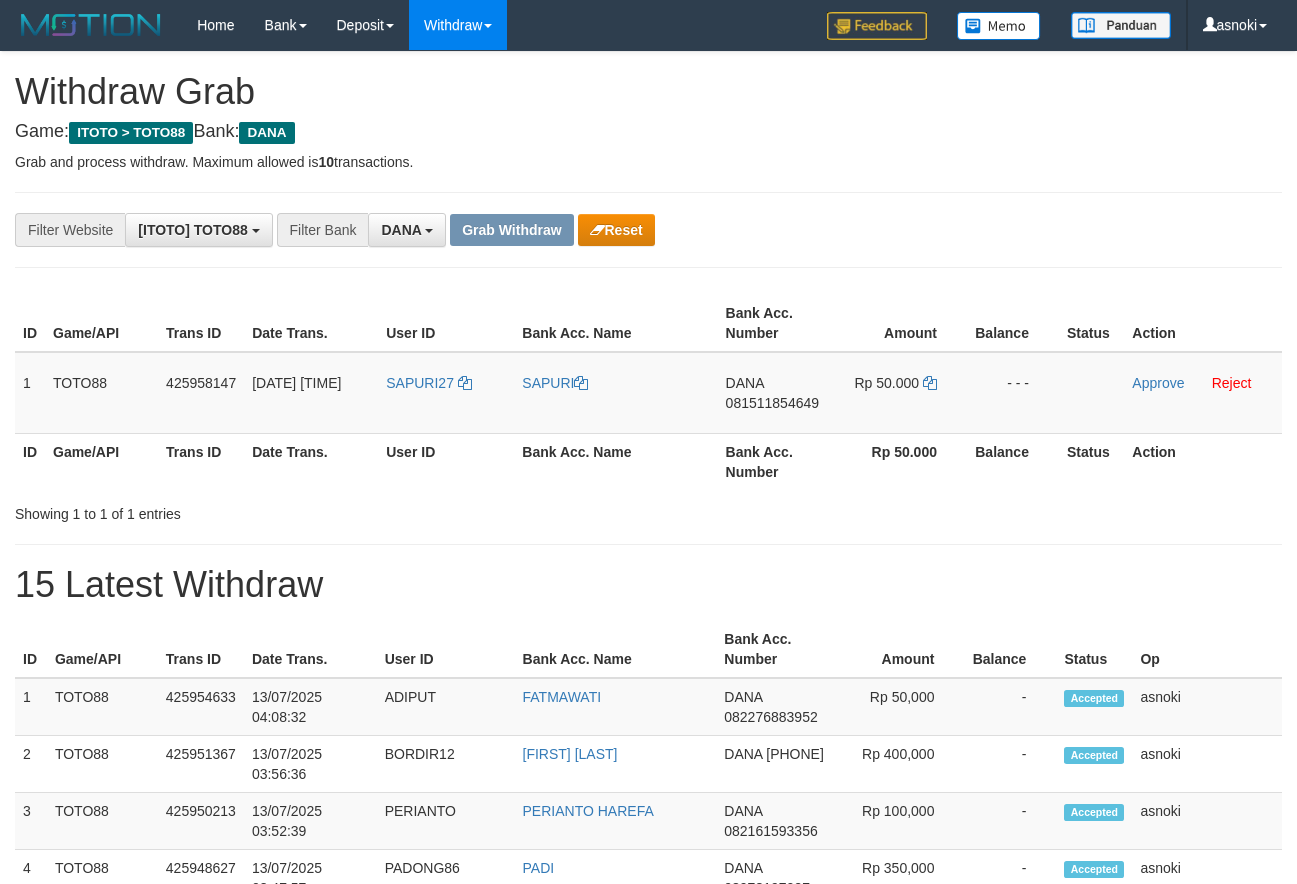 scroll, scrollTop: 0, scrollLeft: 0, axis: both 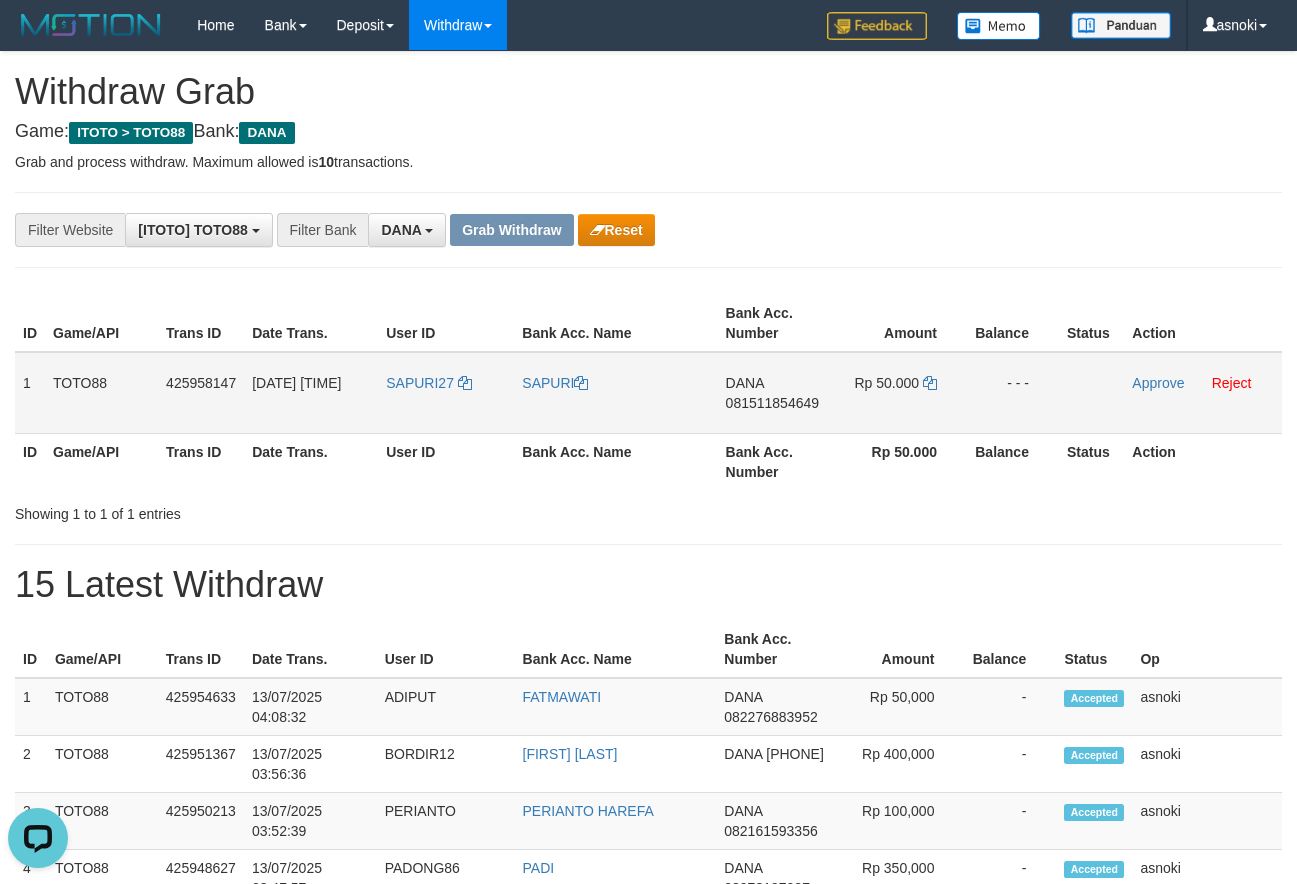 click on "081511854649" at bounding box center (772, 403) 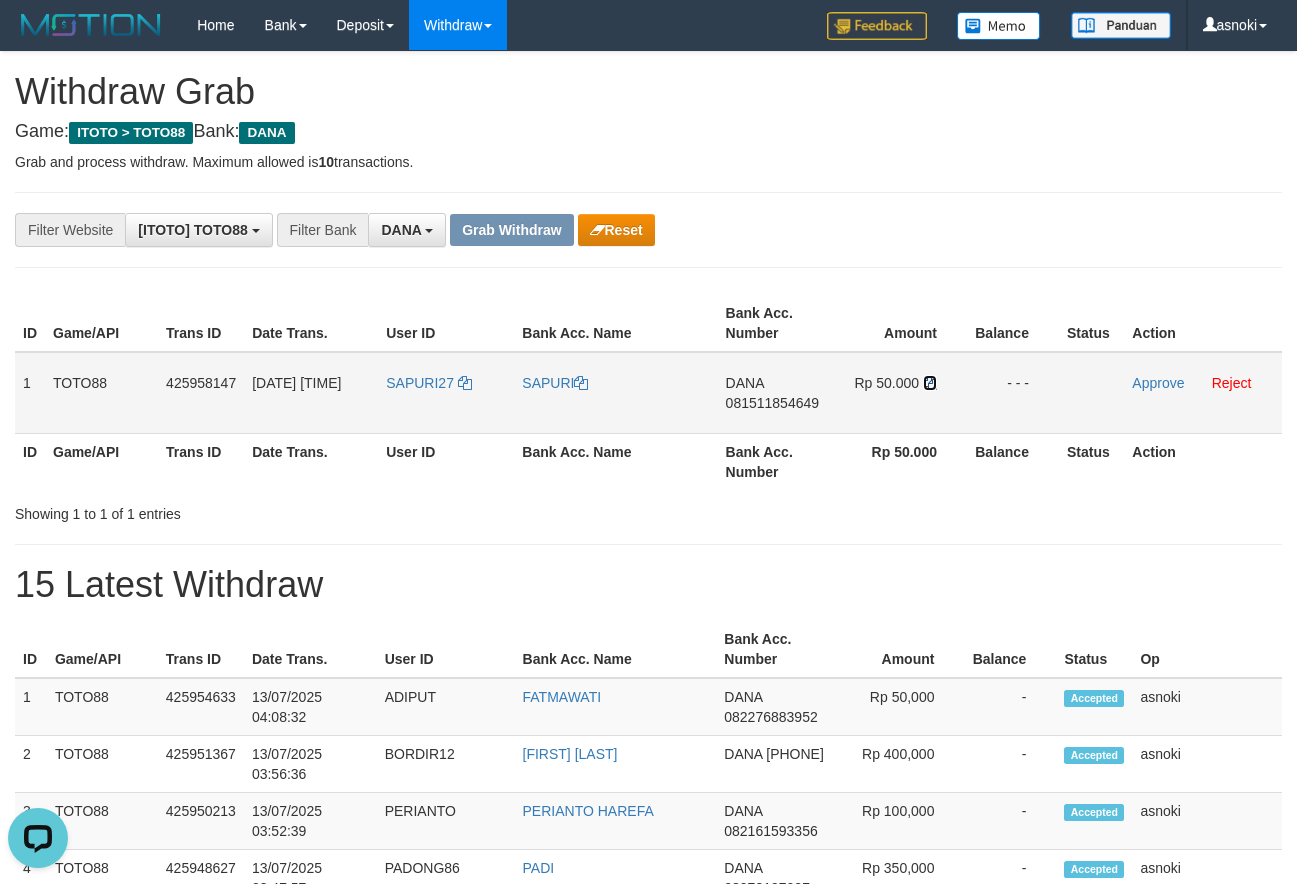 click at bounding box center (930, 383) 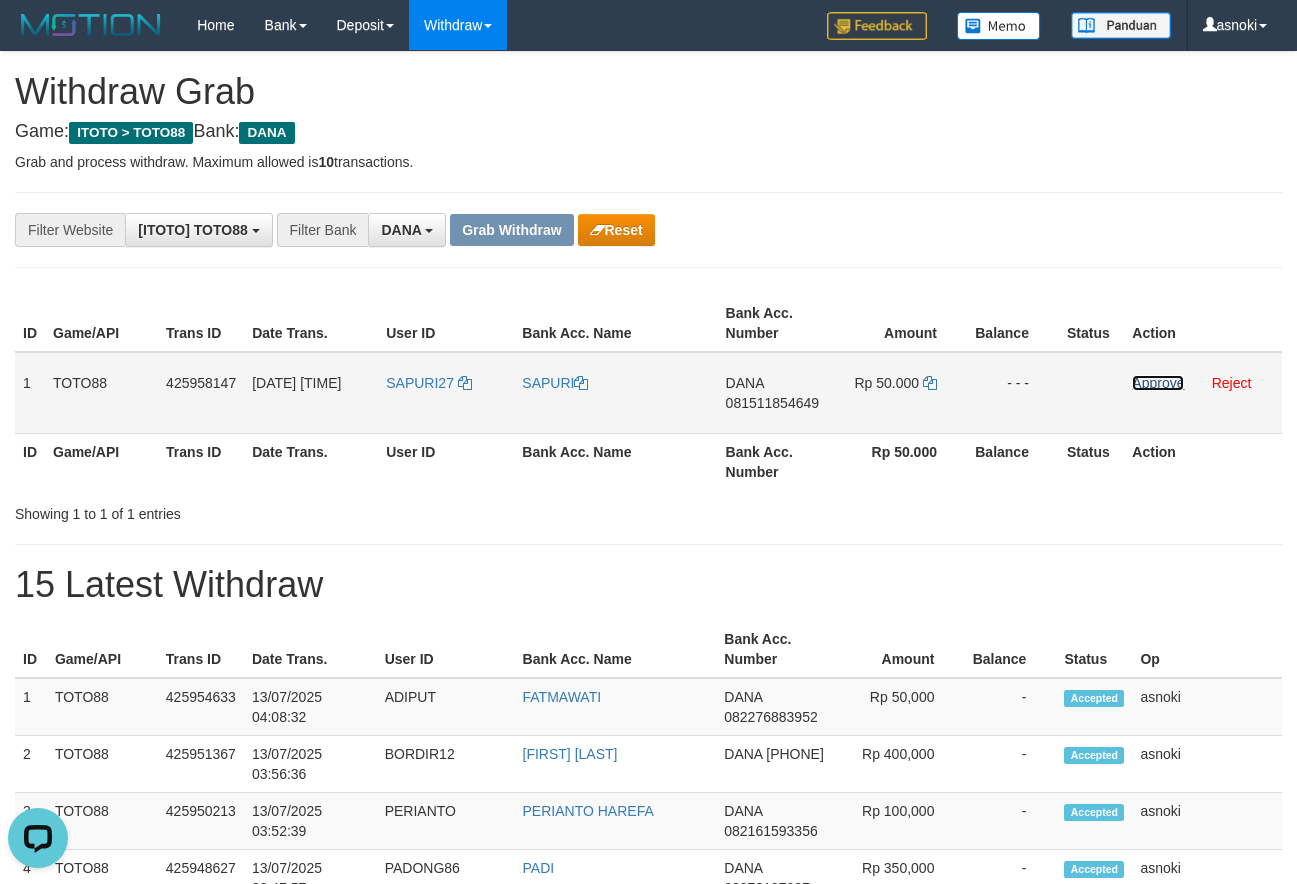 click on "Approve" at bounding box center [1158, 383] 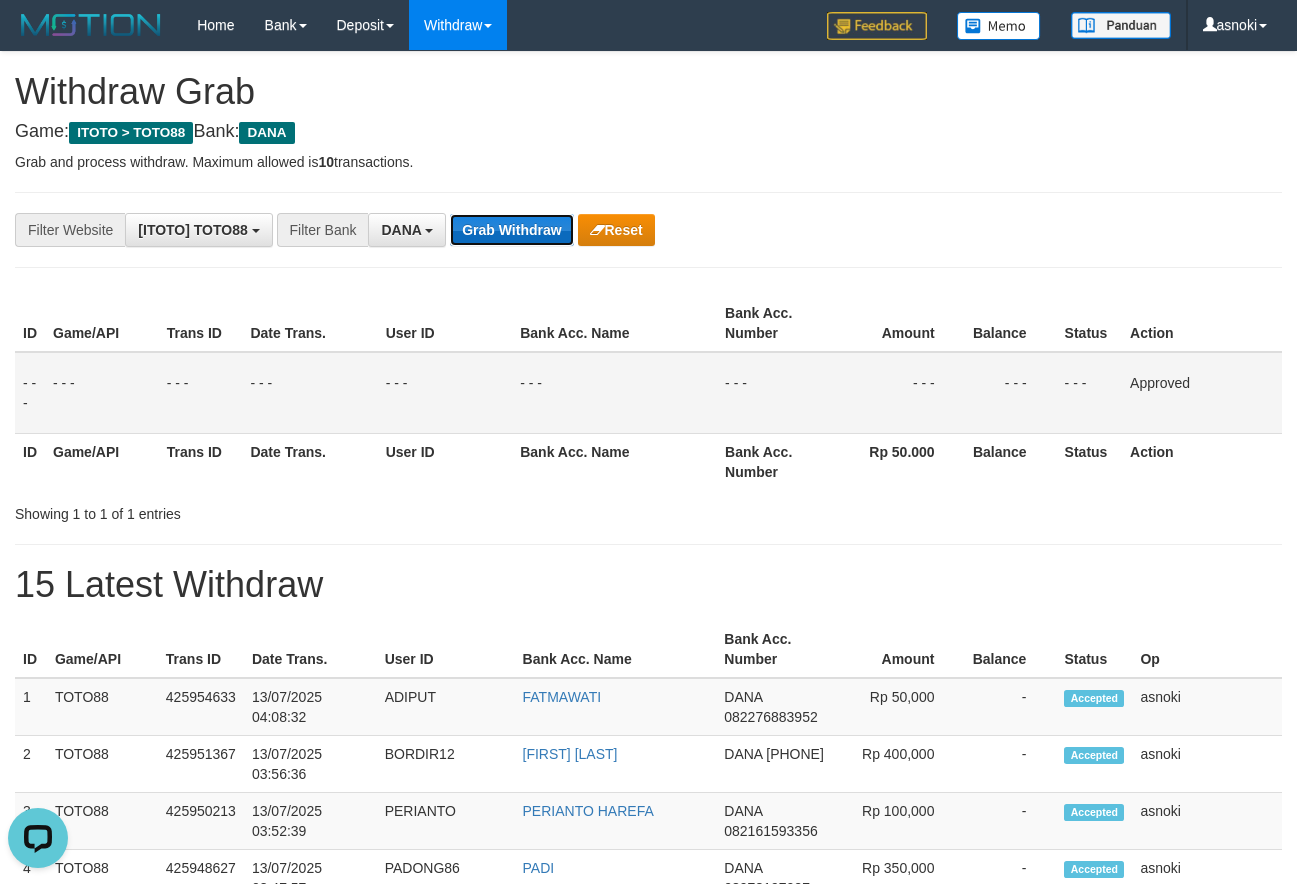 click on "Grab Withdraw" at bounding box center (511, 230) 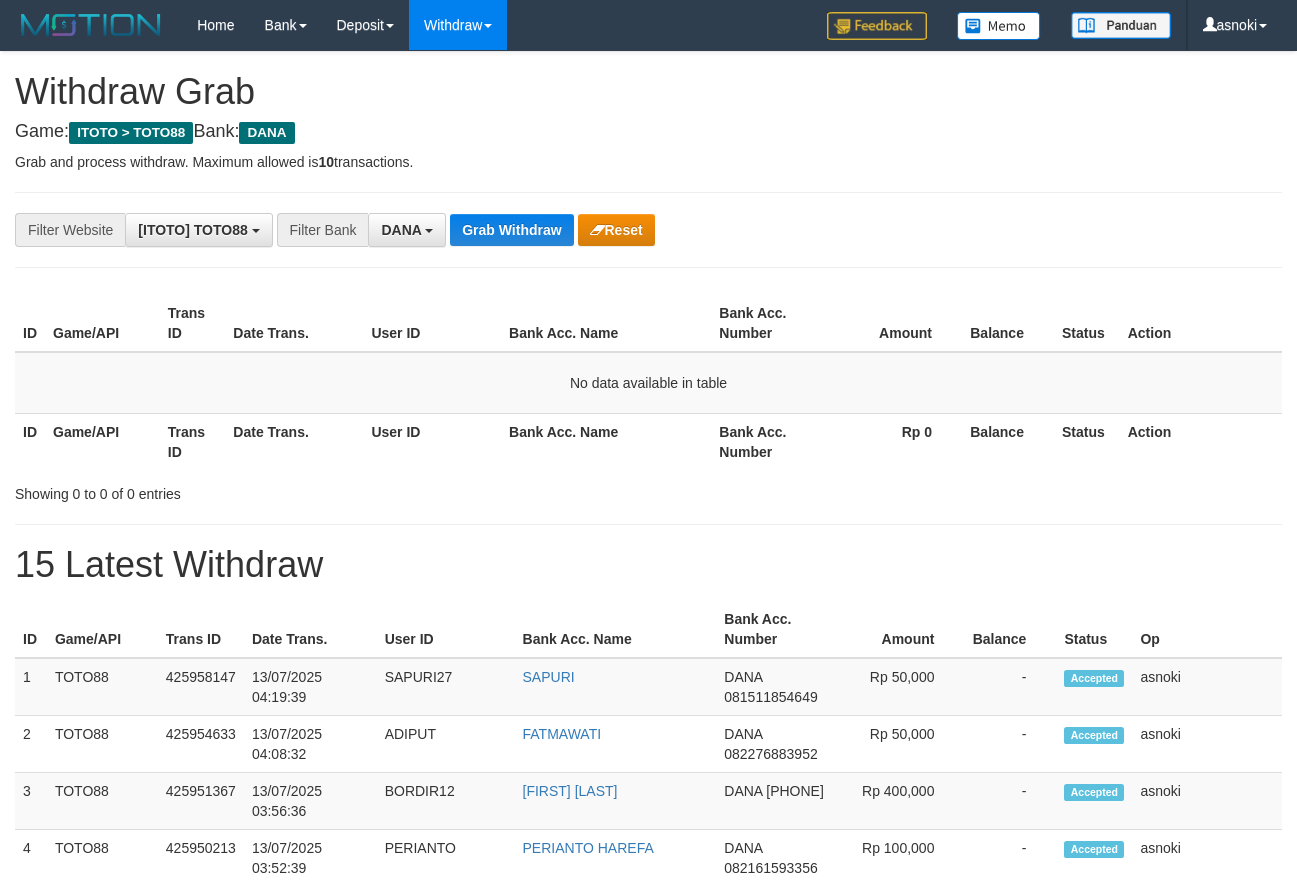 scroll, scrollTop: 0, scrollLeft: 0, axis: both 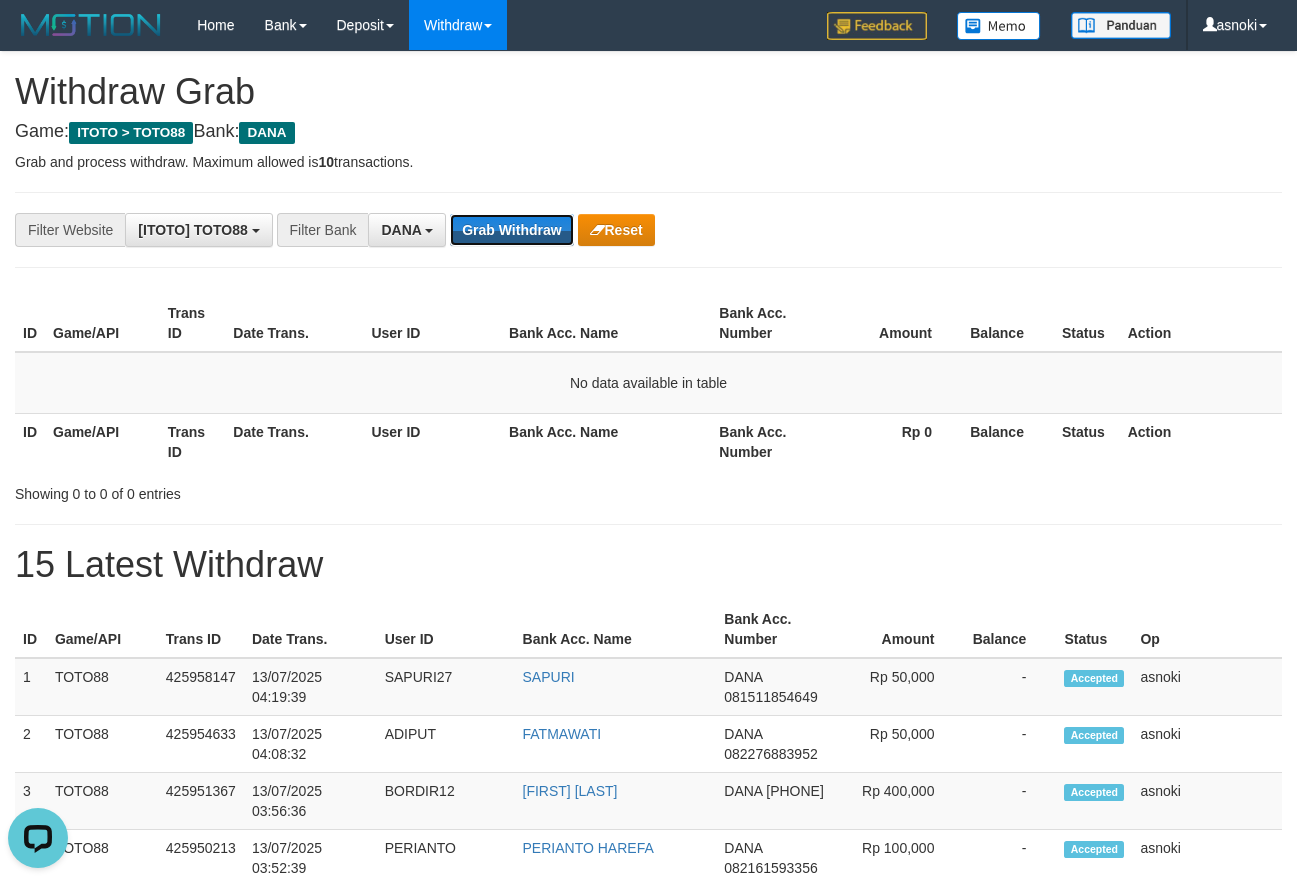 click on "Grab Withdraw" at bounding box center (511, 230) 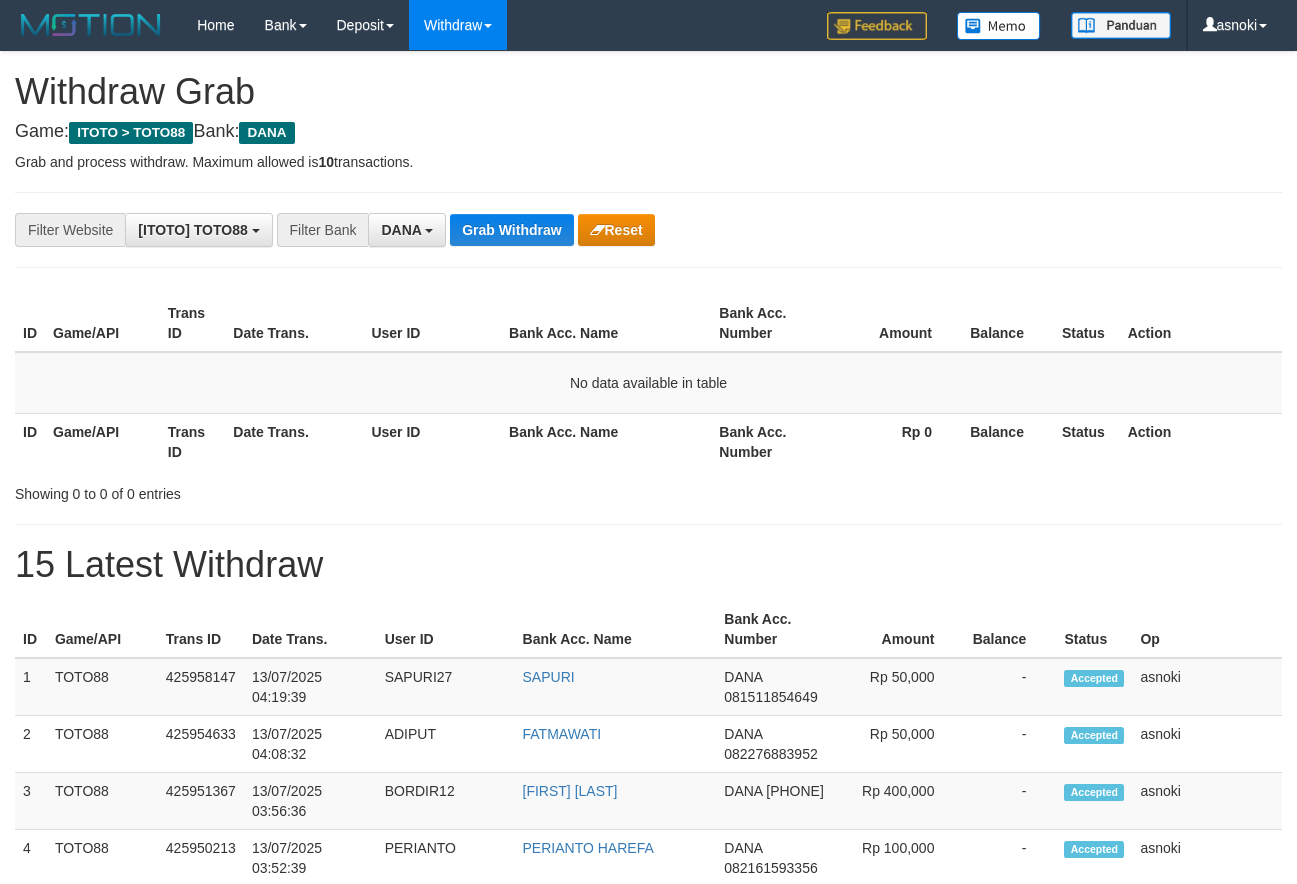 scroll, scrollTop: 0, scrollLeft: 0, axis: both 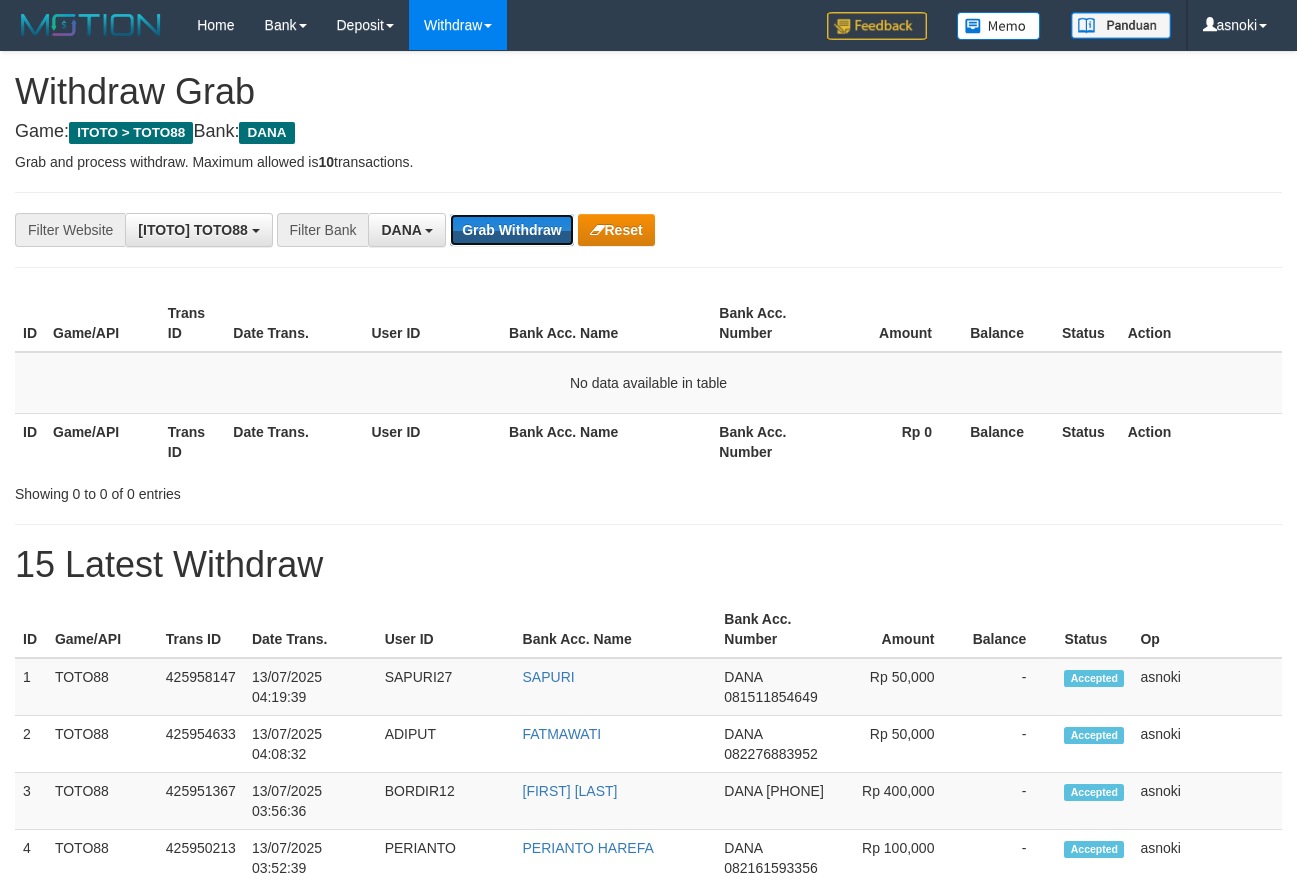 click on "Grab Withdraw" at bounding box center (511, 230) 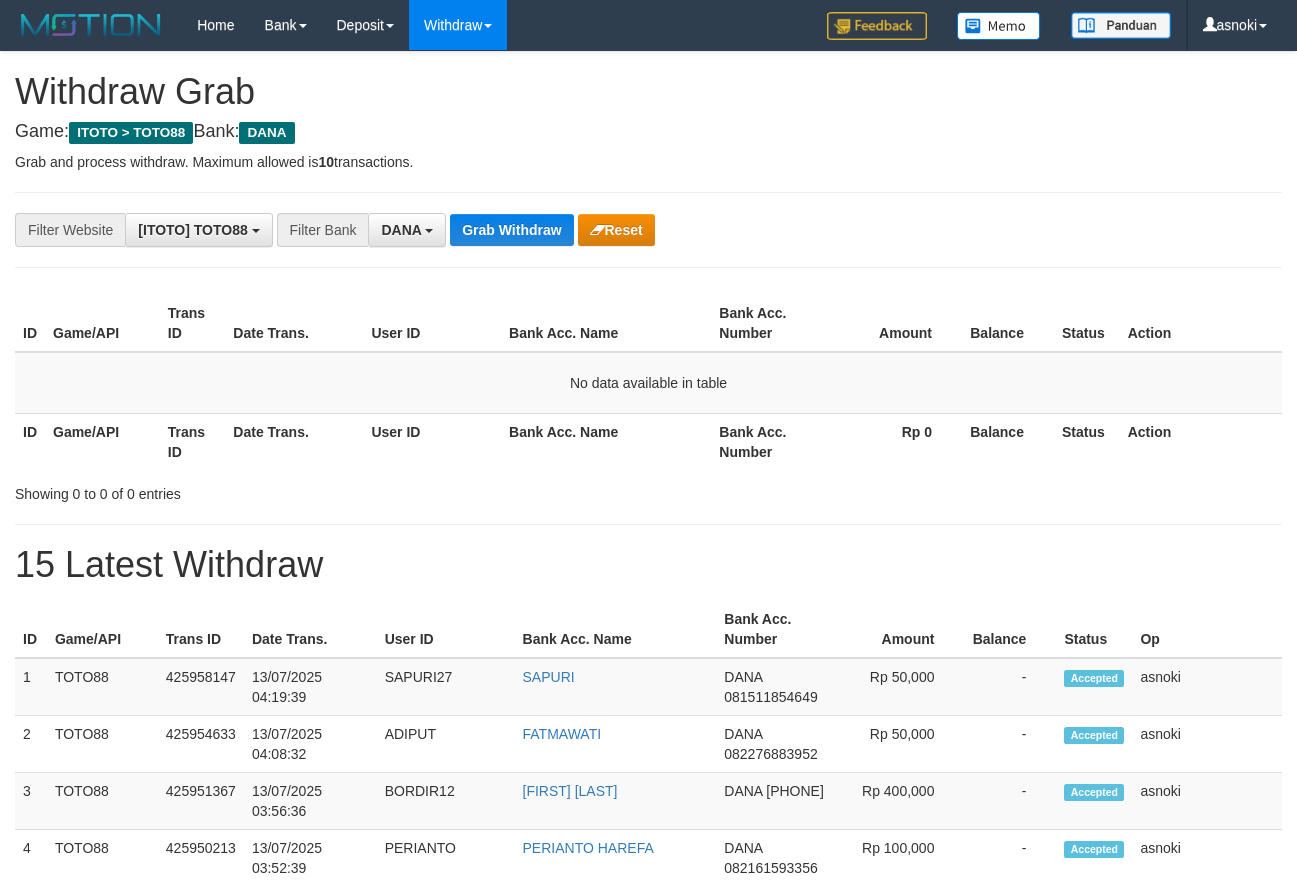 scroll, scrollTop: 0, scrollLeft: 0, axis: both 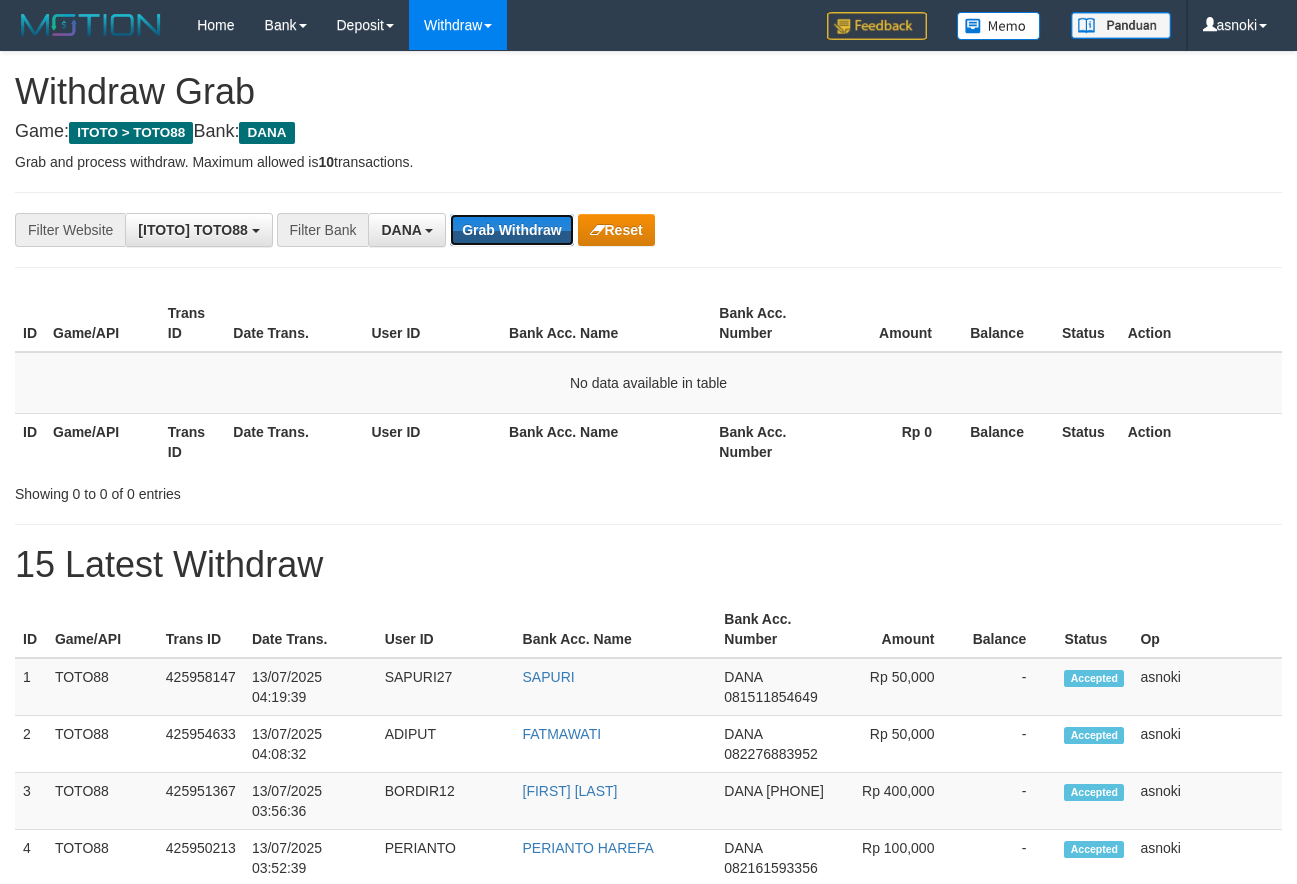 click on "Grab Withdraw" at bounding box center [511, 230] 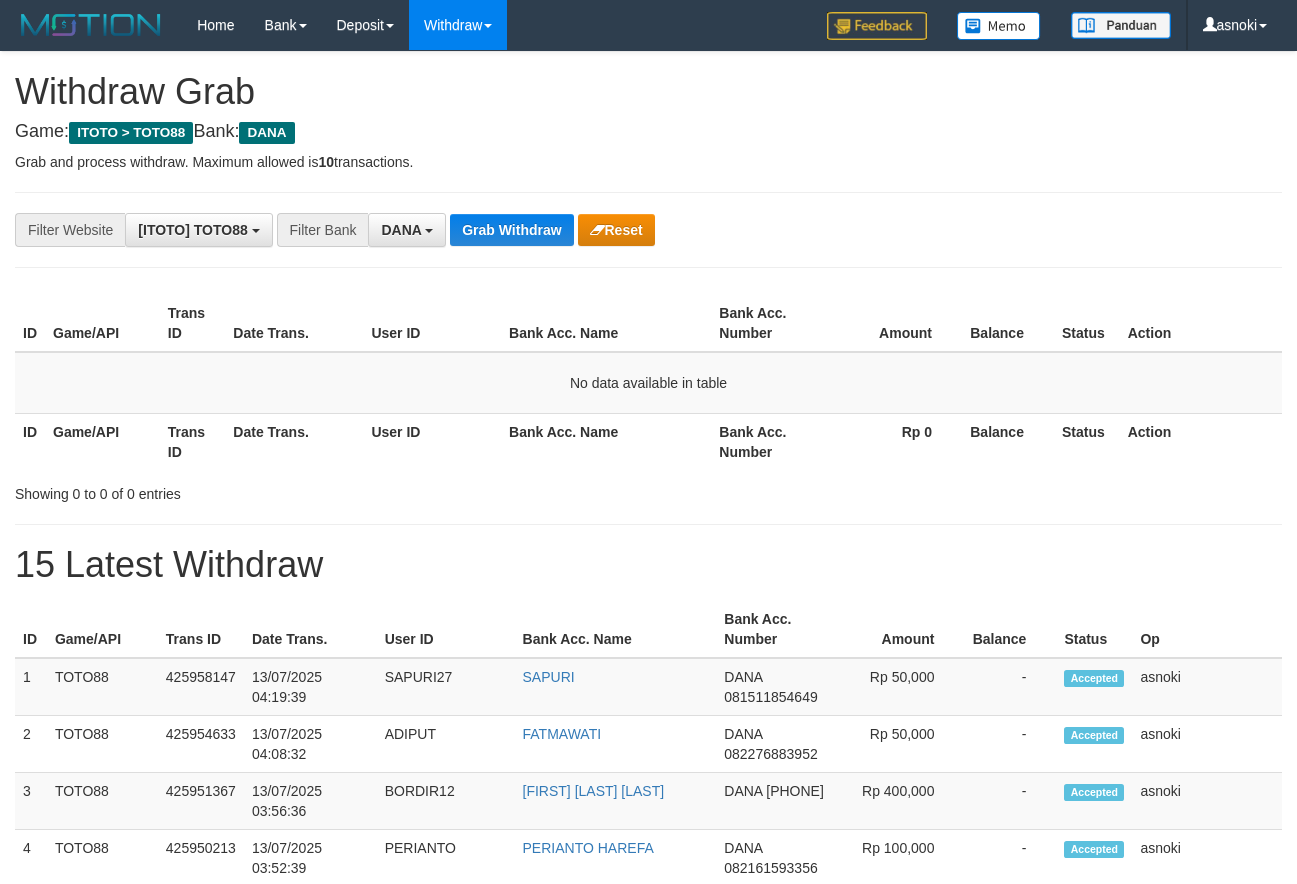 scroll, scrollTop: 0, scrollLeft: 0, axis: both 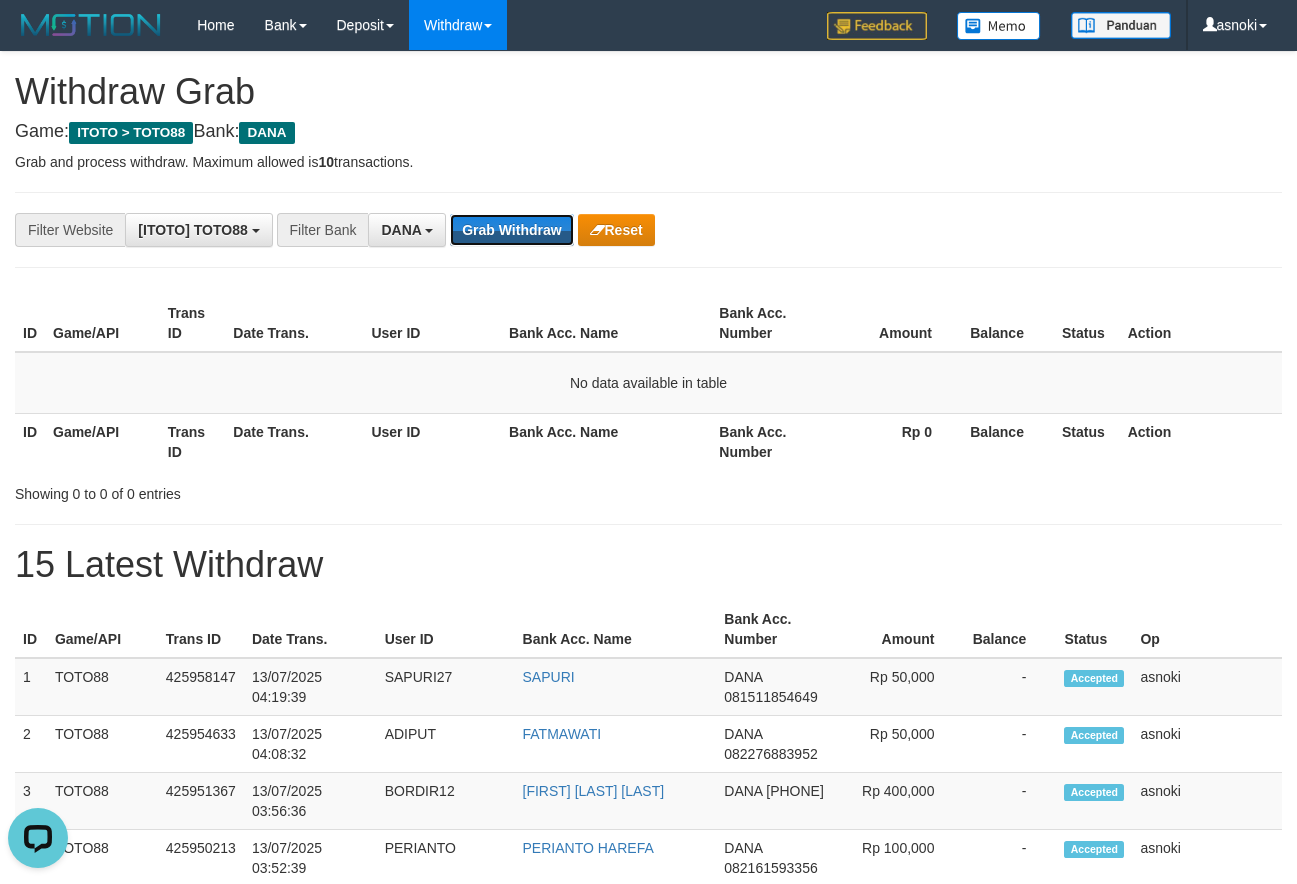 click on "Grab Withdraw" at bounding box center (511, 230) 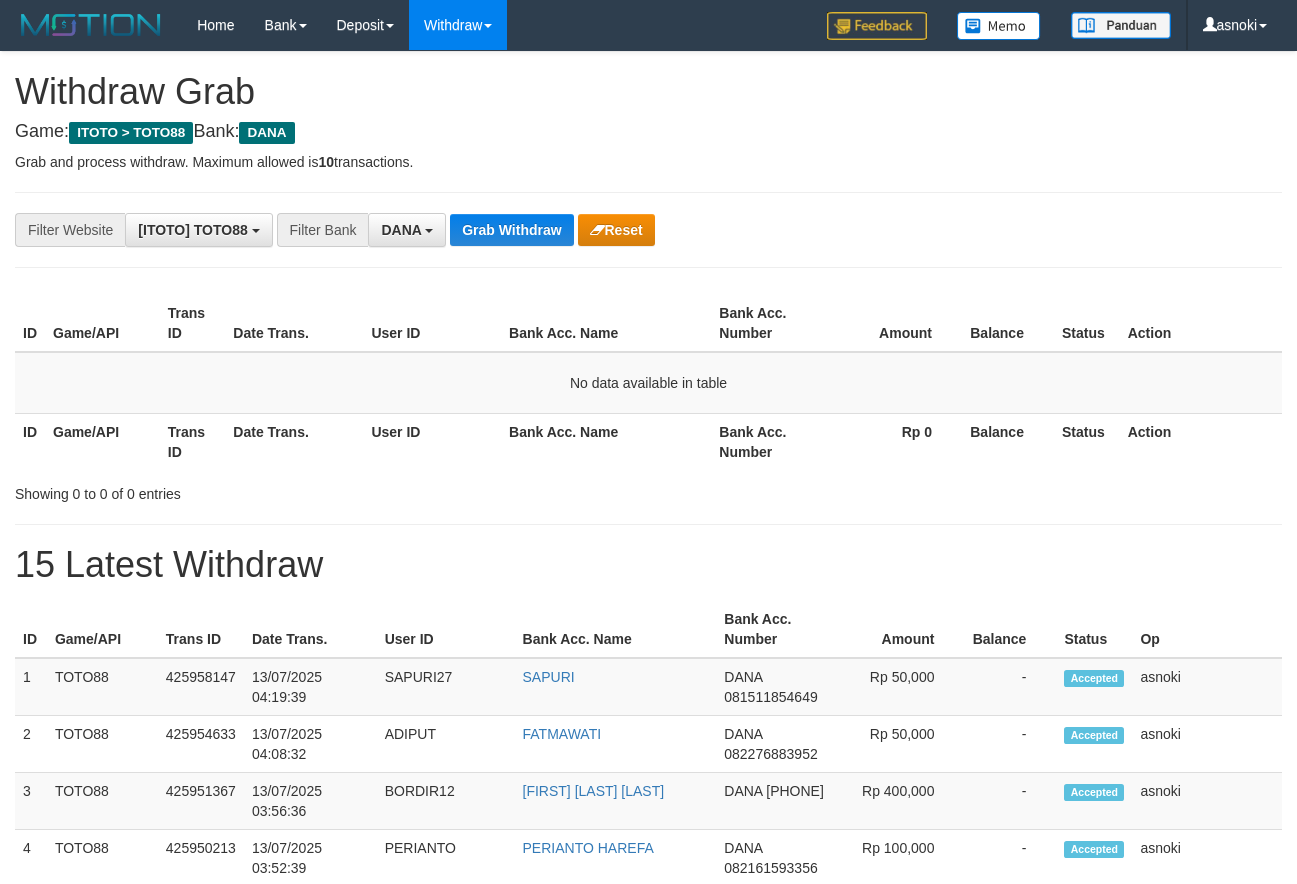 scroll, scrollTop: 0, scrollLeft: 0, axis: both 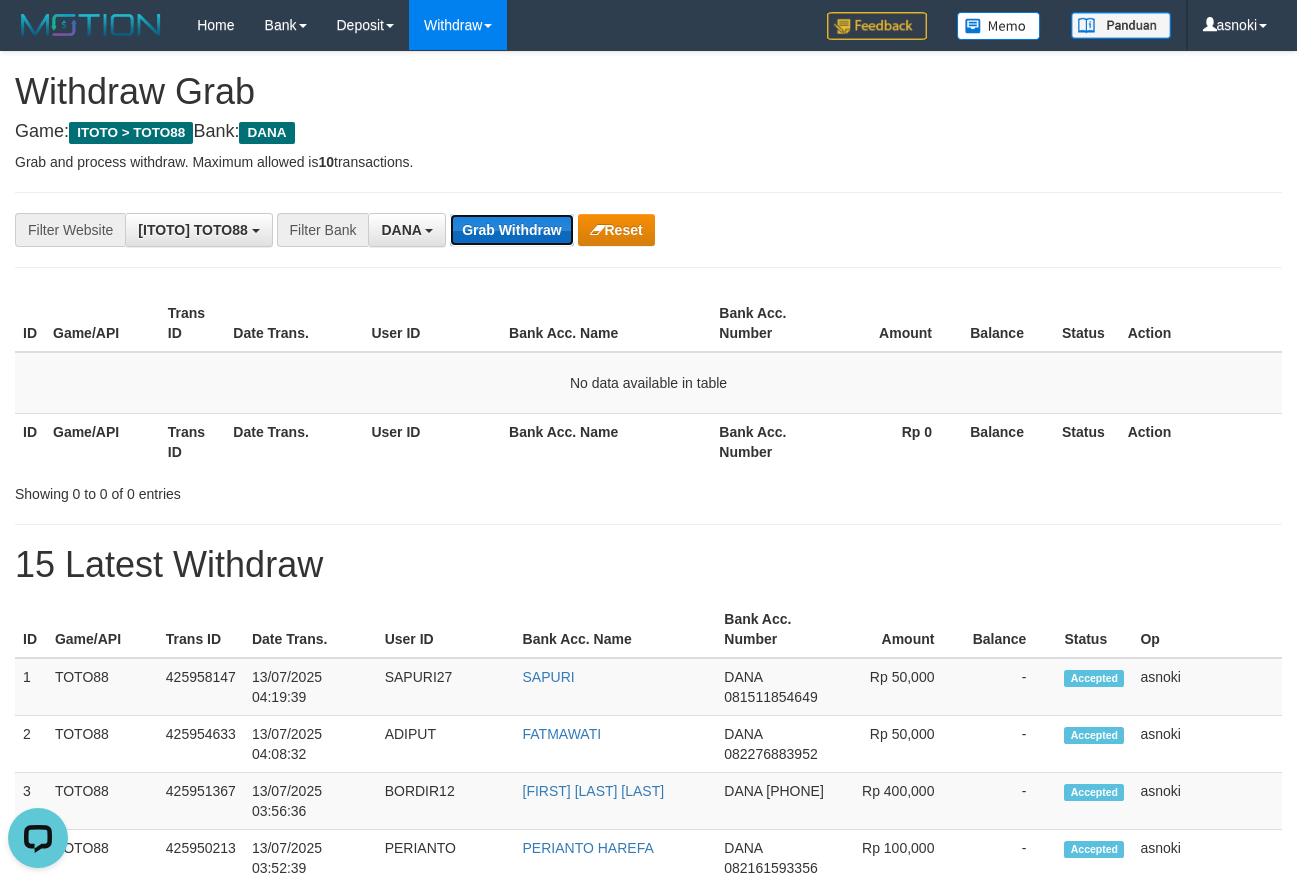 click on "Grab Withdraw" at bounding box center [511, 230] 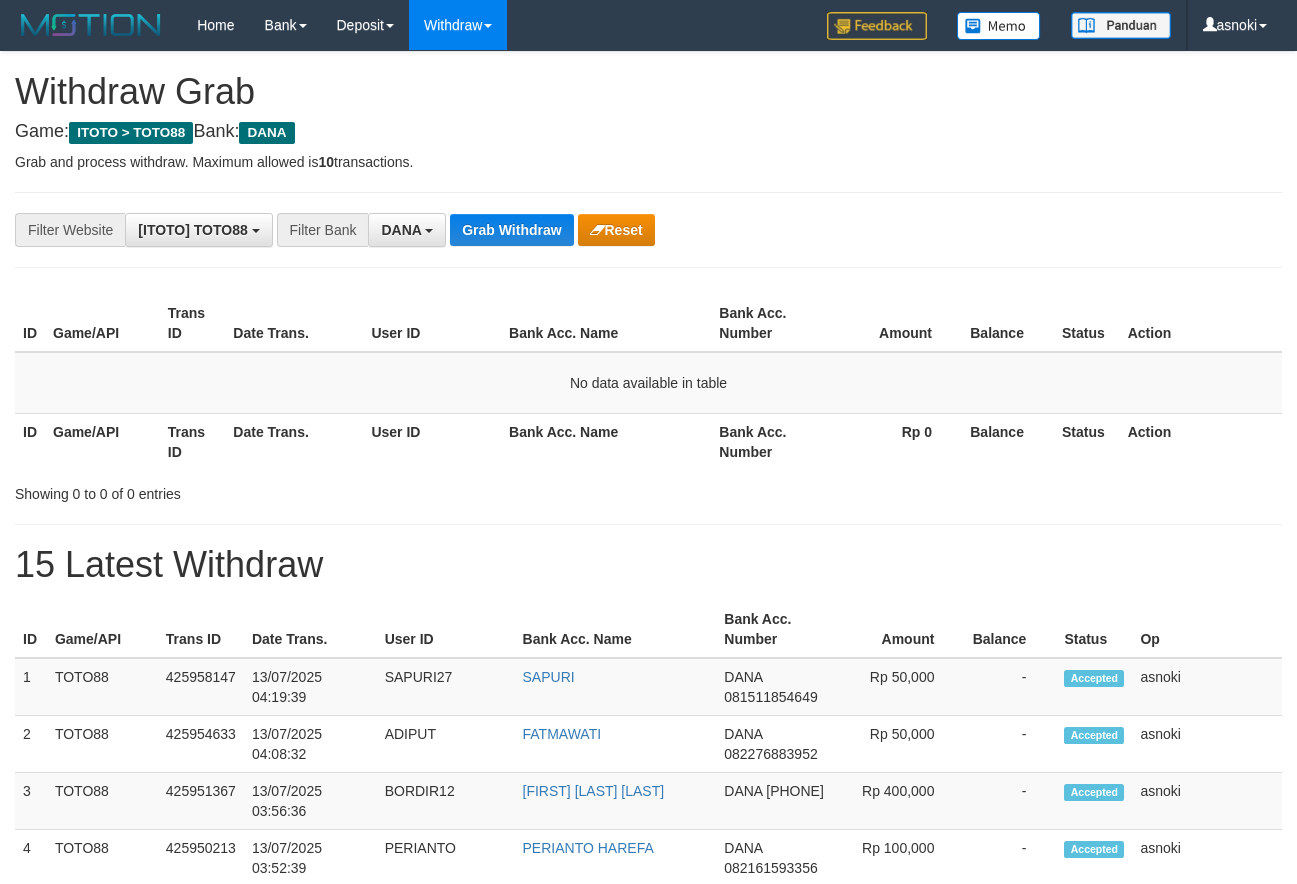 scroll, scrollTop: 0, scrollLeft: 0, axis: both 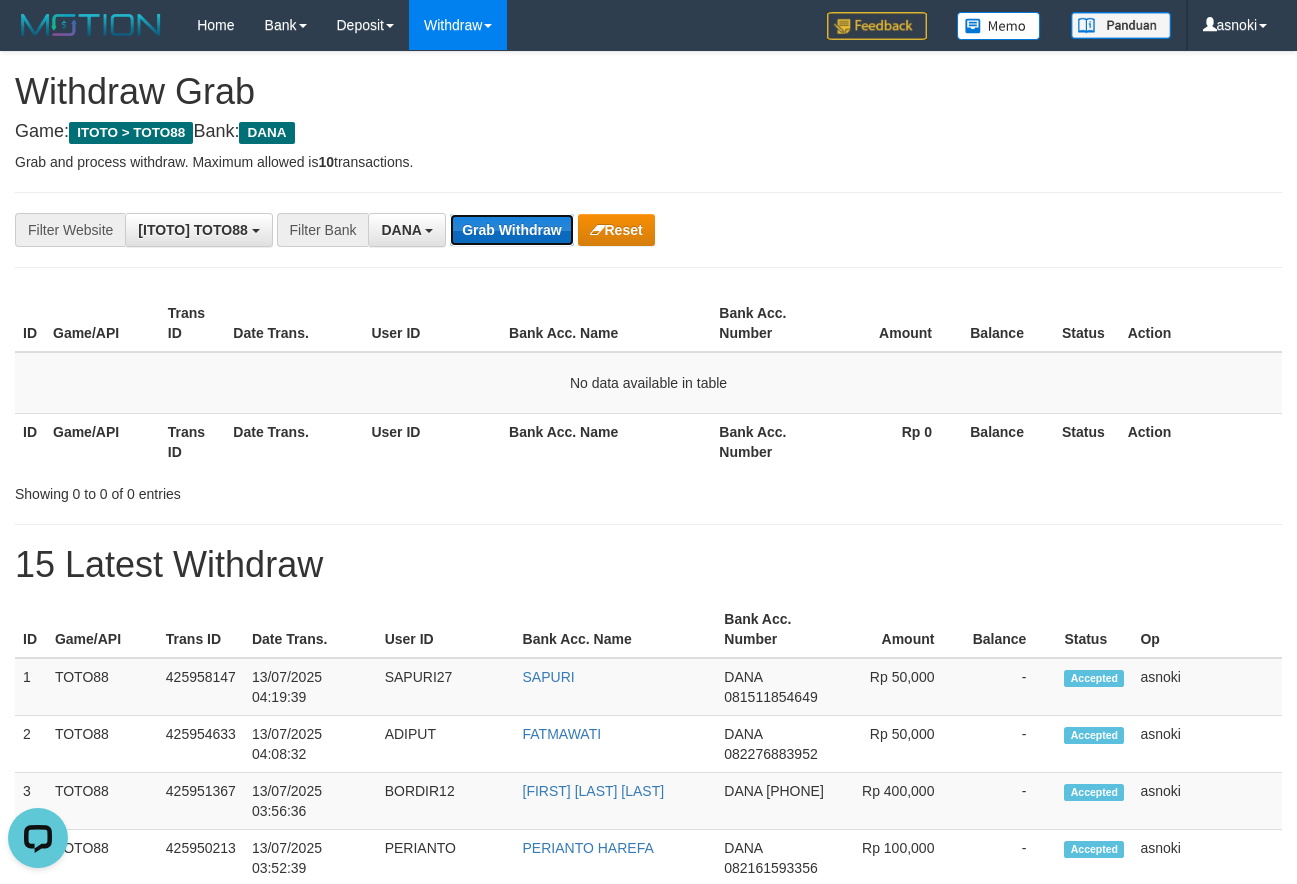 click on "Grab Withdraw" at bounding box center [511, 230] 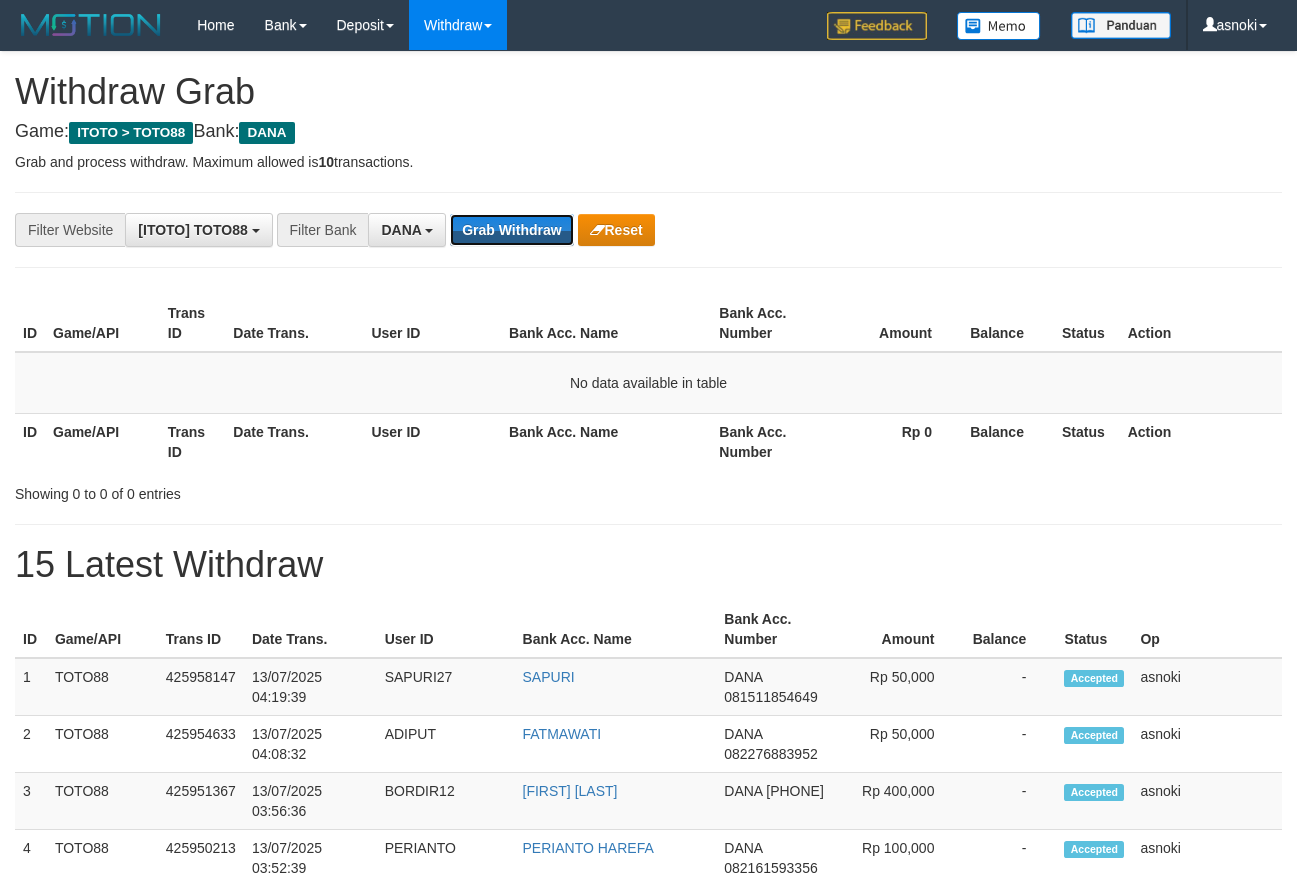 scroll, scrollTop: 0, scrollLeft: 0, axis: both 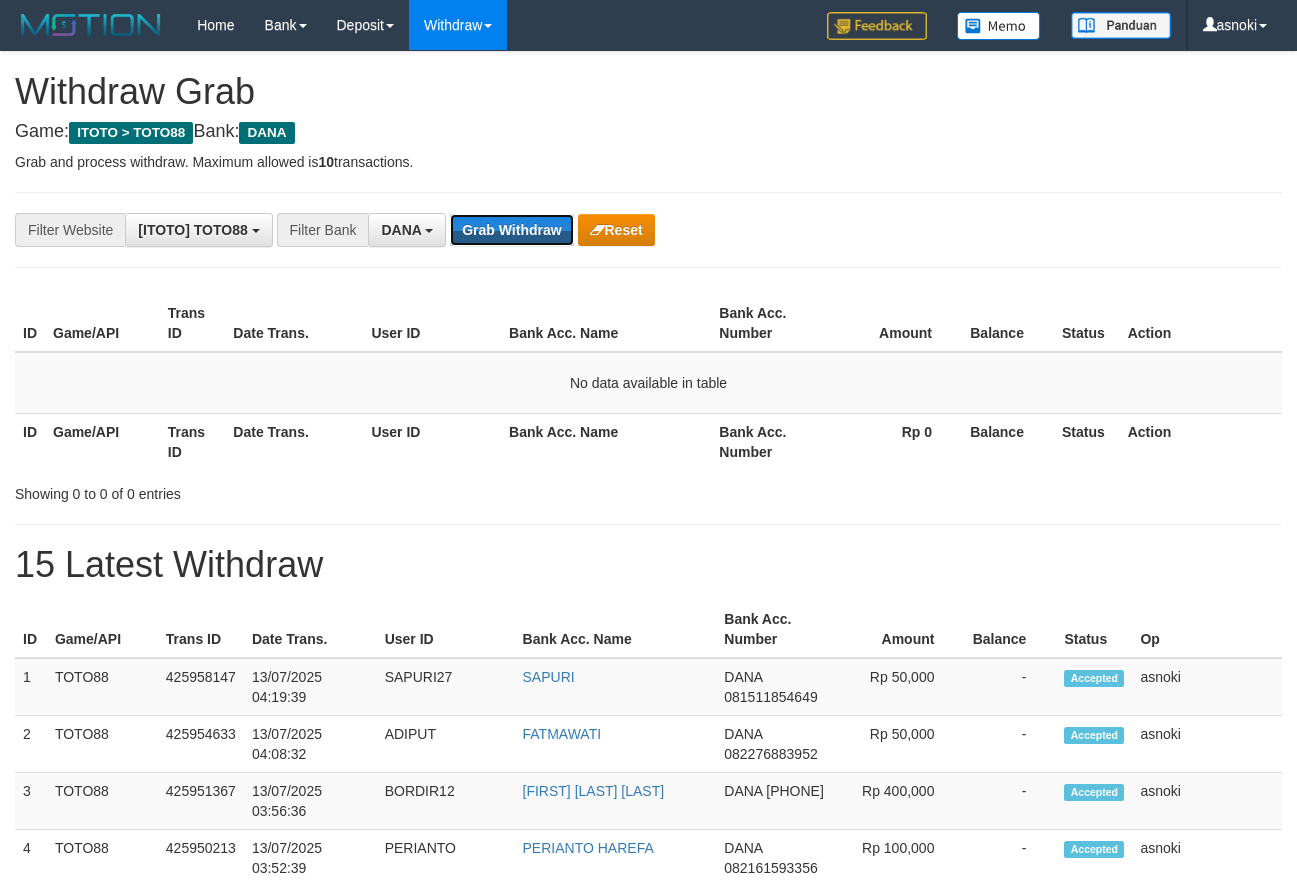 click on "Grab Withdraw" at bounding box center (511, 230) 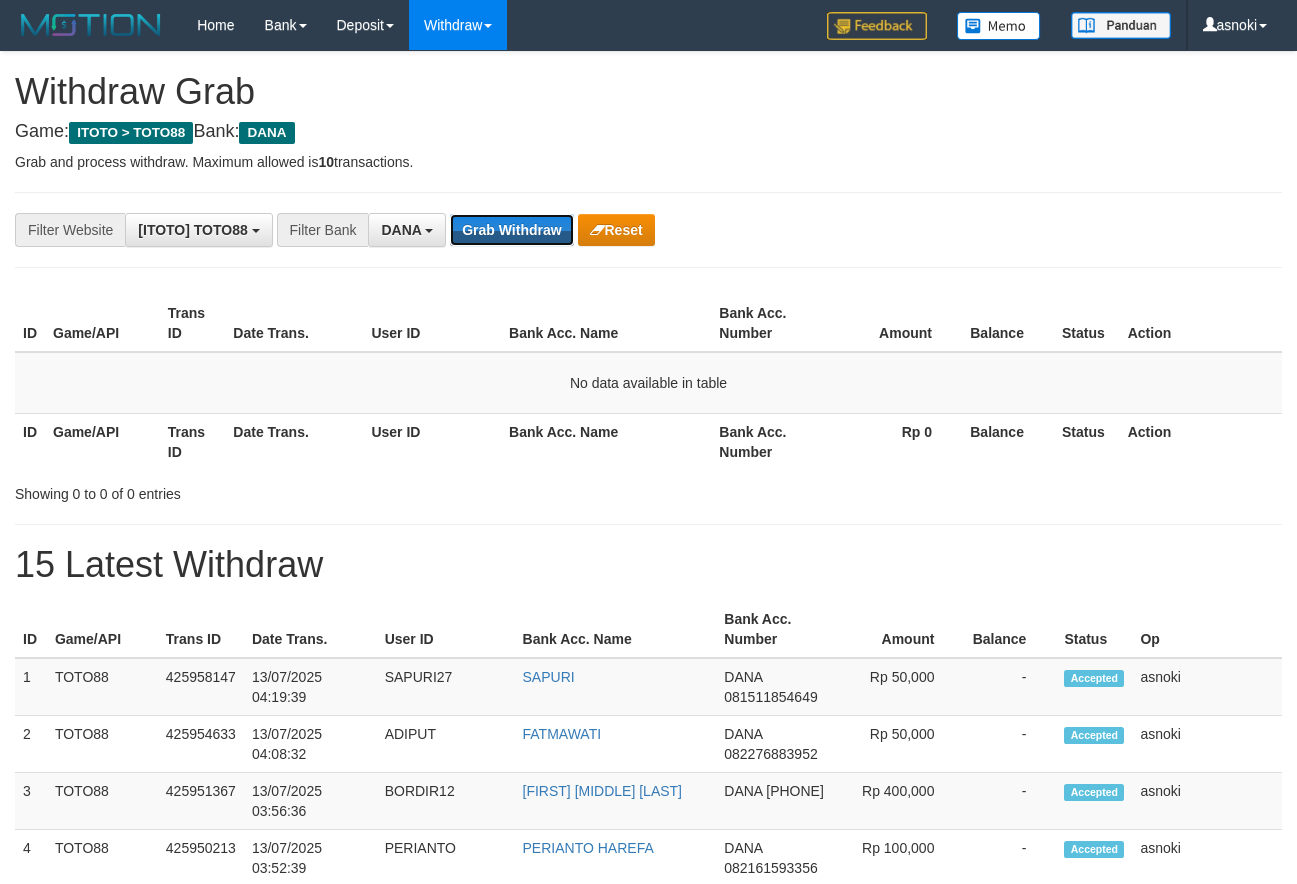 scroll, scrollTop: 0, scrollLeft: 0, axis: both 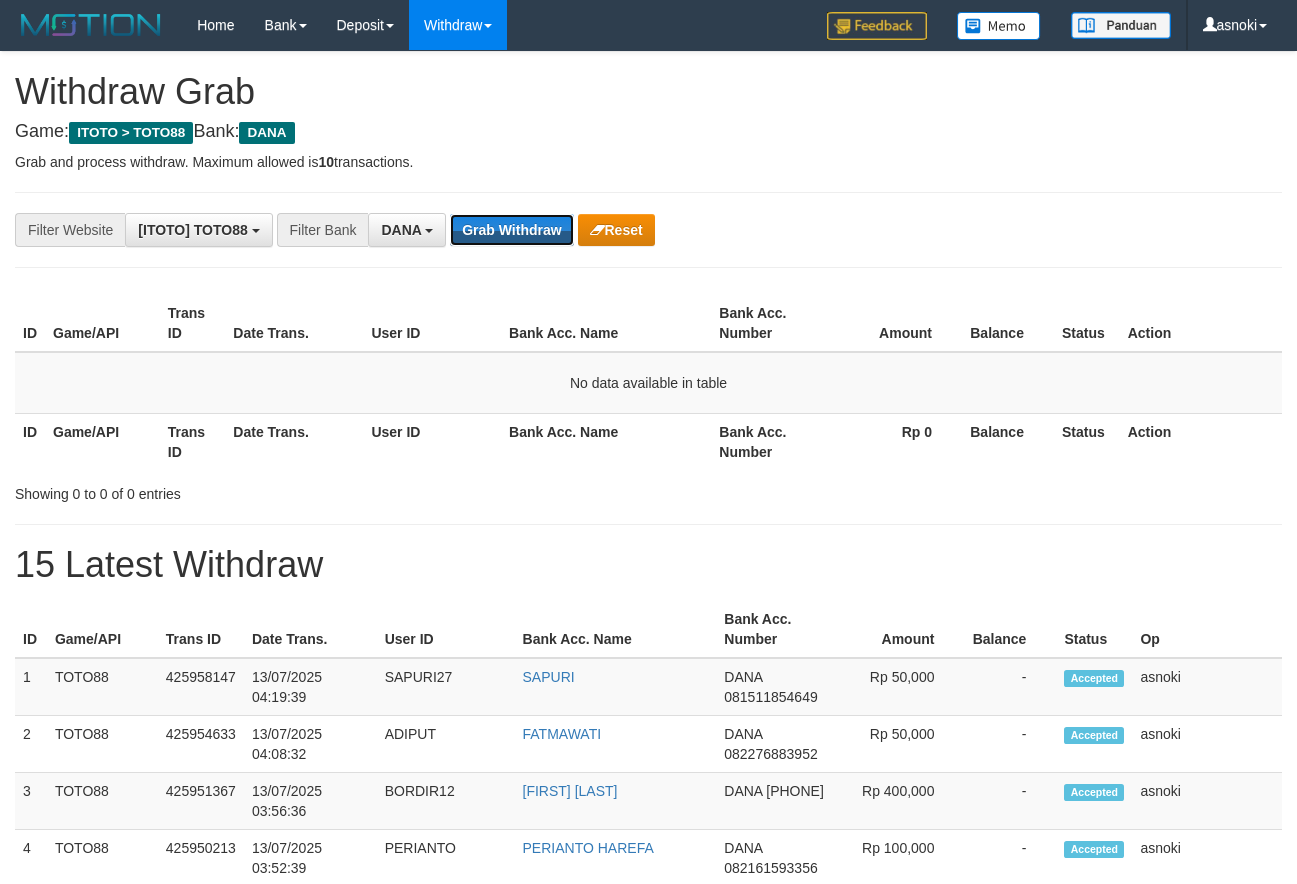 click on "Grab Withdraw" at bounding box center (511, 230) 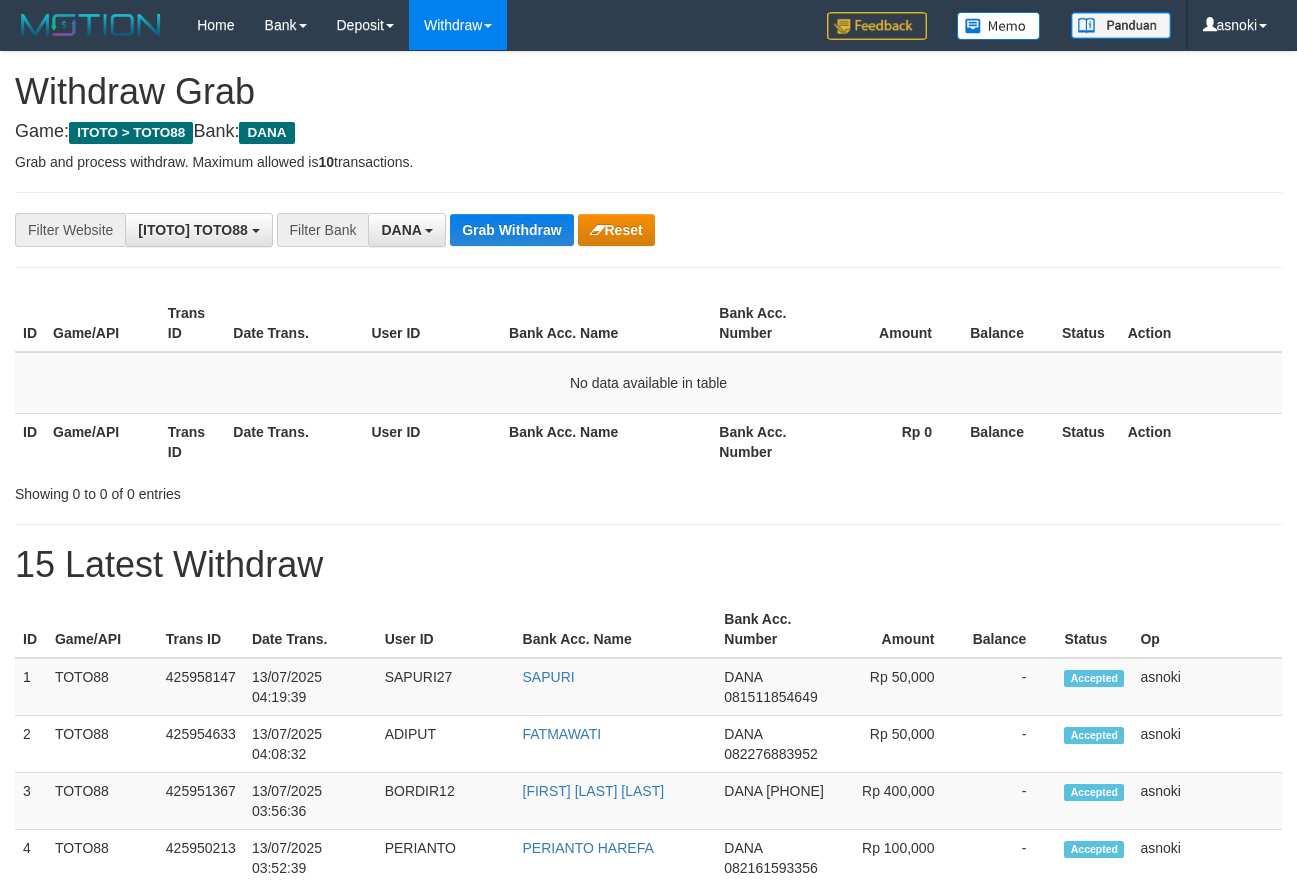 click on "Grab Withdraw" at bounding box center (511, 230) 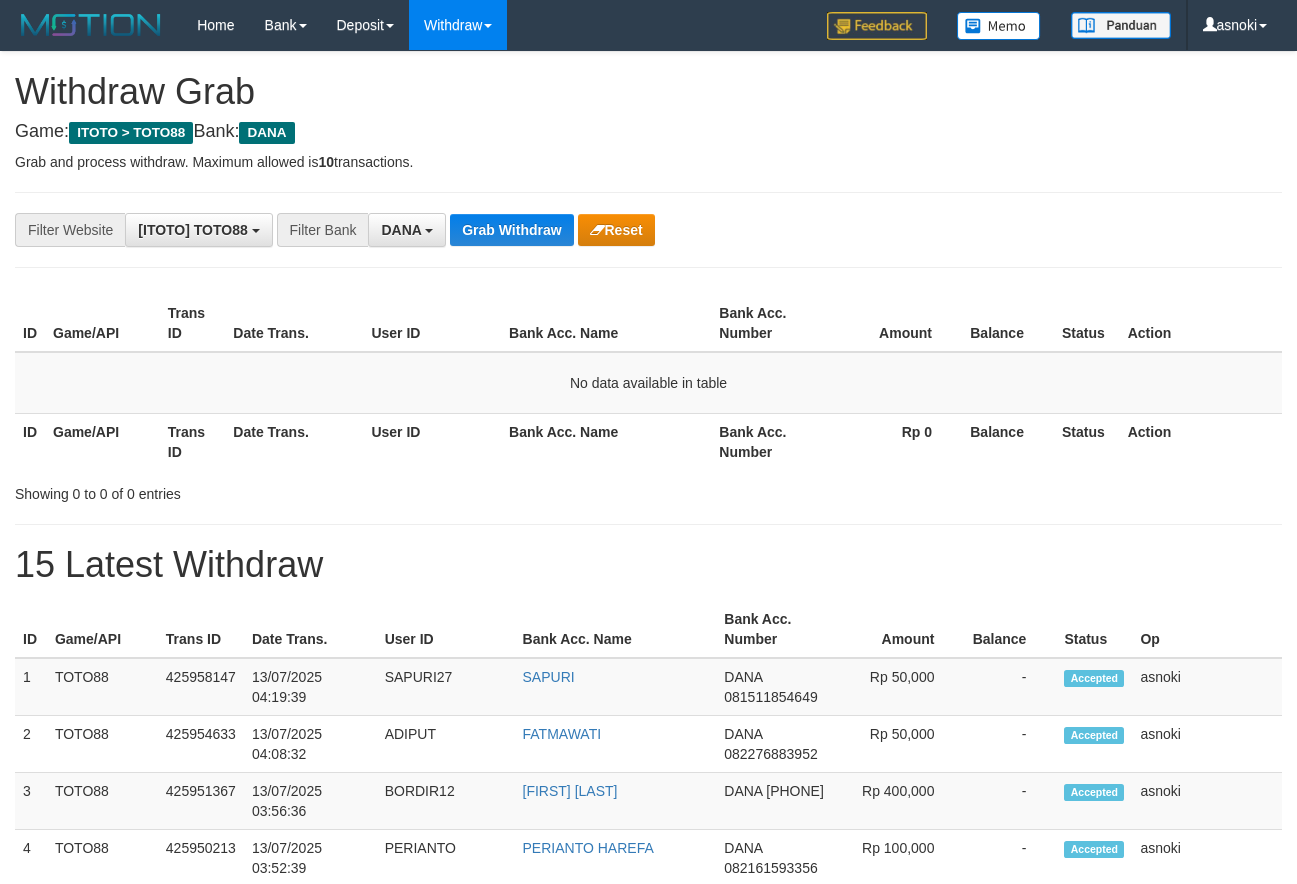 scroll, scrollTop: 0, scrollLeft: 0, axis: both 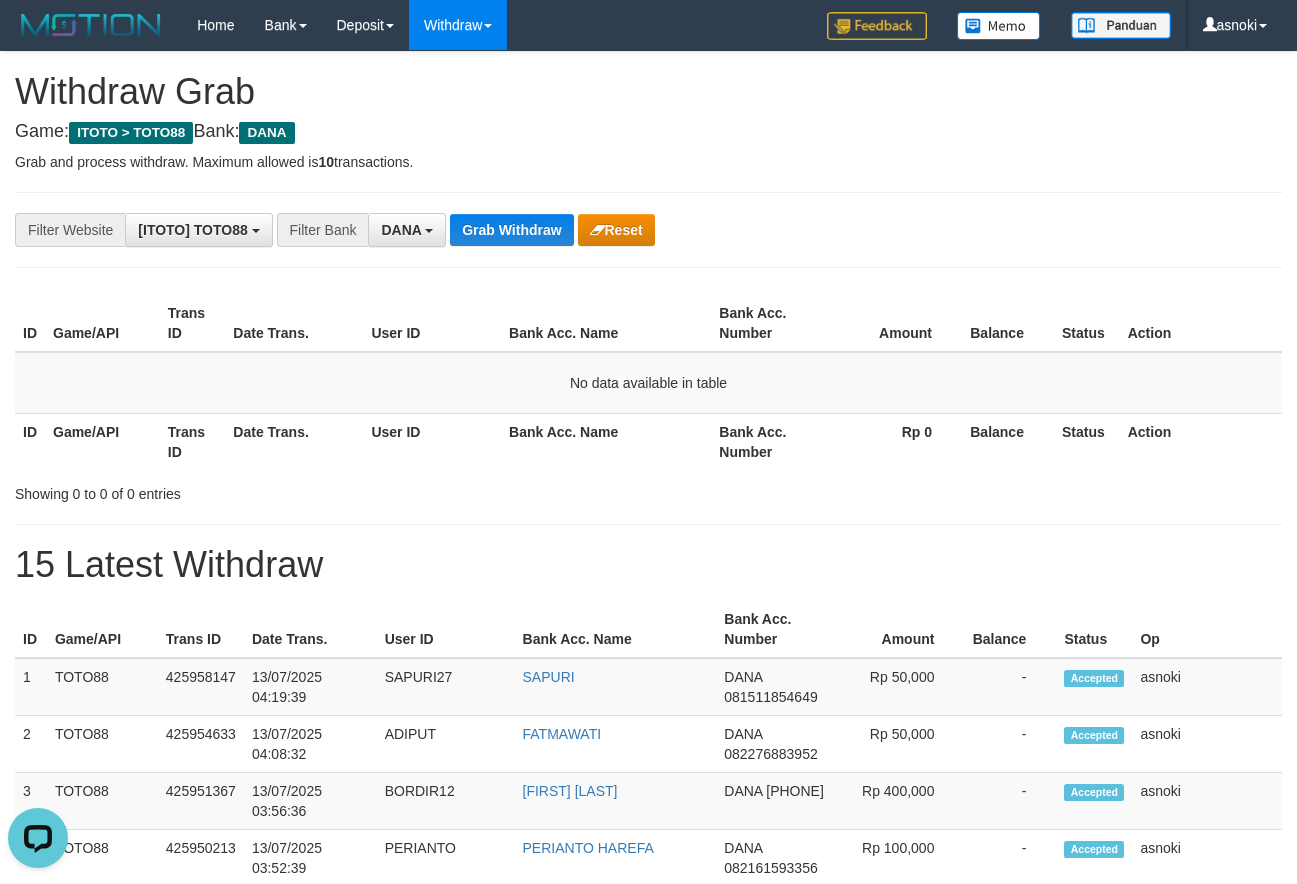 click on "**********" at bounding box center (648, 1113) 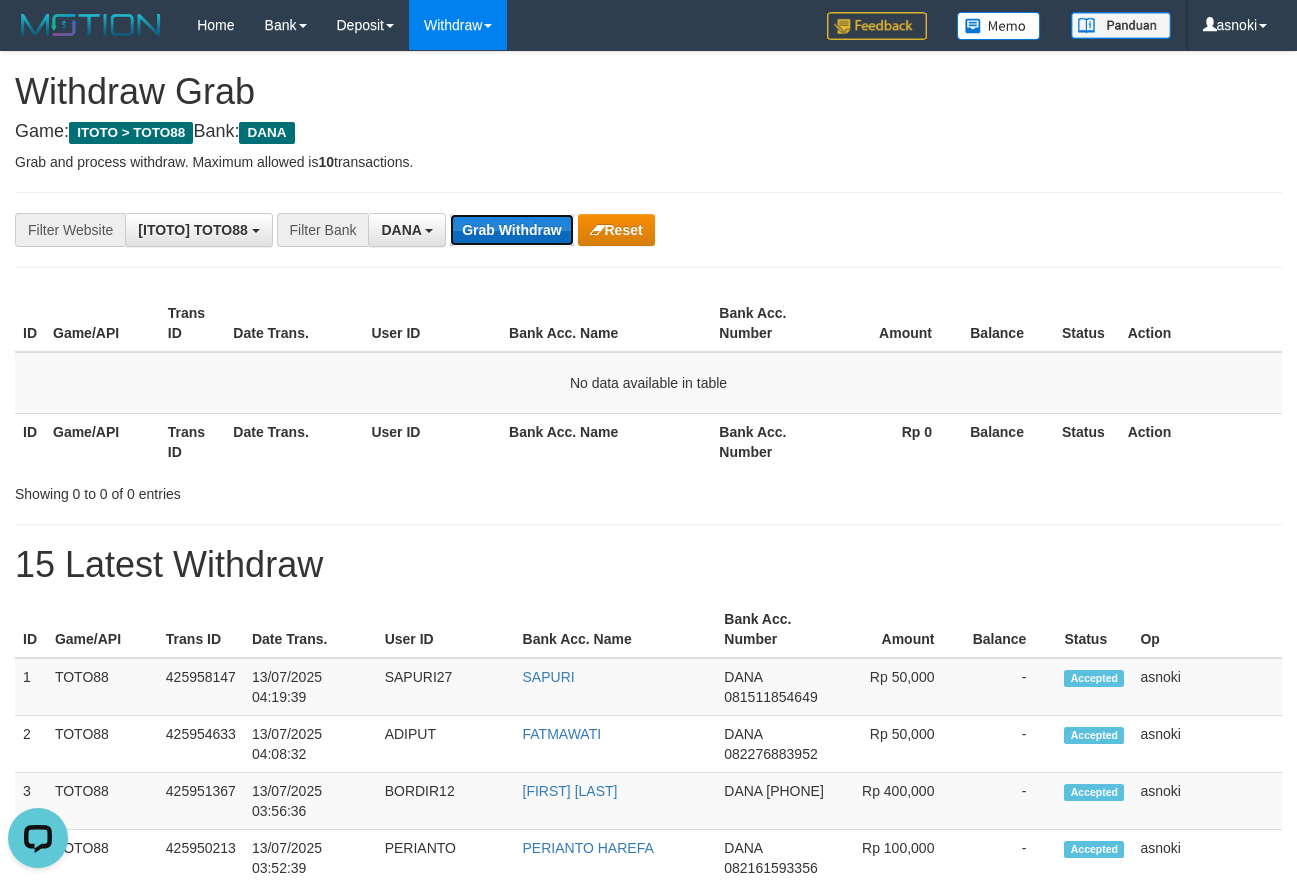click on "Grab Withdraw" at bounding box center [511, 230] 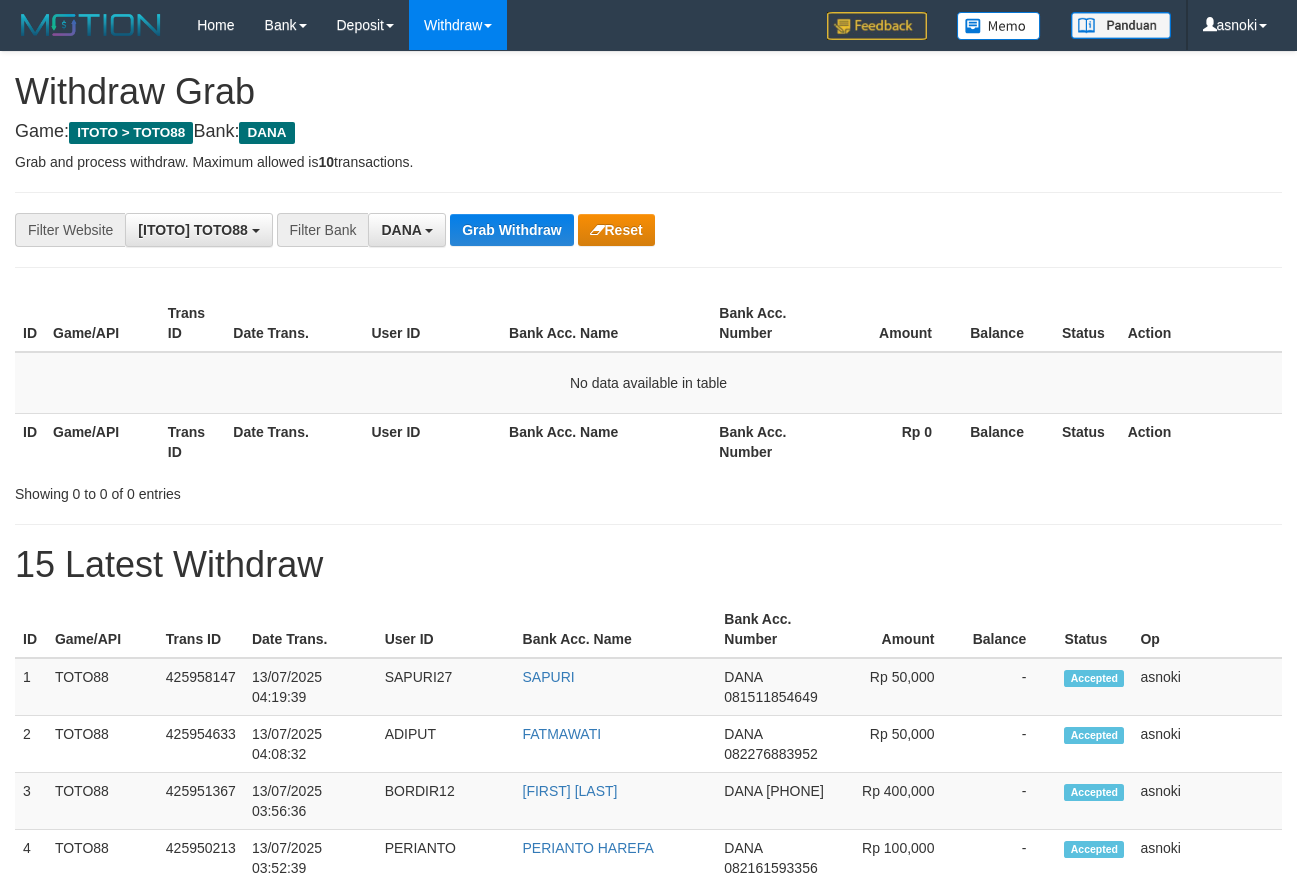 scroll, scrollTop: 0, scrollLeft: 0, axis: both 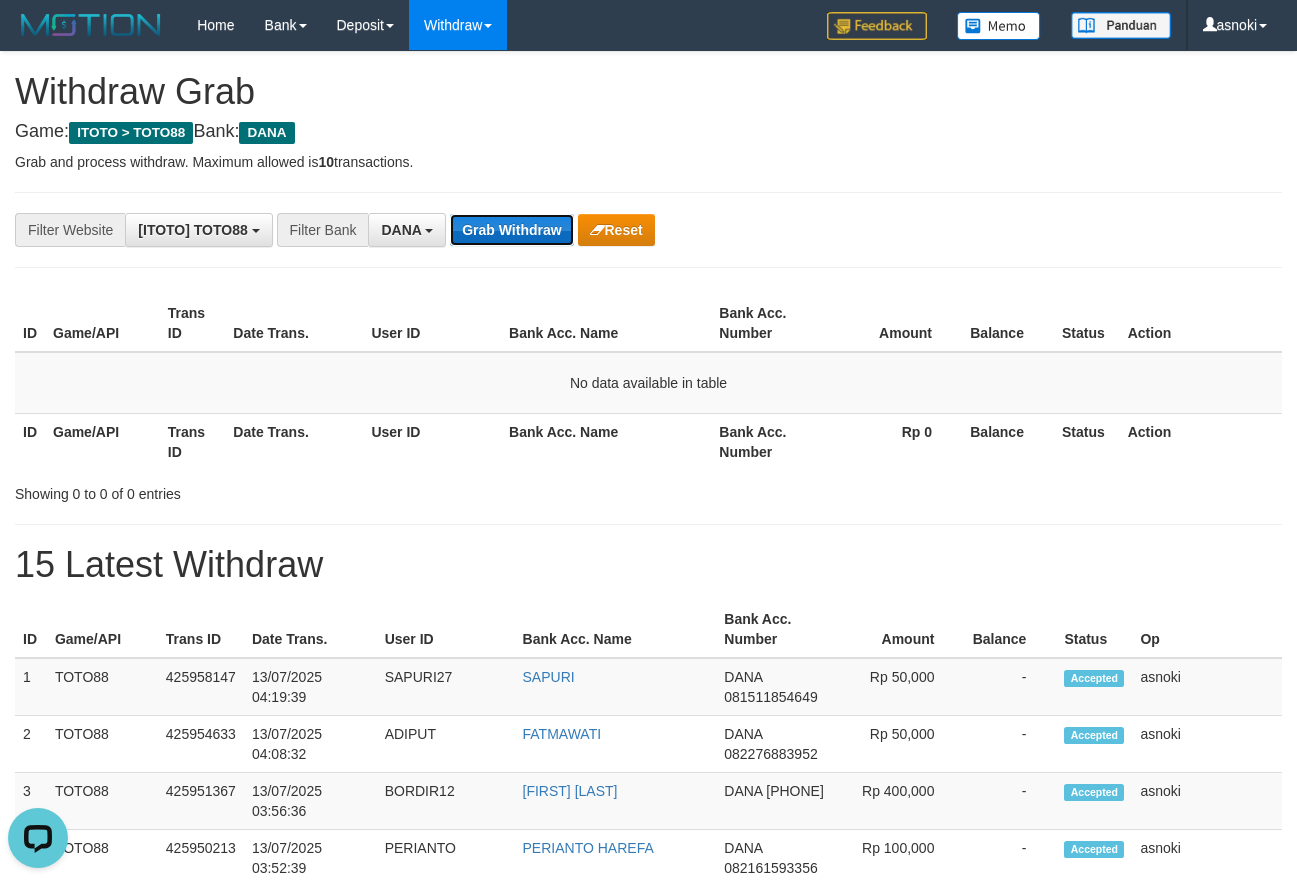 click on "Grab Withdraw" at bounding box center (511, 230) 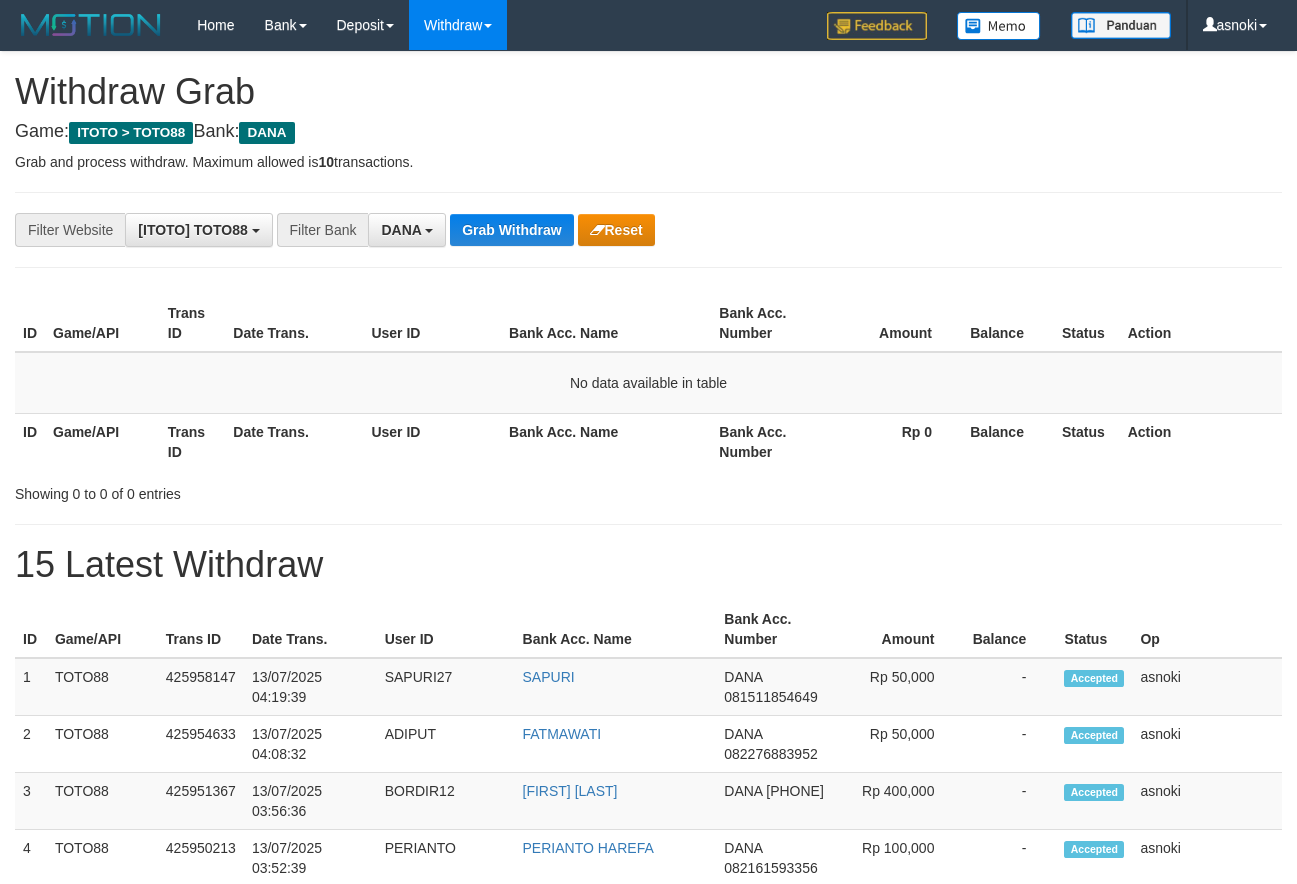 scroll, scrollTop: 0, scrollLeft: 0, axis: both 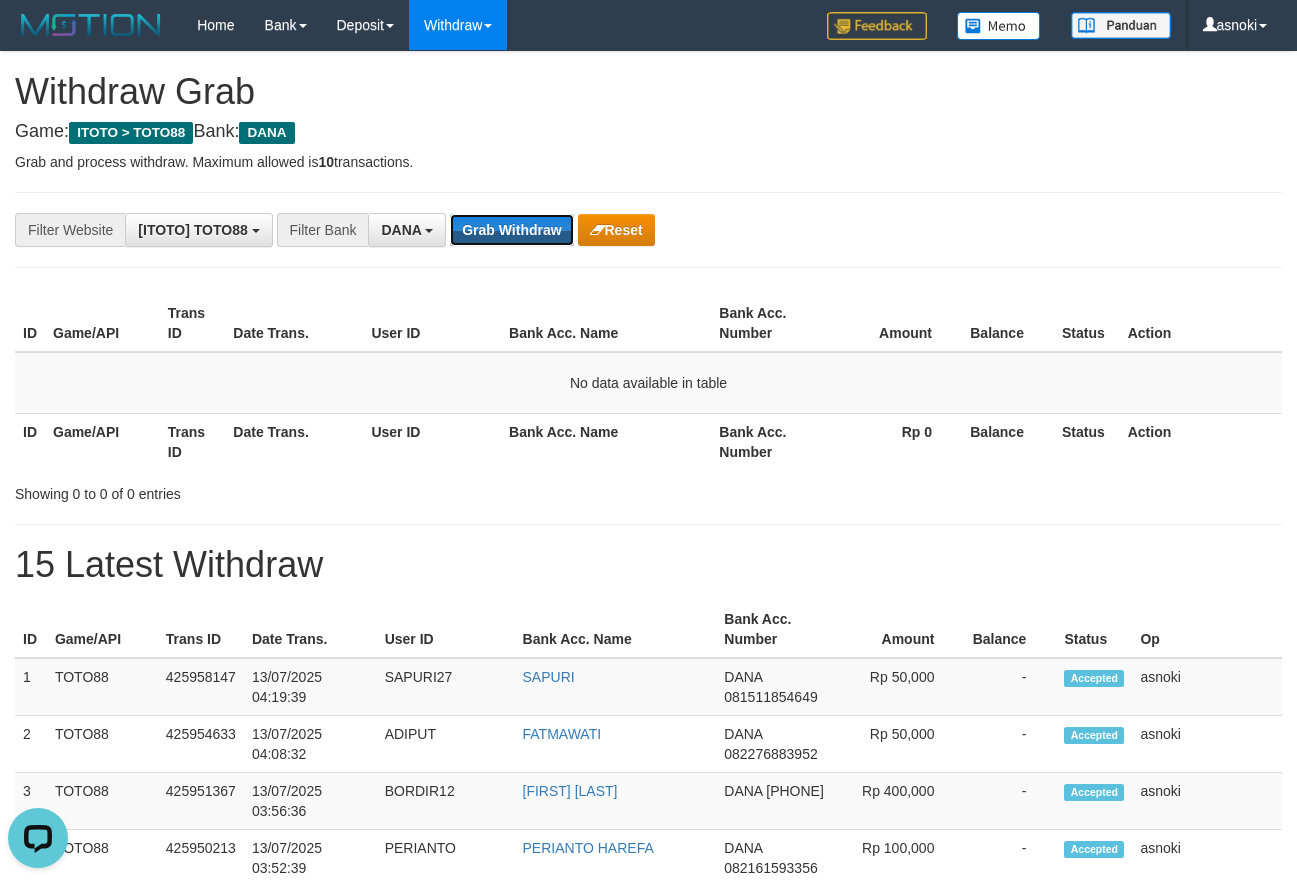 click on "Grab Withdraw" at bounding box center (511, 230) 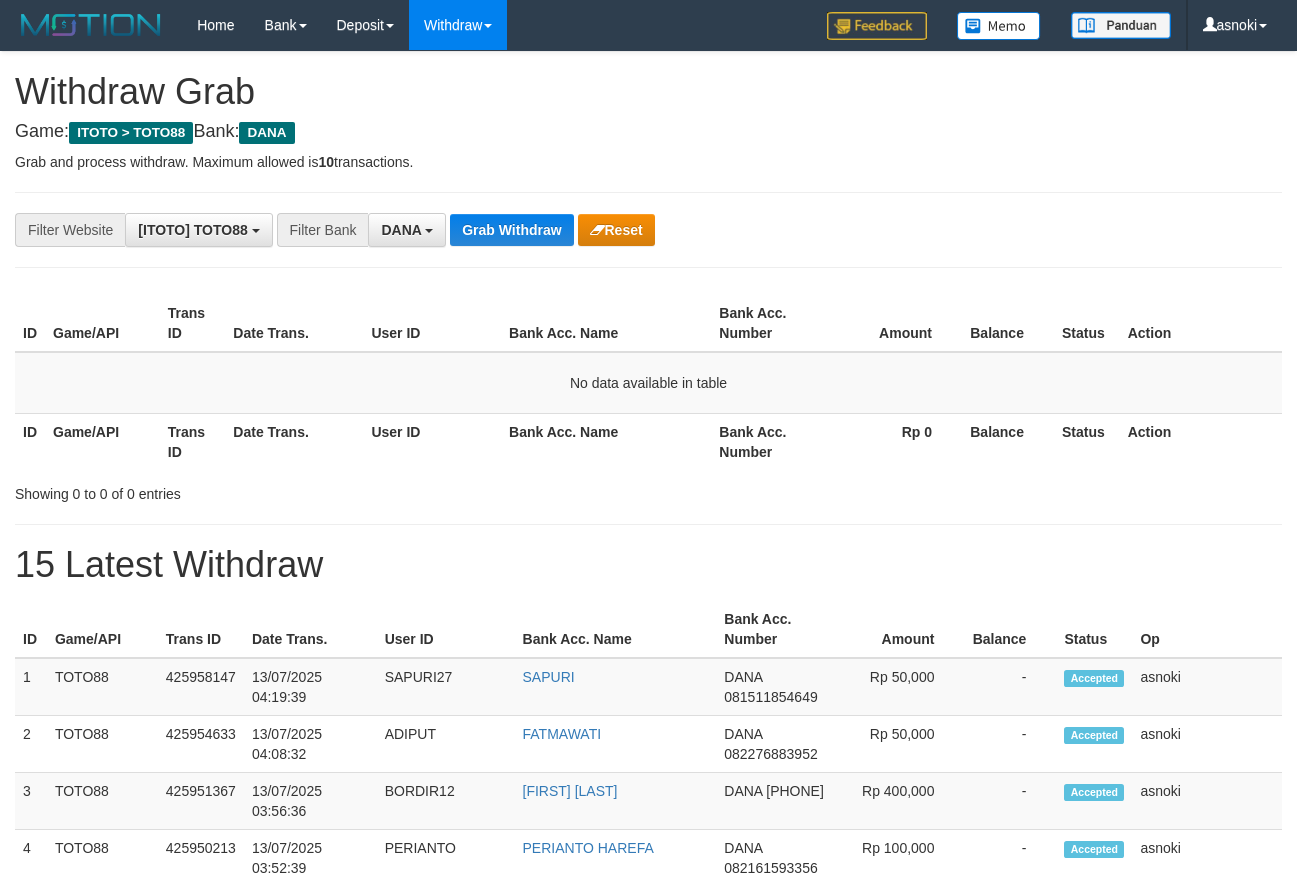 scroll, scrollTop: 0, scrollLeft: 0, axis: both 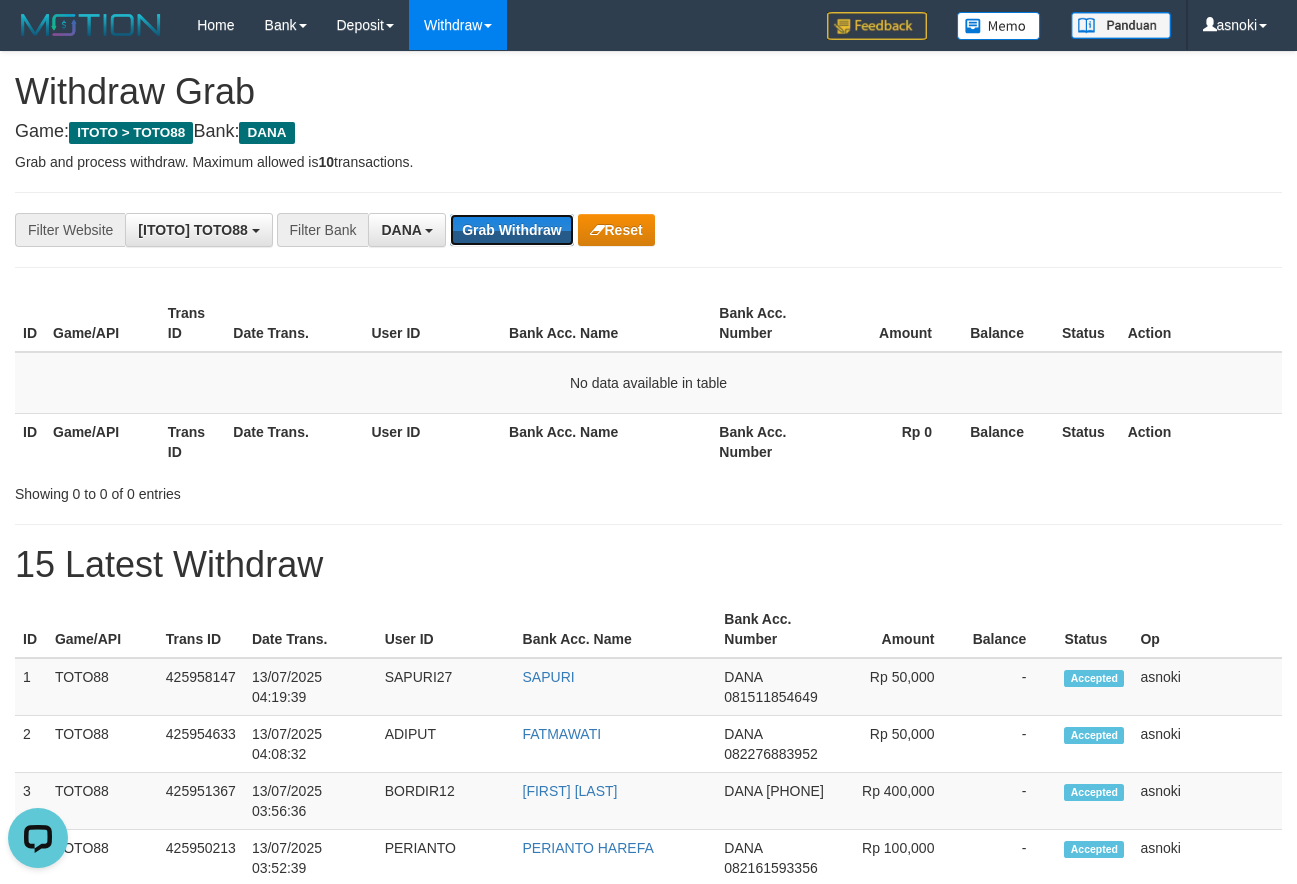 click on "Grab Withdraw" at bounding box center (511, 230) 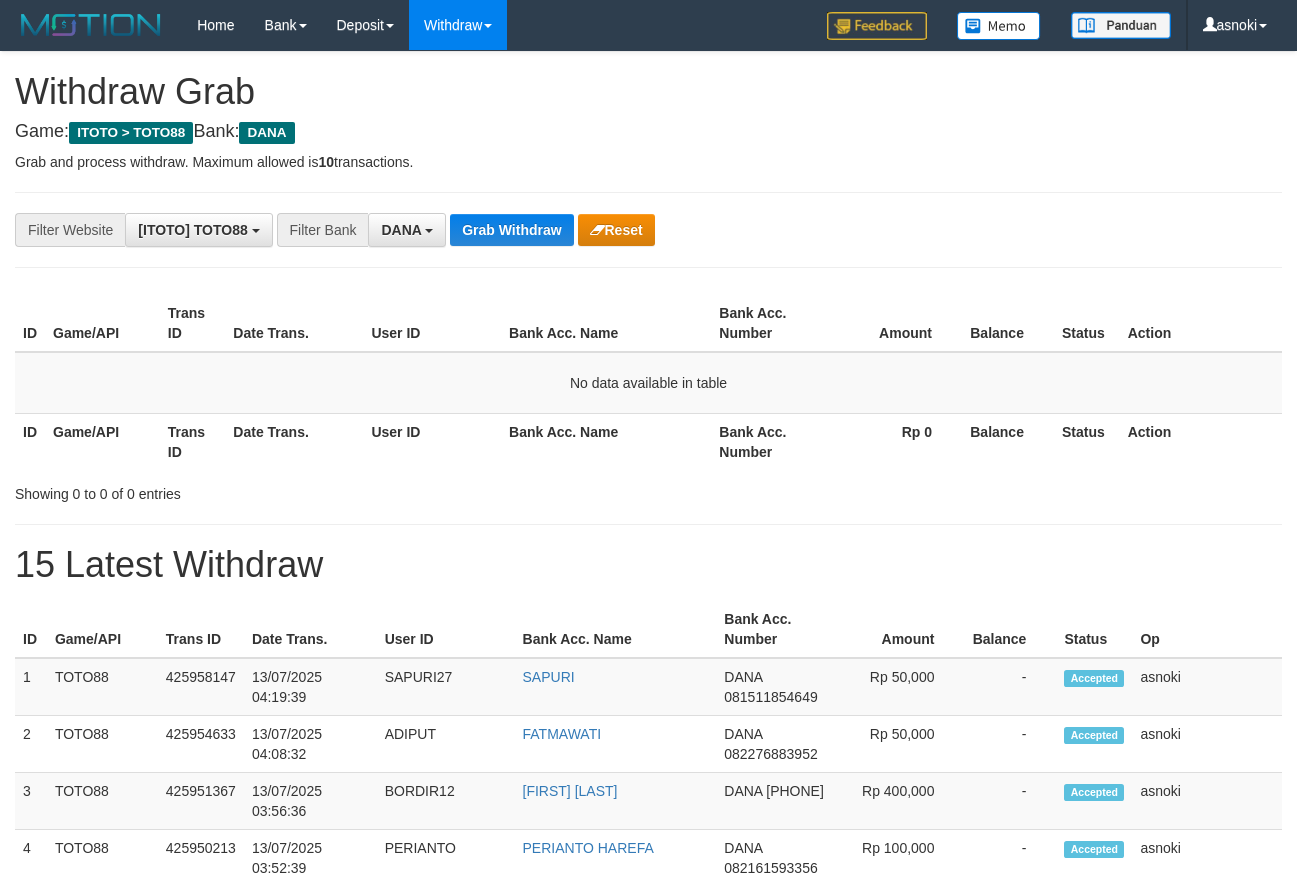 scroll, scrollTop: 0, scrollLeft: 0, axis: both 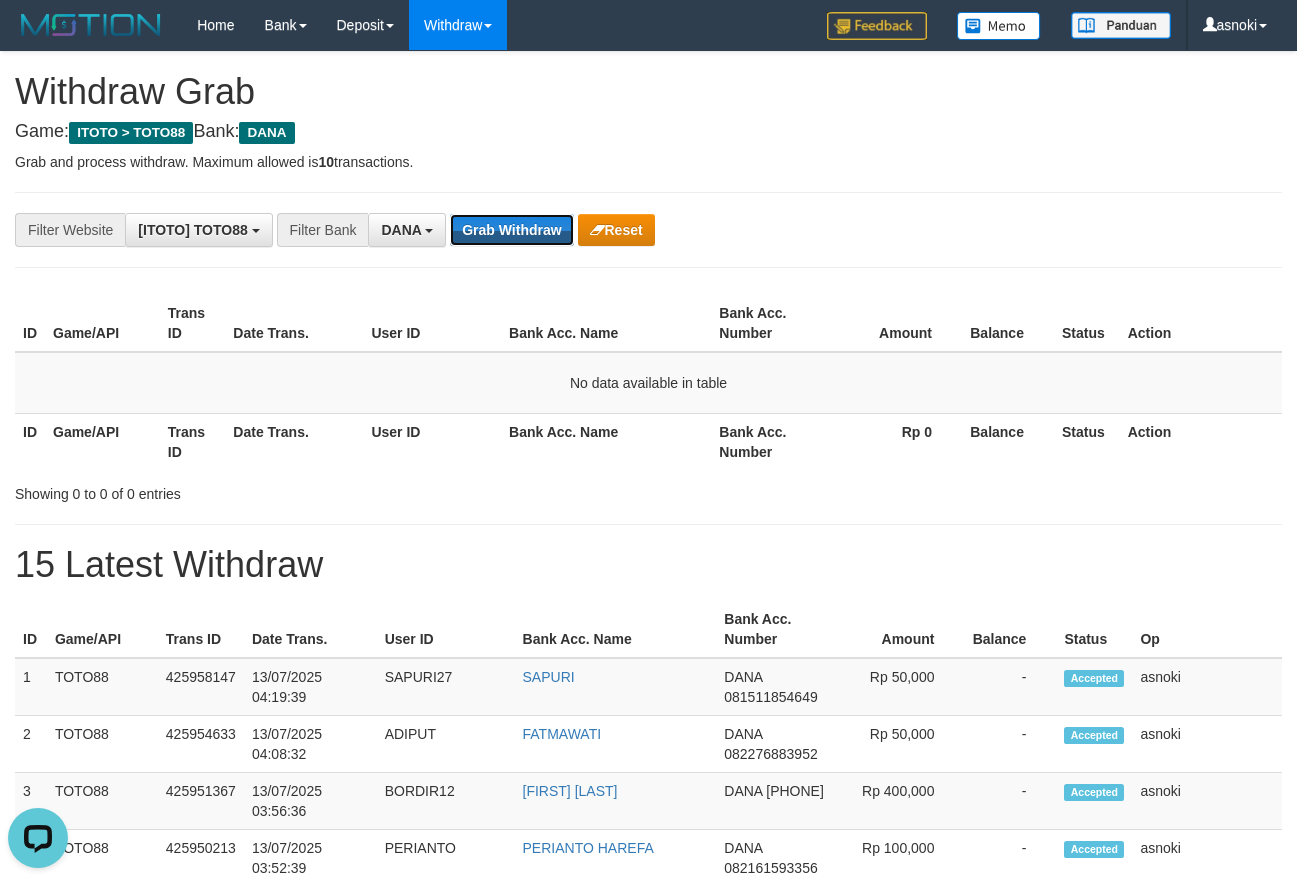 click on "Grab Withdraw" at bounding box center [511, 230] 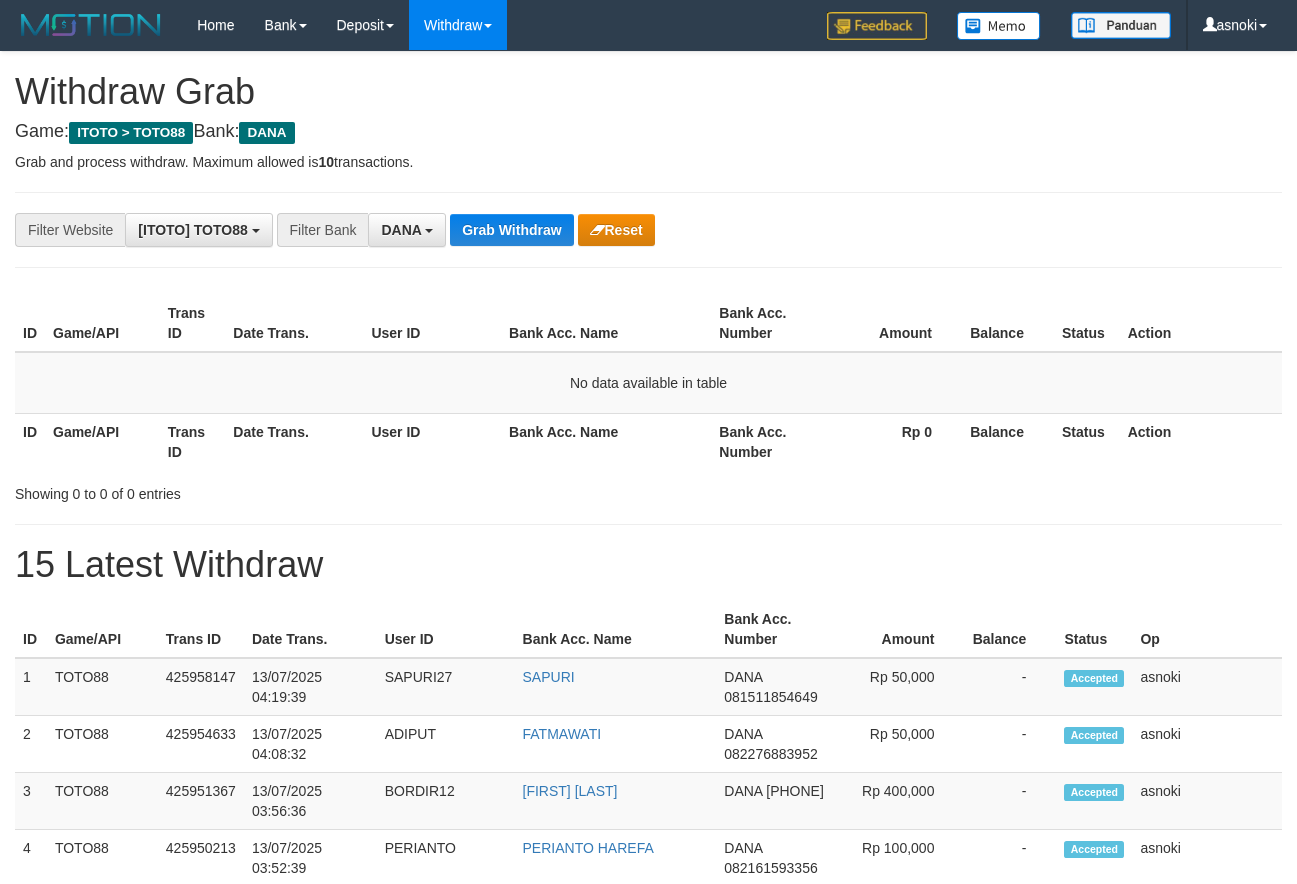 scroll, scrollTop: 0, scrollLeft: 0, axis: both 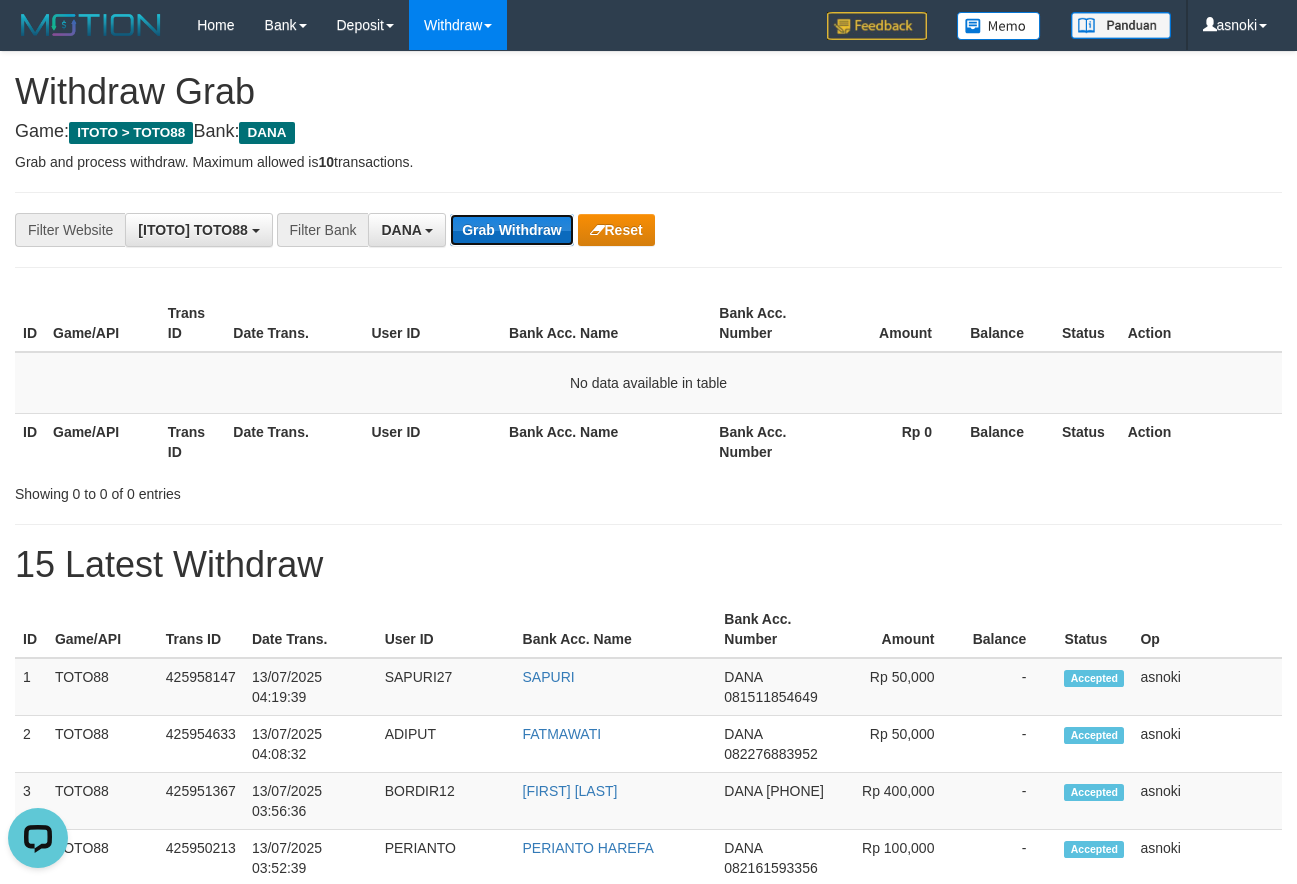 click on "Grab Withdraw" at bounding box center [511, 230] 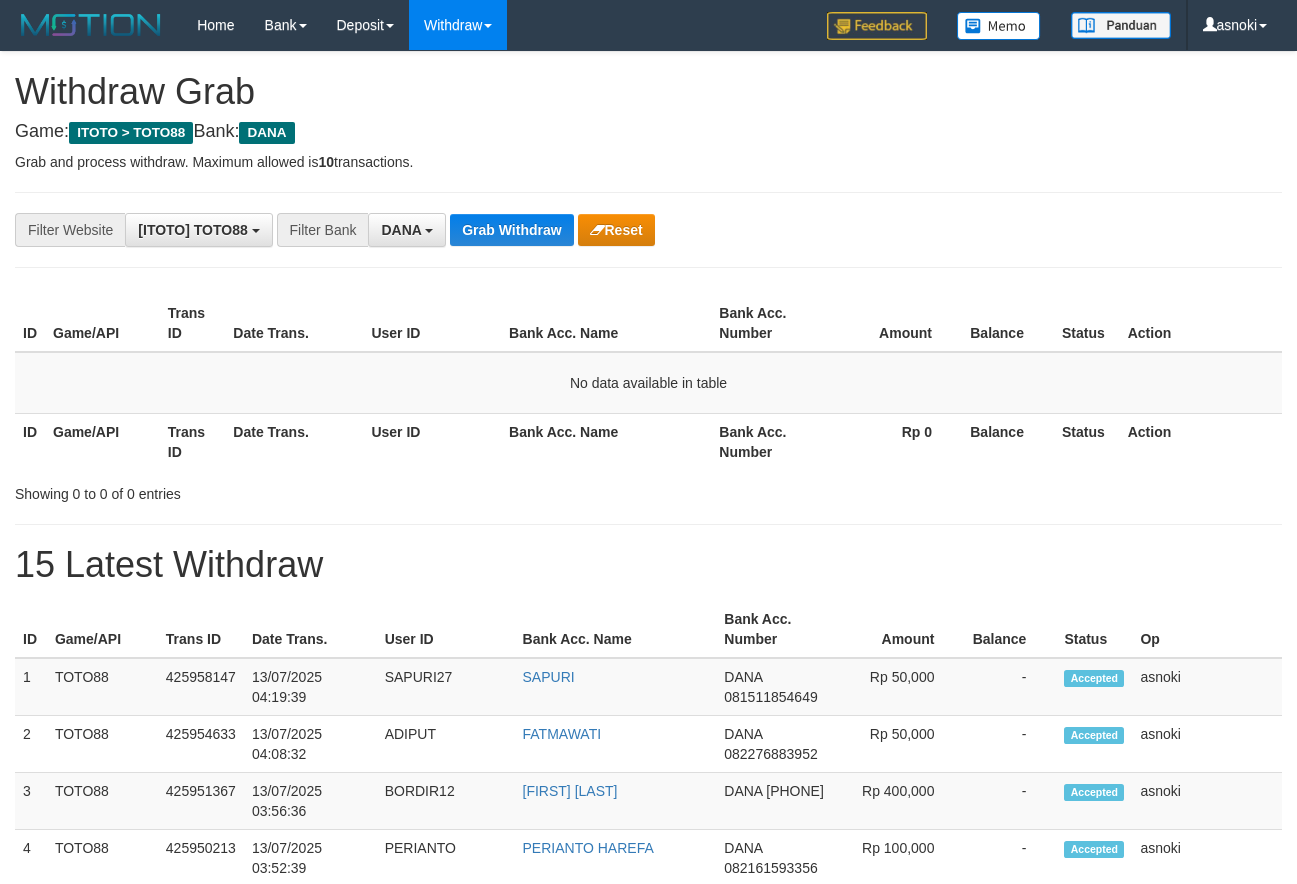 scroll, scrollTop: 0, scrollLeft: 0, axis: both 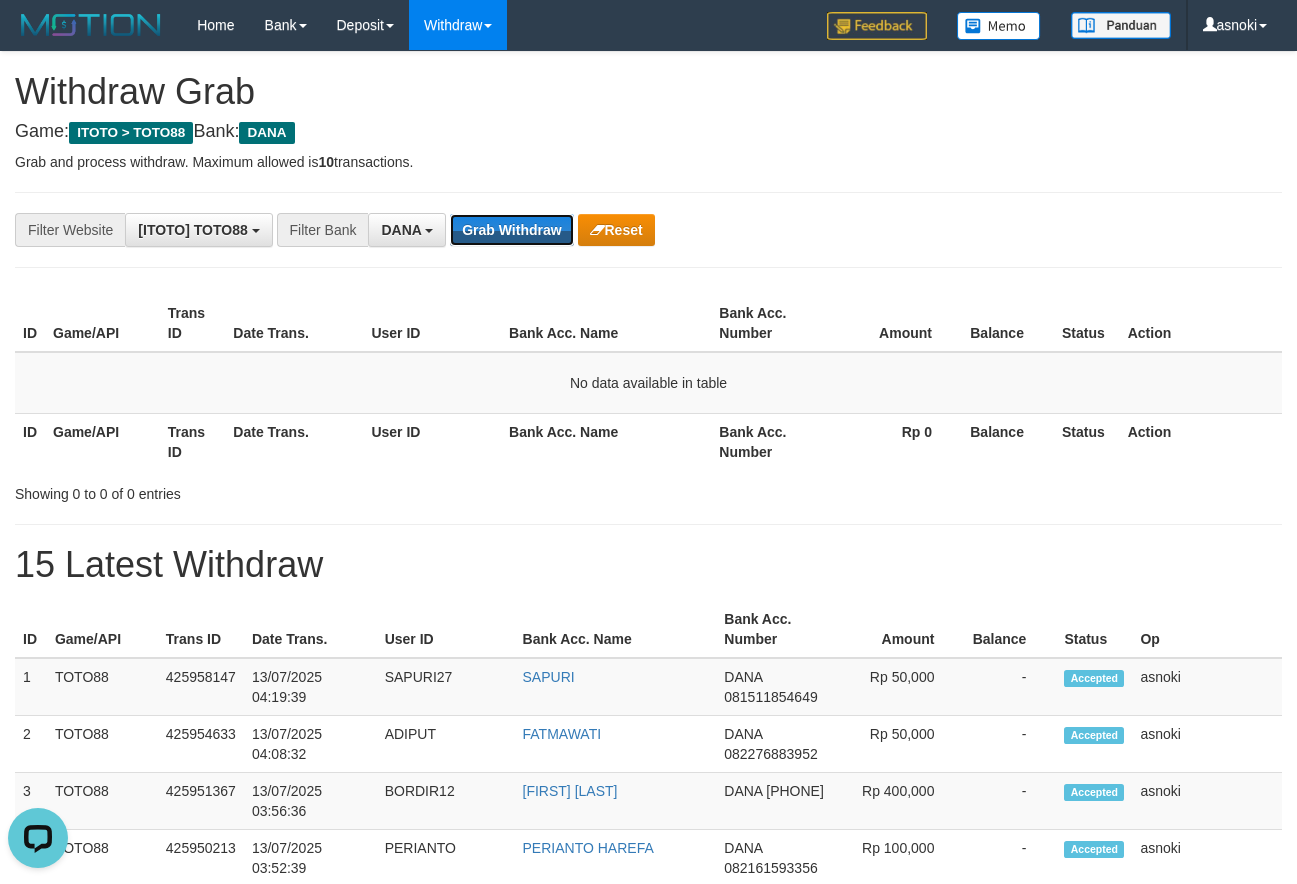 click on "Grab Withdraw" at bounding box center [511, 230] 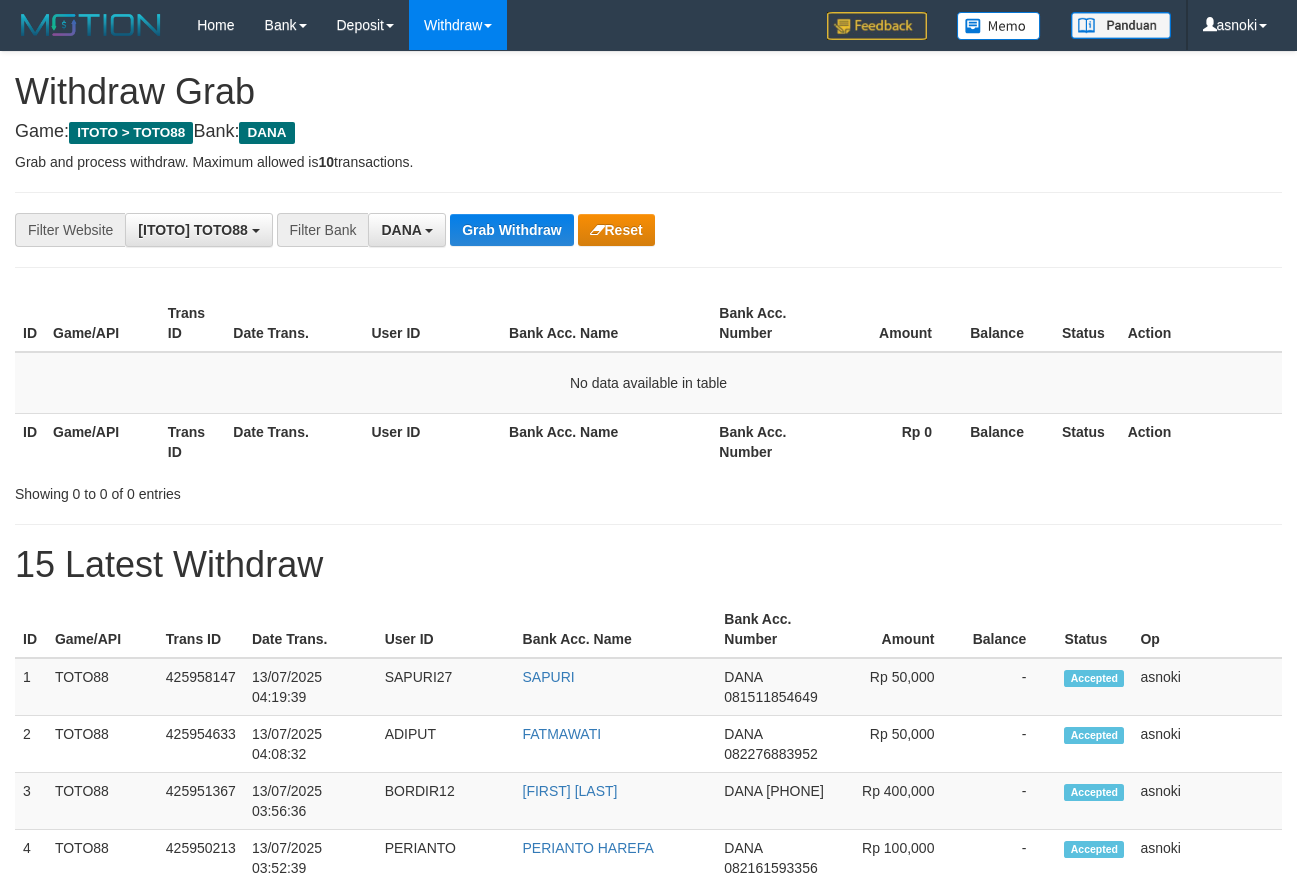 scroll, scrollTop: 0, scrollLeft: 0, axis: both 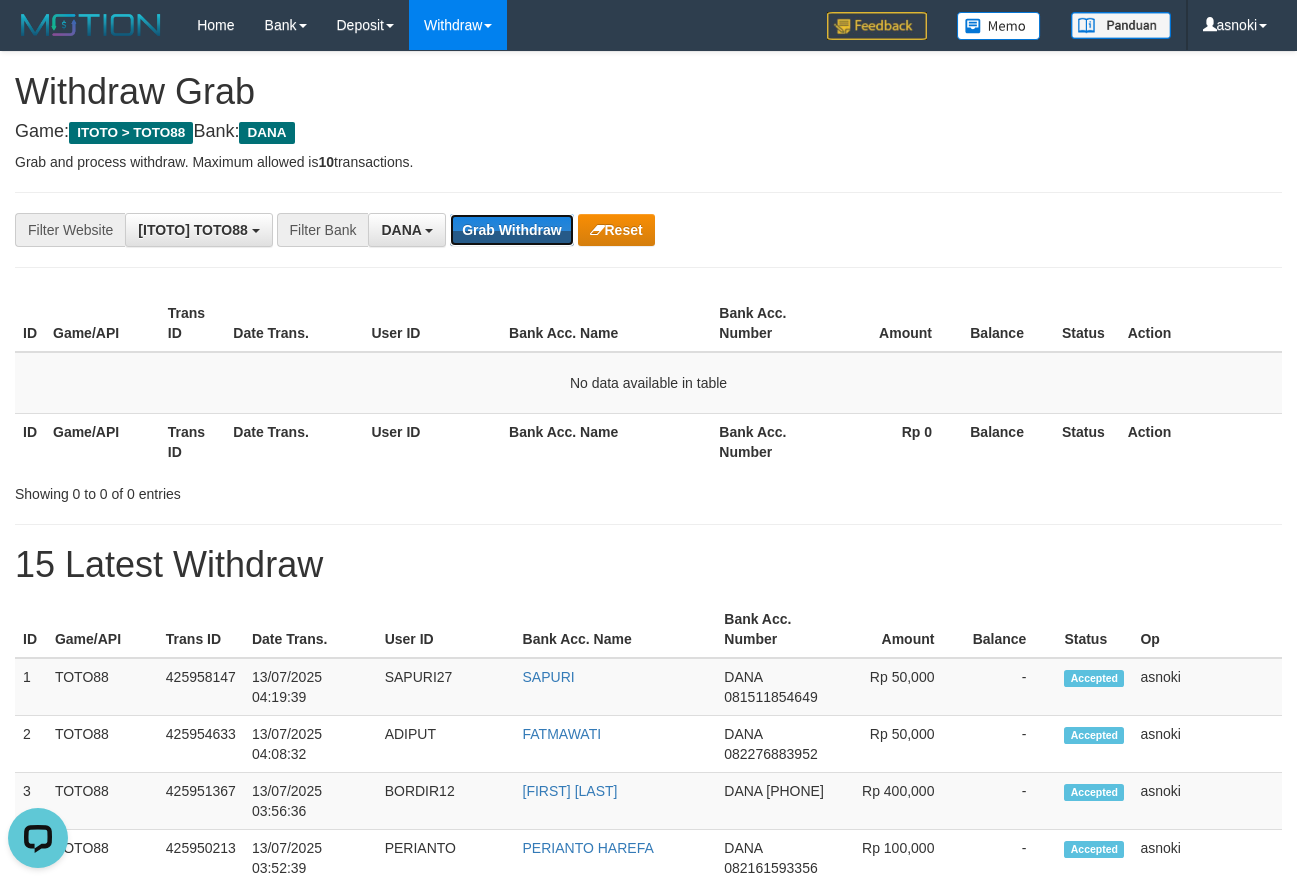 click on "Grab Withdraw" at bounding box center (511, 230) 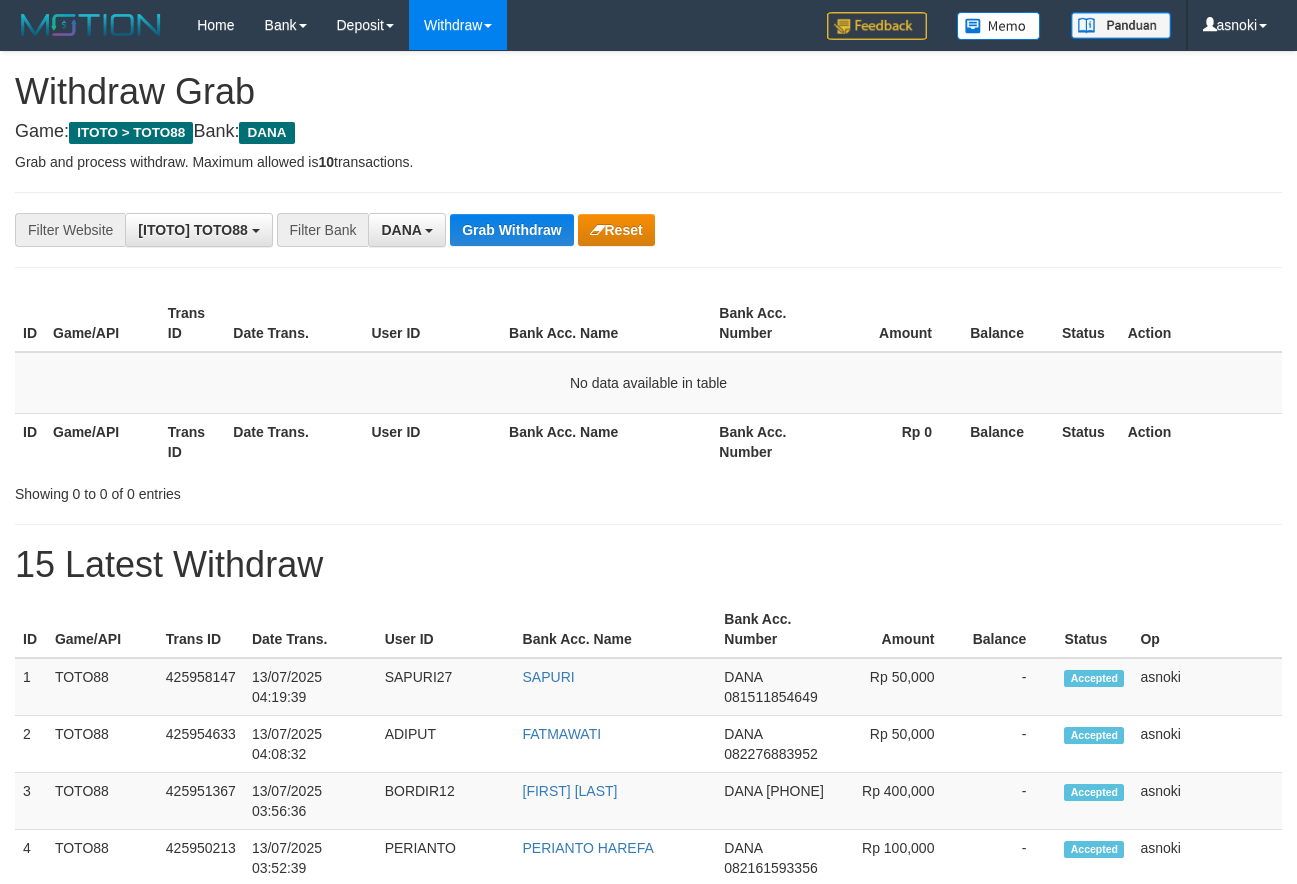 scroll, scrollTop: 0, scrollLeft: 0, axis: both 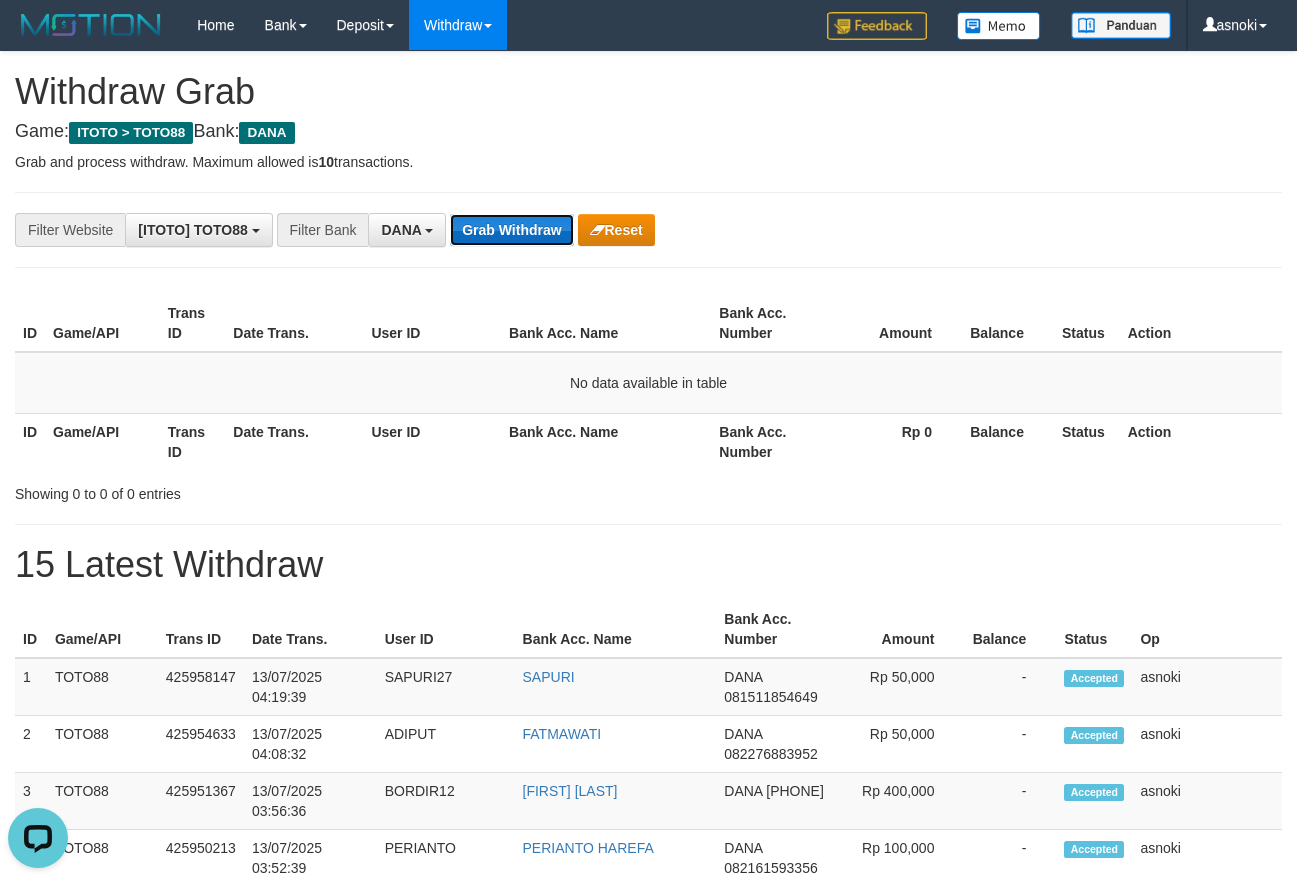 click on "Grab Withdraw" at bounding box center (511, 230) 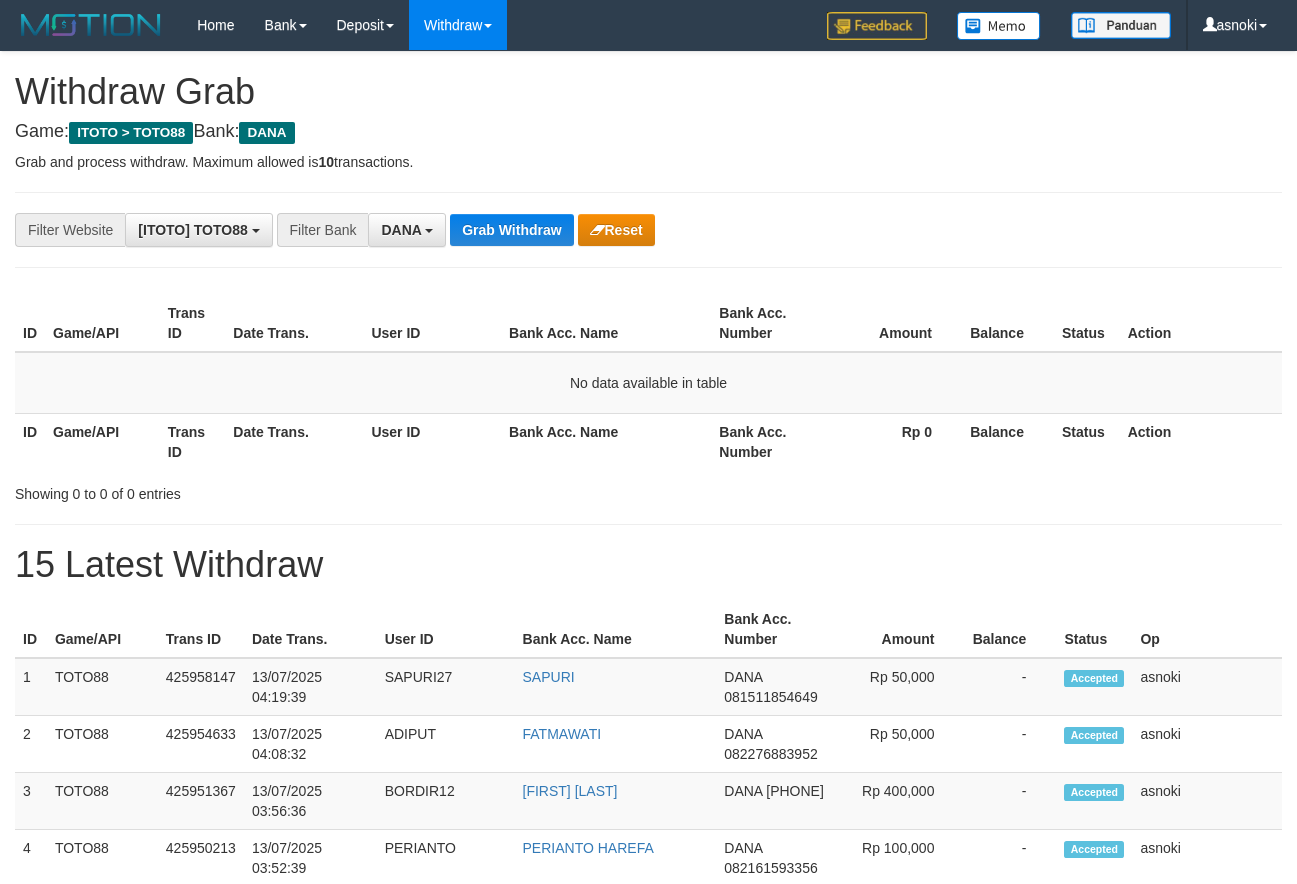 scroll, scrollTop: 0, scrollLeft: 0, axis: both 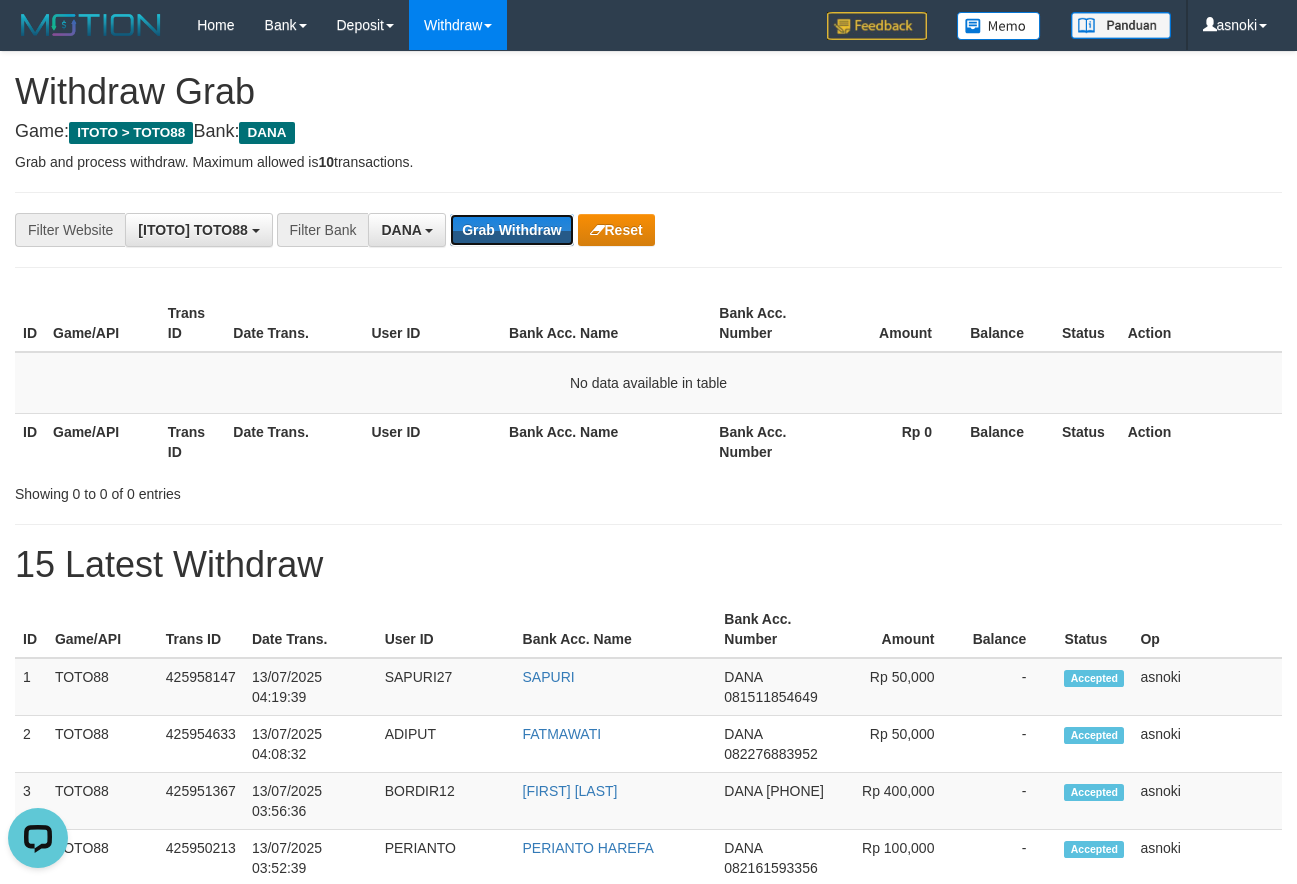 click on "Grab Withdraw" at bounding box center [511, 230] 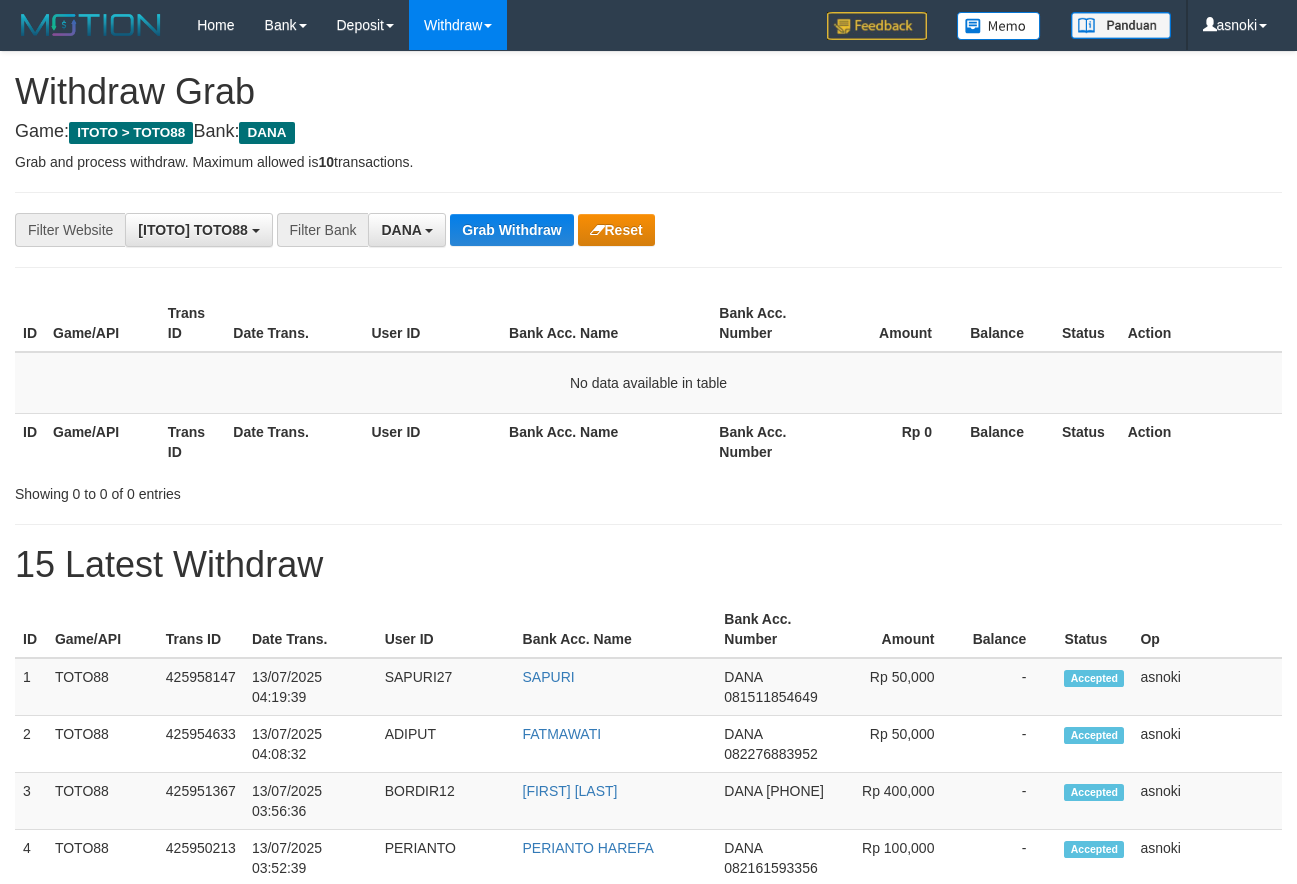 scroll, scrollTop: 0, scrollLeft: 0, axis: both 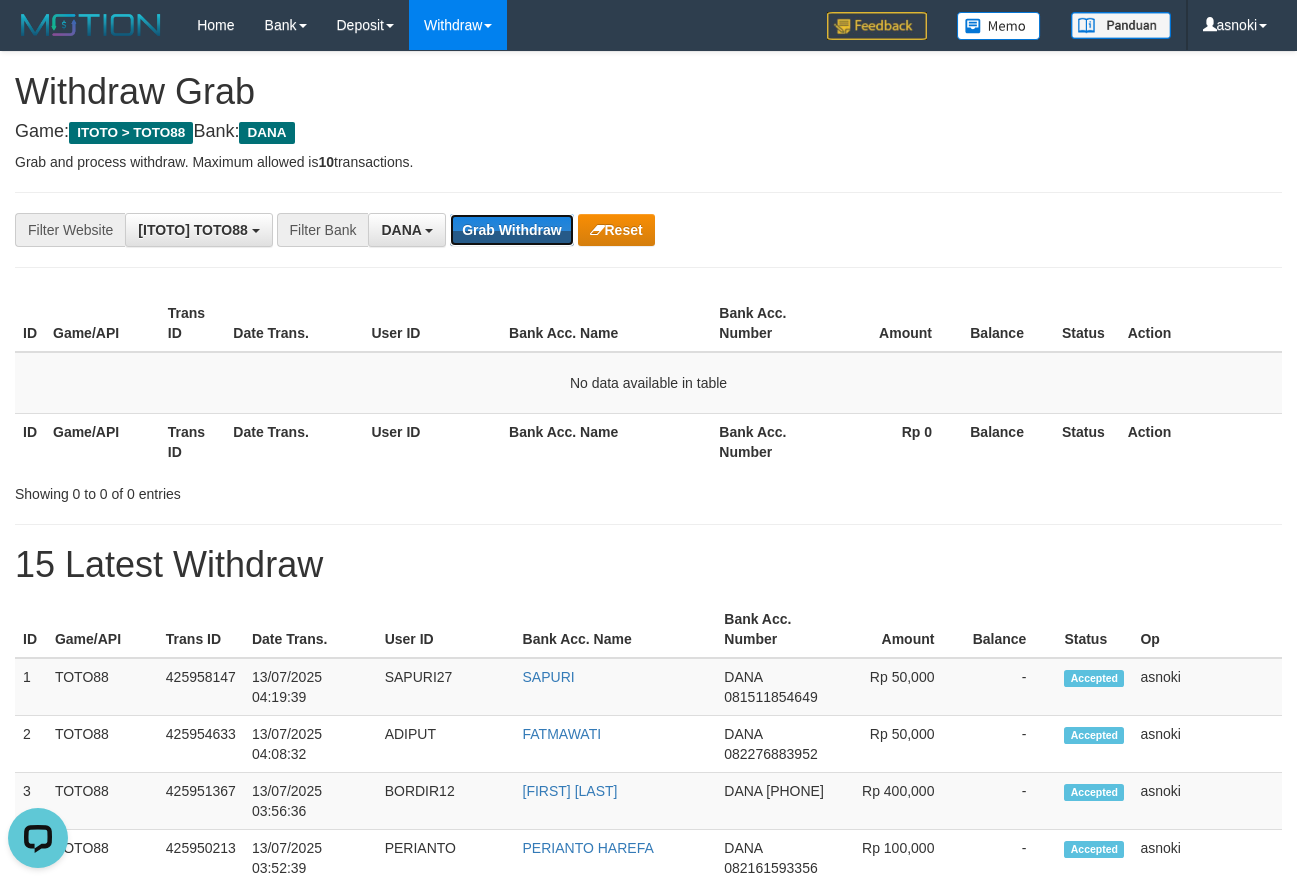 click on "Grab Withdraw" 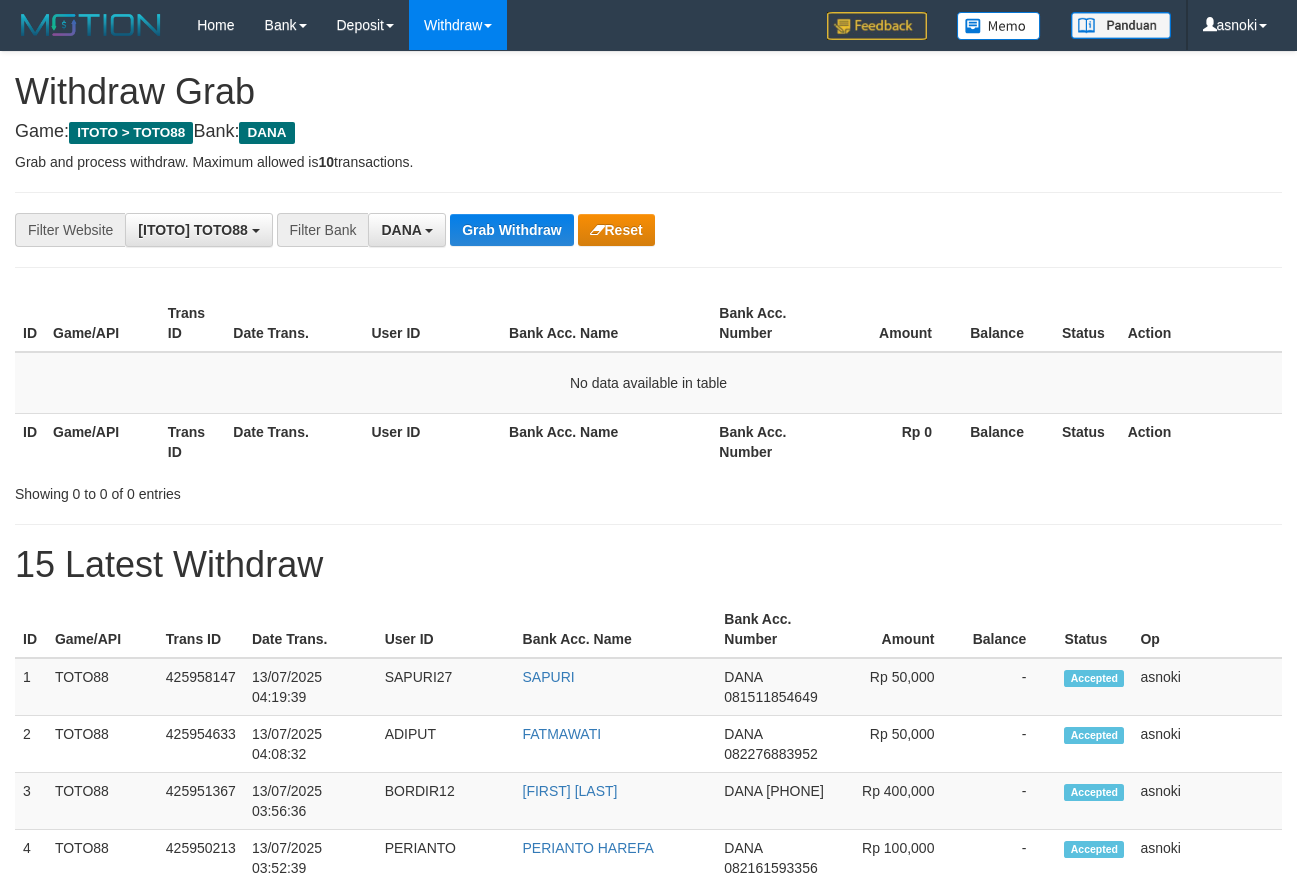 scroll, scrollTop: 0, scrollLeft: 0, axis: both 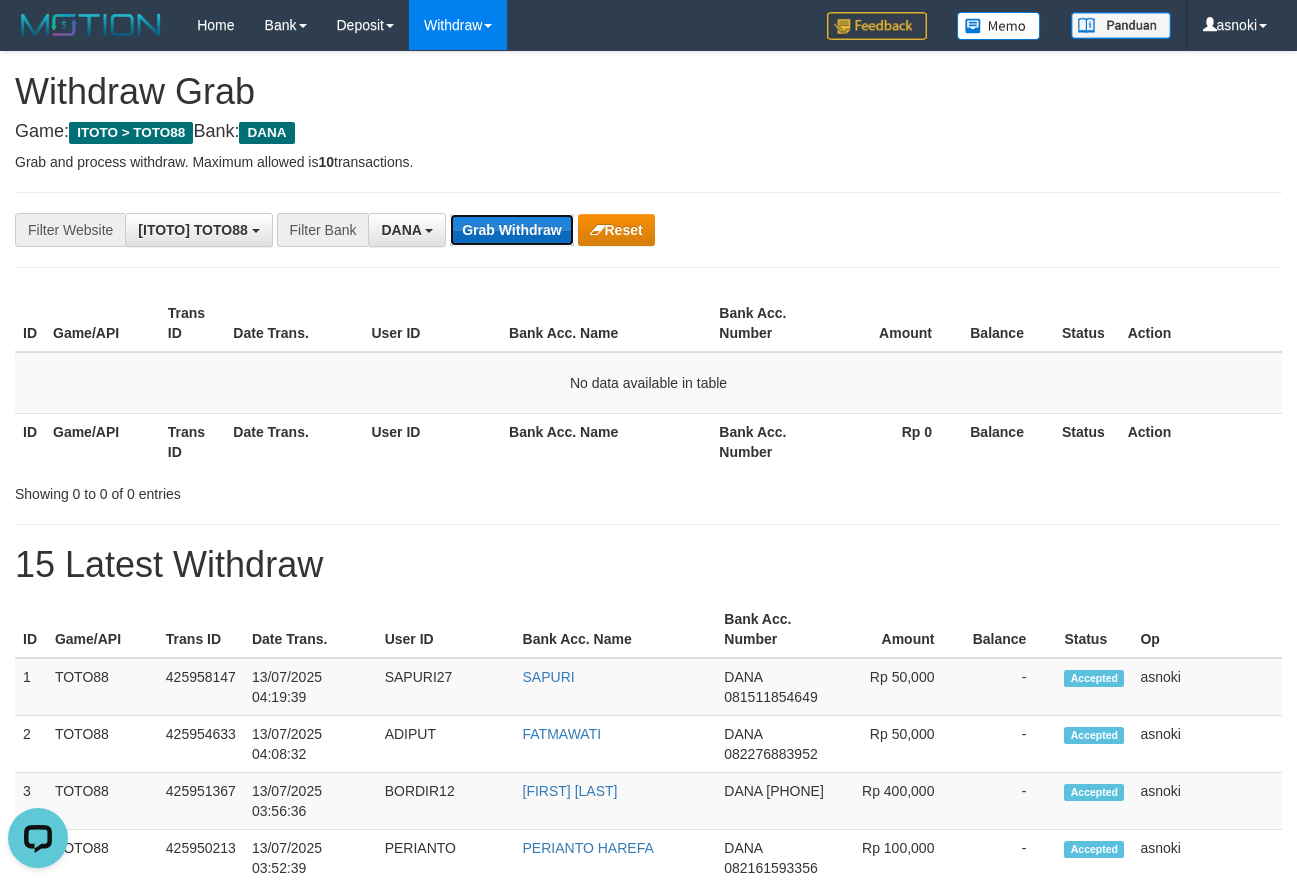 click on "Grab Withdraw" at bounding box center [511, 230] 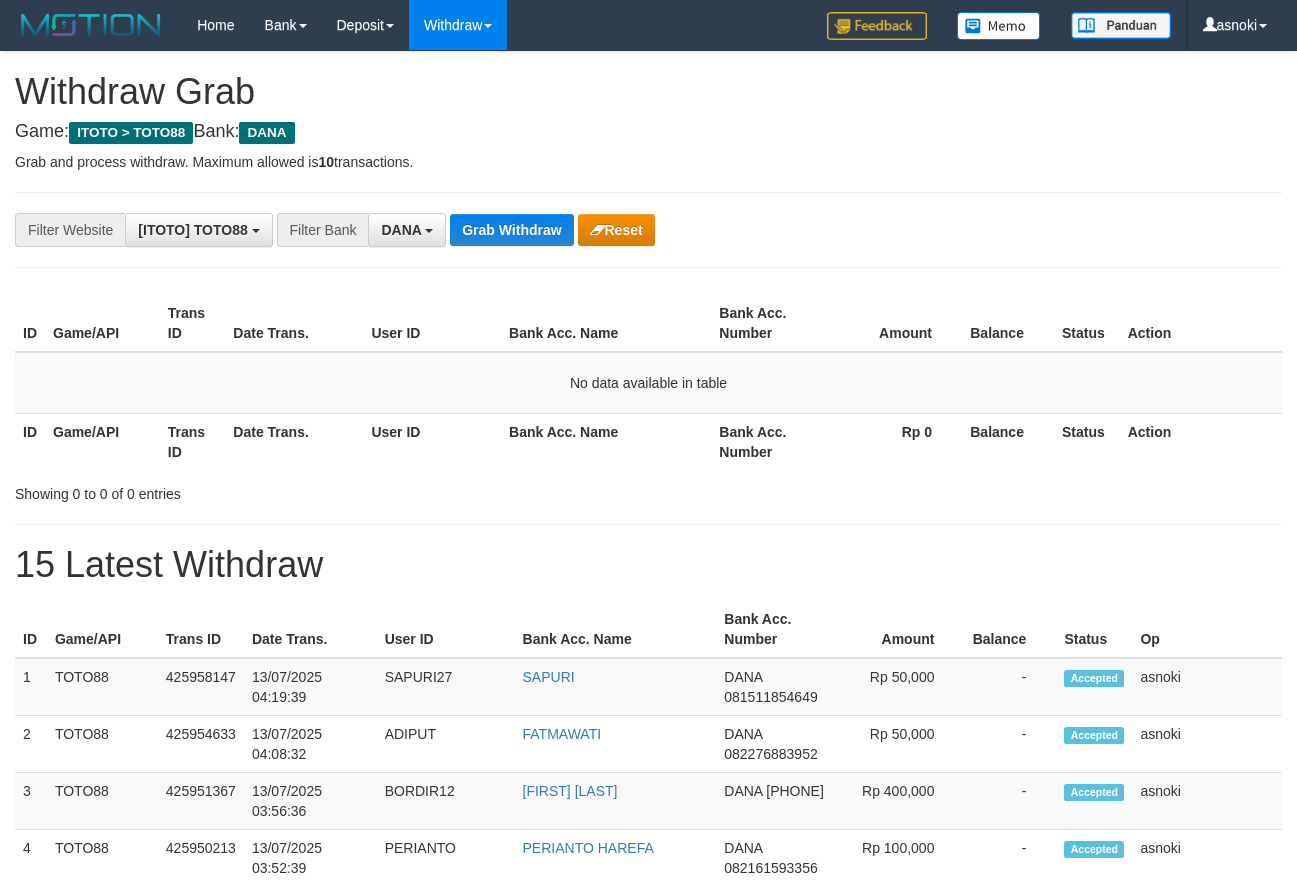 scroll, scrollTop: 0, scrollLeft: 0, axis: both 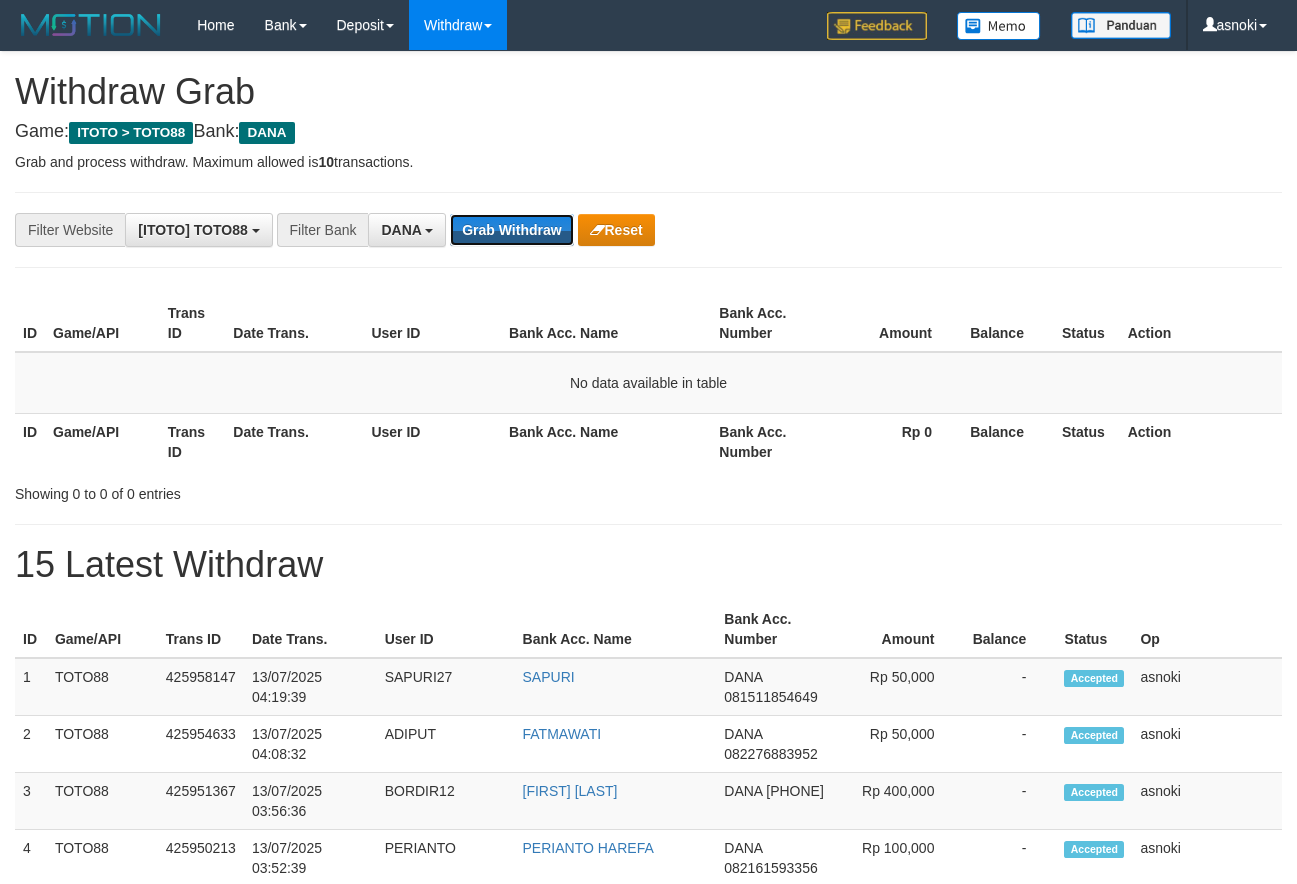 click on "Grab Withdraw" at bounding box center [511, 230] 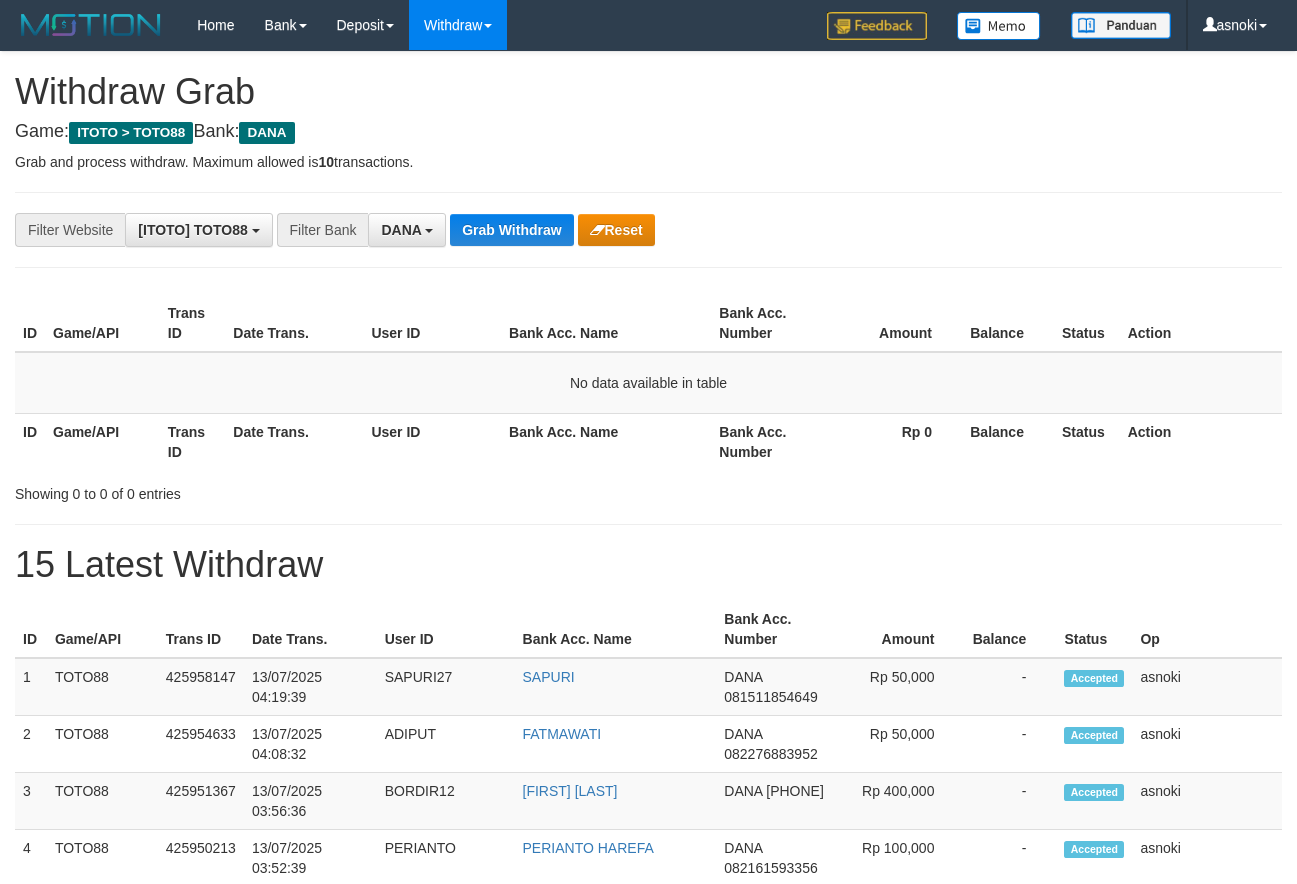 scroll, scrollTop: 0, scrollLeft: 0, axis: both 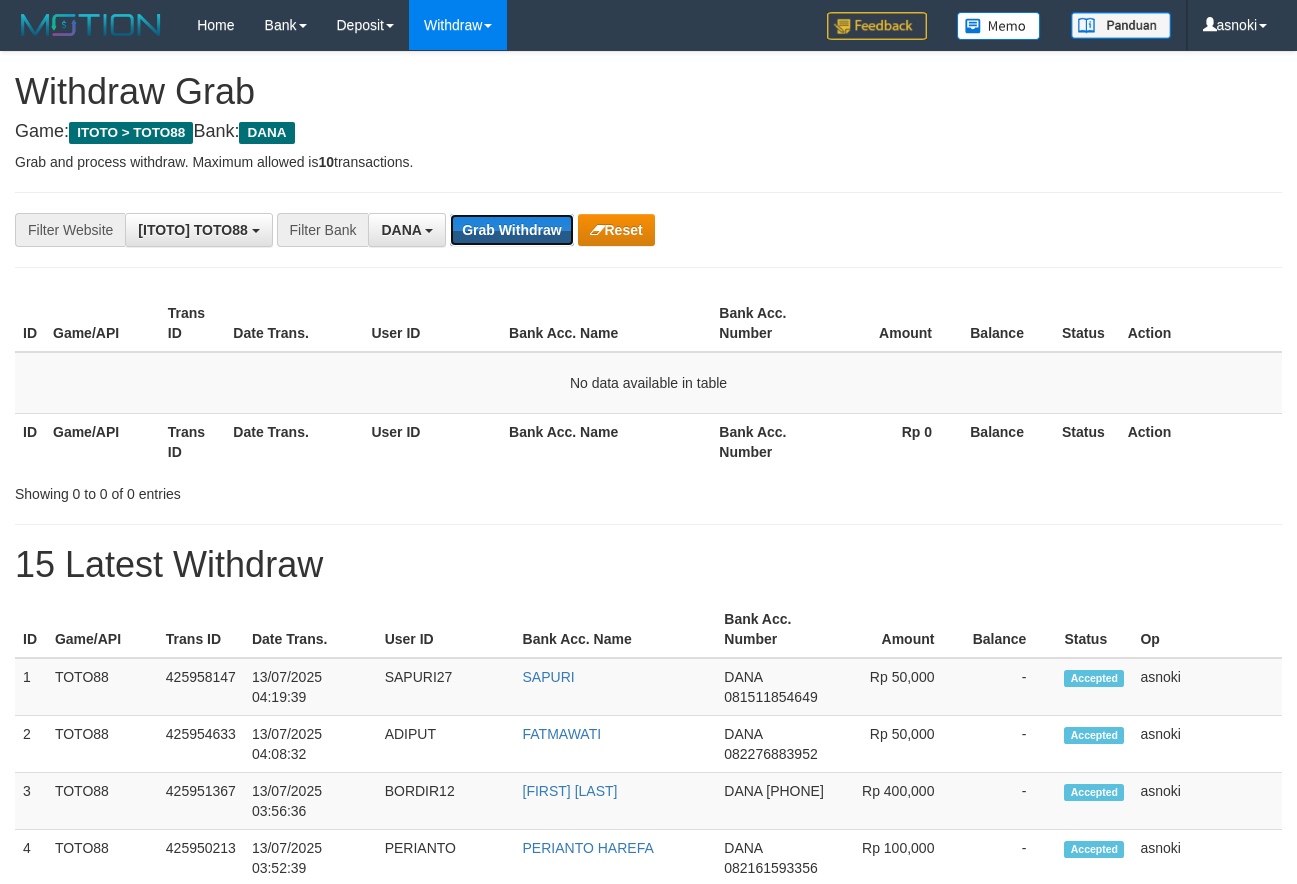 click on "Grab Withdraw" at bounding box center [511, 230] 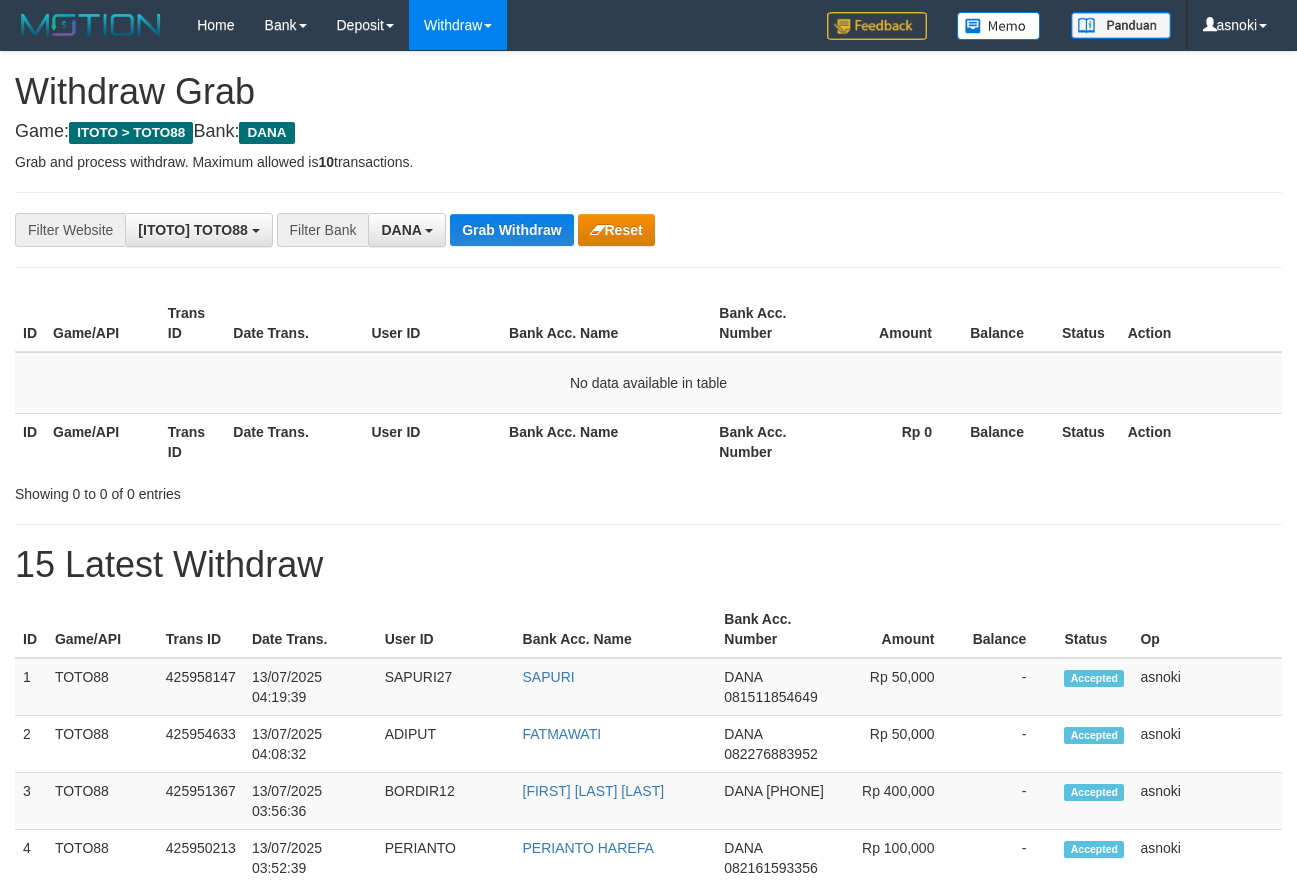 scroll, scrollTop: 0, scrollLeft: 0, axis: both 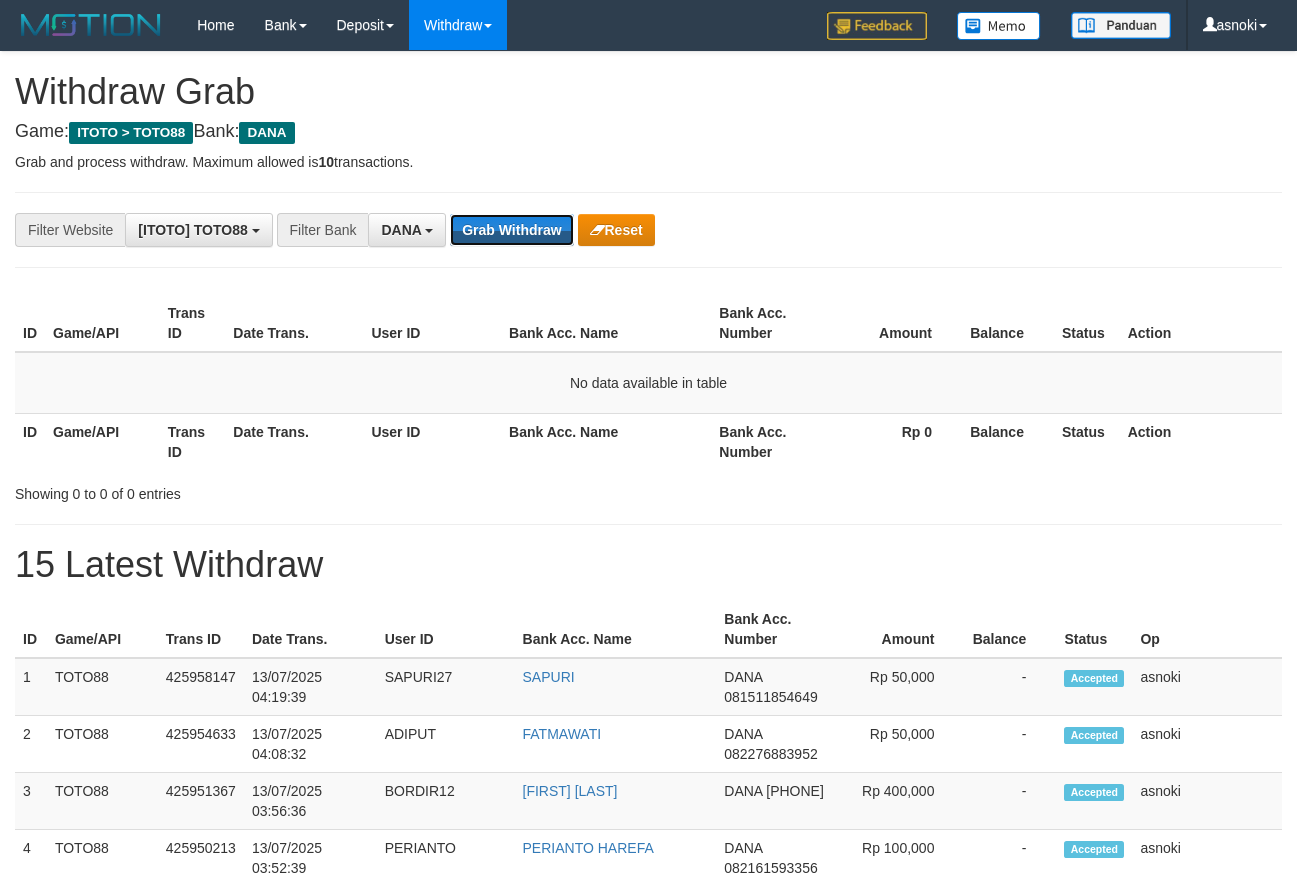 click on "Grab Withdraw" at bounding box center [511, 230] 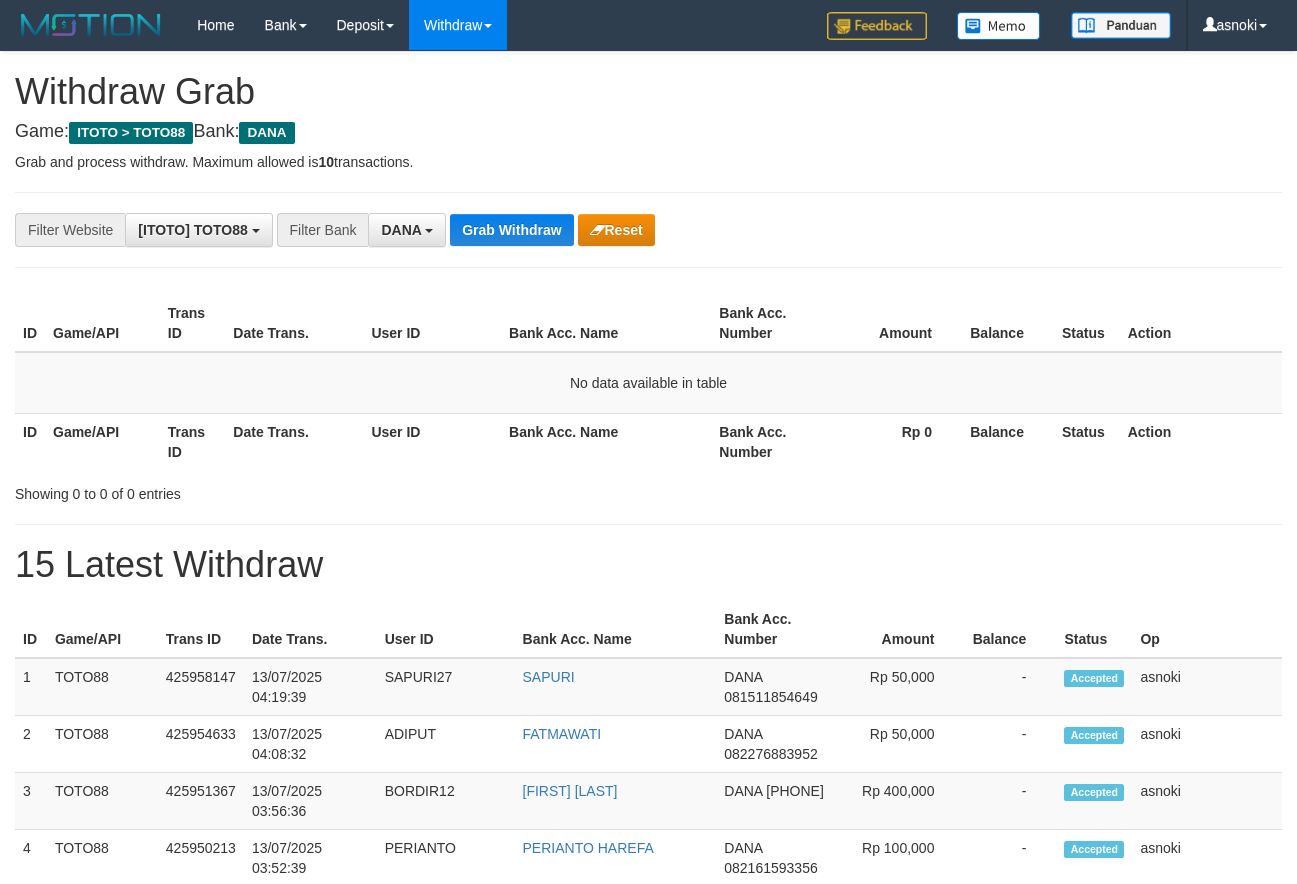 scroll, scrollTop: 0, scrollLeft: 0, axis: both 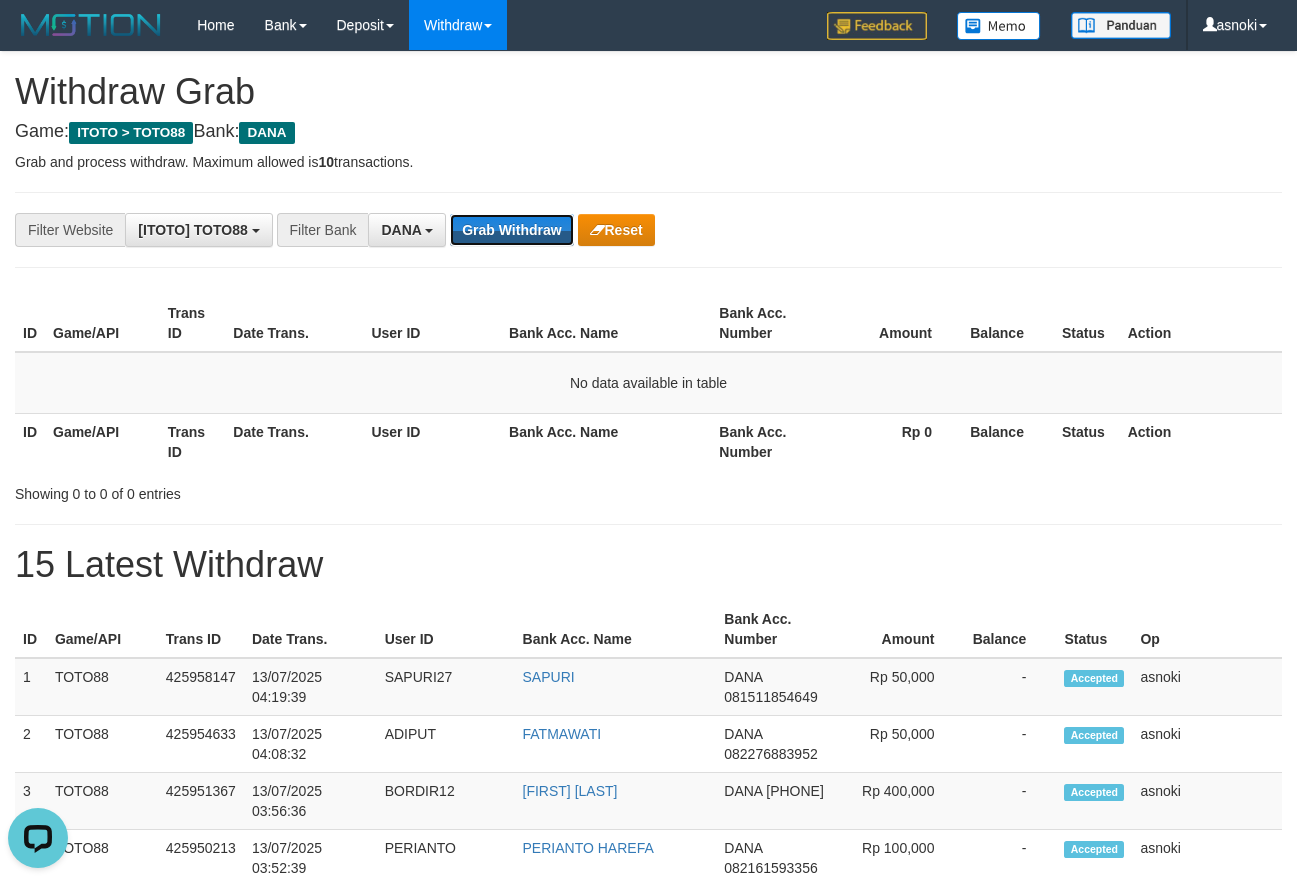 click on "Grab Withdraw" at bounding box center (511, 230) 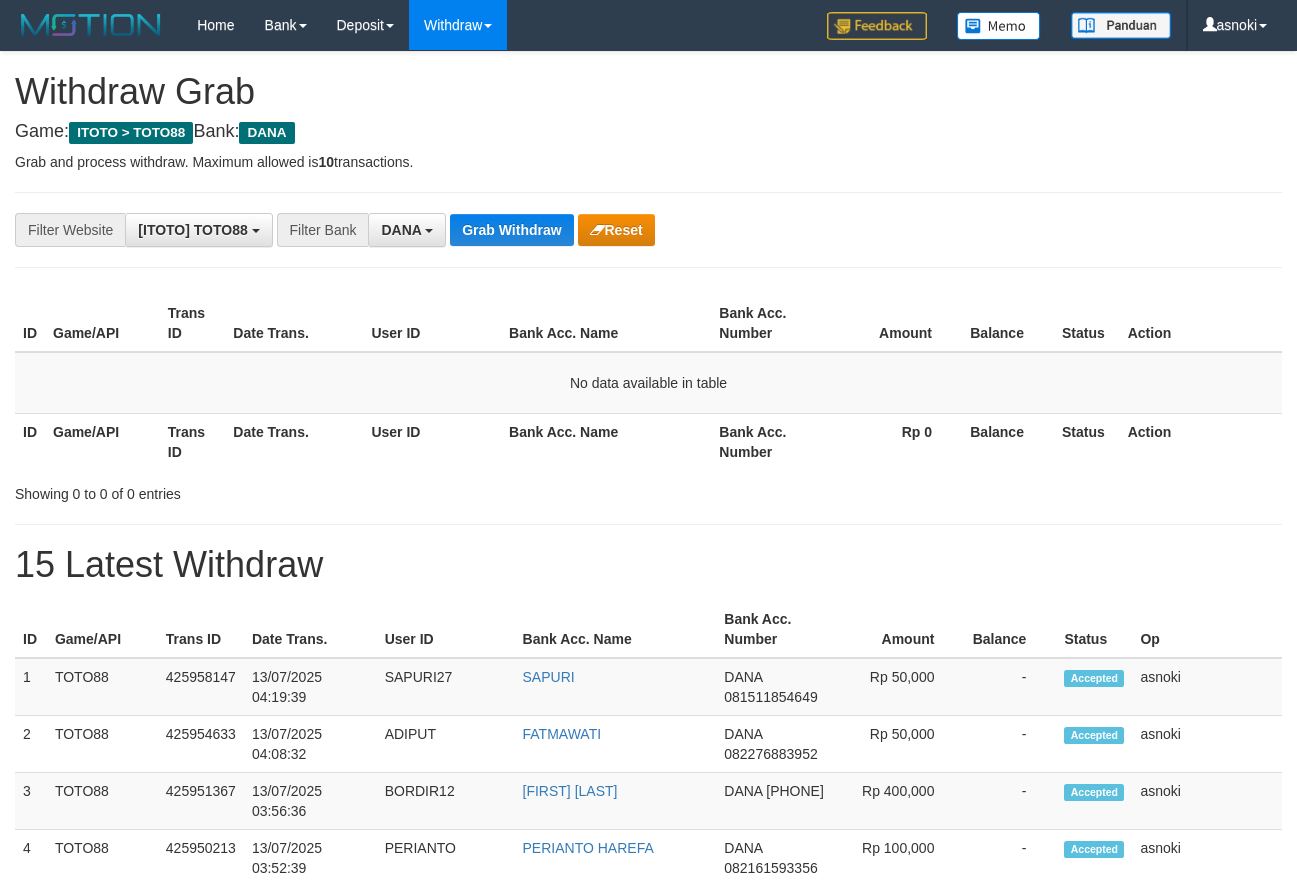scroll, scrollTop: 0, scrollLeft: 0, axis: both 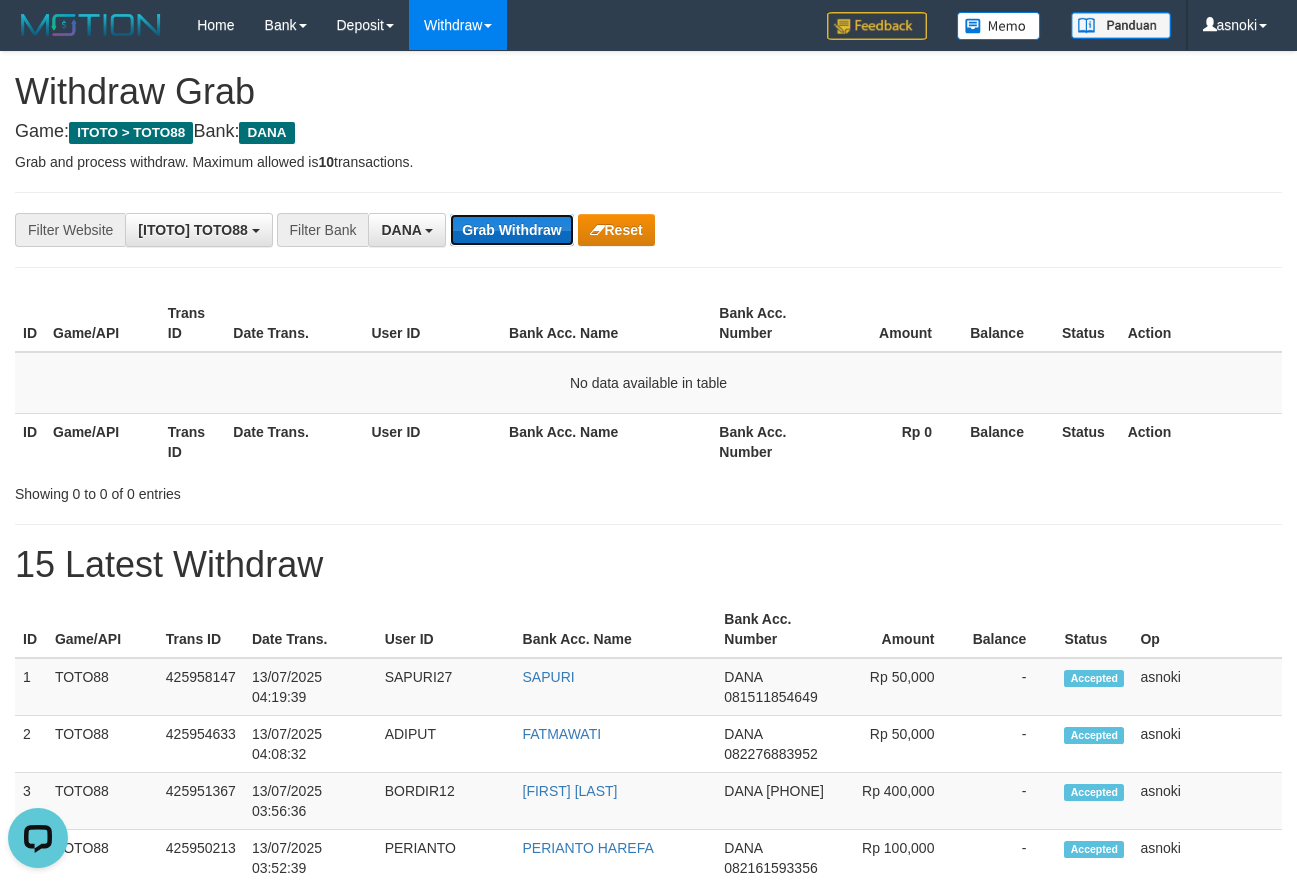 click on "Grab Withdraw" at bounding box center [511, 230] 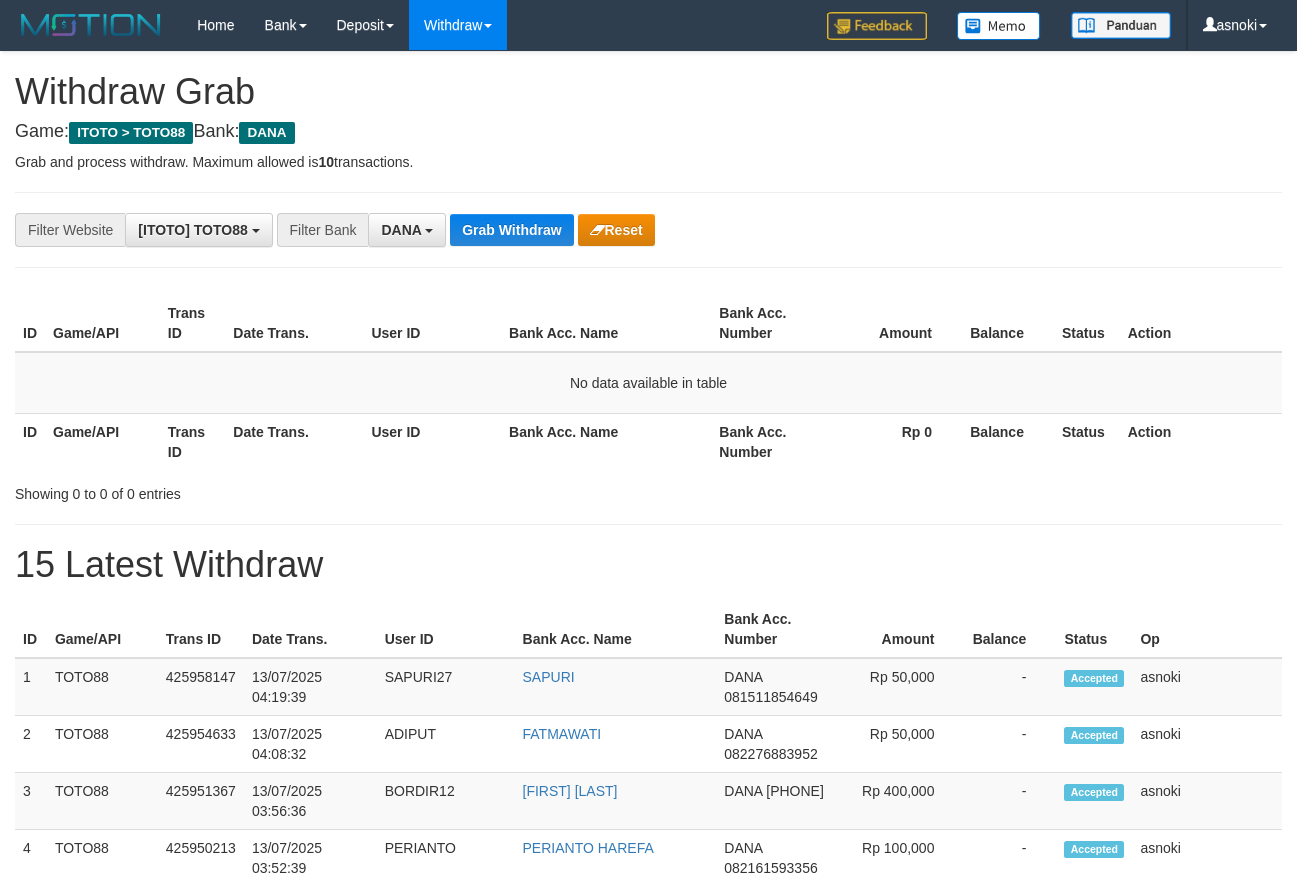 scroll, scrollTop: 0, scrollLeft: 0, axis: both 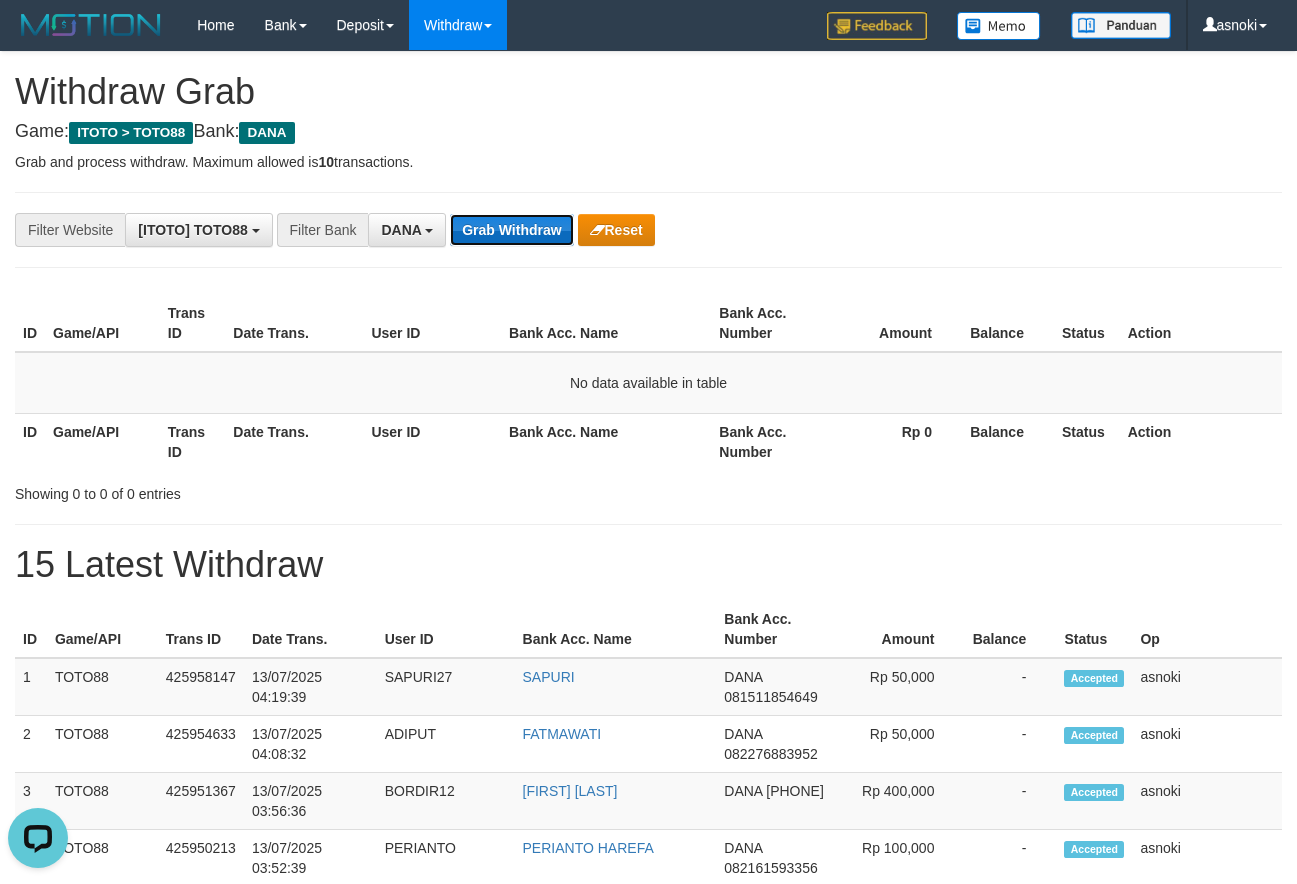 click on "Grab Withdraw" at bounding box center (511, 230) 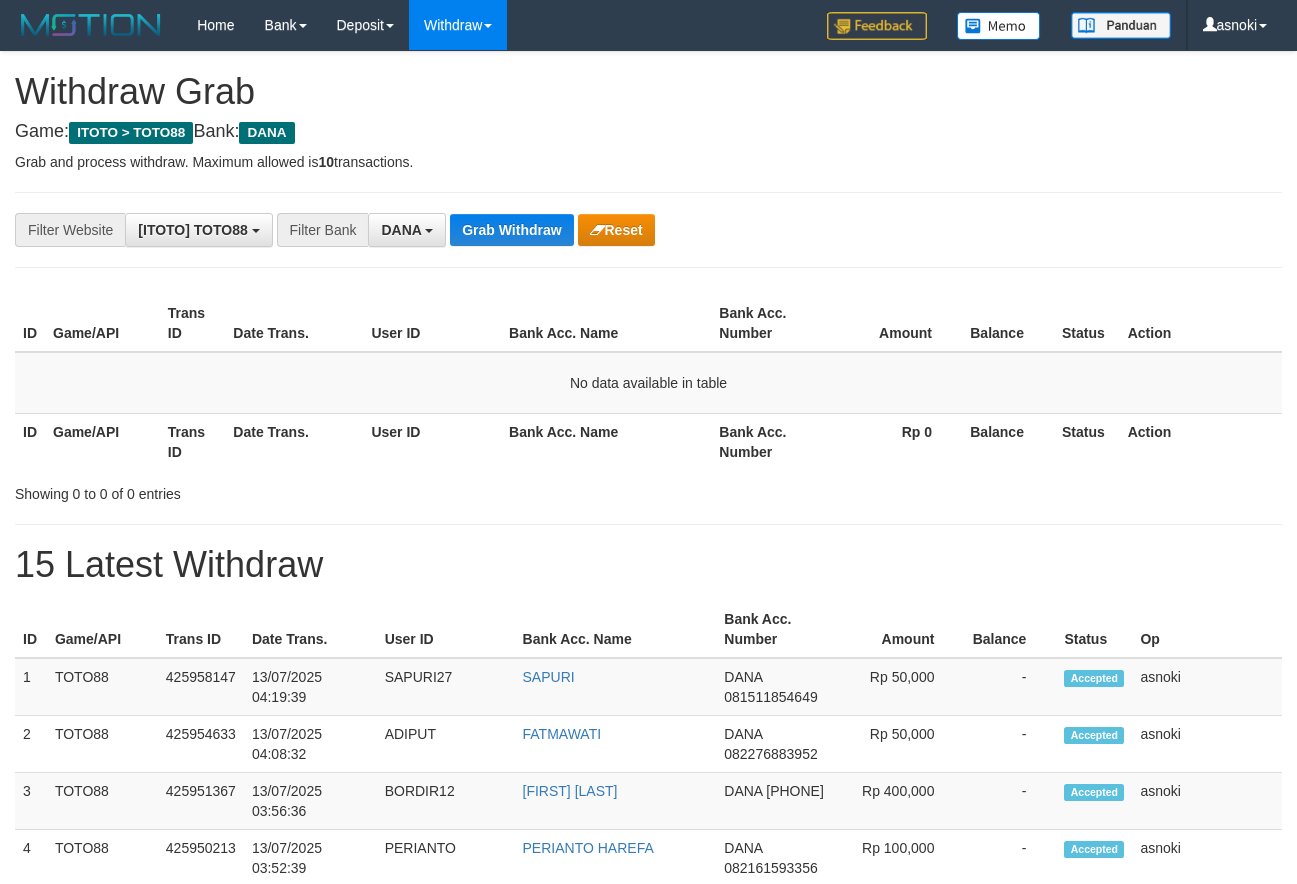 scroll, scrollTop: 0, scrollLeft: 0, axis: both 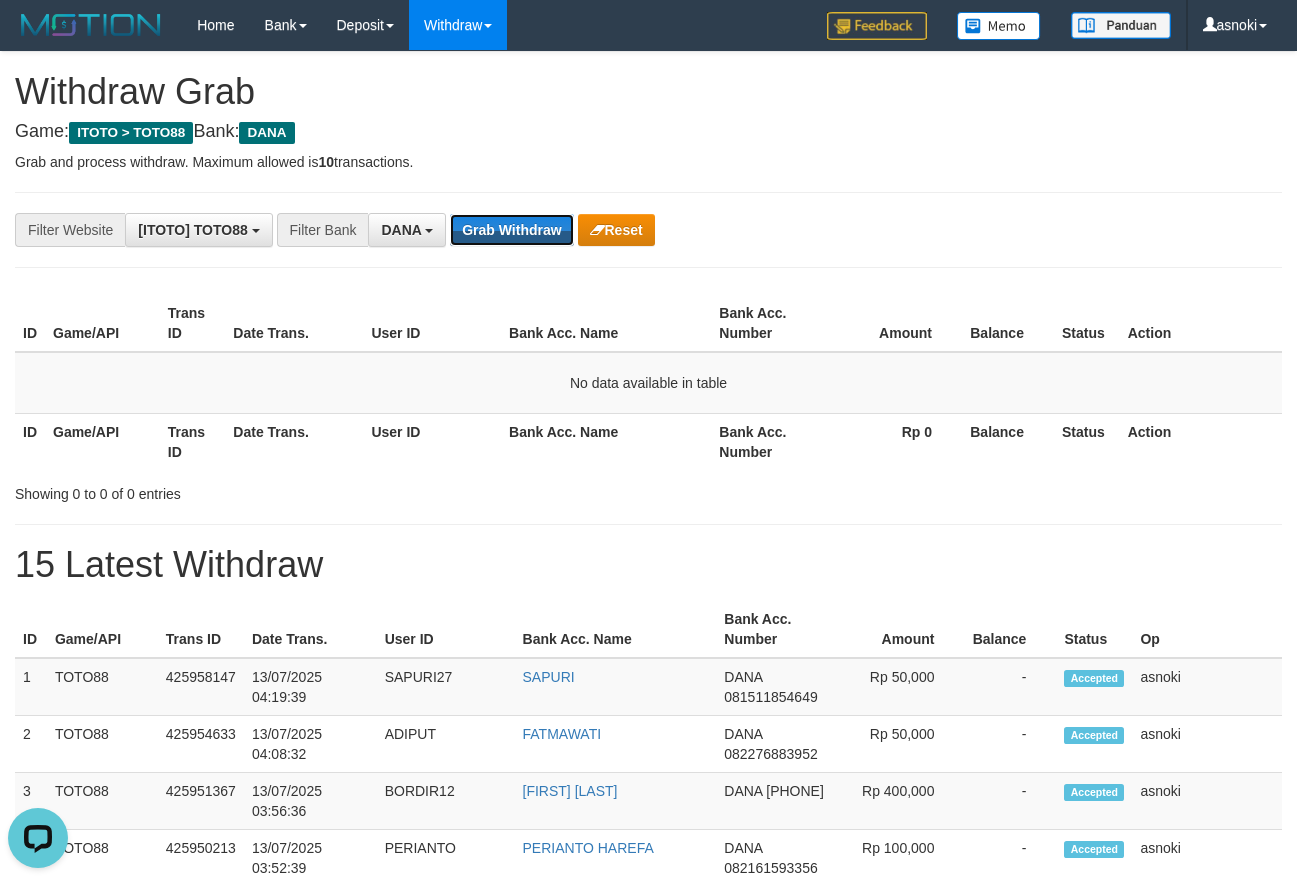 click on "Grab Withdraw" at bounding box center (511, 230) 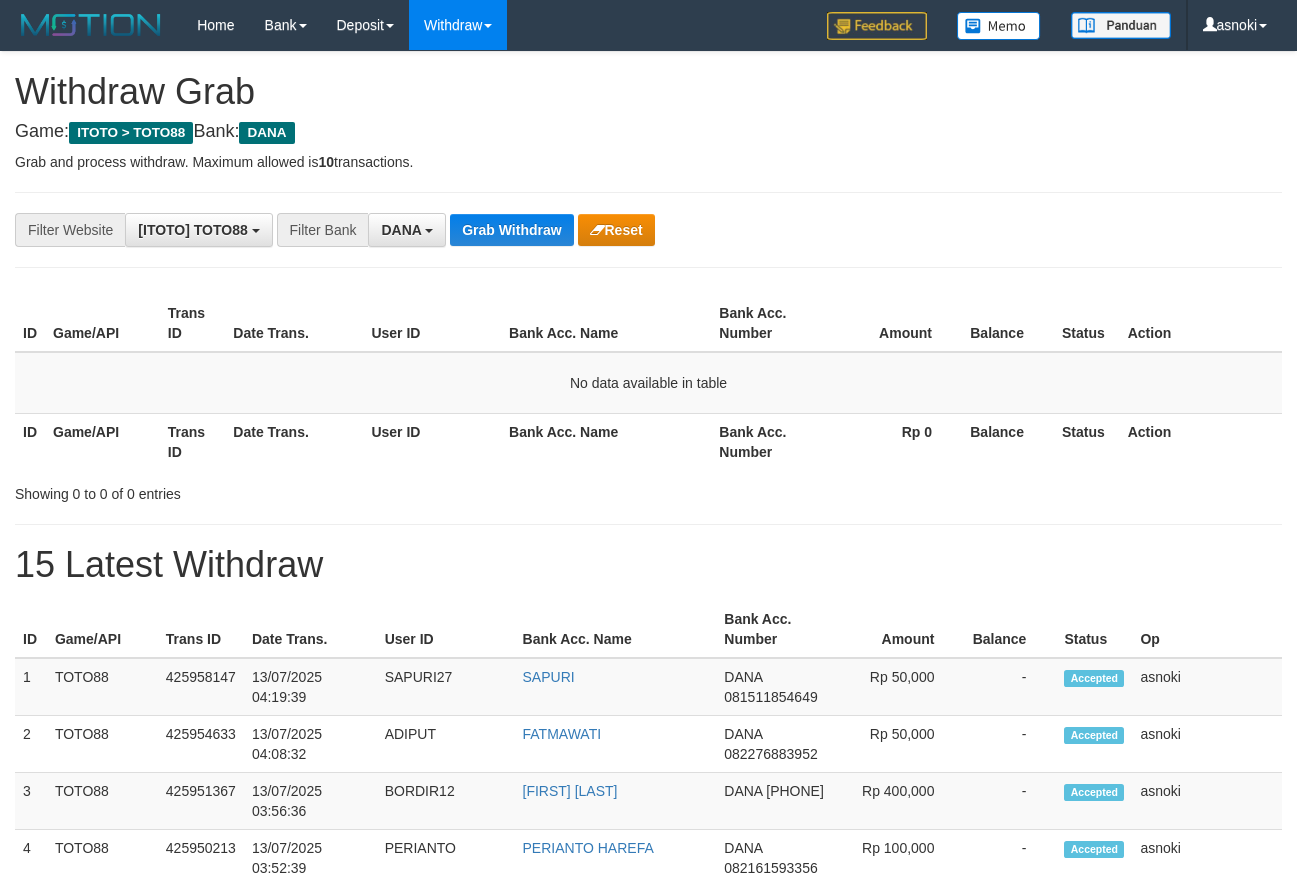 scroll, scrollTop: 0, scrollLeft: 0, axis: both 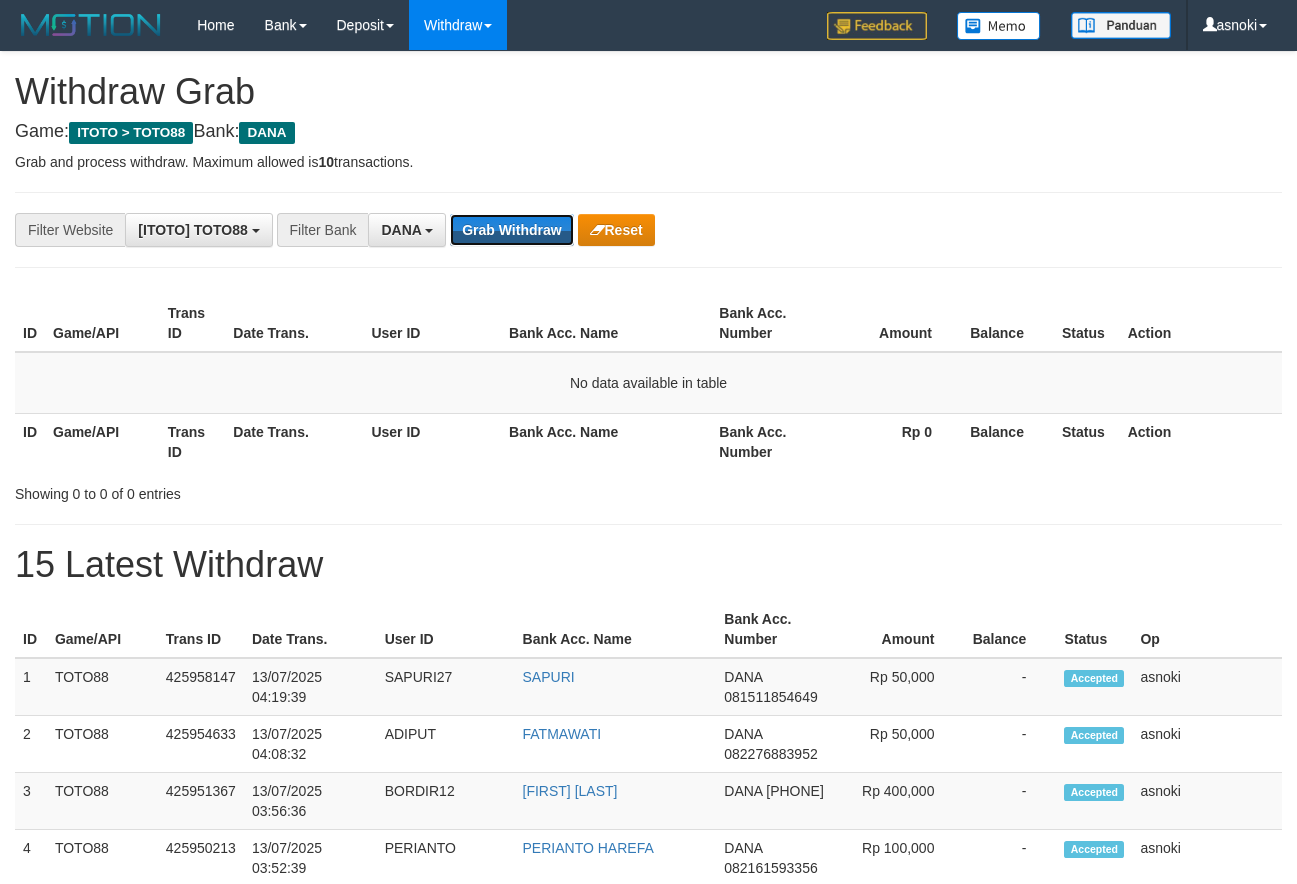 click on "Grab Withdraw" at bounding box center (511, 230) 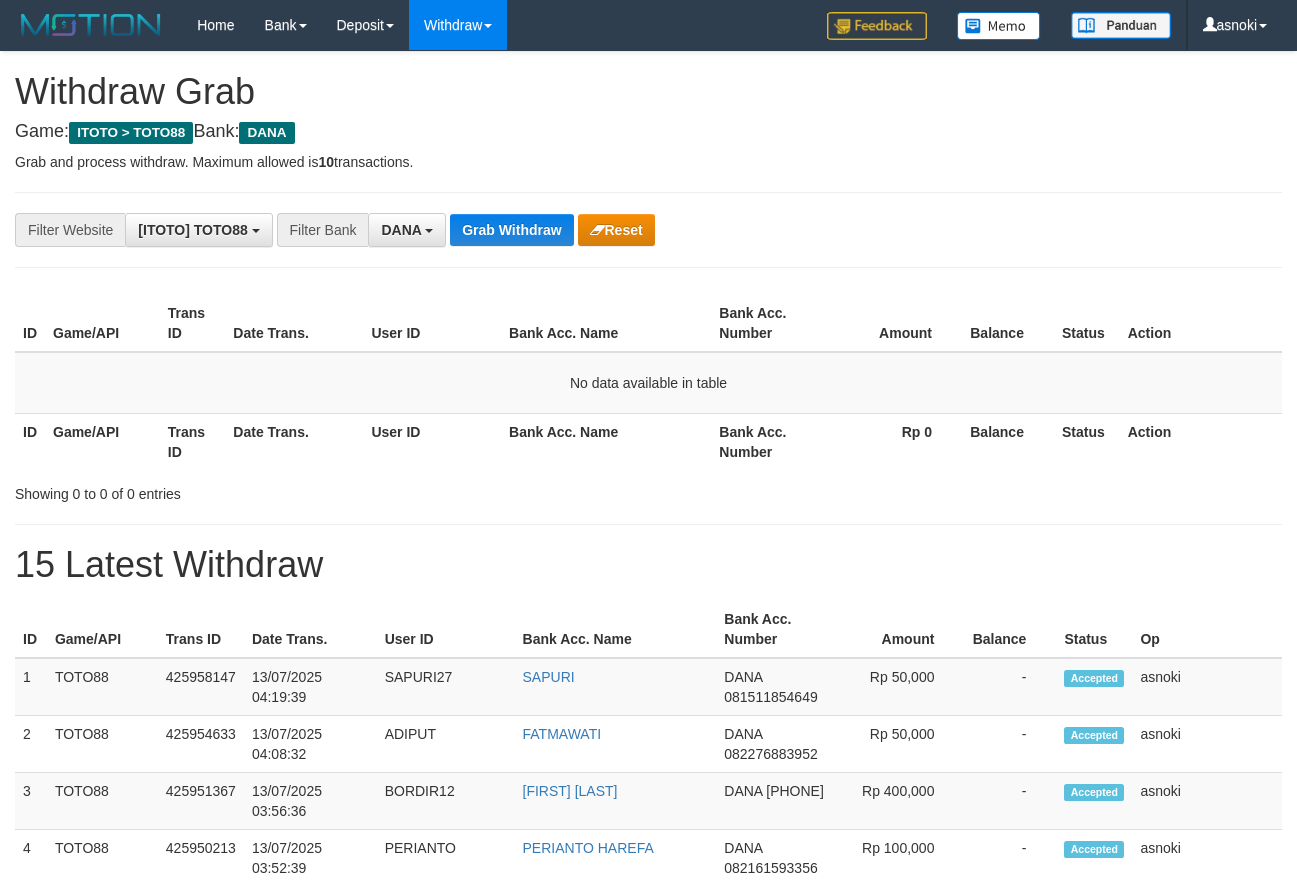 scroll, scrollTop: 0, scrollLeft: 0, axis: both 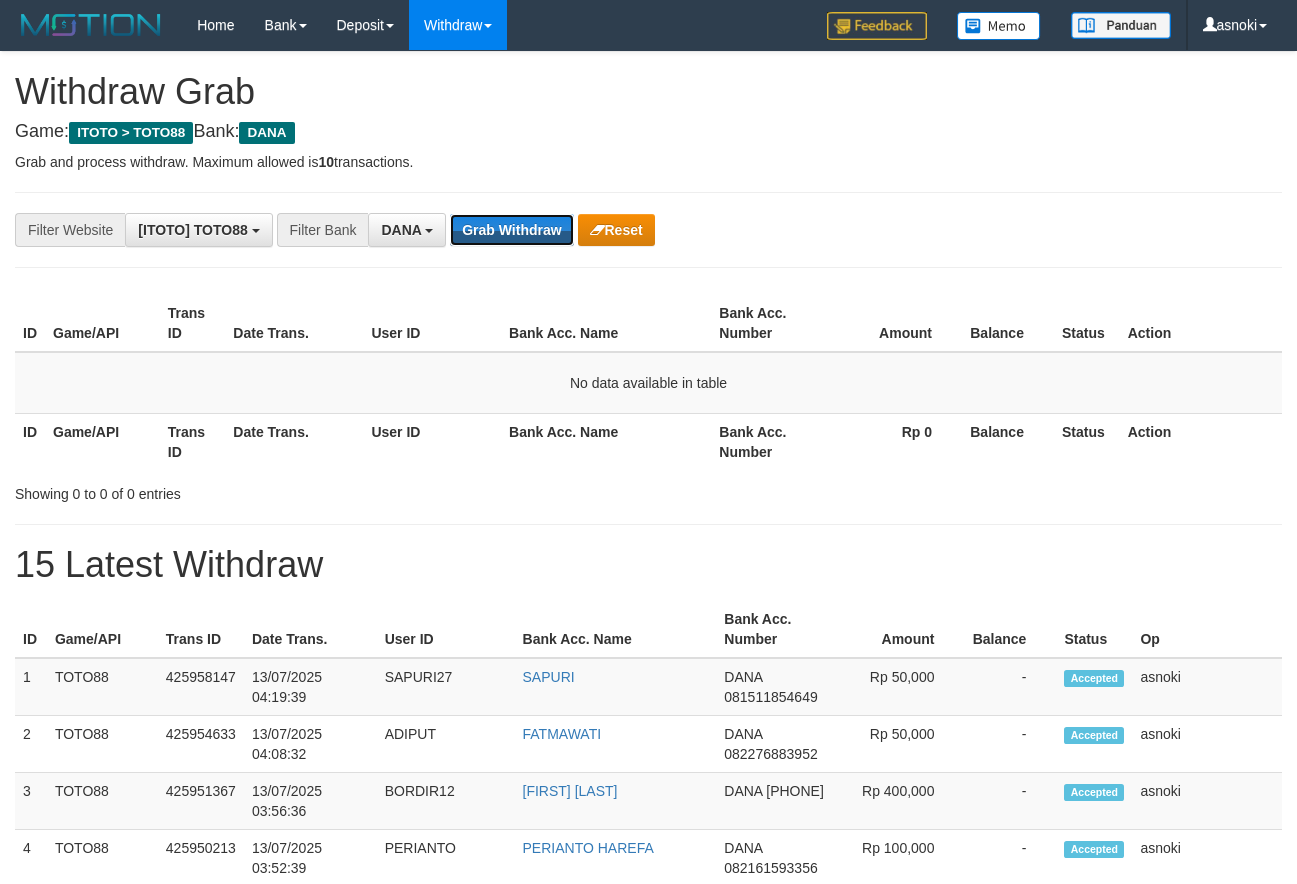 click on "Grab Withdraw" at bounding box center [511, 230] 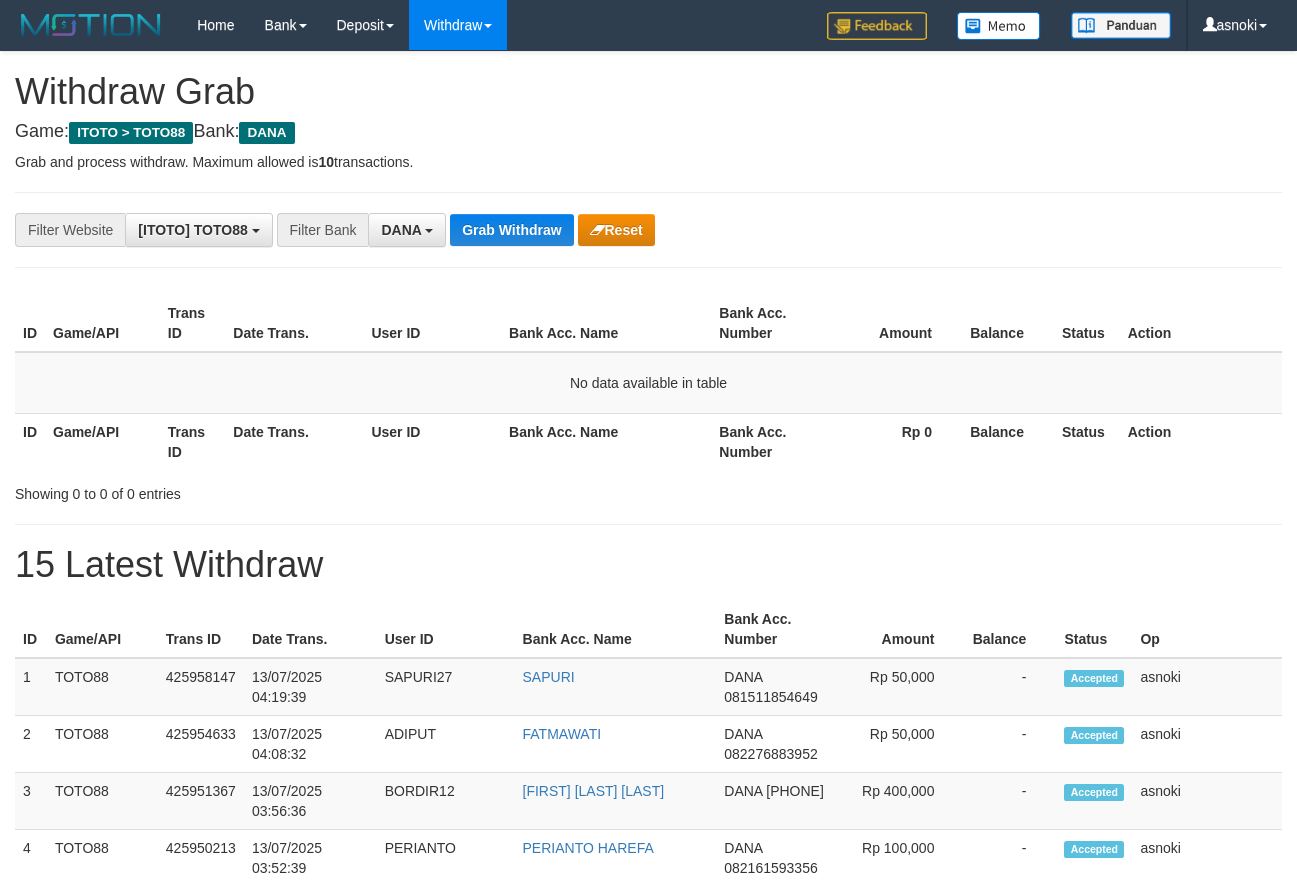 scroll, scrollTop: 0, scrollLeft: 0, axis: both 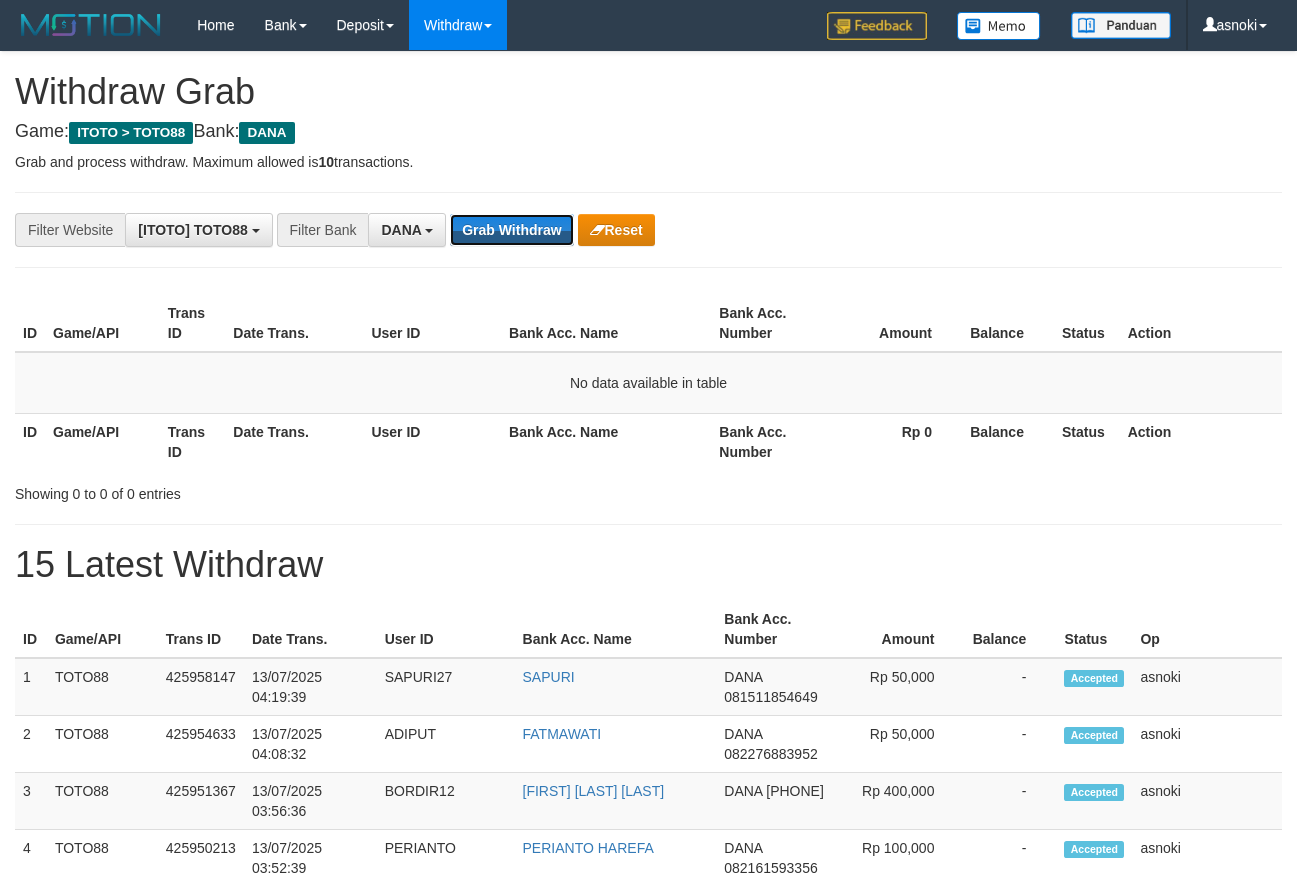 click on "Grab Withdraw" at bounding box center [511, 230] 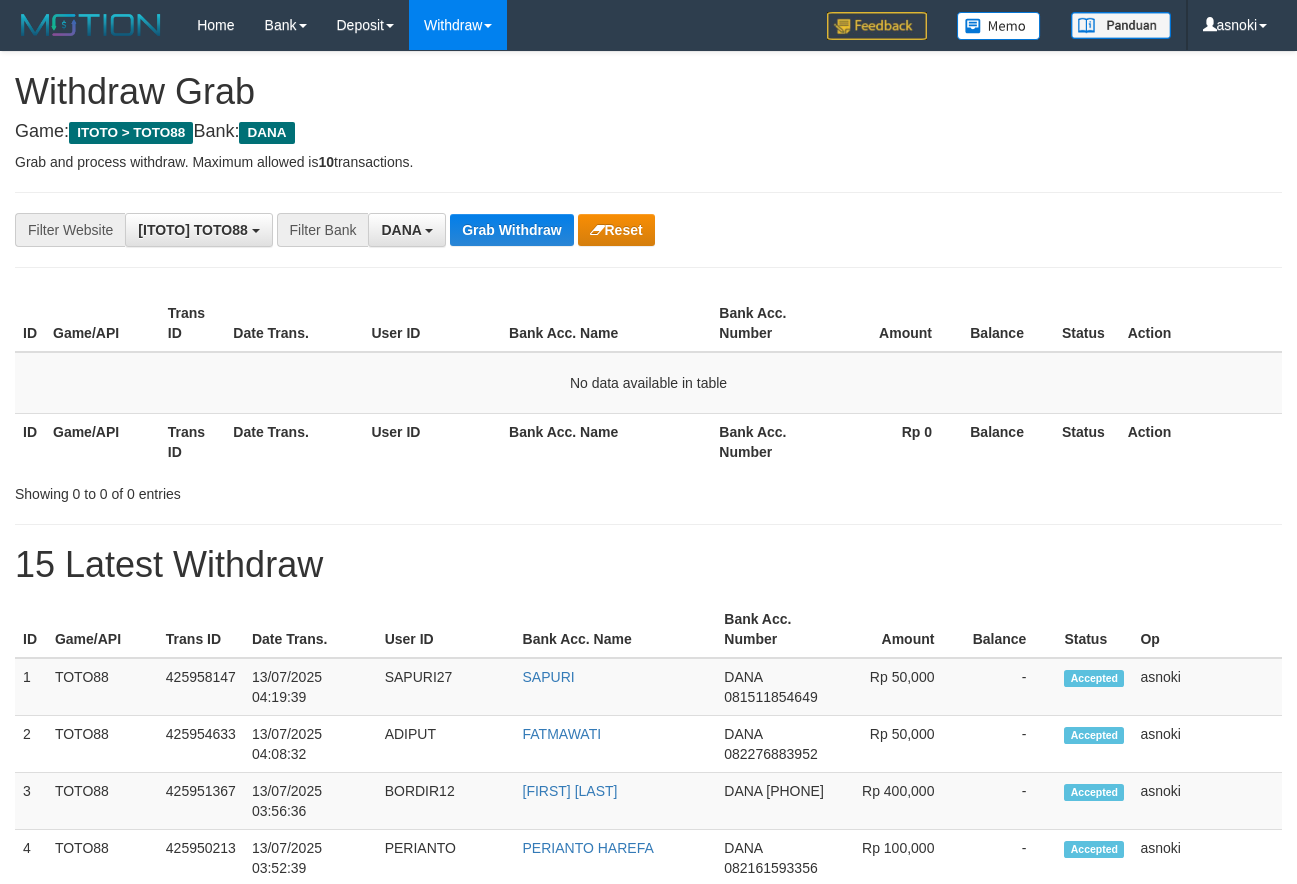 scroll, scrollTop: 0, scrollLeft: 0, axis: both 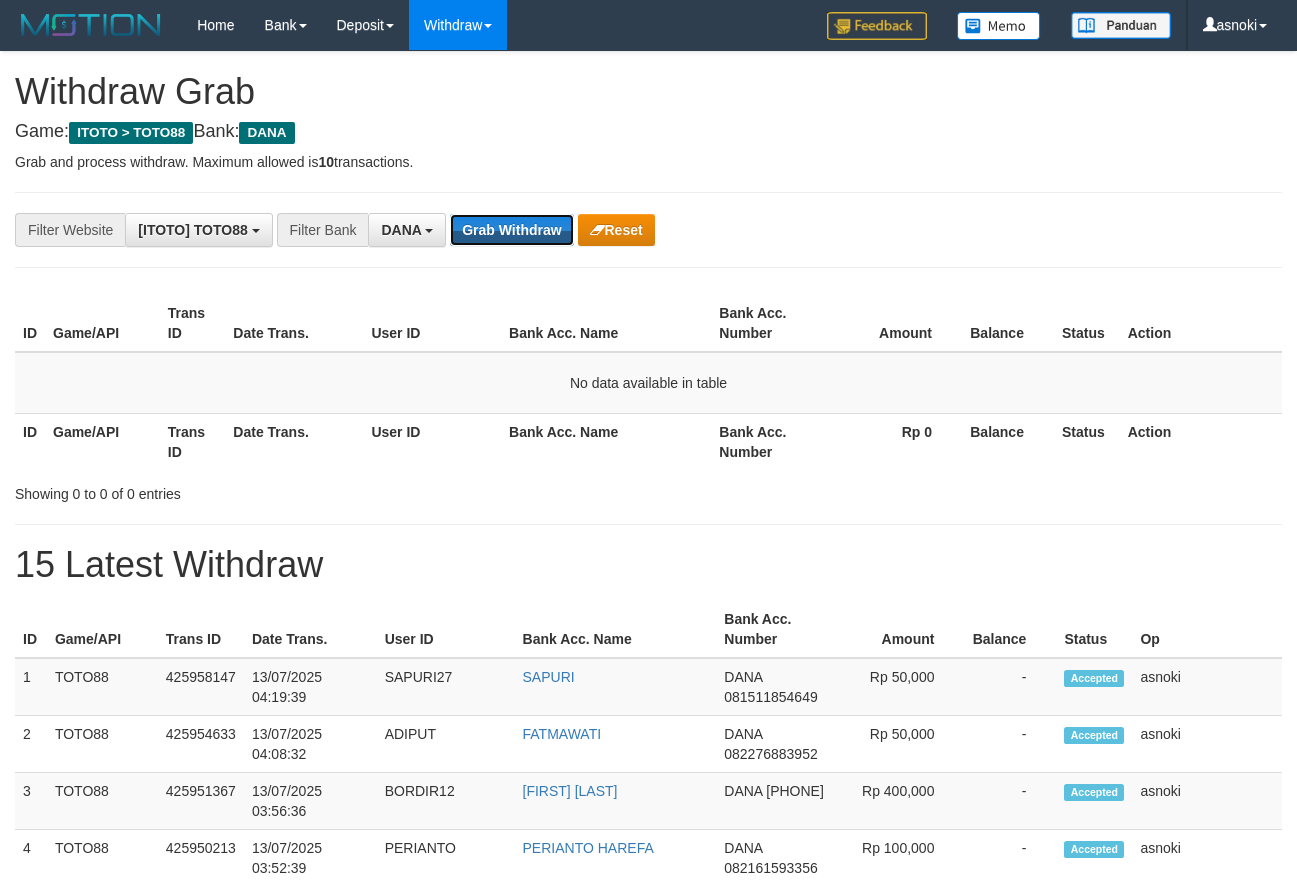click on "Grab Withdraw" at bounding box center (511, 230) 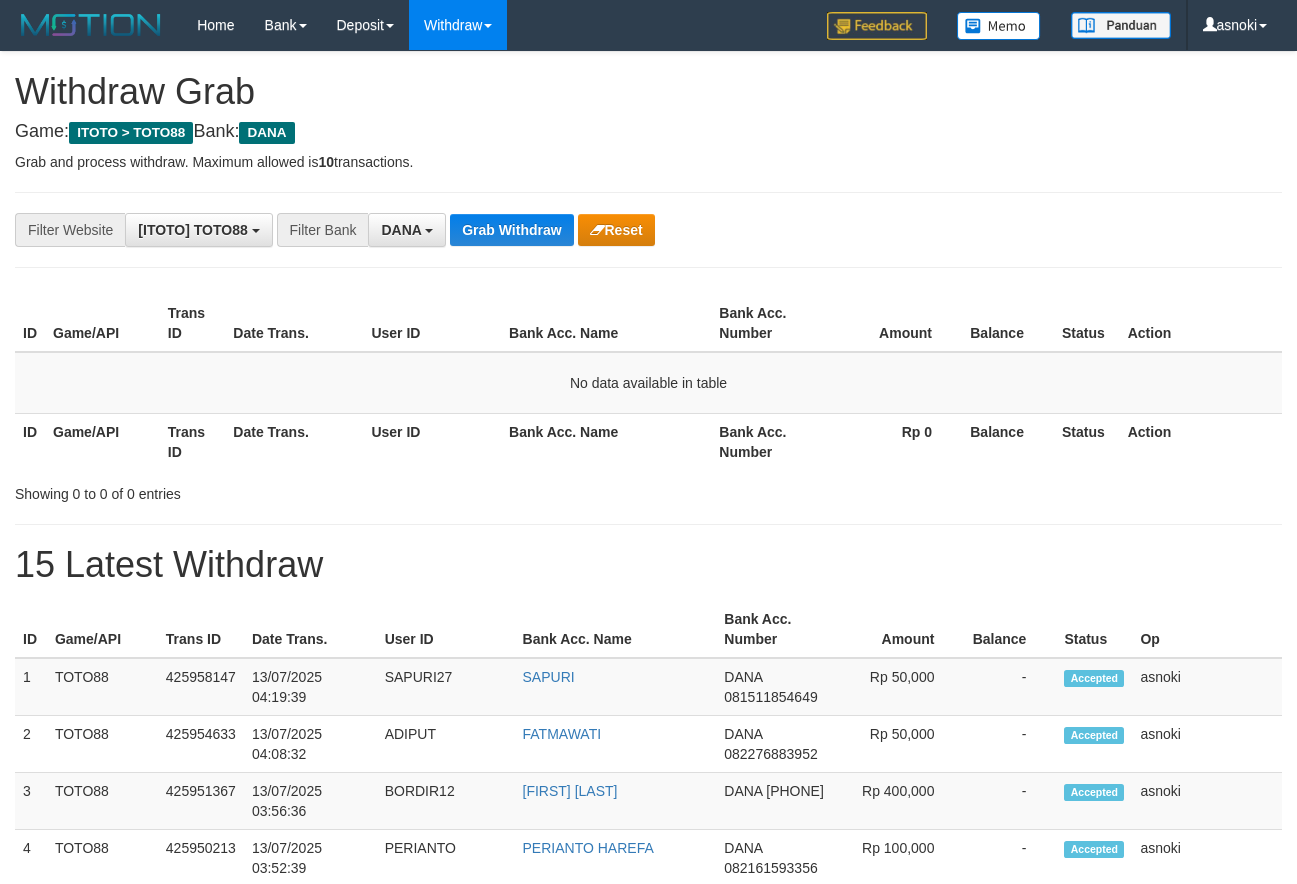 scroll, scrollTop: 0, scrollLeft: 0, axis: both 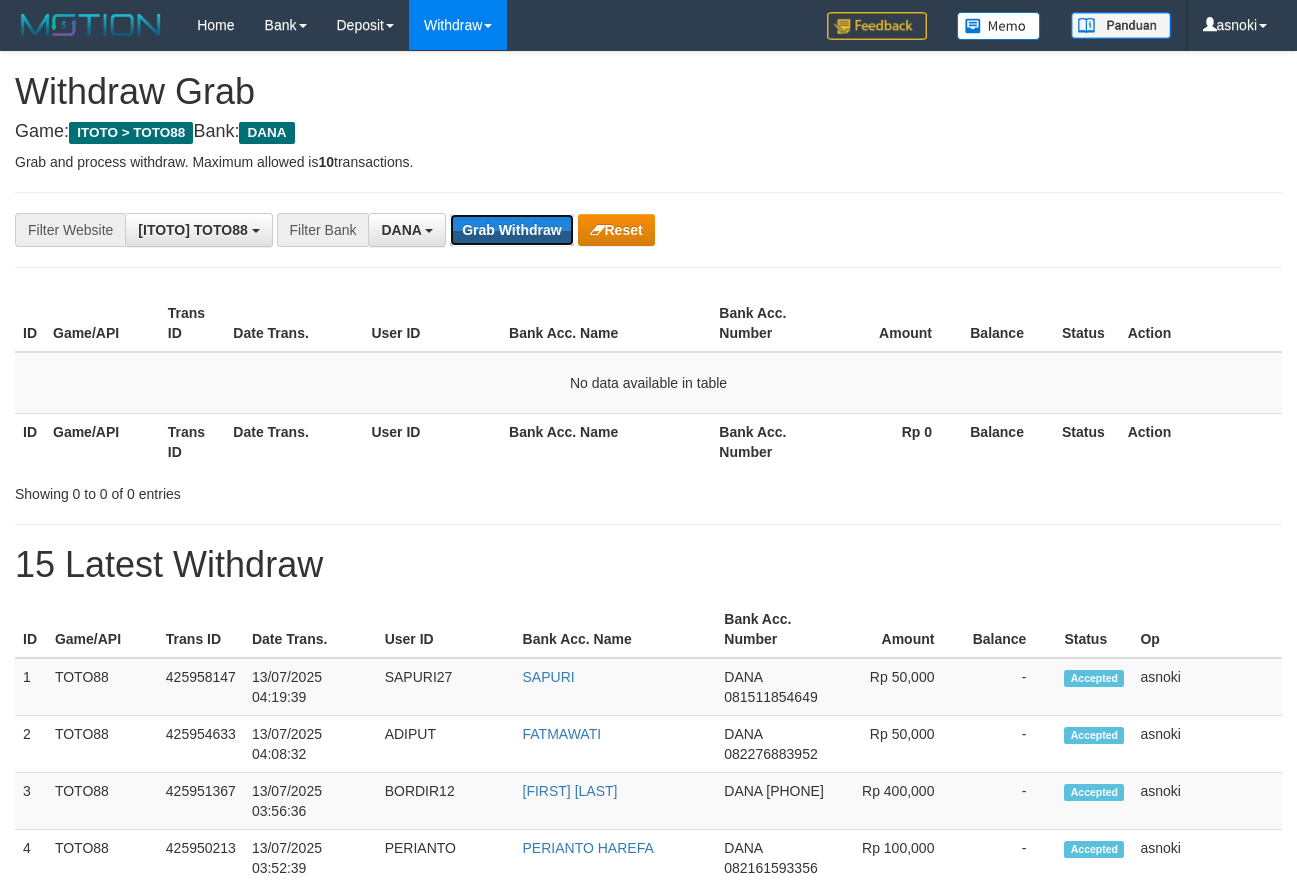 click on "Grab Withdraw" at bounding box center (511, 230) 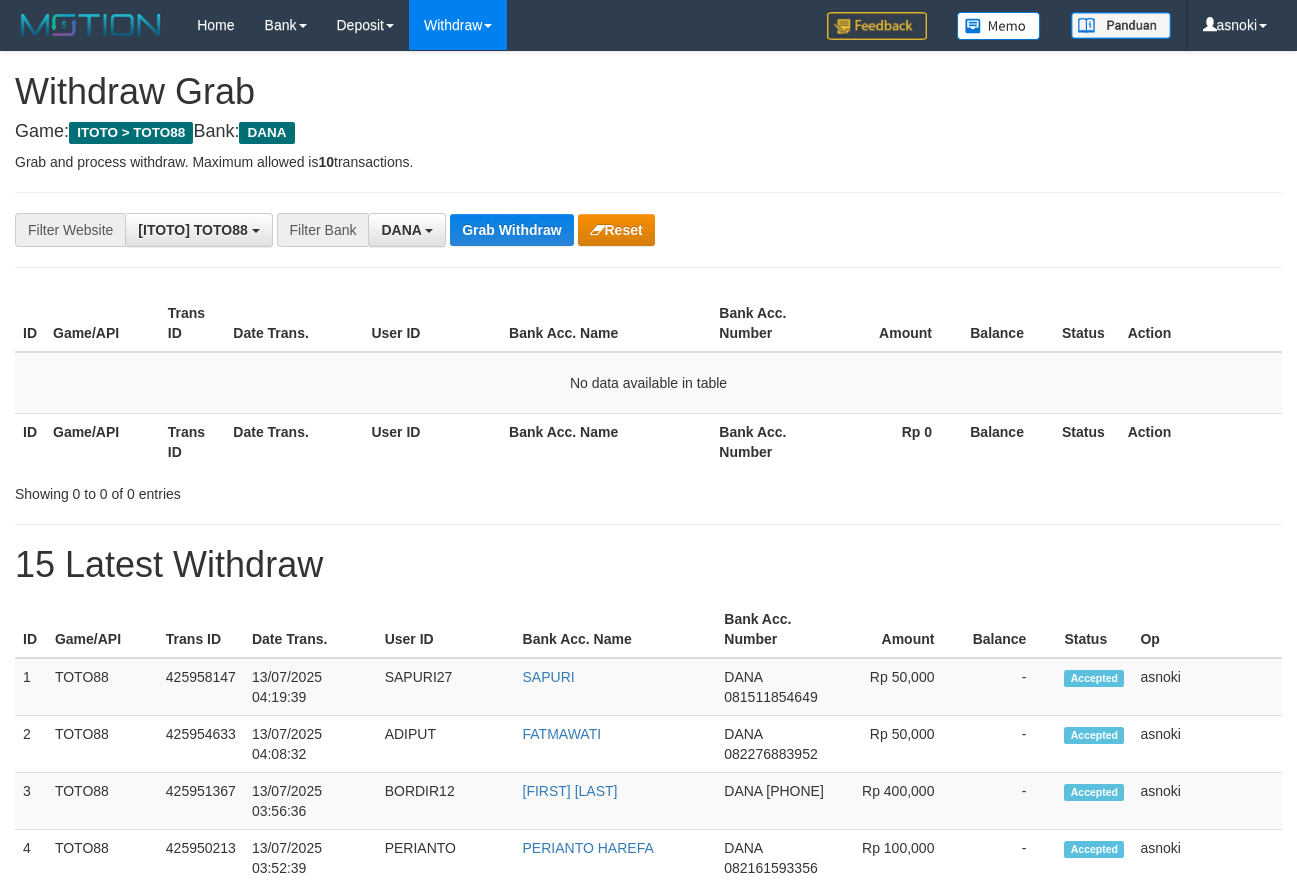 scroll, scrollTop: 0, scrollLeft: 0, axis: both 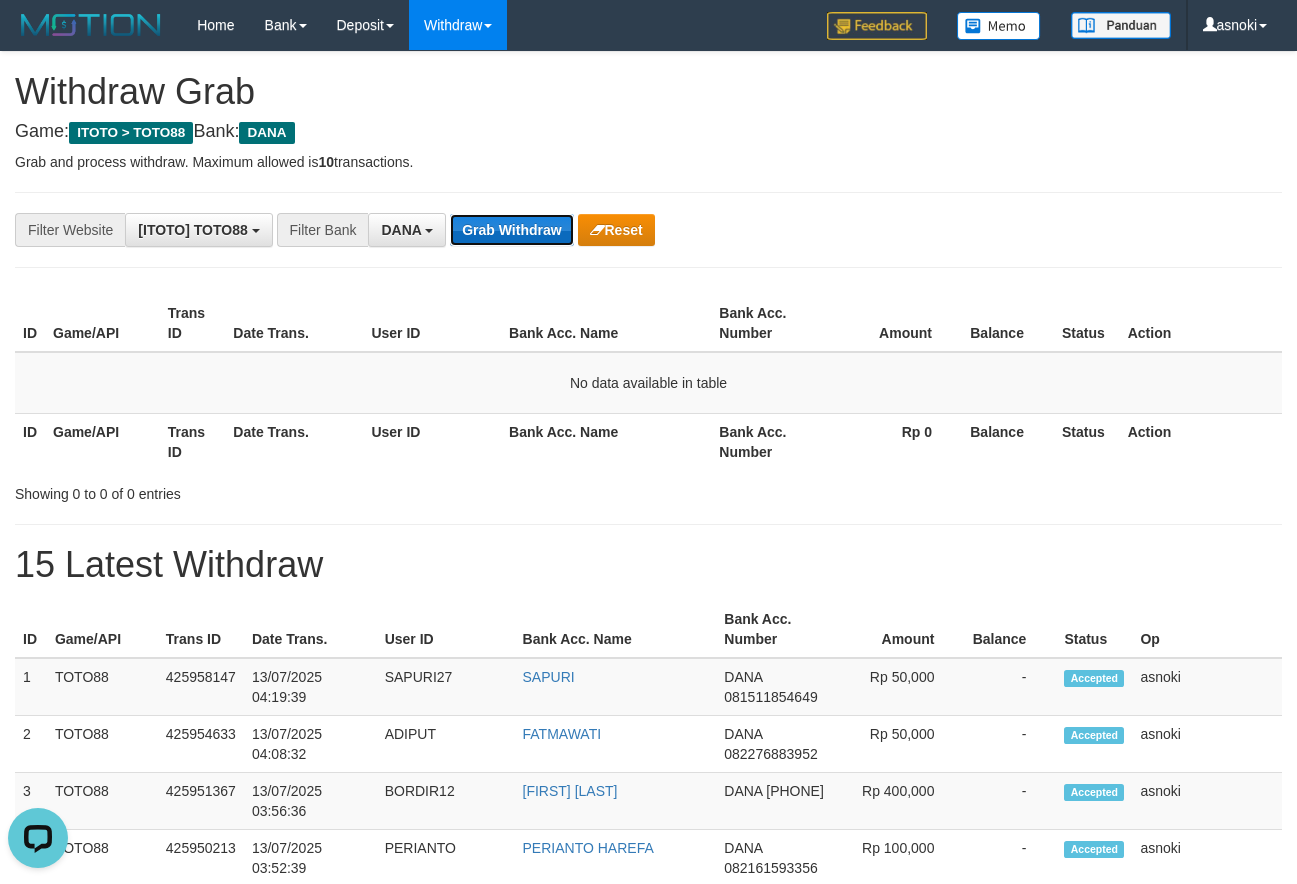 click on "Grab Withdraw" at bounding box center (511, 230) 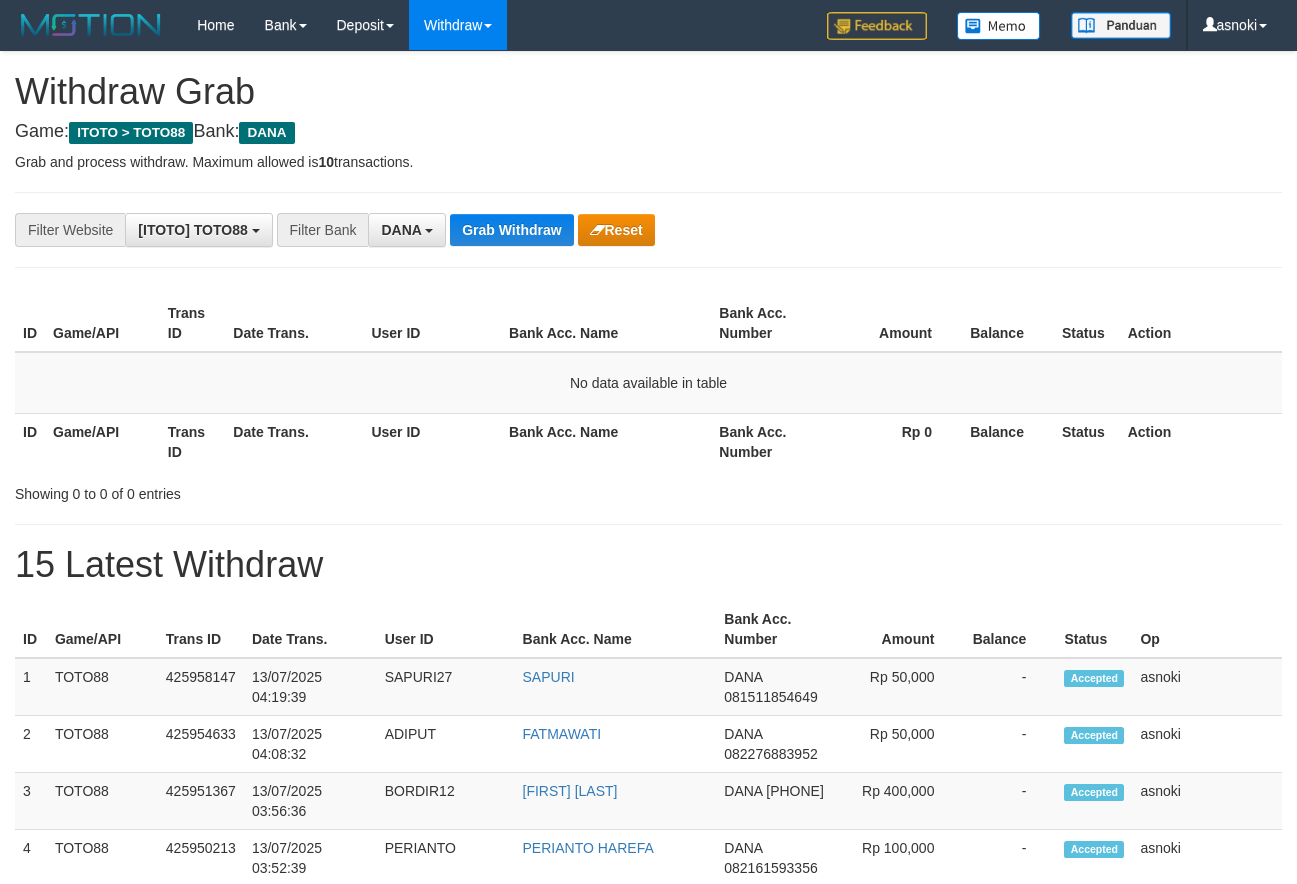 scroll, scrollTop: 0, scrollLeft: 0, axis: both 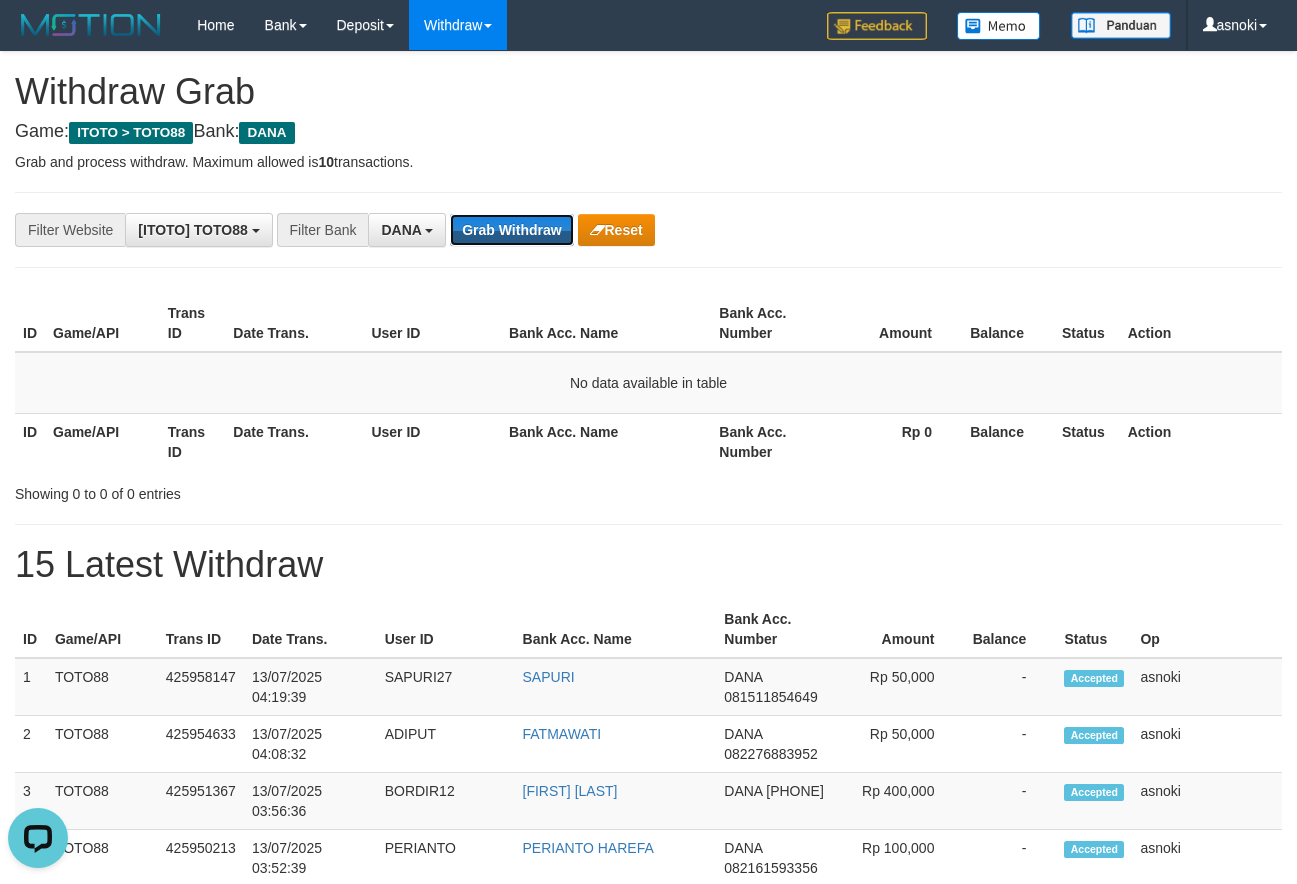 click on "Grab Withdraw" at bounding box center [511, 230] 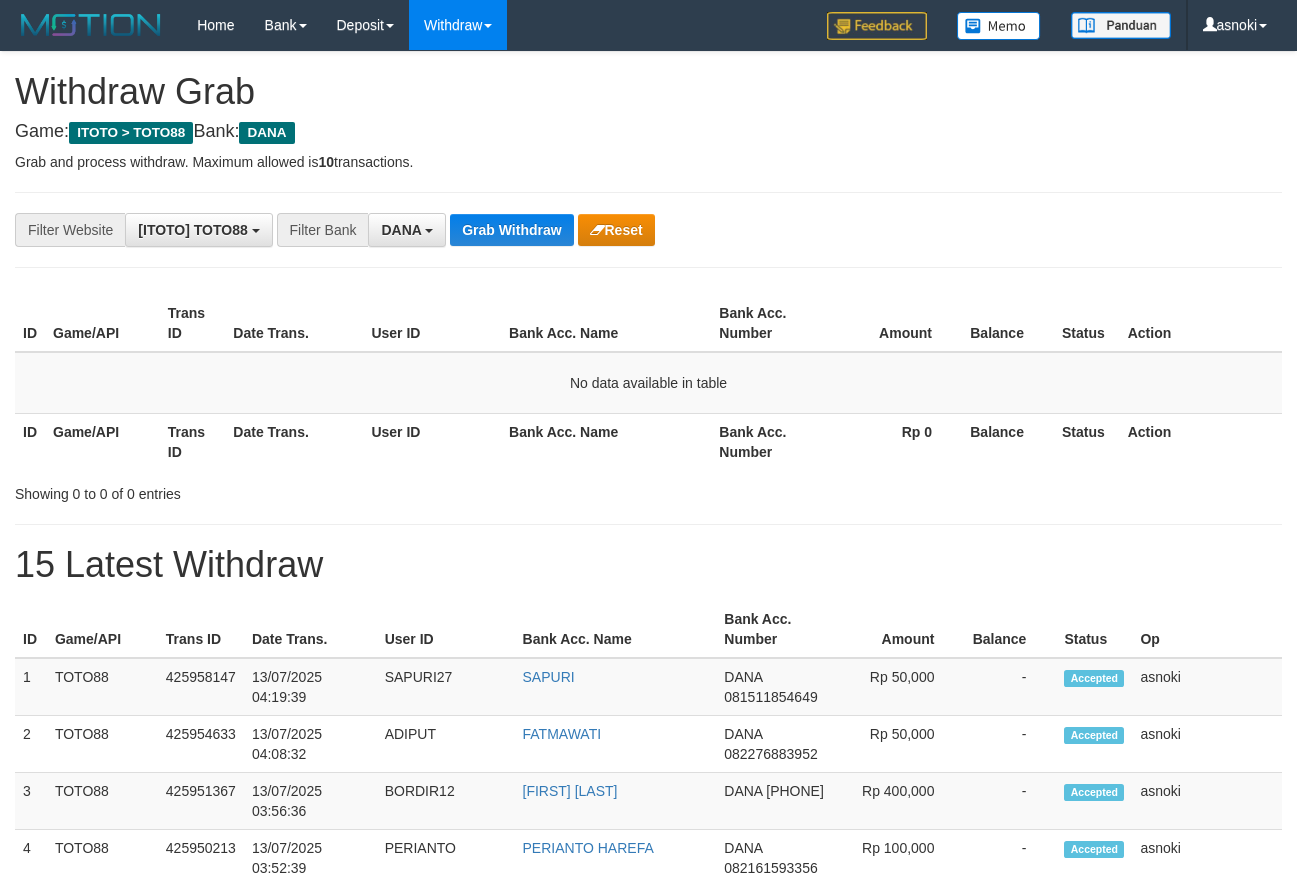 scroll, scrollTop: 0, scrollLeft: 0, axis: both 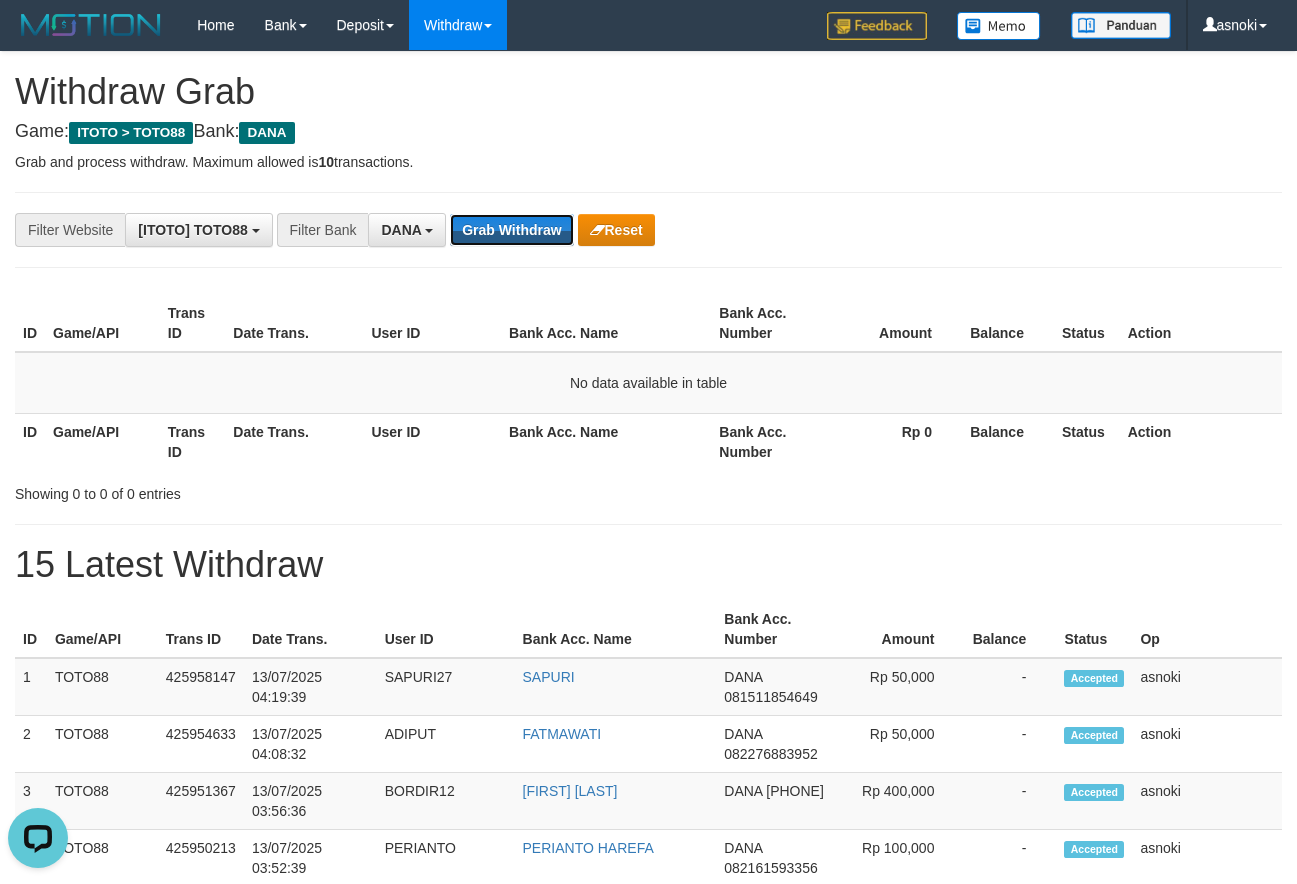 click on "Grab Withdraw" at bounding box center (511, 230) 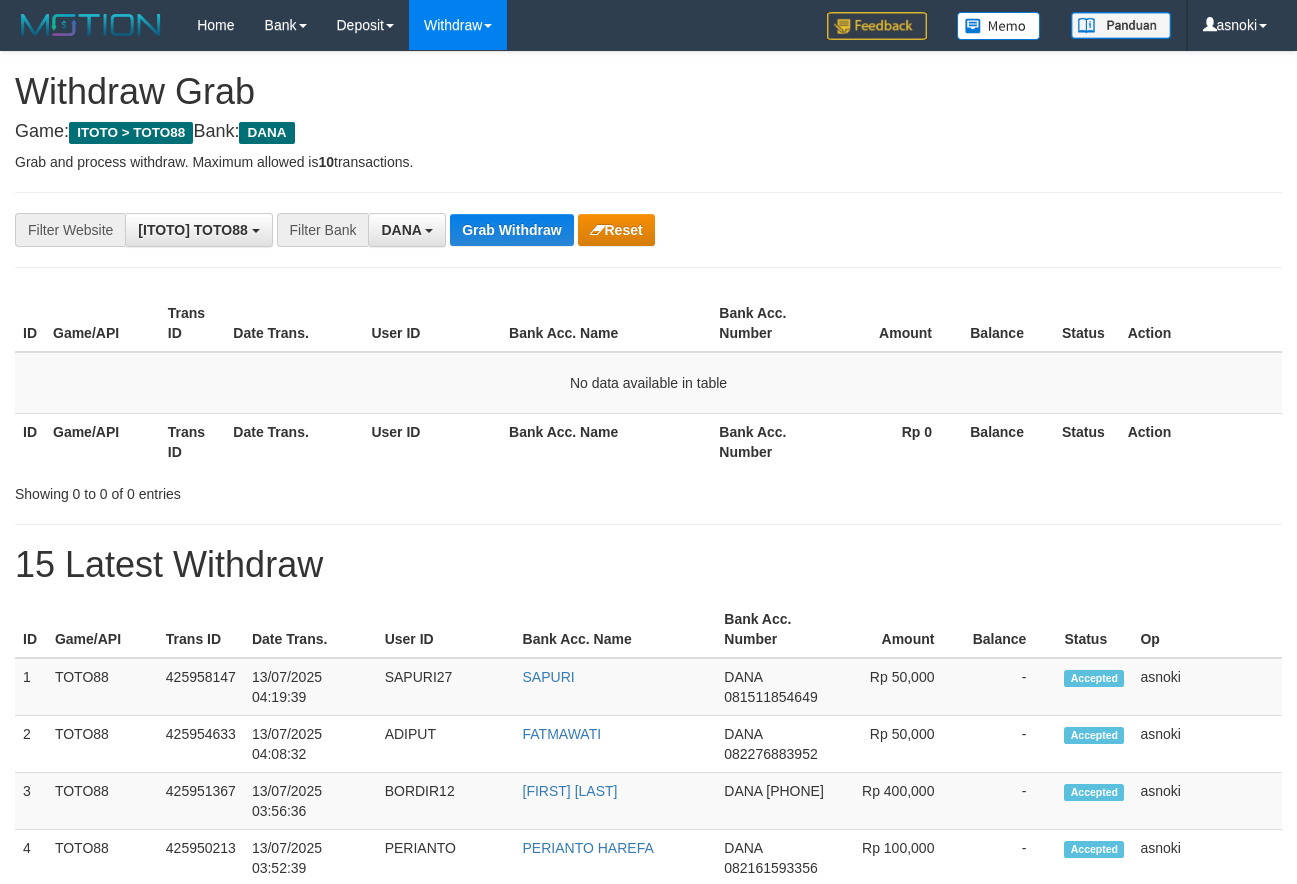 scroll, scrollTop: 0, scrollLeft: 0, axis: both 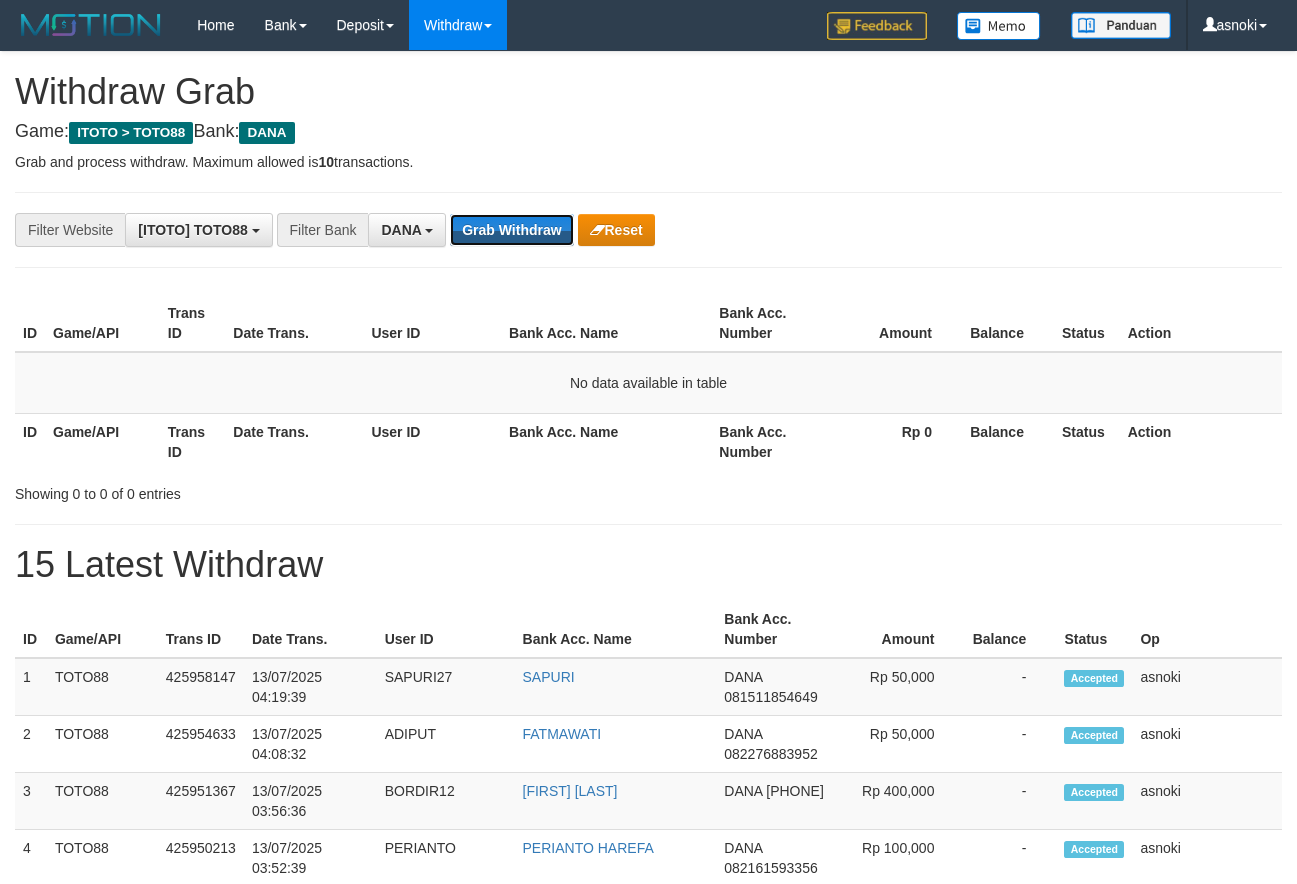 click on "Grab Withdraw" at bounding box center [511, 230] 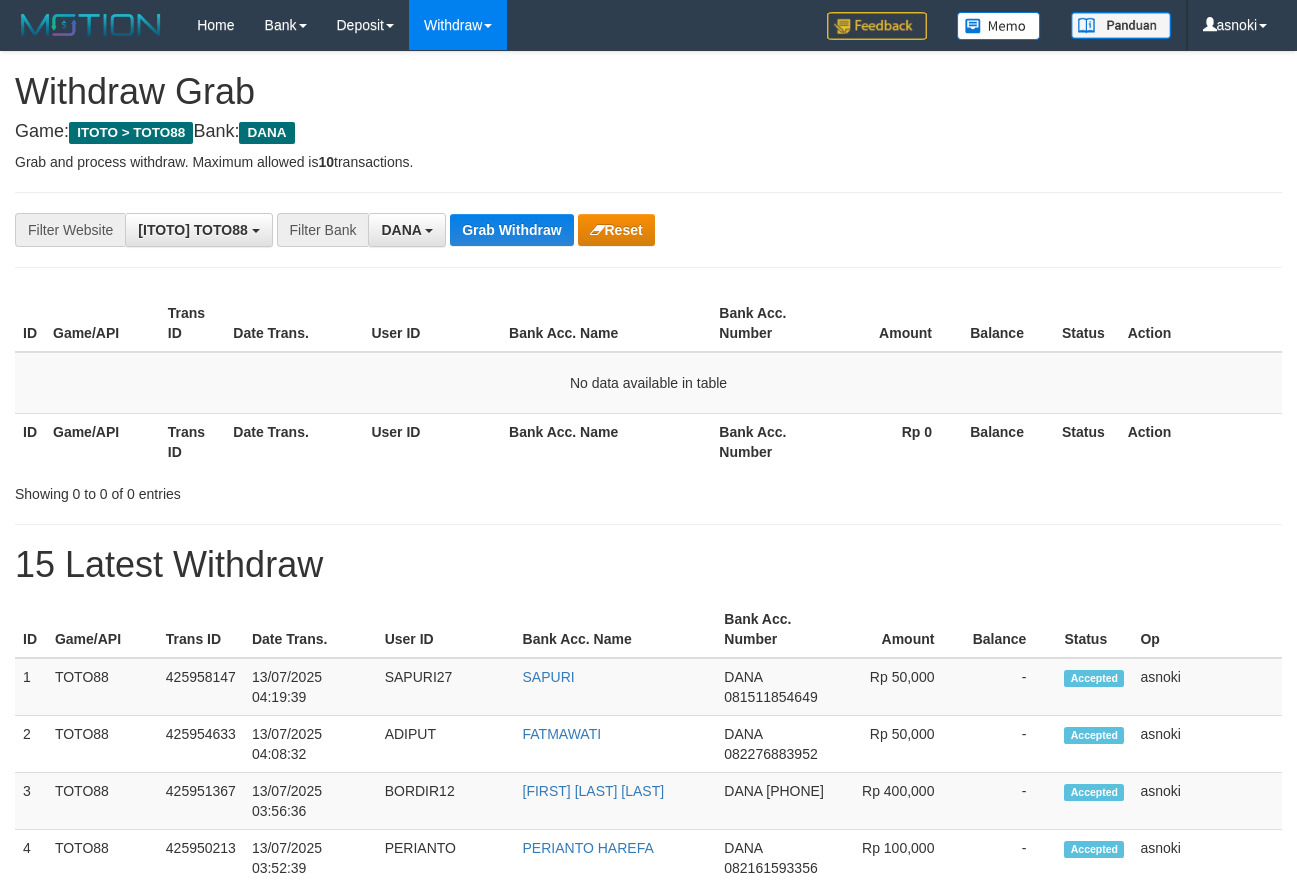 scroll, scrollTop: 0, scrollLeft: 0, axis: both 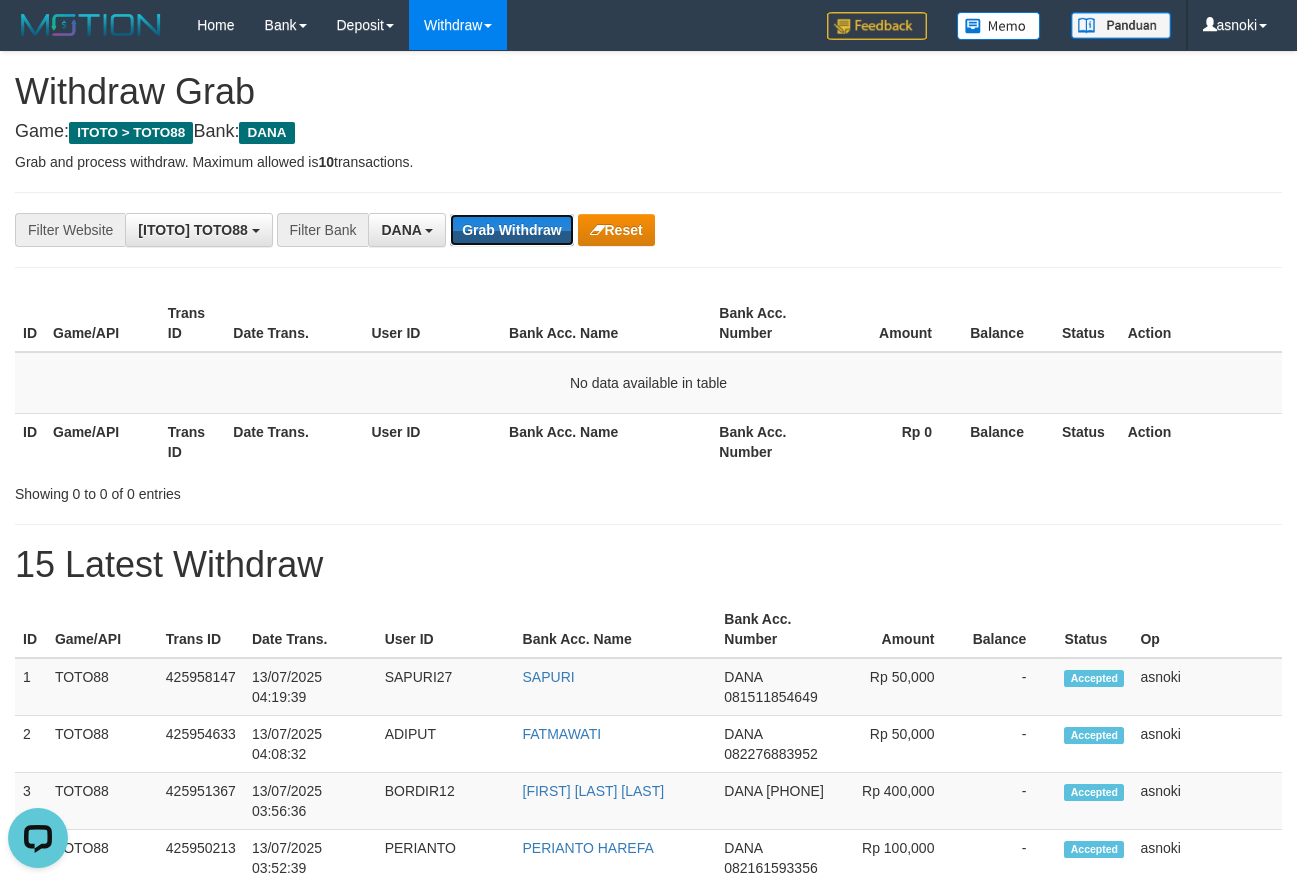 click on "Grab Withdraw" at bounding box center (511, 230) 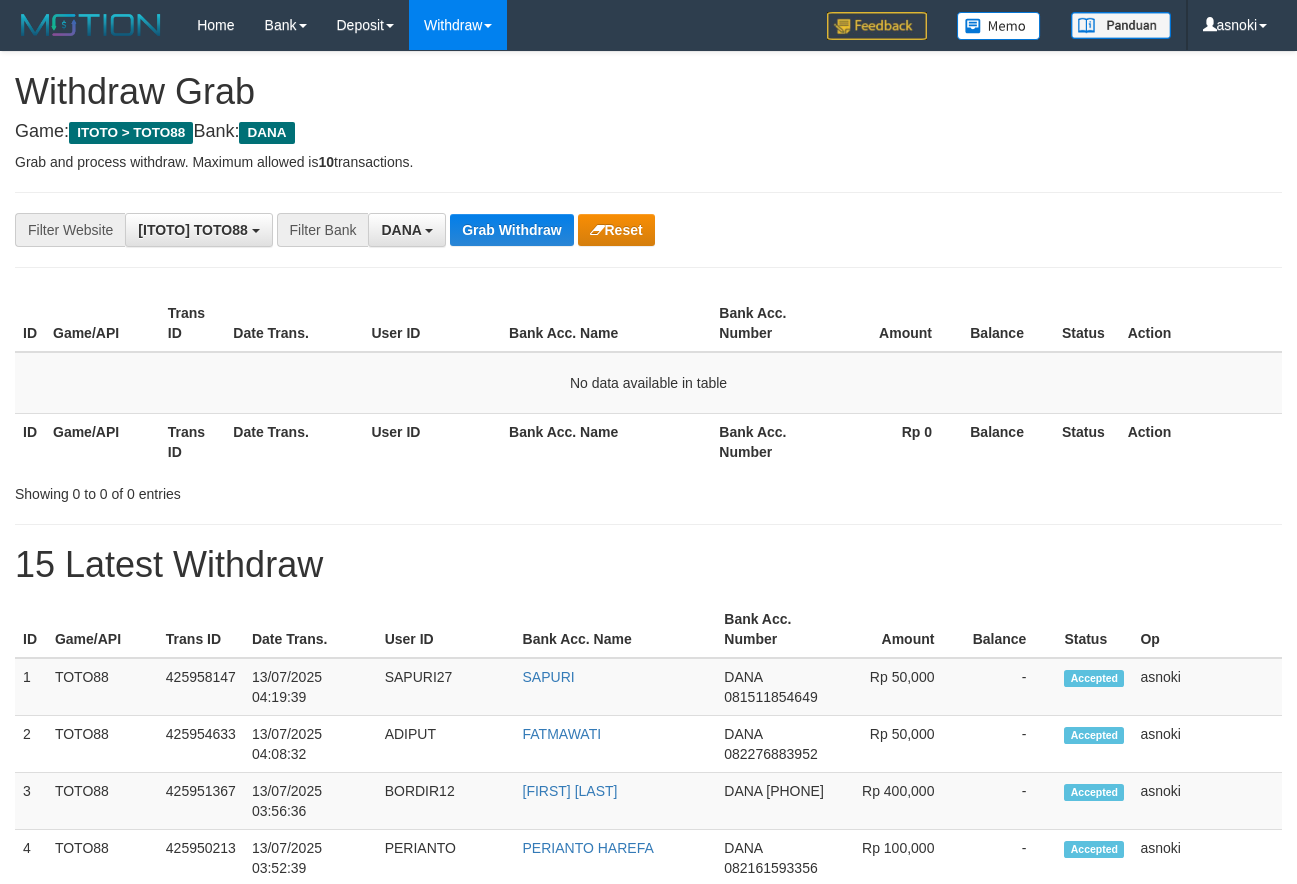 scroll, scrollTop: 0, scrollLeft: 0, axis: both 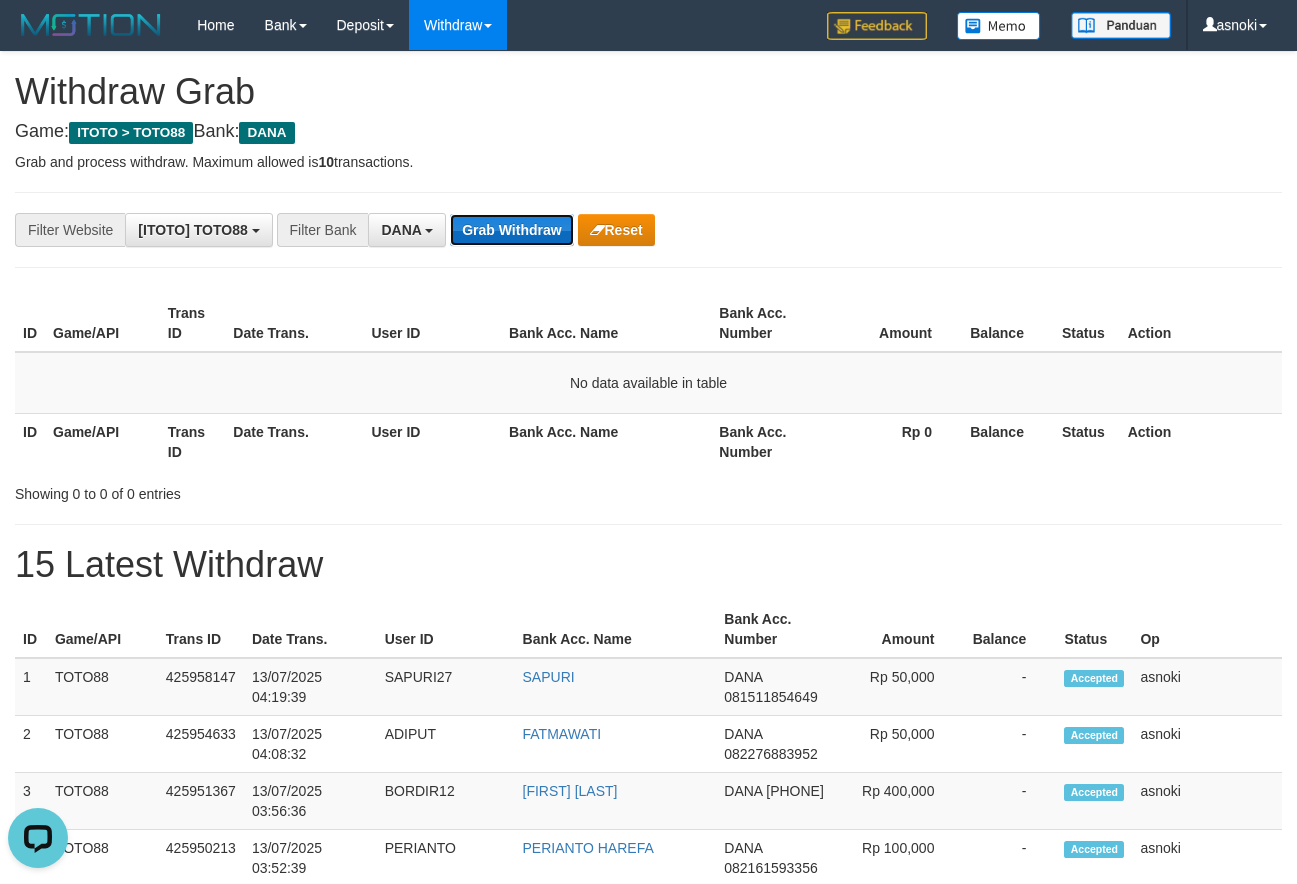 click on "Grab Withdraw" at bounding box center (511, 230) 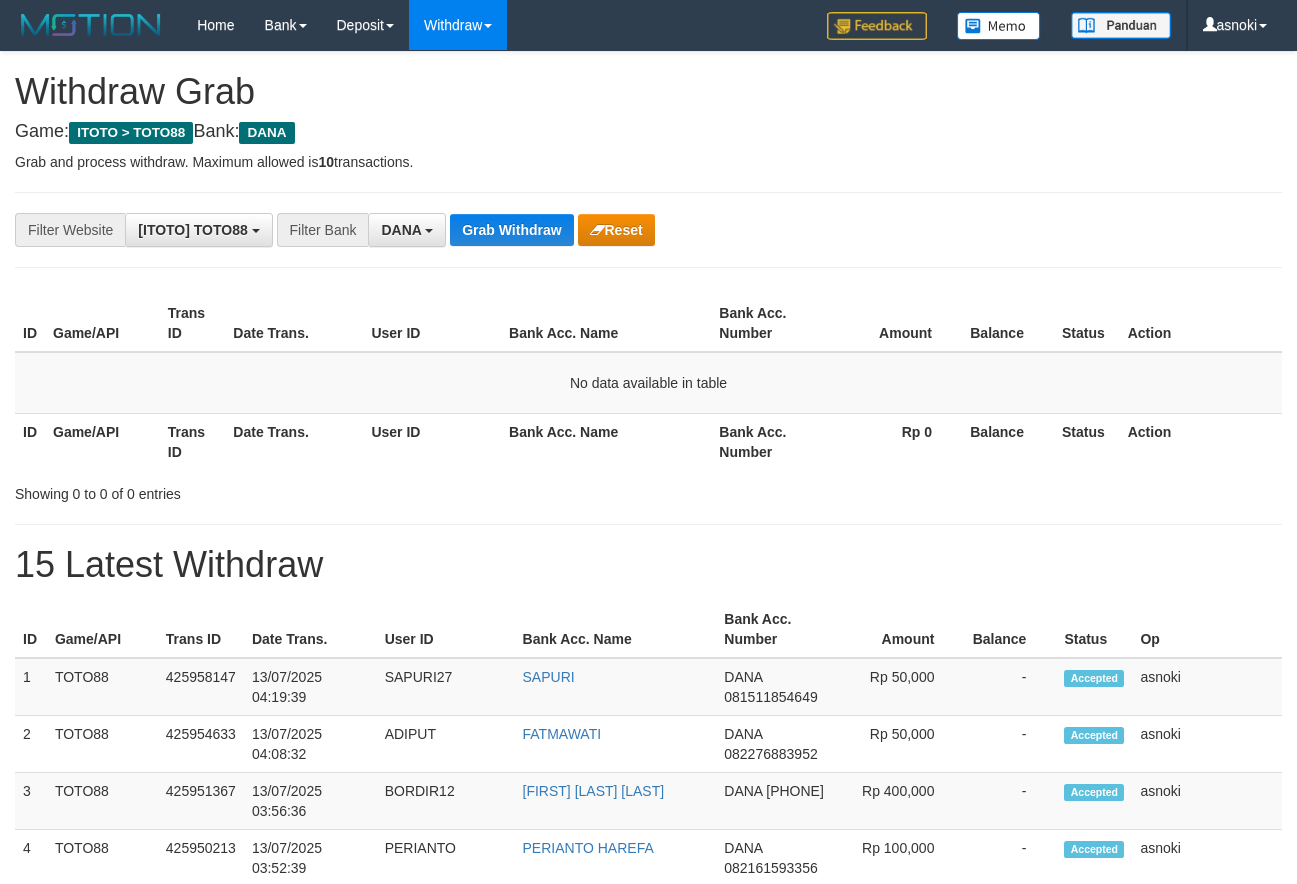 scroll, scrollTop: 0, scrollLeft: 0, axis: both 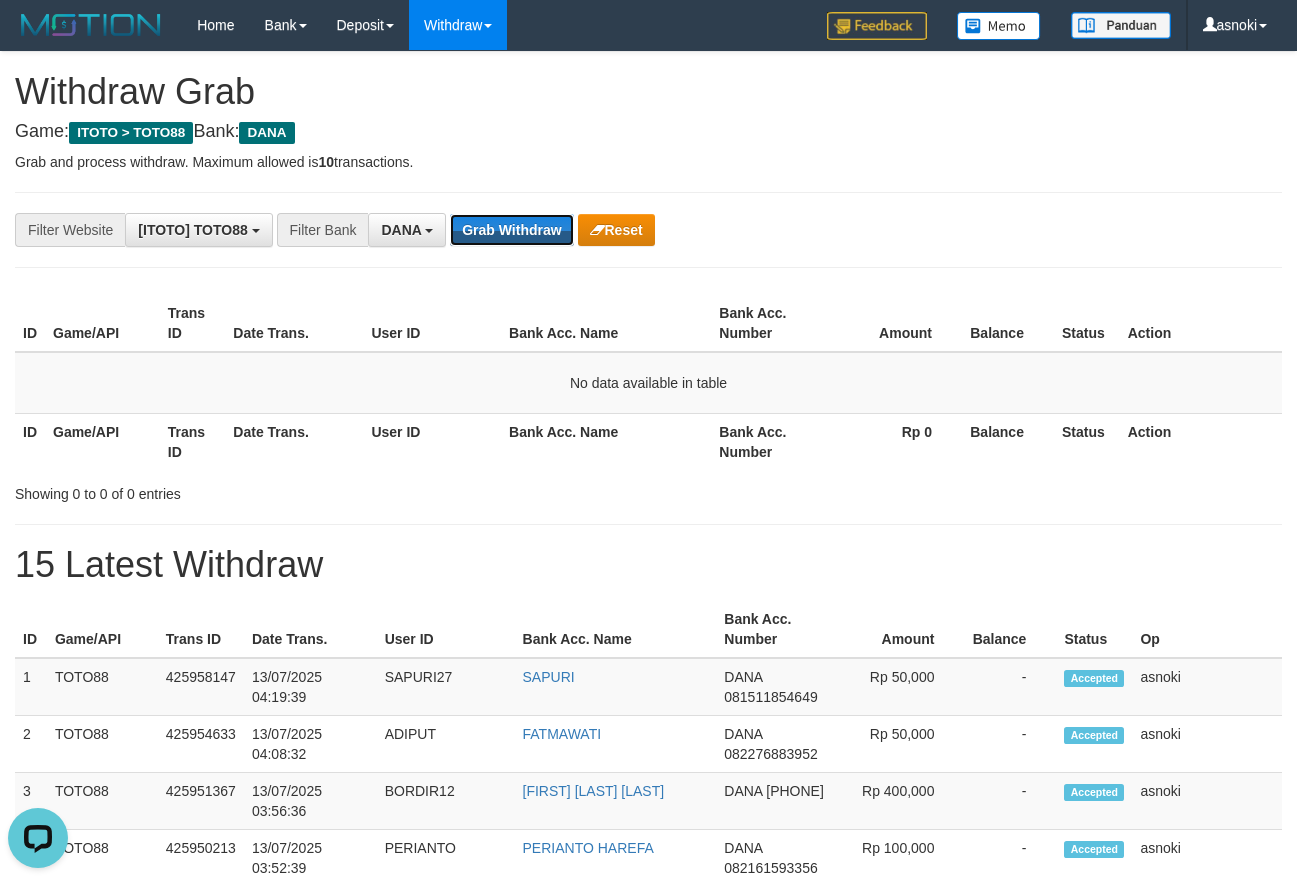 click on "Grab Withdraw" at bounding box center [511, 230] 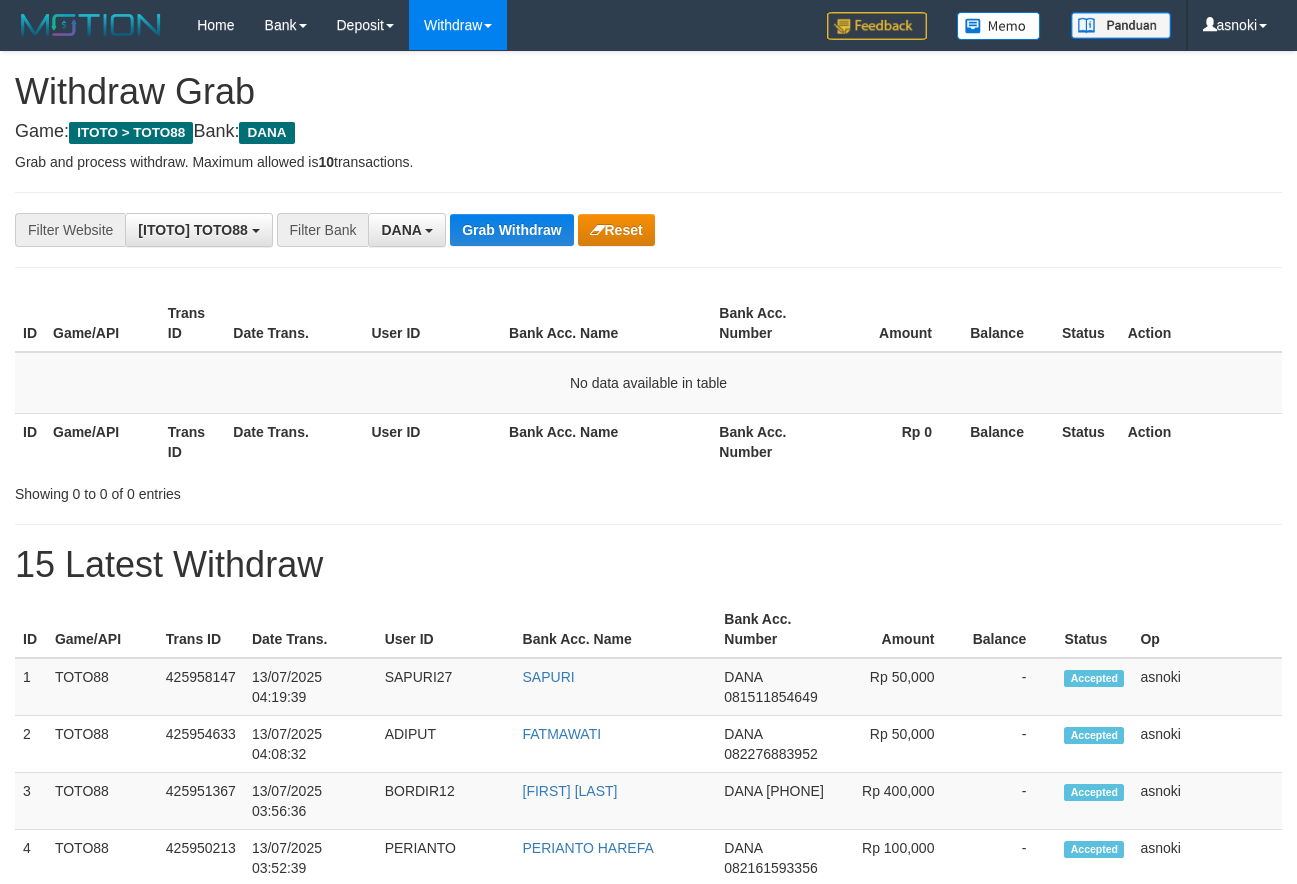 scroll, scrollTop: 0, scrollLeft: 0, axis: both 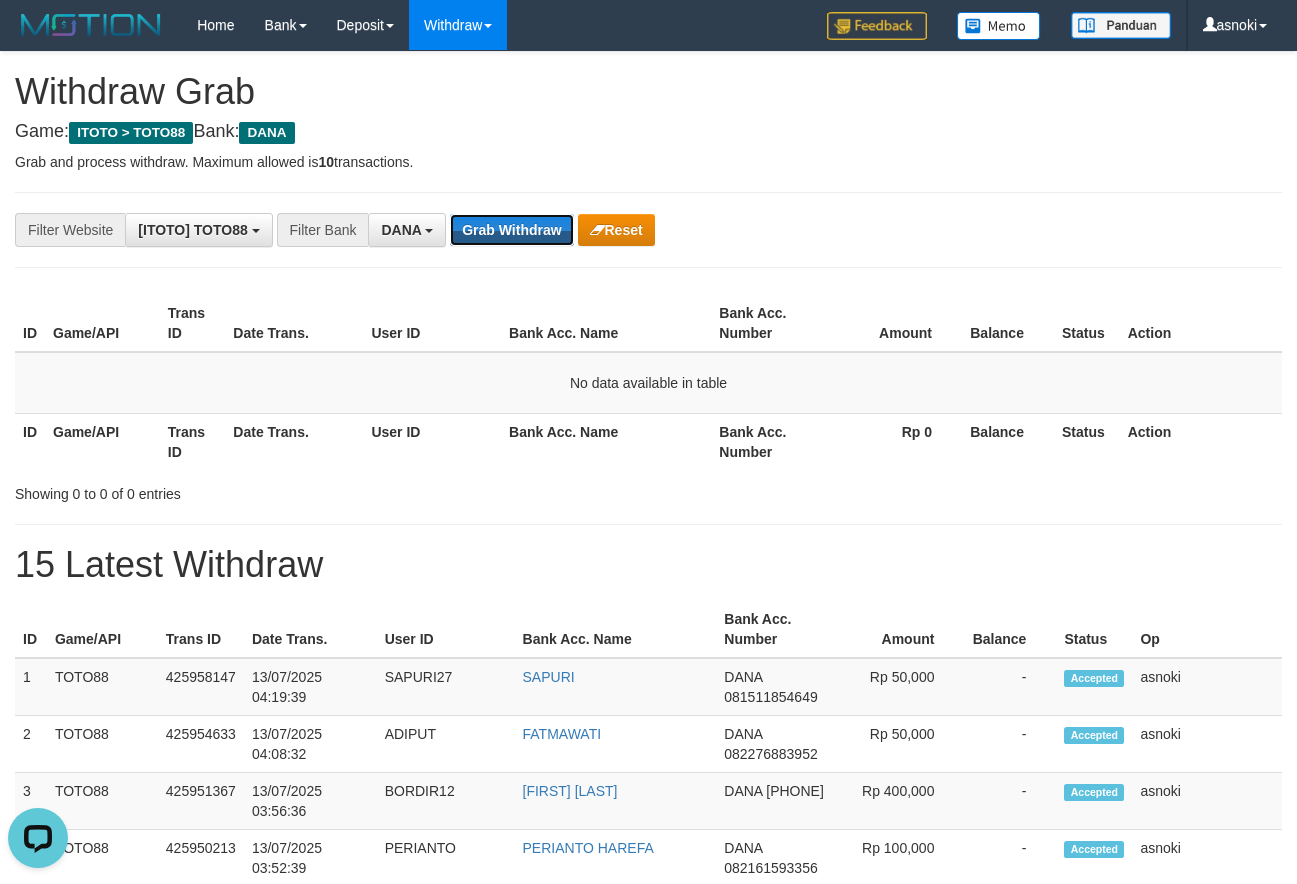 click on "Grab Withdraw" at bounding box center (511, 230) 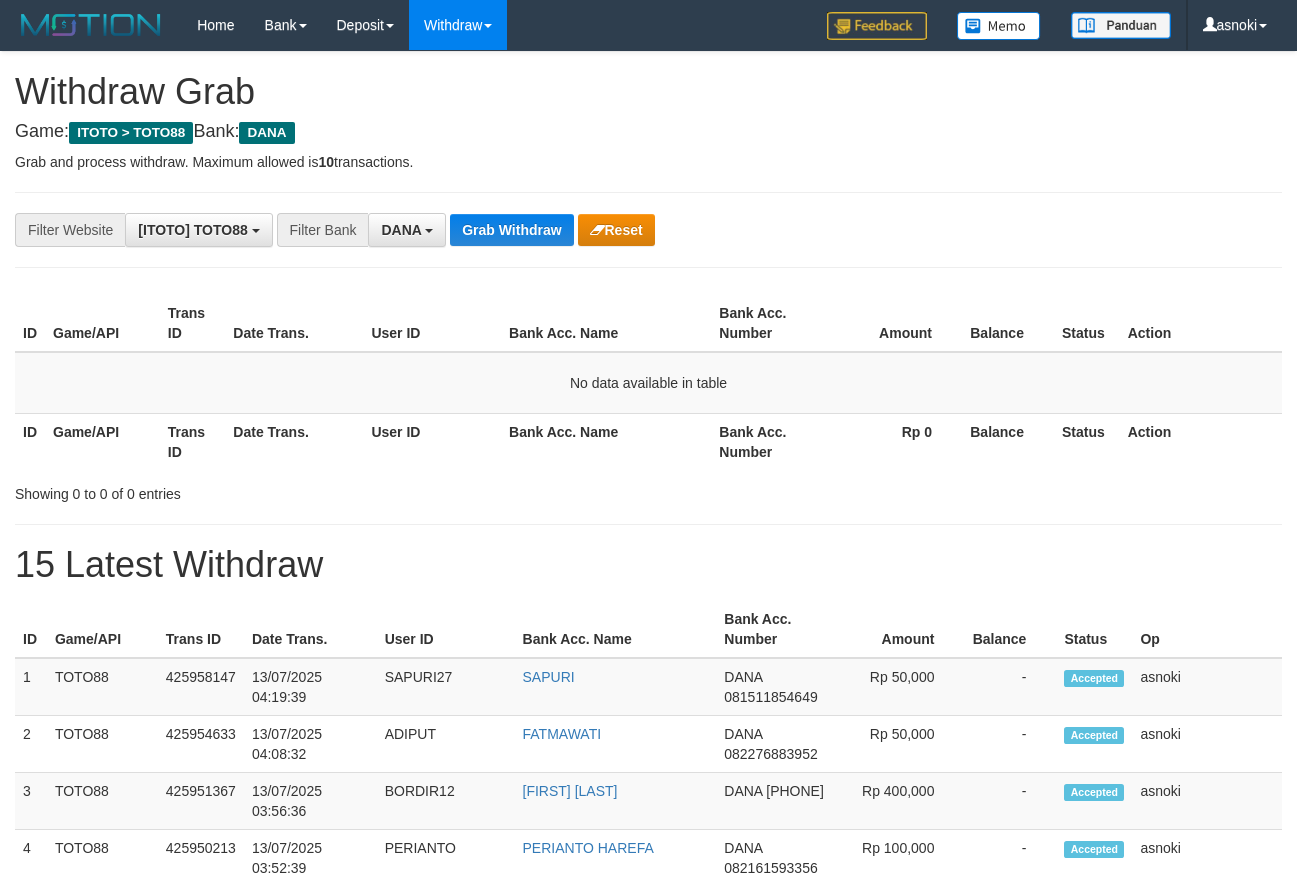 scroll, scrollTop: 0, scrollLeft: 0, axis: both 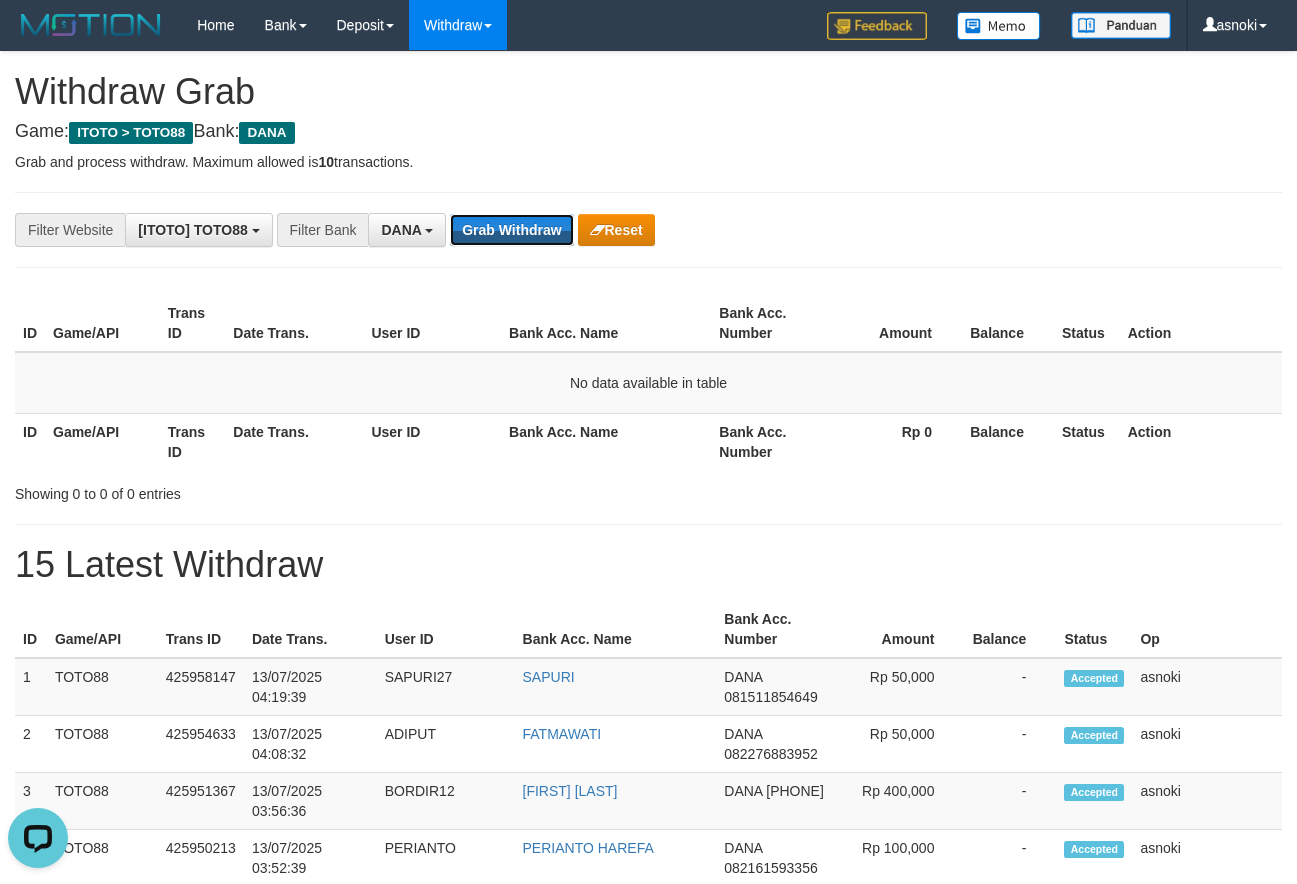 click on "Grab Withdraw" at bounding box center (511, 230) 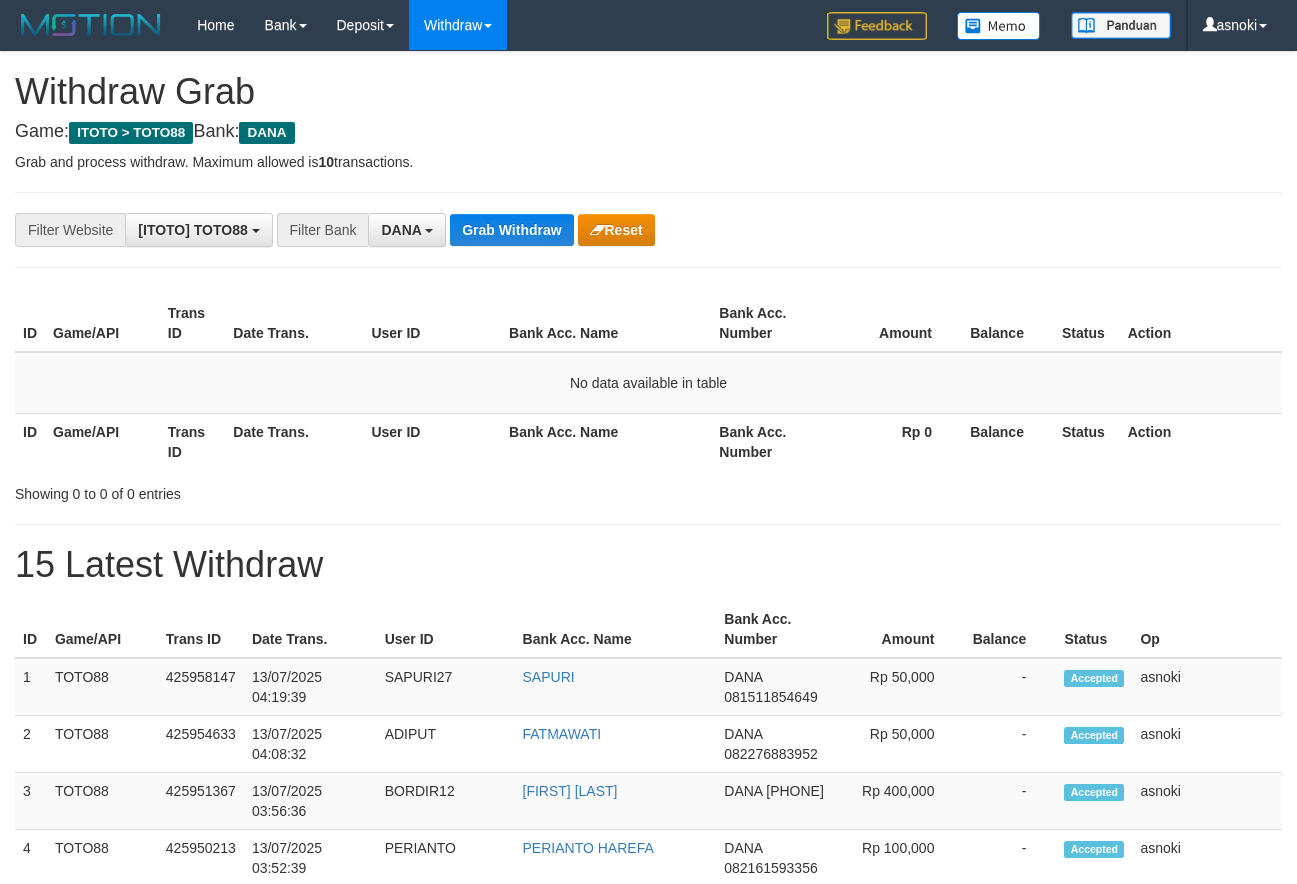 scroll, scrollTop: 0, scrollLeft: 0, axis: both 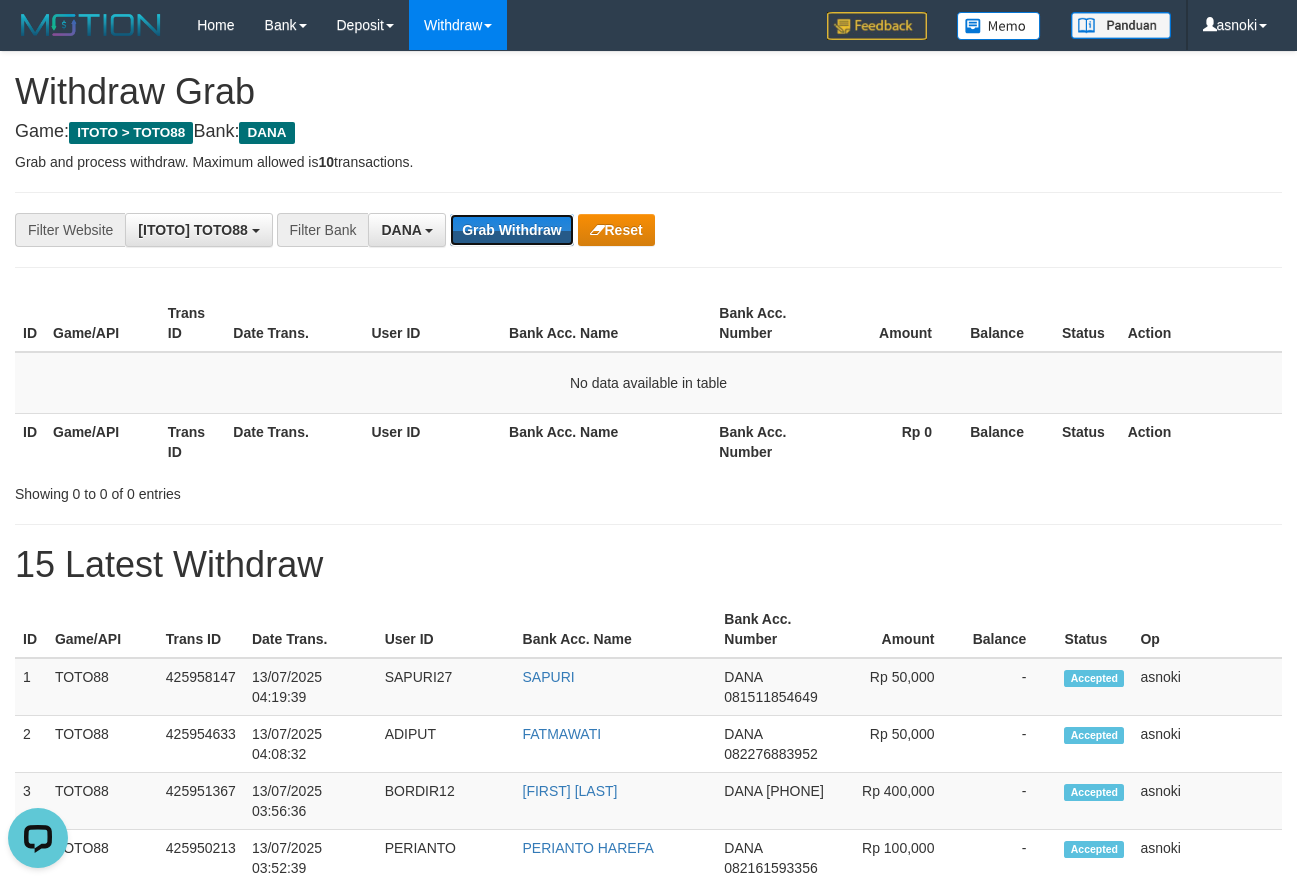 click on "Grab Withdraw" at bounding box center [511, 230] 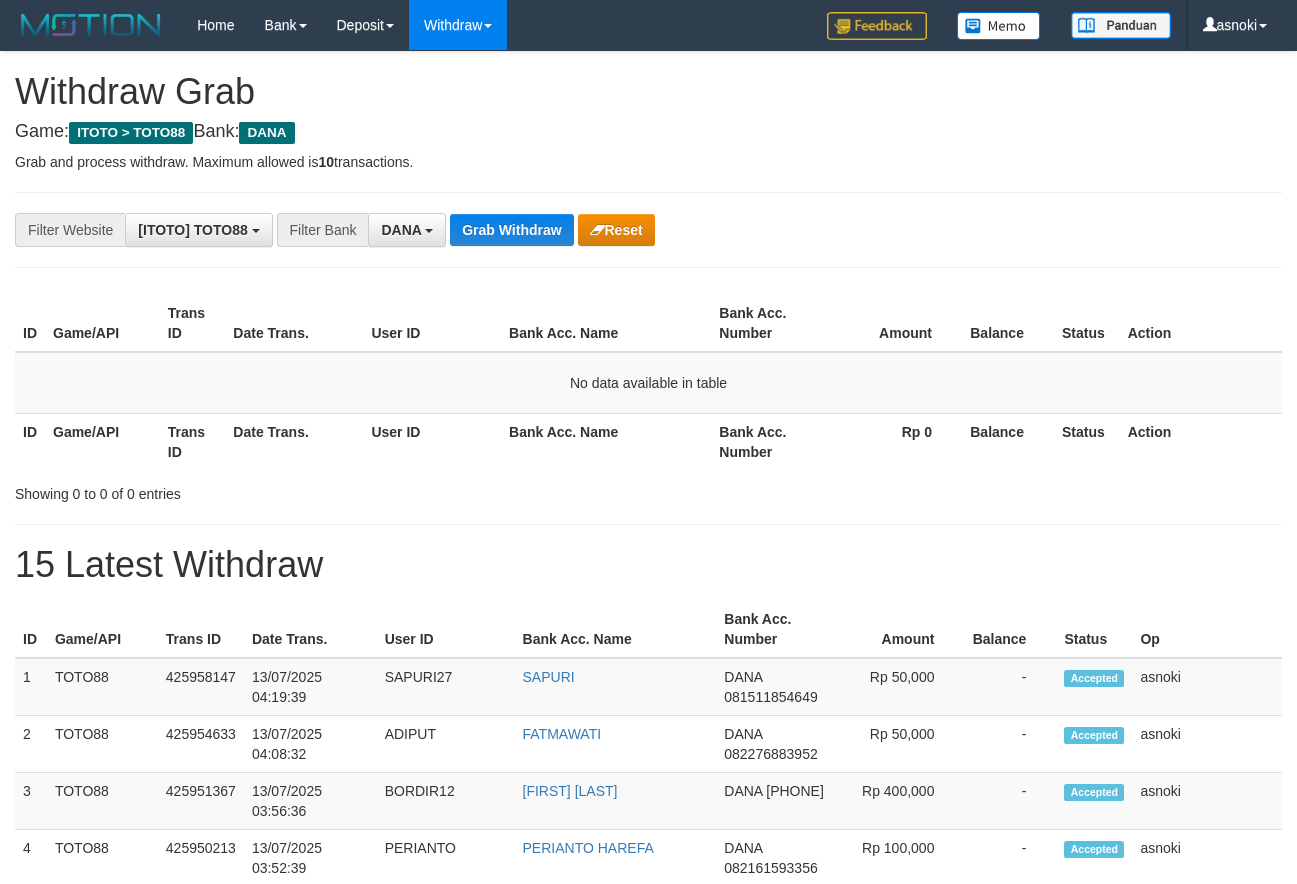 scroll, scrollTop: 0, scrollLeft: 0, axis: both 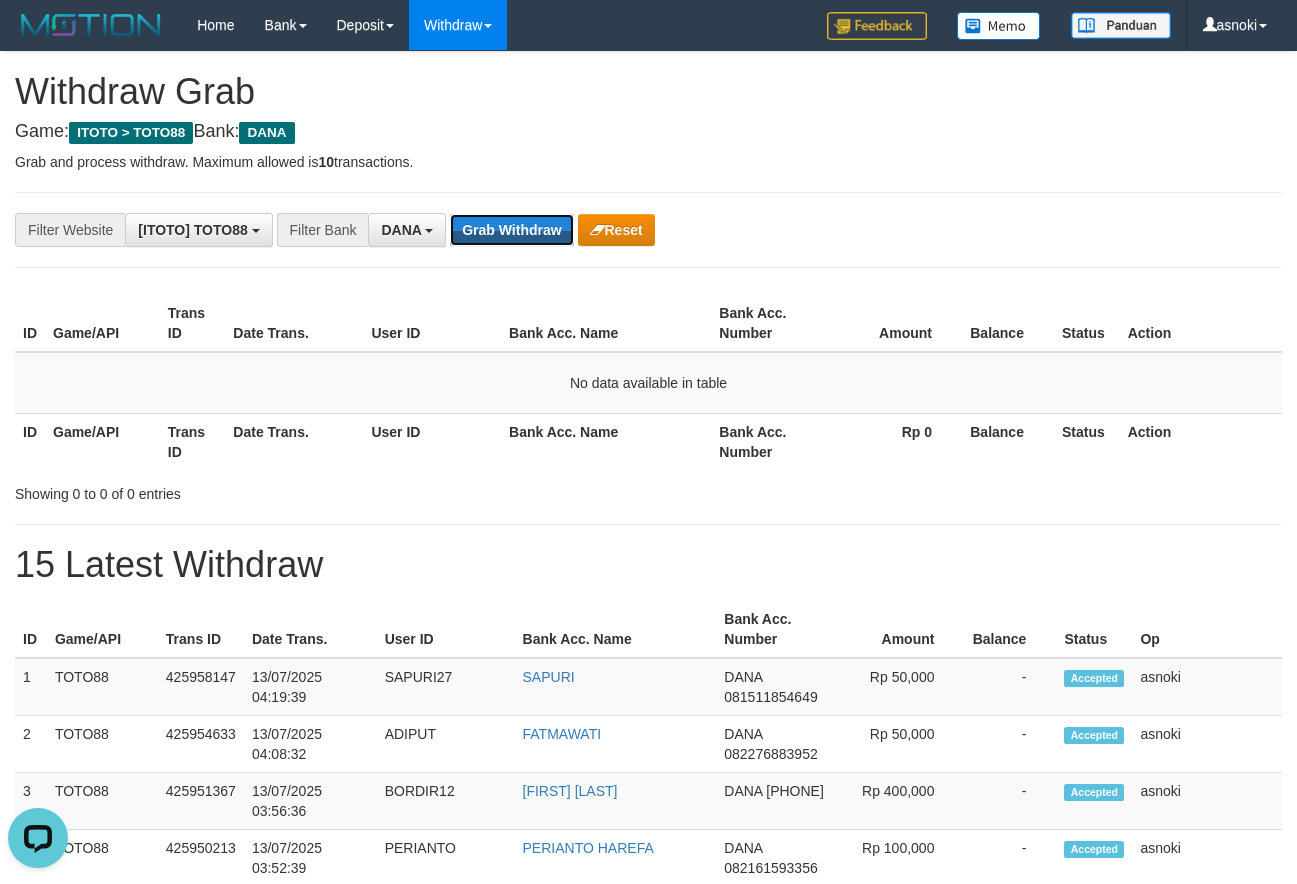 click on "Grab Withdraw" at bounding box center (511, 230) 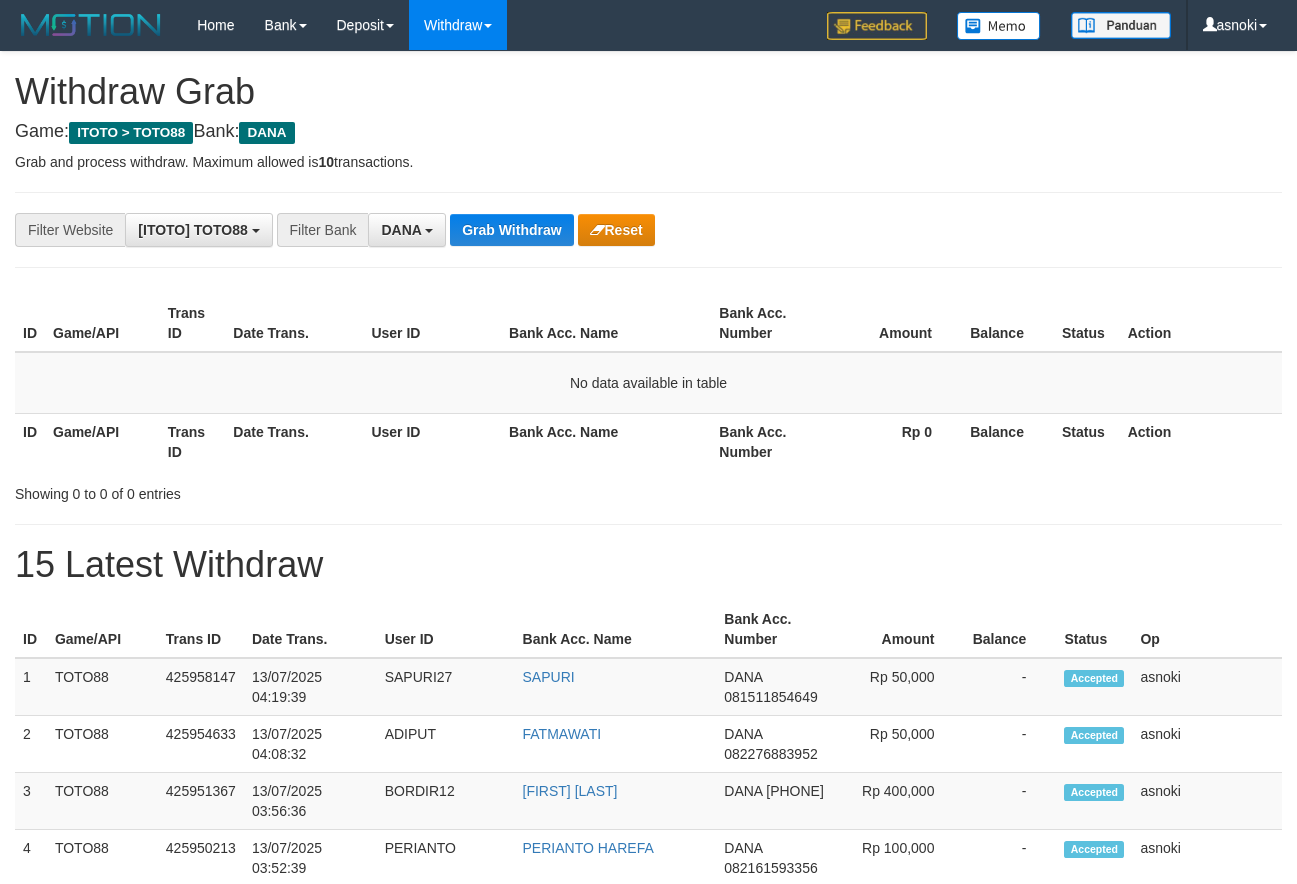 scroll, scrollTop: 0, scrollLeft: 0, axis: both 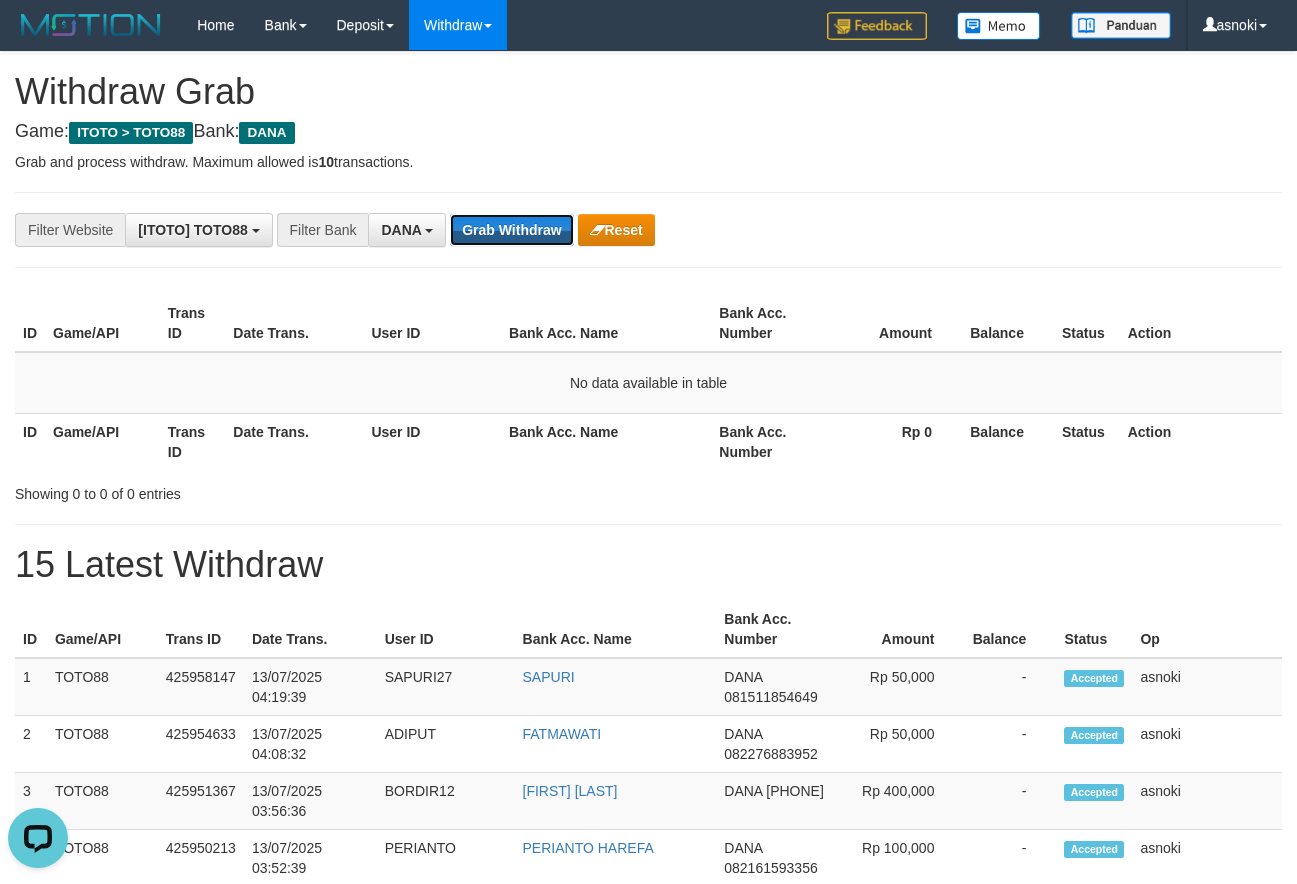 click on "Grab Withdraw" at bounding box center (511, 230) 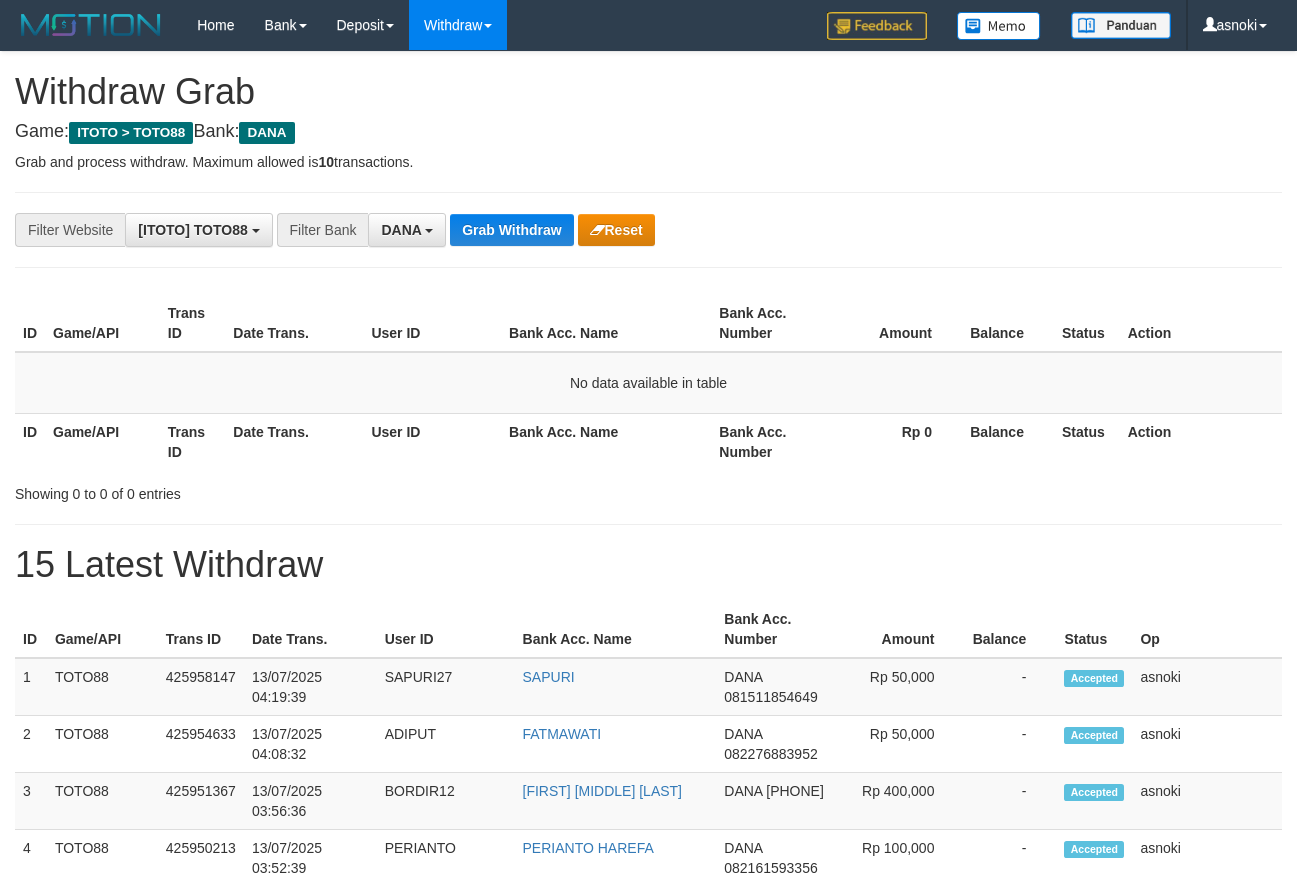 scroll, scrollTop: 0, scrollLeft: 0, axis: both 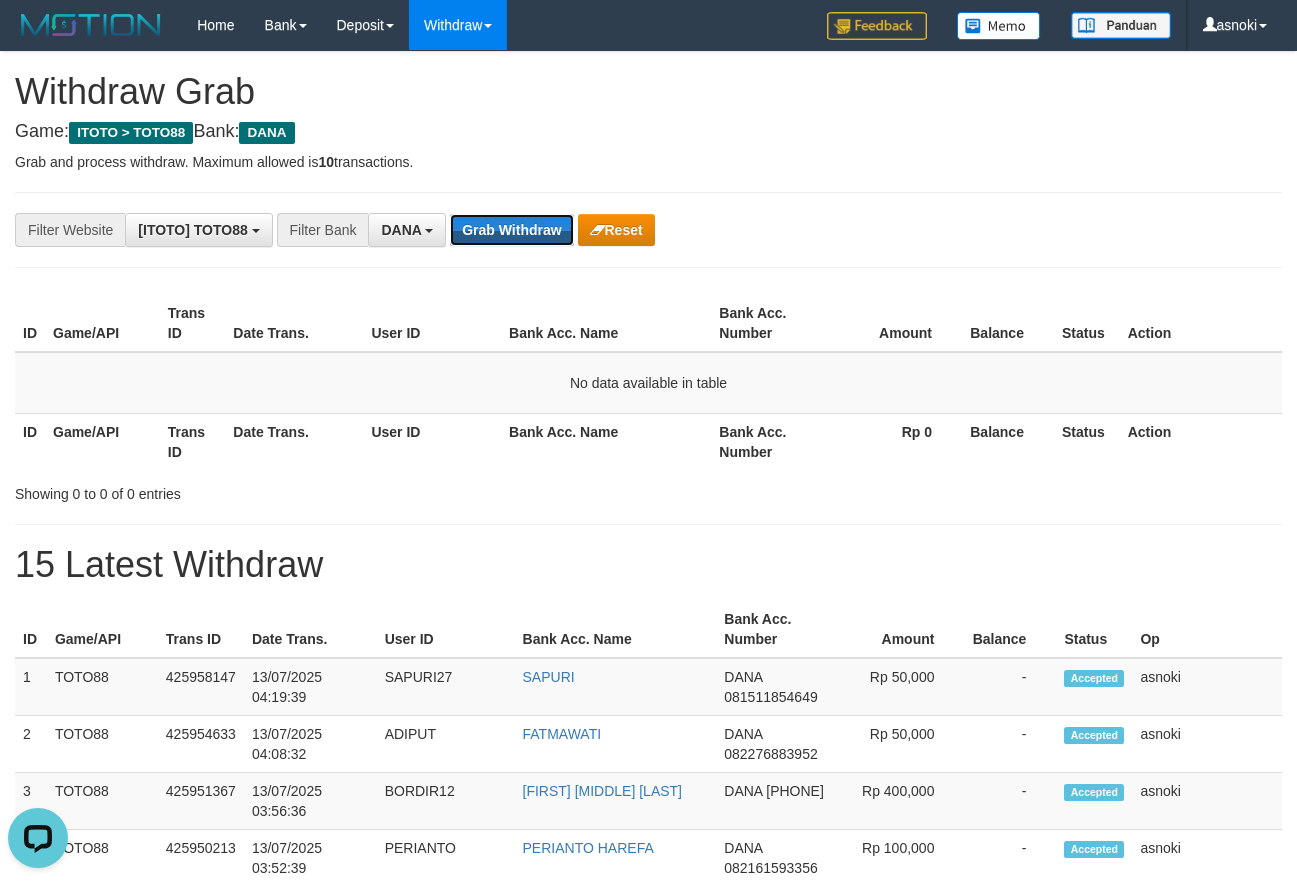 click on "Grab Withdraw" at bounding box center (511, 230) 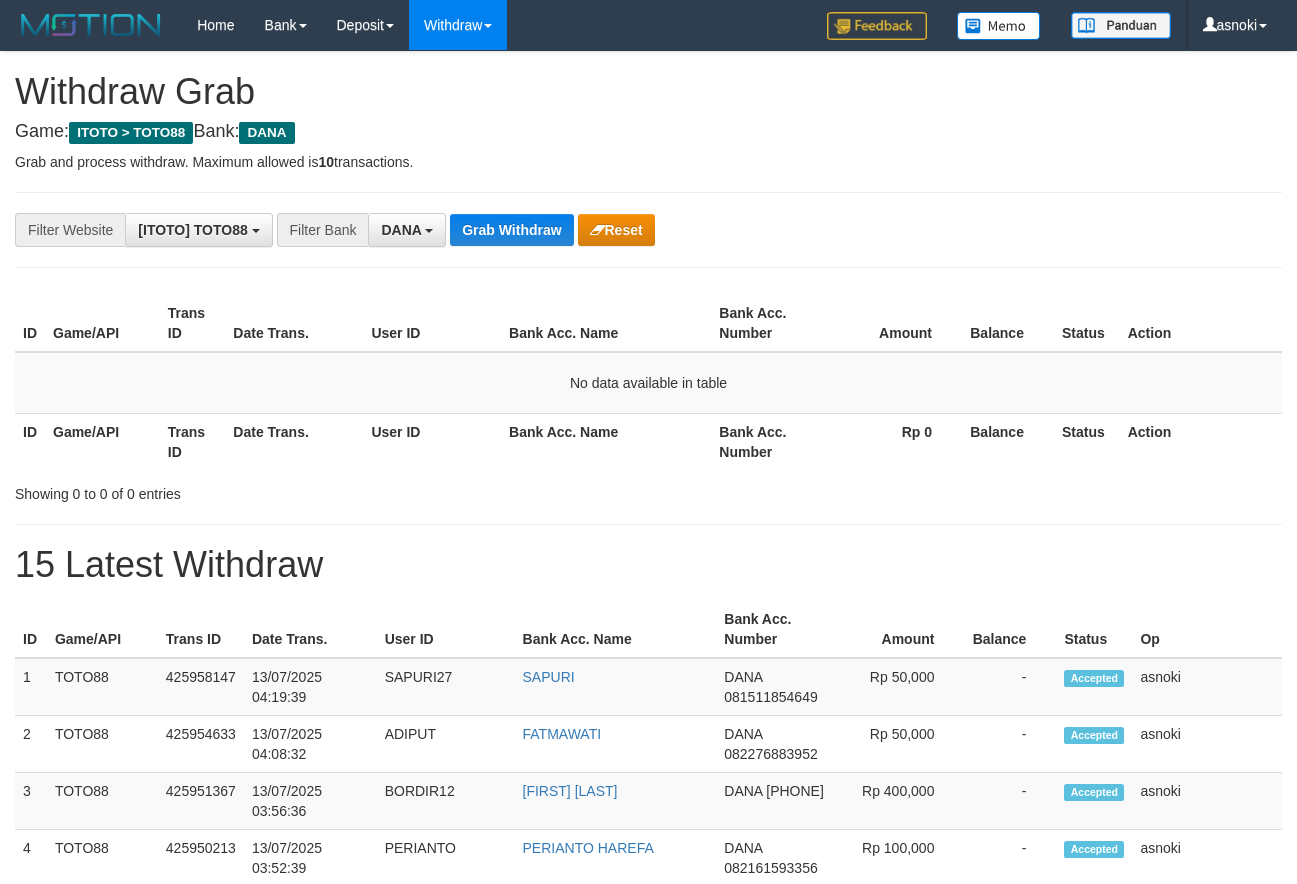 scroll, scrollTop: 0, scrollLeft: 0, axis: both 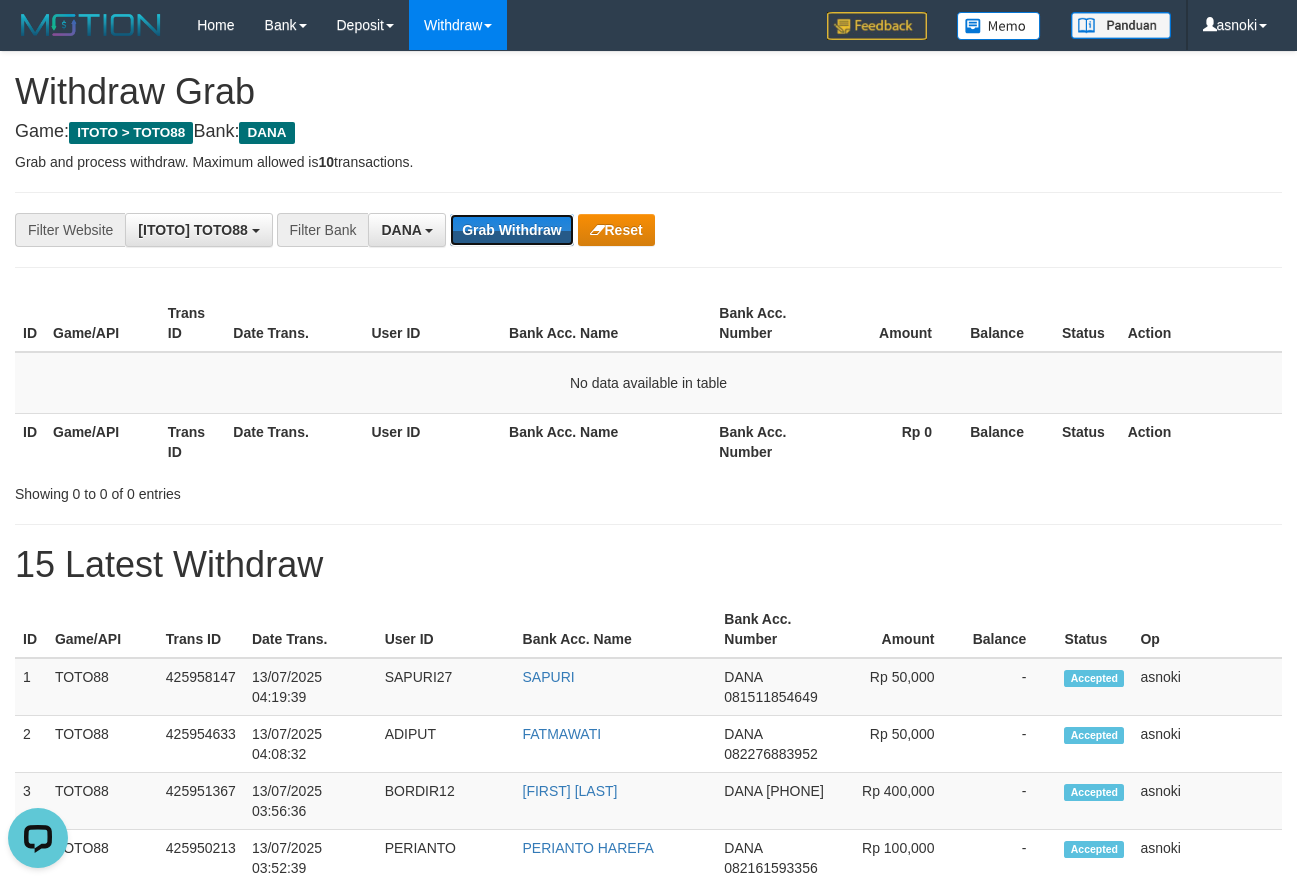 click on "Grab Withdraw" at bounding box center [511, 230] 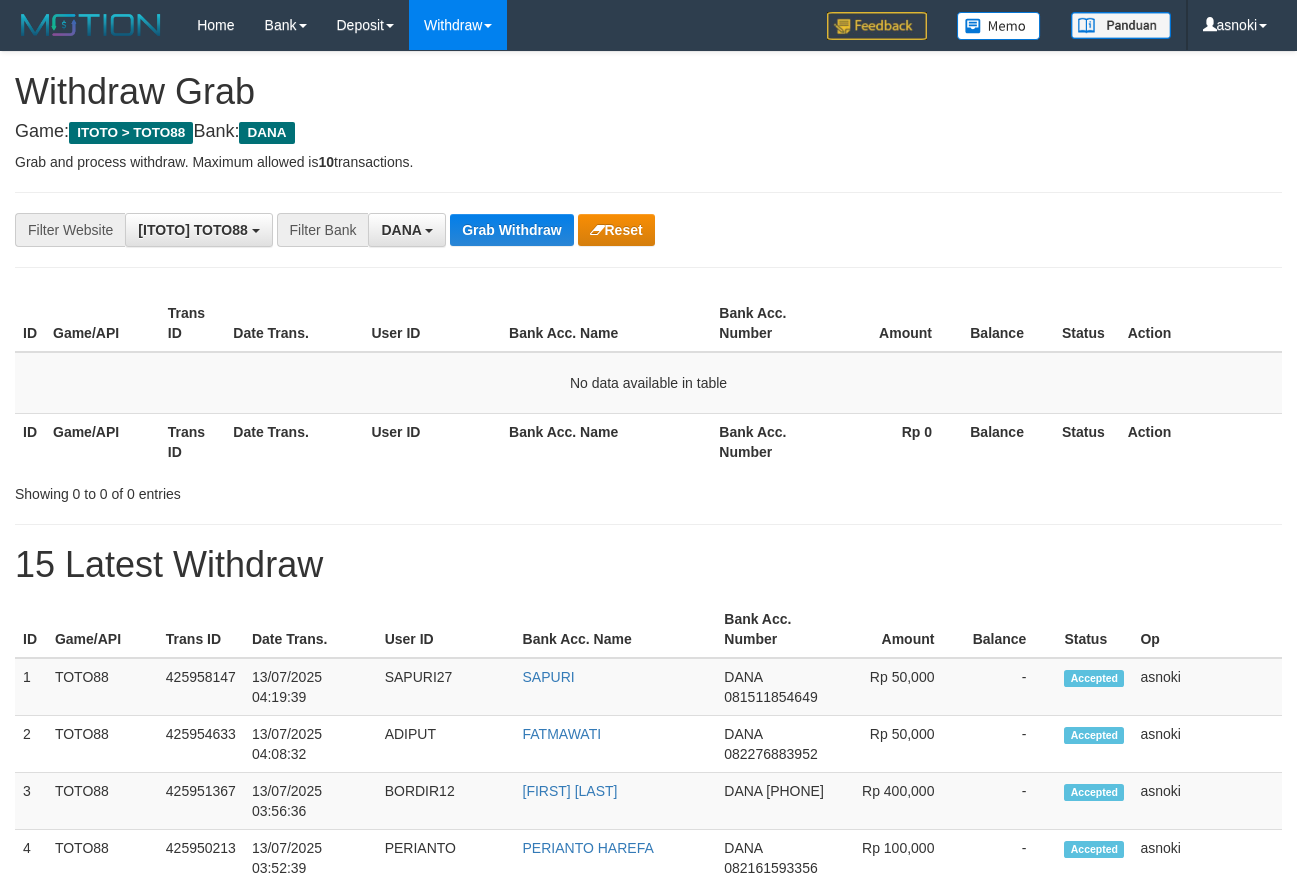 scroll, scrollTop: 0, scrollLeft: 0, axis: both 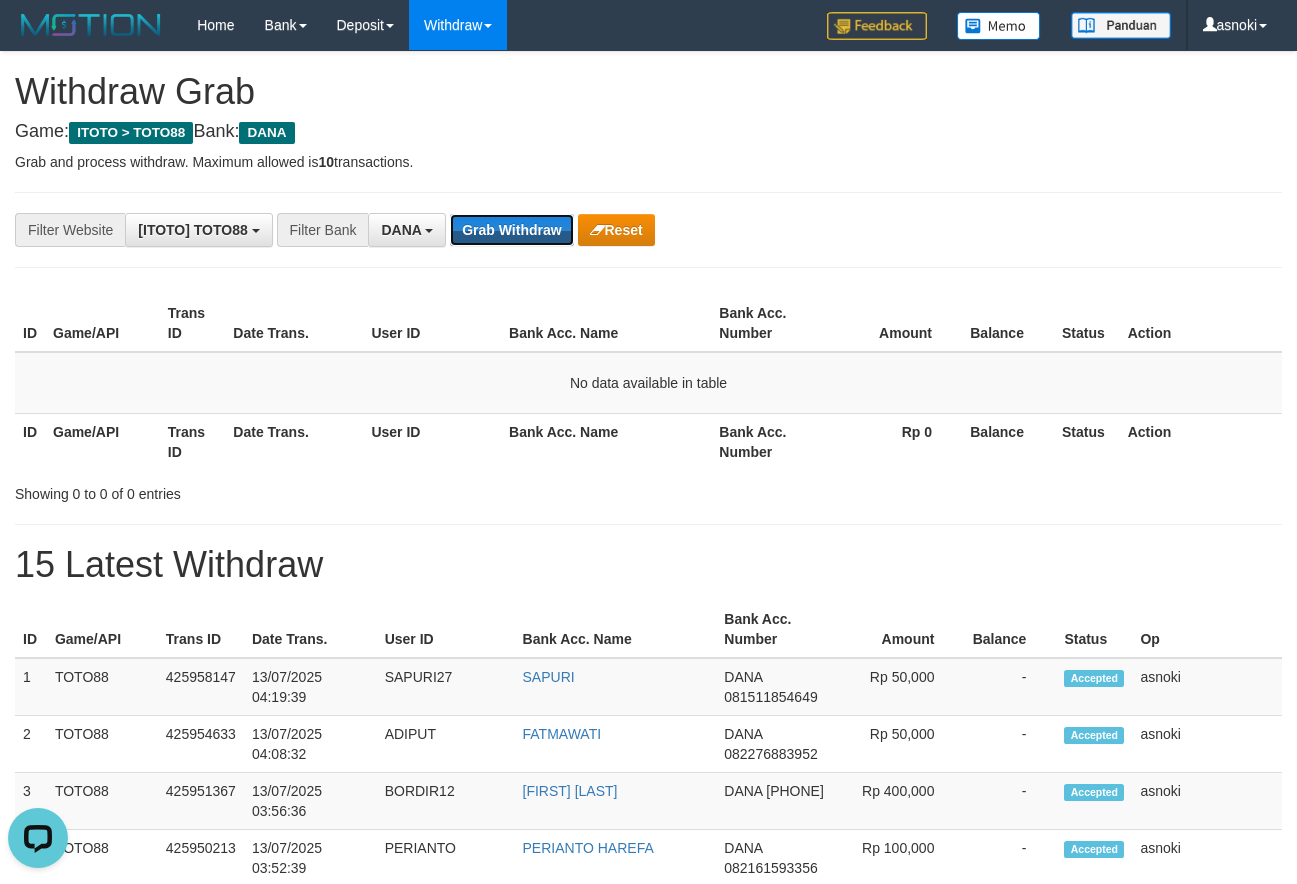 click on "Grab Withdraw" at bounding box center [511, 230] 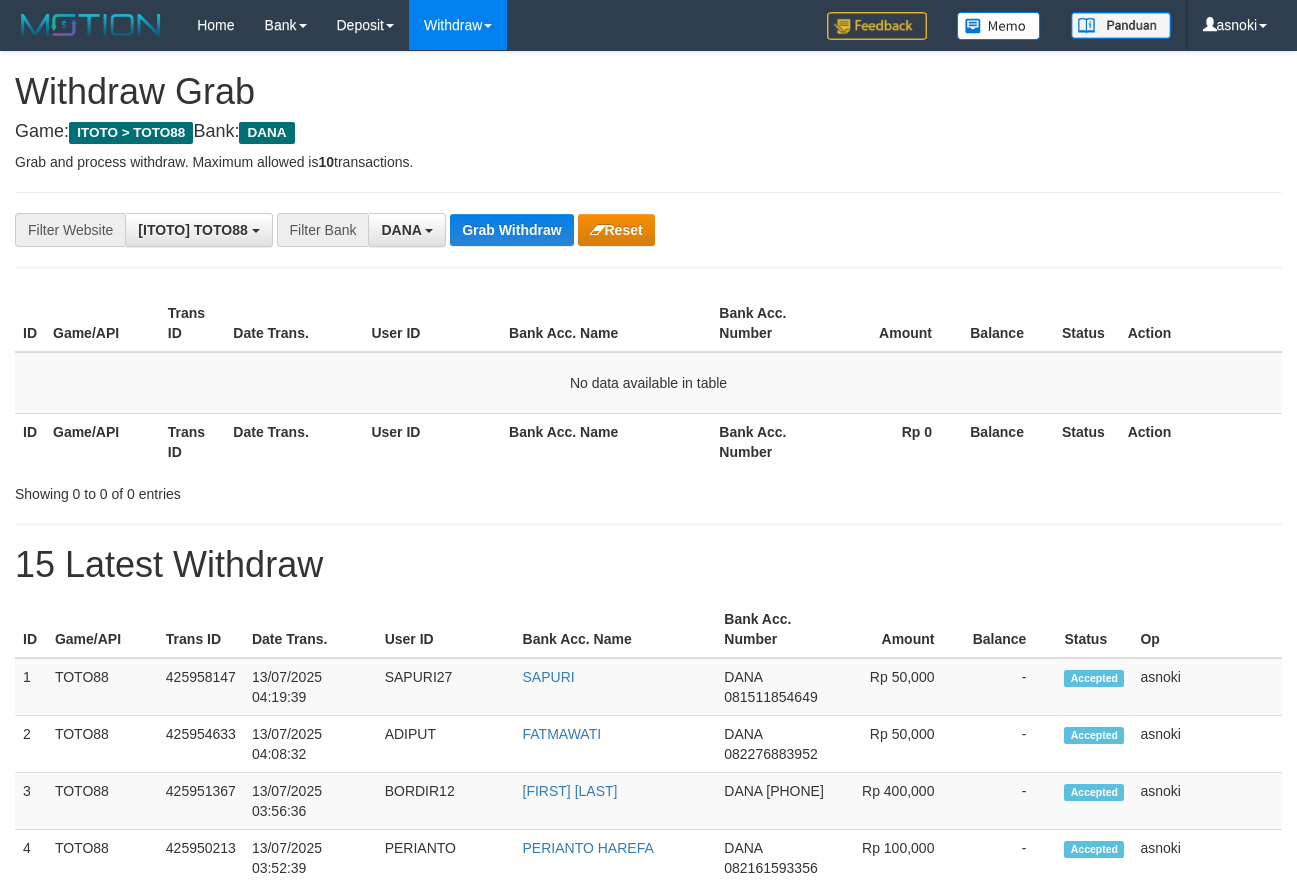 scroll, scrollTop: 0, scrollLeft: 0, axis: both 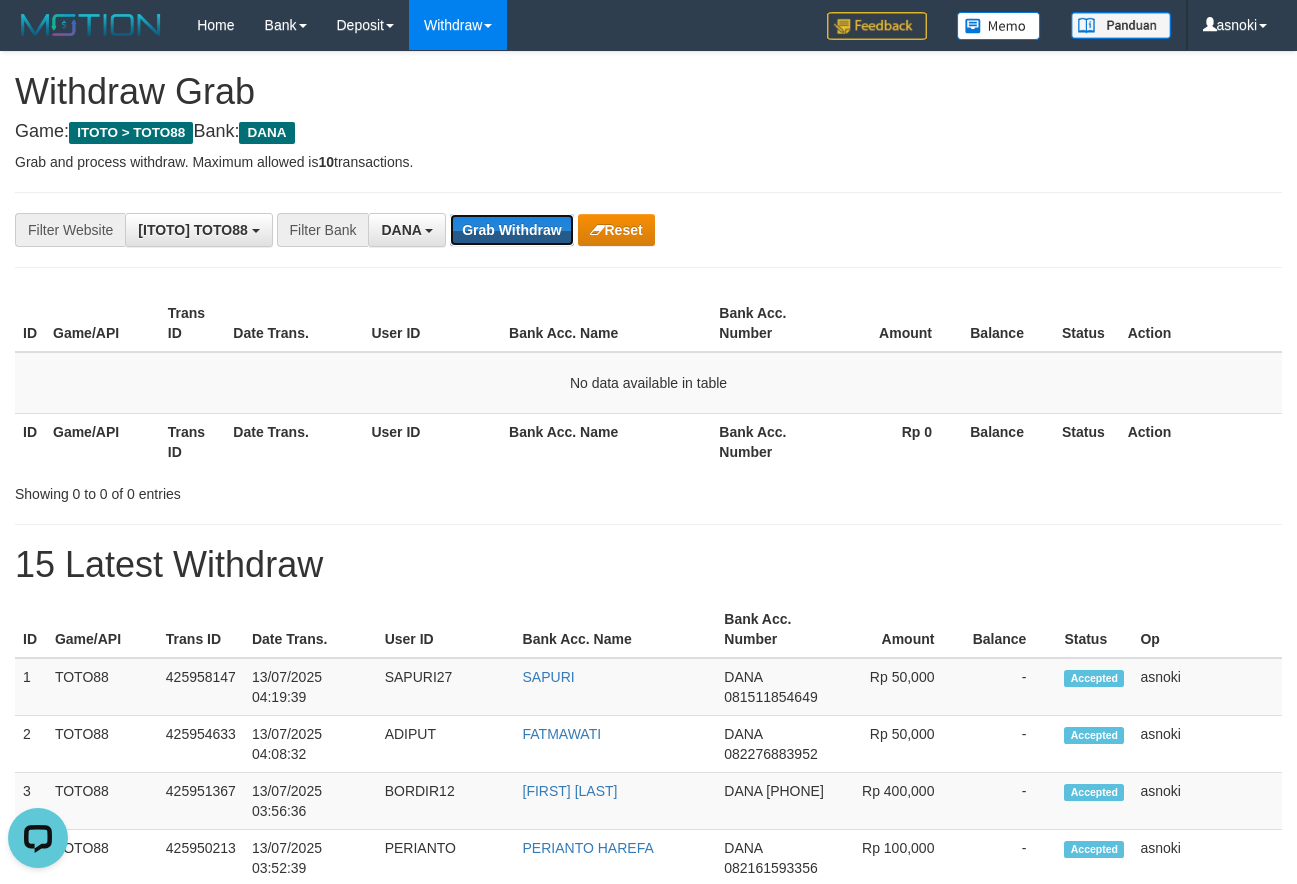 click on "Grab Withdraw" at bounding box center (511, 230) 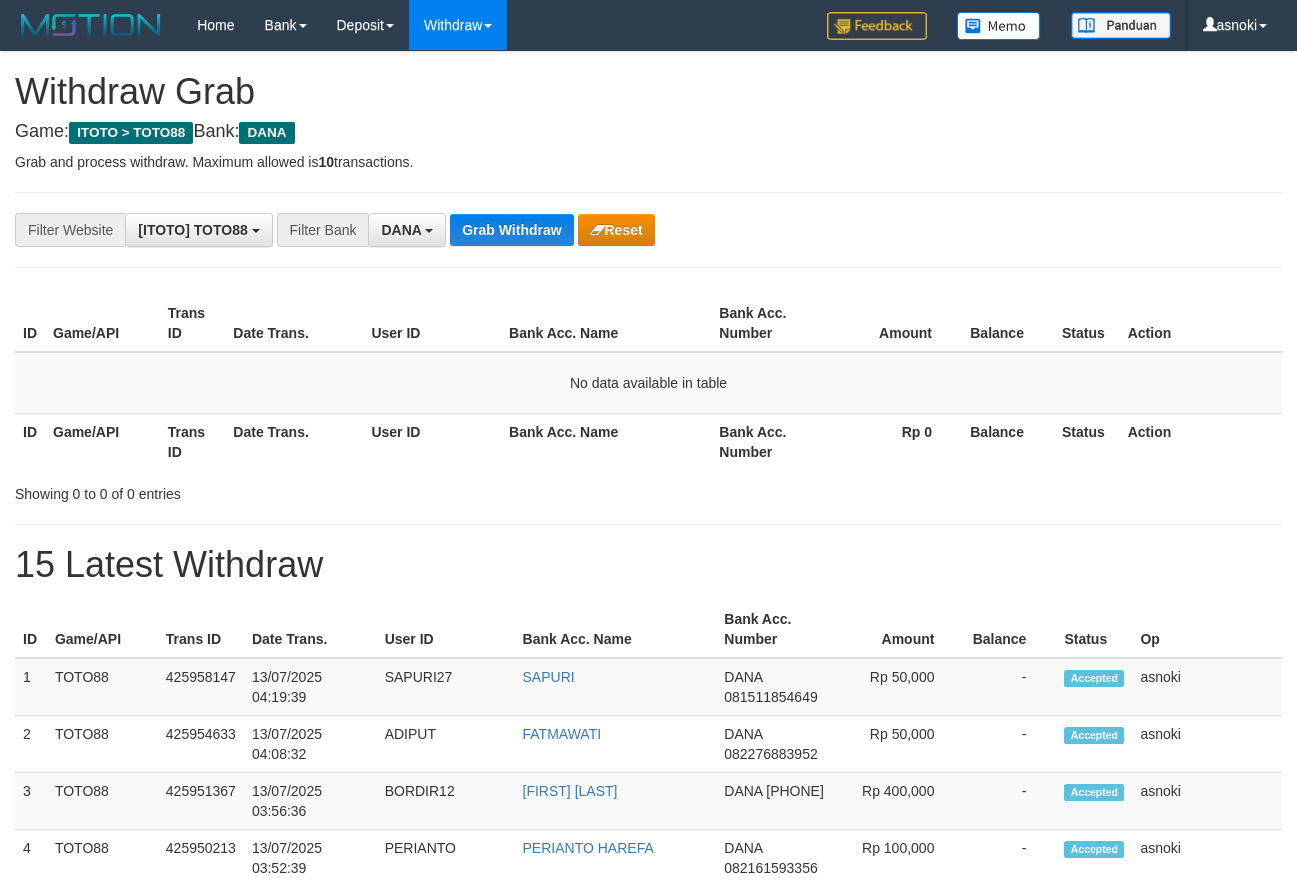 scroll, scrollTop: 0, scrollLeft: 0, axis: both 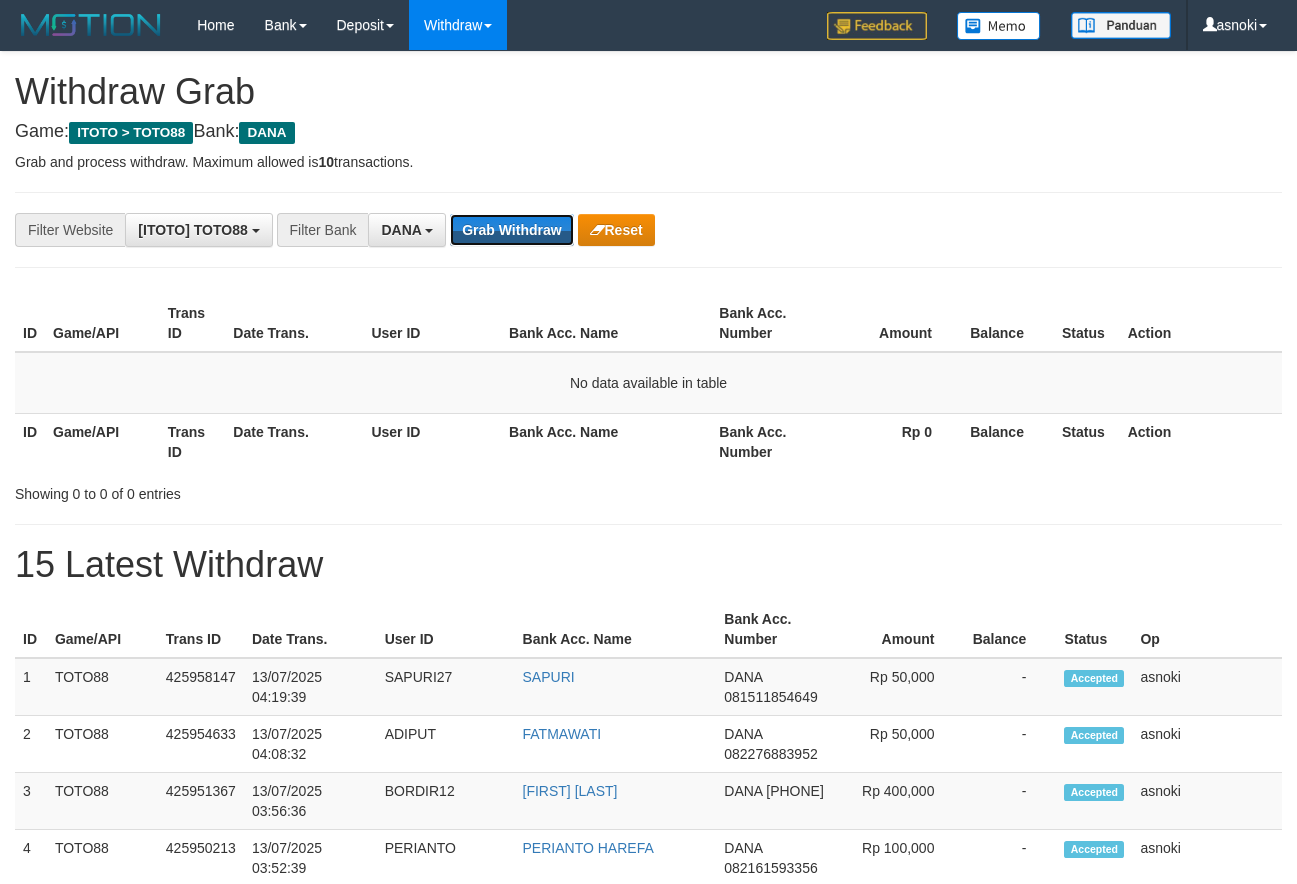 click on "Grab Withdraw" at bounding box center (511, 230) 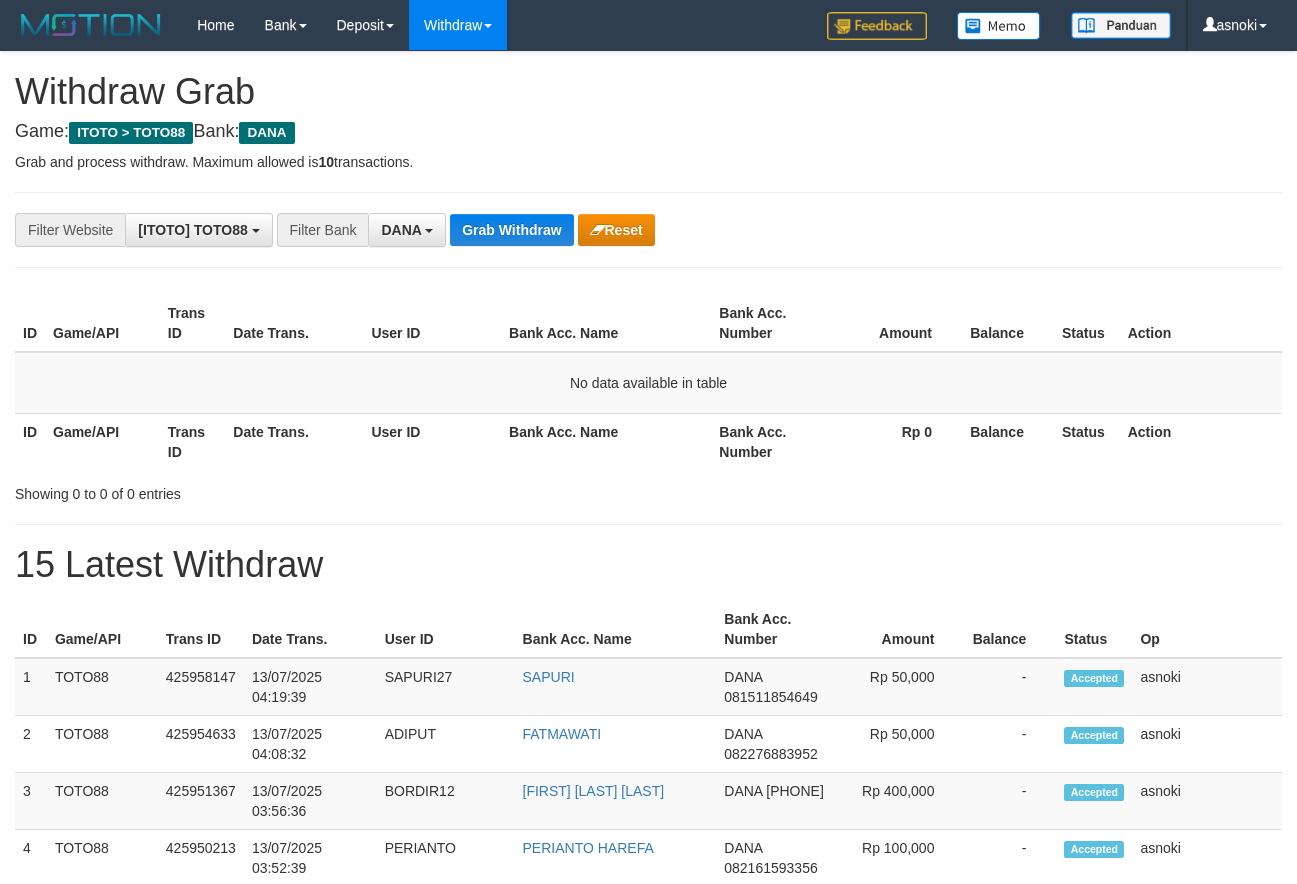 scroll, scrollTop: 0, scrollLeft: 0, axis: both 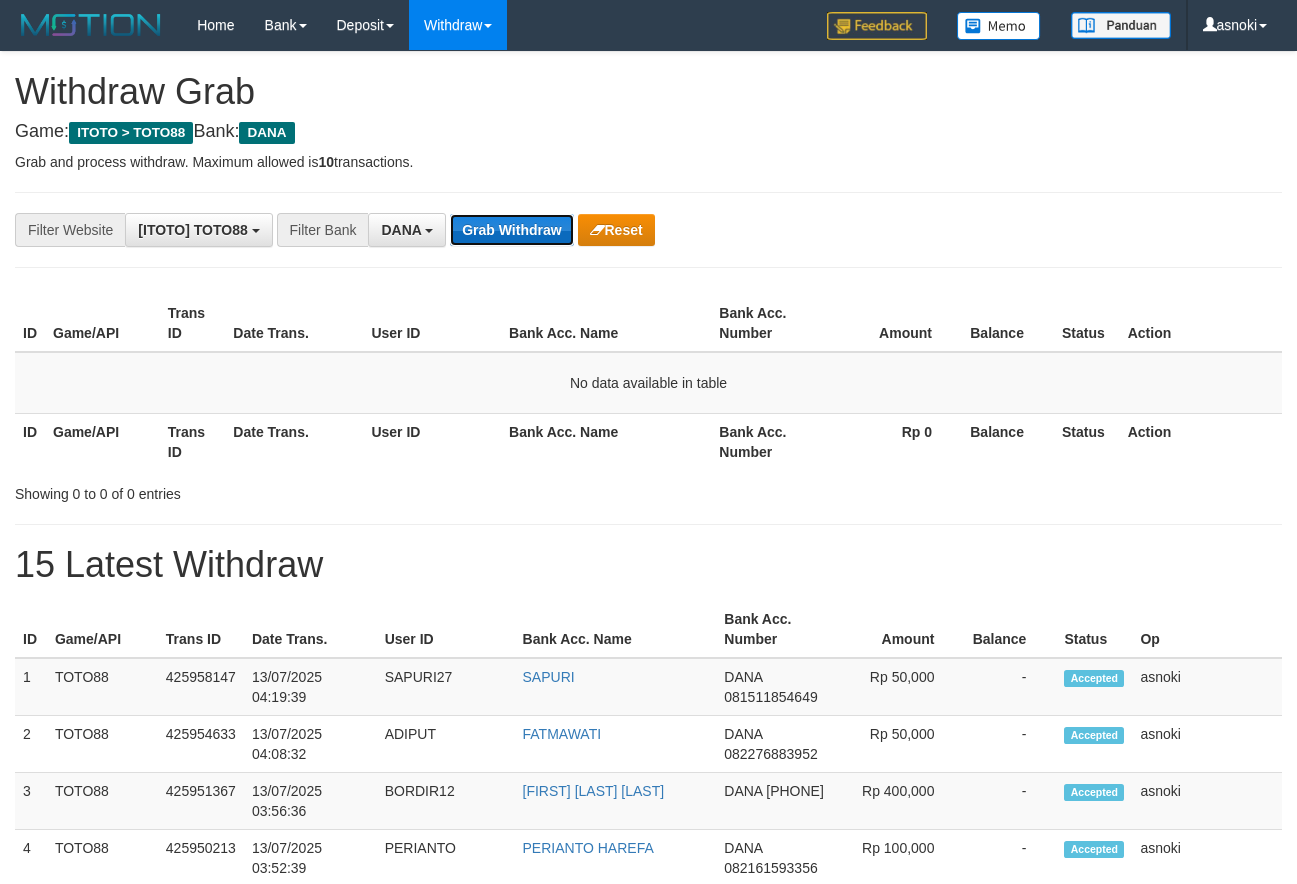 click on "Grab Withdraw" at bounding box center (511, 230) 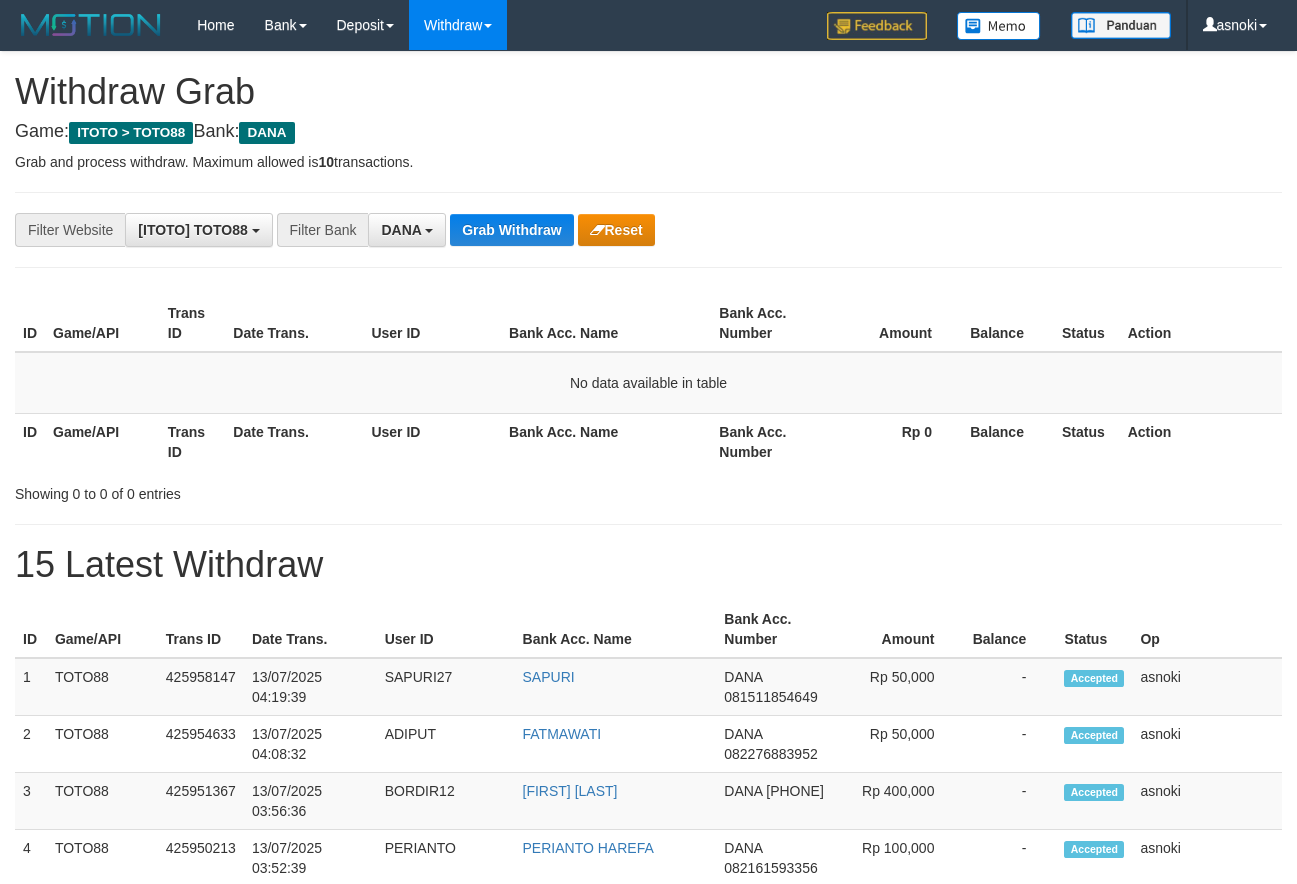 scroll, scrollTop: 0, scrollLeft: 0, axis: both 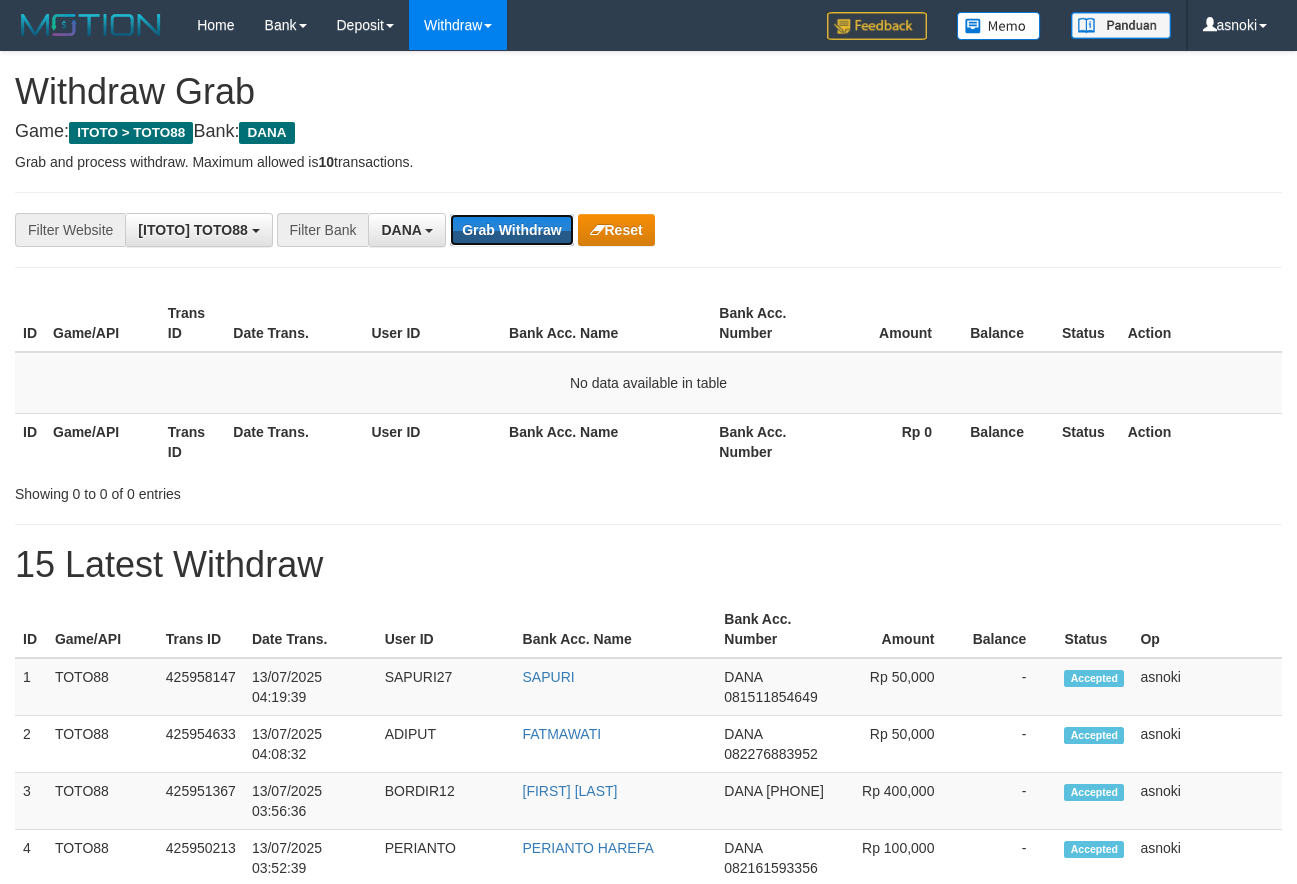 click on "Grab Withdraw" at bounding box center [511, 230] 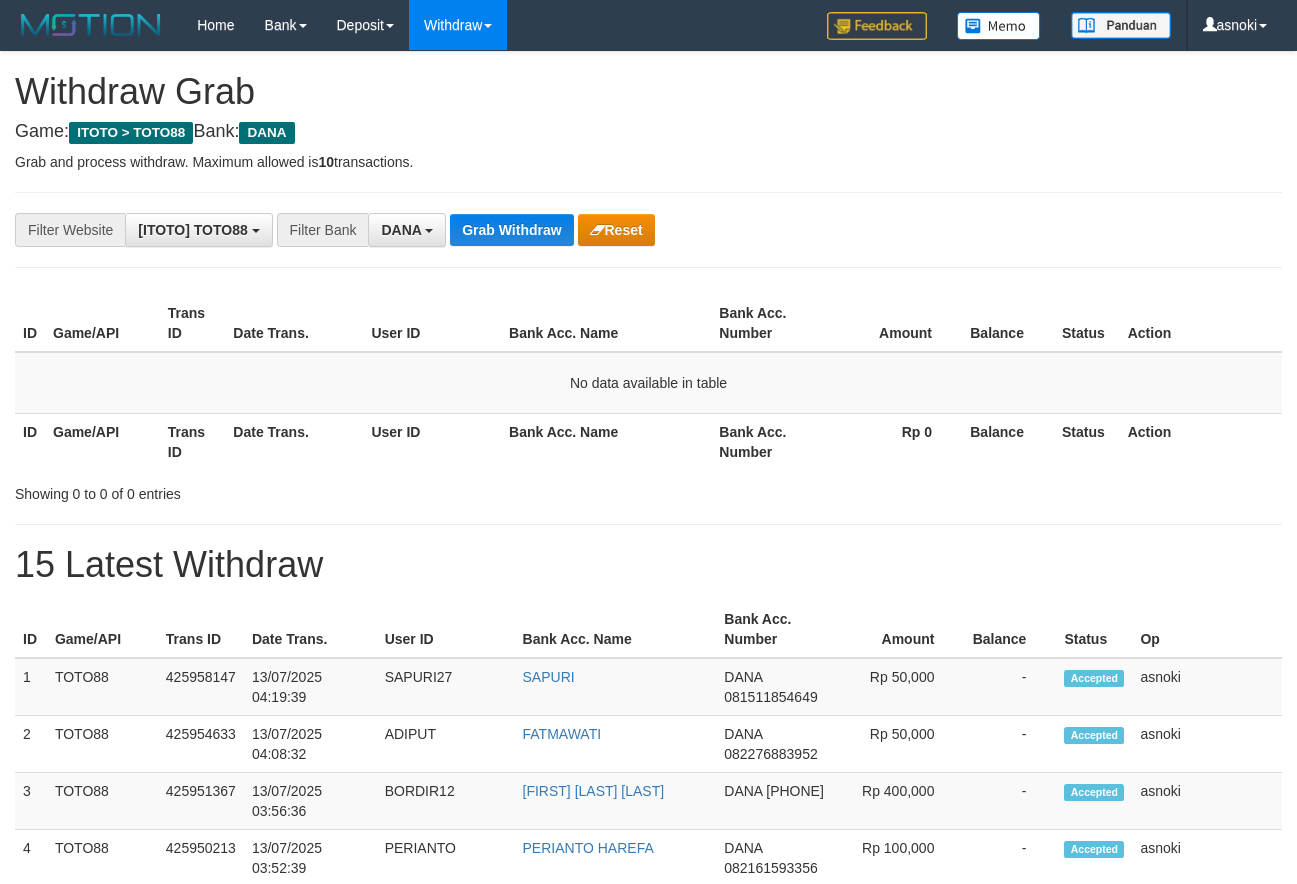 scroll, scrollTop: 0, scrollLeft: 0, axis: both 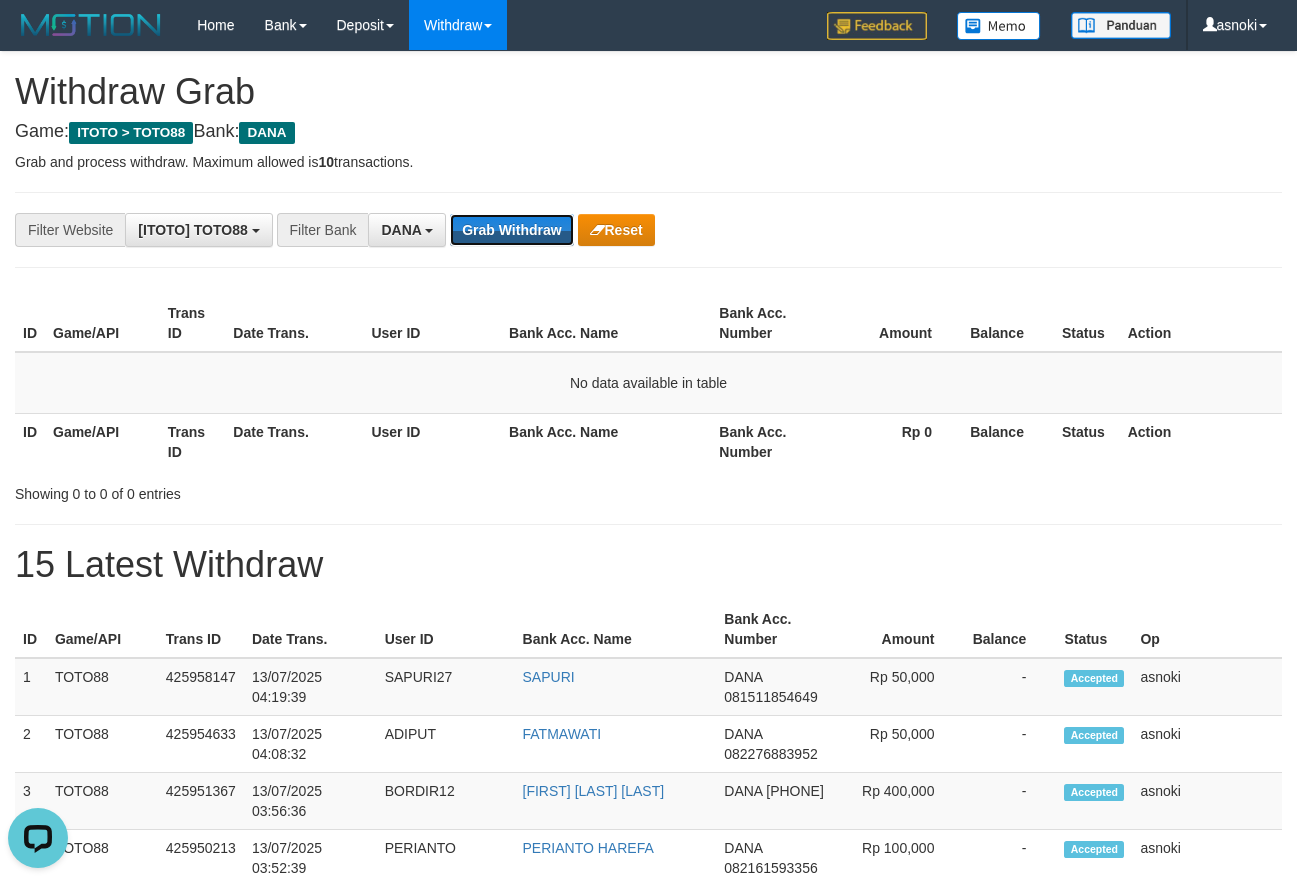 click on "Grab Withdraw" at bounding box center (511, 230) 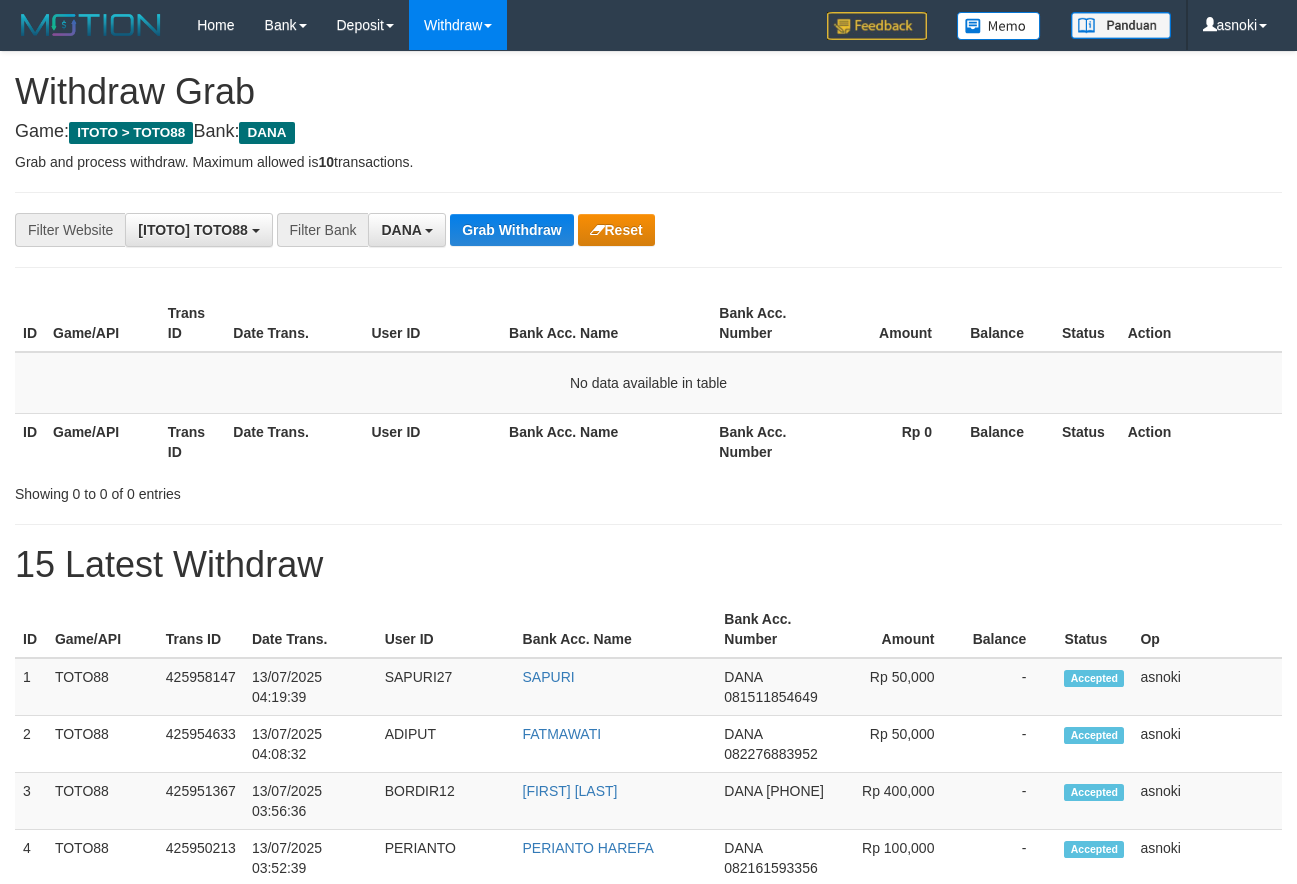 scroll, scrollTop: 0, scrollLeft: 0, axis: both 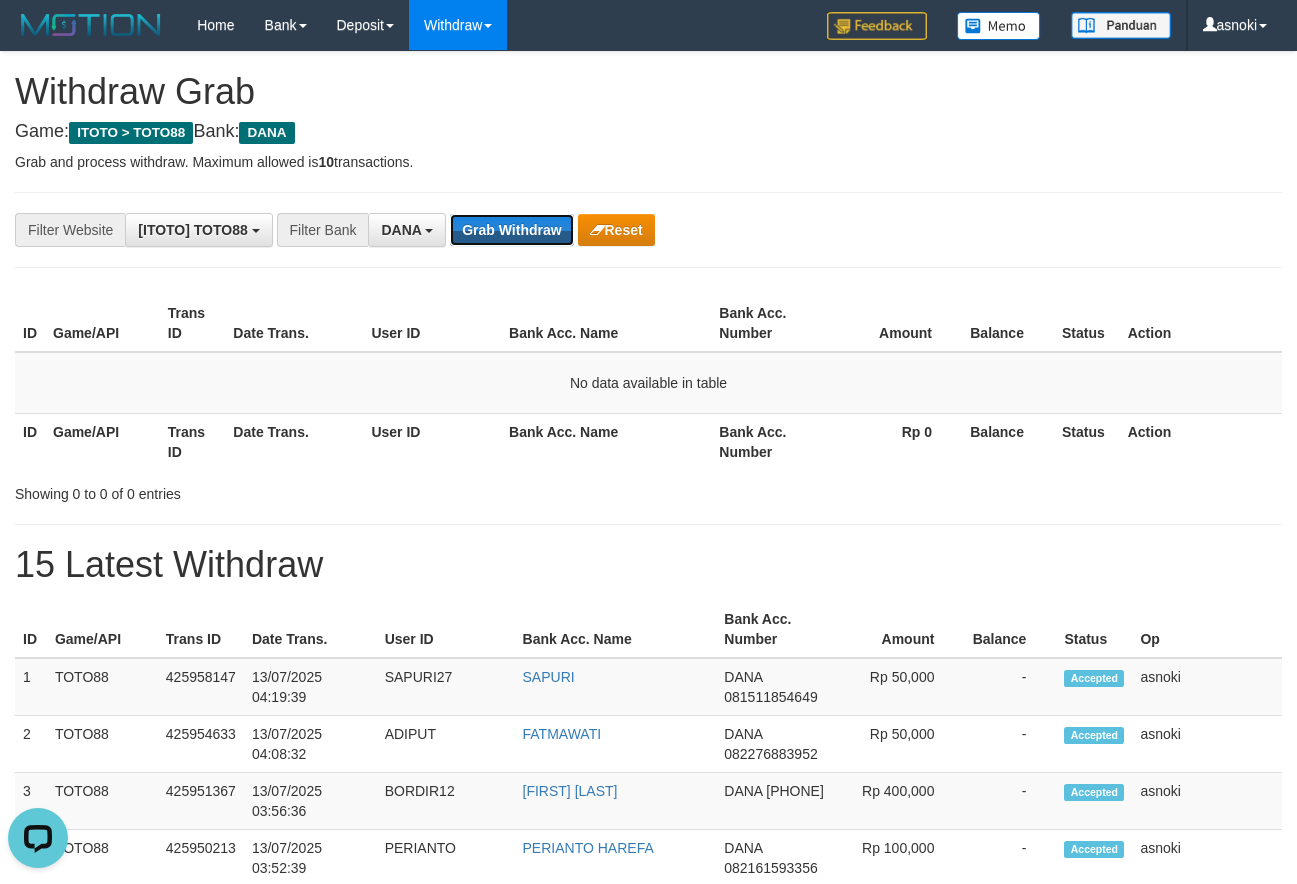 click on "Grab Withdraw" at bounding box center (511, 230) 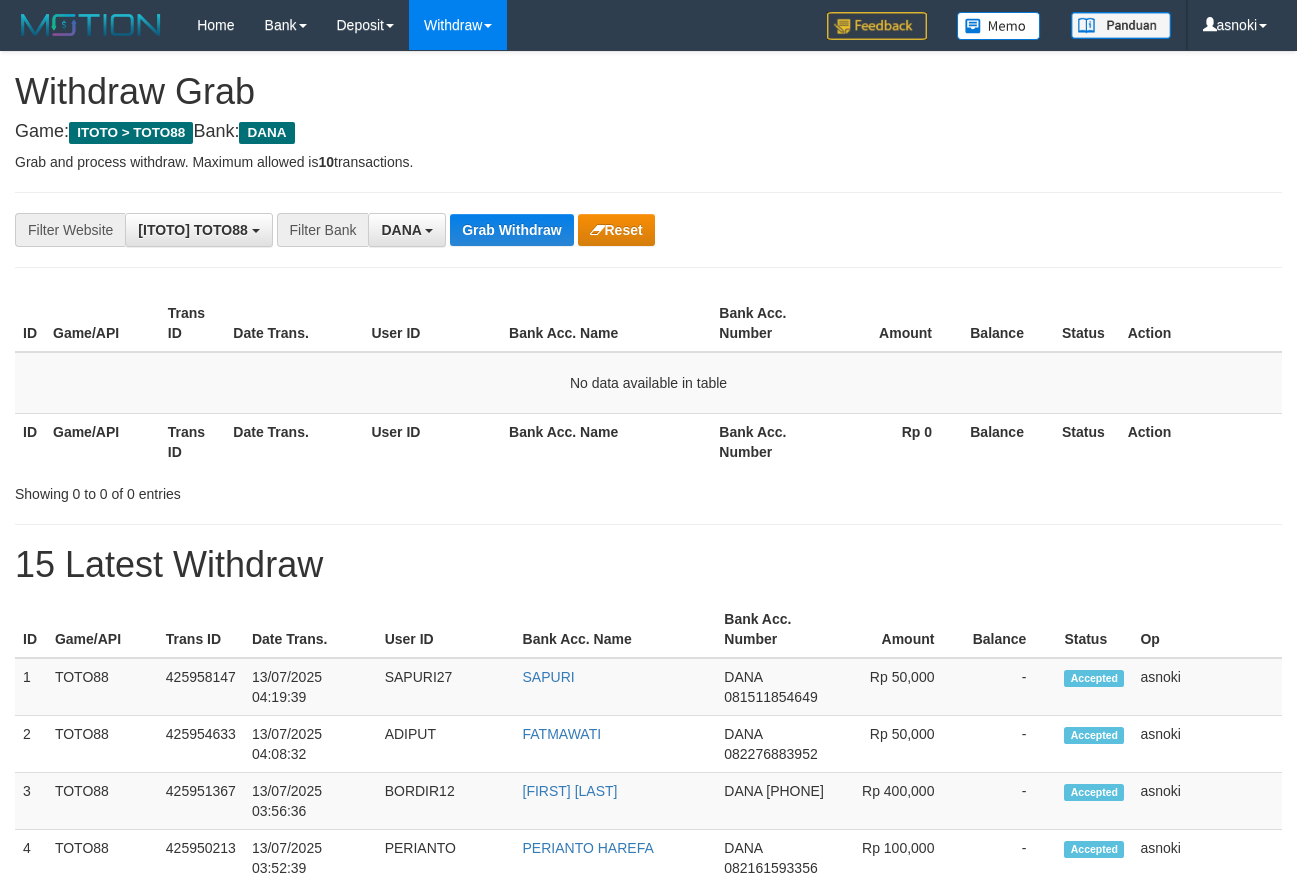 scroll, scrollTop: 0, scrollLeft: 0, axis: both 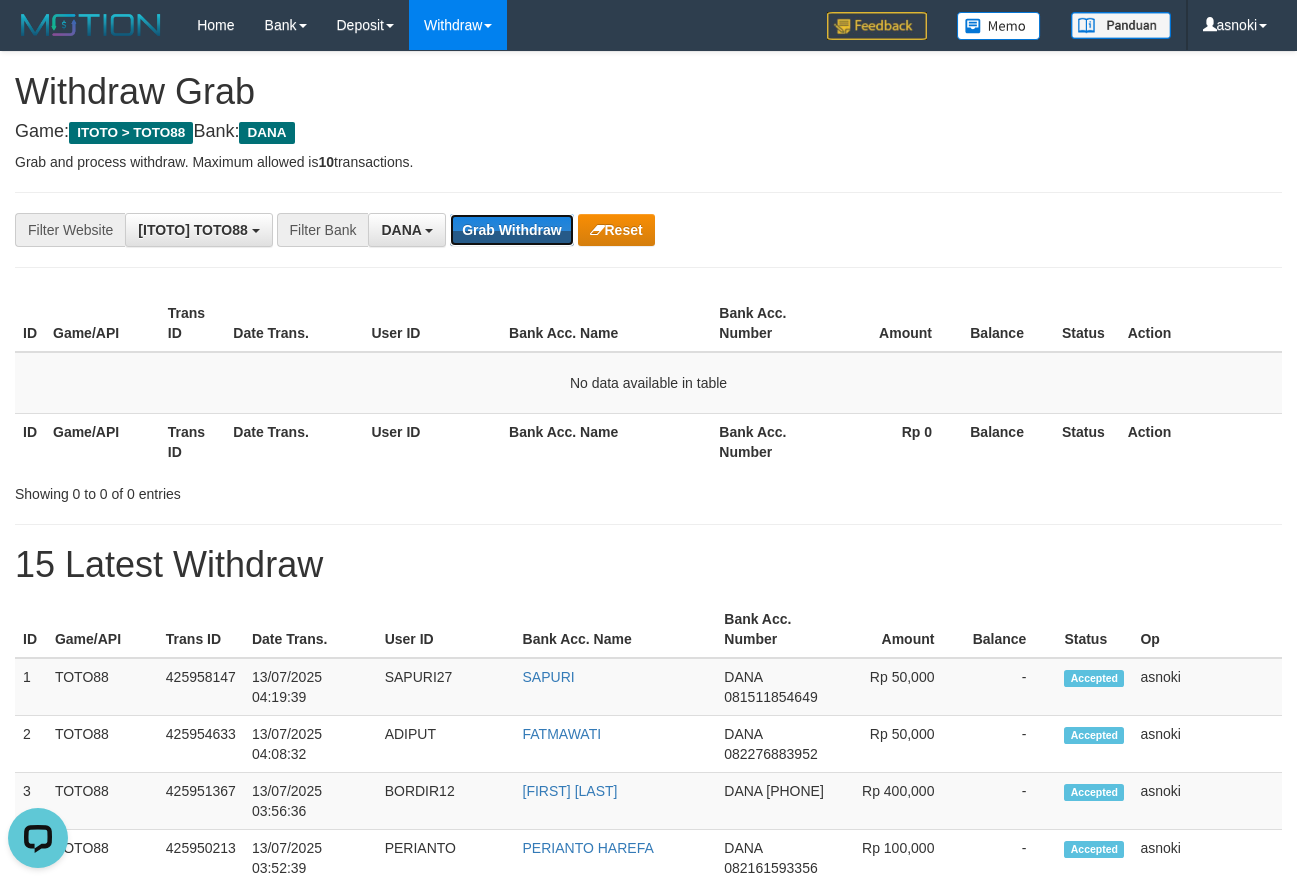 click on "Grab Withdraw" at bounding box center (511, 230) 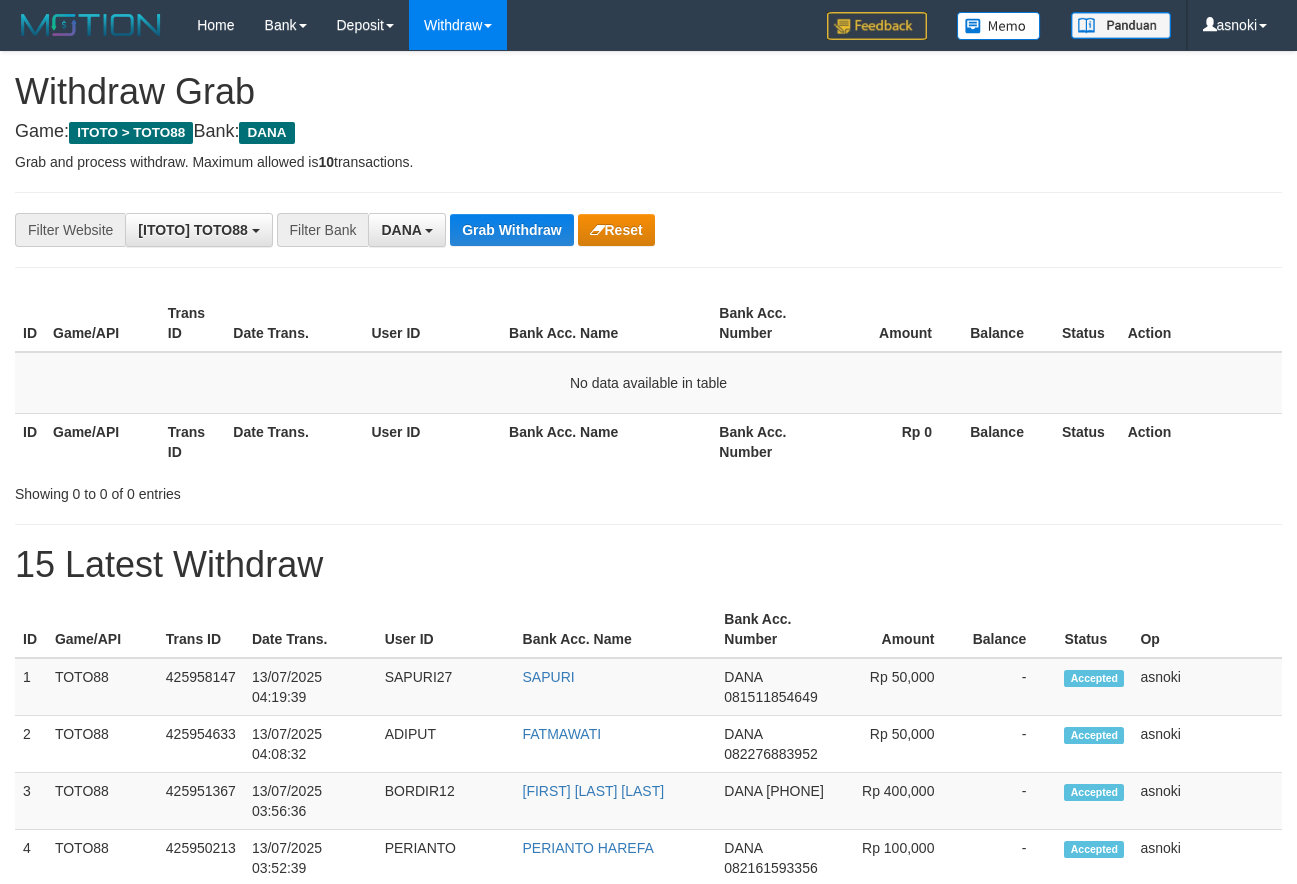scroll, scrollTop: 0, scrollLeft: 0, axis: both 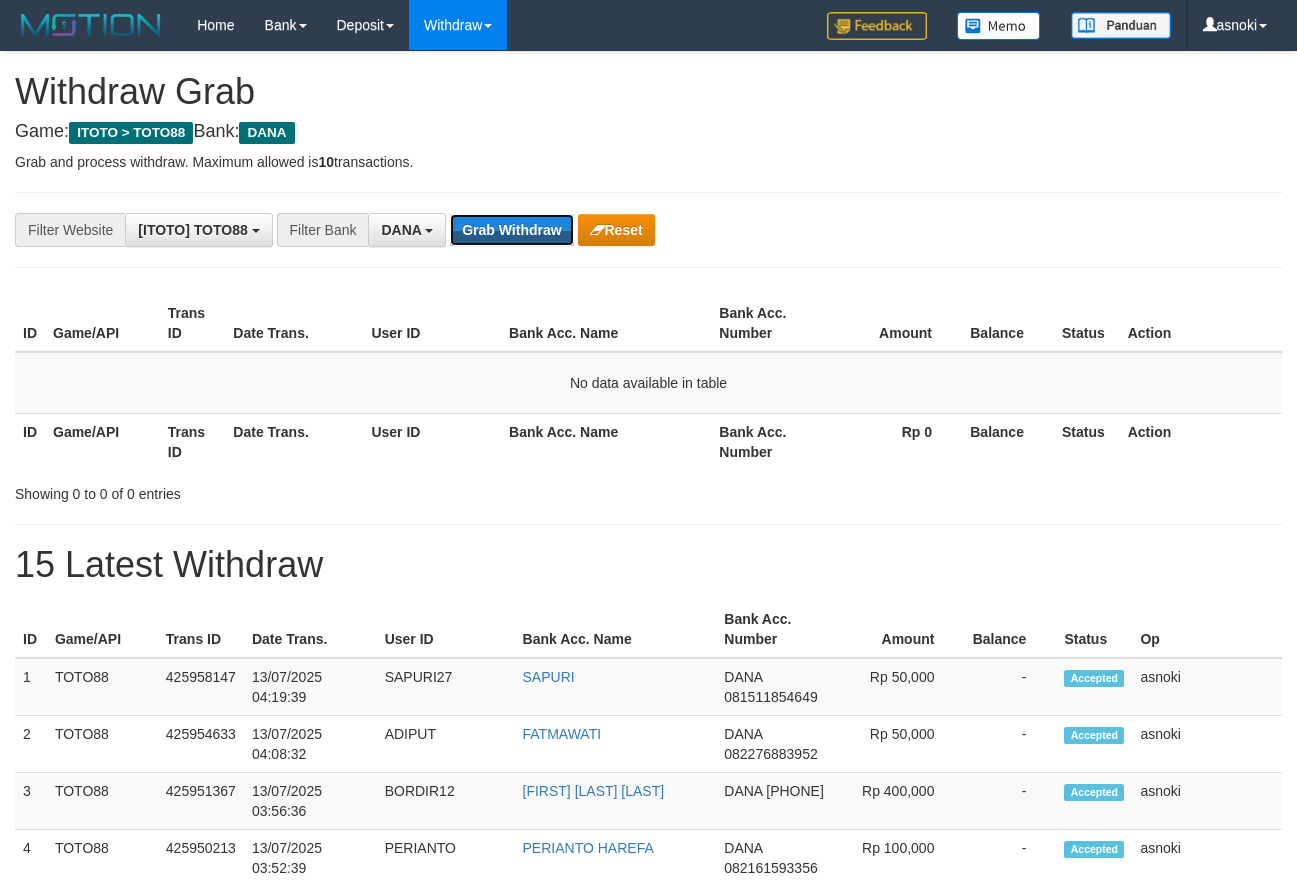 click on "Grab Withdraw" at bounding box center (511, 230) 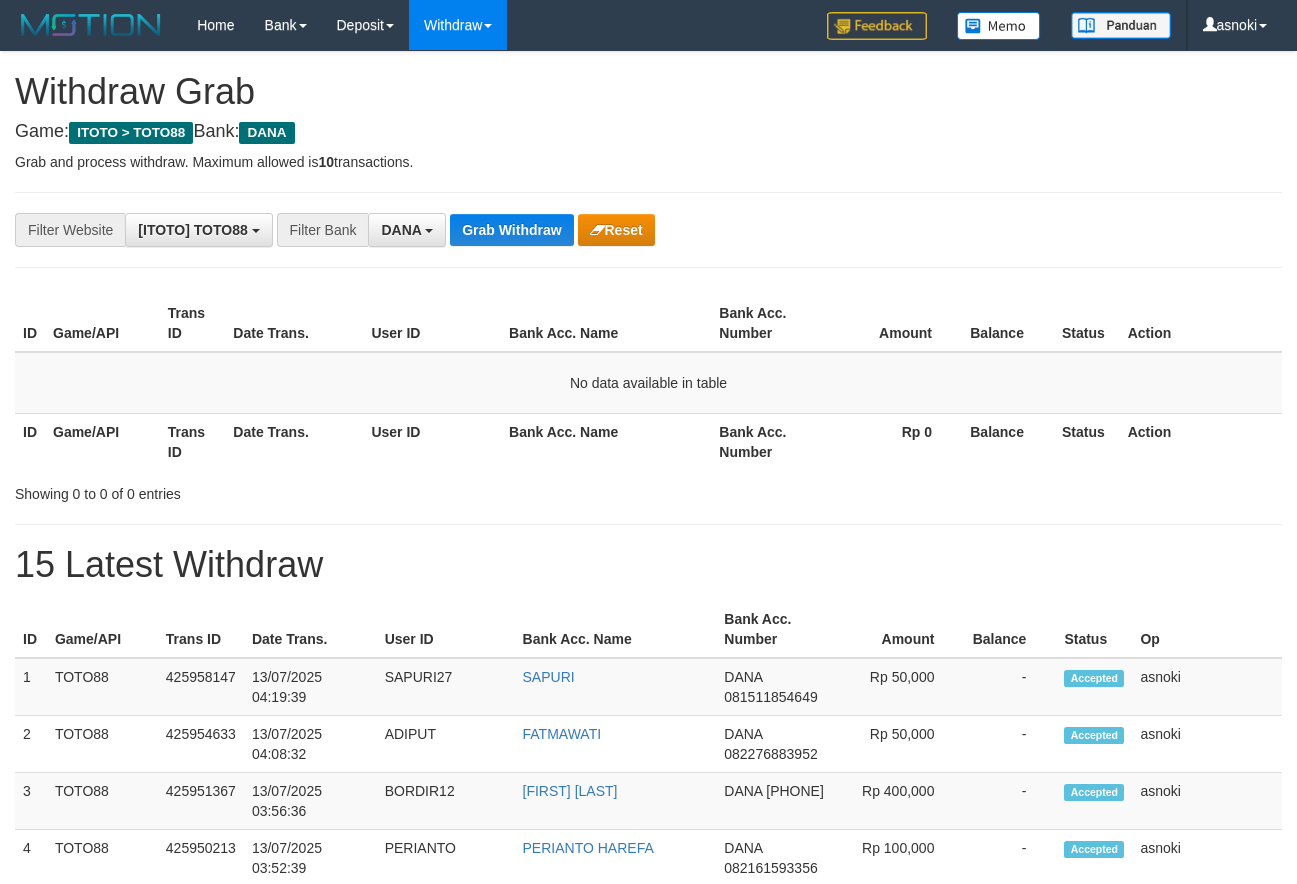 scroll, scrollTop: 0, scrollLeft: 0, axis: both 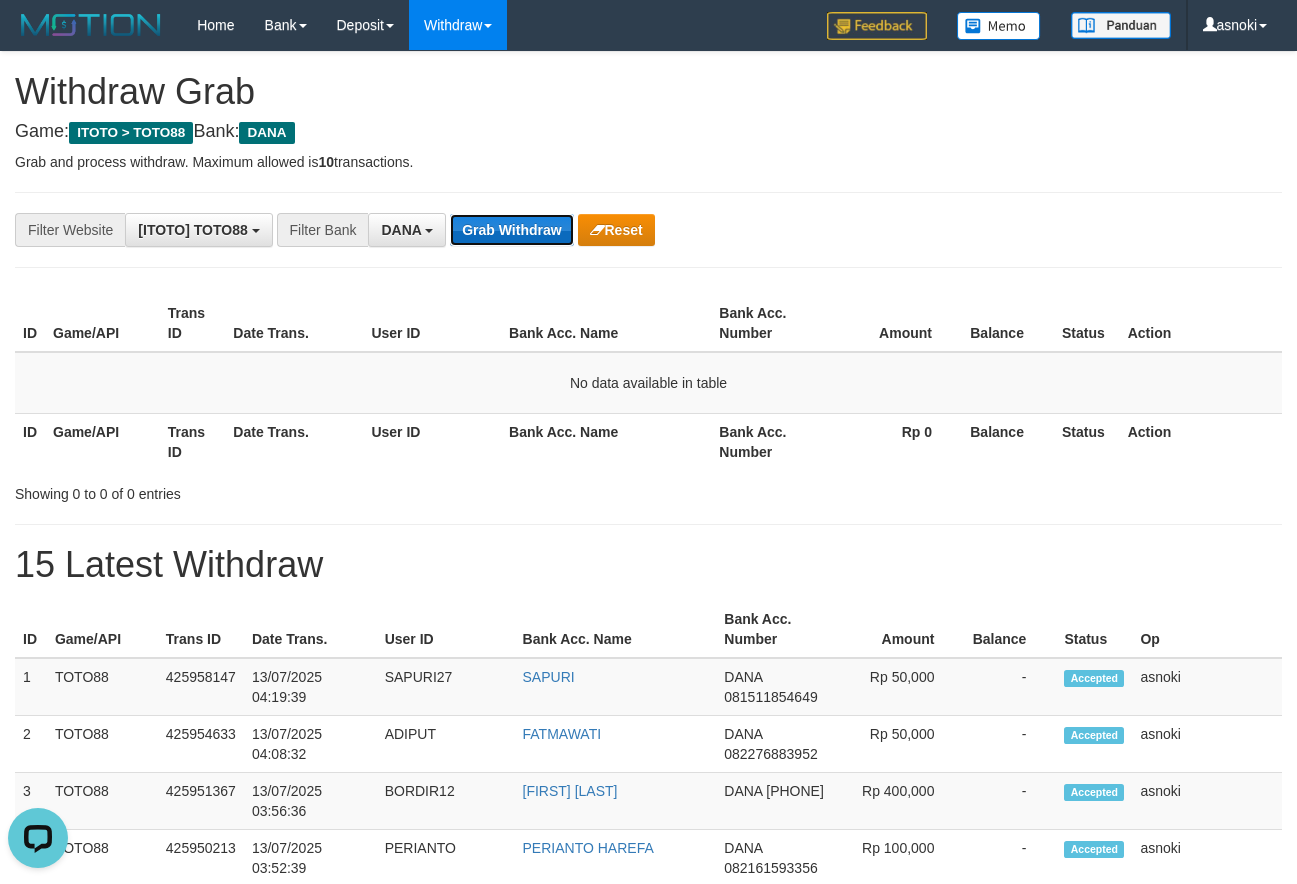click on "Grab Withdraw" at bounding box center (511, 230) 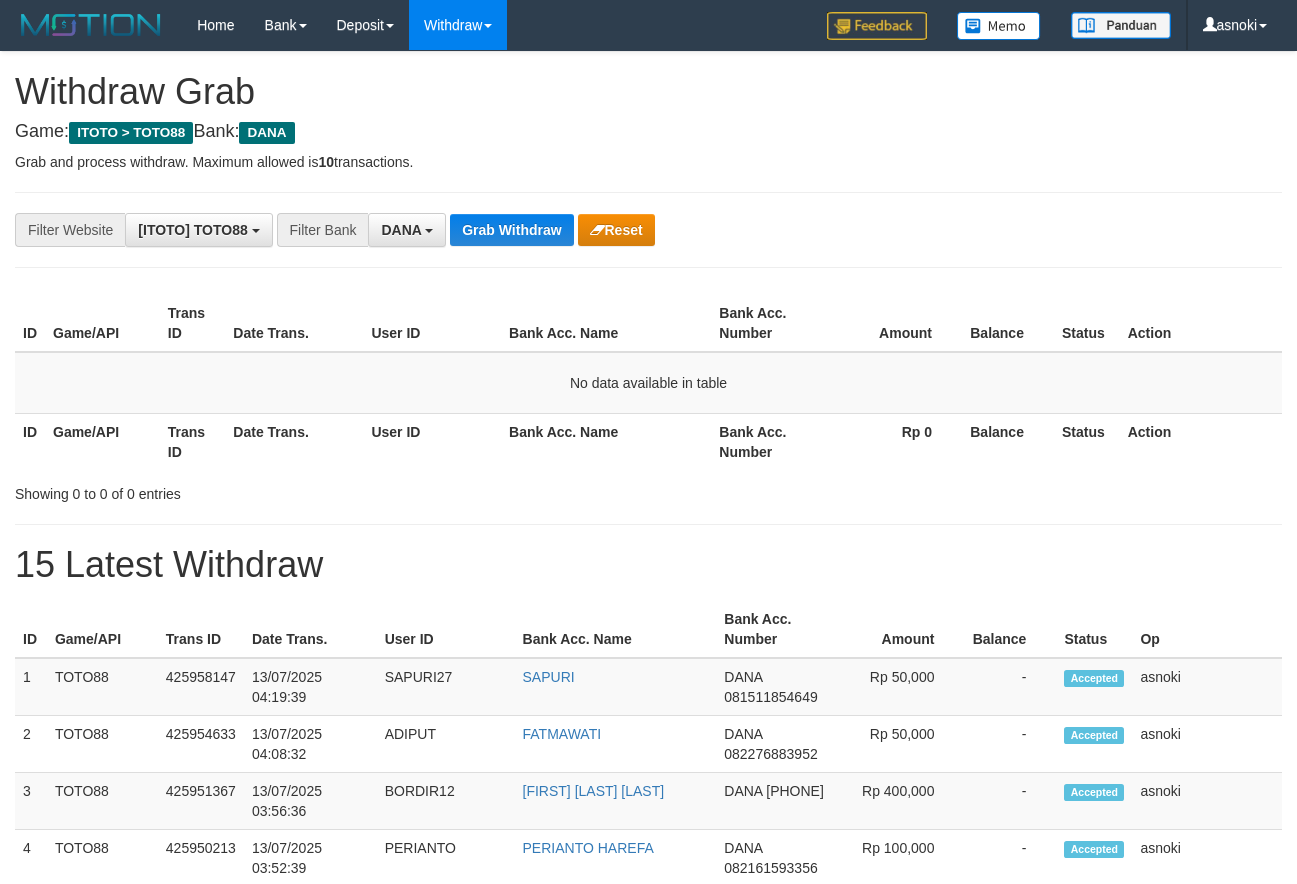 scroll, scrollTop: 0, scrollLeft: 0, axis: both 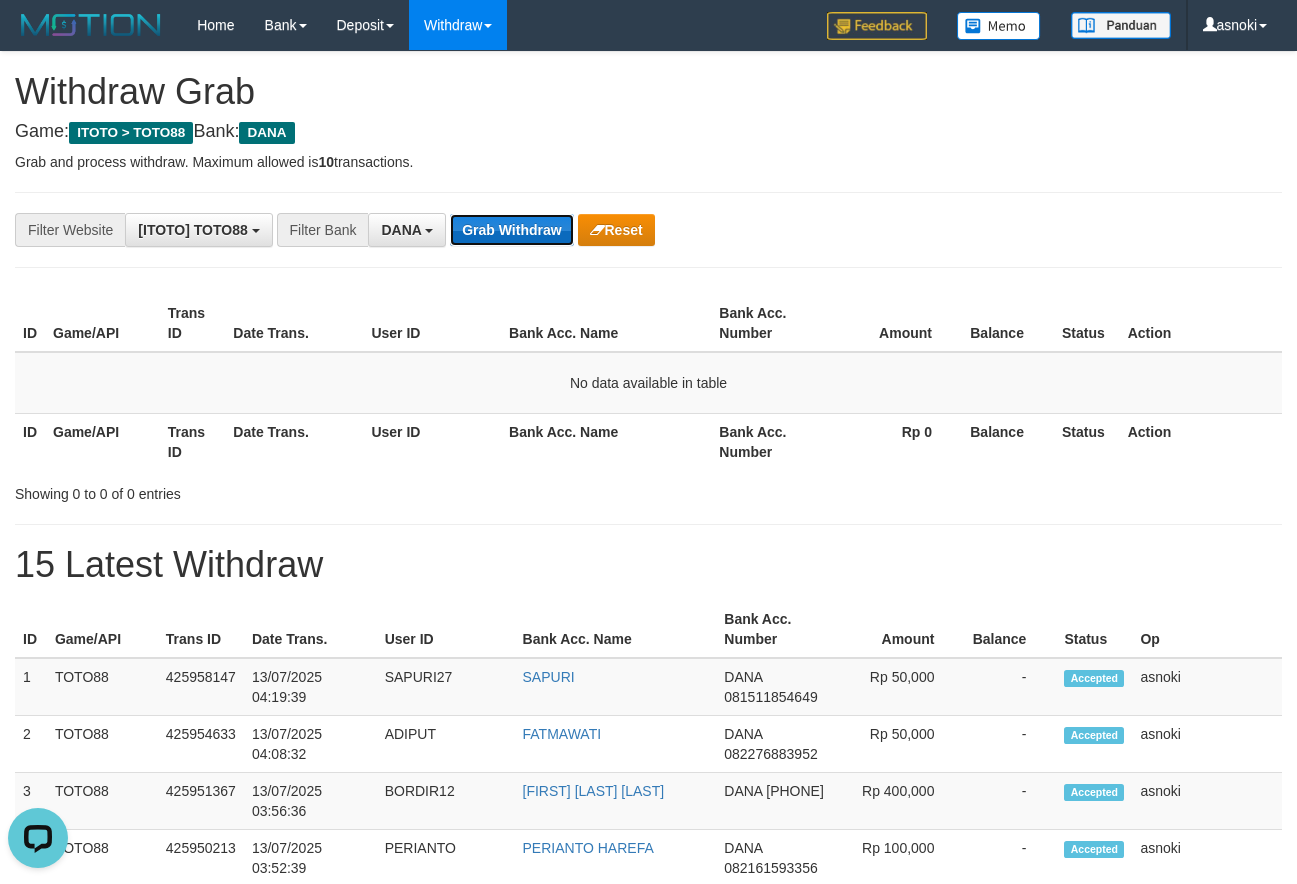 click on "Grab Withdraw" at bounding box center (511, 230) 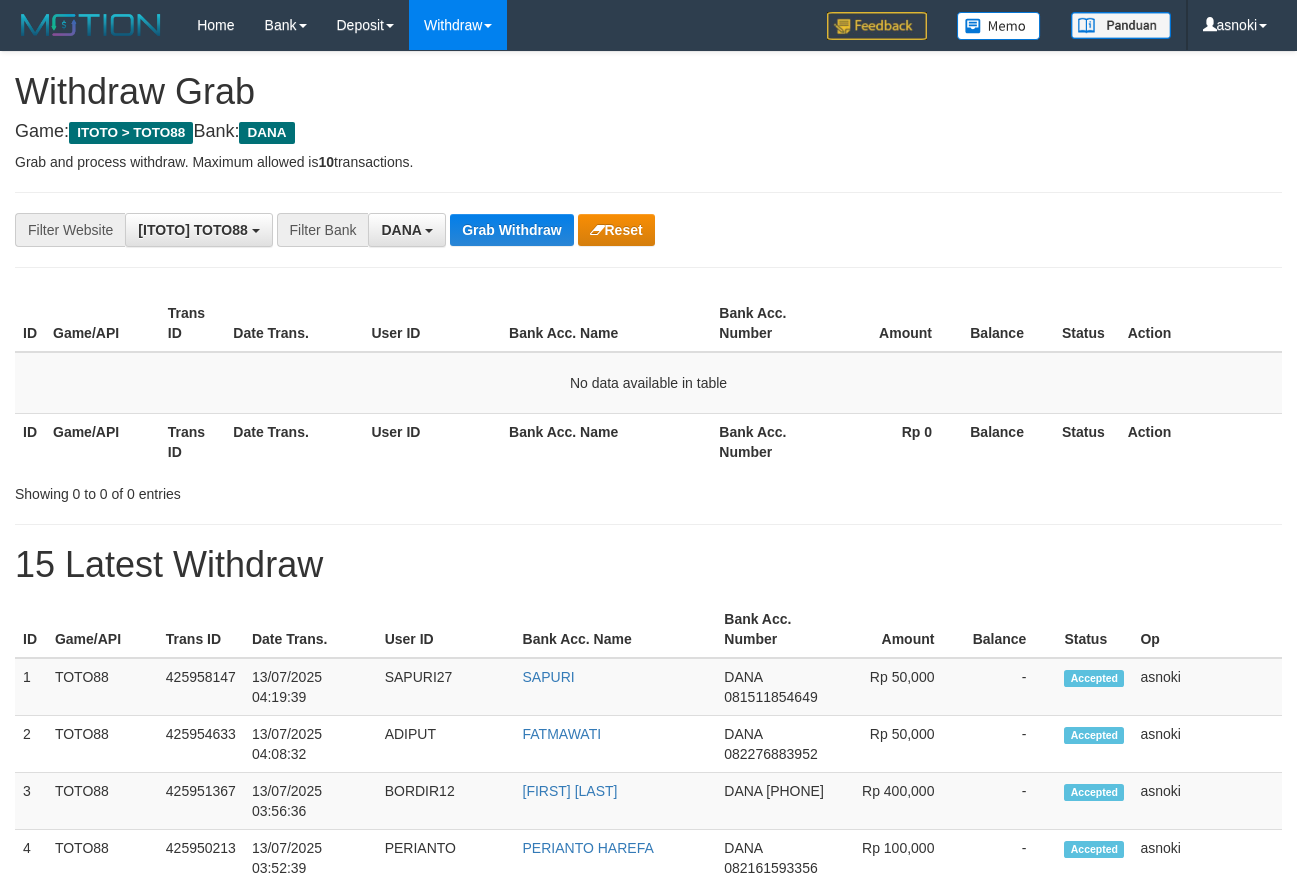 scroll, scrollTop: 0, scrollLeft: 0, axis: both 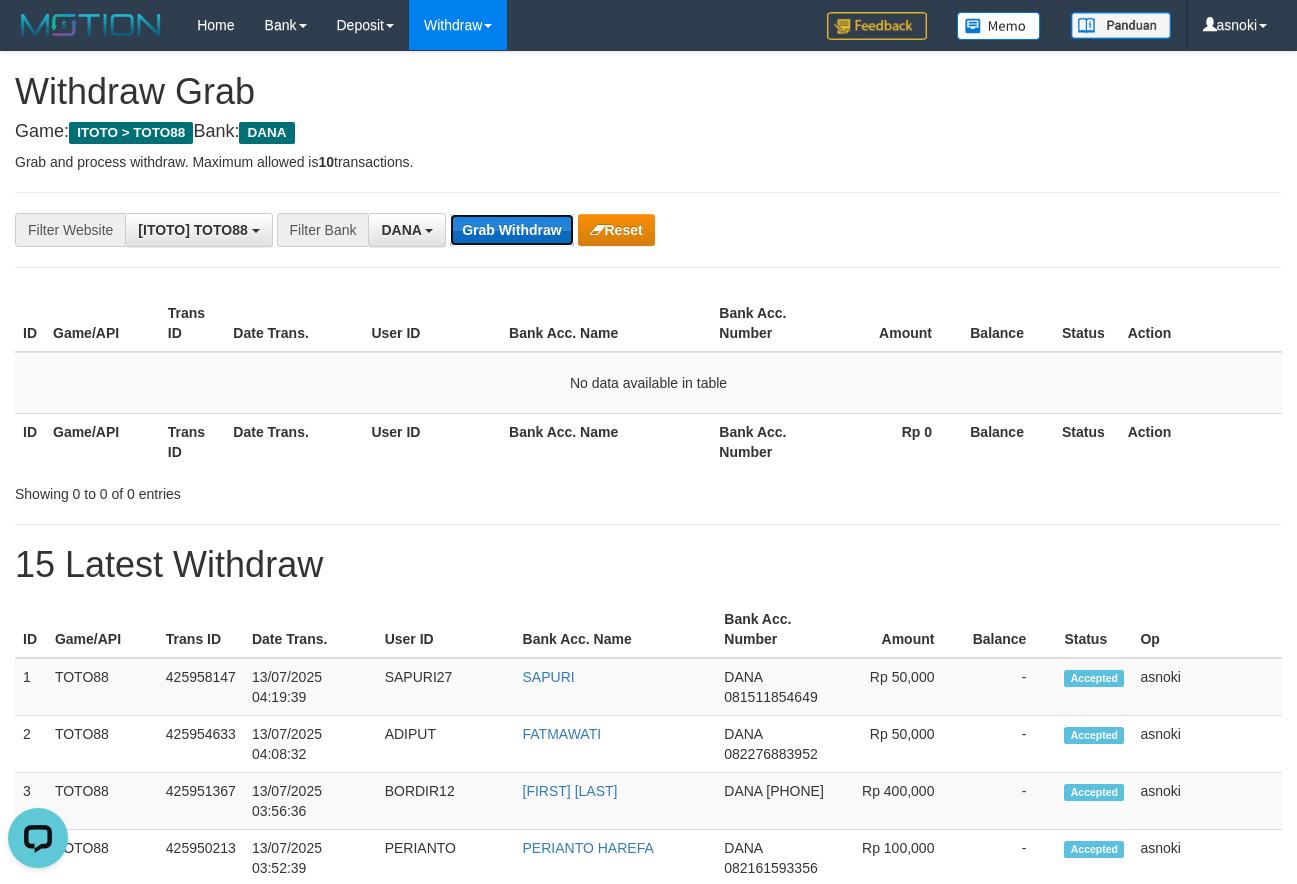 click on "Grab Withdraw" at bounding box center (511, 230) 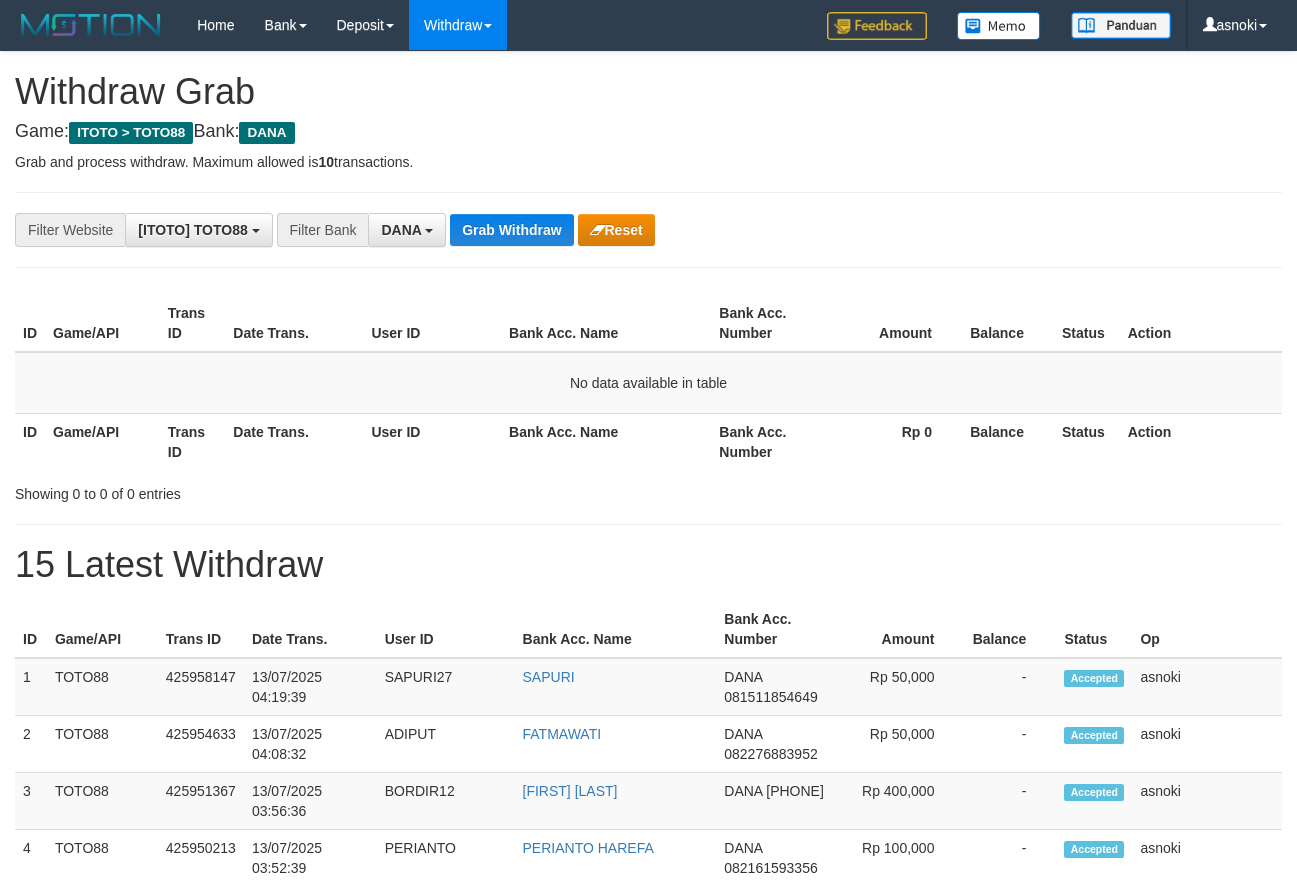 scroll, scrollTop: 0, scrollLeft: 0, axis: both 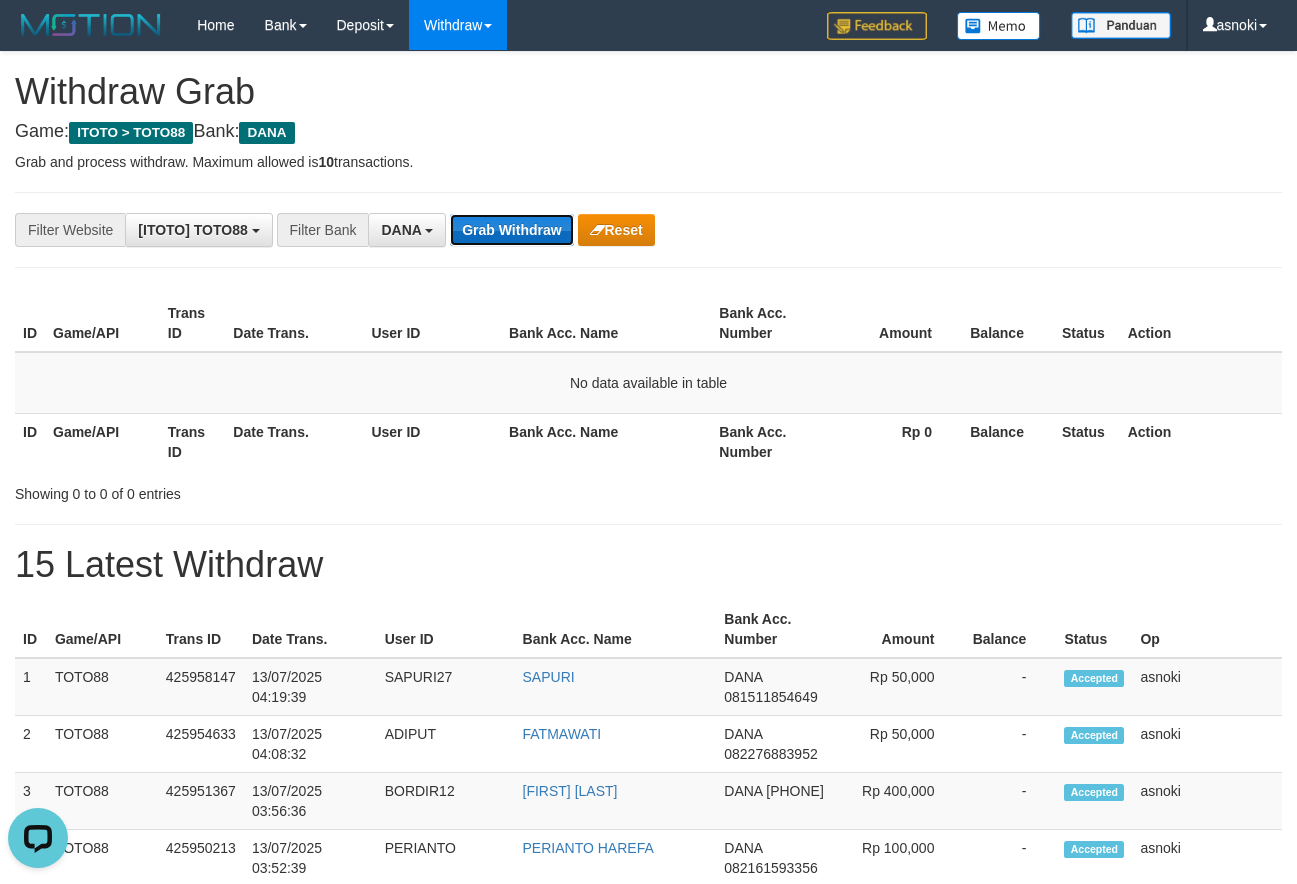 click on "Grab Withdraw" at bounding box center [511, 230] 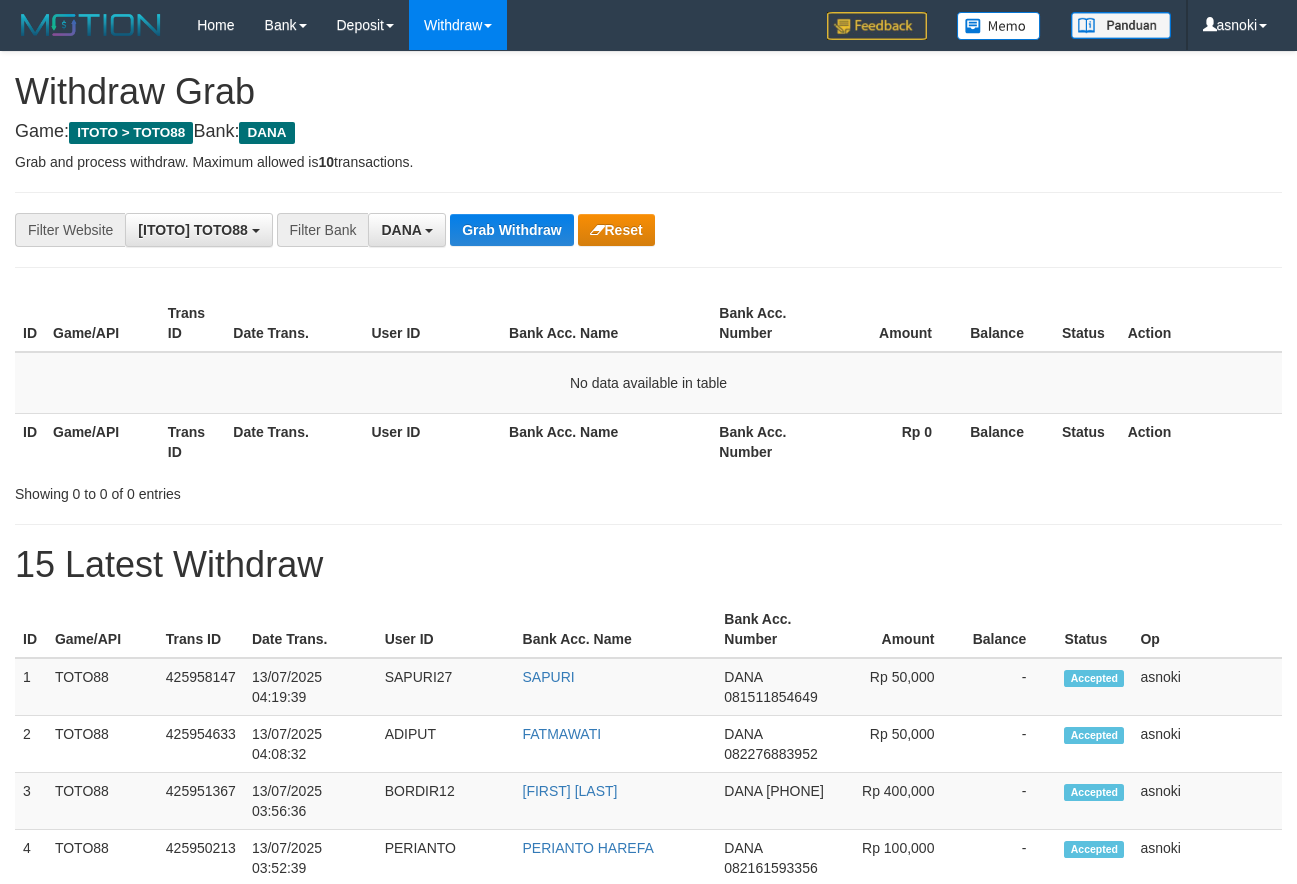scroll, scrollTop: 0, scrollLeft: 0, axis: both 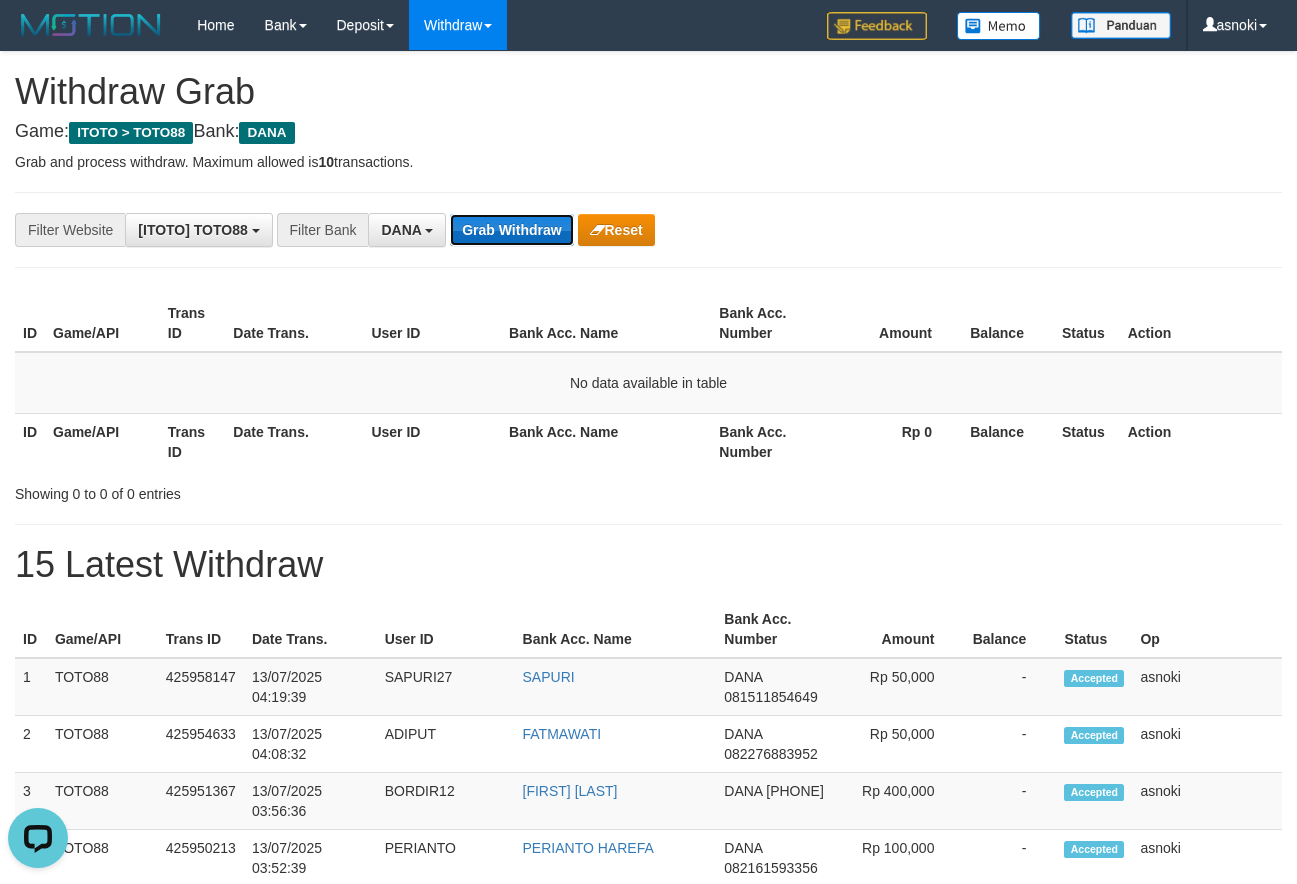 click on "Grab Withdraw" at bounding box center [511, 230] 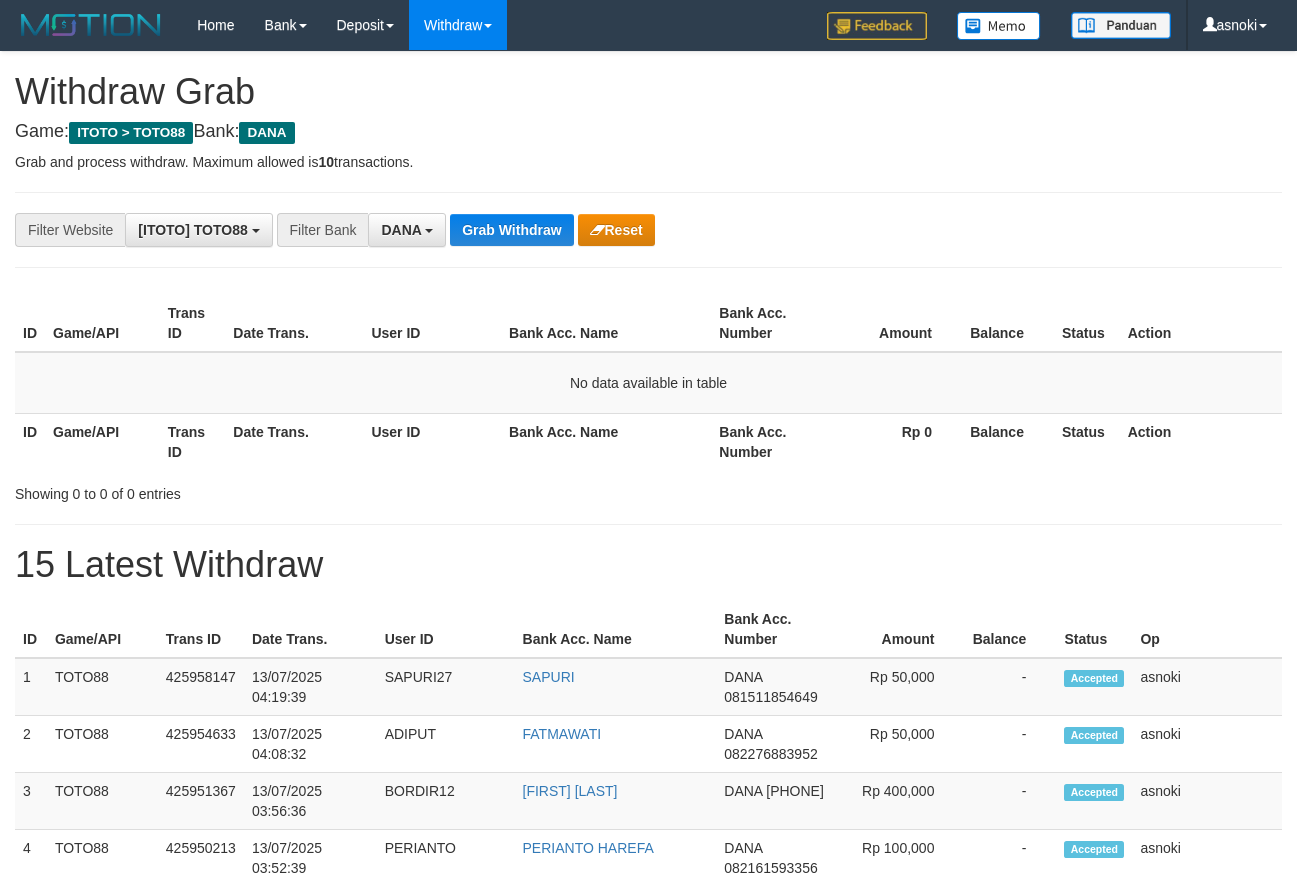 scroll, scrollTop: 0, scrollLeft: 0, axis: both 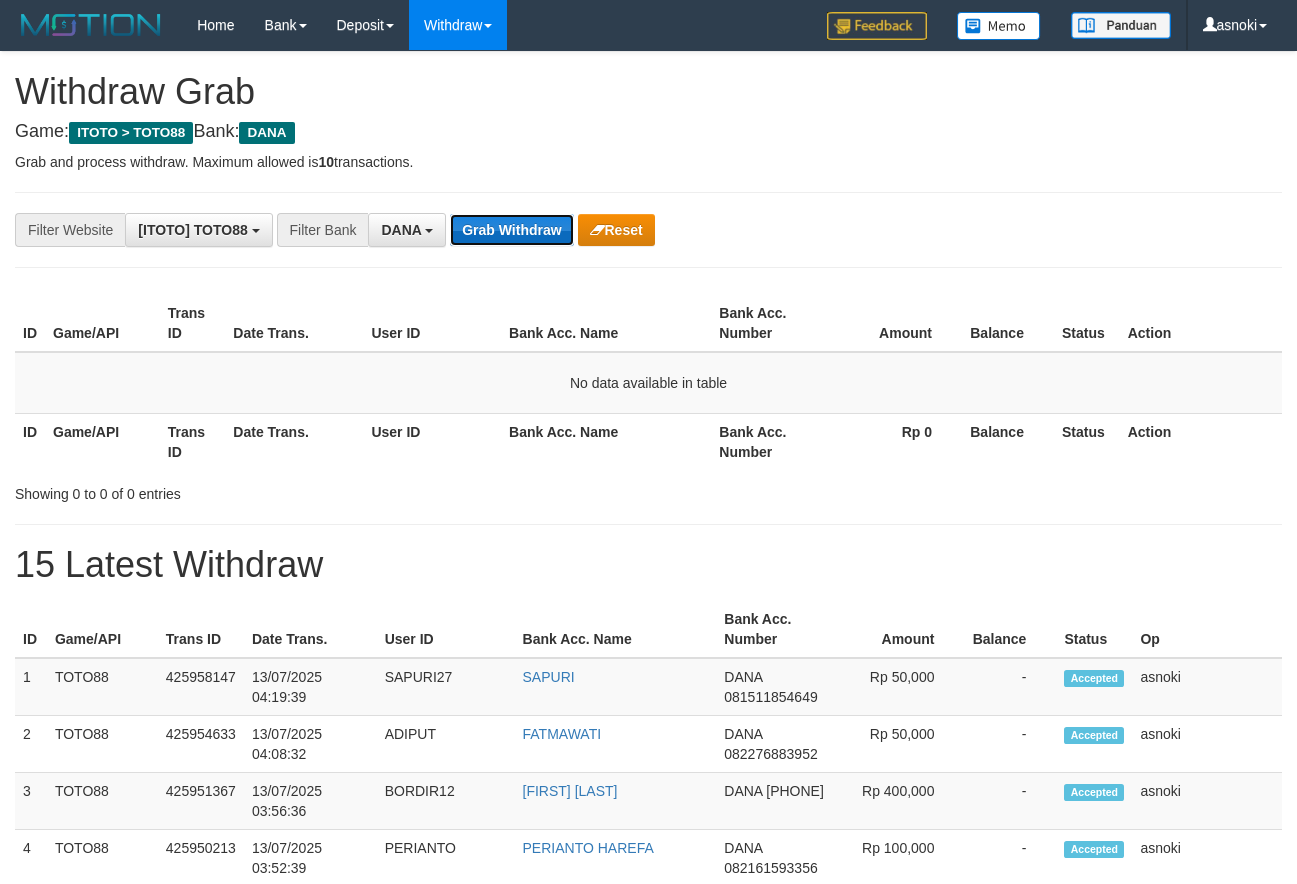 click on "Grab Withdraw" at bounding box center [511, 230] 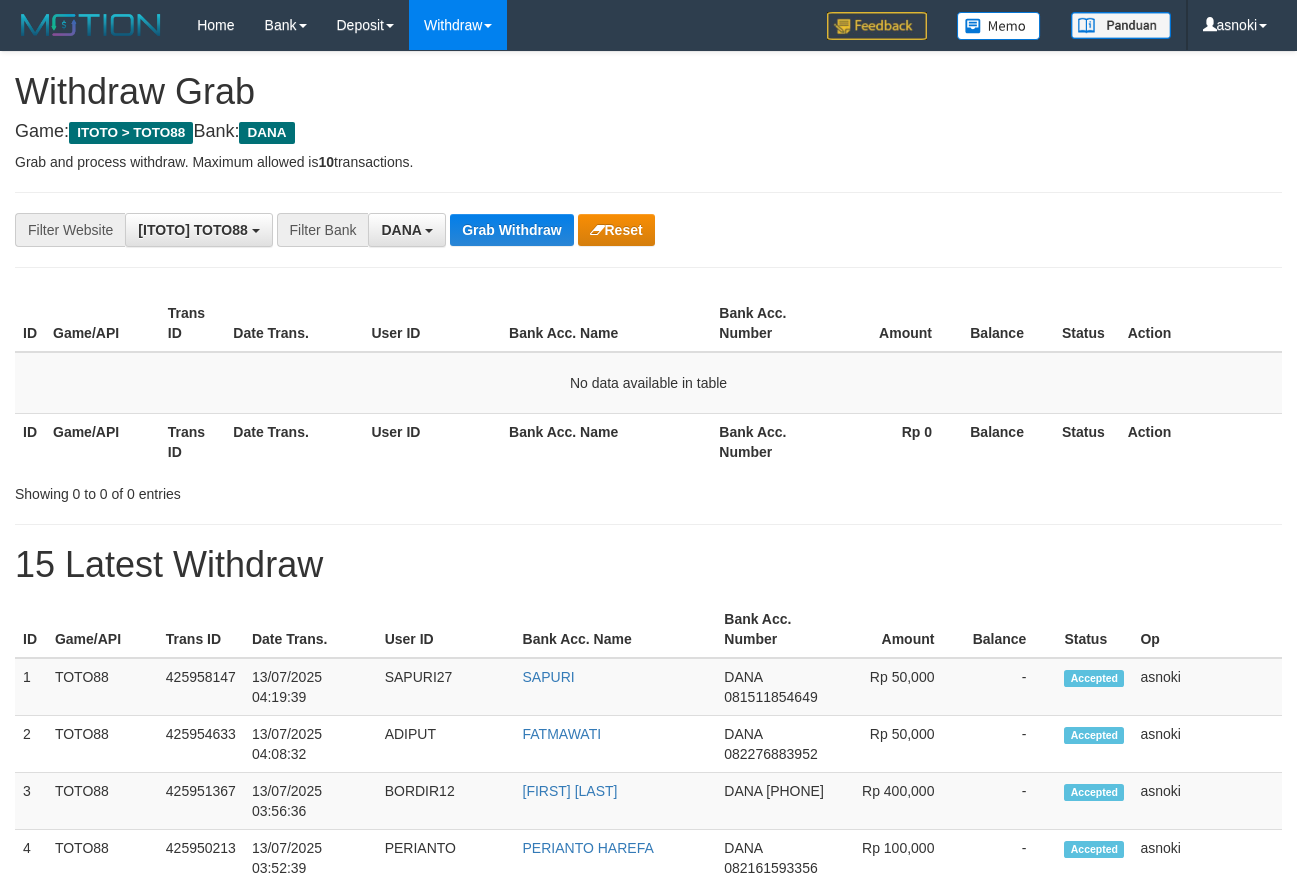 scroll, scrollTop: 0, scrollLeft: 0, axis: both 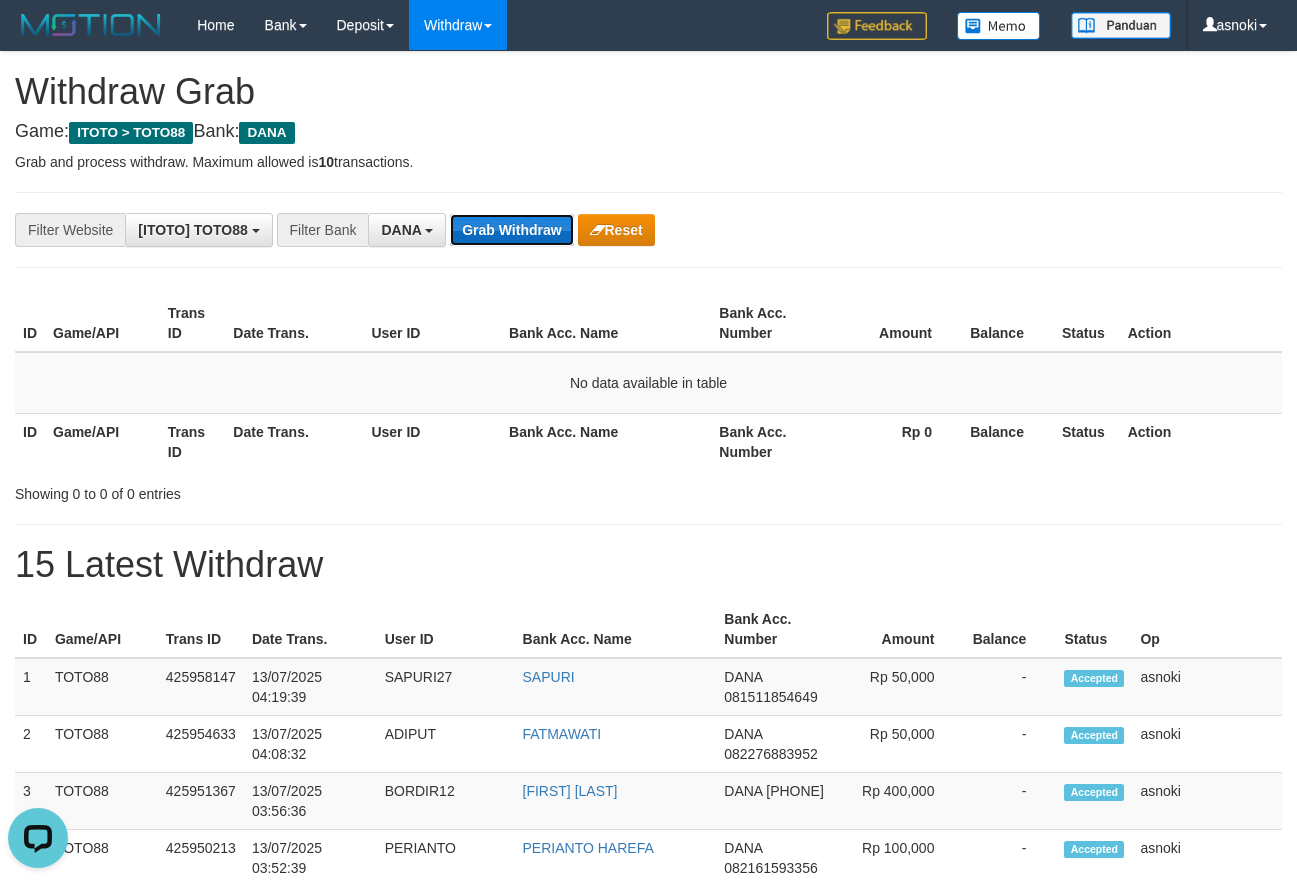 click on "Grab Withdraw" at bounding box center [511, 230] 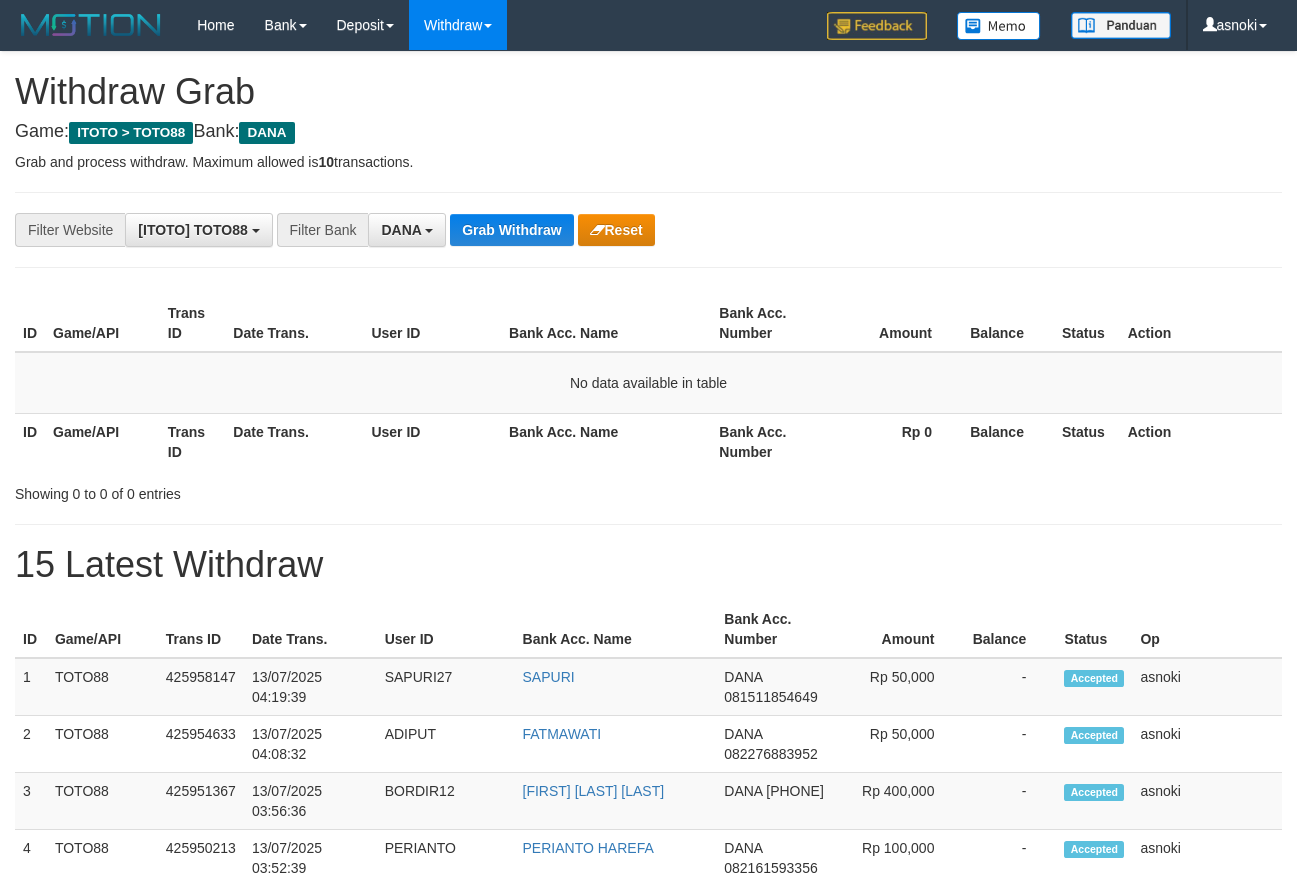 scroll, scrollTop: 0, scrollLeft: 0, axis: both 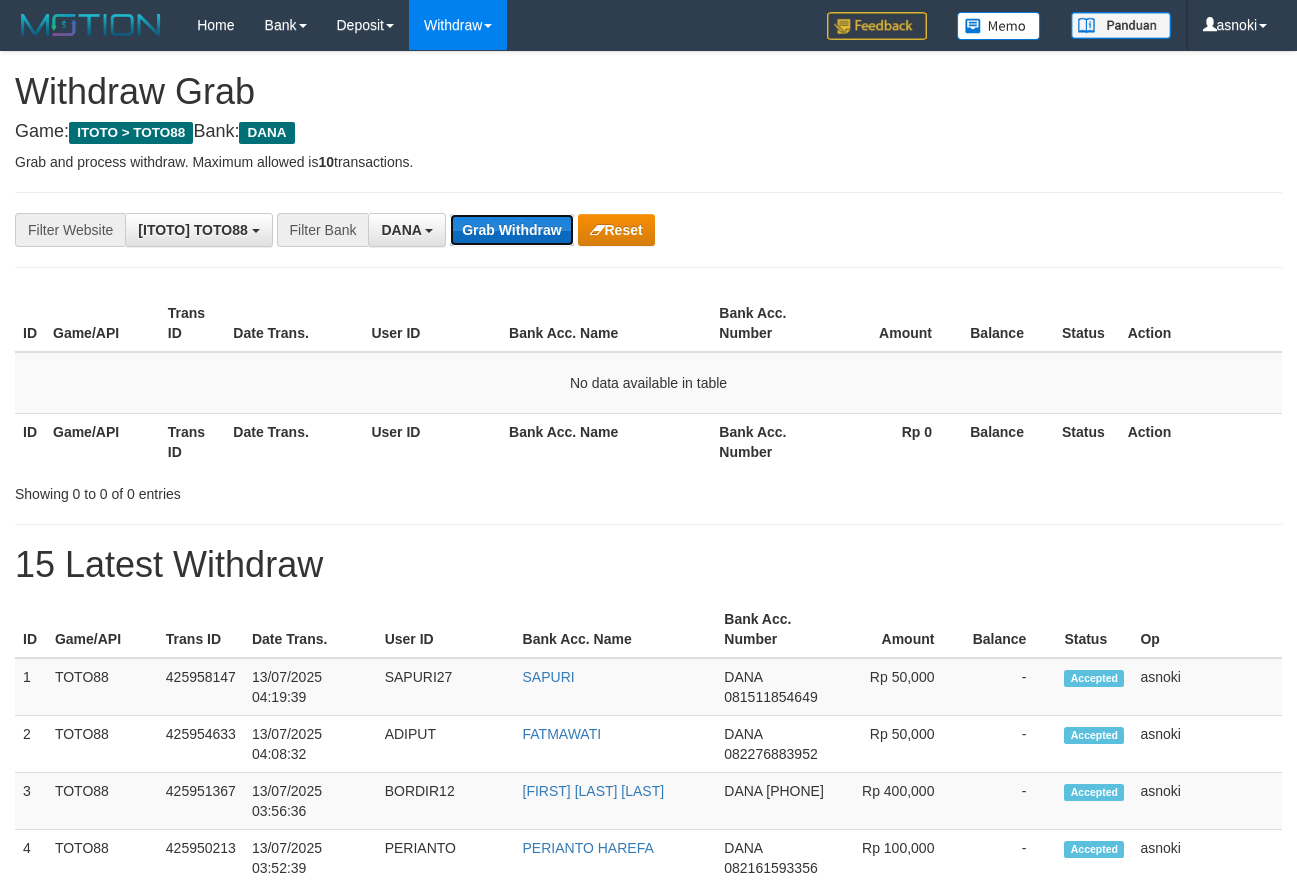 click on "Grab Withdraw" at bounding box center (511, 230) 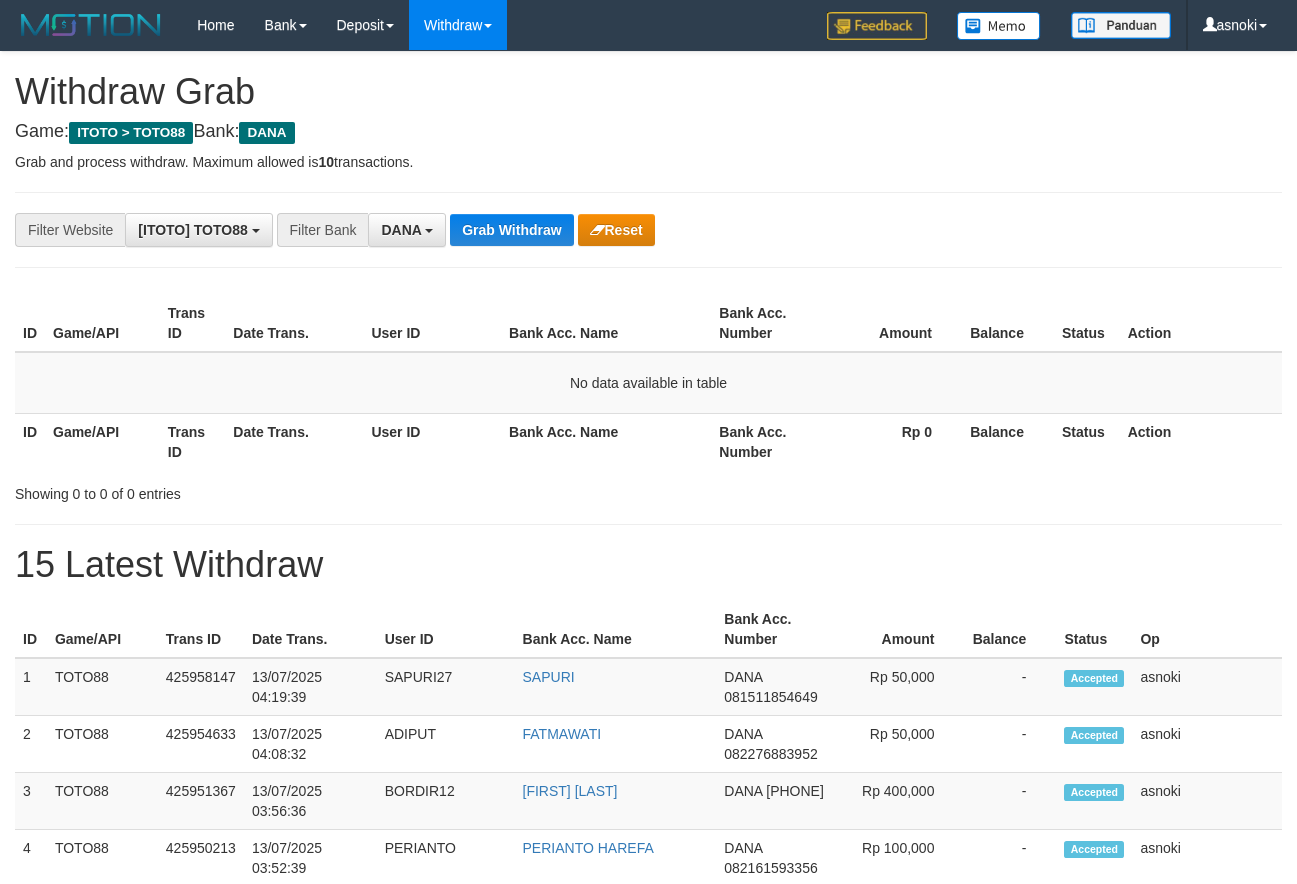 scroll, scrollTop: 0, scrollLeft: 0, axis: both 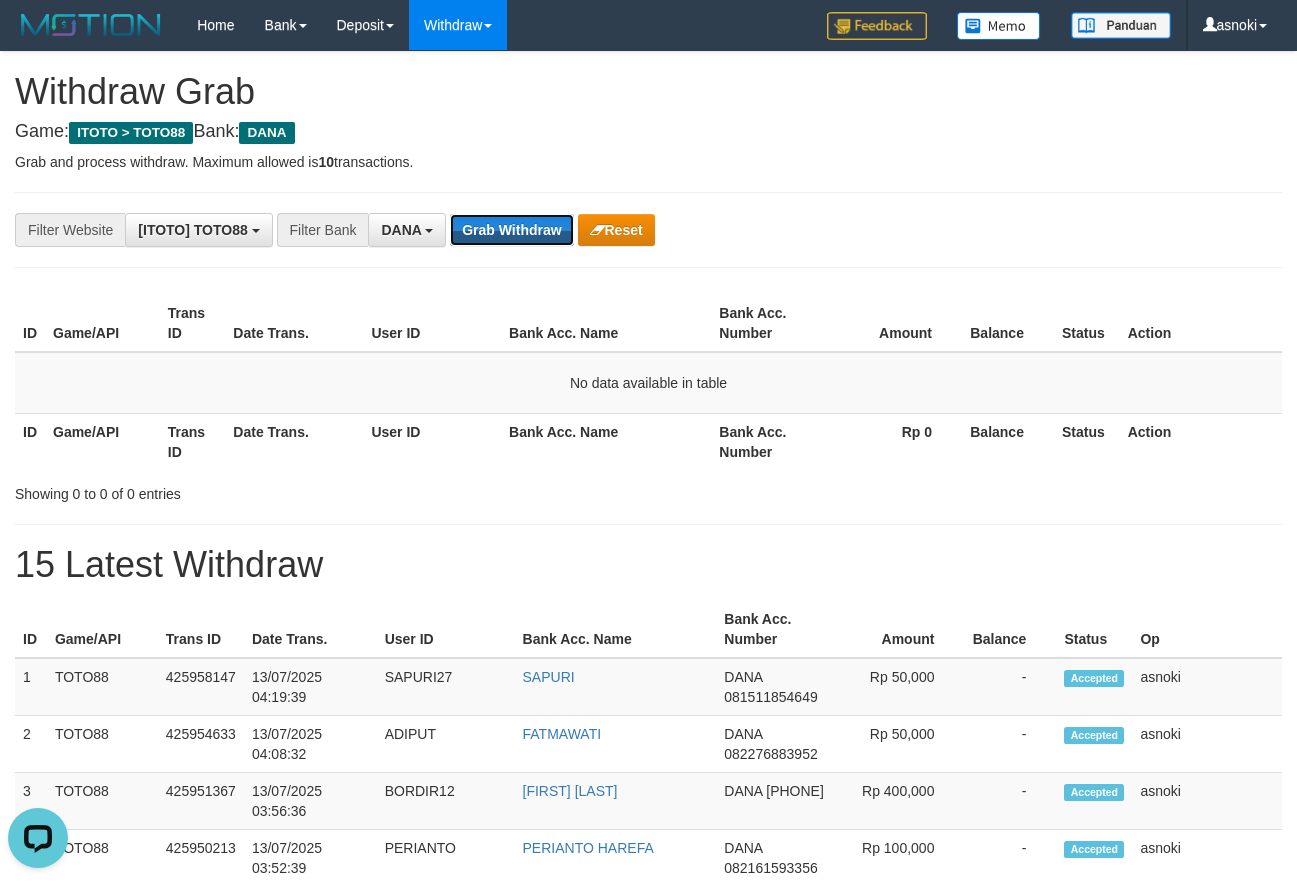 click on "Grab Withdraw" at bounding box center [511, 230] 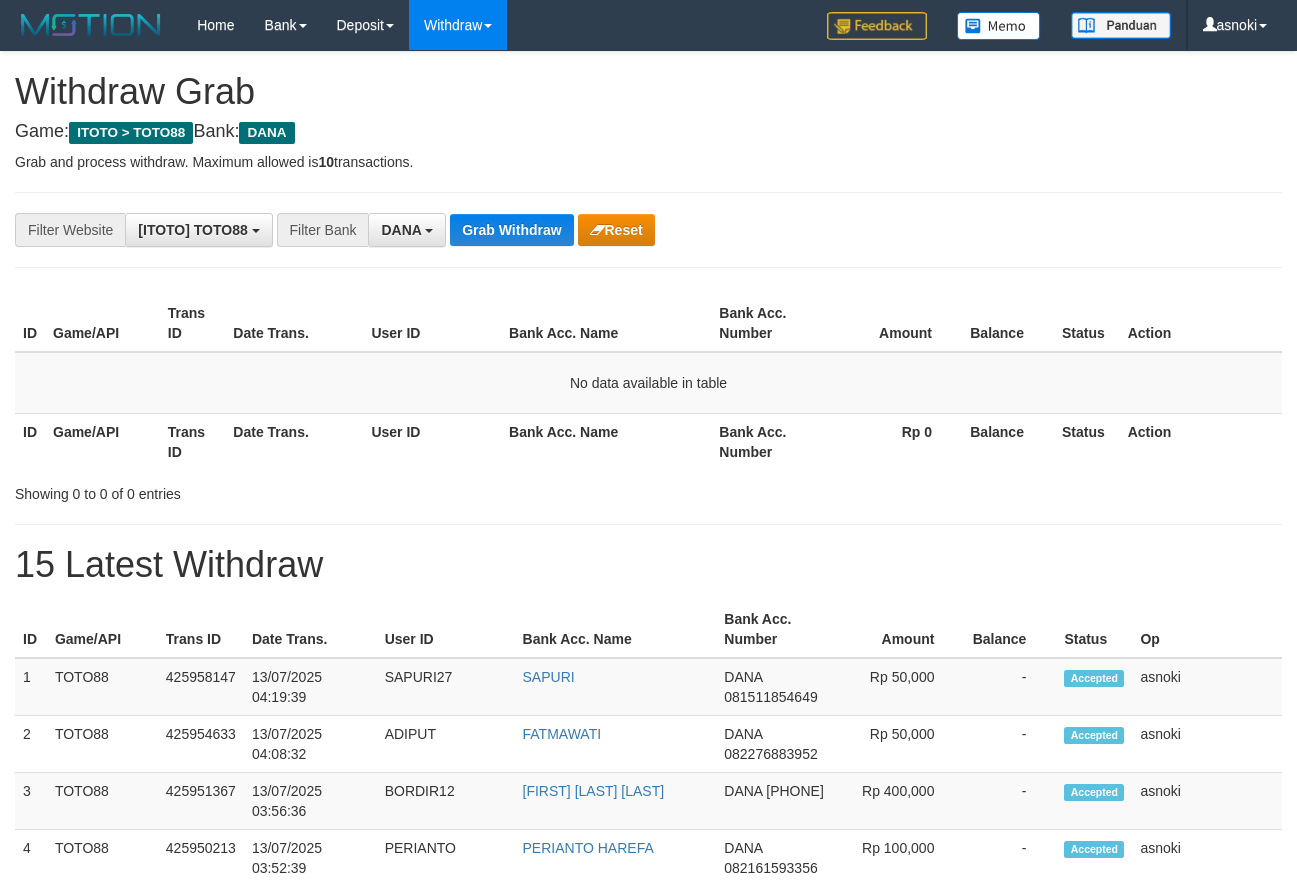 scroll, scrollTop: 0, scrollLeft: 0, axis: both 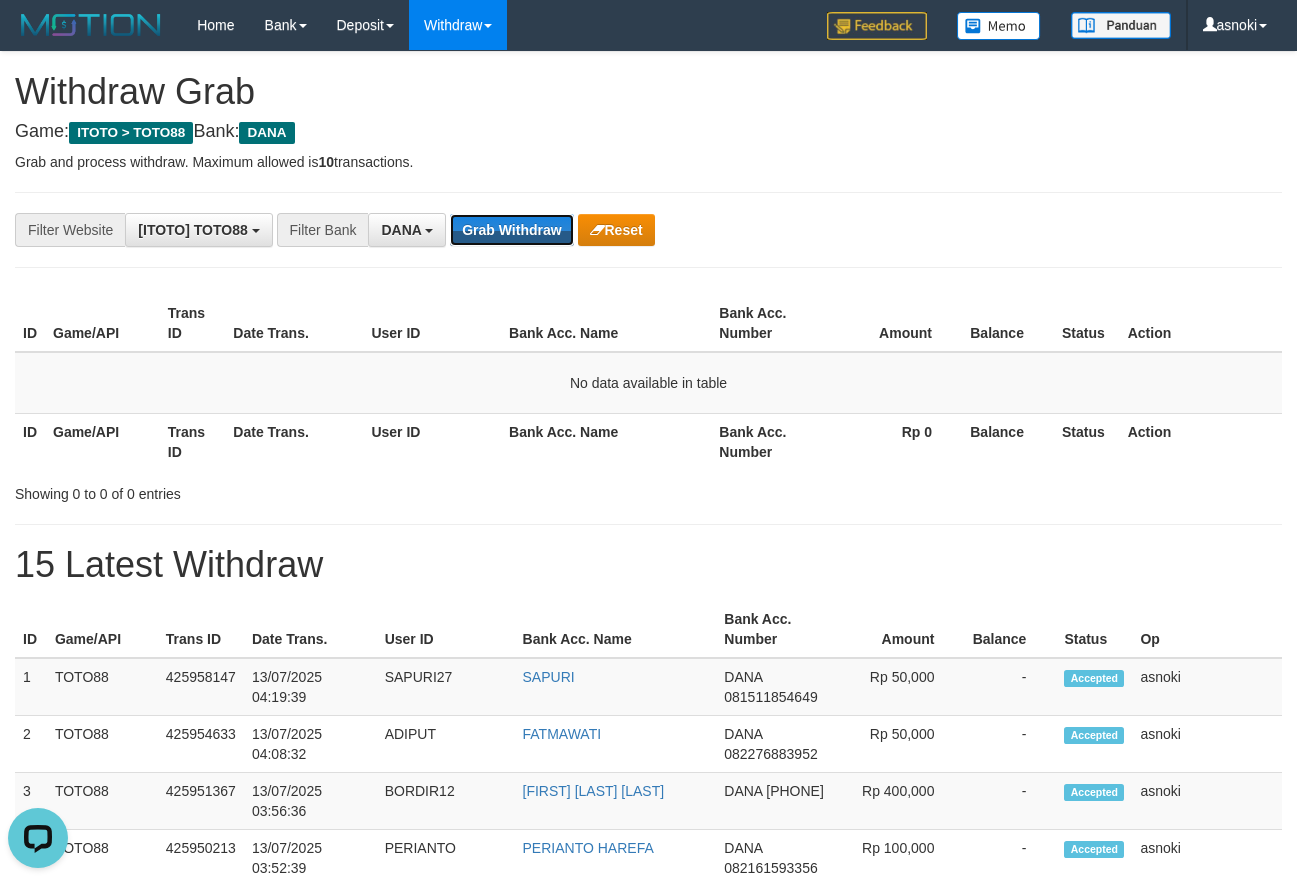 click on "Grab Withdraw" at bounding box center (511, 230) 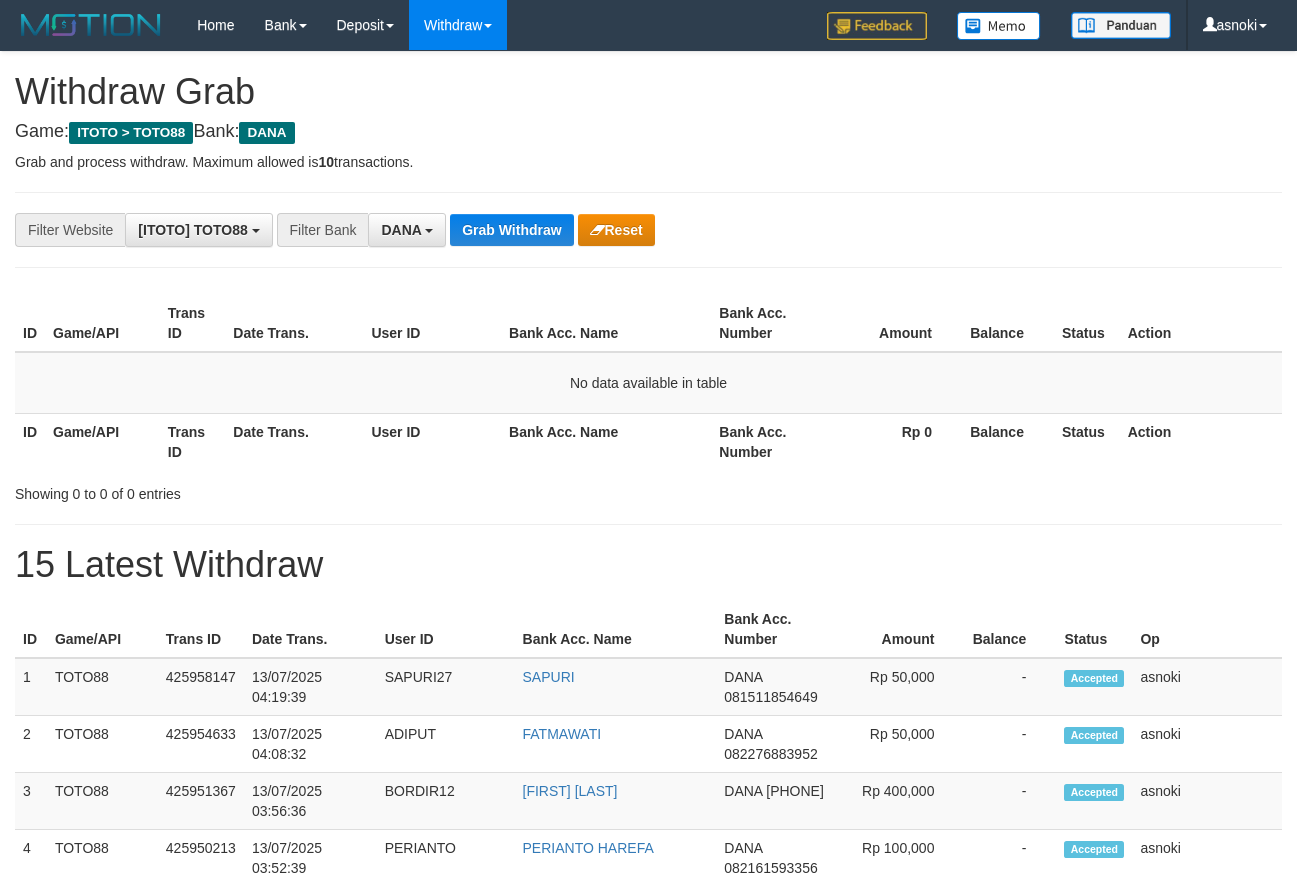 scroll, scrollTop: 0, scrollLeft: 0, axis: both 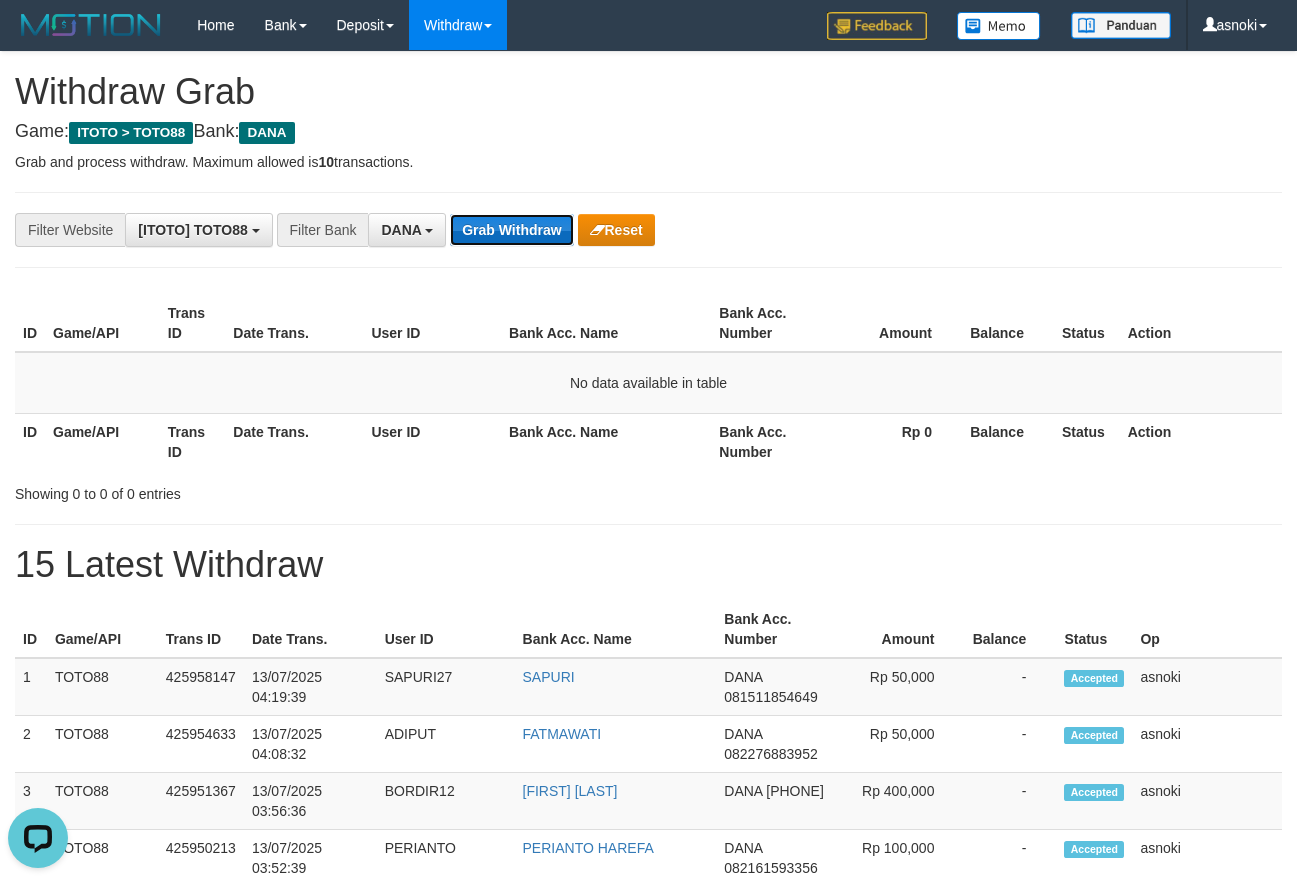 click on "Grab Withdraw" at bounding box center [511, 230] 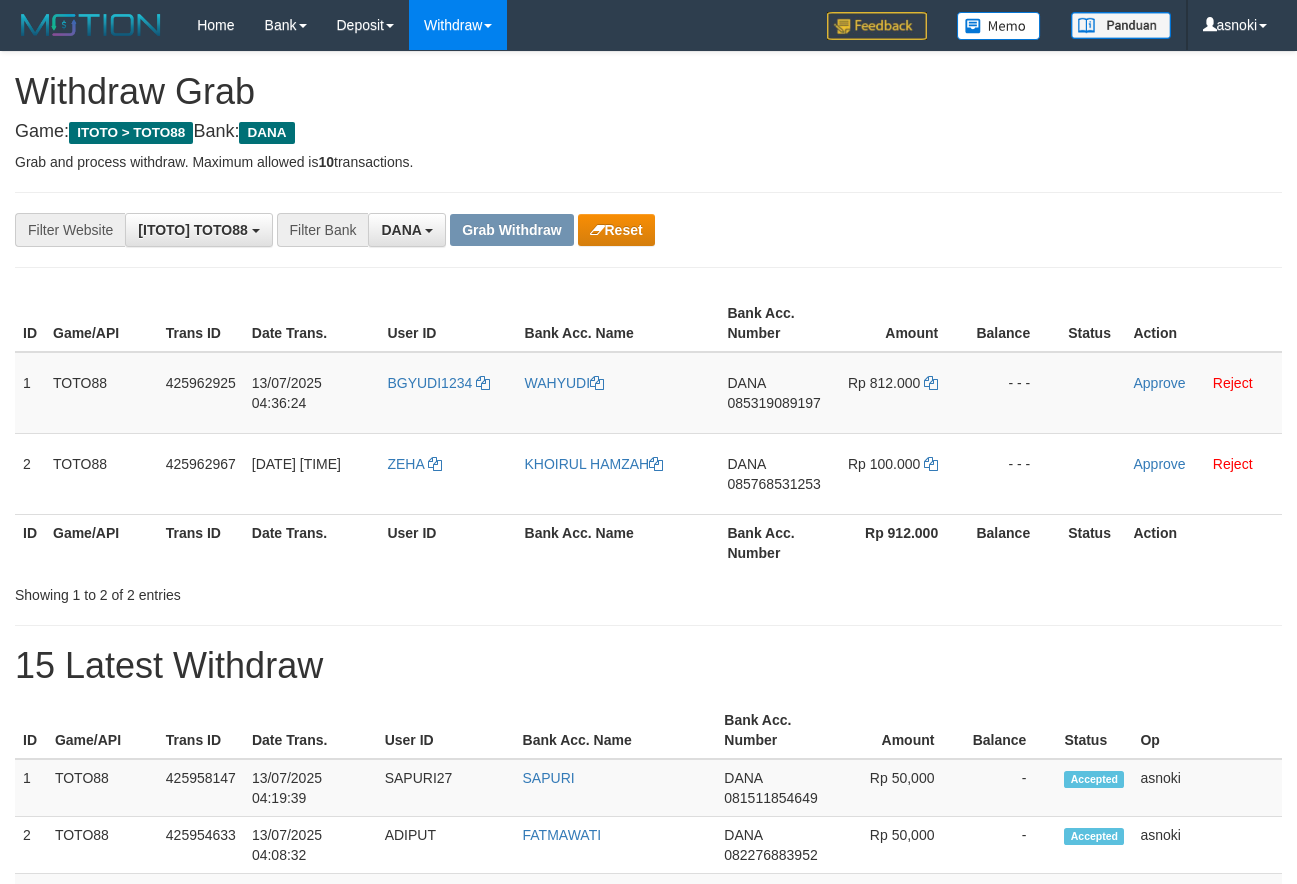 scroll, scrollTop: 0, scrollLeft: 0, axis: both 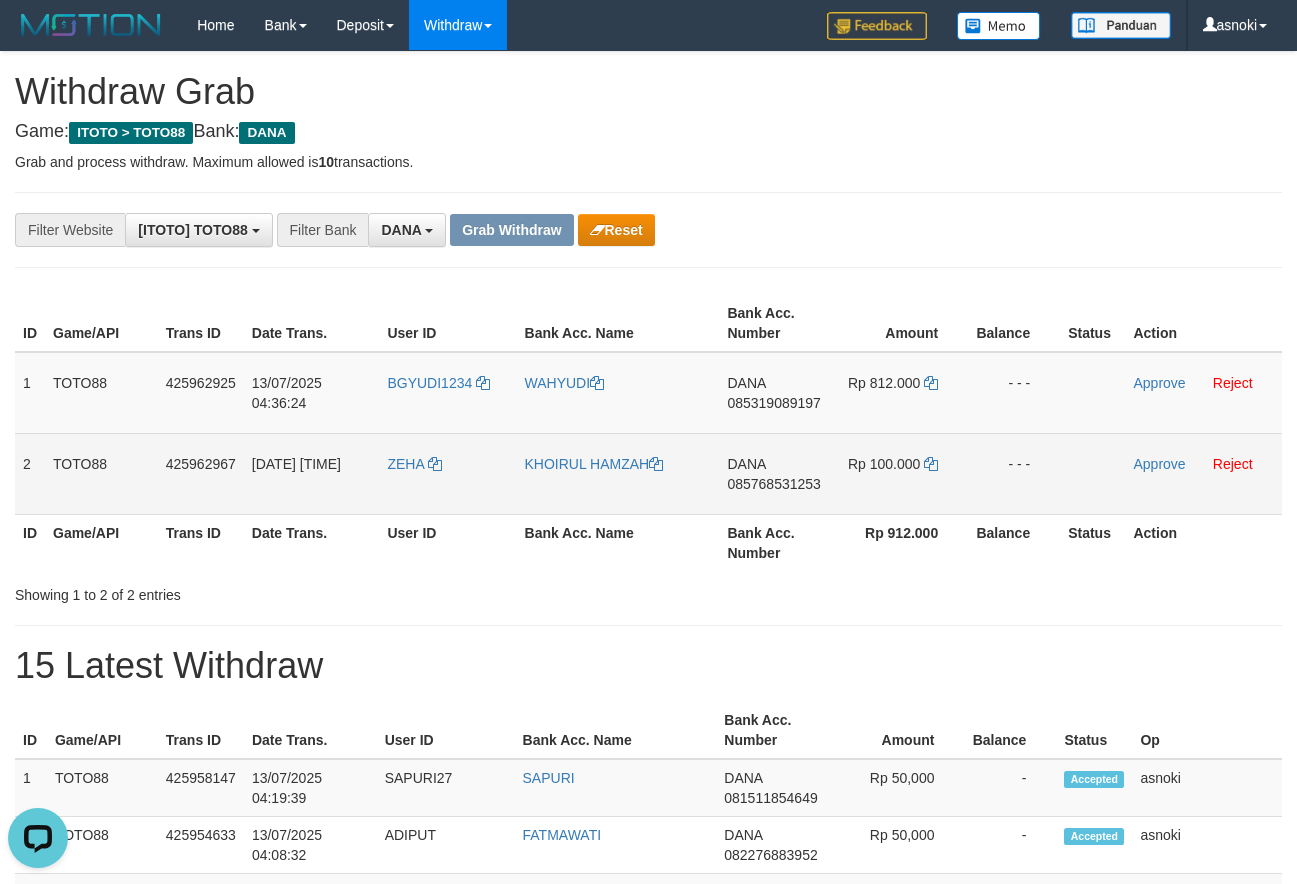 click on "085768531253" at bounding box center (773, 484) 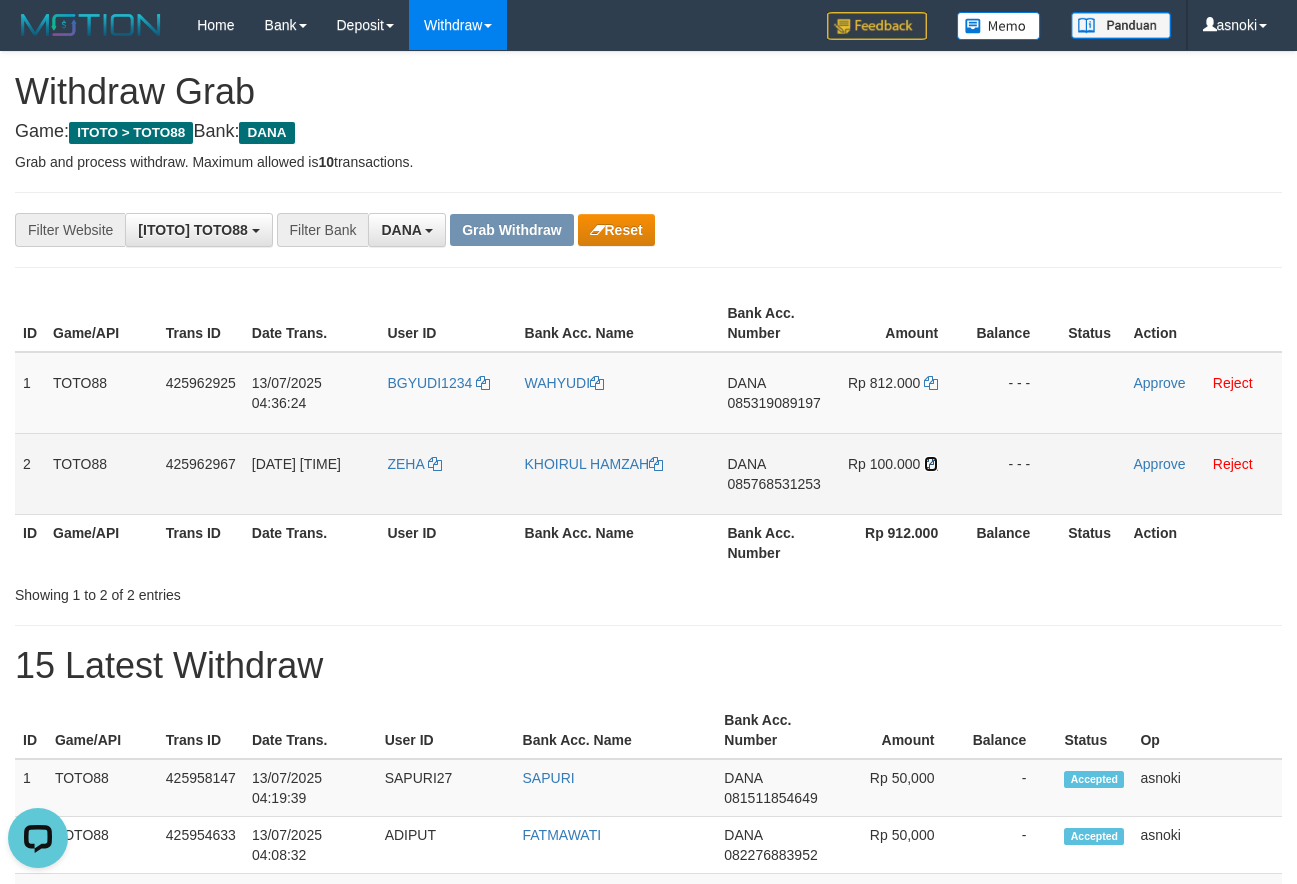 click at bounding box center [931, 464] 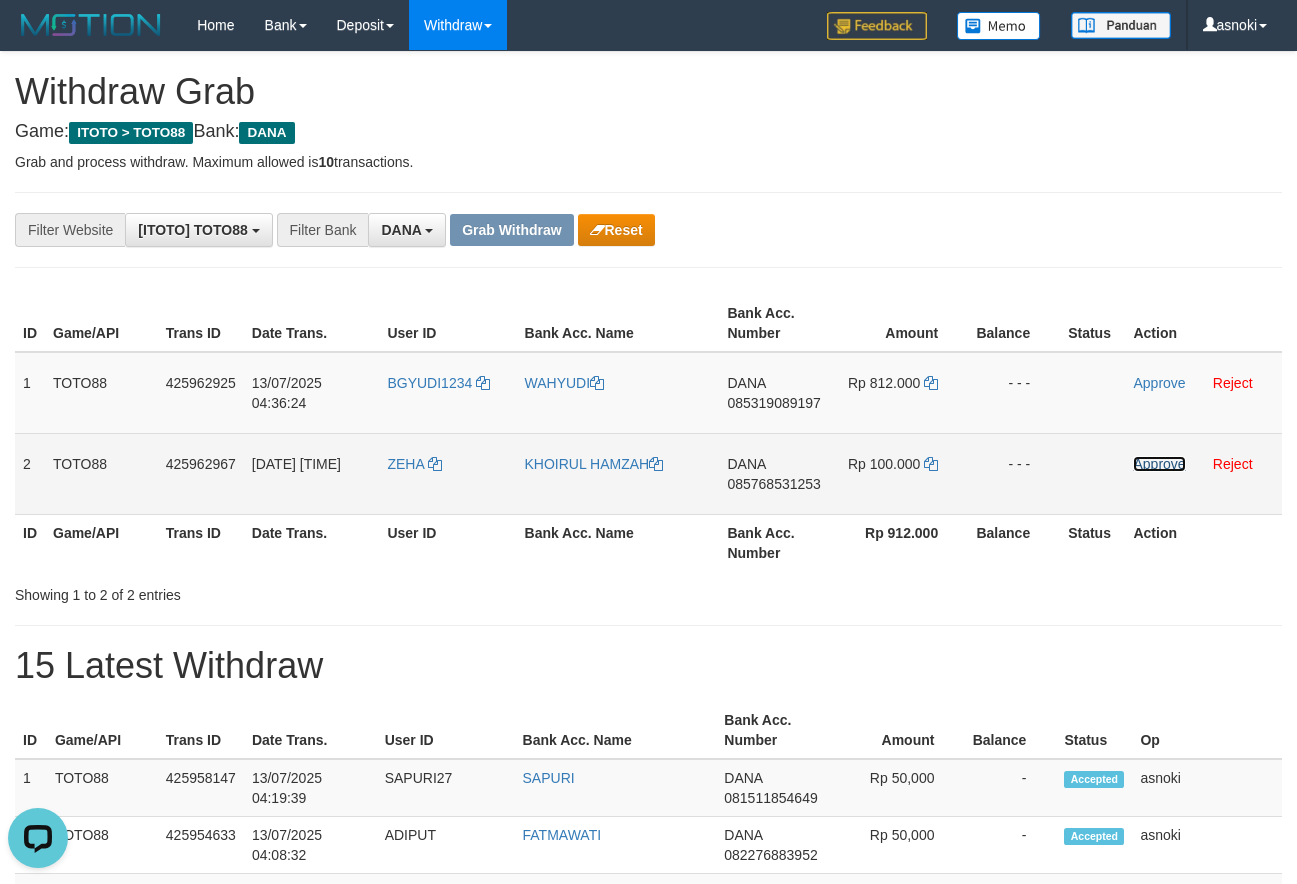 click on "Approve" at bounding box center (1159, 464) 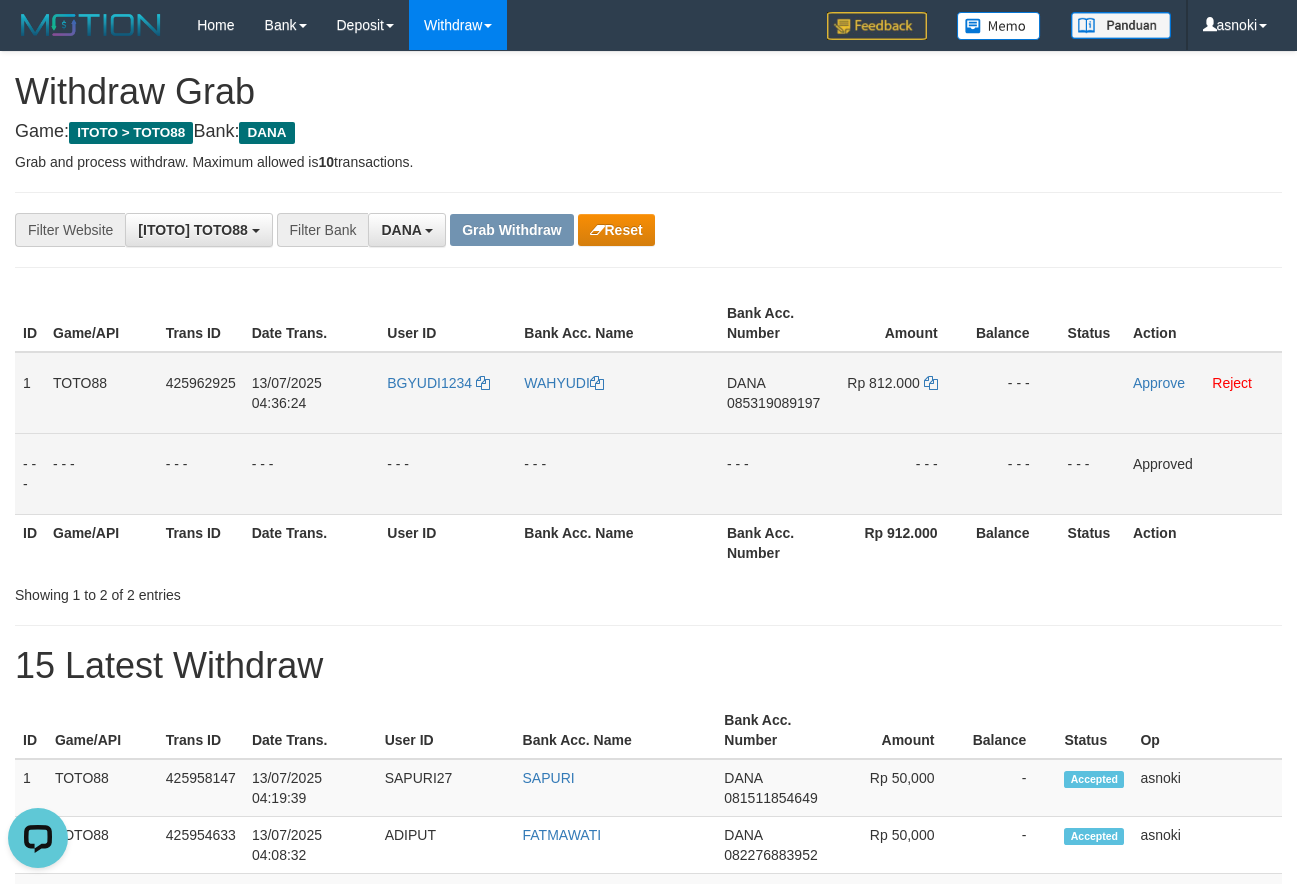 click on "085319089197" at bounding box center (773, 403) 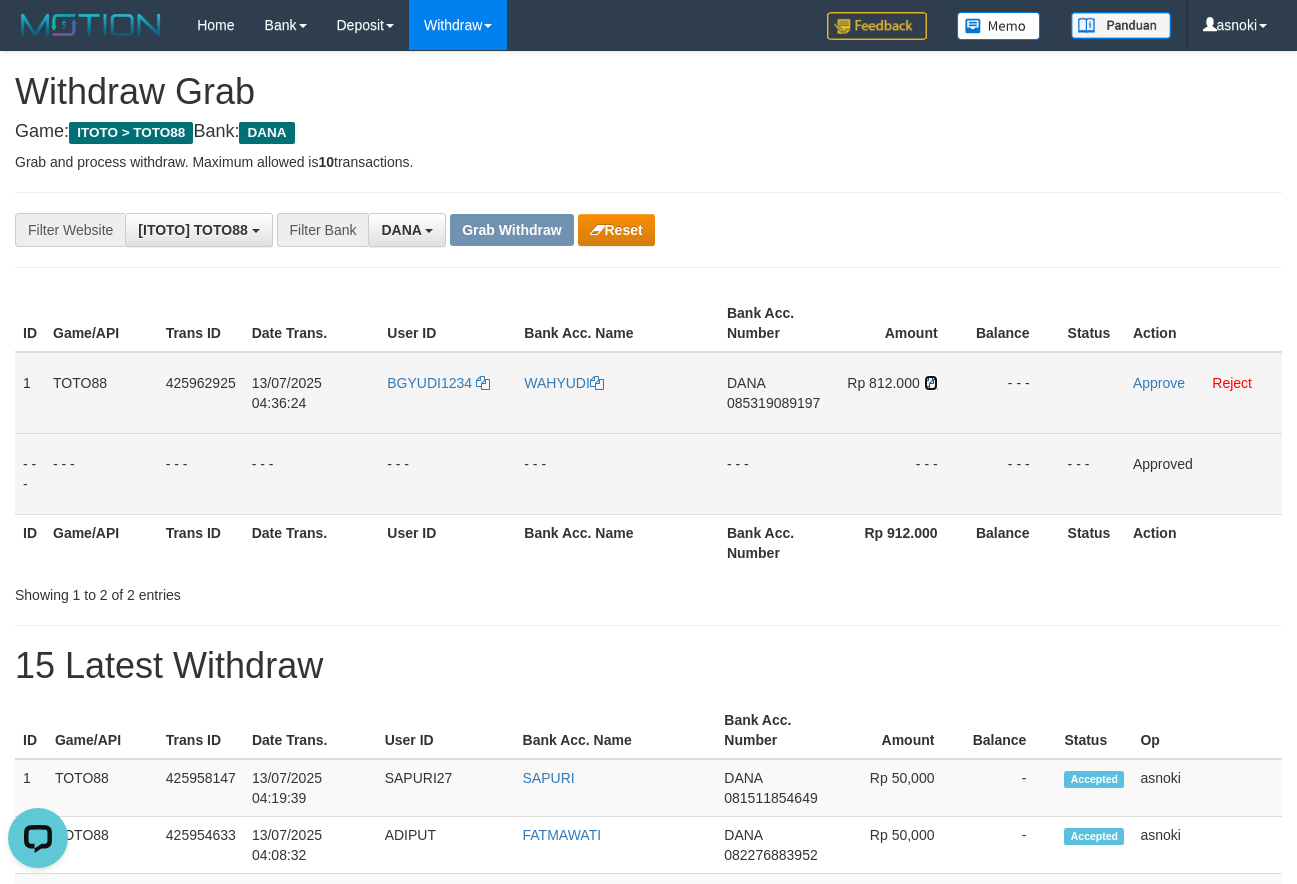 click at bounding box center (931, 383) 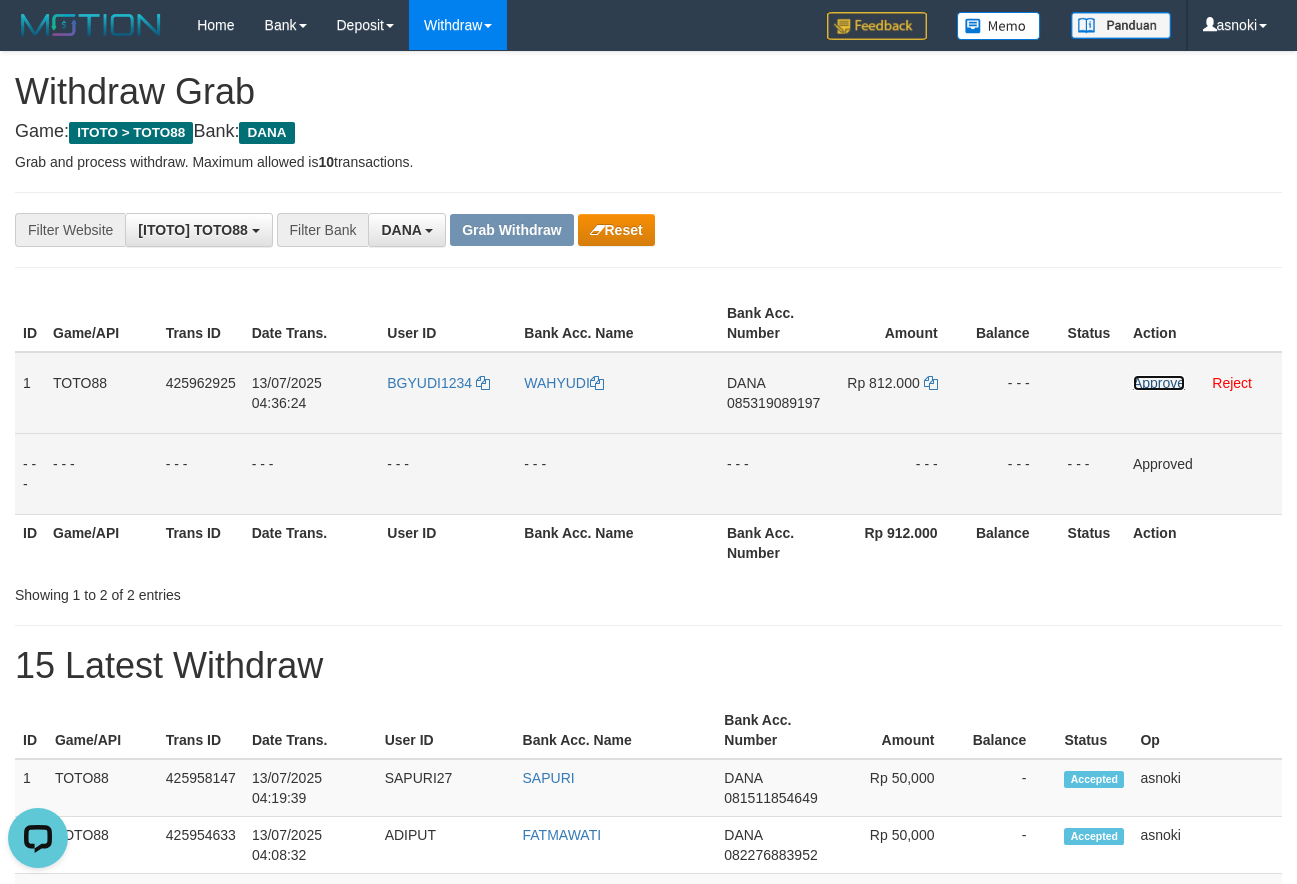 click on "Approve" at bounding box center (1159, 383) 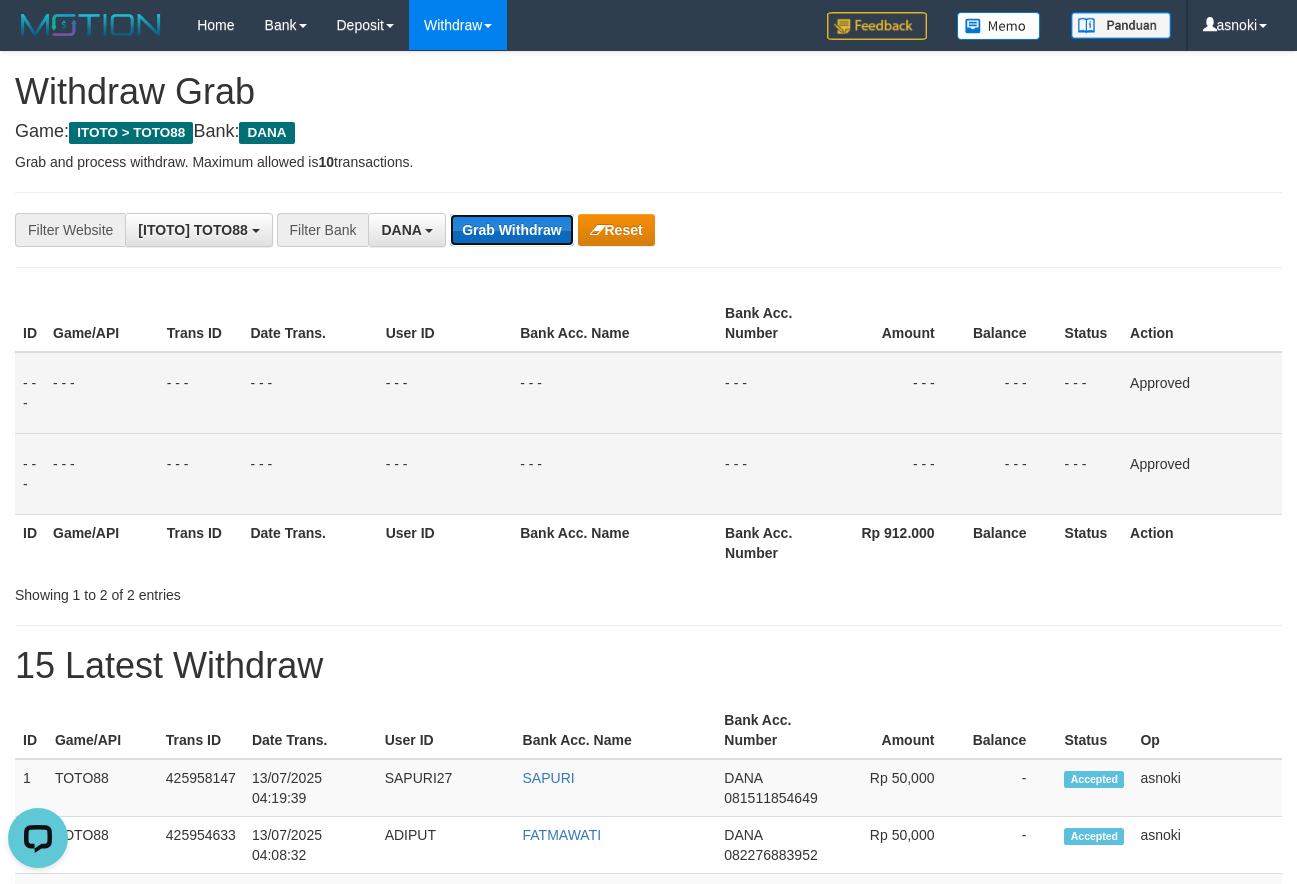 click on "Grab Withdraw" at bounding box center [511, 230] 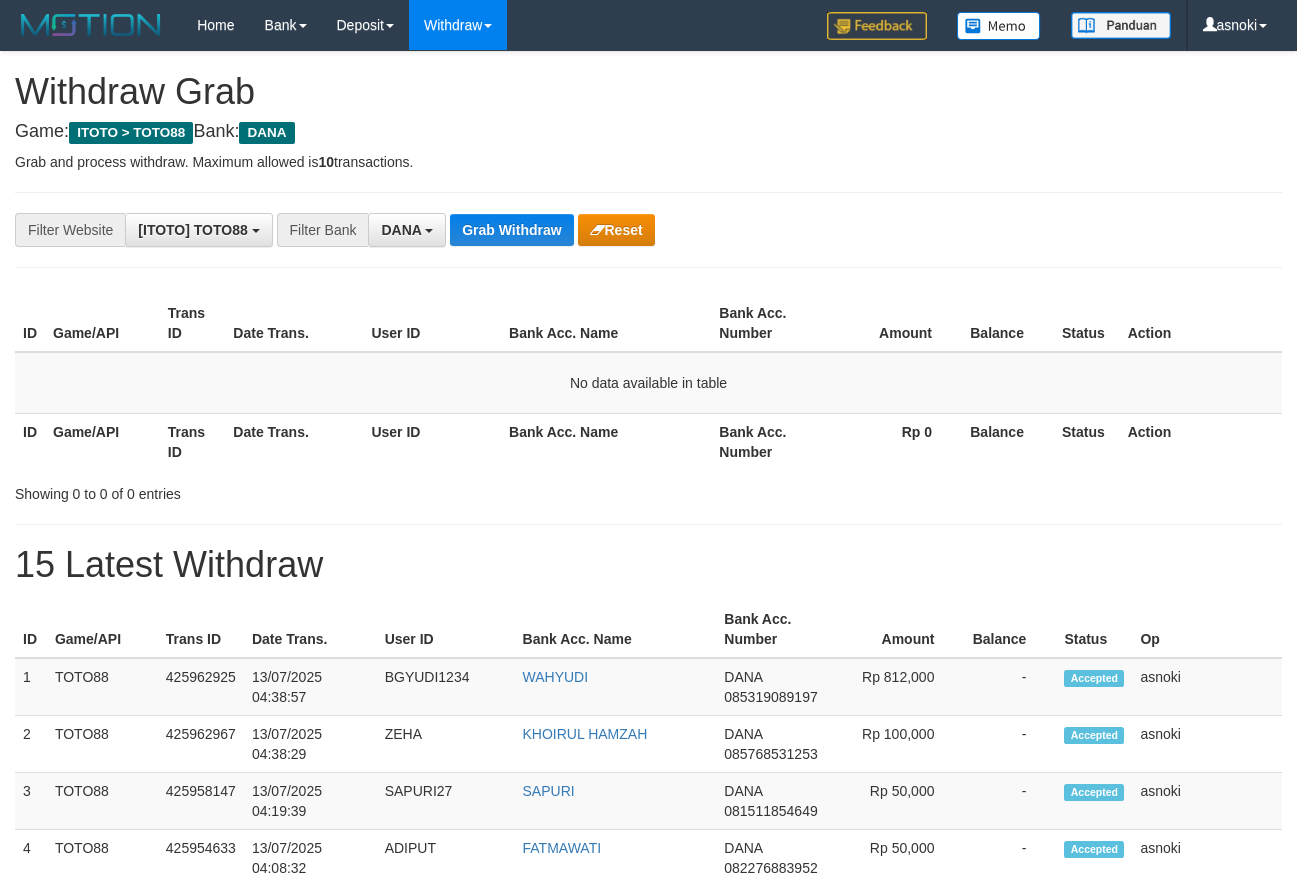 scroll, scrollTop: 0, scrollLeft: 0, axis: both 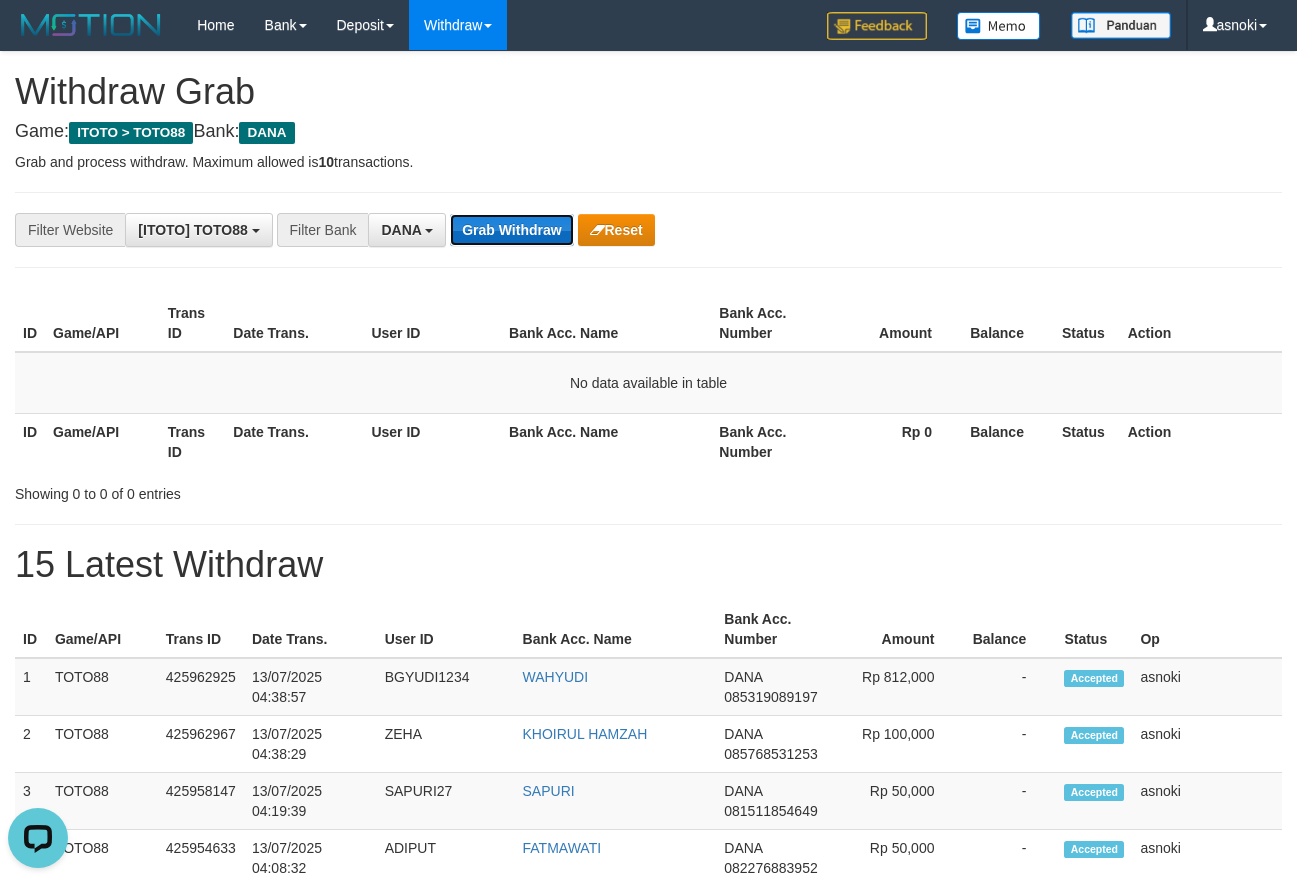 click on "Grab Withdraw" at bounding box center (511, 230) 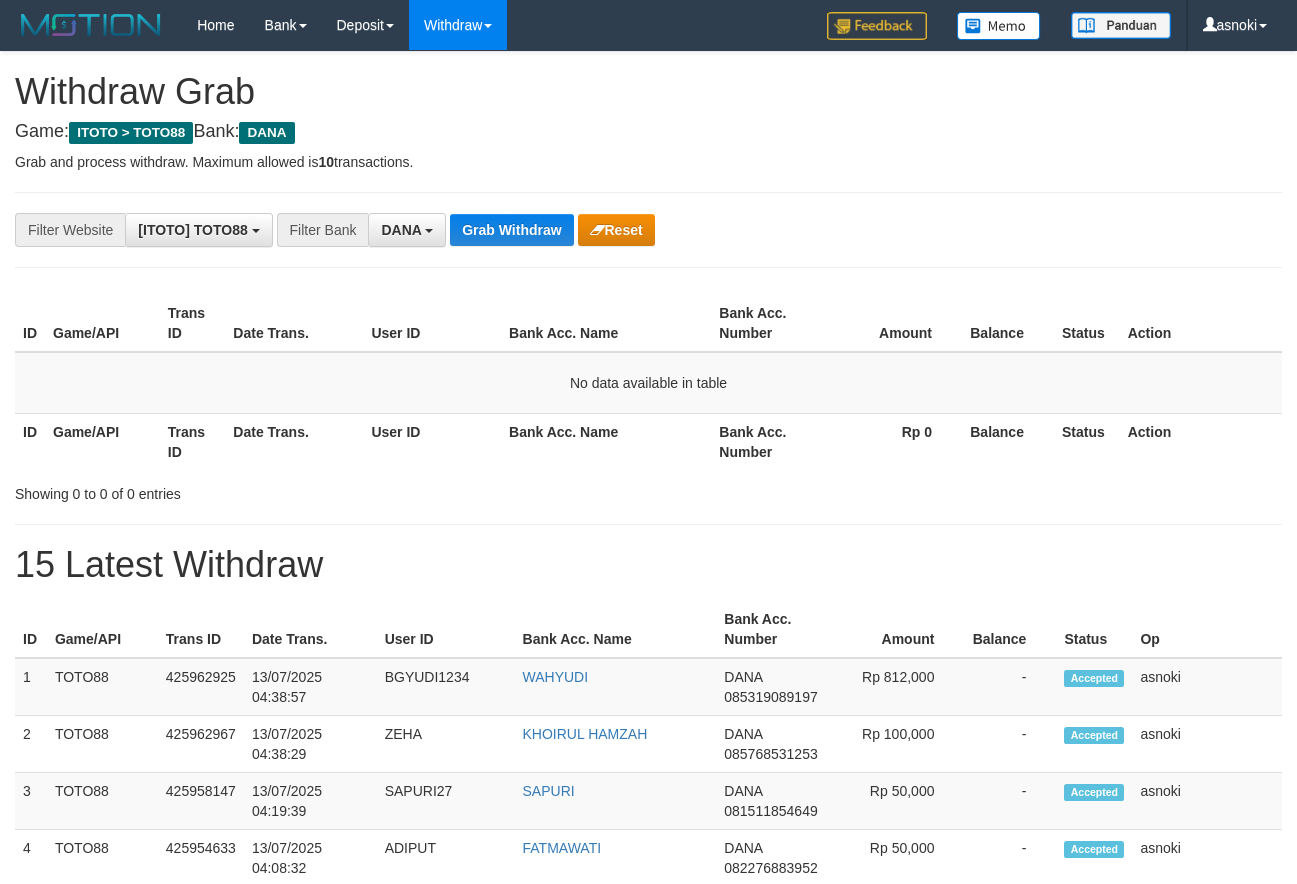 scroll, scrollTop: 0, scrollLeft: 0, axis: both 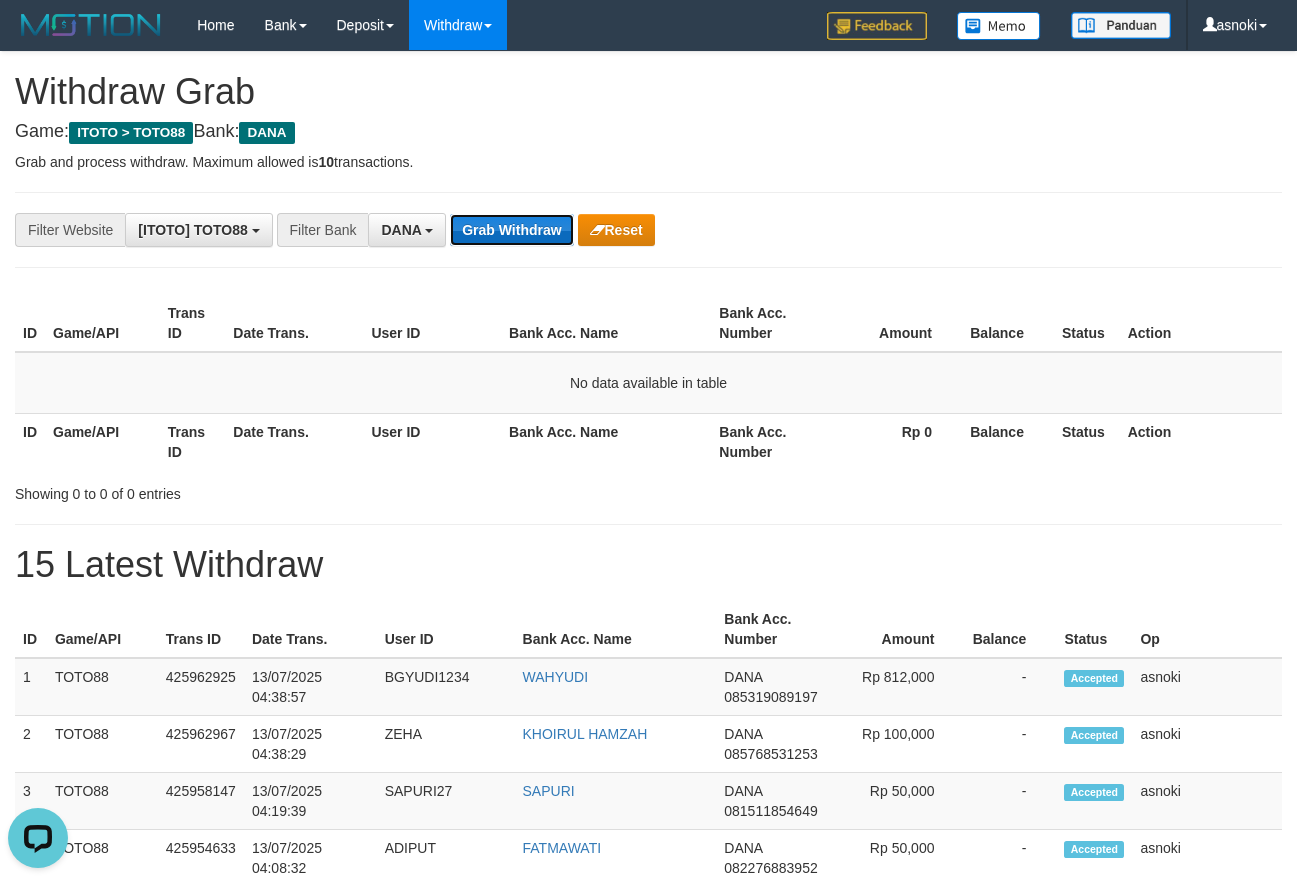 click on "Grab Withdraw" at bounding box center [511, 230] 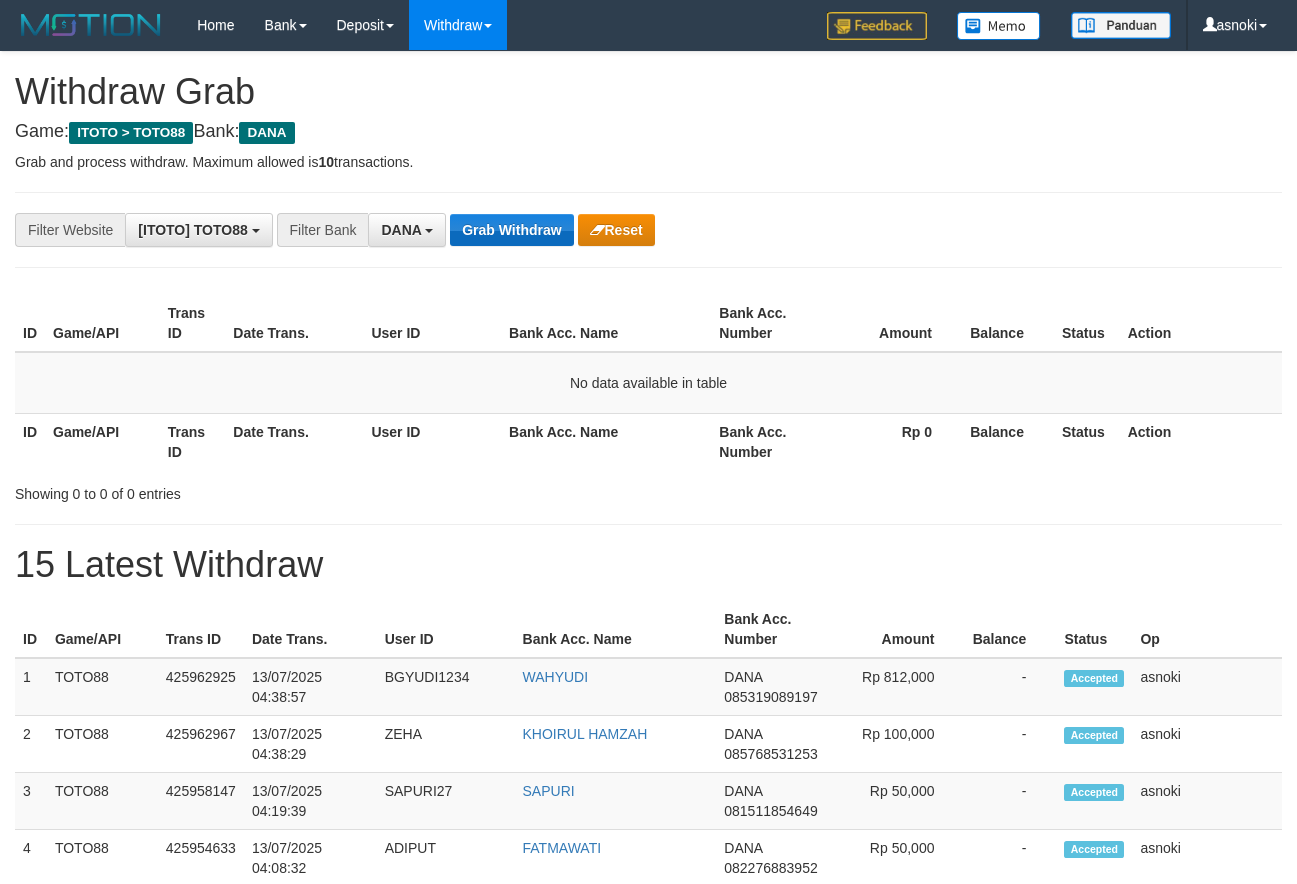 scroll, scrollTop: 0, scrollLeft: 0, axis: both 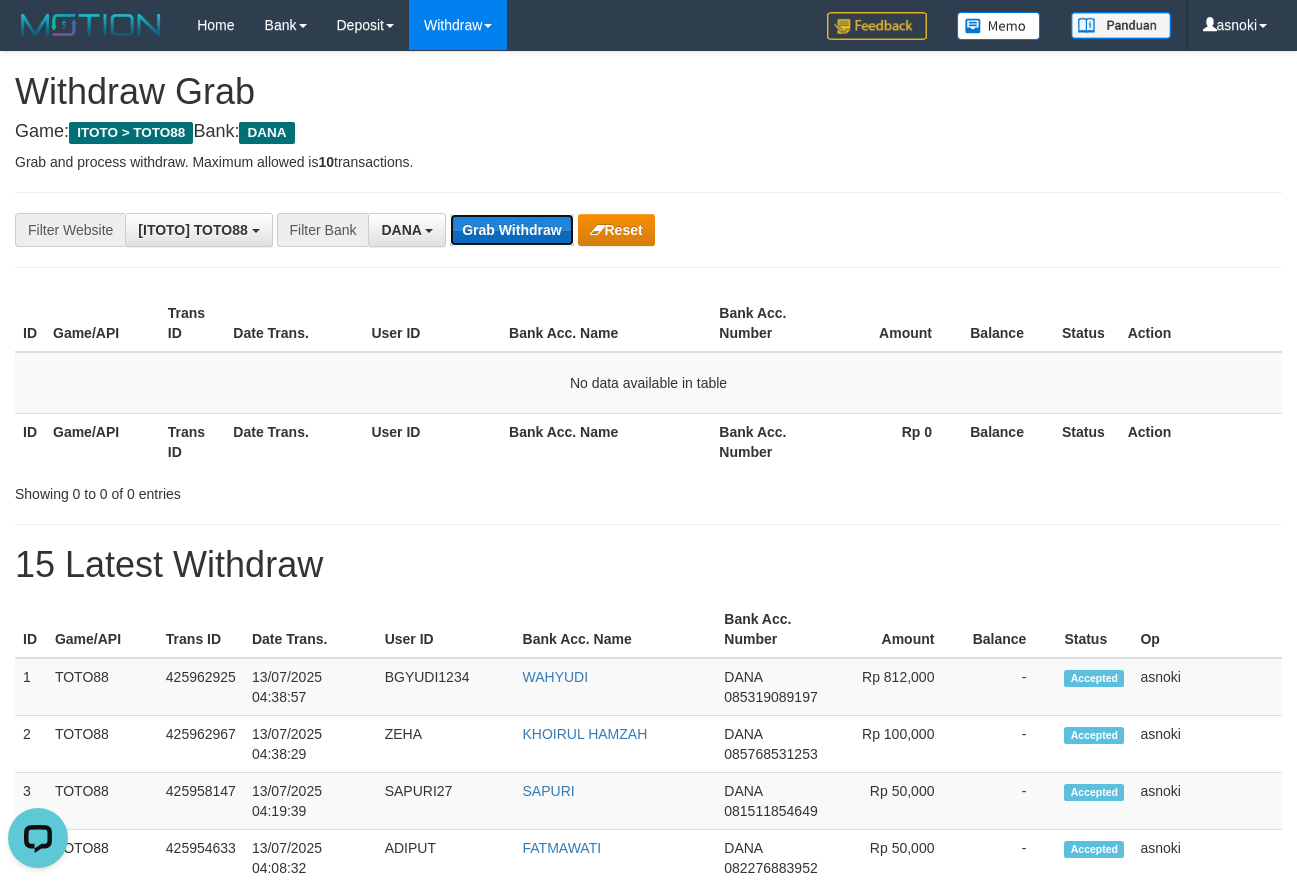click on "Grab Withdraw" at bounding box center (511, 230) 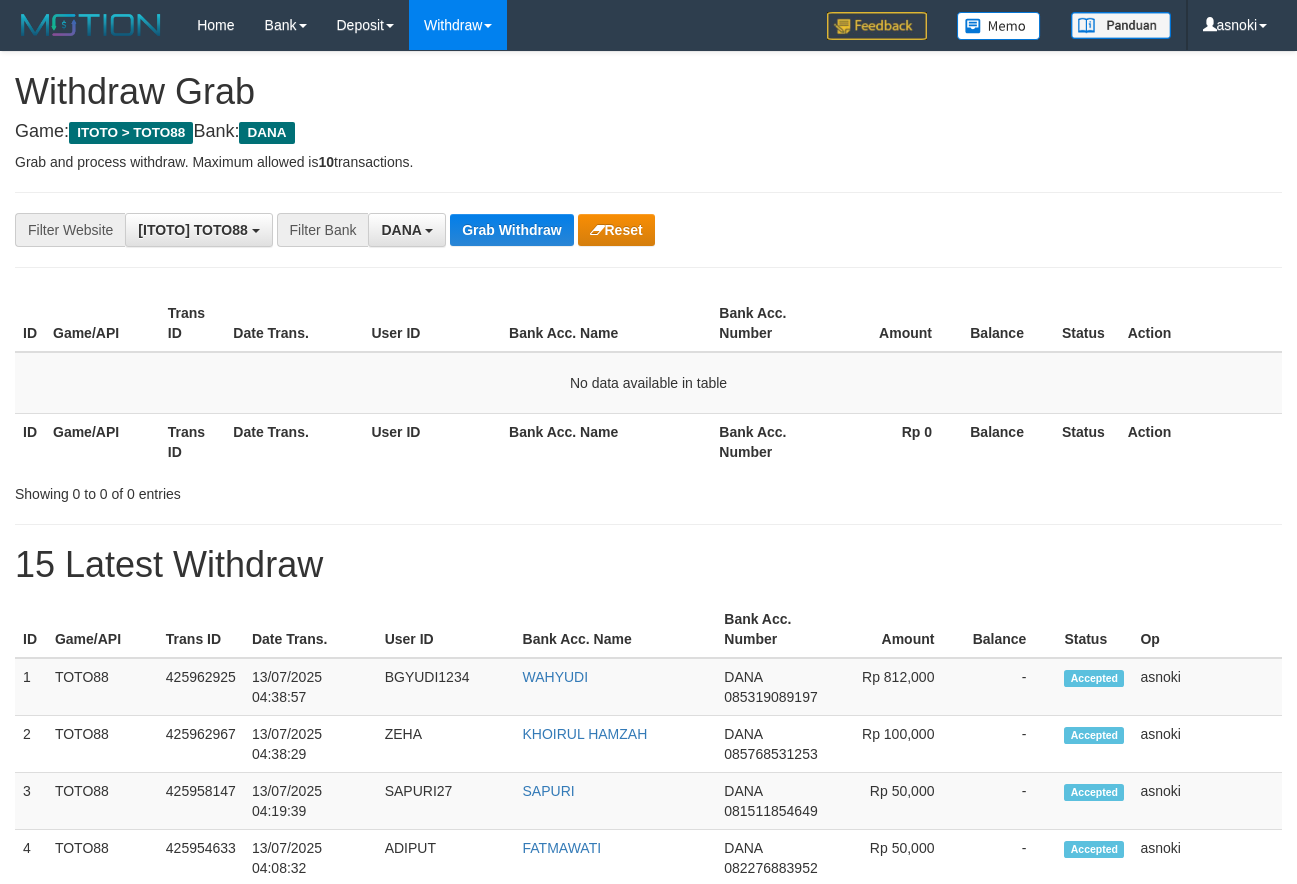 scroll, scrollTop: 0, scrollLeft: 0, axis: both 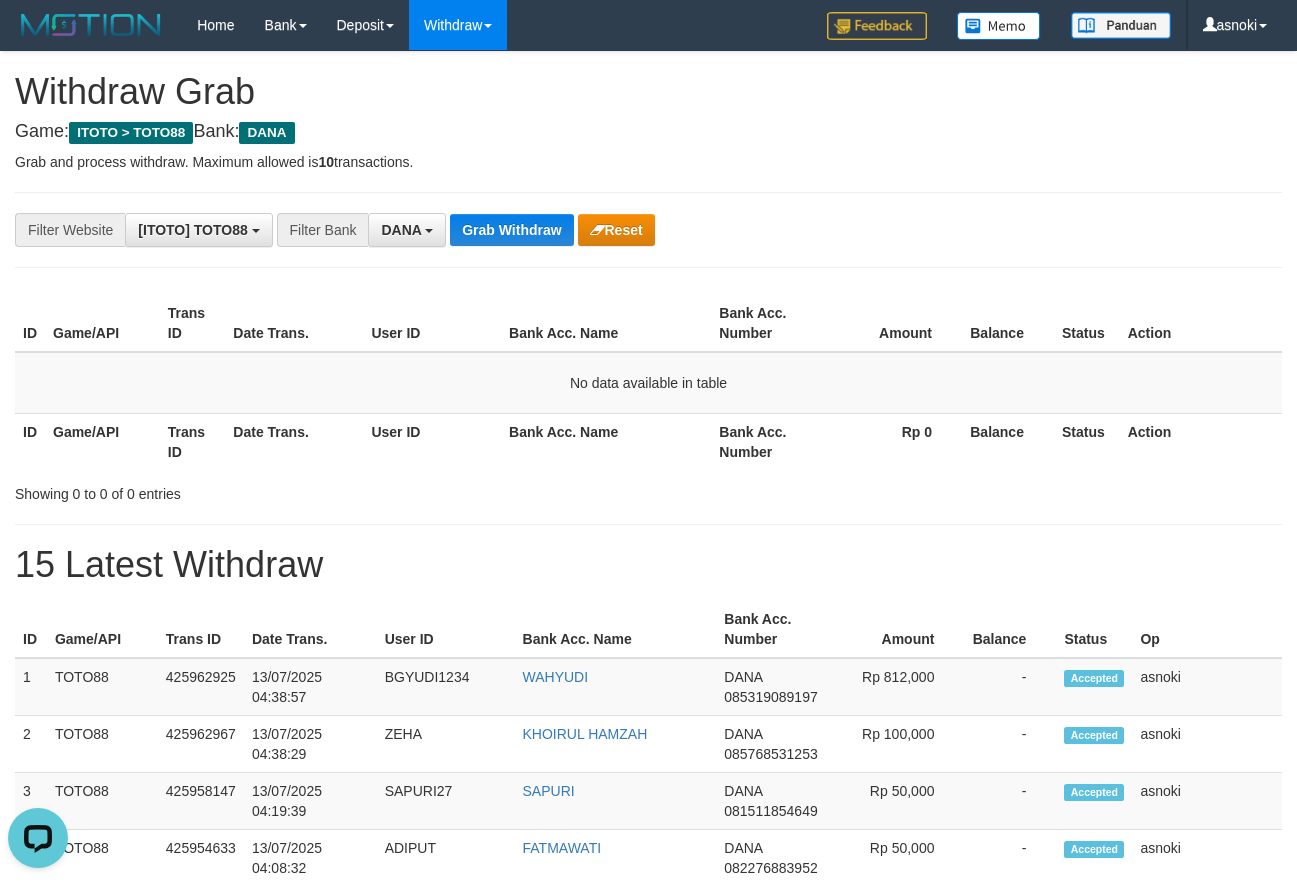 click on "15 Latest Withdraw" at bounding box center (648, 565) 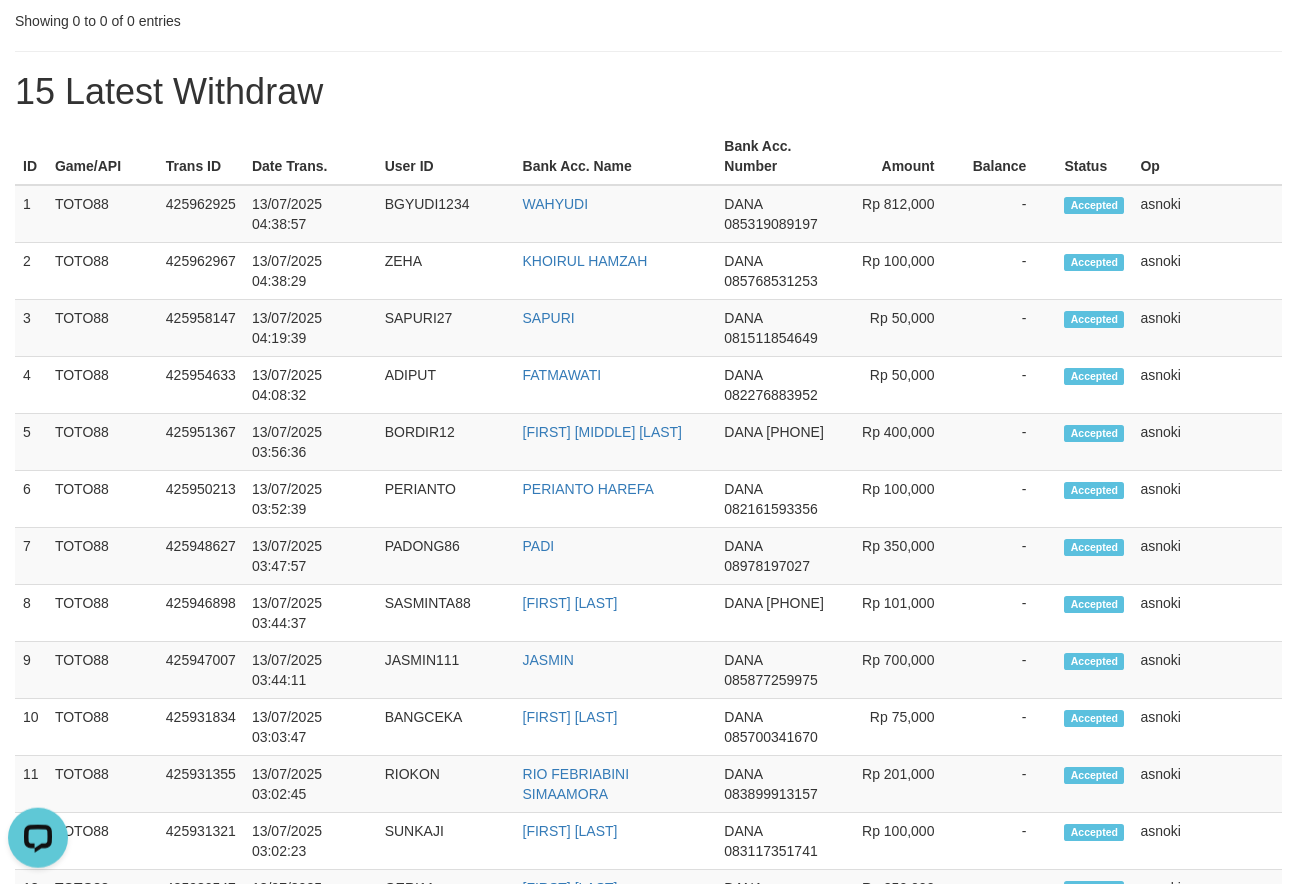 click on "ID Game/API Trans ID Date Trans. User ID Bank Acc. Name Bank Acc. Number Amount Balance Status Op
1
TOTO88
425962925
13/07/2025 04:38:57
BGYUDI1234
WAHYUDI
DANA
085319089197
Rp 812,000
-
Accepted
asnoki
2
TOTO88
425962967
13/07/2025 04:38:29
ZEHA
KHOIRUL HAMZAH
DANA
085768531253
Rp 100,000
-
Accepted
asnoki
3
TOTO88
425958147
13/07/2025 04:19:39
SAPURI27
SAPURI
DANA
081511854649" at bounding box center (648, 897) 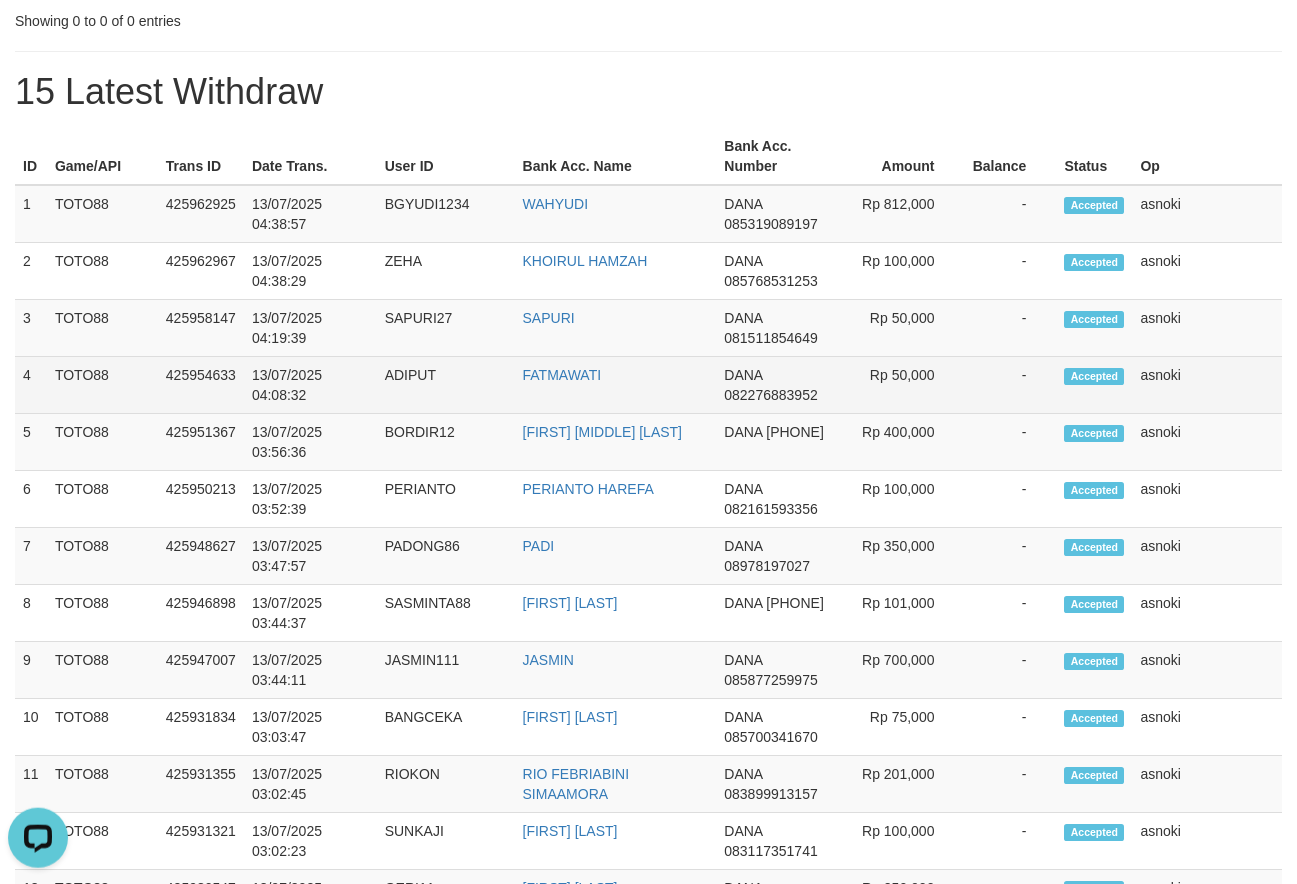 drag, startPoint x: 14, startPoint y: 190, endPoint x: 1167, endPoint y: 402, distance: 1172.328 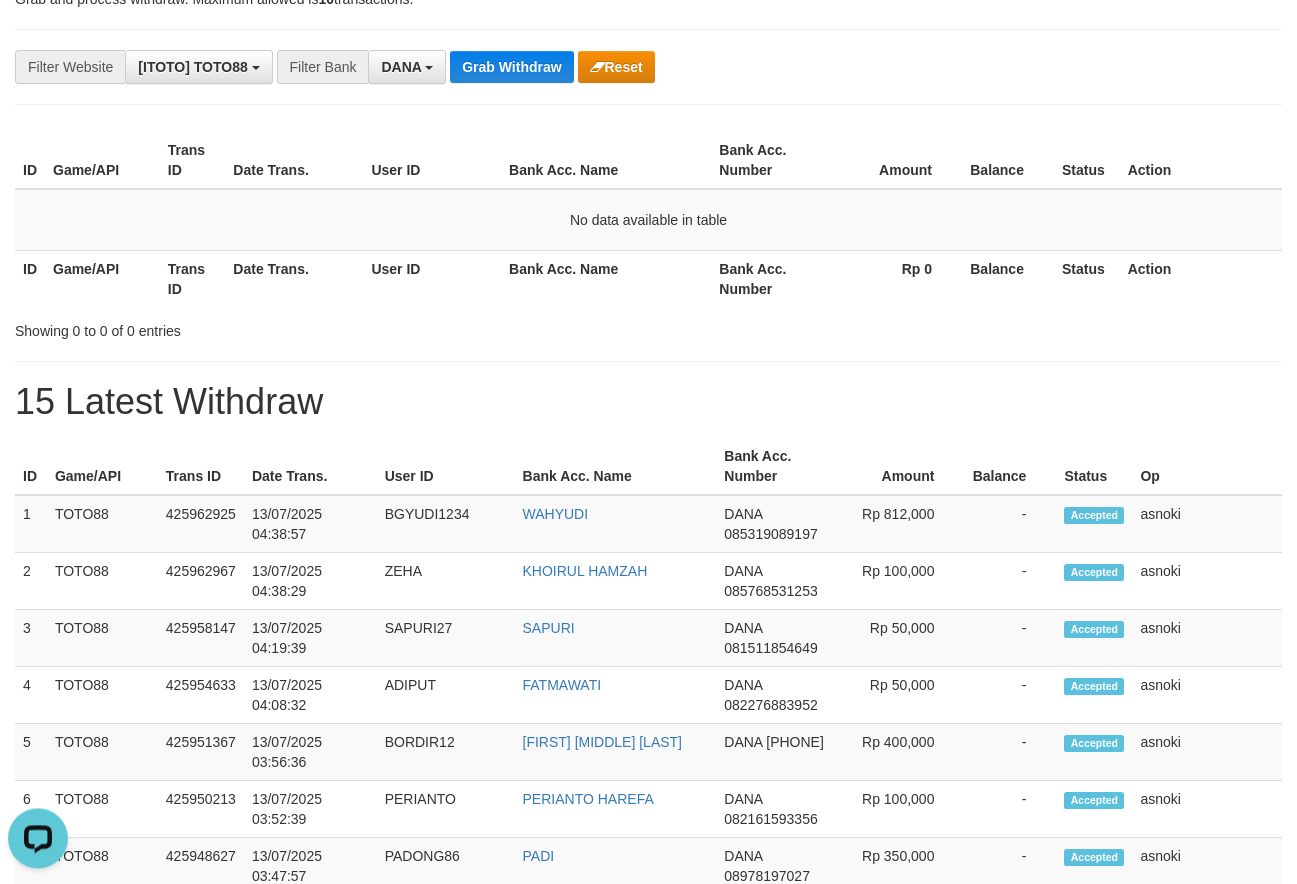 scroll, scrollTop: 0, scrollLeft: 0, axis: both 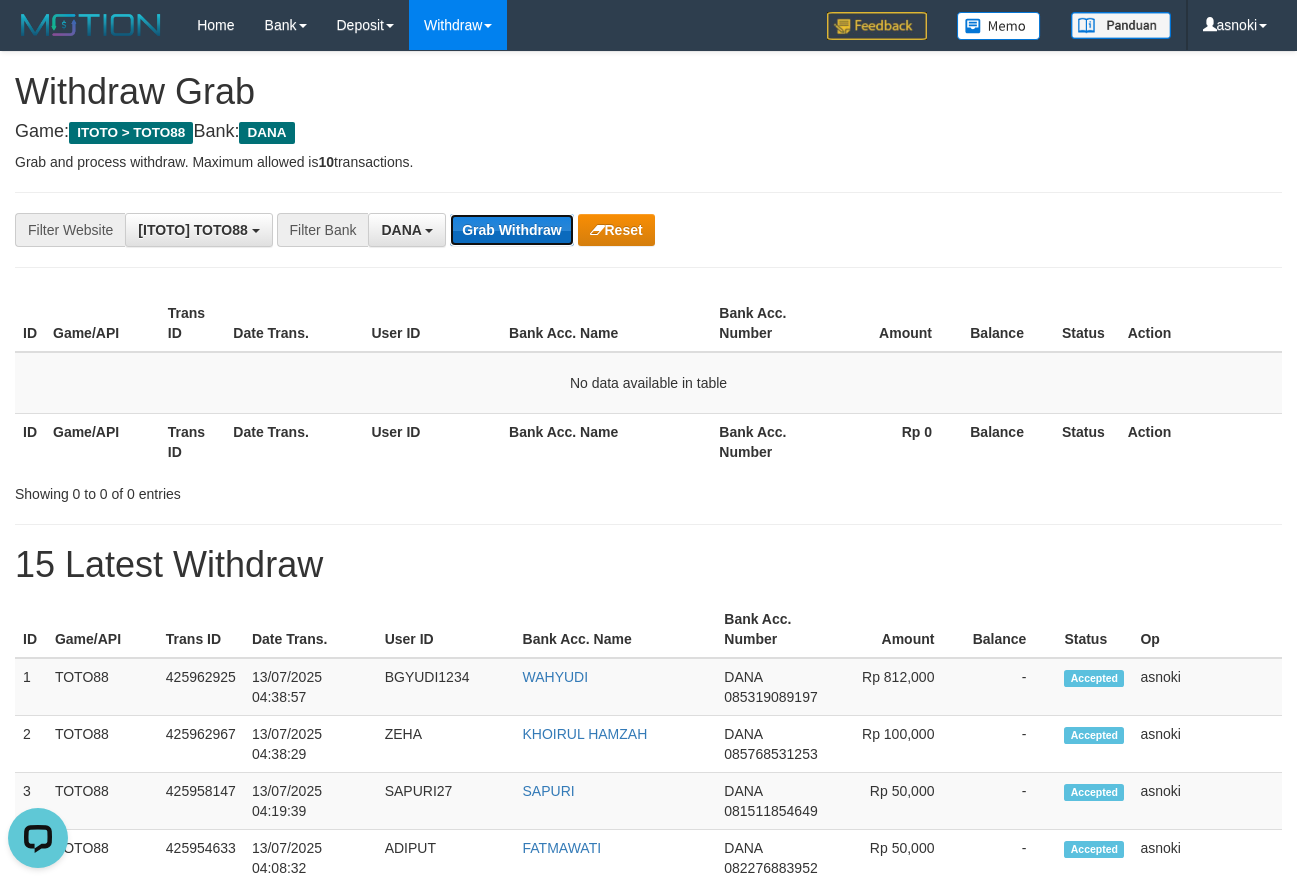 click on "Grab Withdraw" at bounding box center (511, 230) 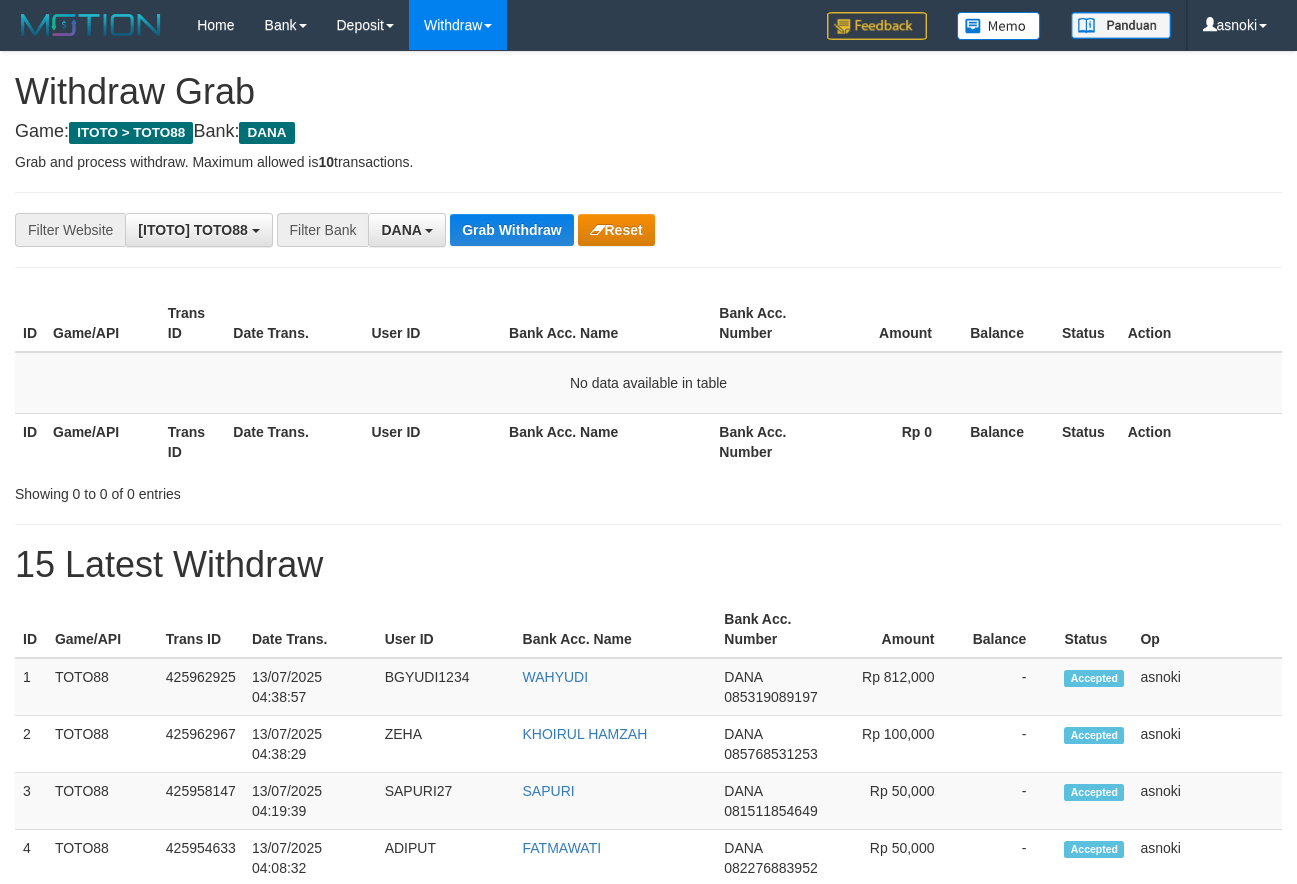scroll, scrollTop: 0, scrollLeft: 0, axis: both 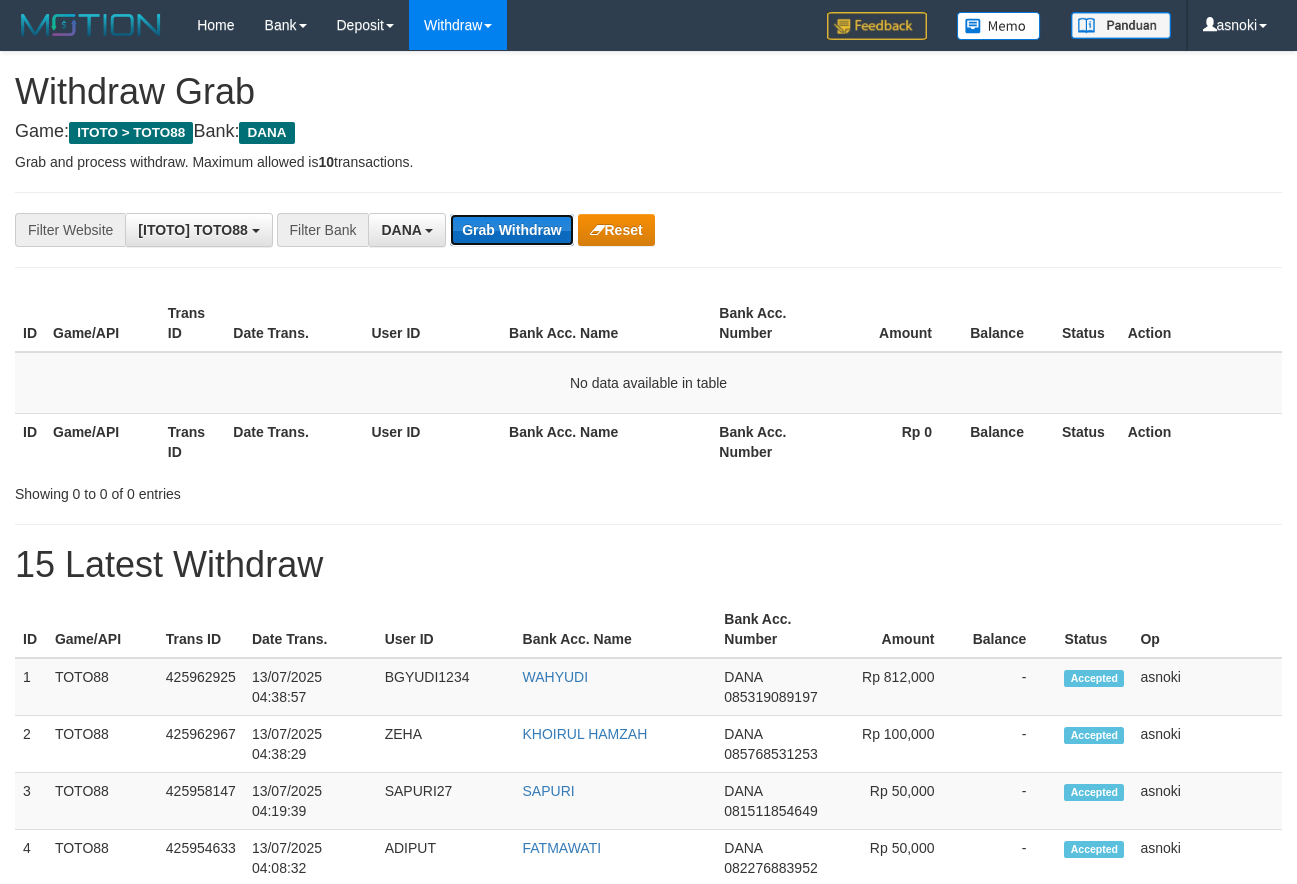 drag, startPoint x: 0, startPoint y: 0, endPoint x: 476, endPoint y: 229, distance: 528.2206 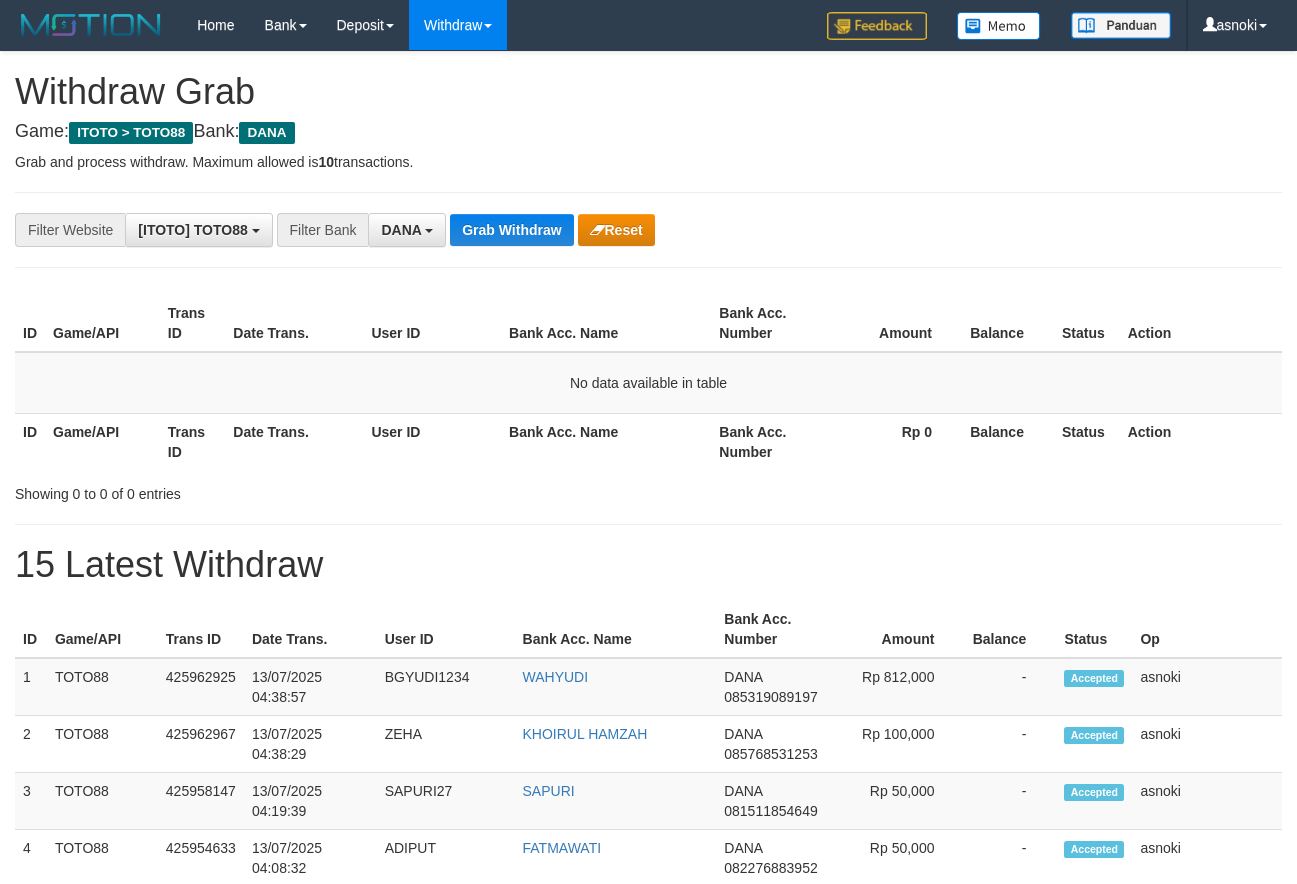 scroll, scrollTop: 0, scrollLeft: 0, axis: both 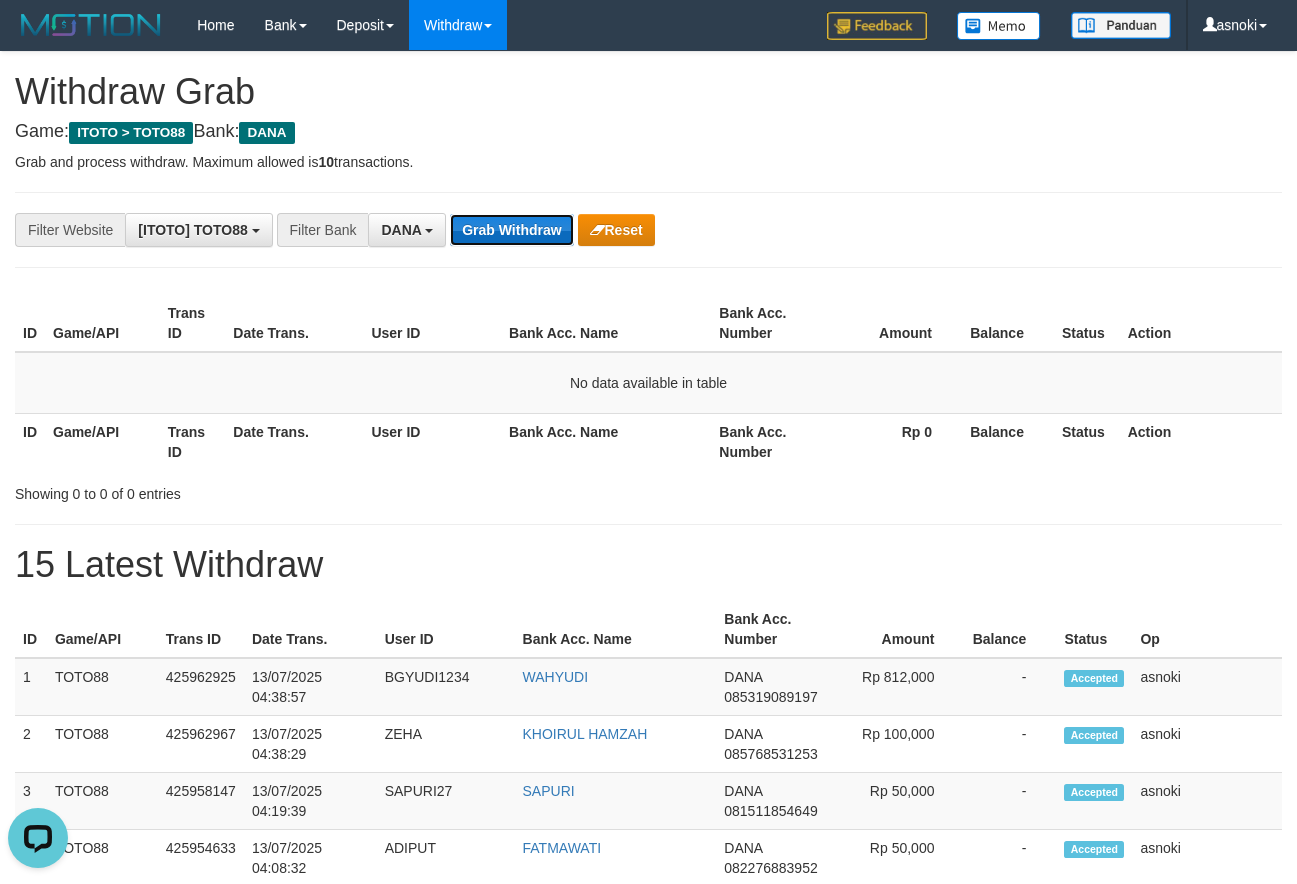 click on "Grab Withdraw" at bounding box center (511, 230) 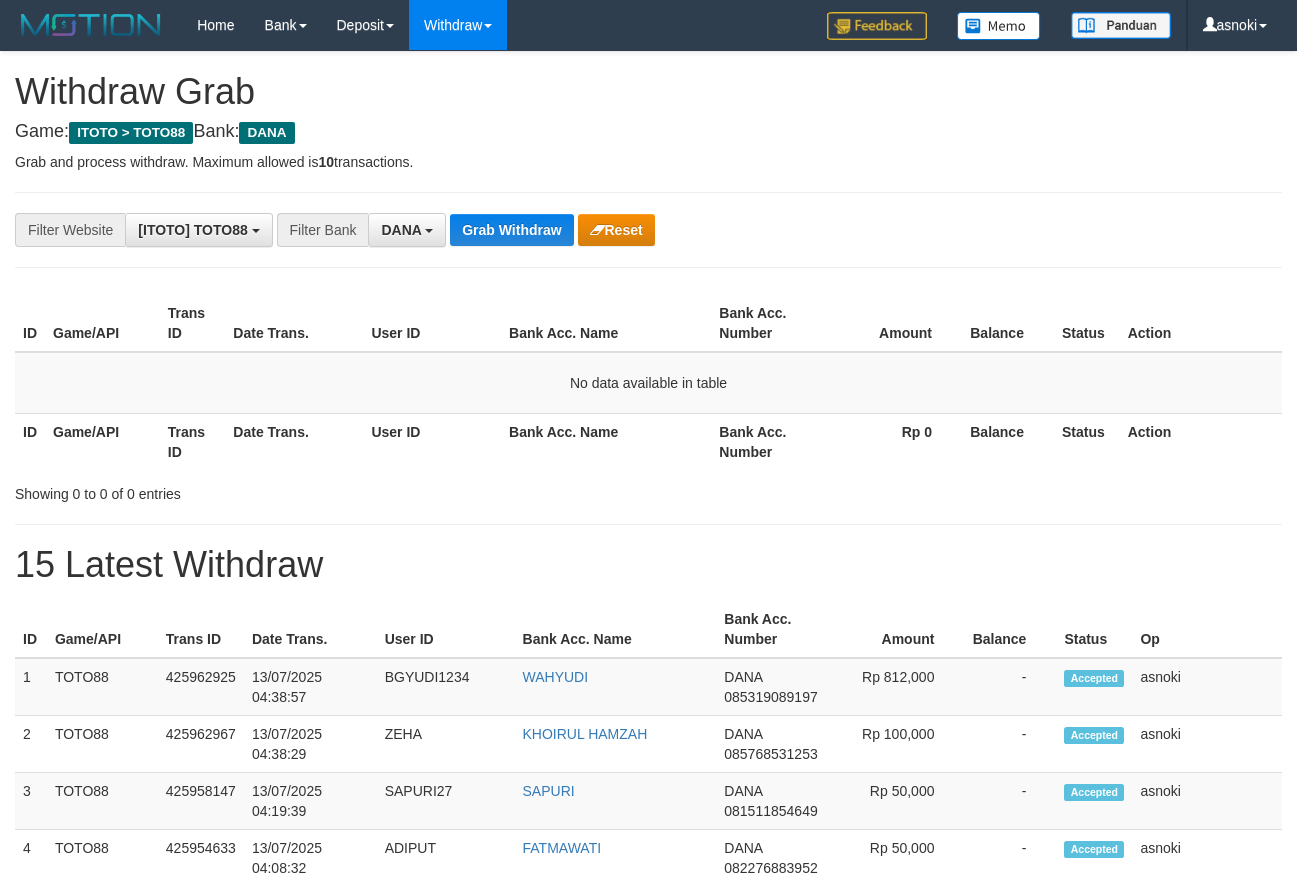 scroll, scrollTop: 0, scrollLeft: 0, axis: both 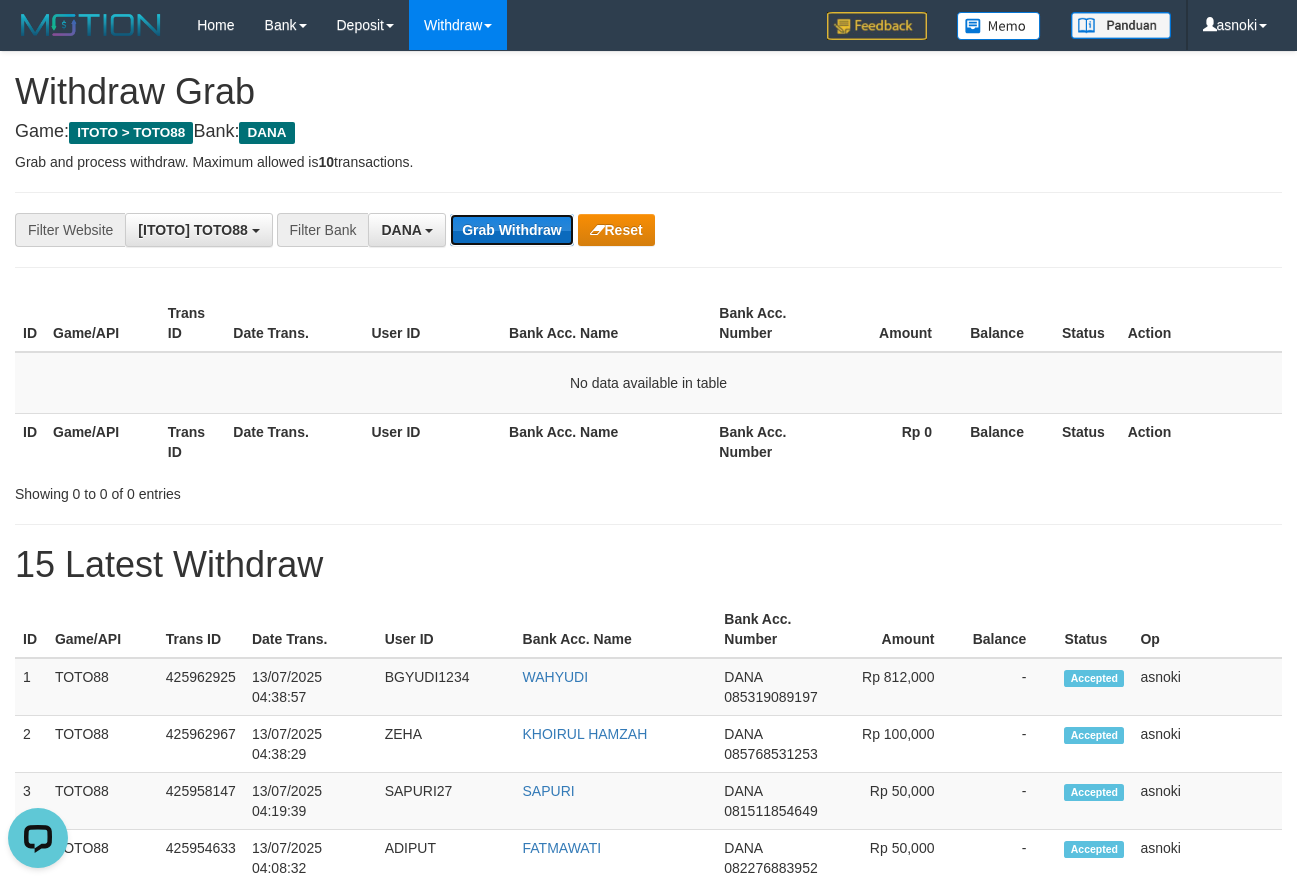 click on "Grab Withdraw" at bounding box center [511, 230] 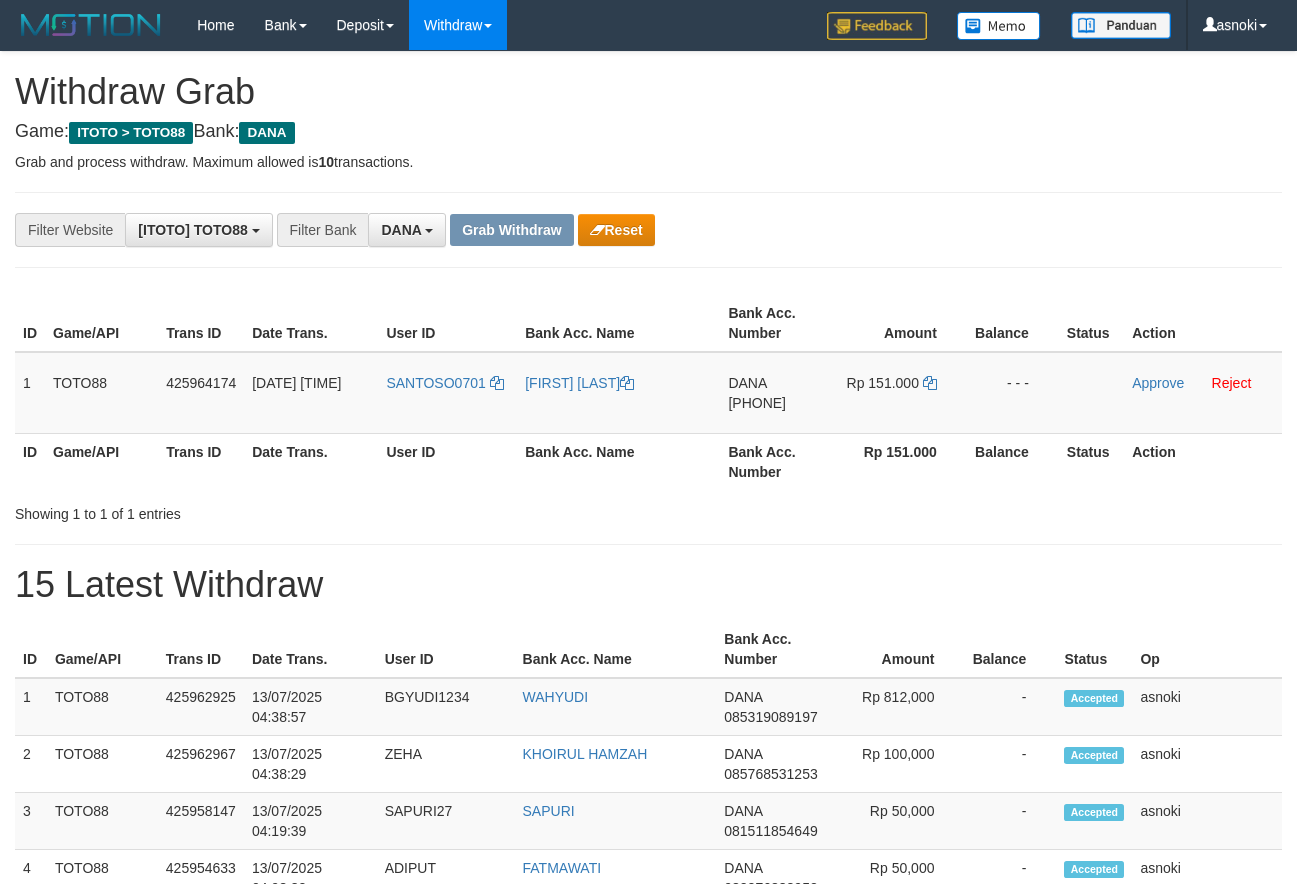 scroll, scrollTop: 0, scrollLeft: 0, axis: both 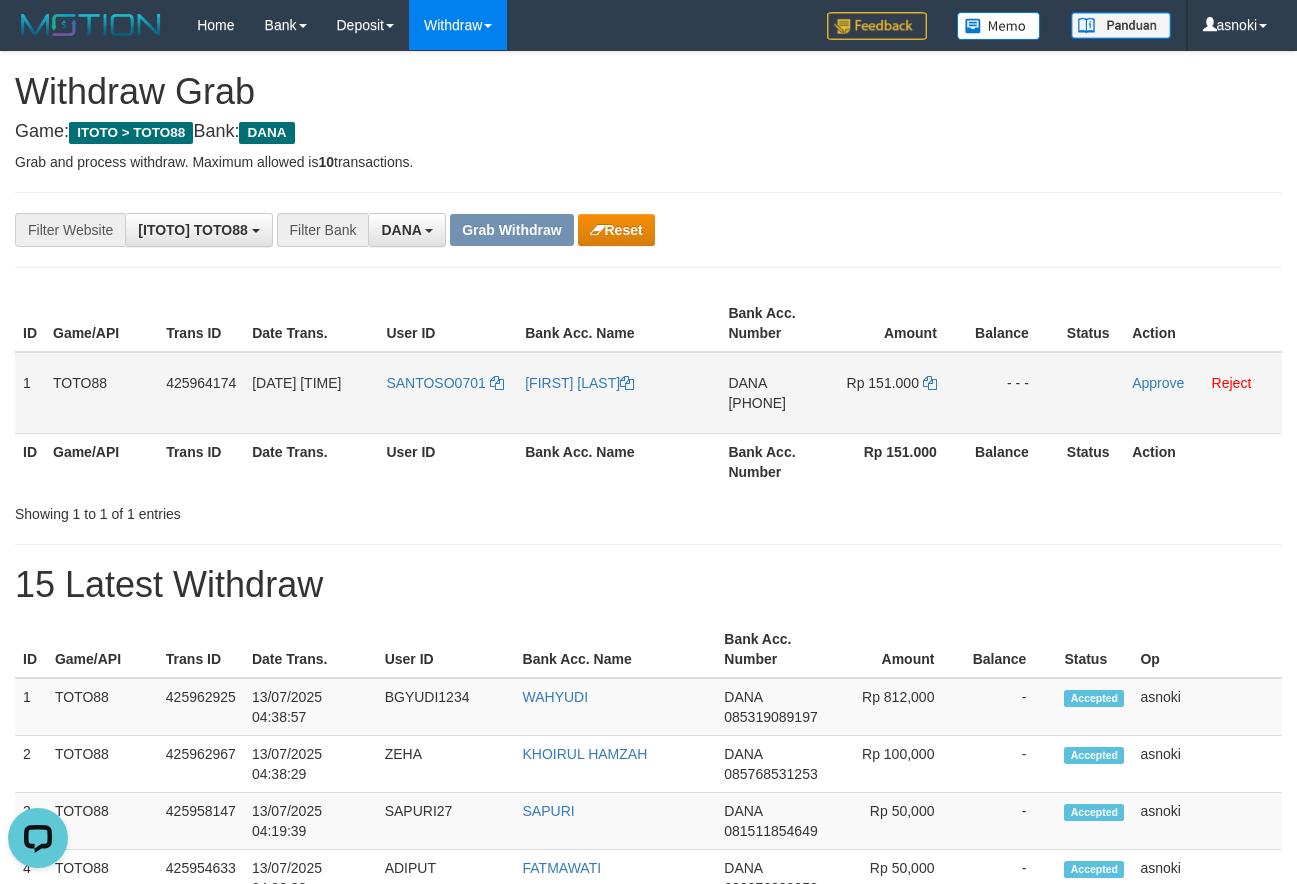 click on "[PHONE]" at bounding box center [757, 403] 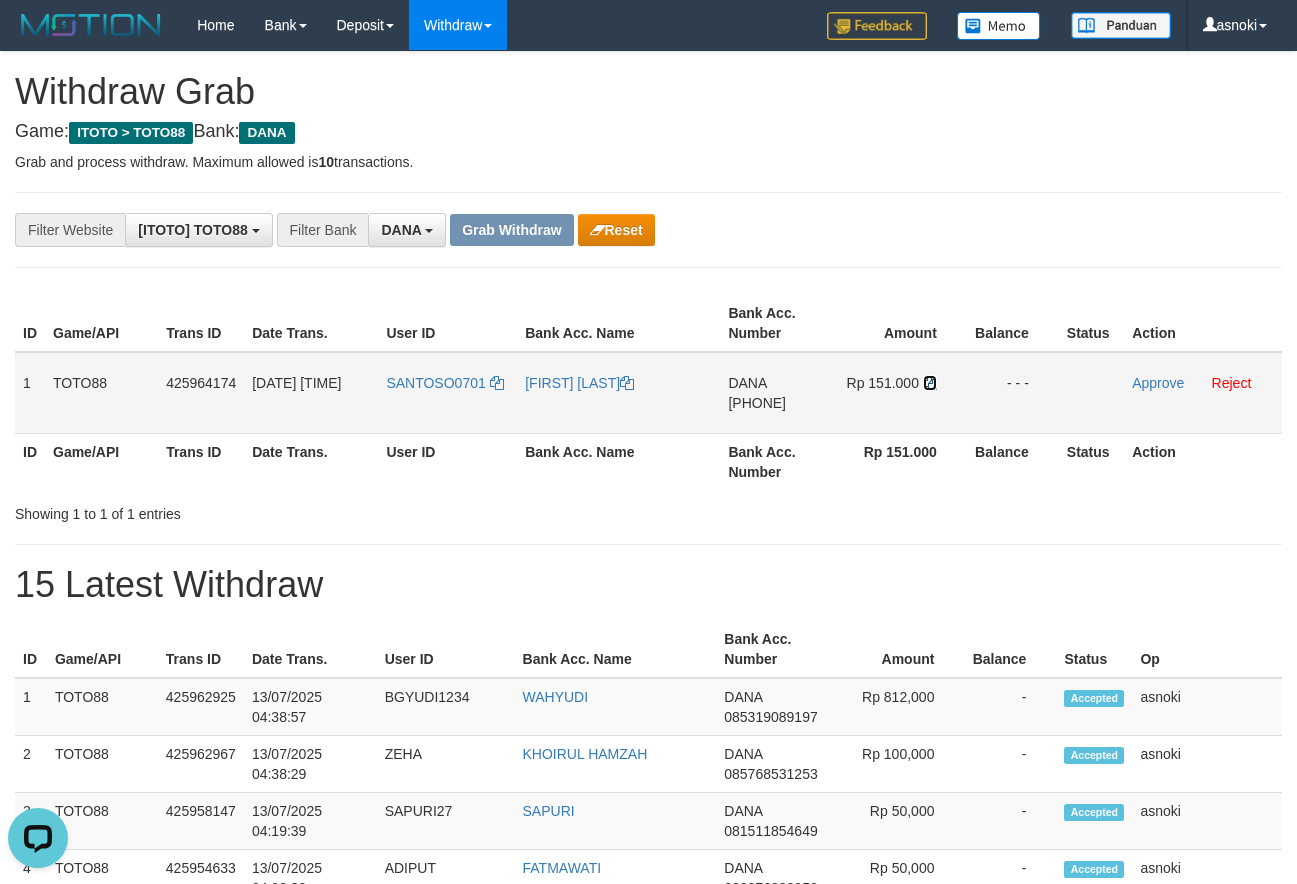 click at bounding box center [930, 383] 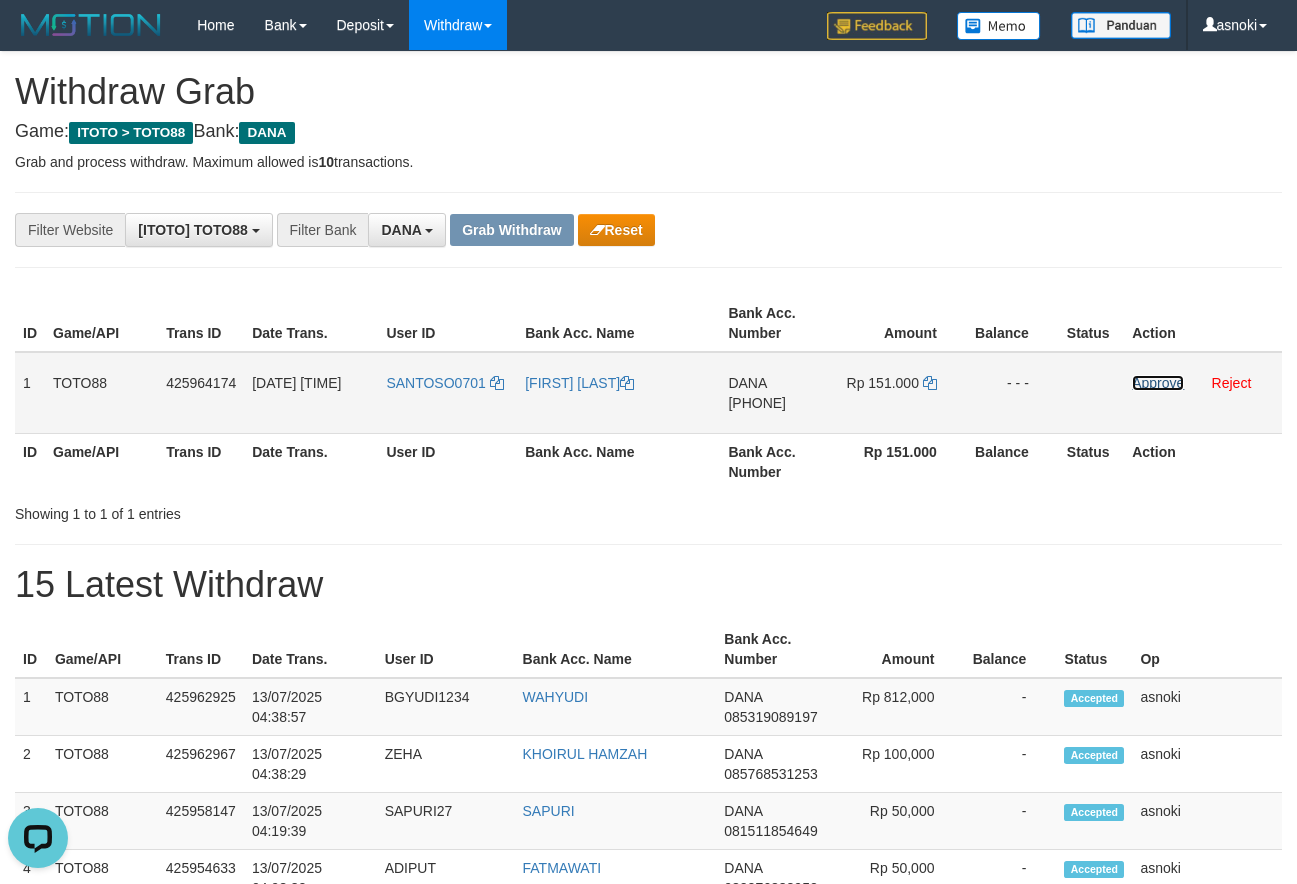 click on "Approve" at bounding box center (1158, 383) 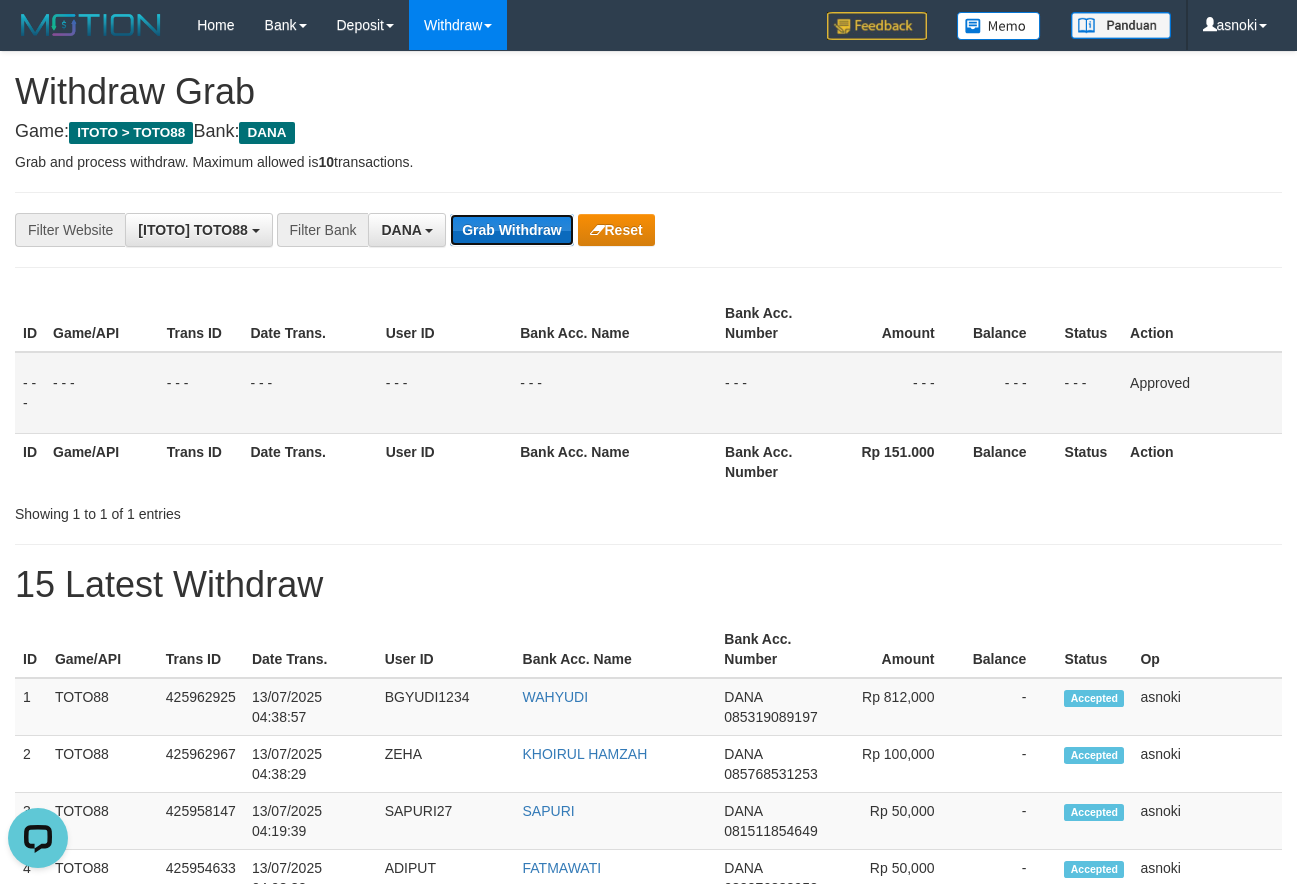 click on "Grab Withdraw" at bounding box center [511, 230] 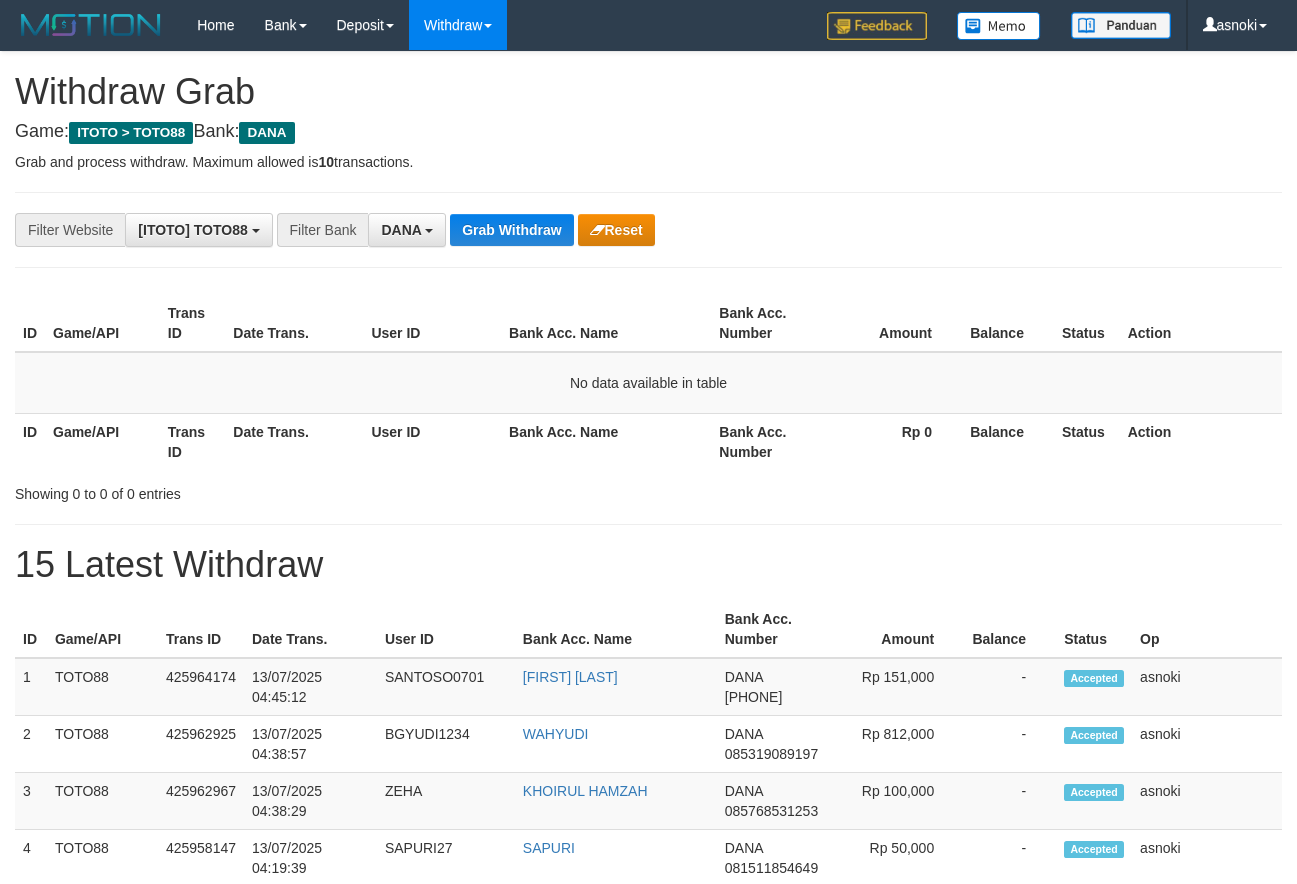 scroll, scrollTop: 0, scrollLeft: 0, axis: both 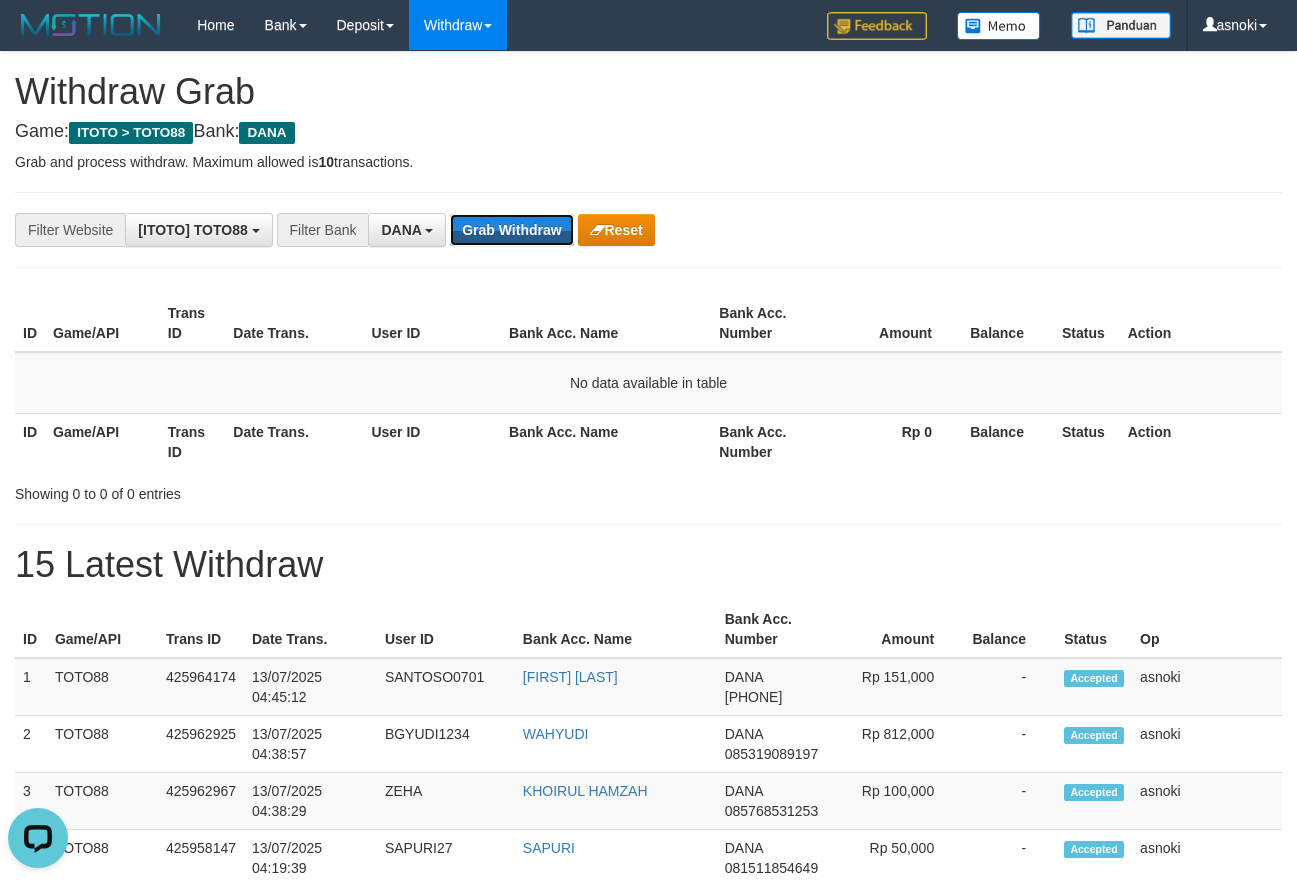 click on "Grab Withdraw" at bounding box center [511, 230] 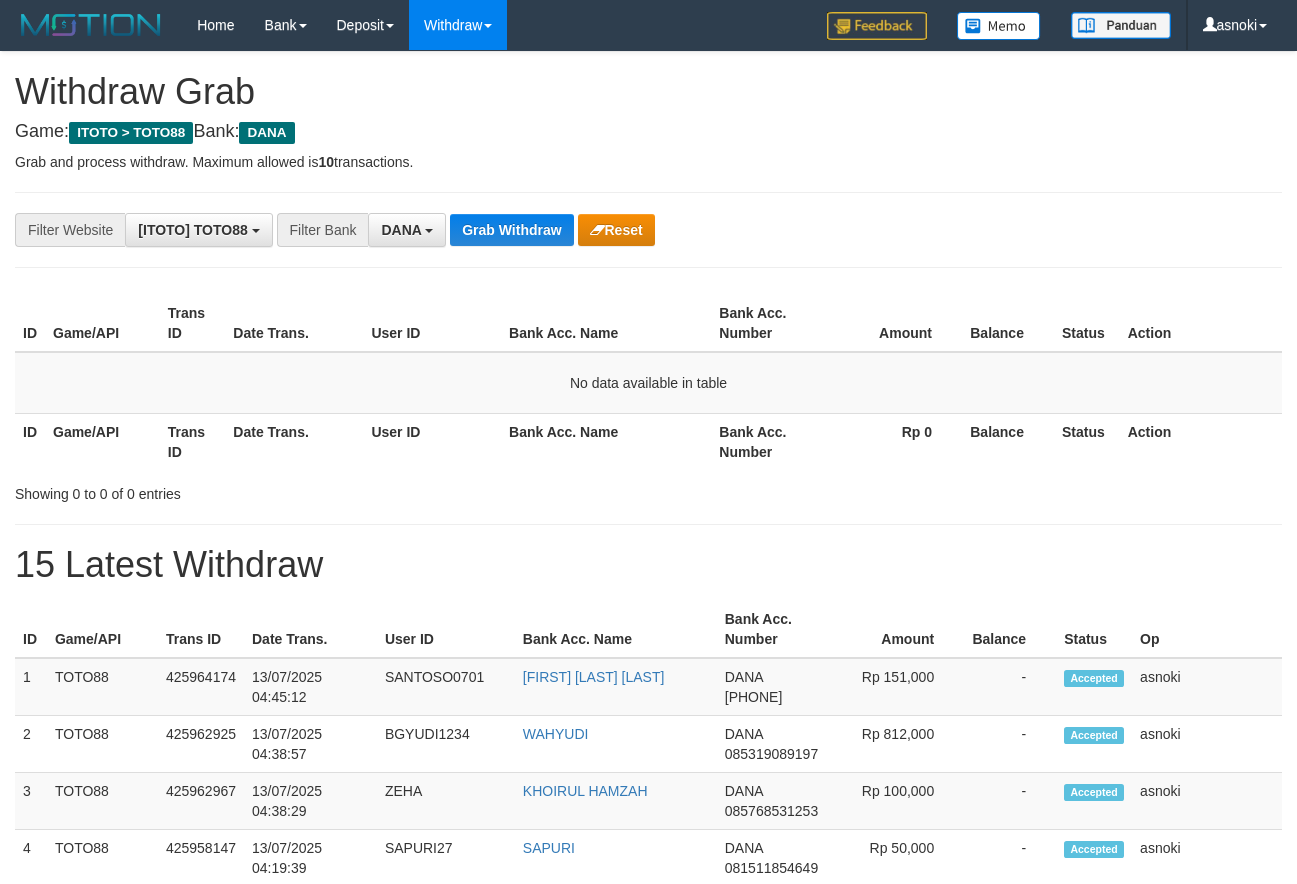 scroll, scrollTop: 0, scrollLeft: 0, axis: both 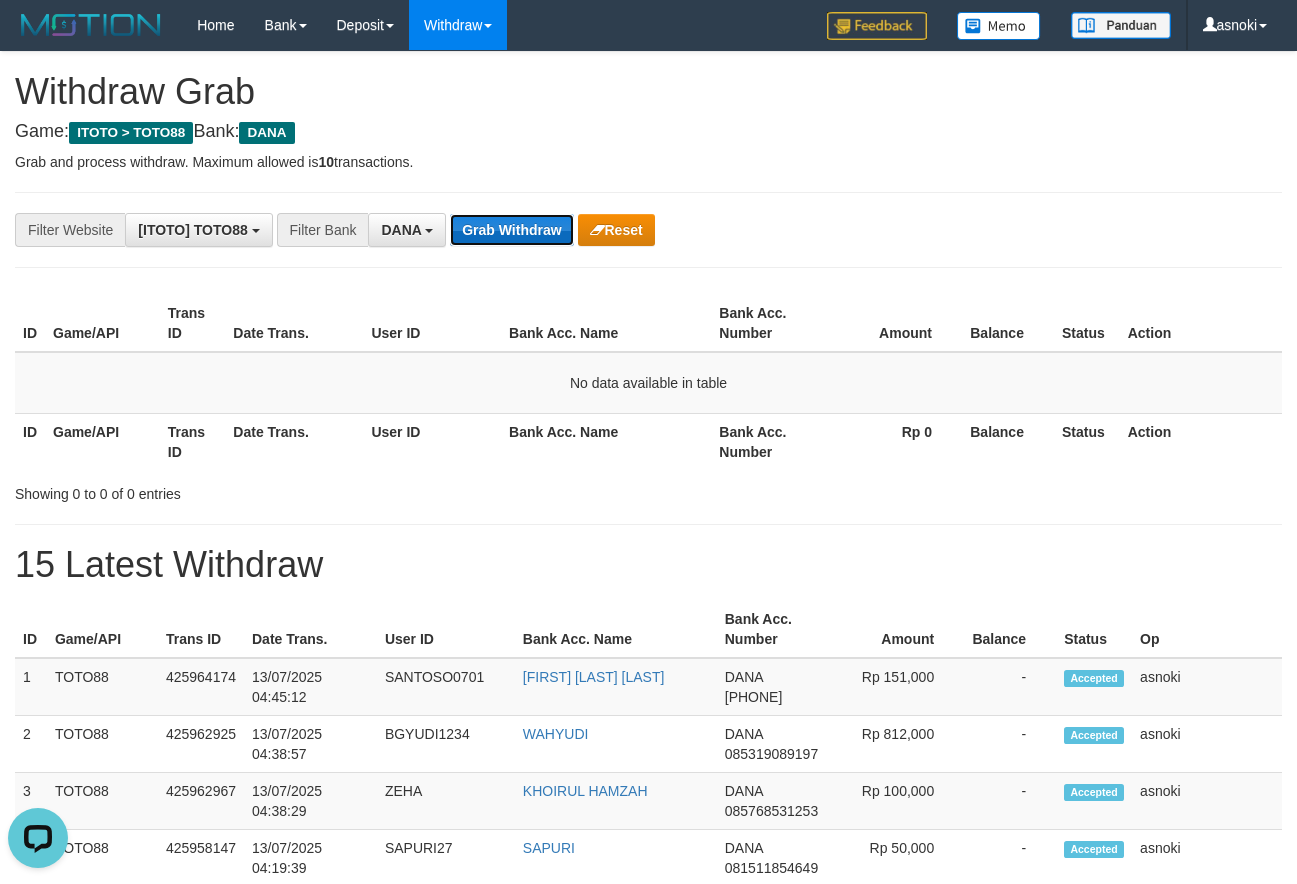 drag, startPoint x: 0, startPoint y: 0, endPoint x: 489, endPoint y: 227, distance: 539.1196 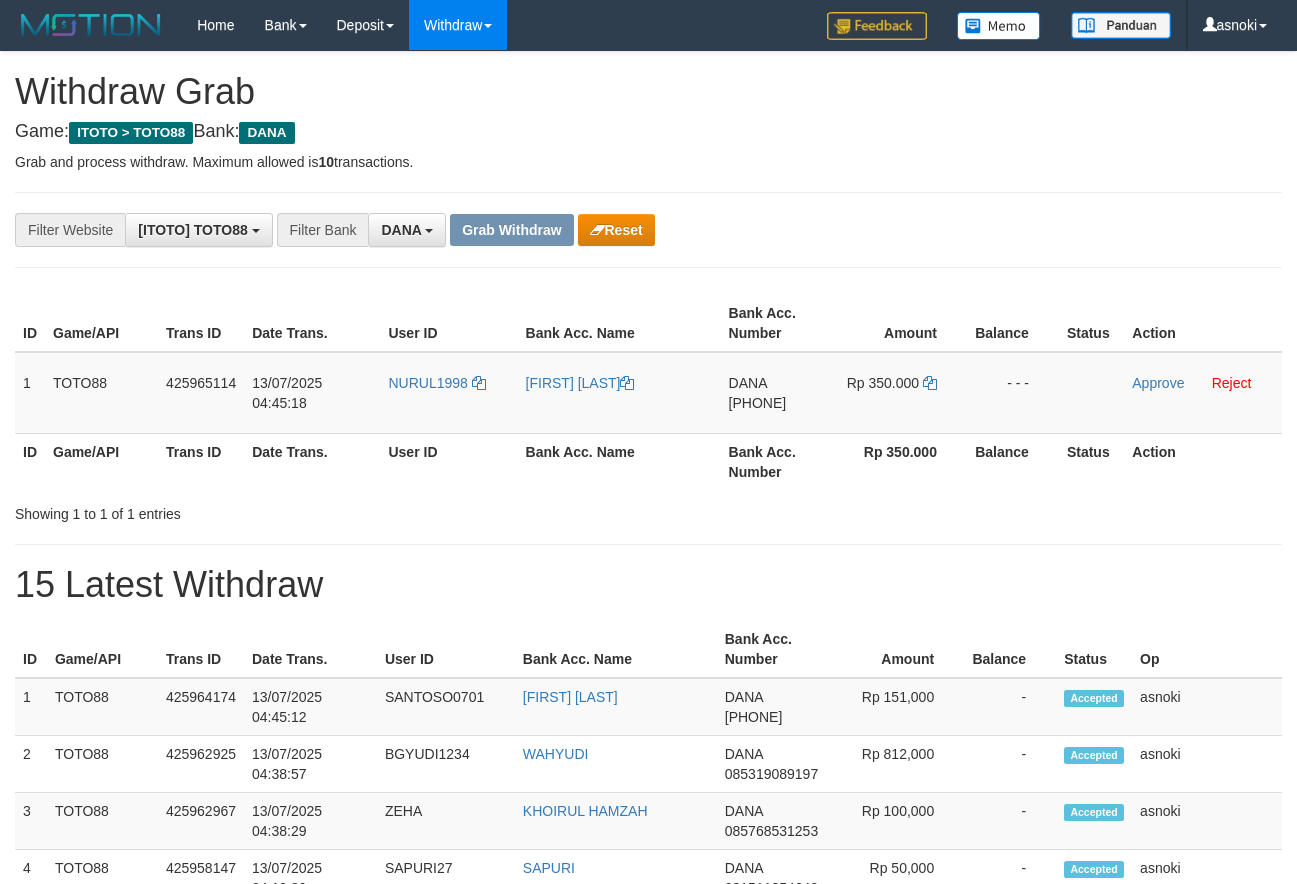 scroll, scrollTop: 0, scrollLeft: 0, axis: both 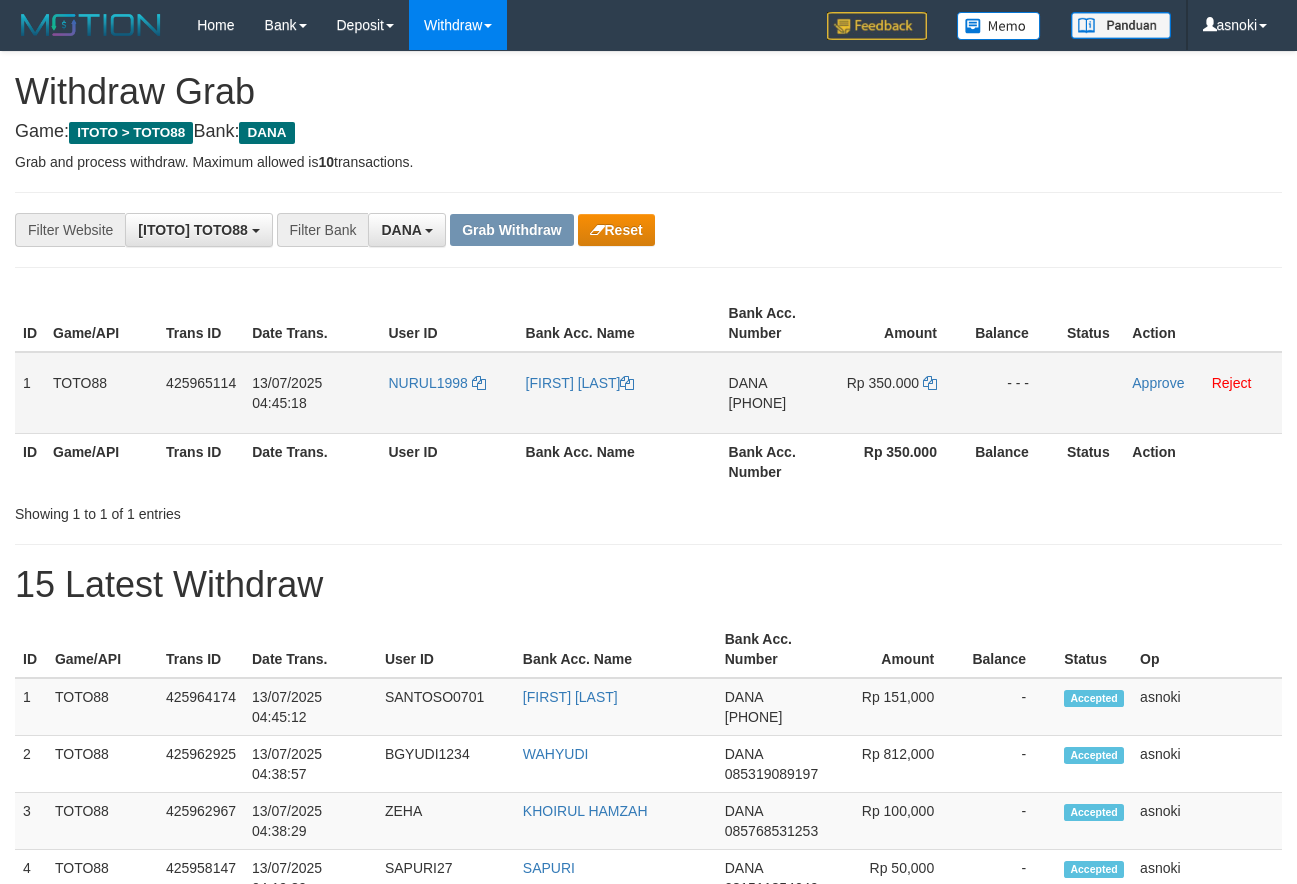 click on "[PHONE]" at bounding box center (758, 403) 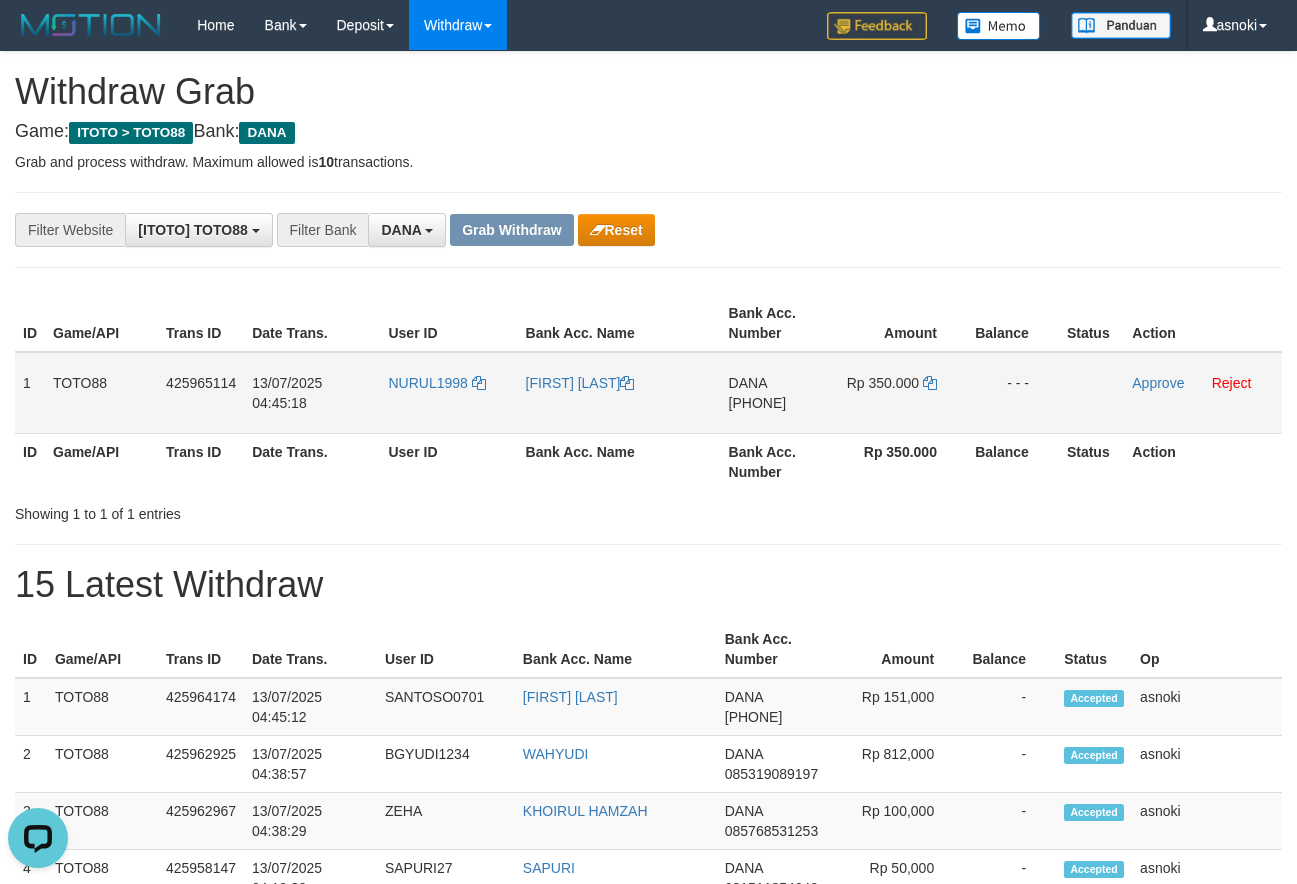 scroll, scrollTop: 0, scrollLeft: 0, axis: both 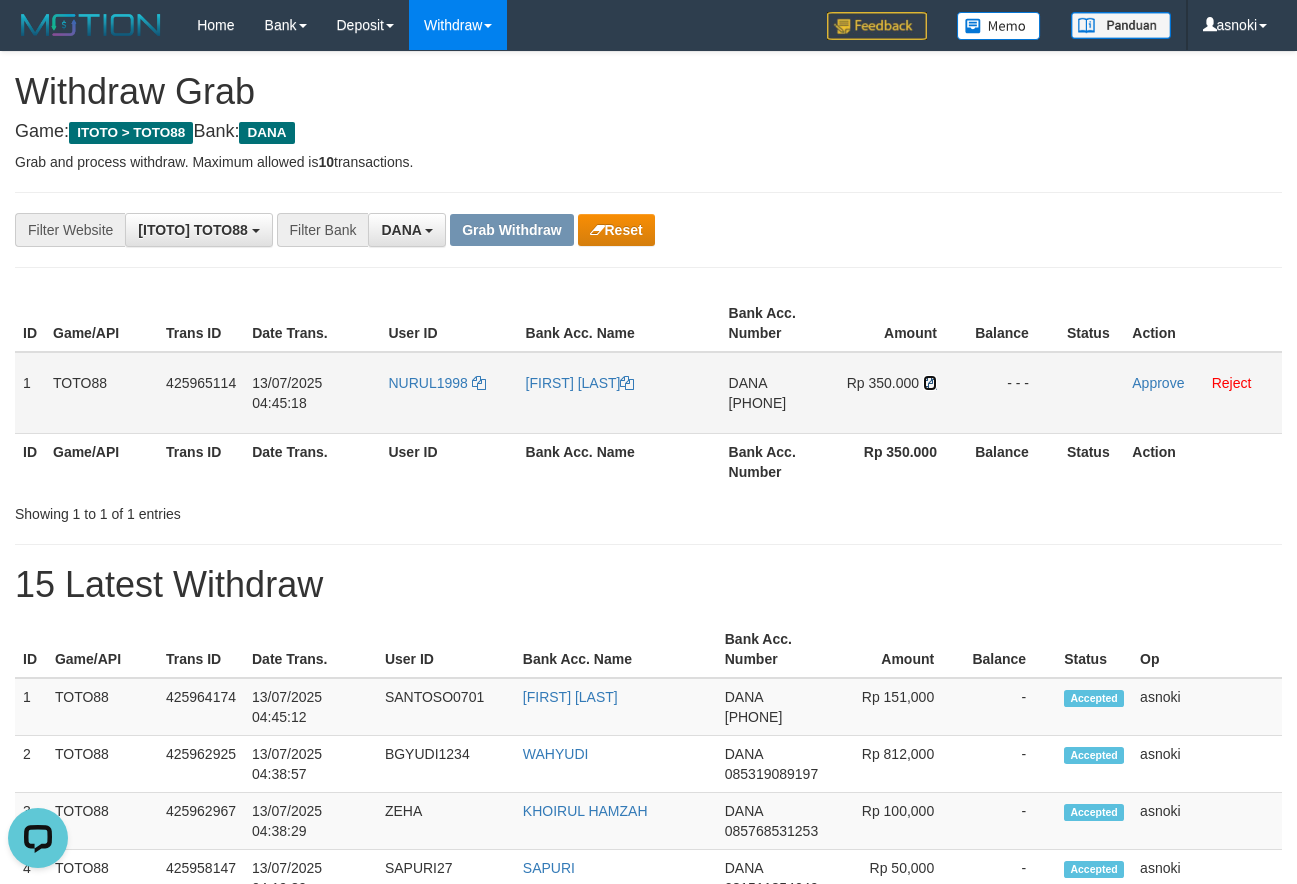click at bounding box center [930, 383] 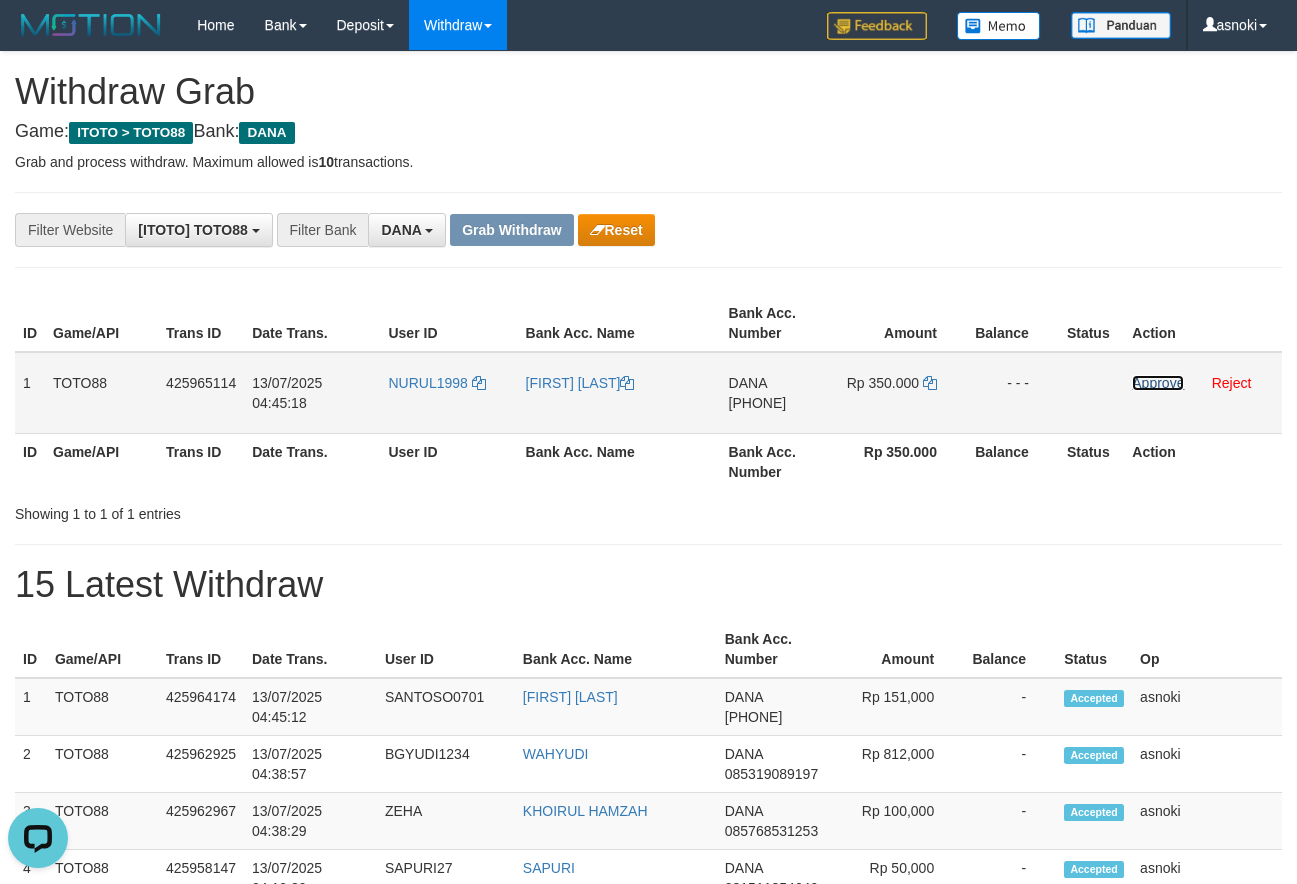click on "Approve" at bounding box center (1158, 383) 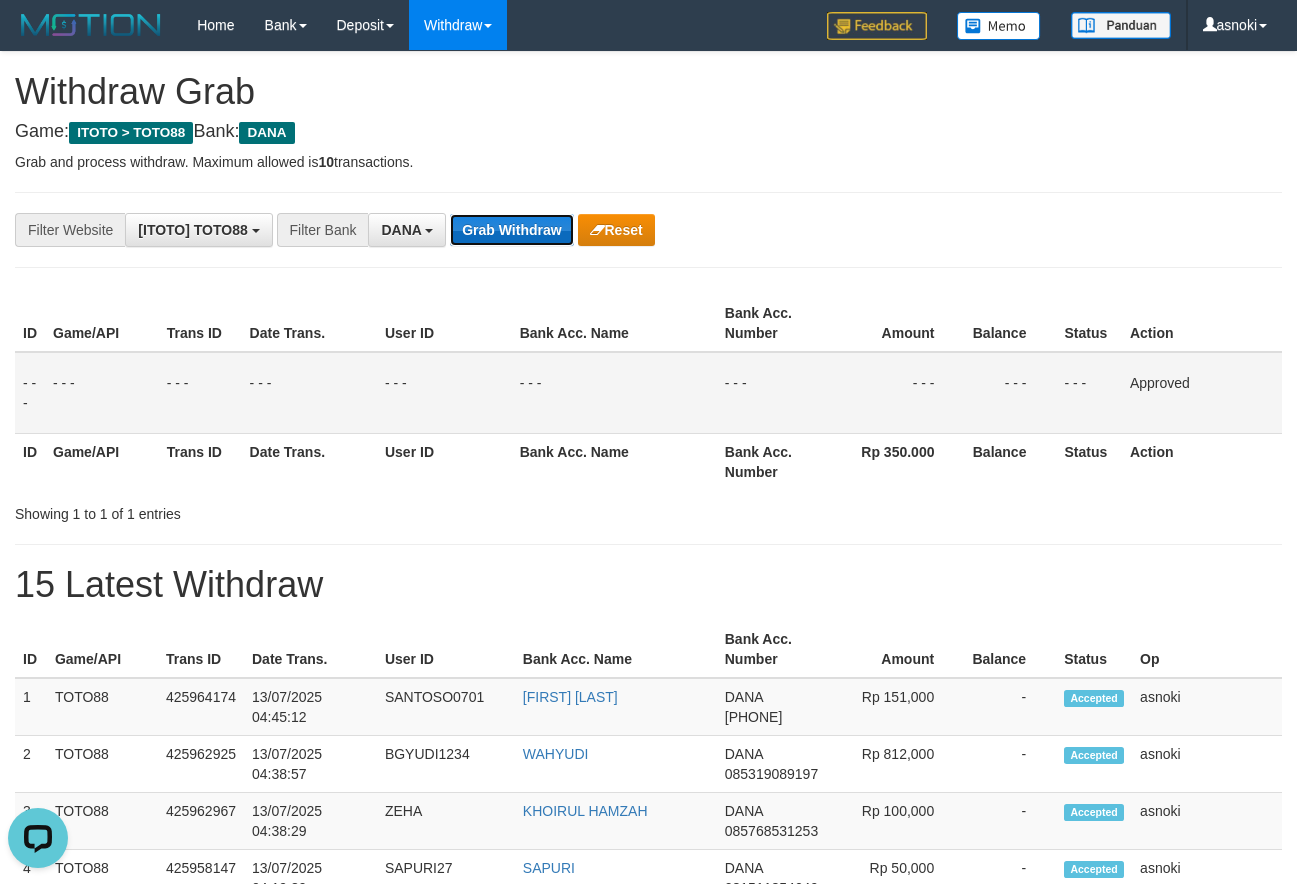 click on "Grab Withdraw" at bounding box center [511, 230] 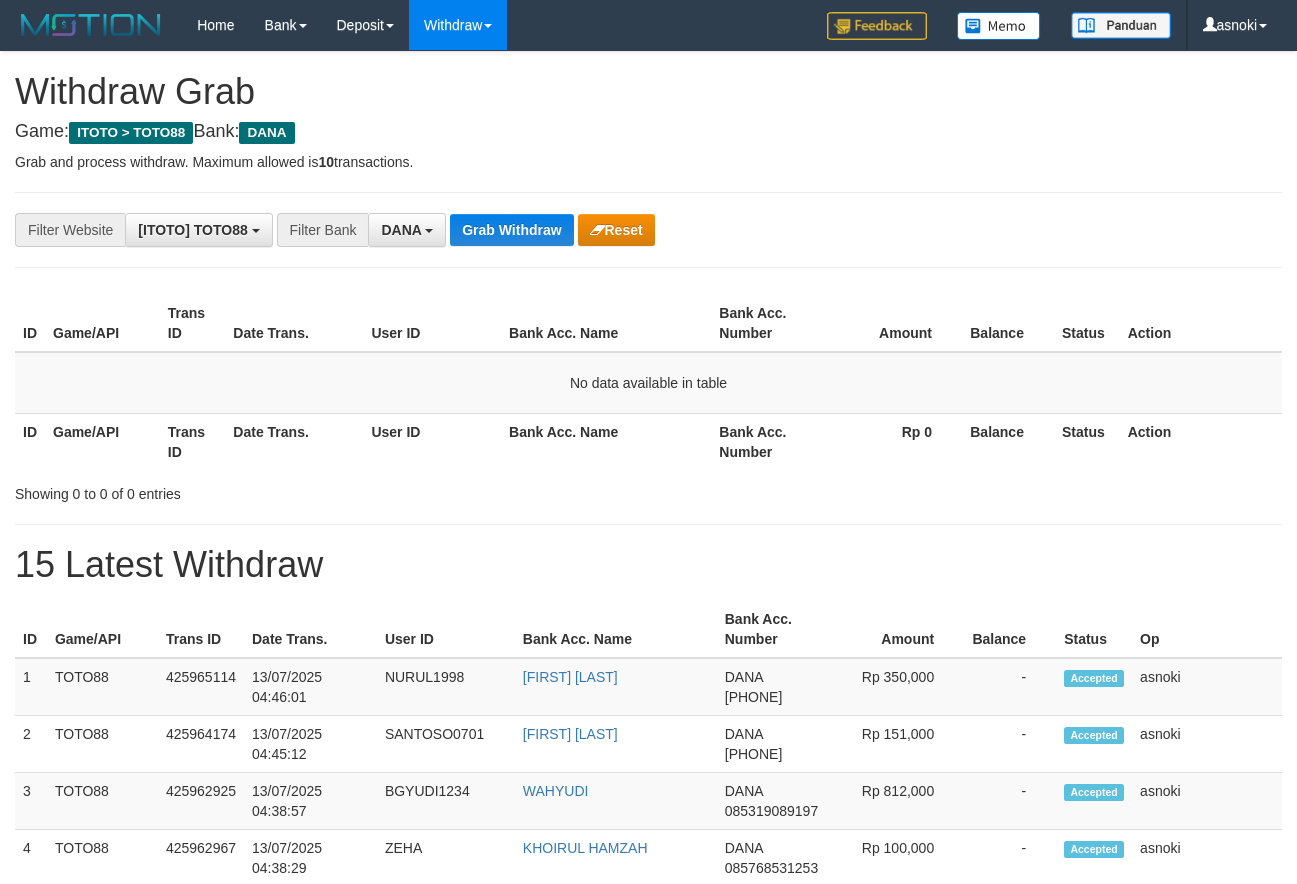 scroll, scrollTop: 0, scrollLeft: 0, axis: both 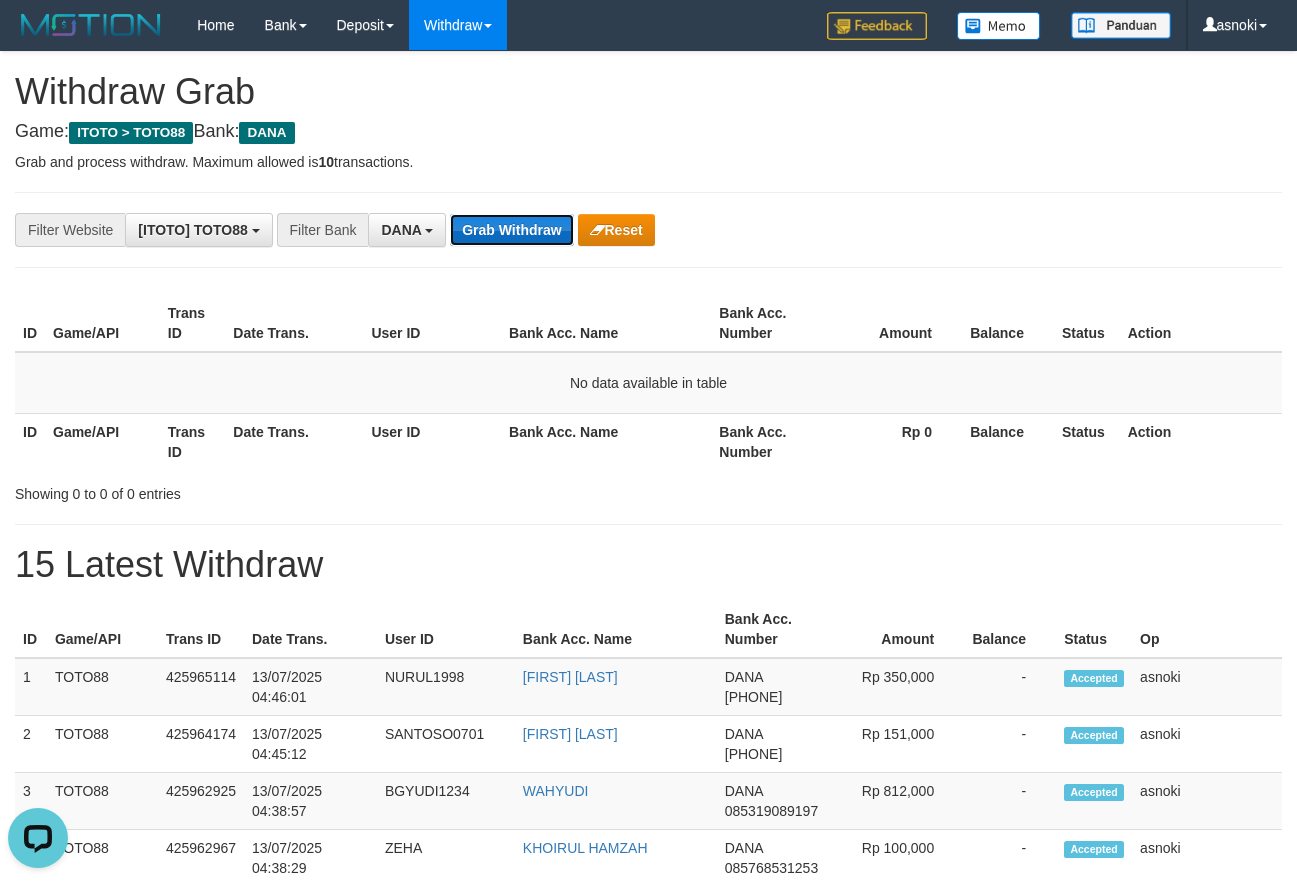 click on "Grab Withdraw" at bounding box center (511, 230) 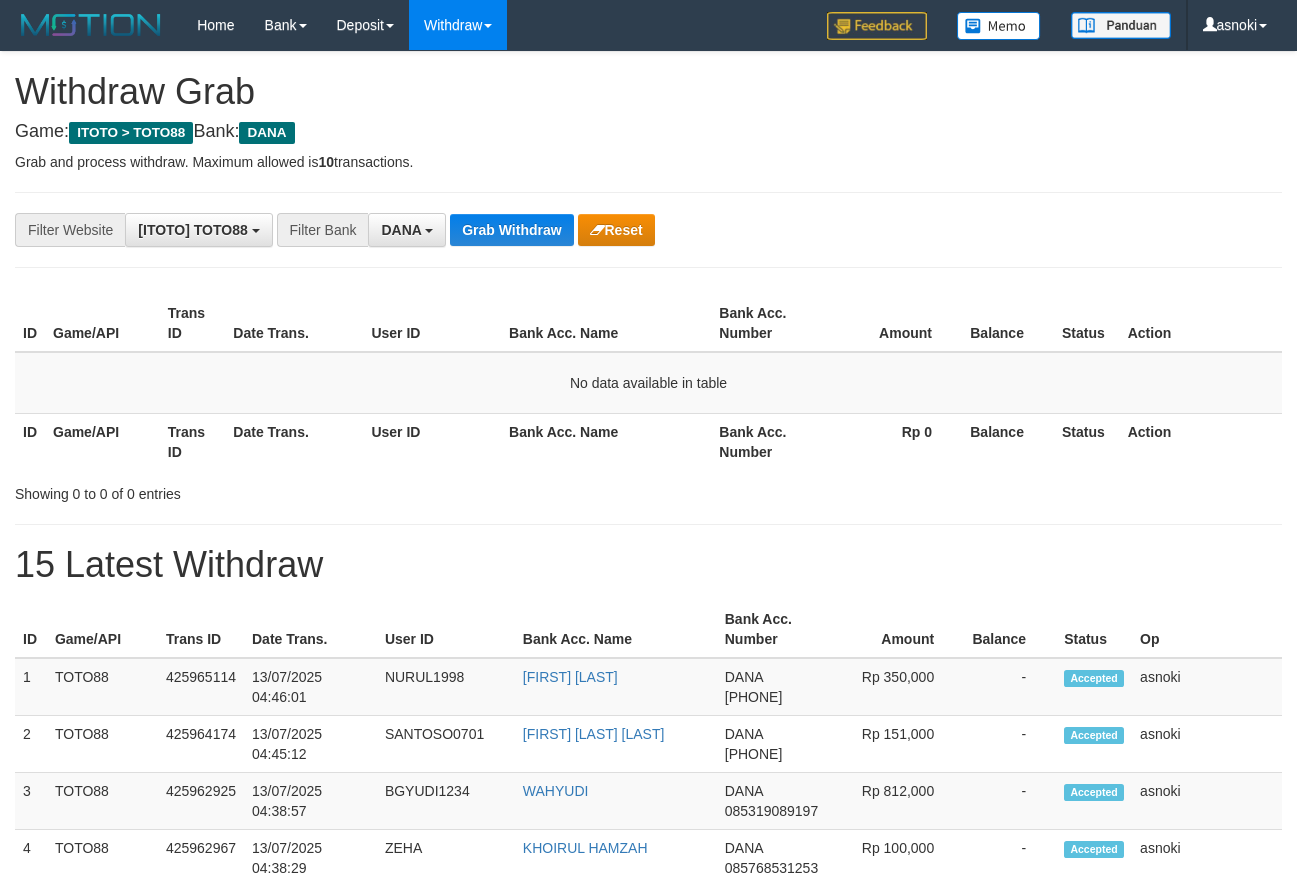 scroll, scrollTop: 0, scrollLeft: 0, axis: both 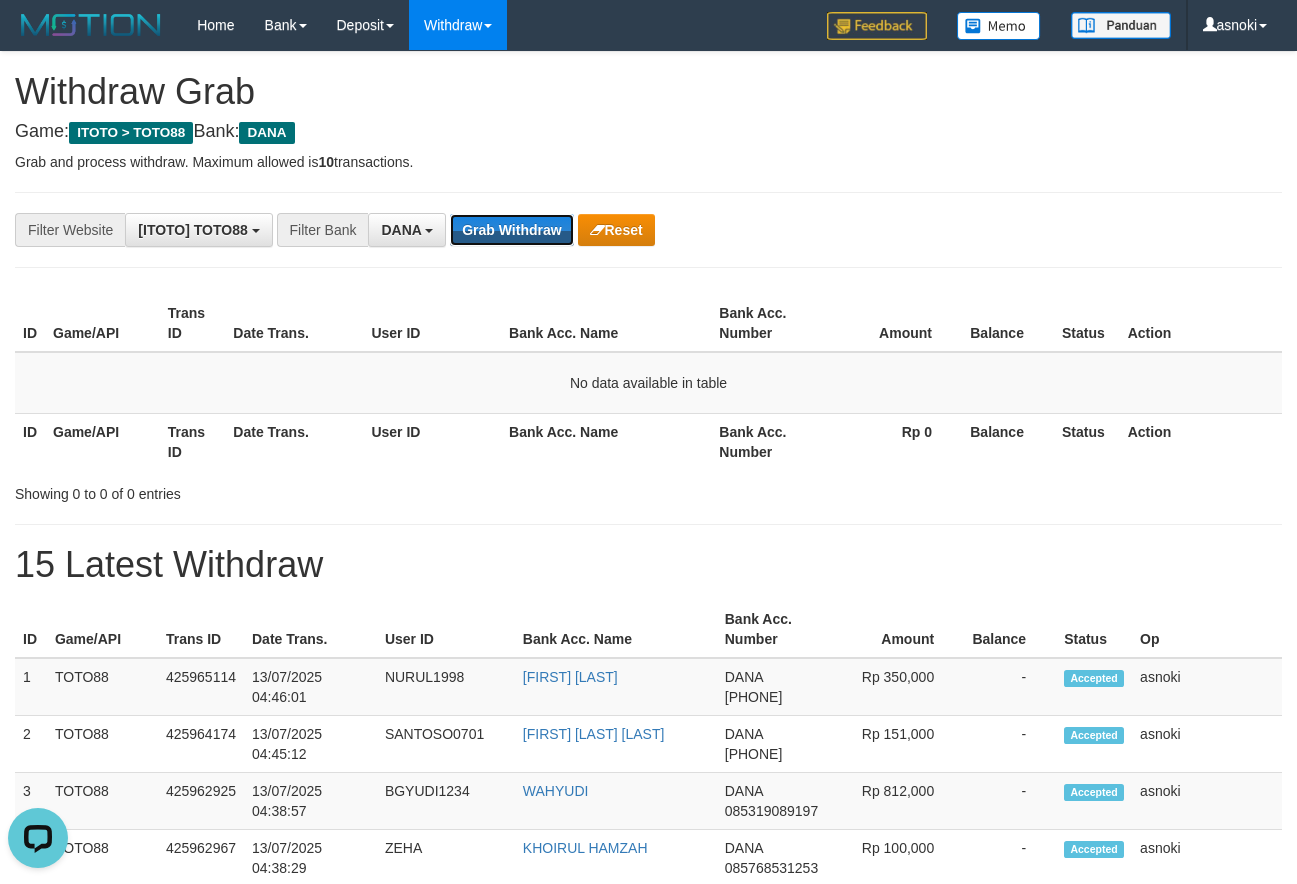 click on "Grab Withdraw" at bounding box center [511, 230] 